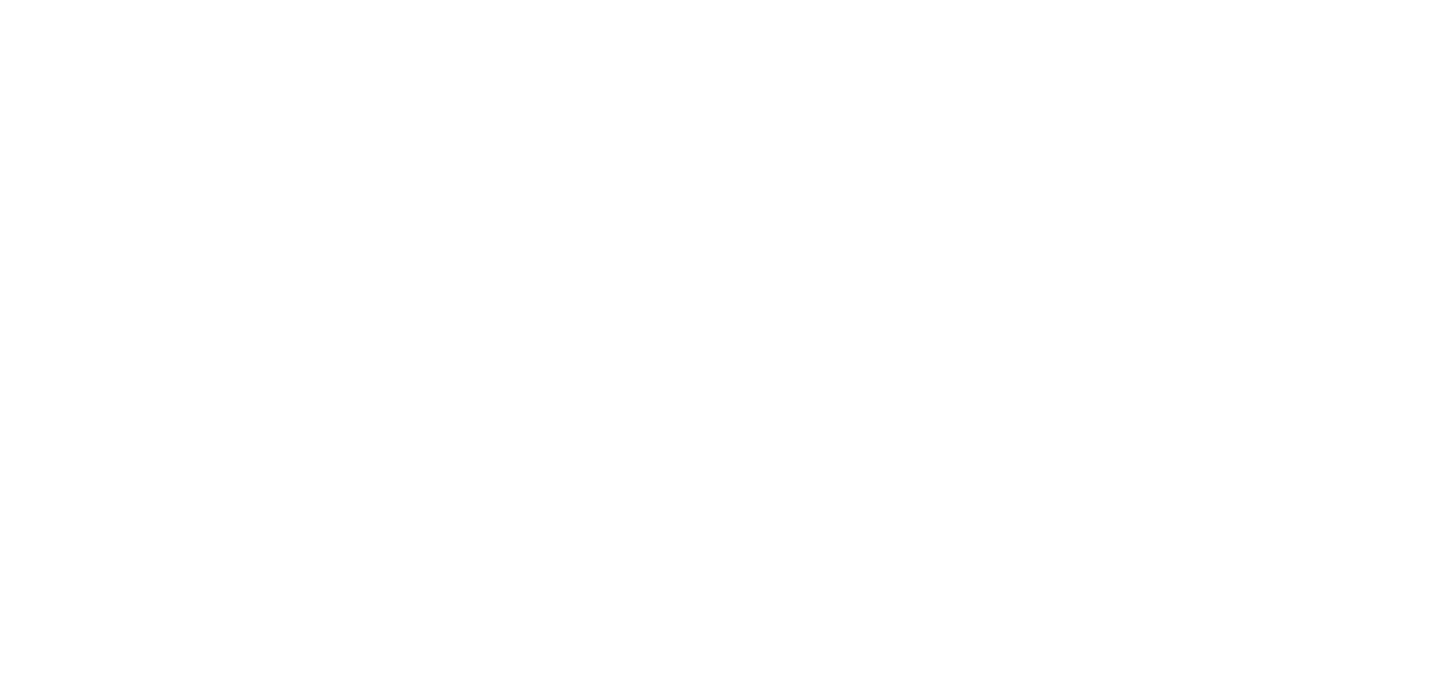 scroll, scrollTop: 0, scrollLeft: 0, axis: both 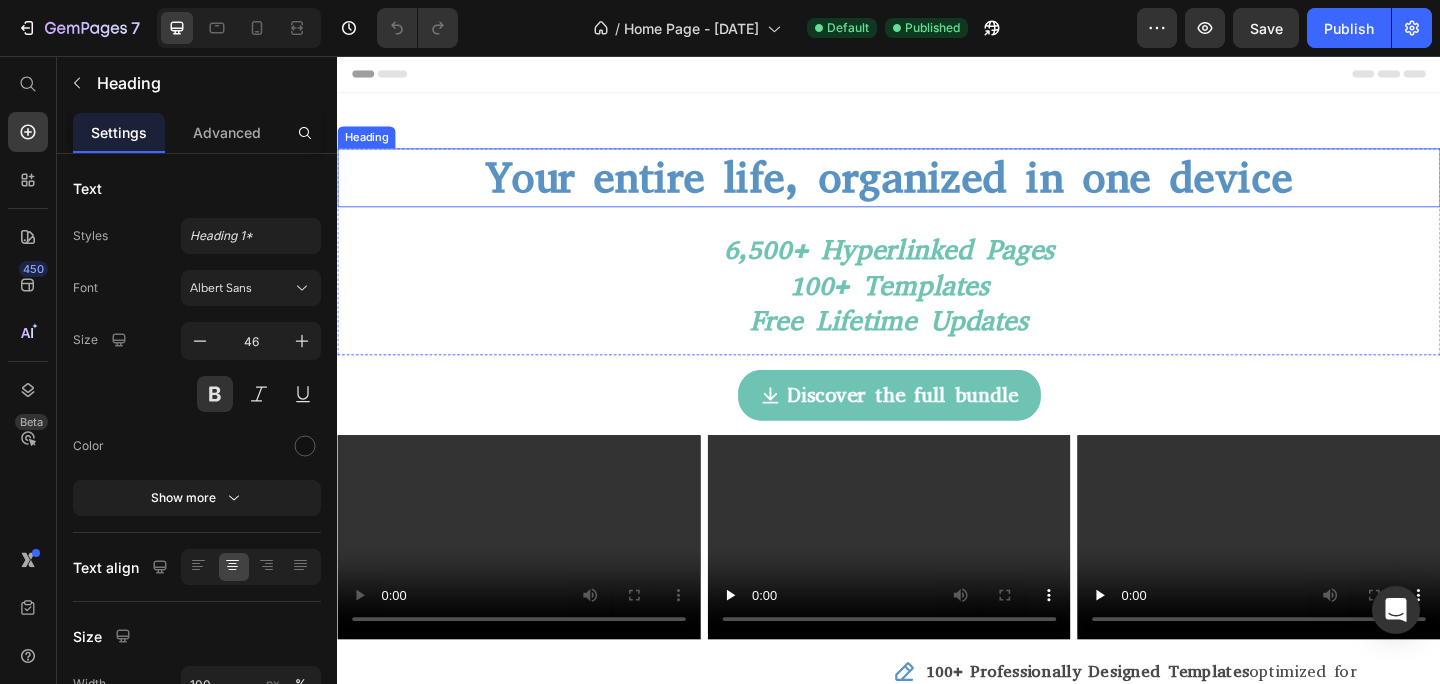 click on "Your entire life, organized in one device" at bounding box center [937, 188] 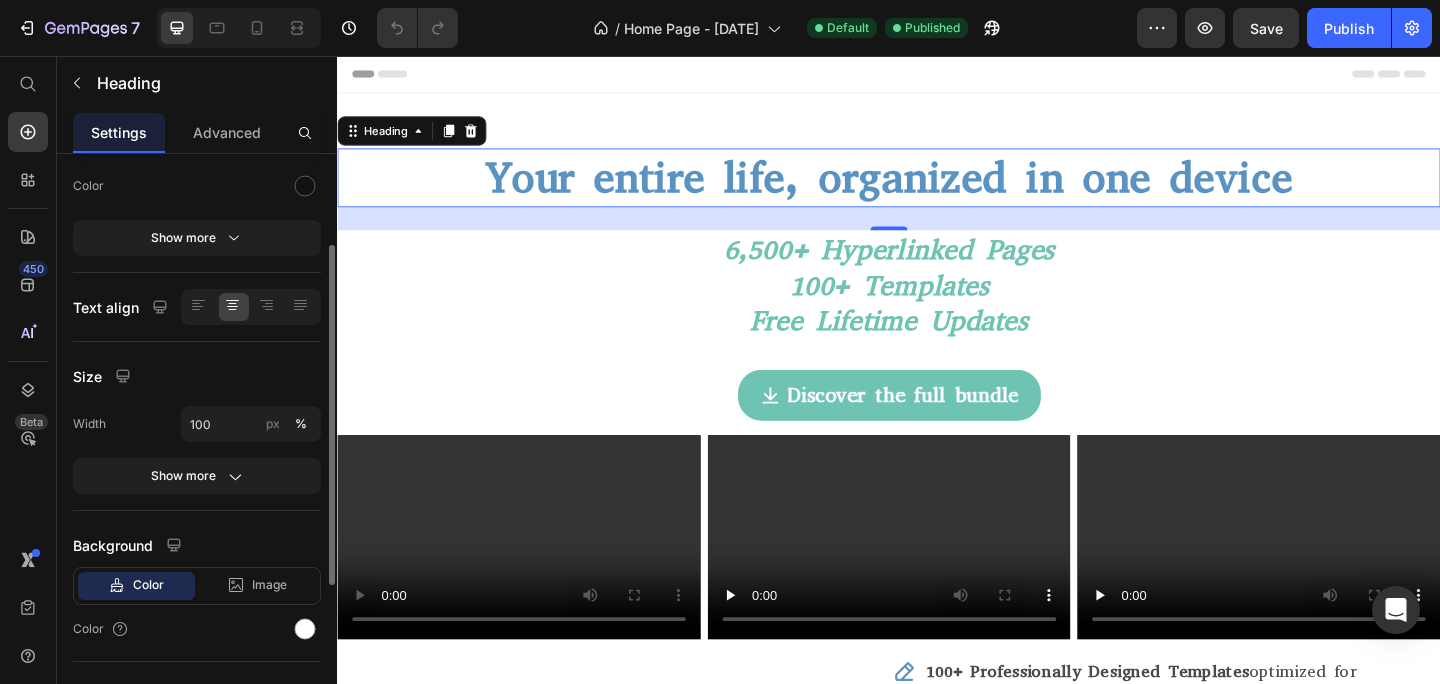 scroll, scrollTop: 216, scrollLeft: 0, axis: vertical 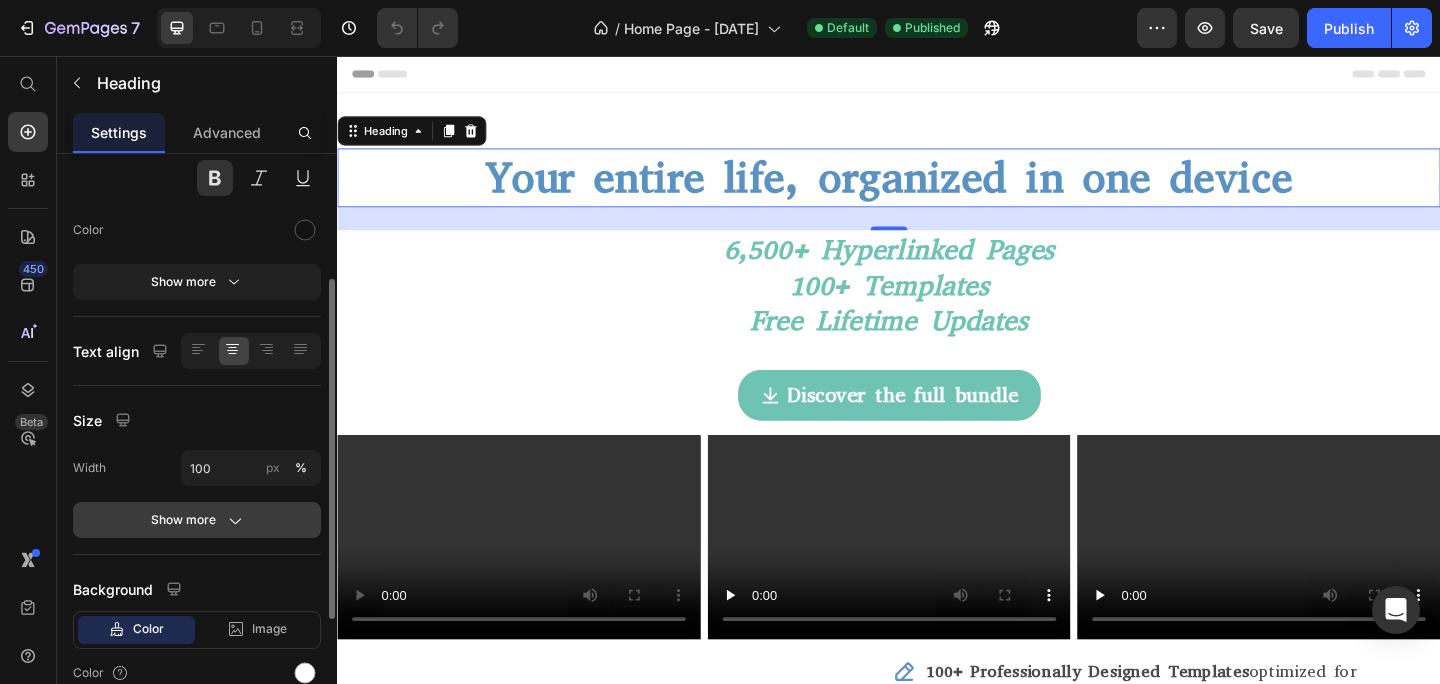click on "Show more" at bounding box center (197, 520) 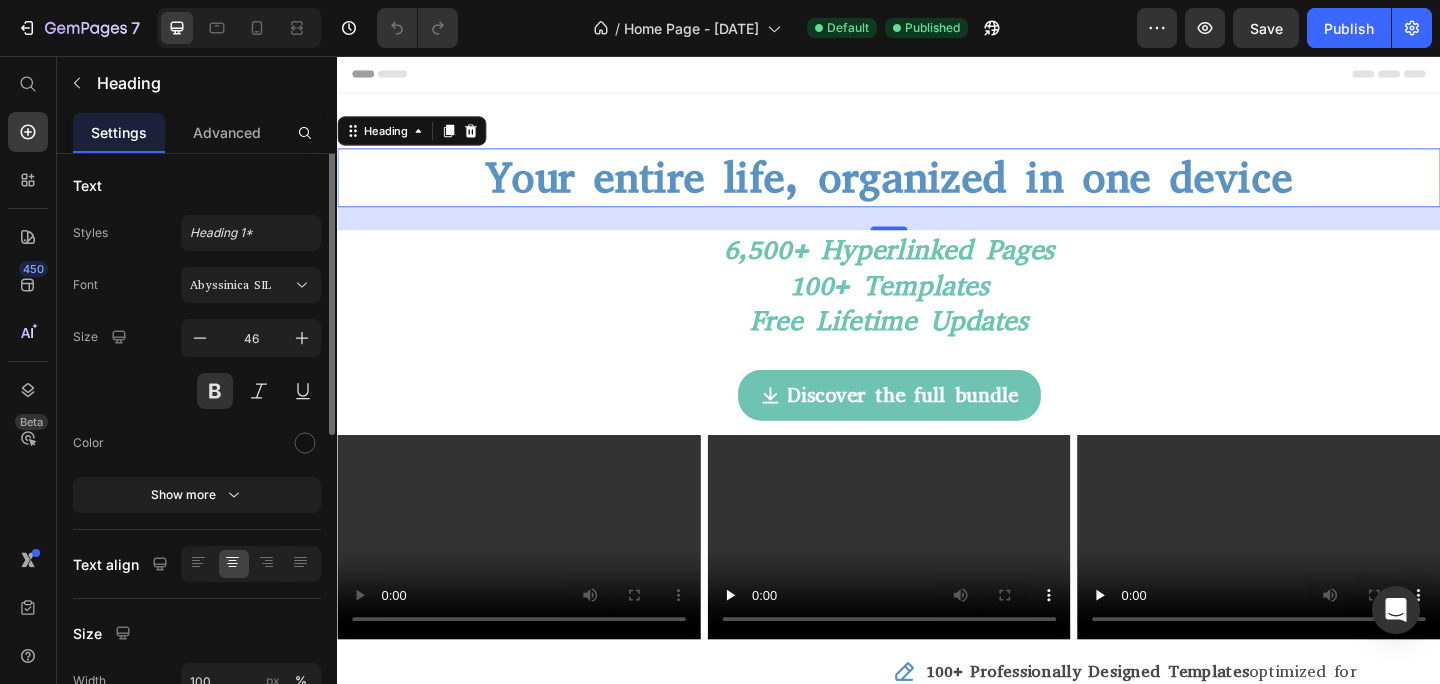 scroll, scrollTop: 0, scrollLeft: 0, axis: both 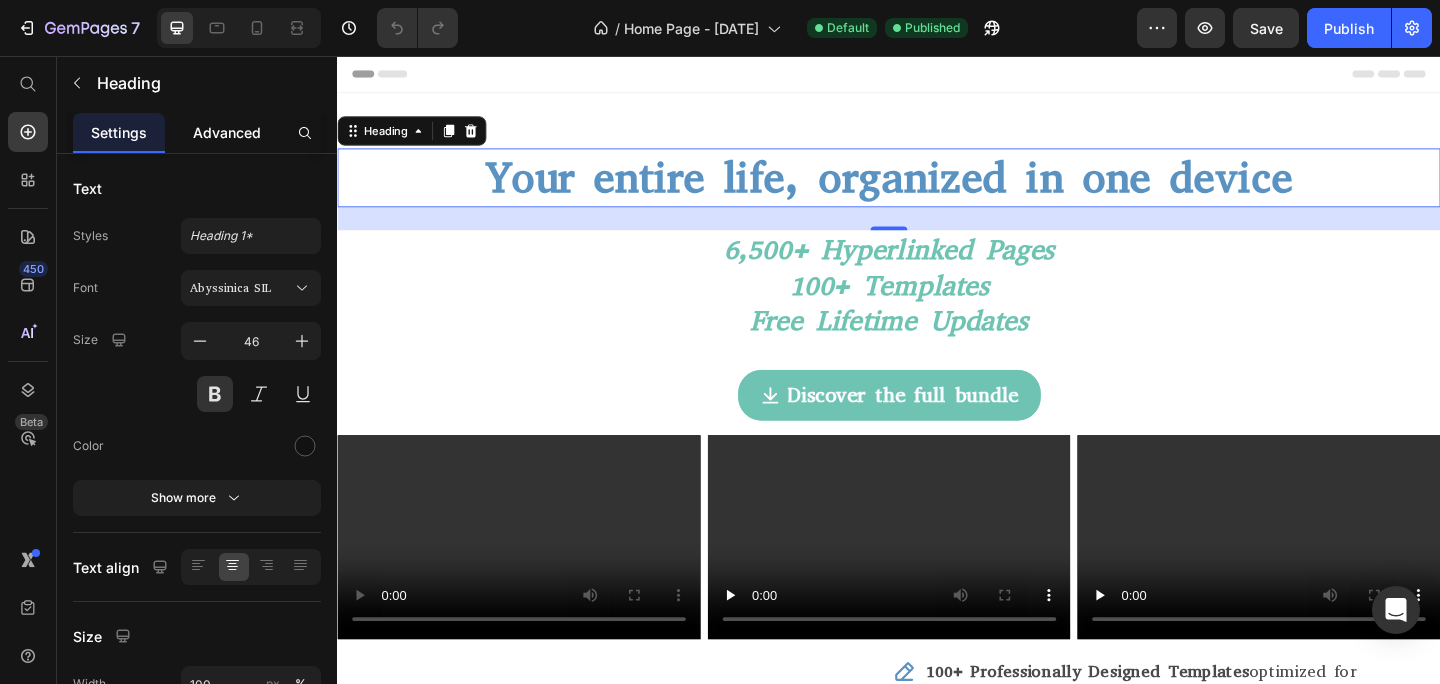 click on "Advanced" 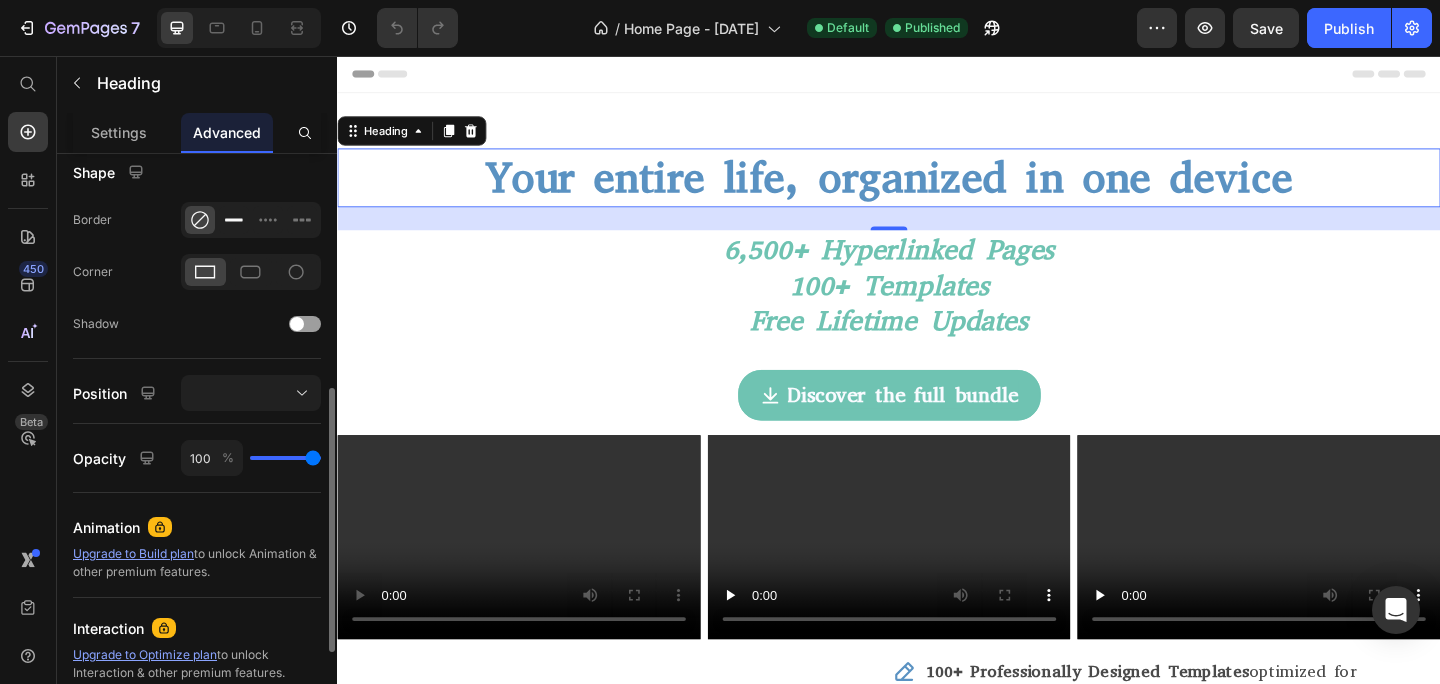 scroll, scrollTop: 516, scrollLeft: 0, axis: vertical 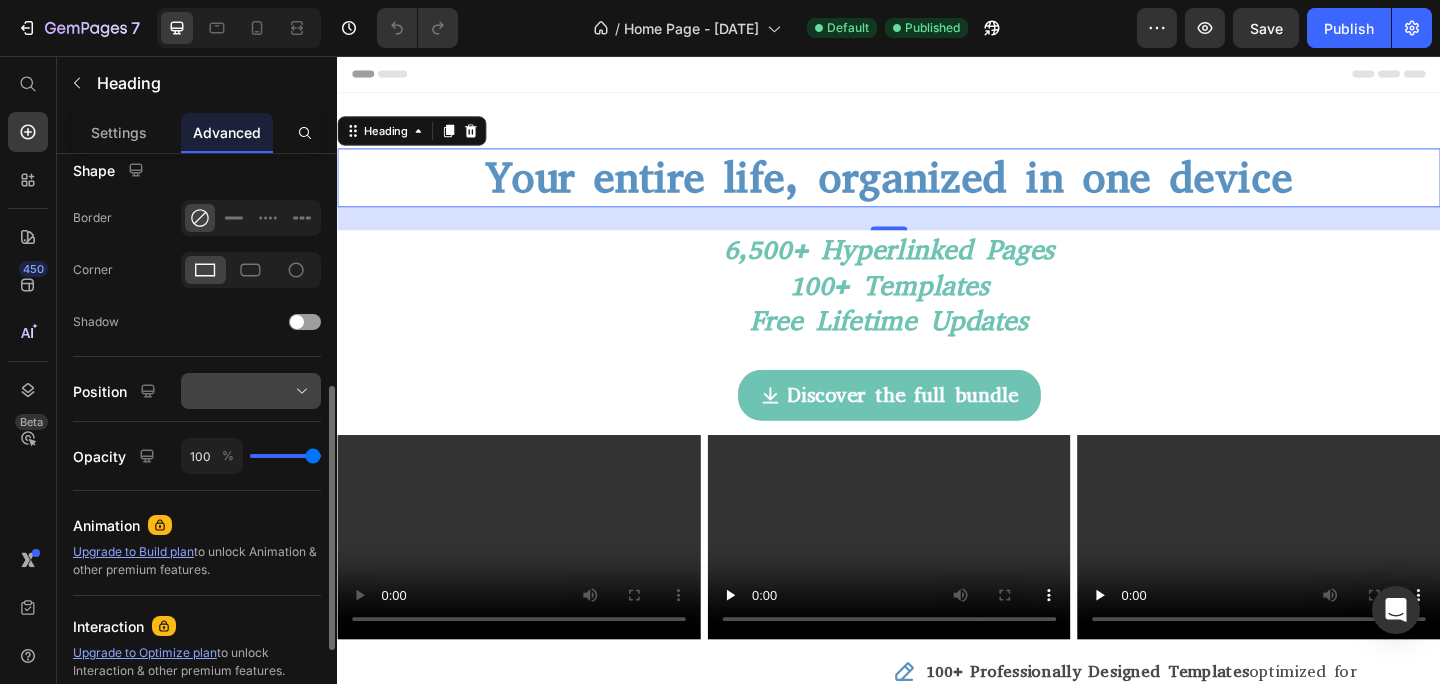 click at bounding box center [251, 391] 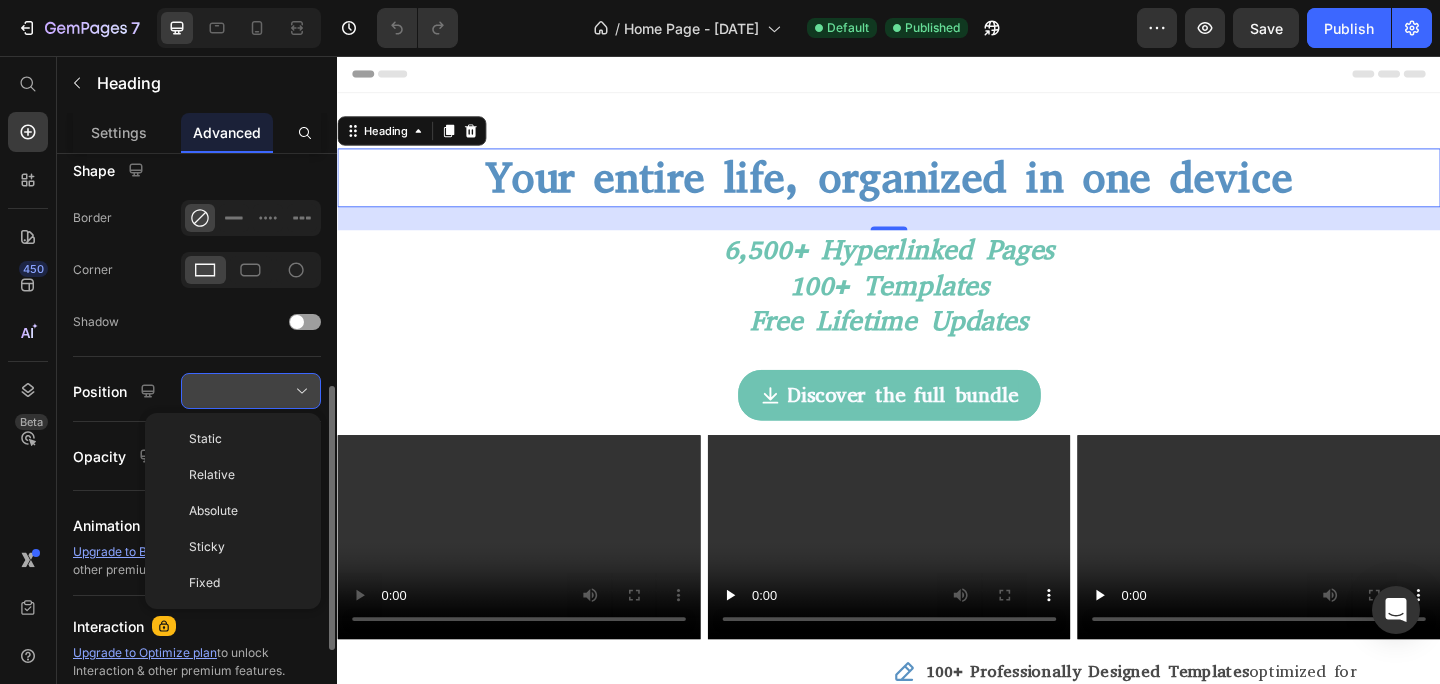 click at bounding box center (251, 391) 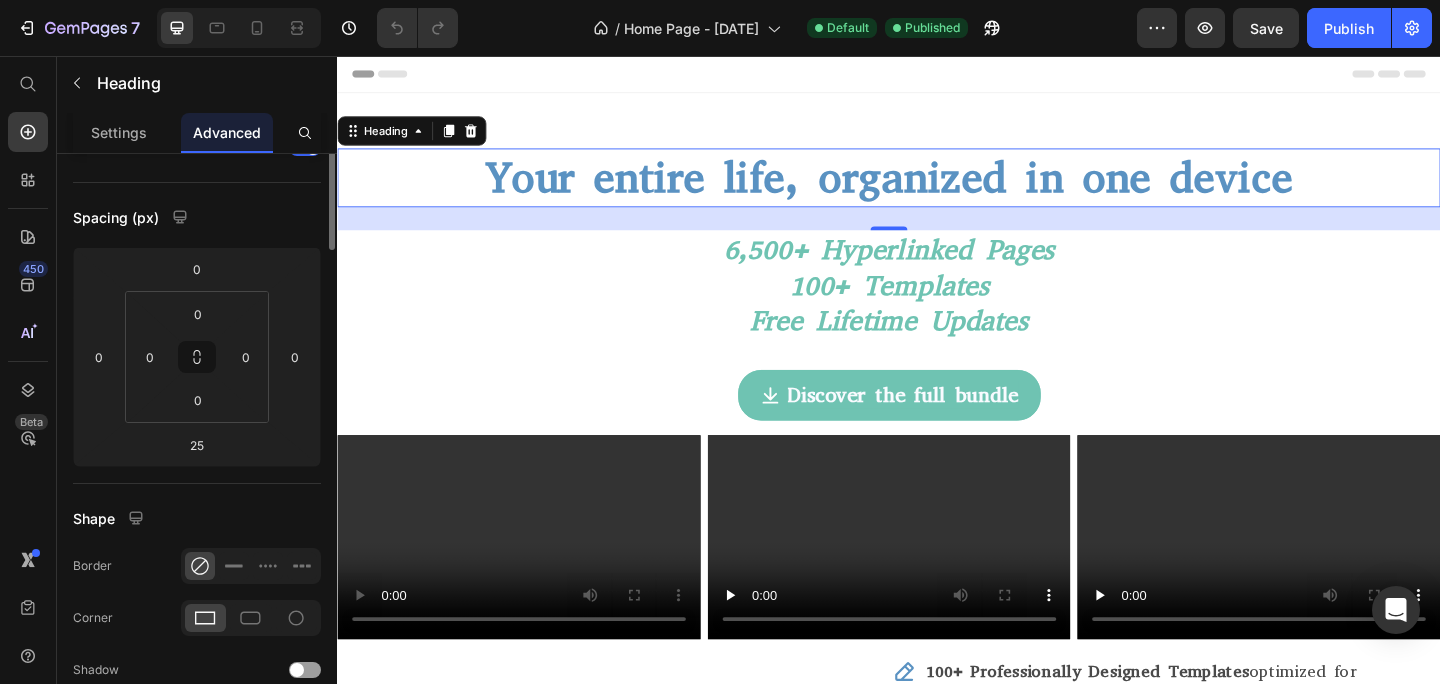 scroll, scrollTop: 0, scrollLeft: 0, axis: both 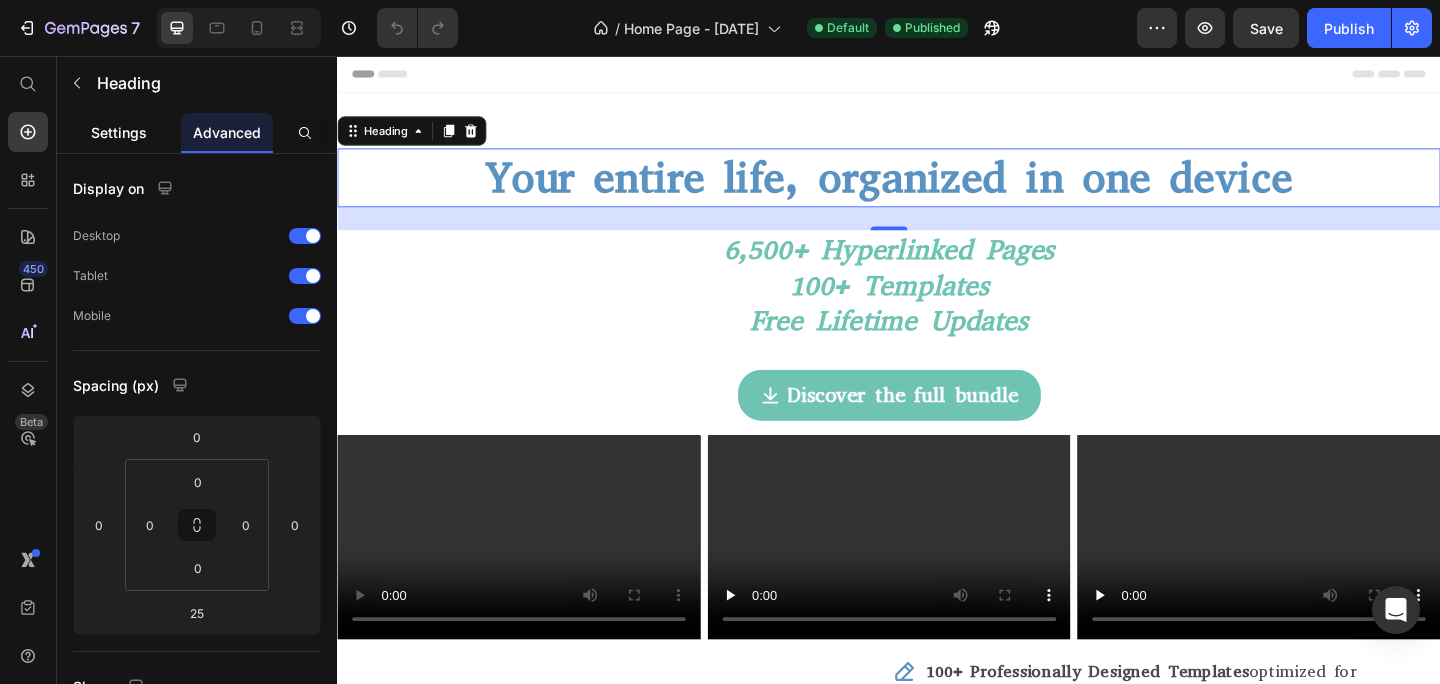 click on "Settings" at bounding box center (119, 132) 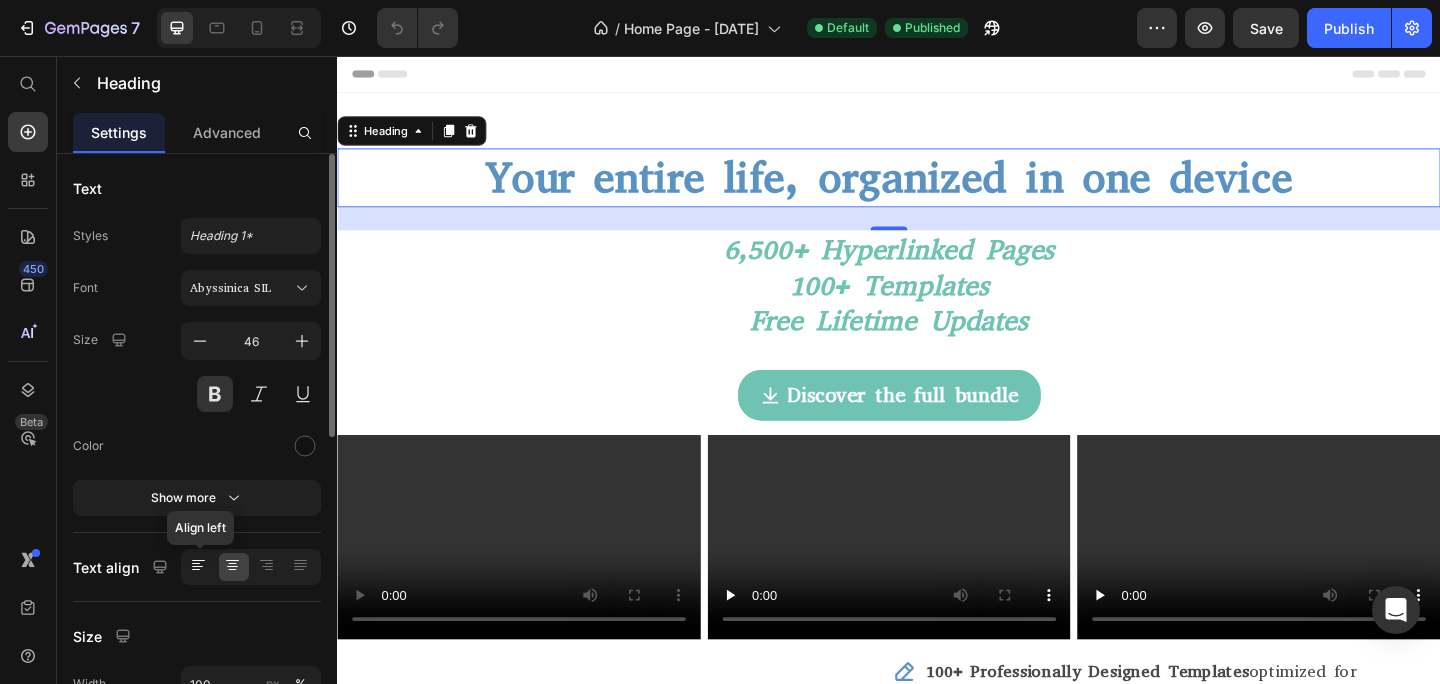 click 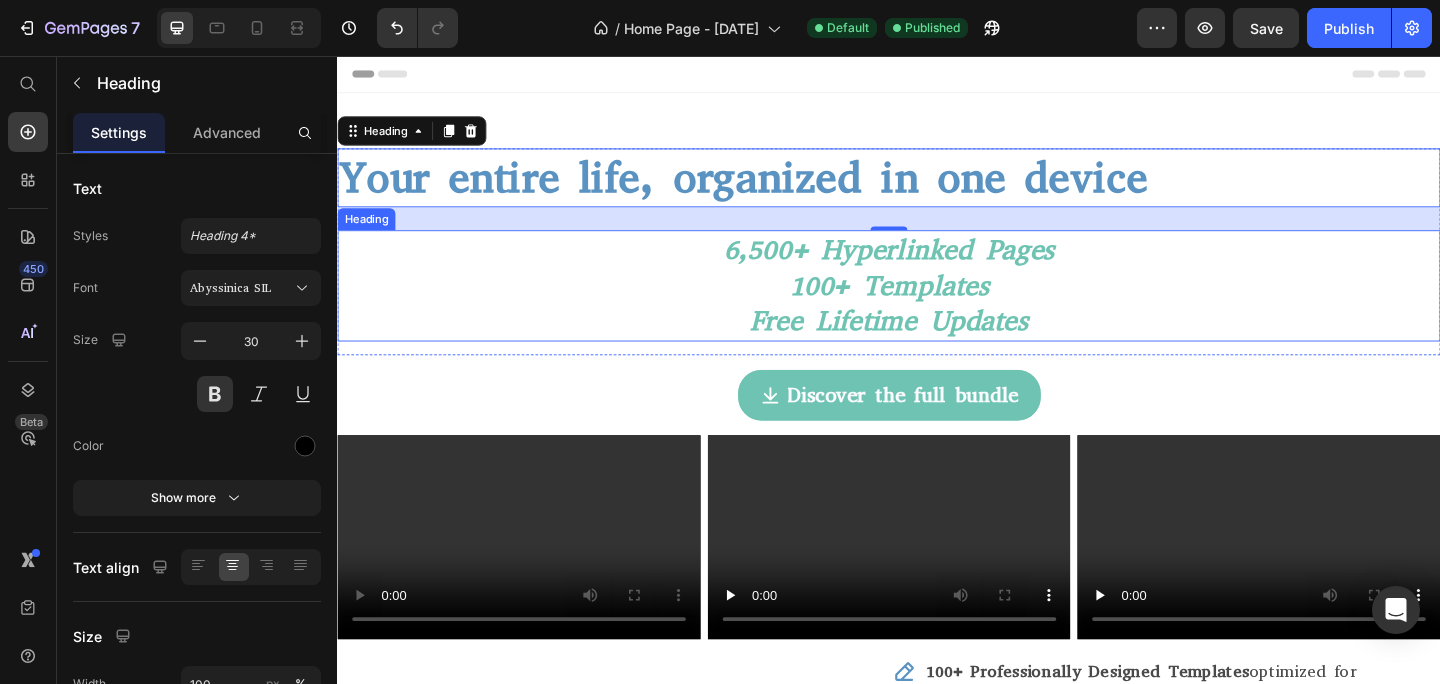 click on "6,500+ Hyperlinked pages  100+ templates Free lifetime updates" at bounding box center [937, 306] 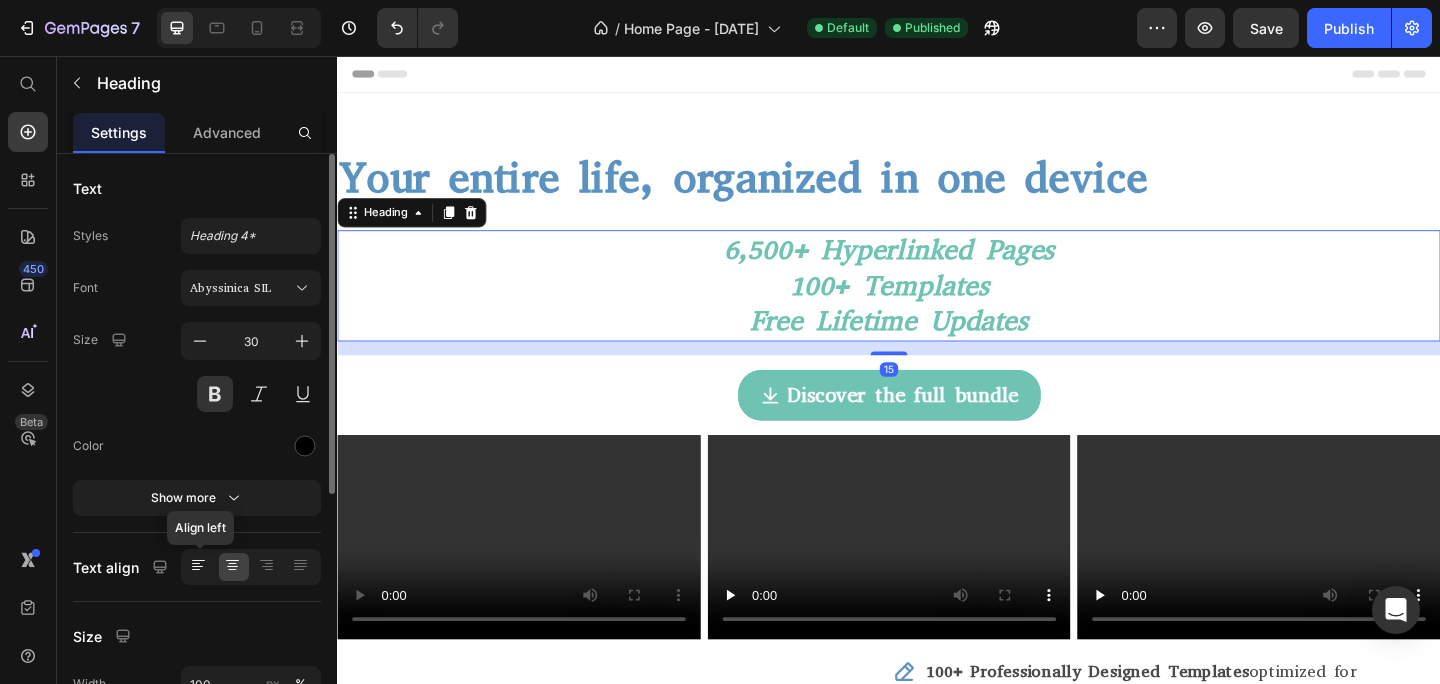 click 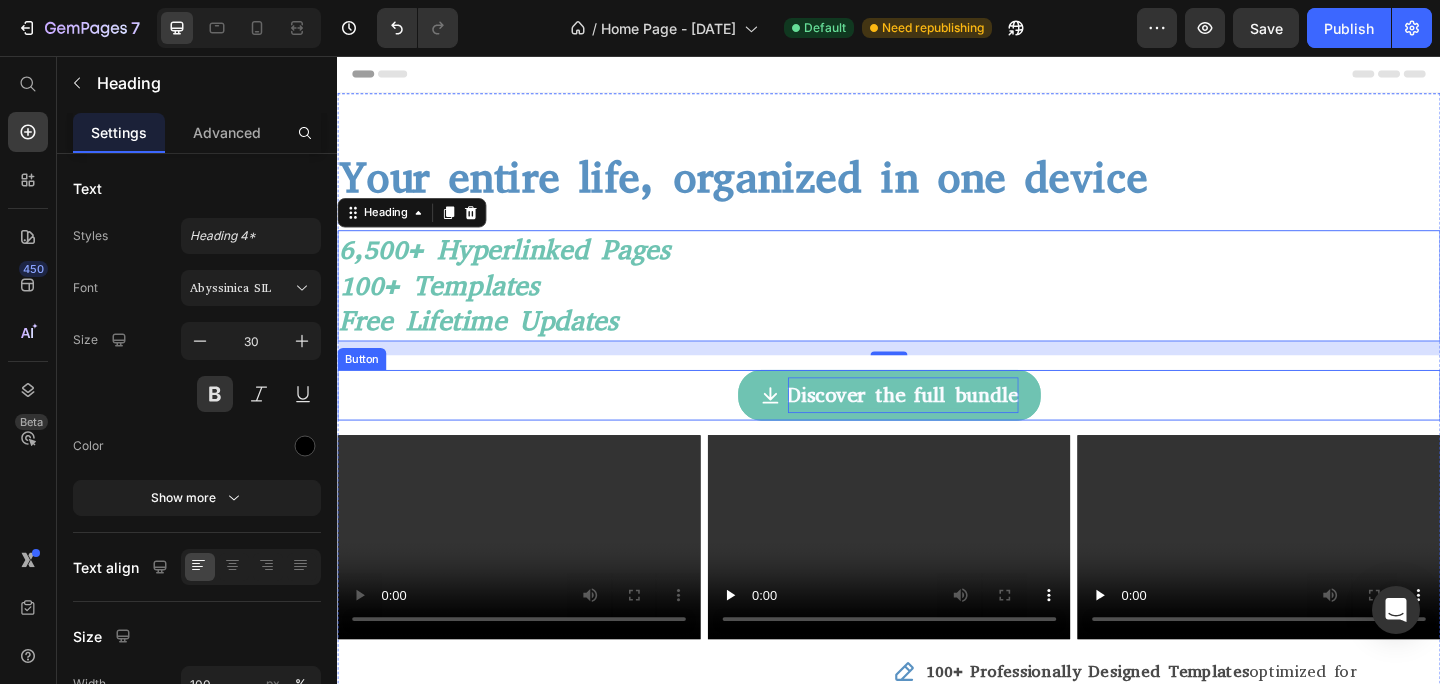 click on "Discover the full bundle" at bounding box center [952, 425] 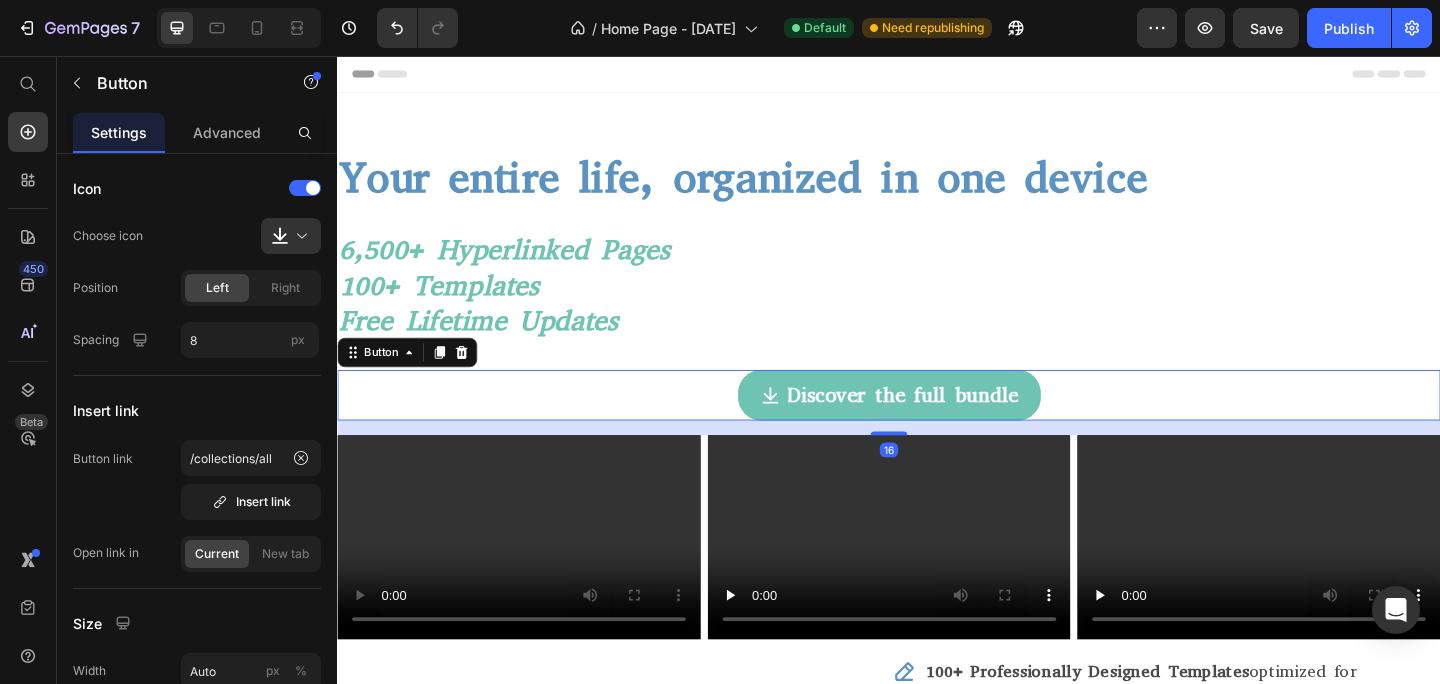click on "Discover the full bundle" at bounding box center (937, 426) 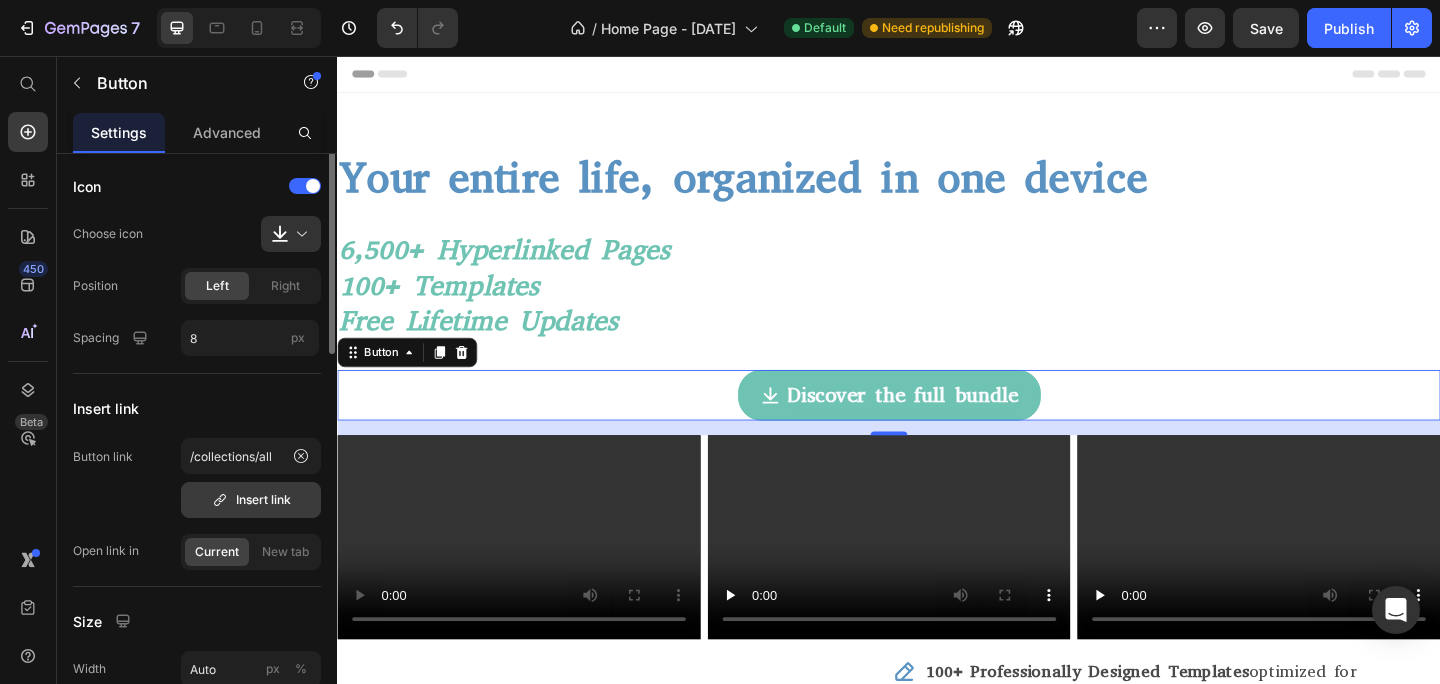 scroll, scrollTop: 0, scrollLeft: 0, axis: both 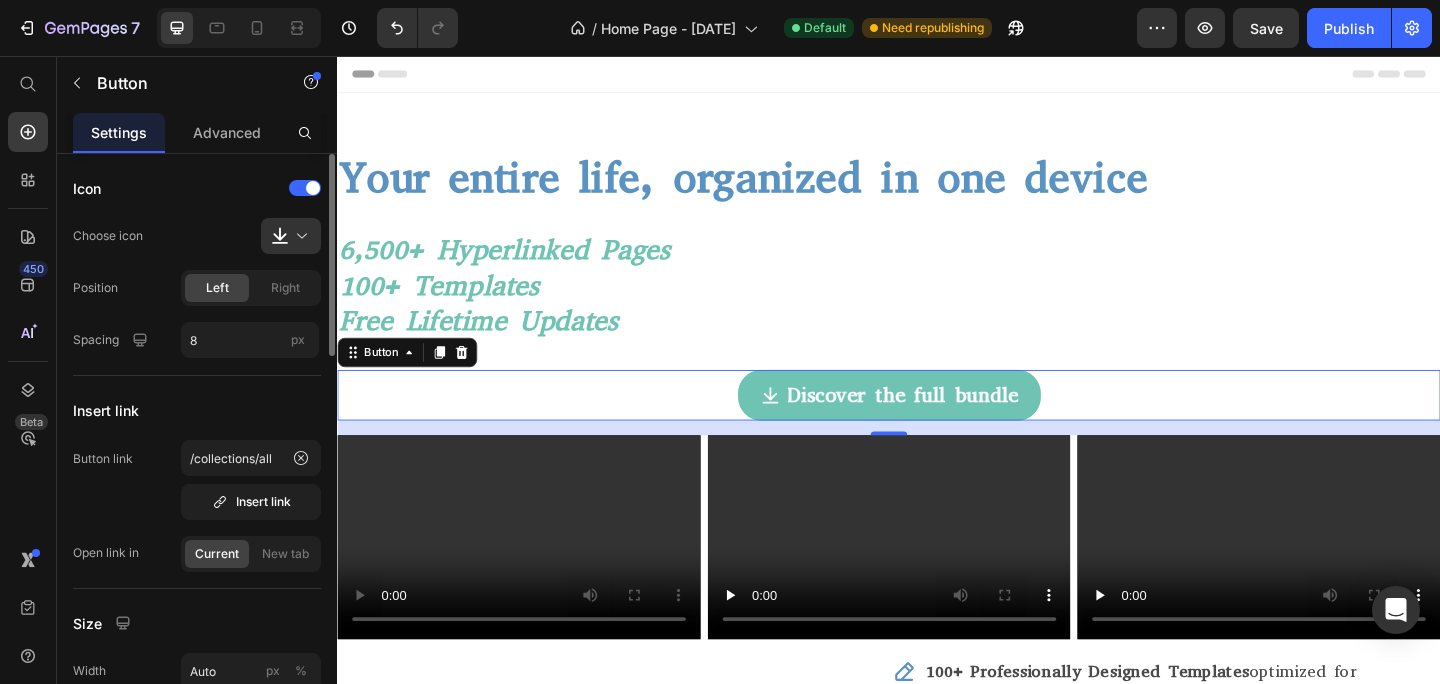 click on "Left" 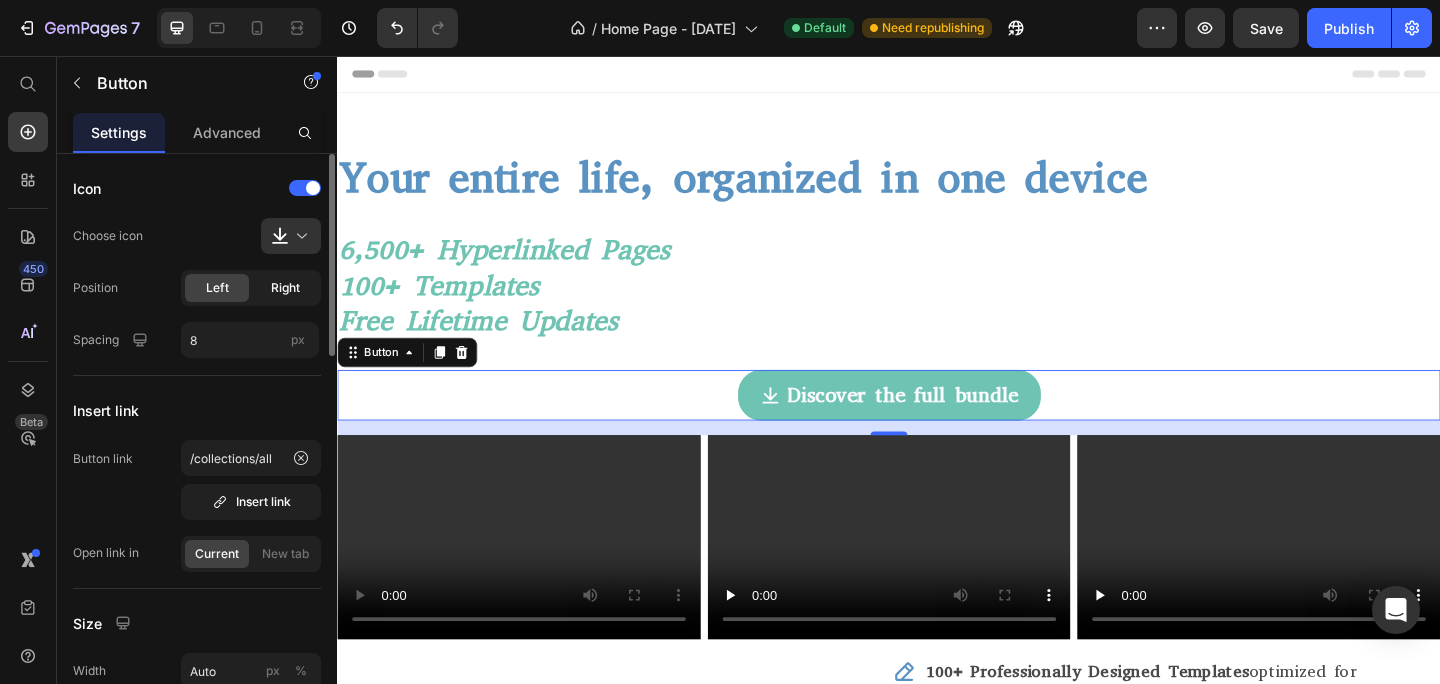 click on "Right" 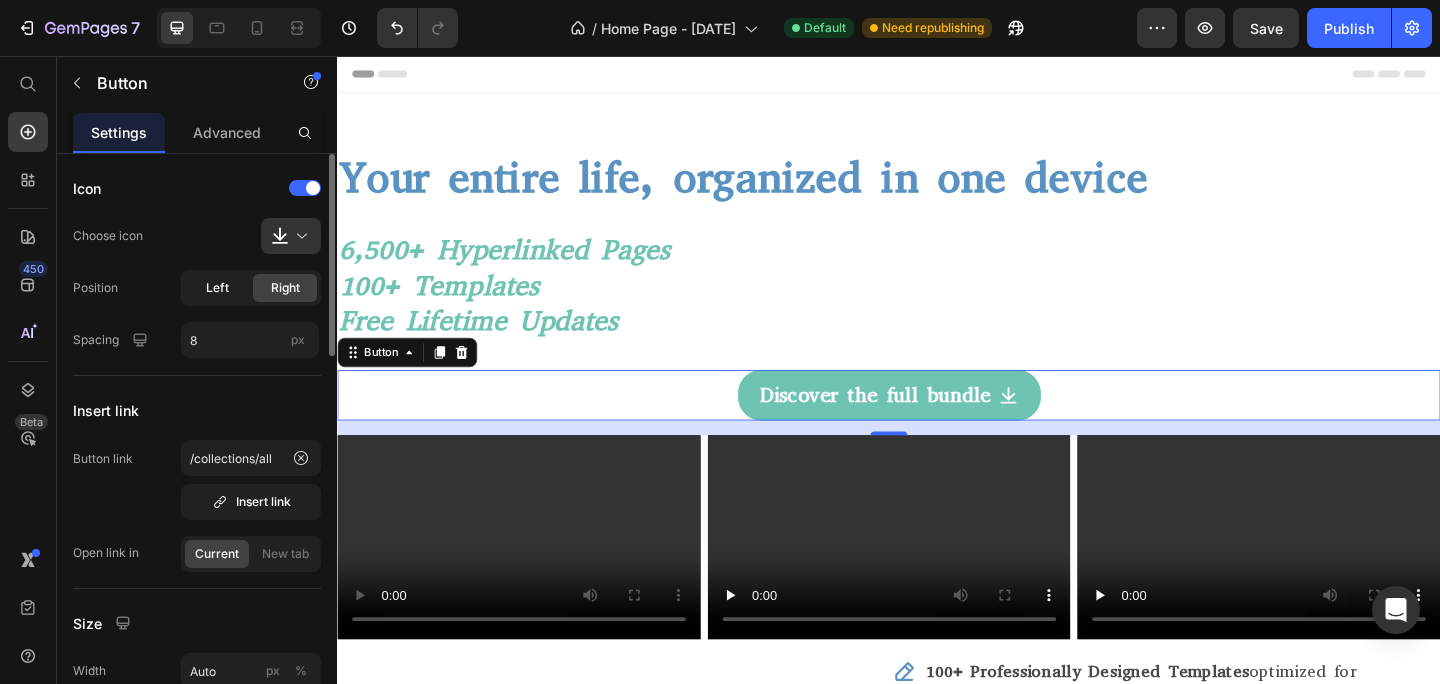 click on "Left" 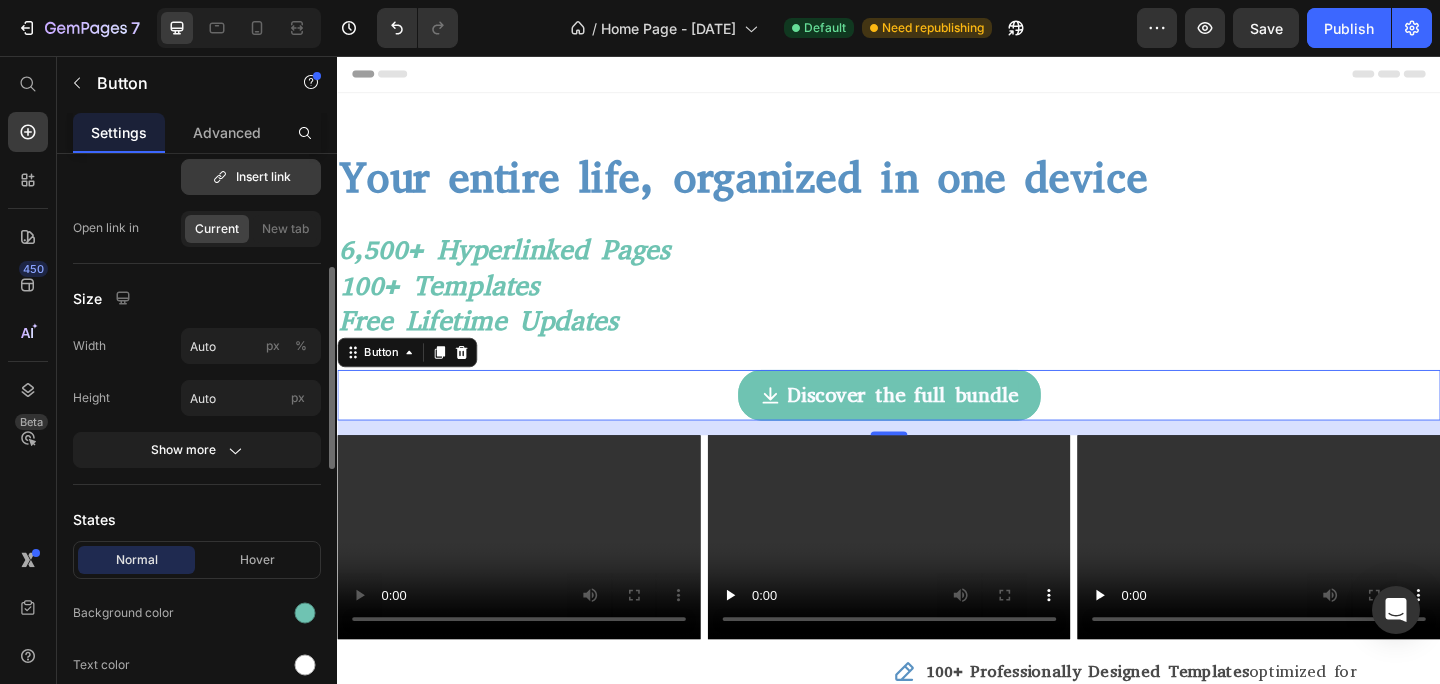 scroll, scrollTop: 327, scrollLeft: 0, axis: vertical 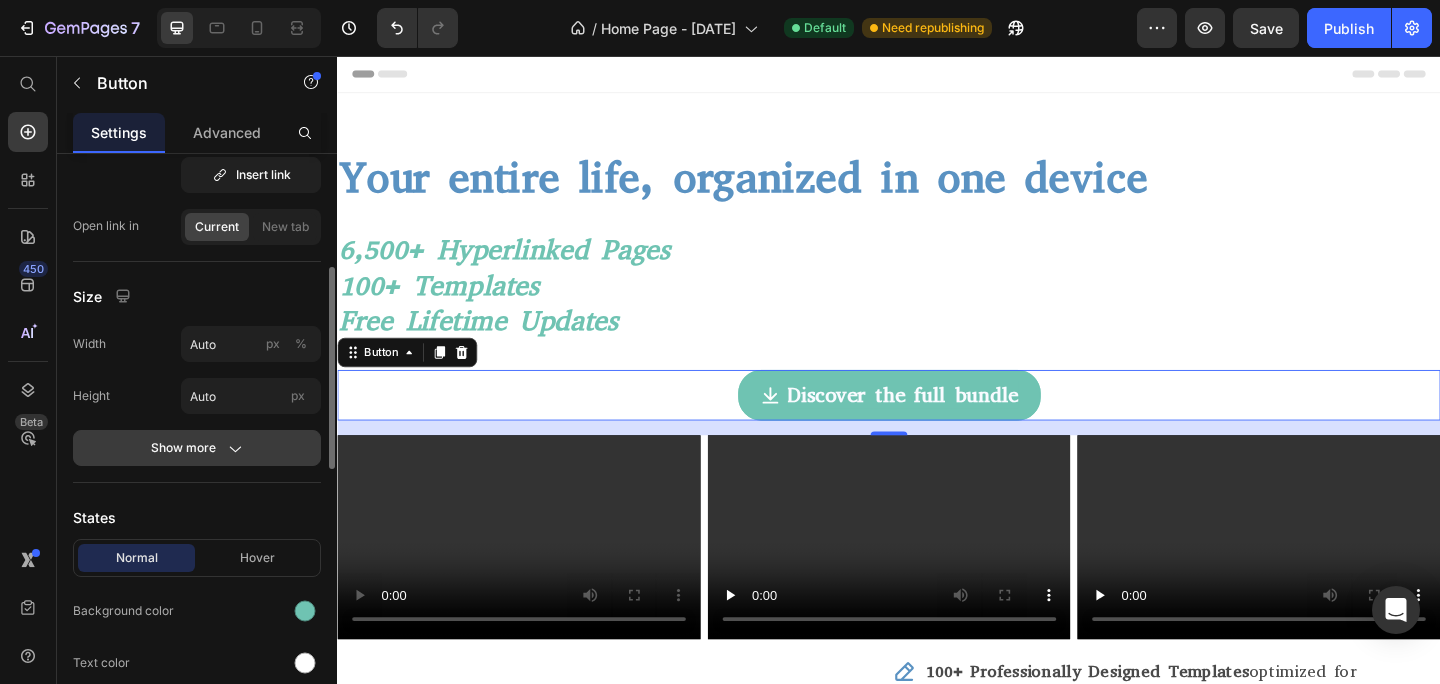 click on "Show more" 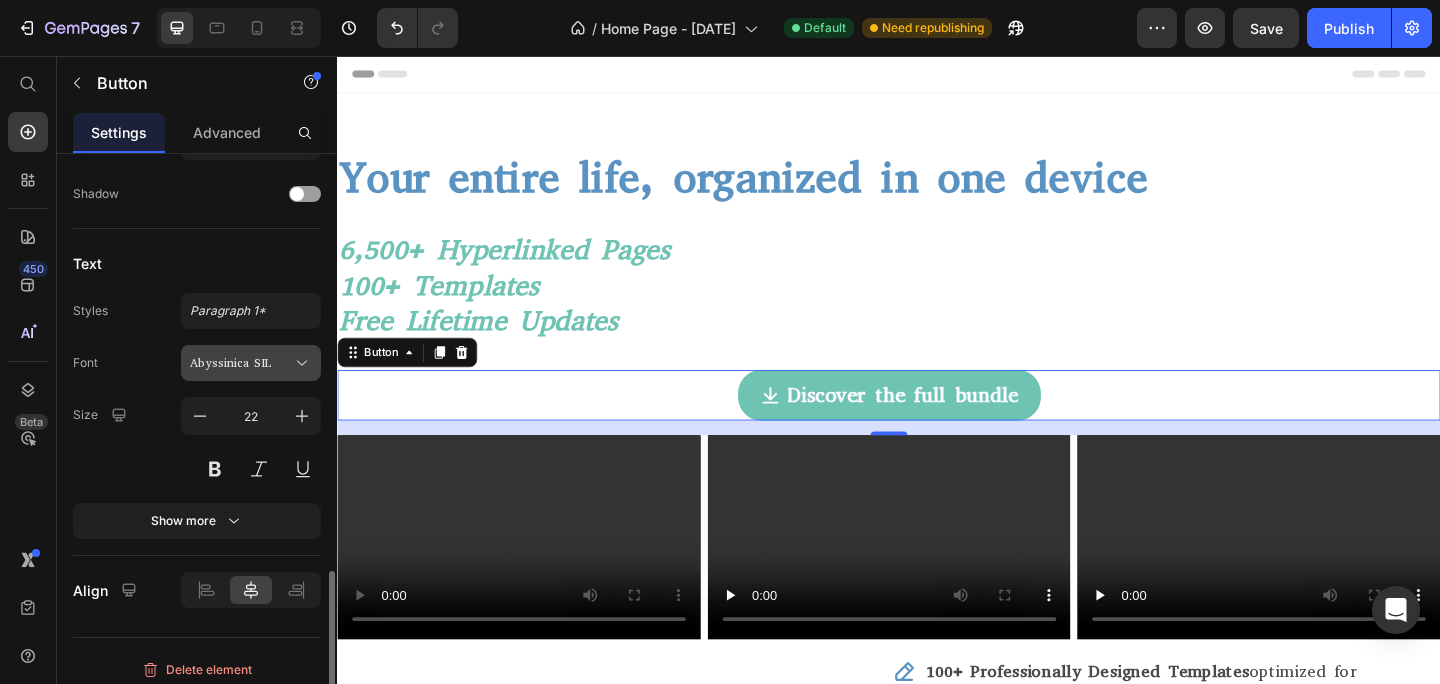 scroll, scrollTop: 1311, scrollLeft: 0, axis: vertical 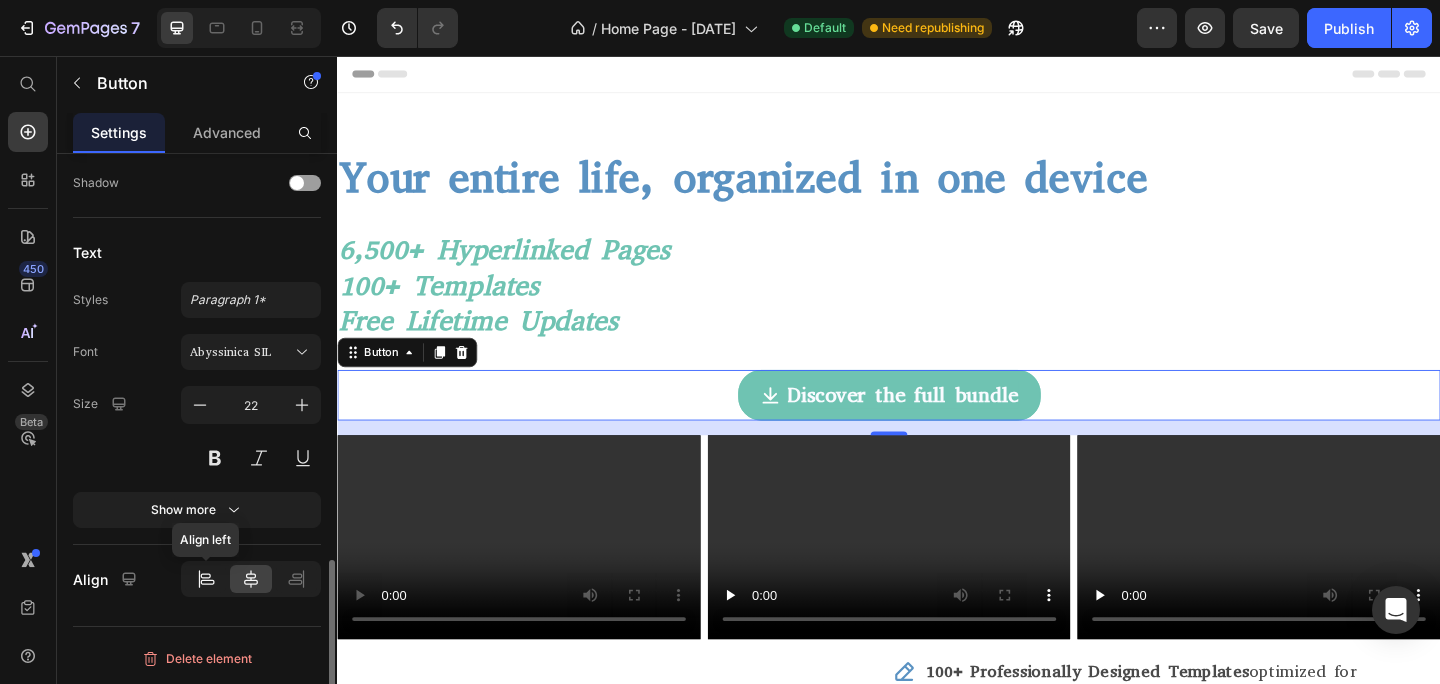 click 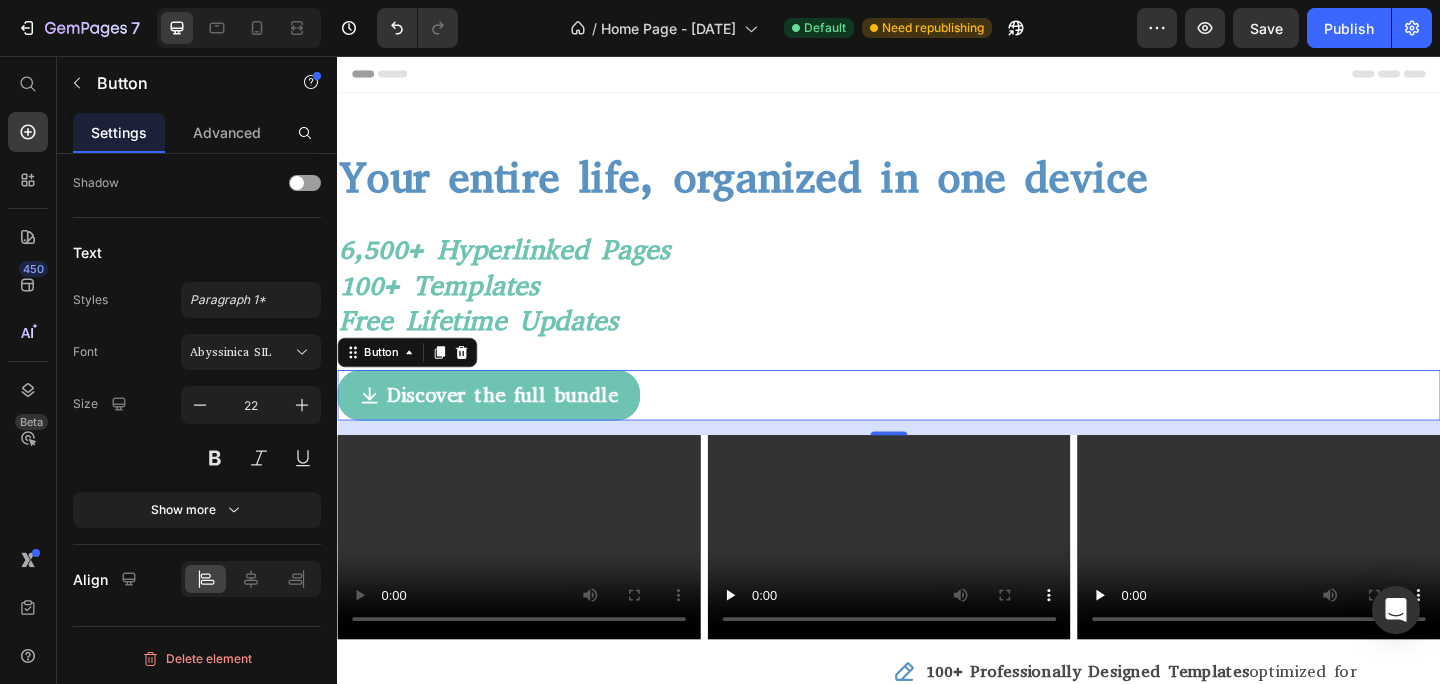 click on "Discover the full bundle Button   16" at bounding box center (937, 426) 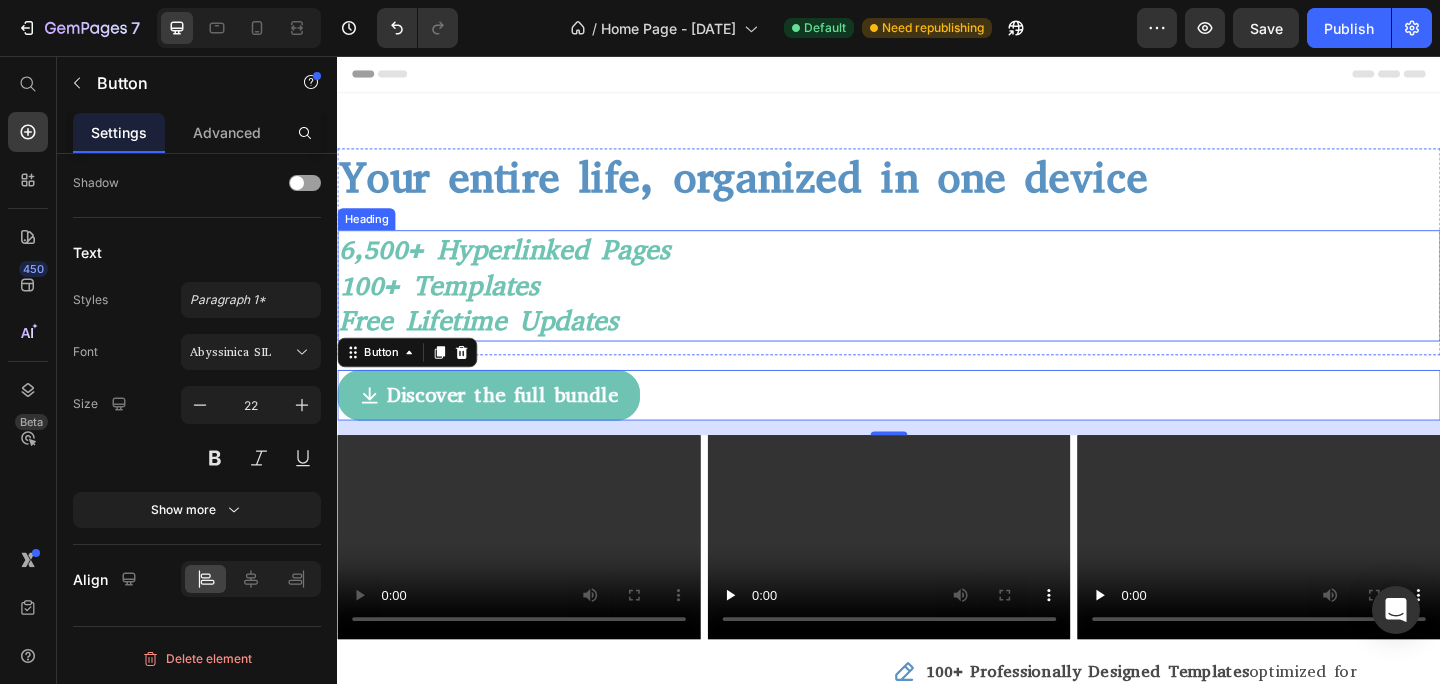 click on "6,500+ Hyperlinked pages  100+ templates Free lifetime updates" at bounding box center (937, 306) 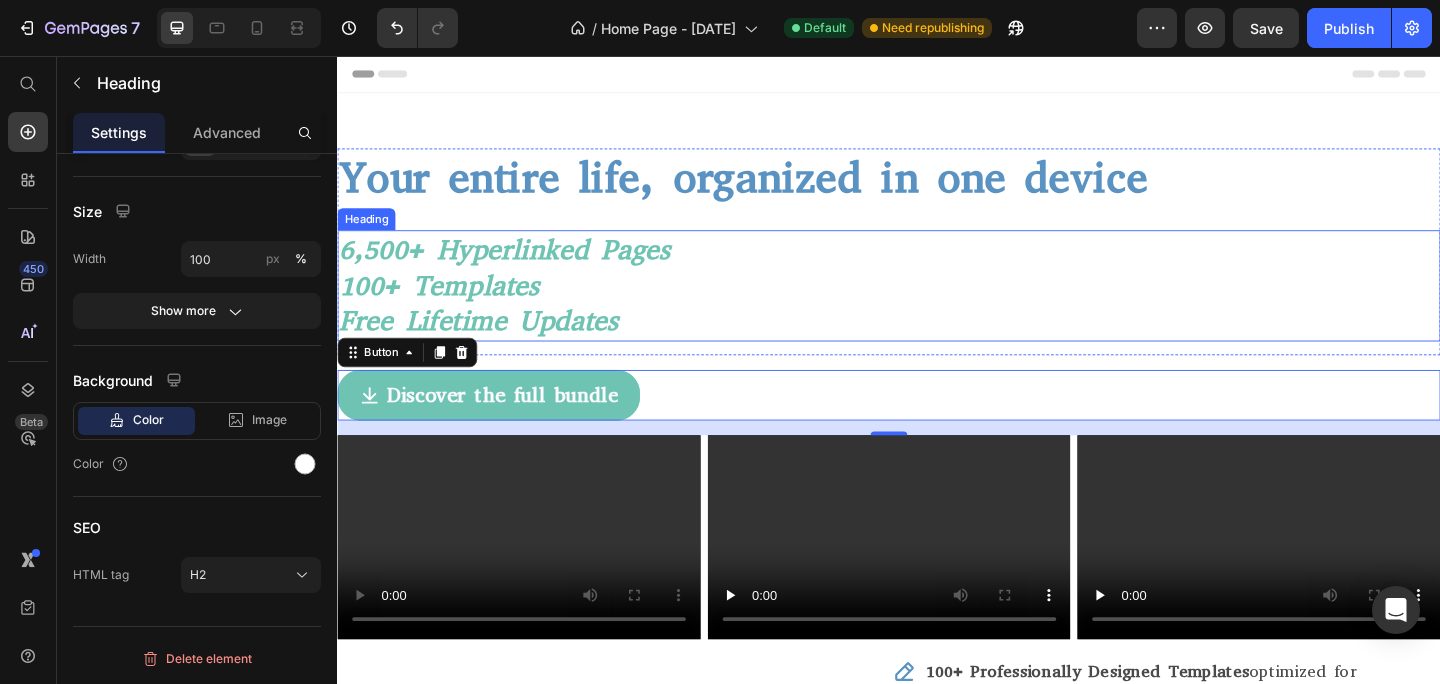 scroll, scrollTop: 0, scrollLeft: 0, axis: both 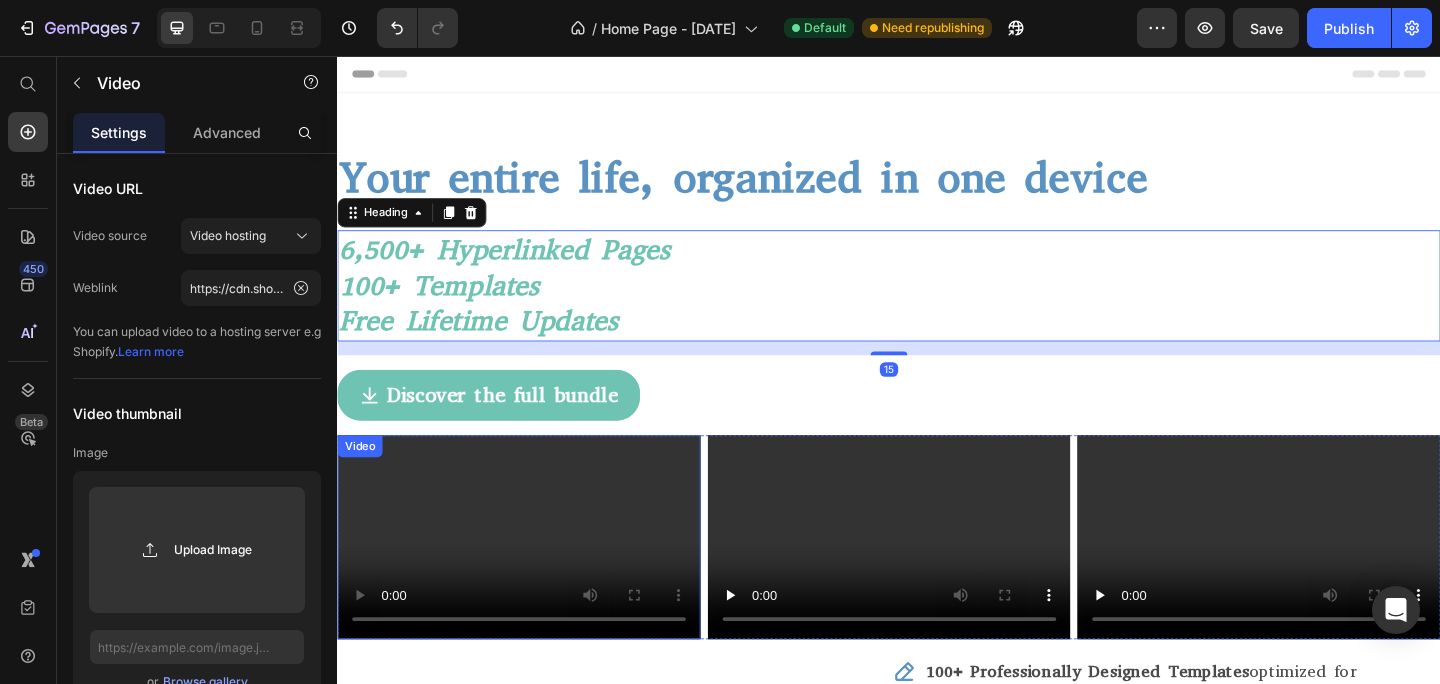 click at bounding box center [534, 580] 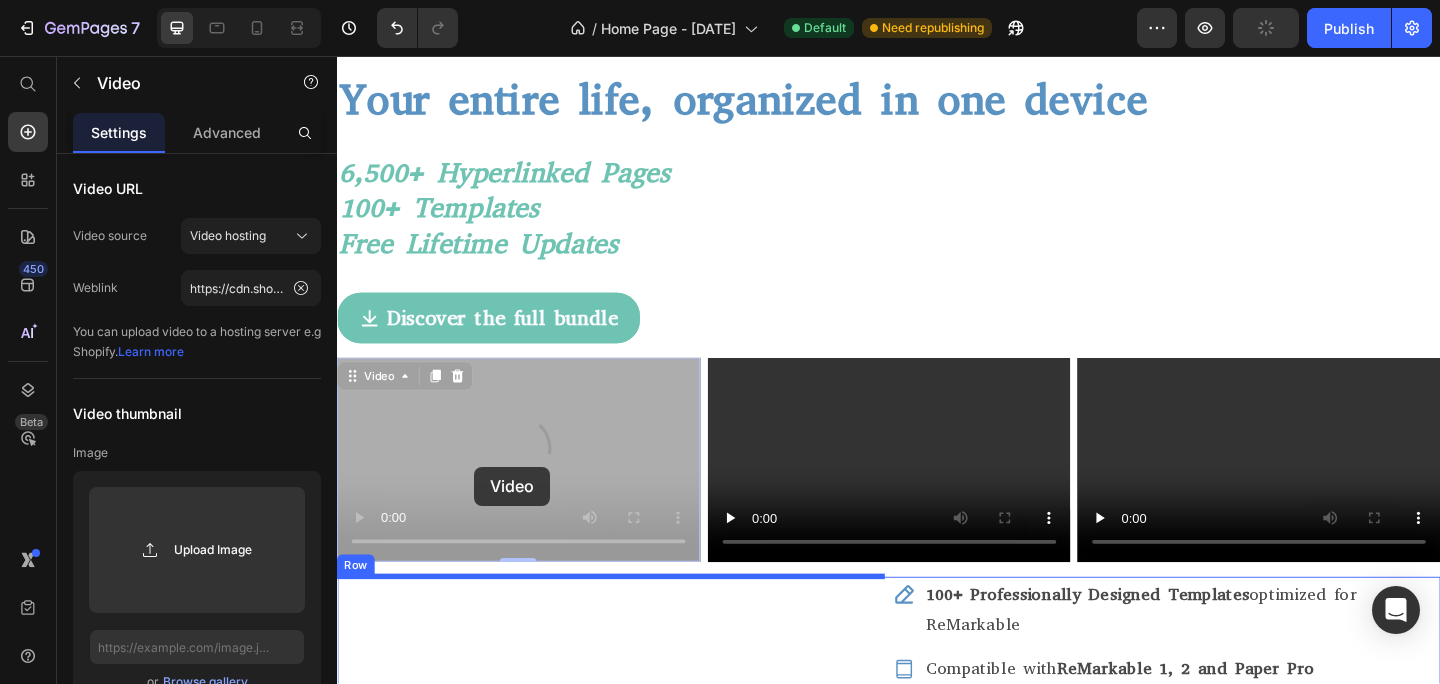 scroll, scrollTop: 107, scrollLeft: 0, axis: vertical 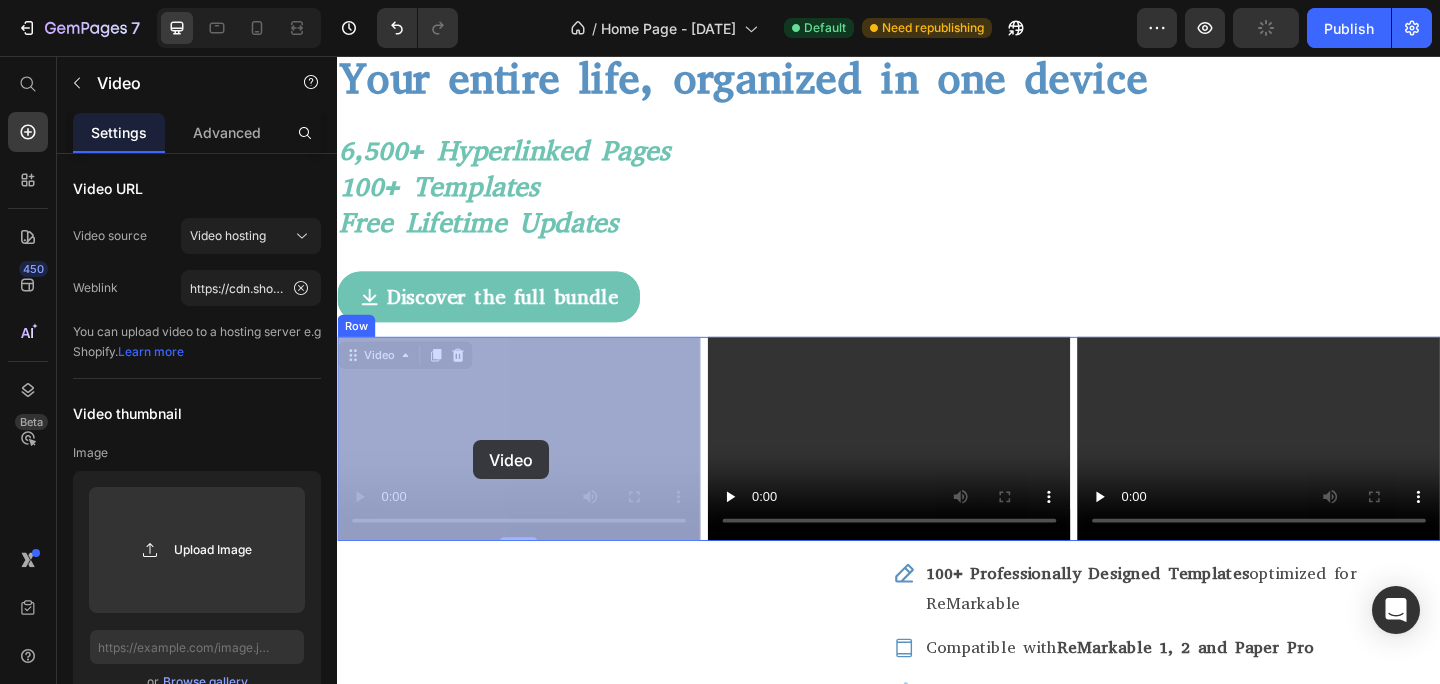 drag, startPoint x: 348, startPoint y: 496, endPoint x: 483, endPoint y: 474, distance: 136.78085 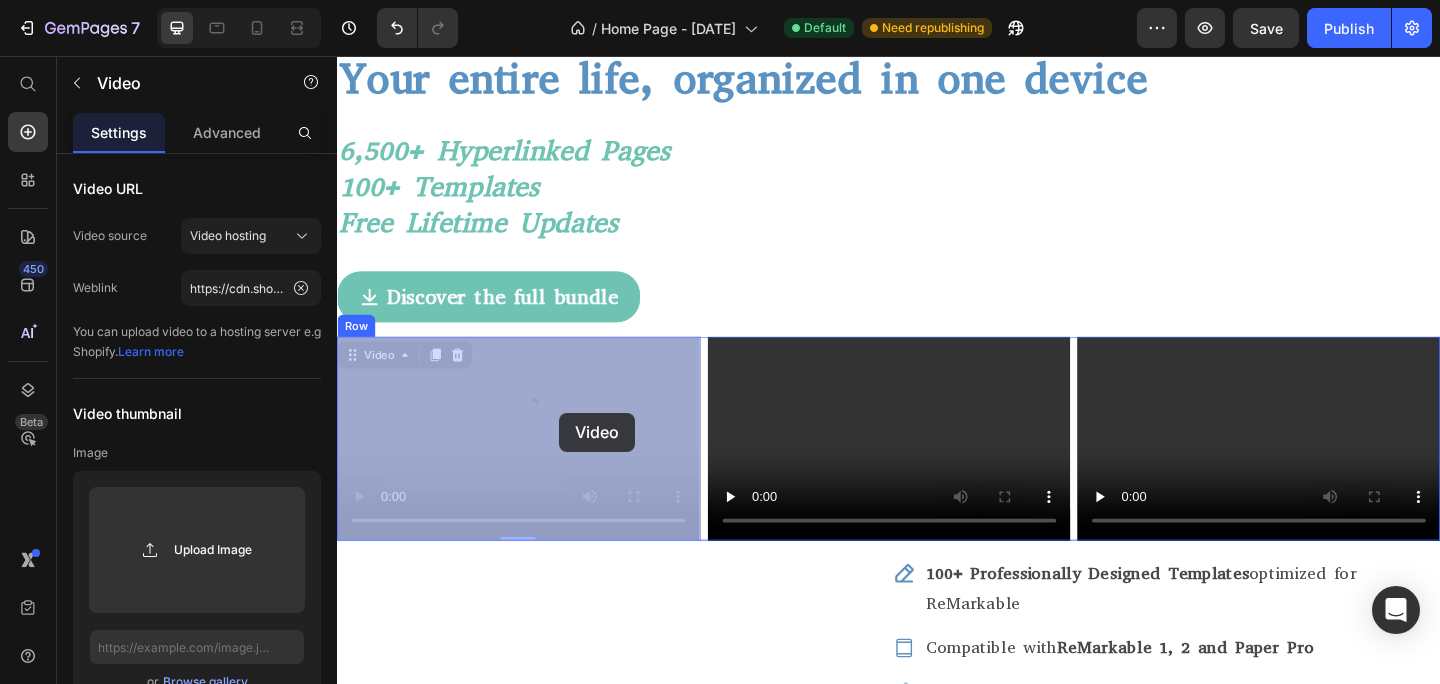 drag, startPoint x: 619, startPoint y: 498, endPoint x: 565, endPoint y: 455, distance: 69.02898 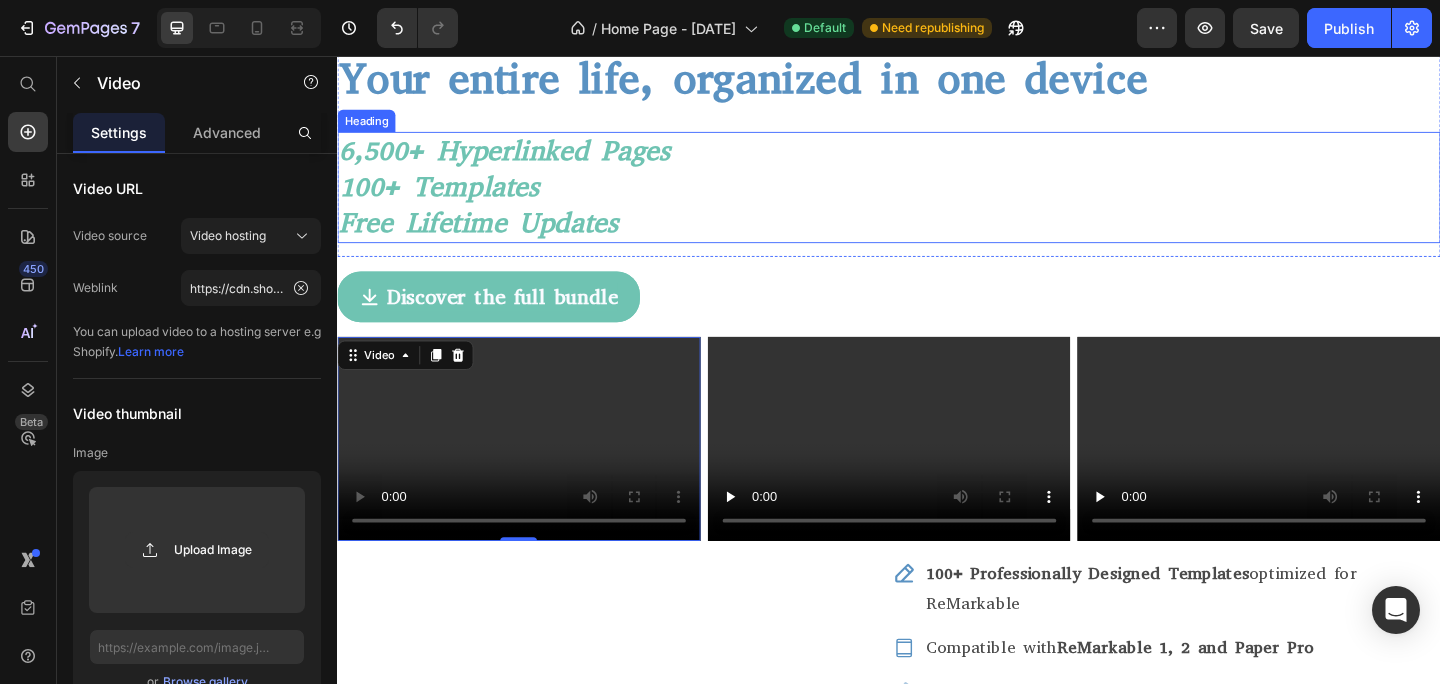 click on "6,500+ Hyperlinked pages  100+ templates Free lifetime updates" at bounding box center [937, 199] 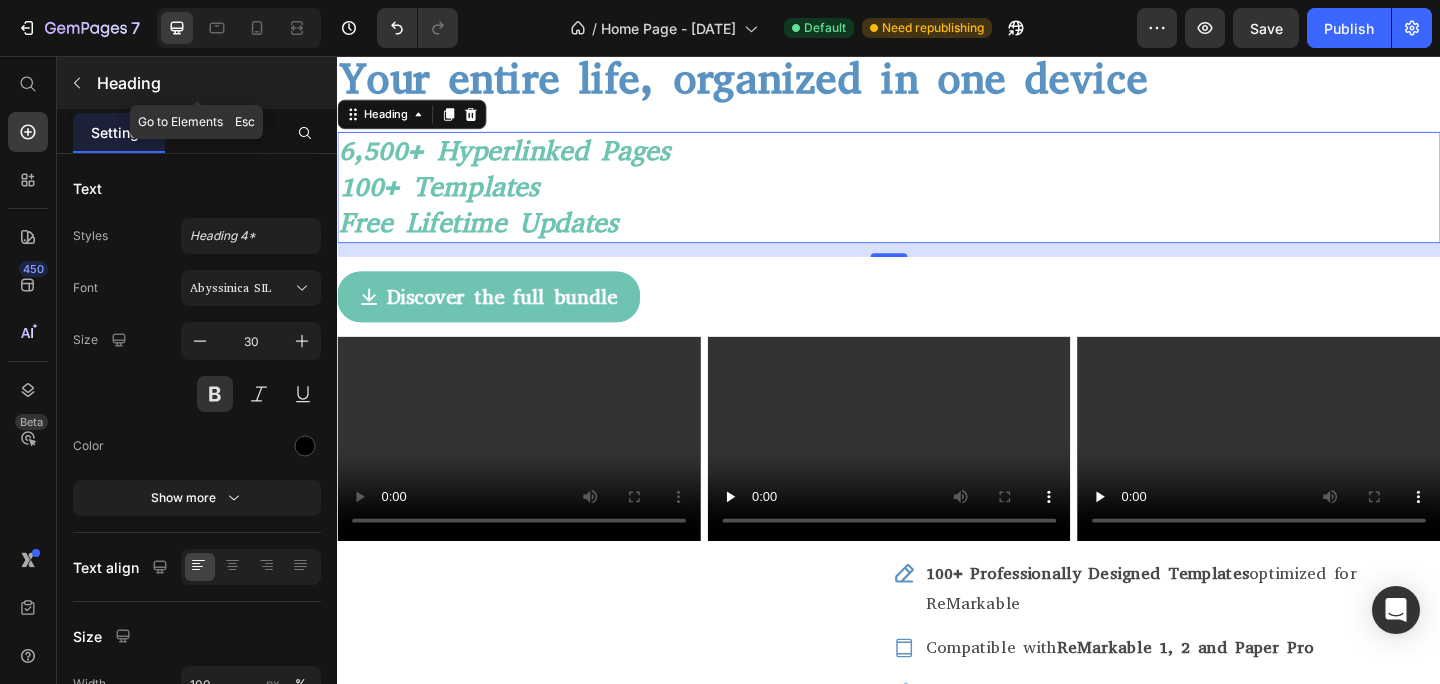 click 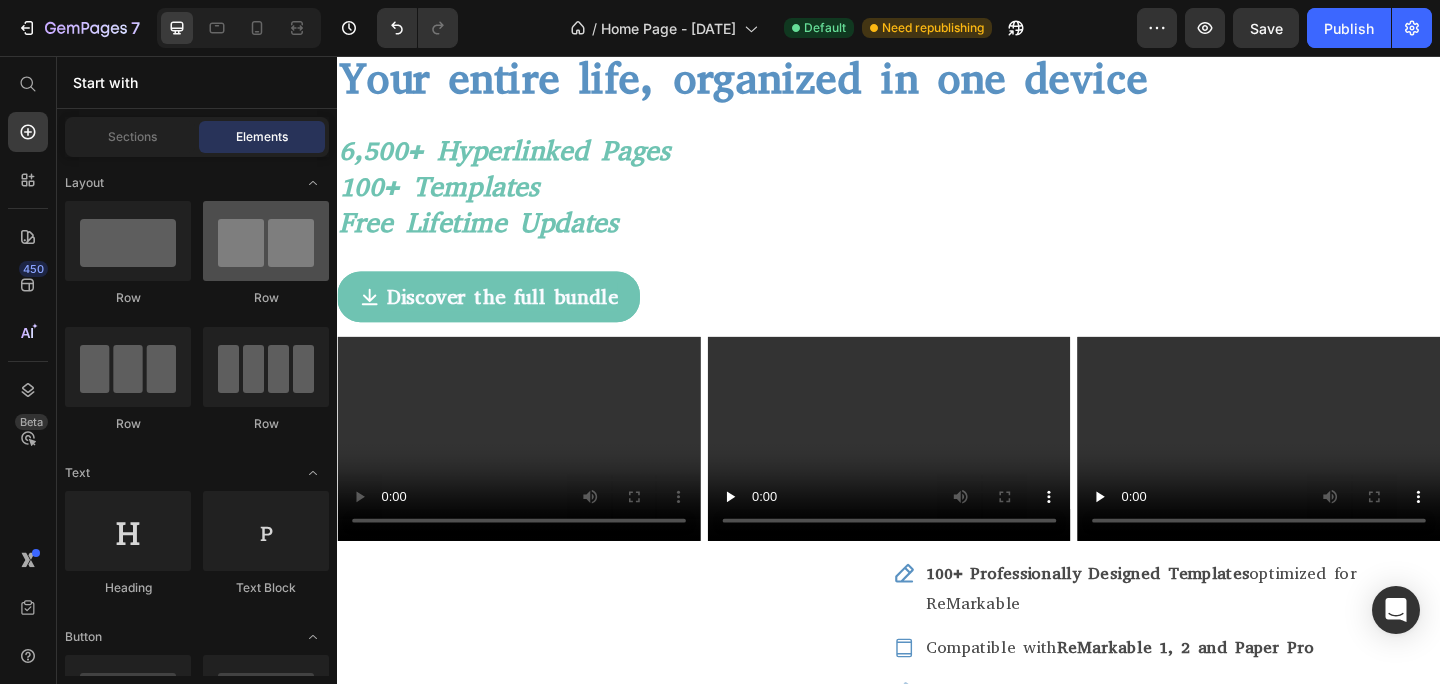 click at bounding box center (266, 241) 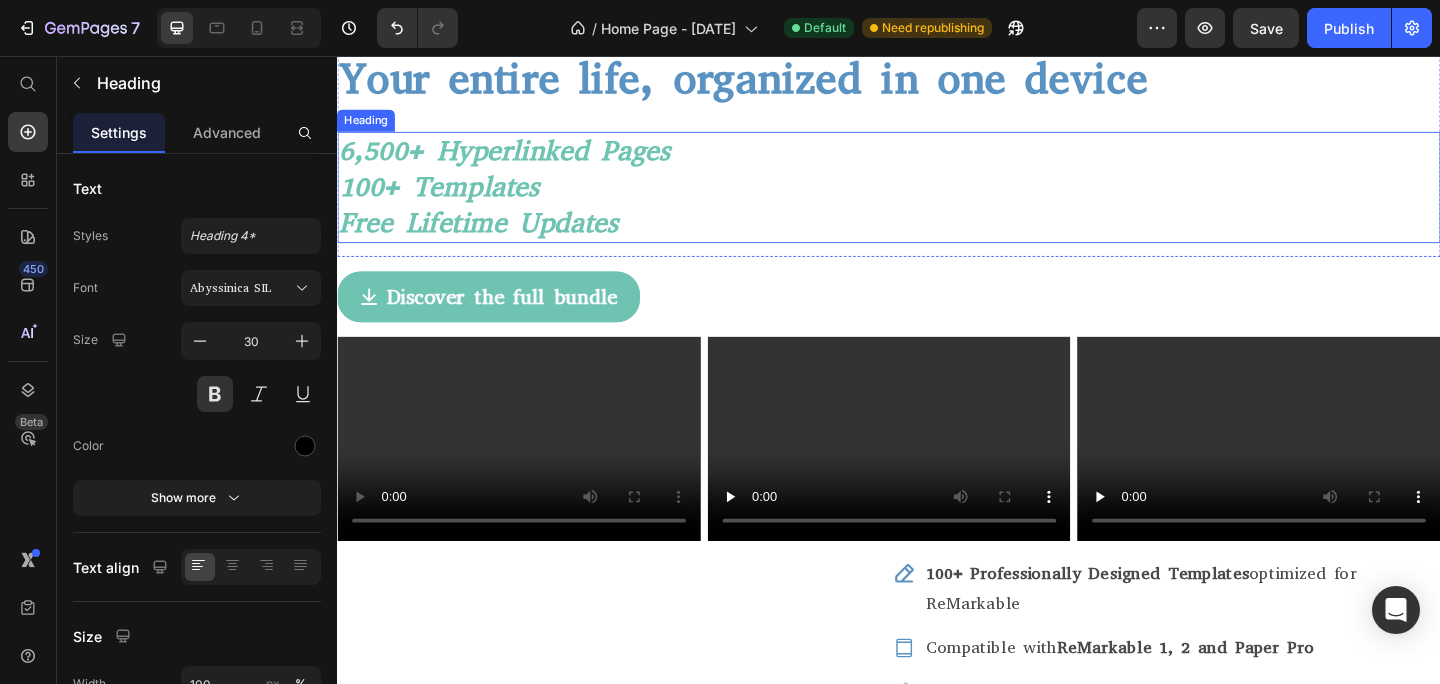 click on "6,500+ Hyperlinked pages  100+ templates Free lifetime updates" at bounding box center (937, 199) 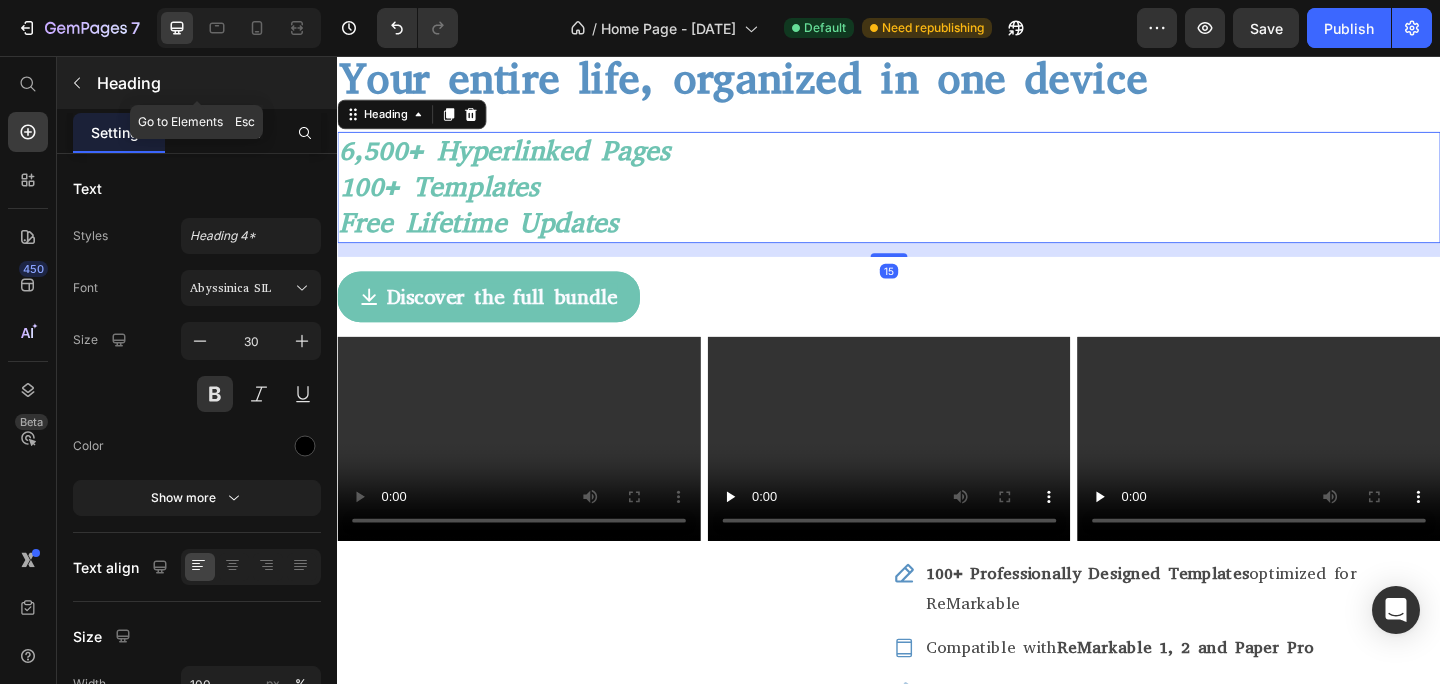 click 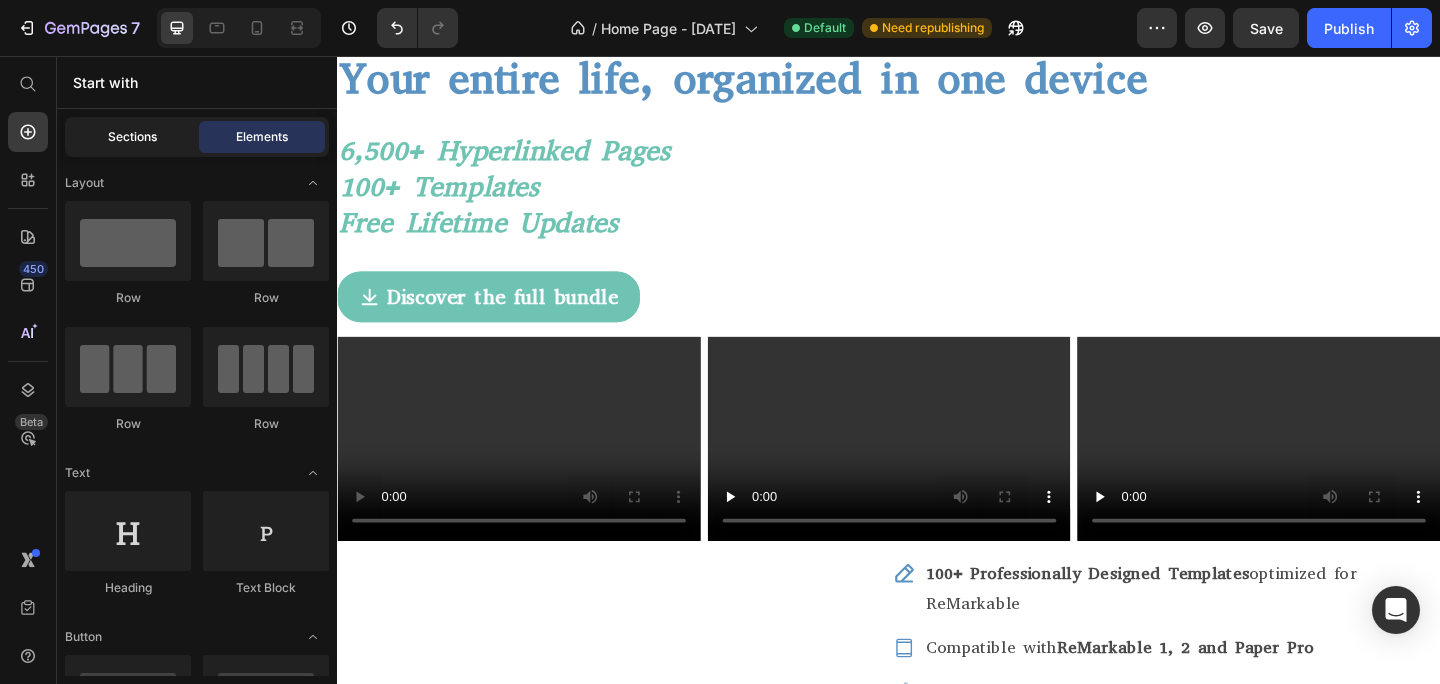 click on "Sections" 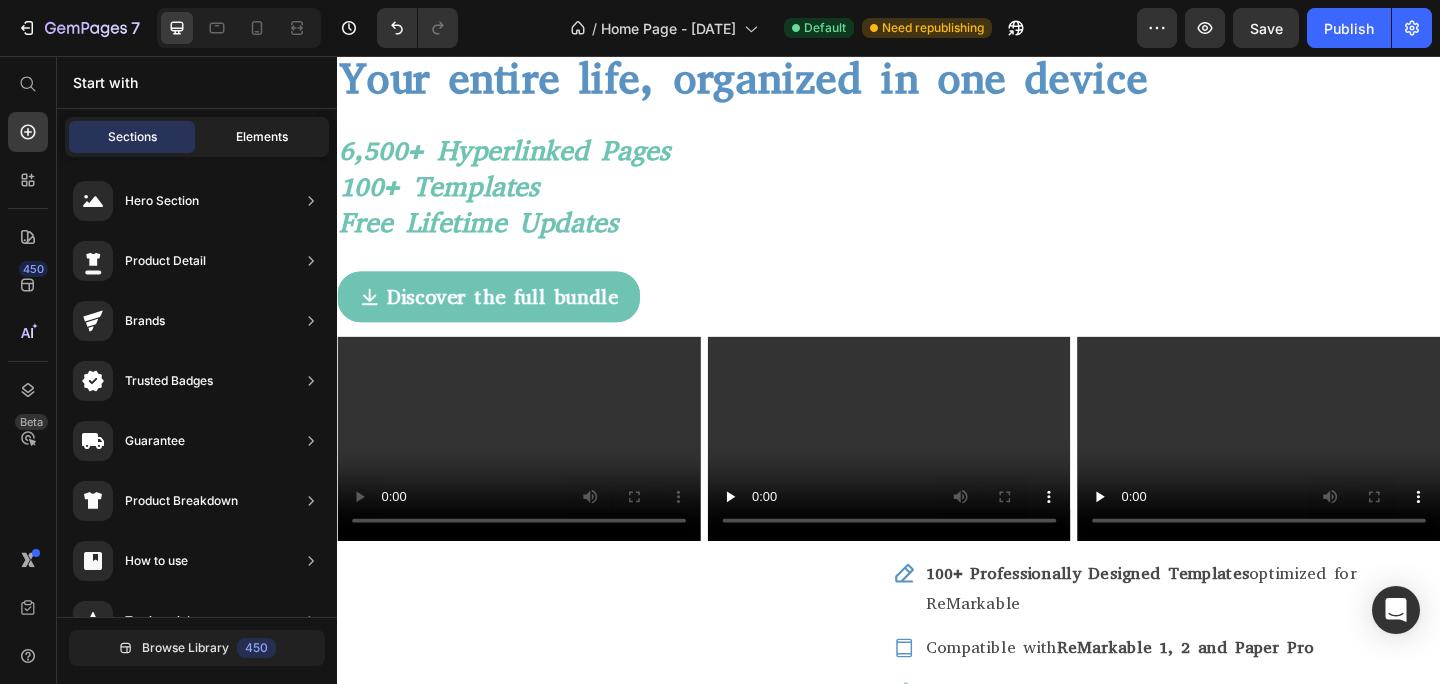 click on "Elements" at bounding box center (262, 137) 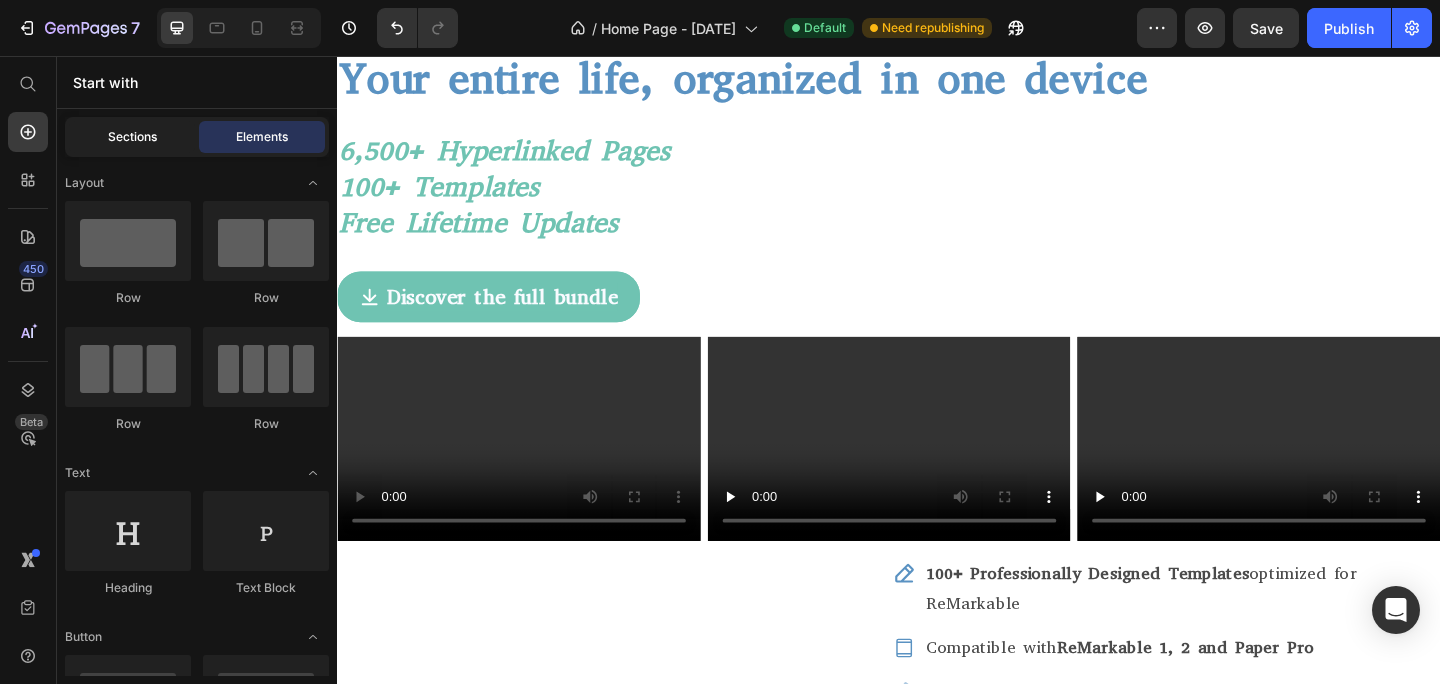click on "Sections" 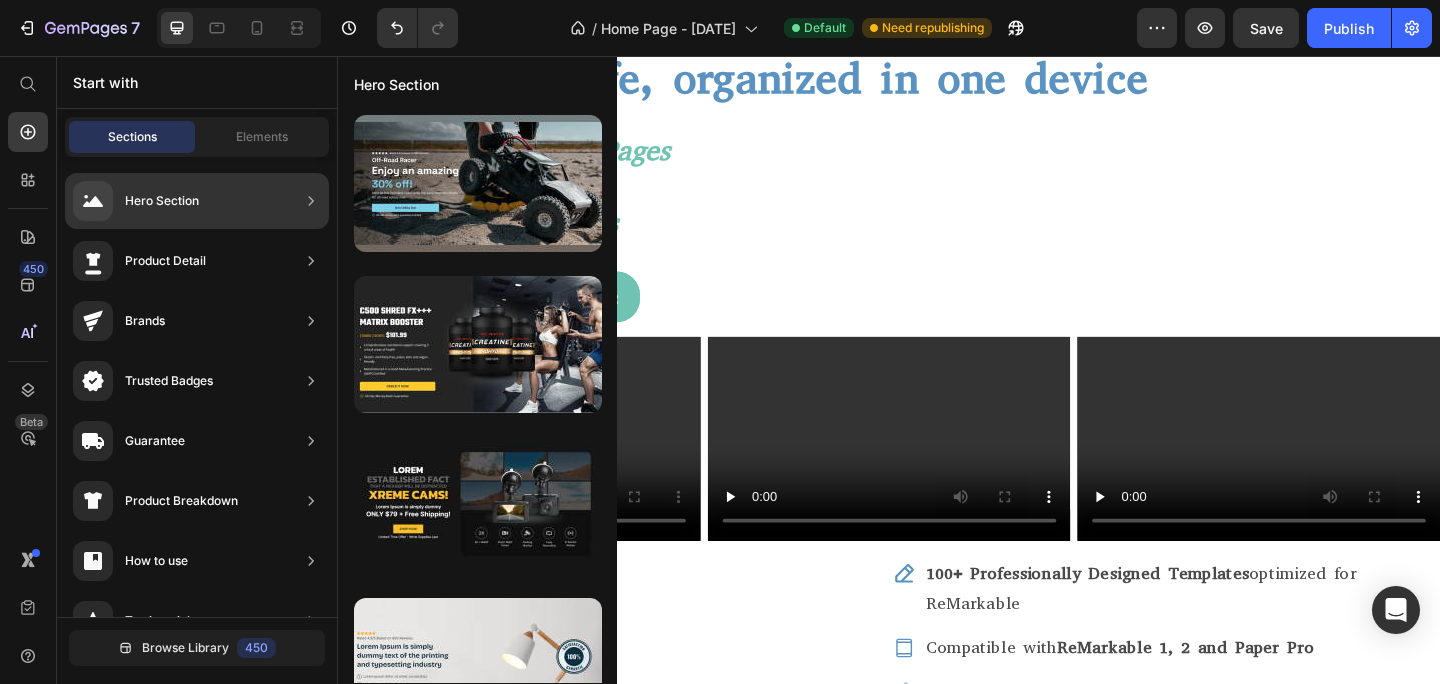 click on "Hero Section" at bounding box center (162, 201) 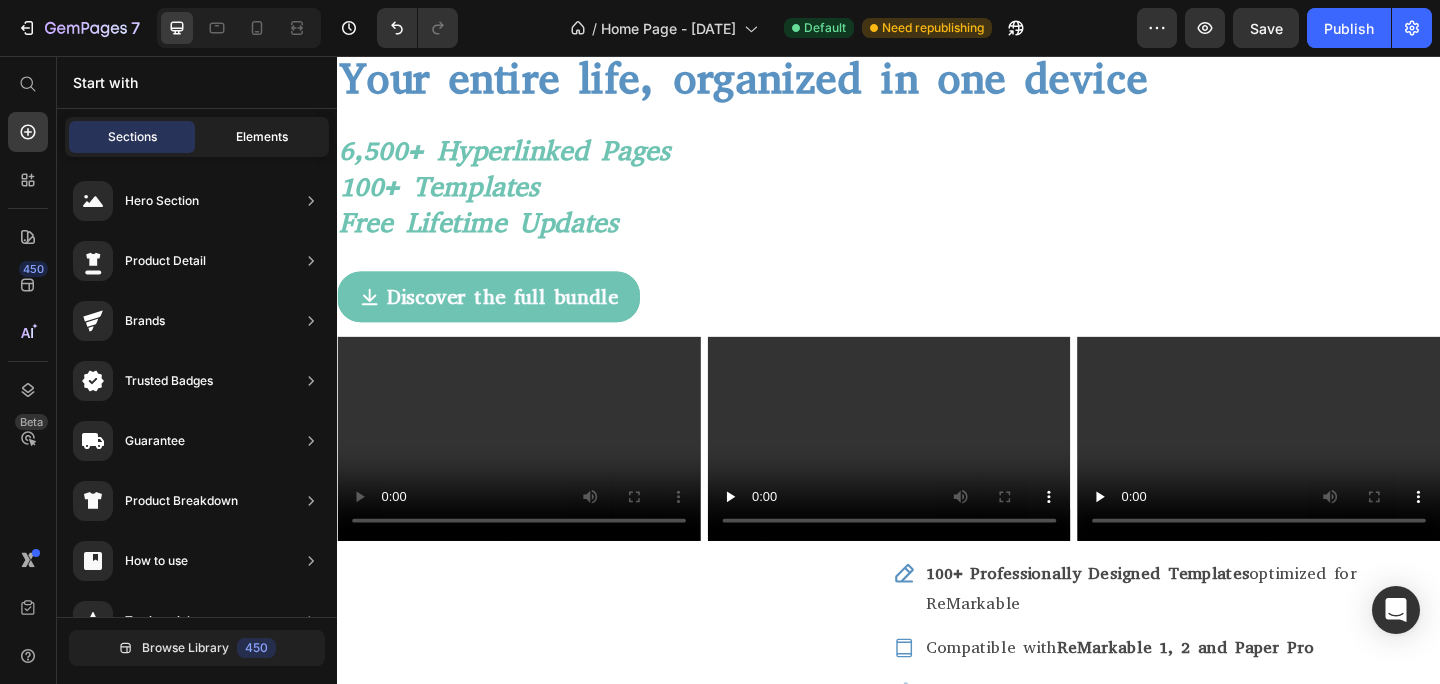 click on "Elements" at bounding box center (262, 137) 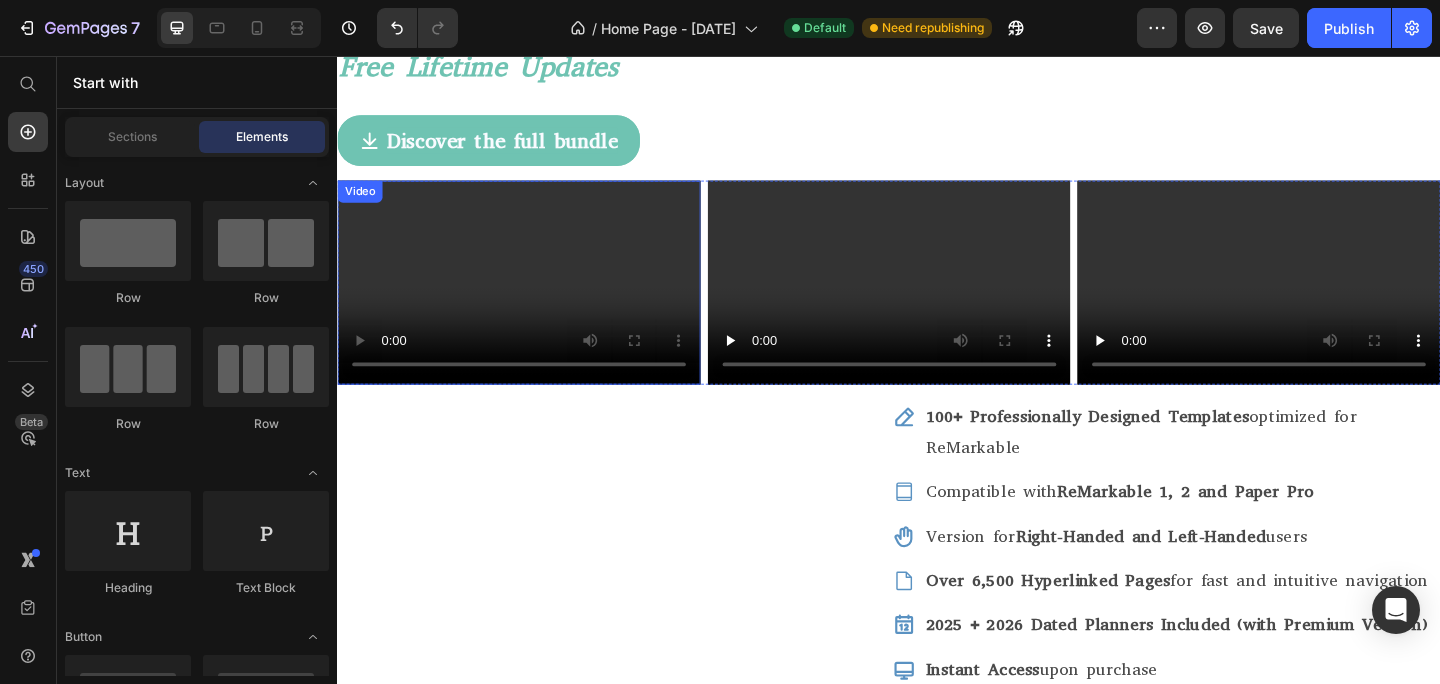 scroll, scrollTop: 144, scrollLeft: 0, axis: vertical 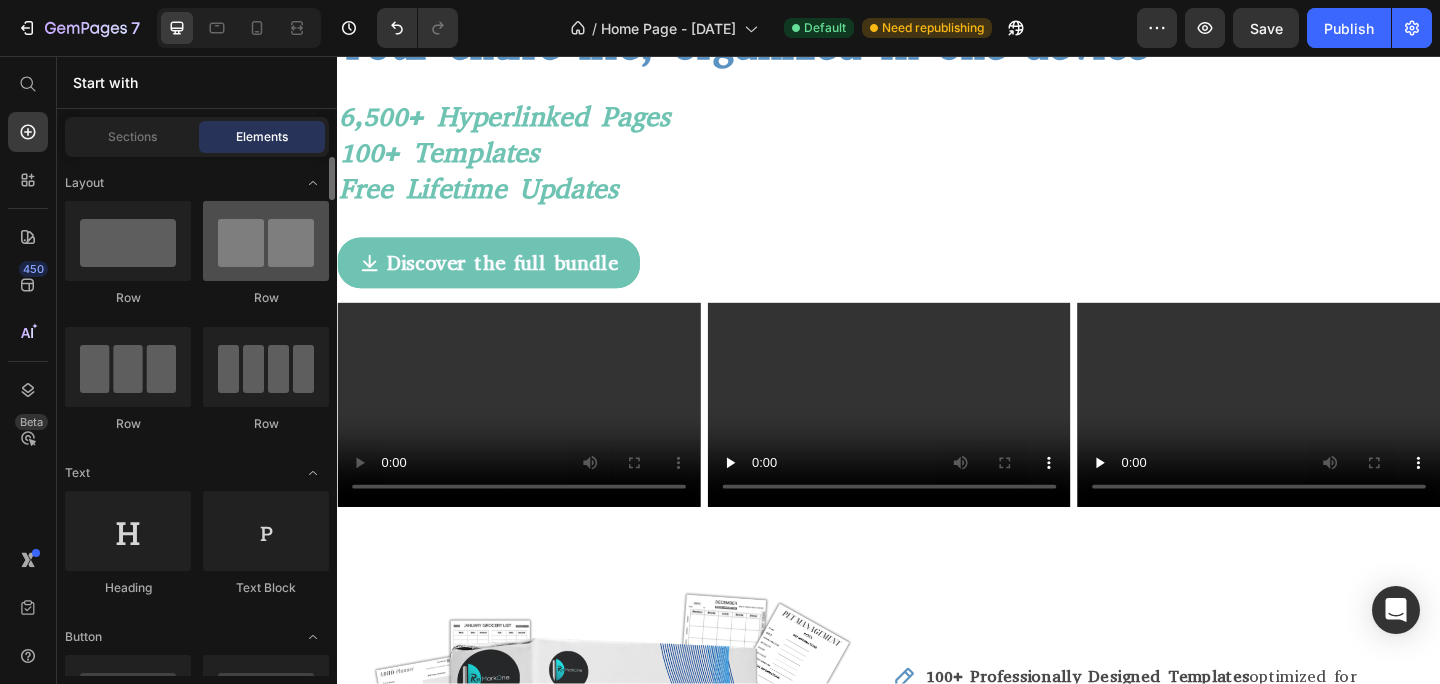 click at bounding box center [266, 241] 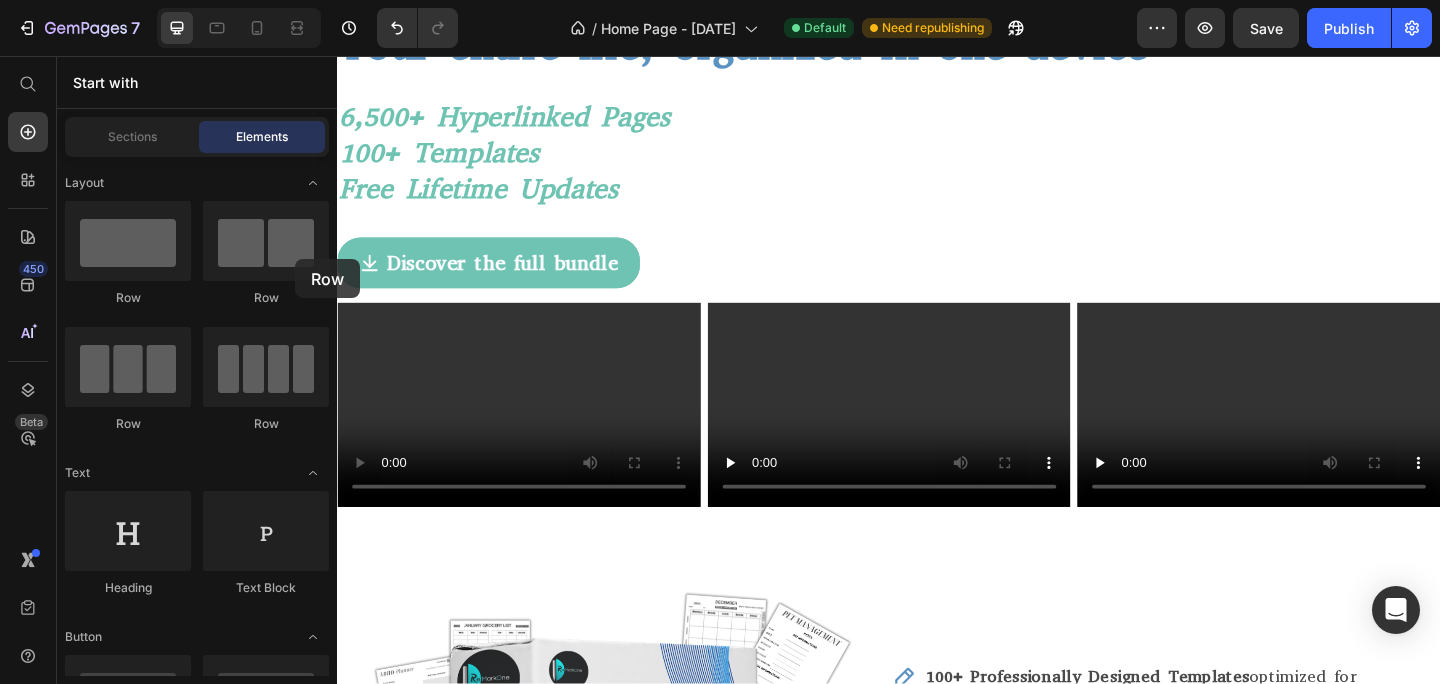 drag, startPoint x: 583, startPoint y: 315, endPoint x: 421, endPoint y: 277, distance: 166.39711 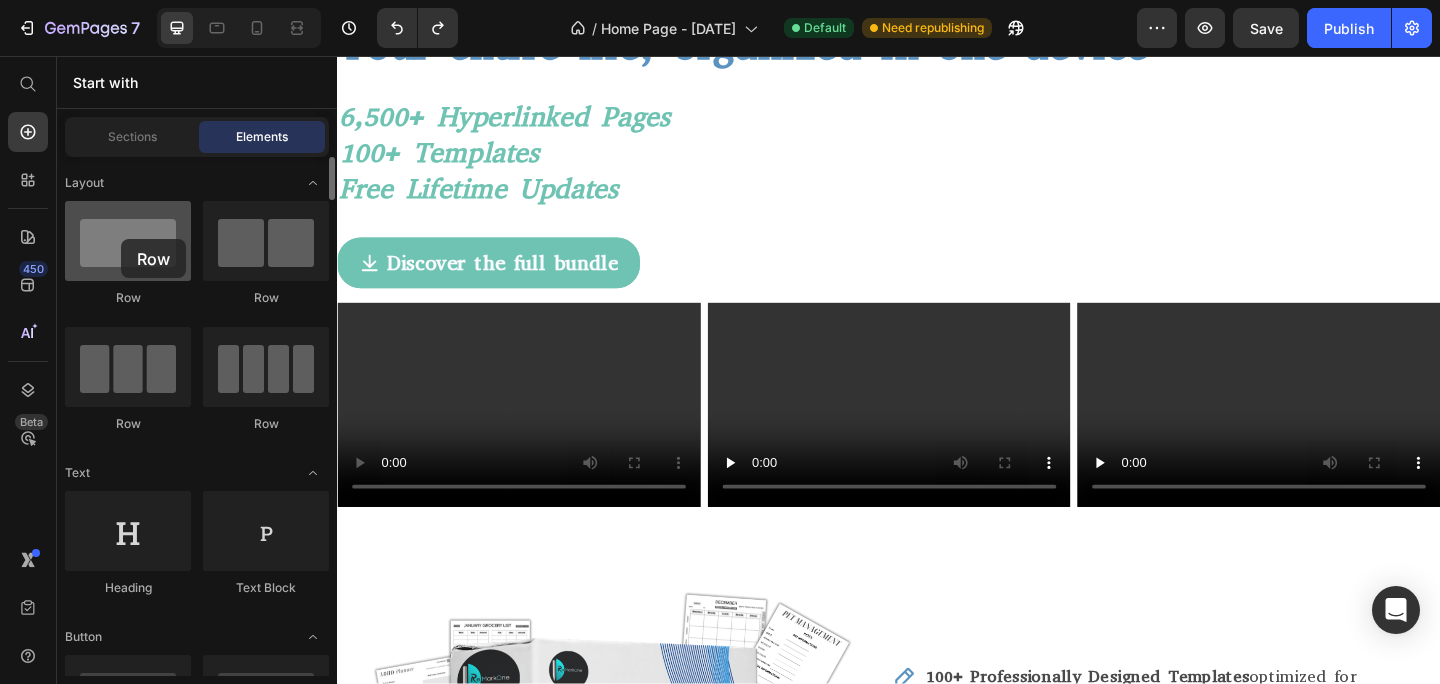 drag, startPoint x: 161, startPoint y: 256, endPoint x: 122, endPoint y: 240, distance: 42.154476 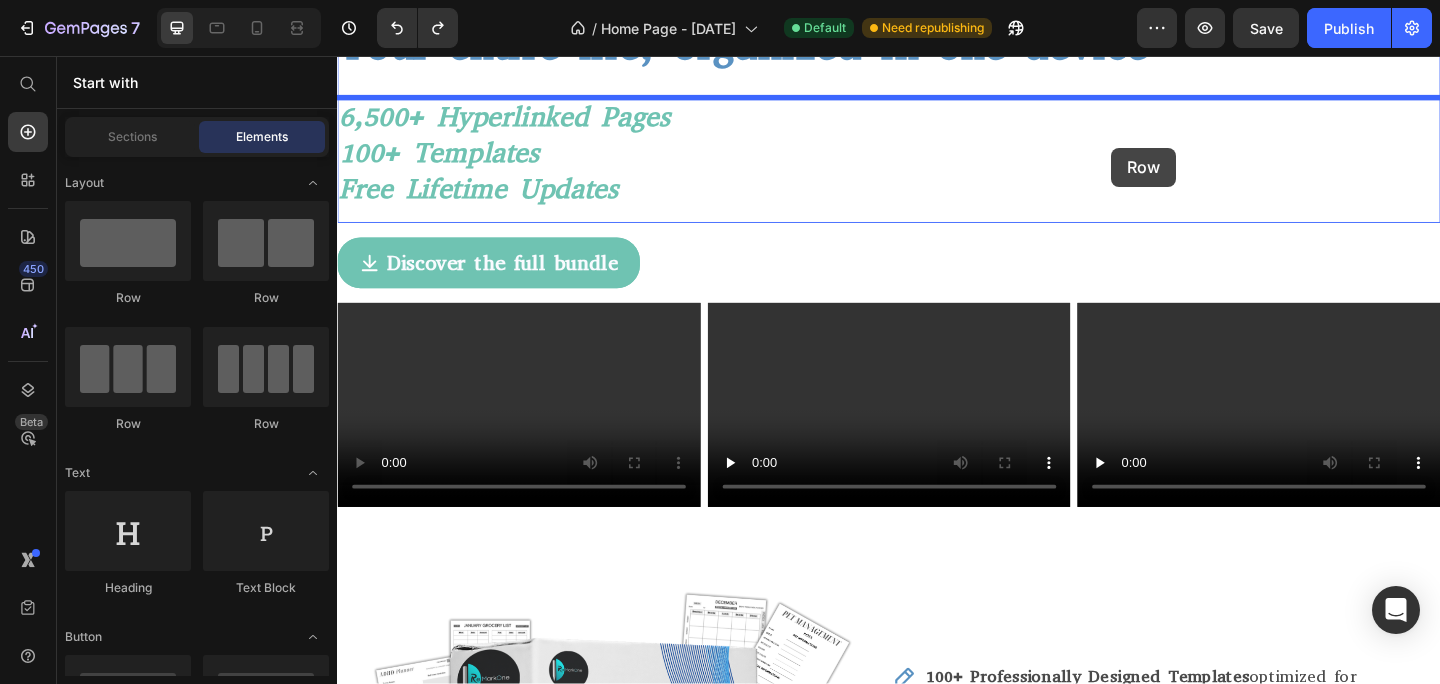 drag, startPoint x: 624, startPoint y: 294, endPoint x: 1179, endPoint y: 156, distance: 571.8995 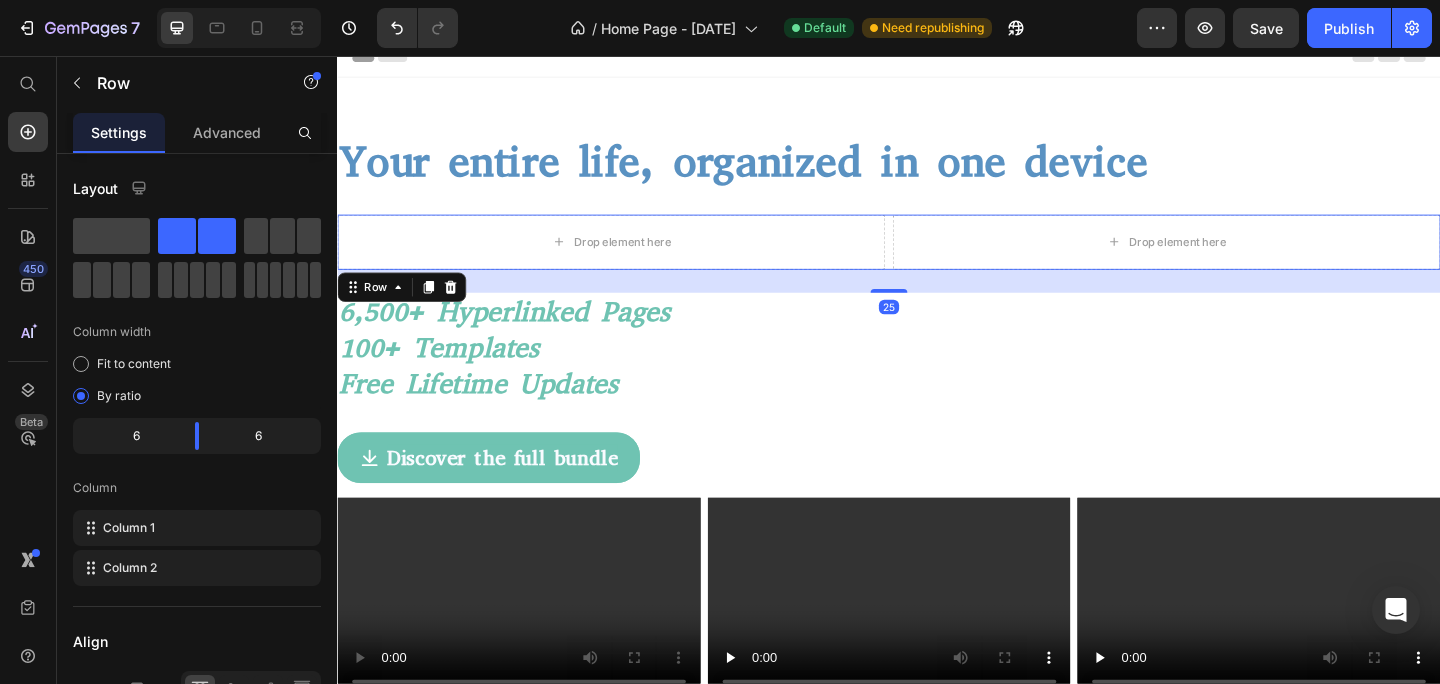 scroll, scrollTop: 0, scrollLeft: 0, axis: both 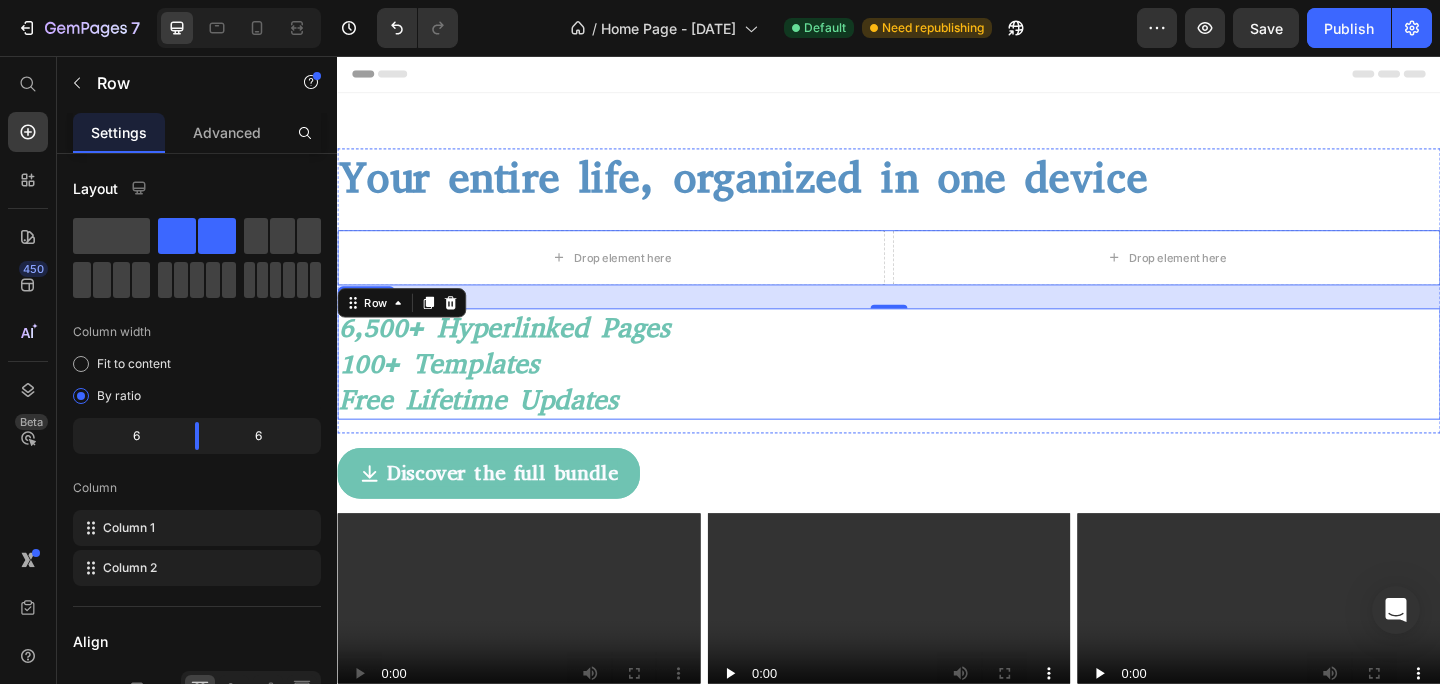 click on "100+ templates" at bounding box center [447, 391] 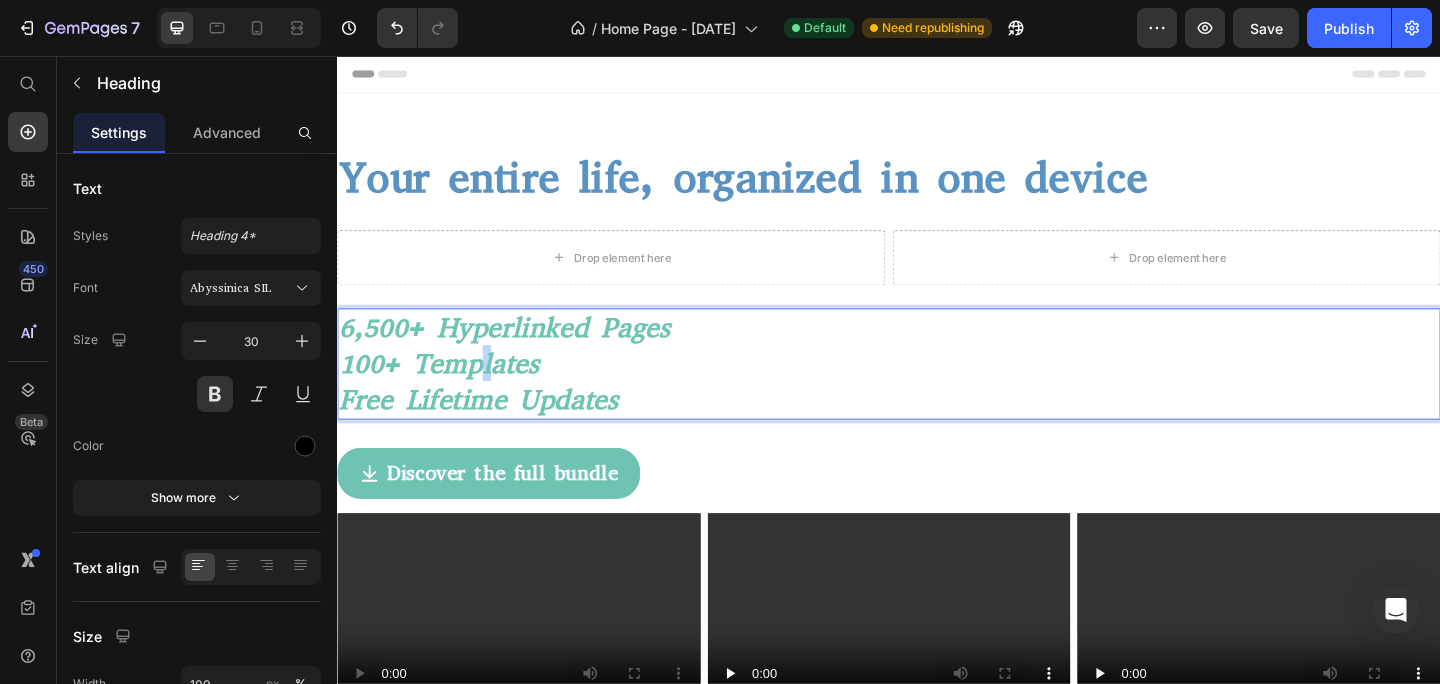 drag, startPoint x: 491, startPoint y: 389, endPoint x: 507, endPoint y: 409, distance: 25.612497 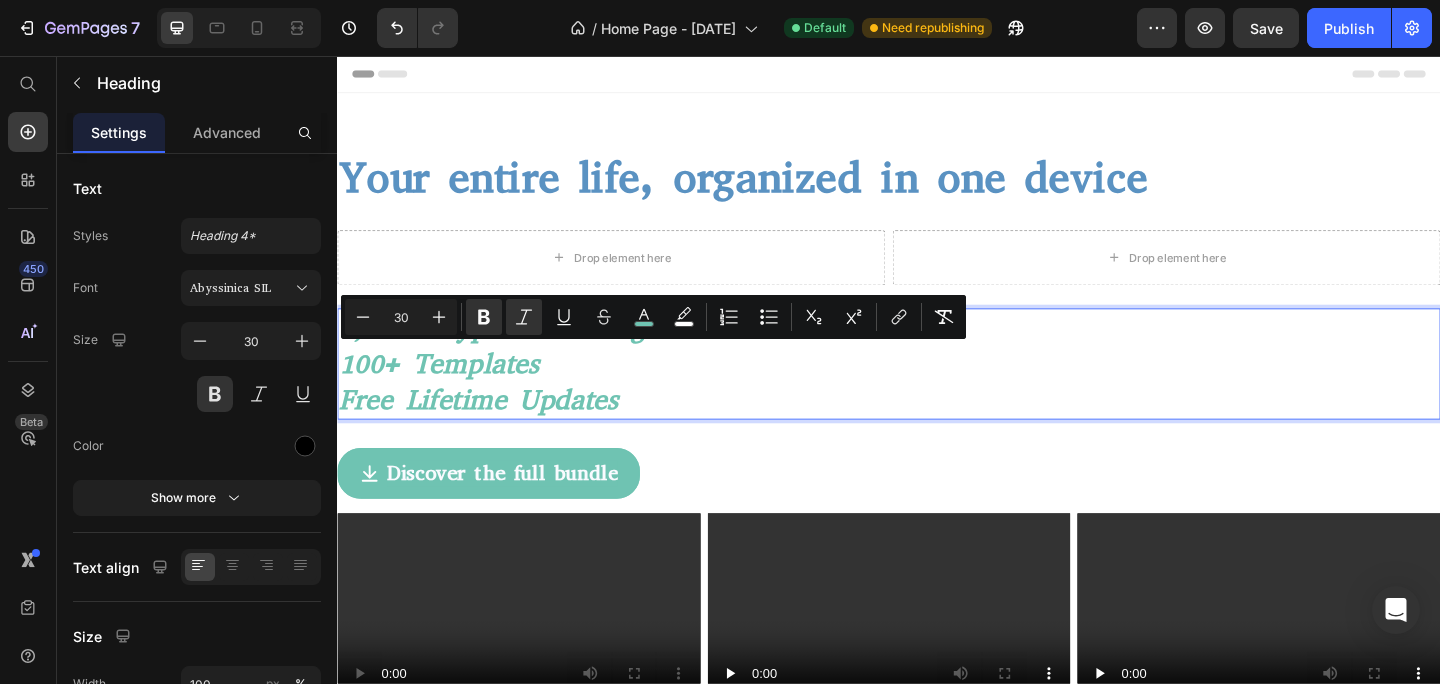 click on "6,500+ Hyperlinked pages  100+ templates Free lifetime updates" at bounding box center (937, 391) 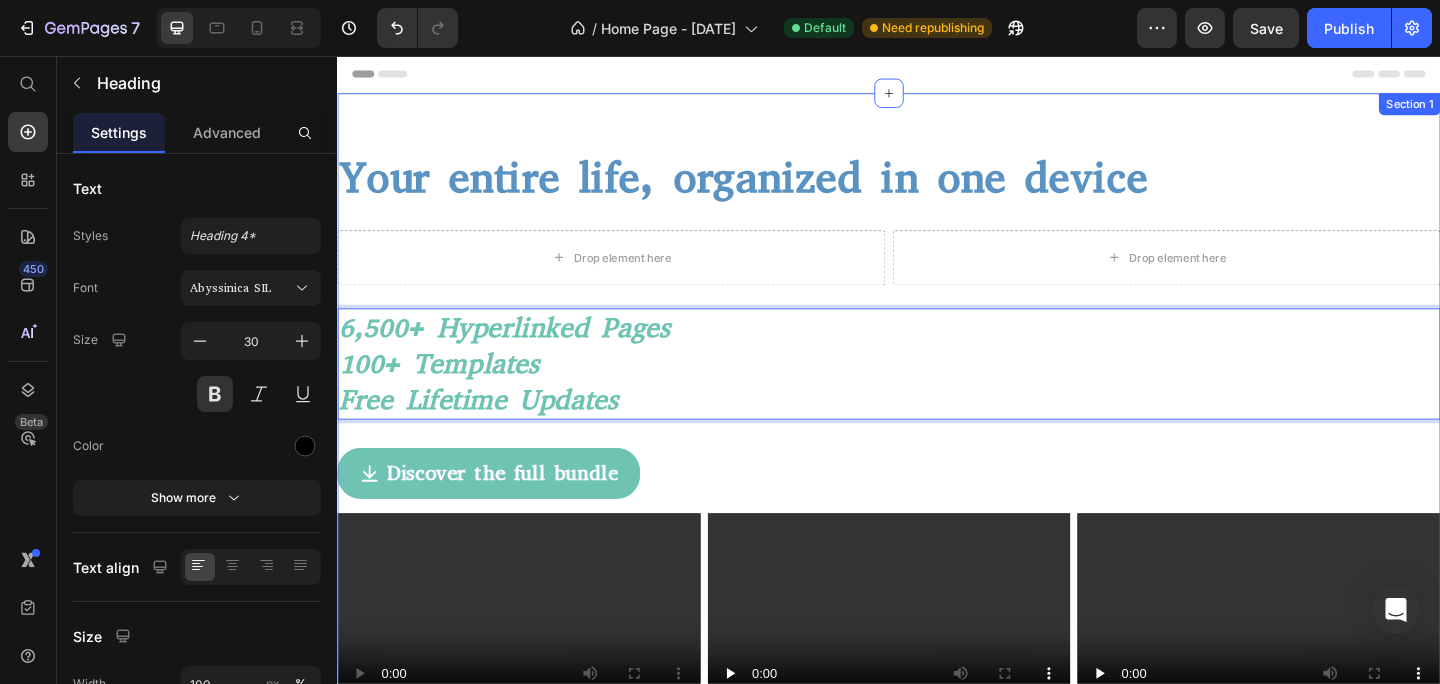 click on "Discover the full bundle Button" at bounding box center [937, 511] 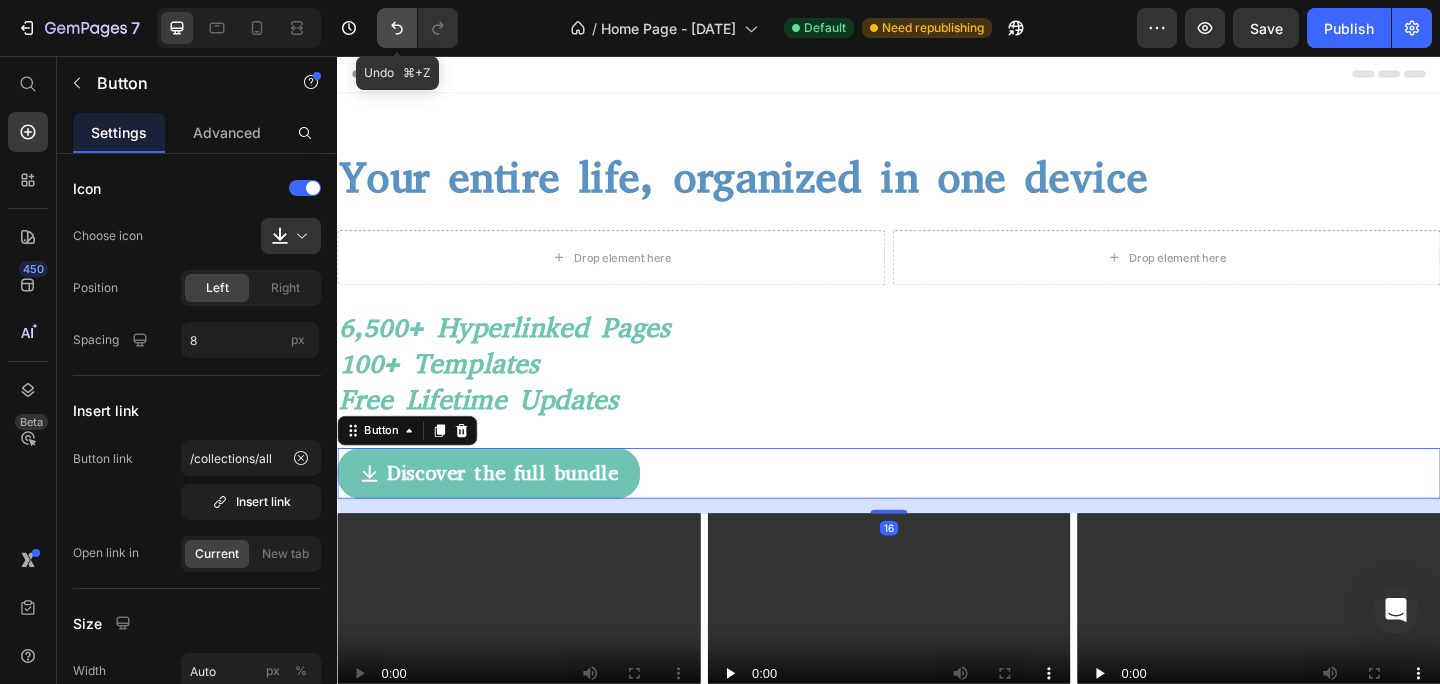 click 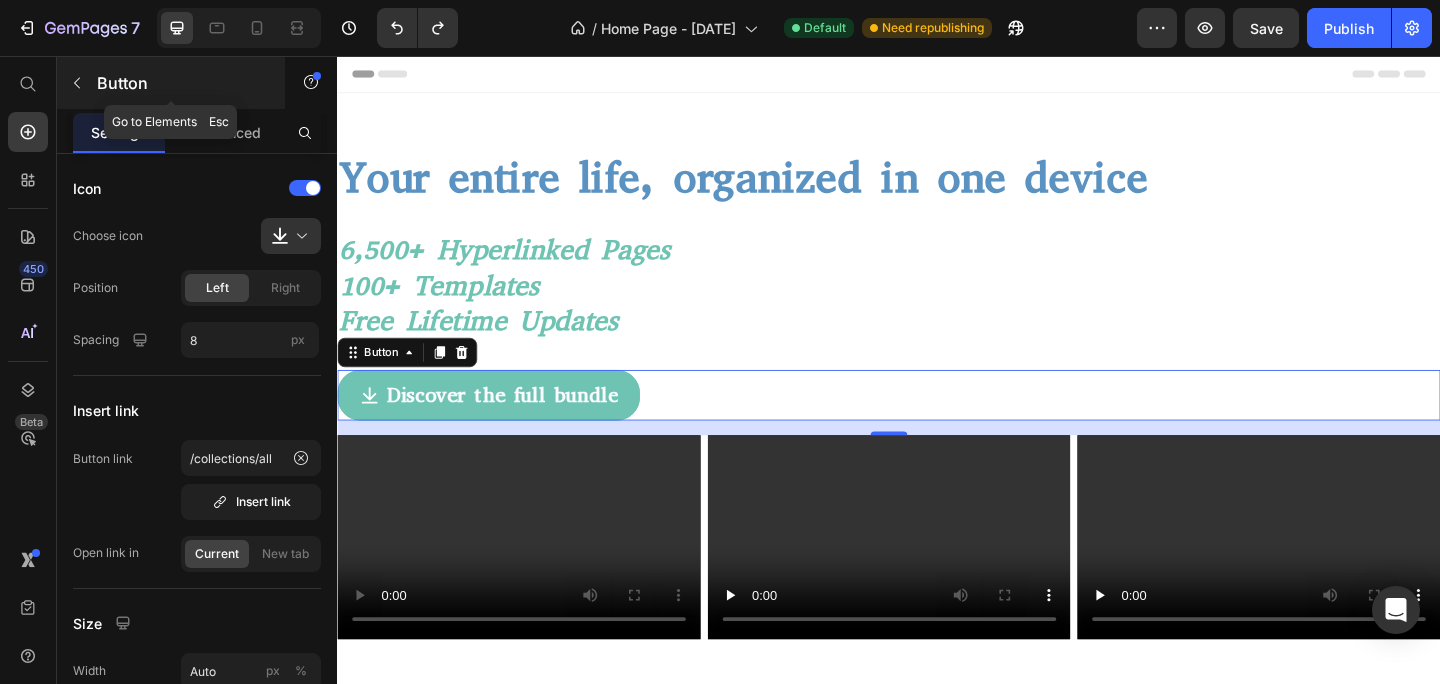 click at bounding box center [77, 83] 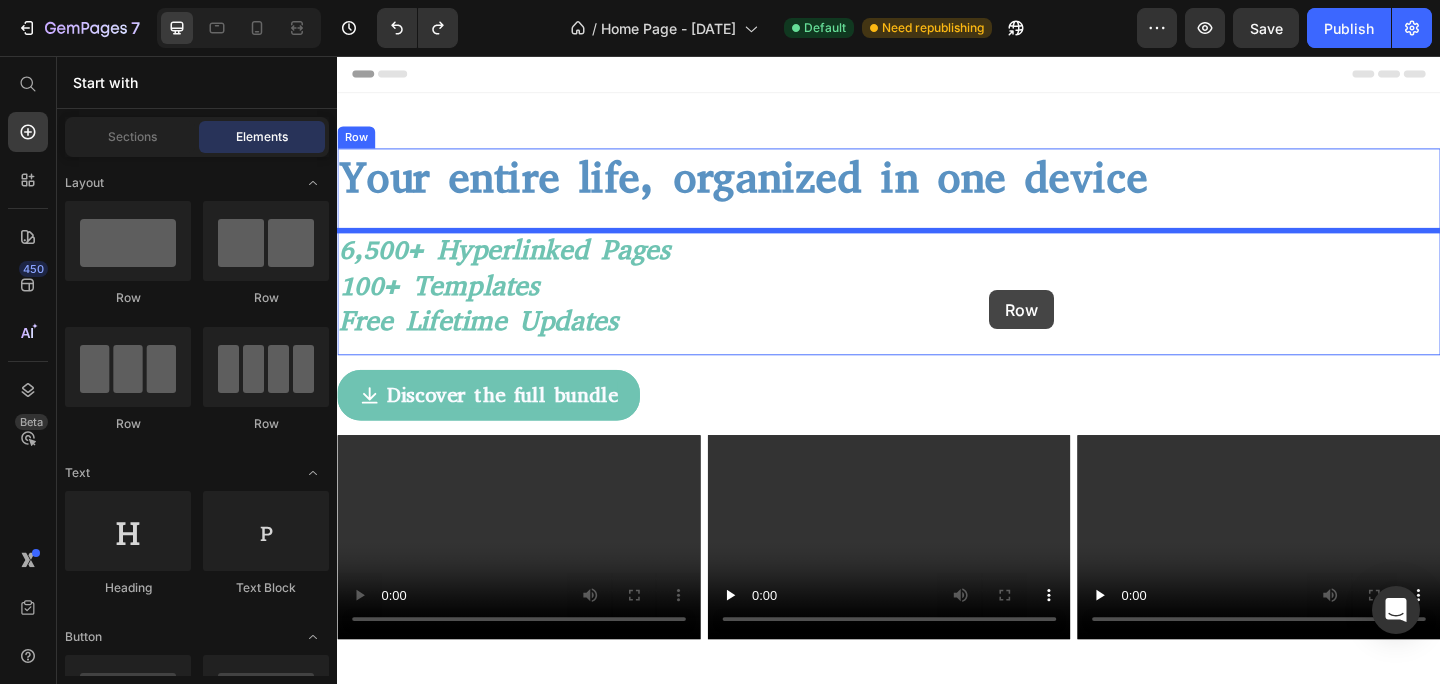 drag, startPoint x: 469, startPoint y: 447, endPoint x: 1046, endPoint y: 311, distance: 592.8111 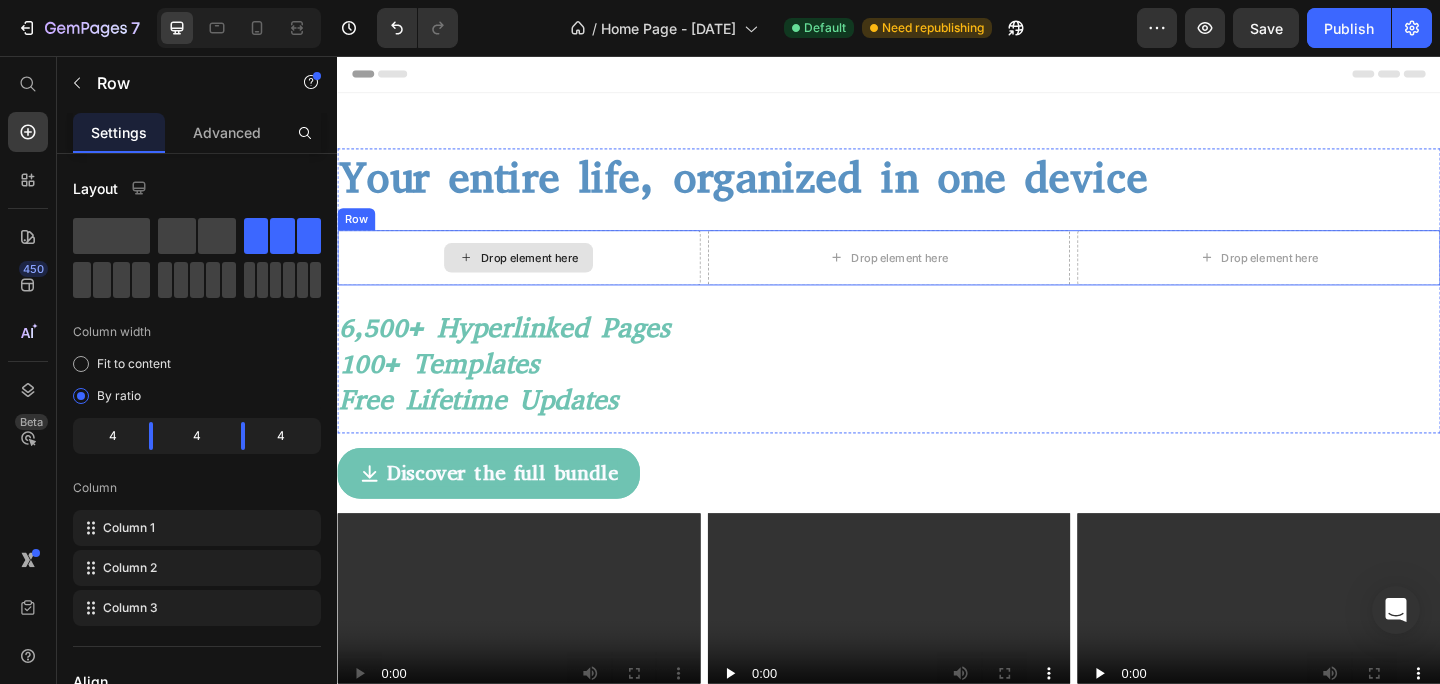 click 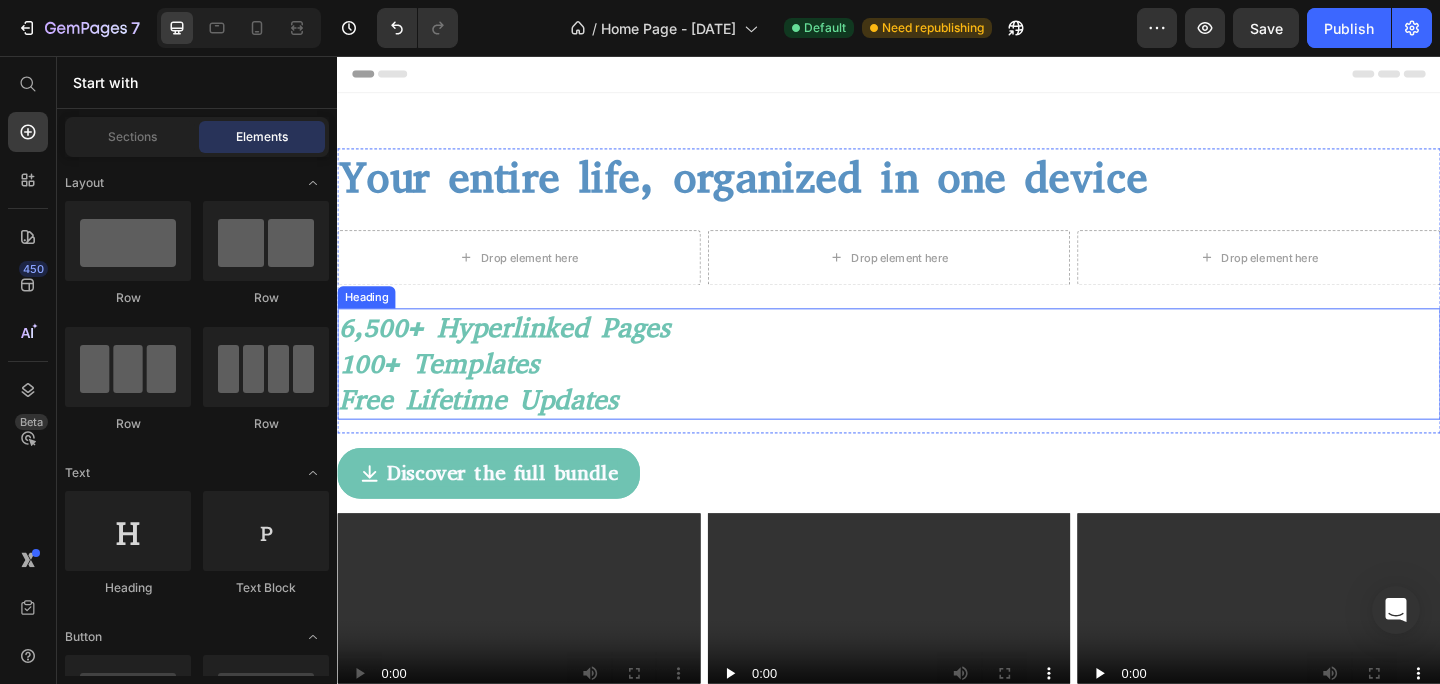 click on "100+ templates" at bounding box center (447, 391) 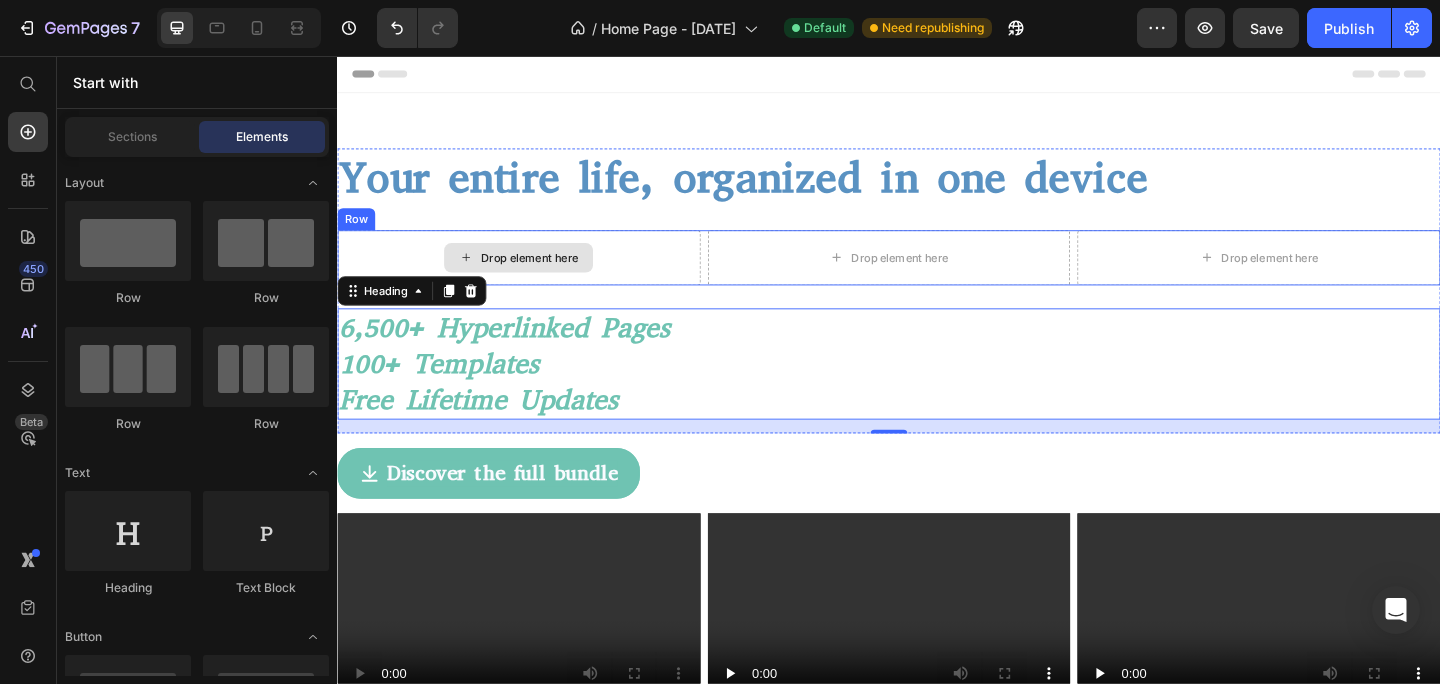 click on "Drop element here" at bounding box center [546, 276] 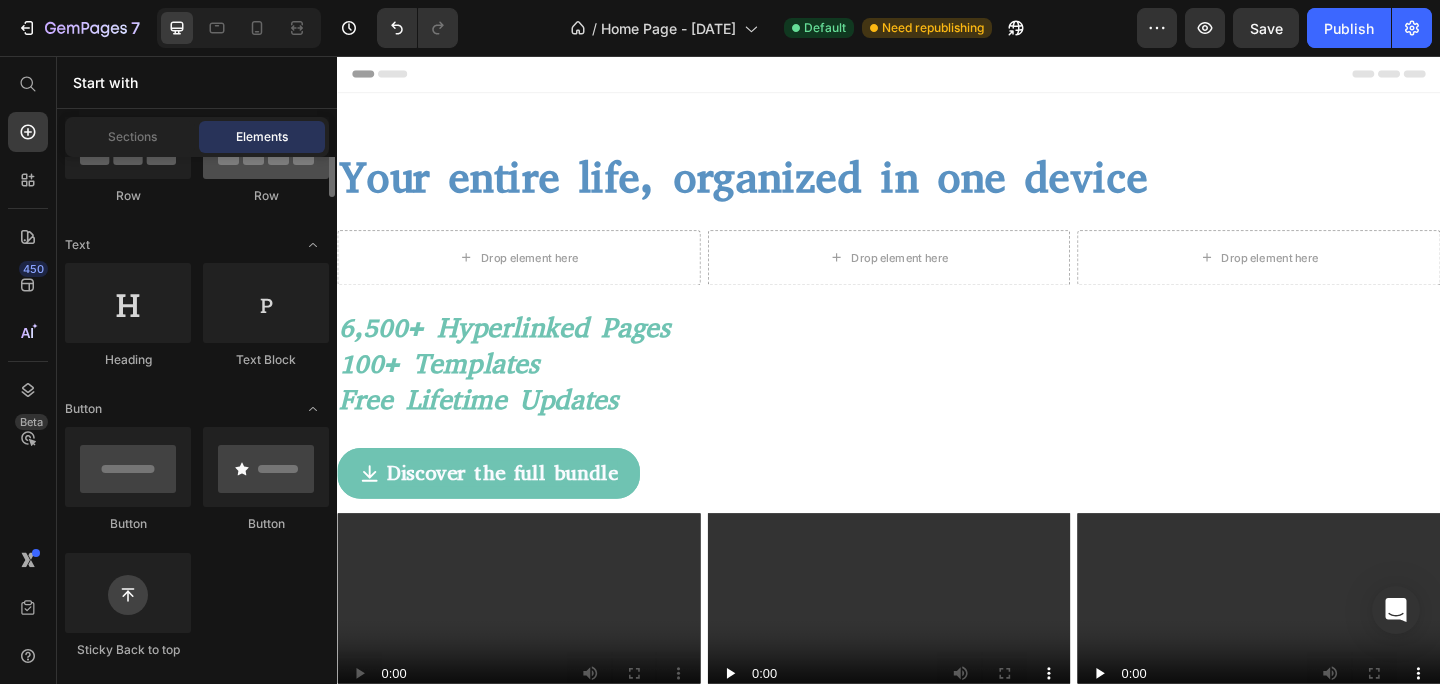 scroll, scrollTop: 149, scrollLeft: 0, axis: vertical 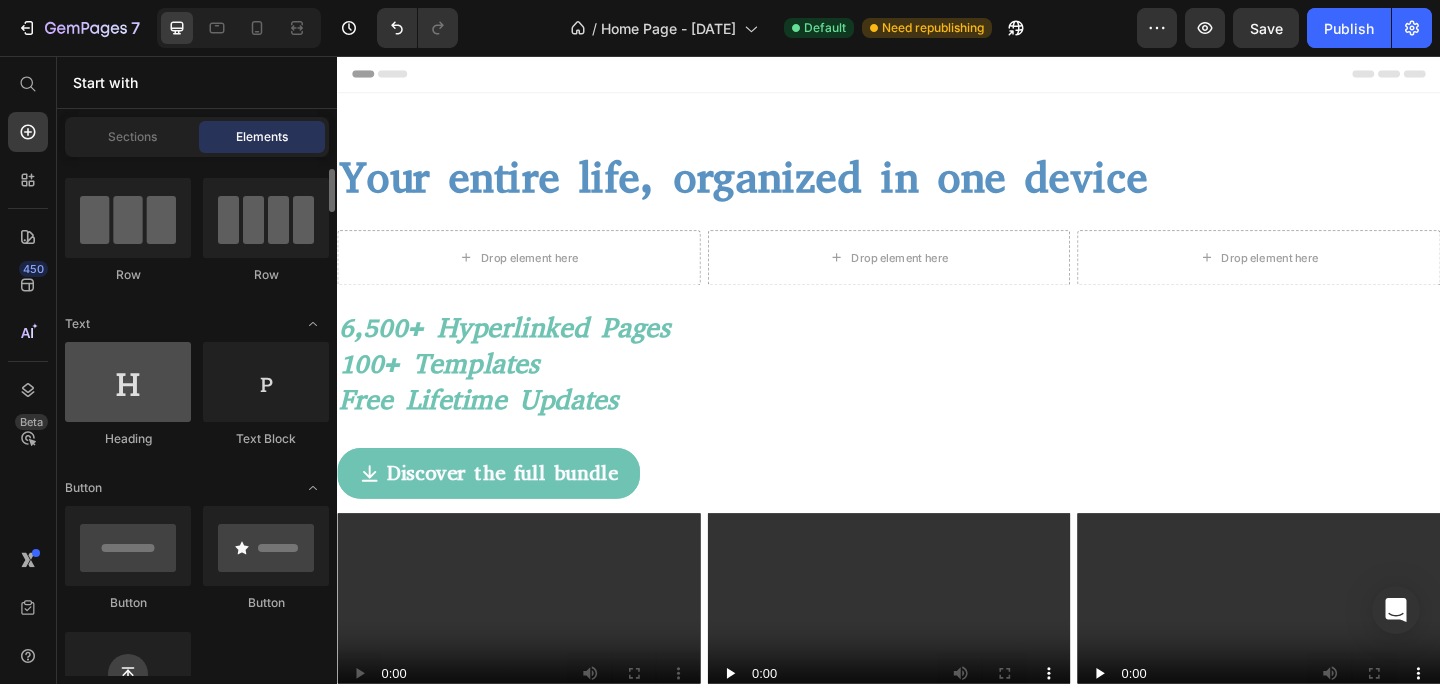 click at bounding box center [128, 382] 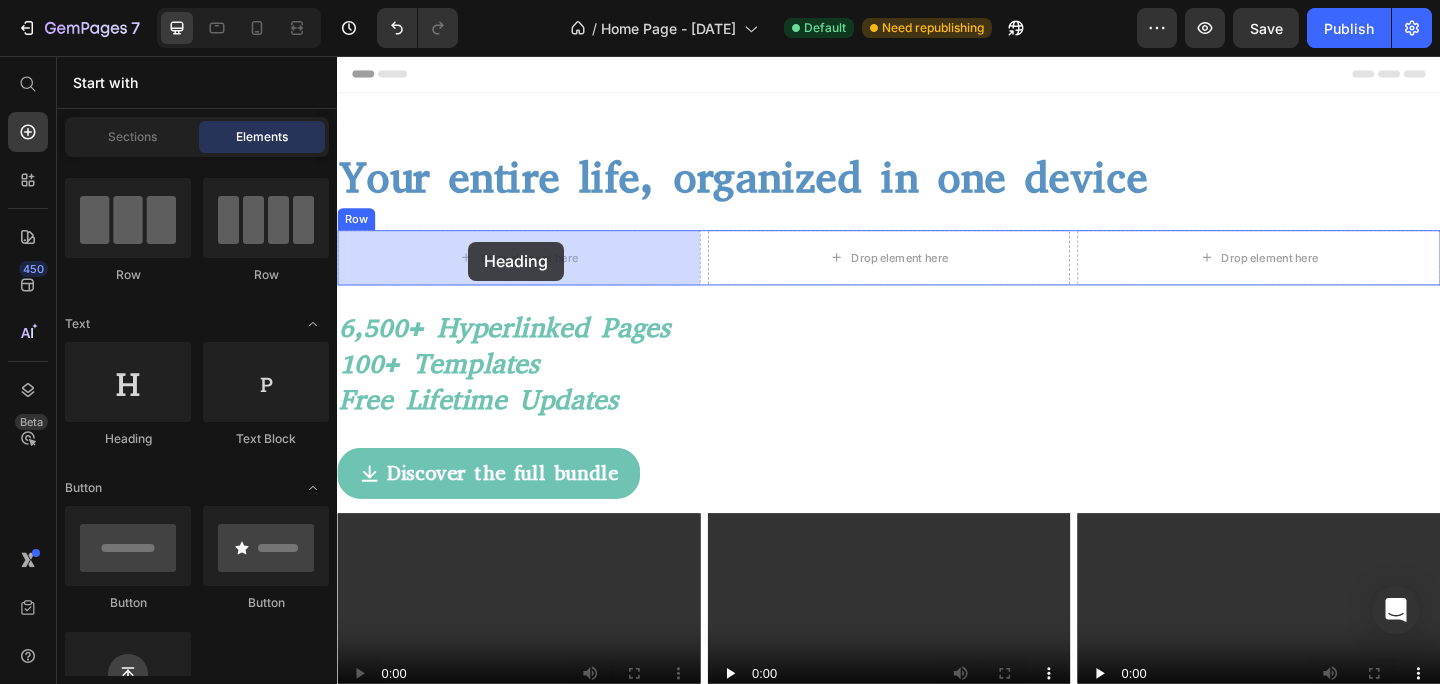drag, startPoint x: 484, startPoint y: 442, endPoint x: 478, endPoint y: 258, distance: 184.0978 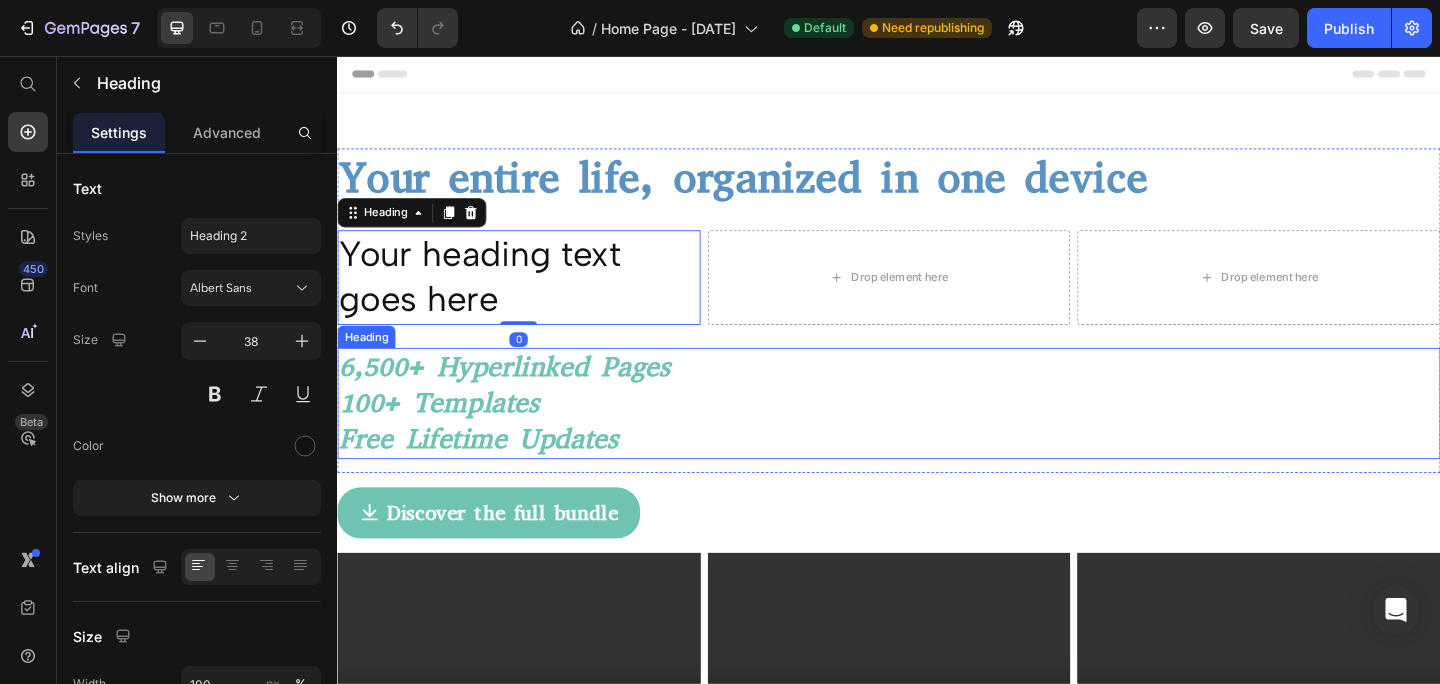 click on "100+ templates" at bounding box center [447, 434] 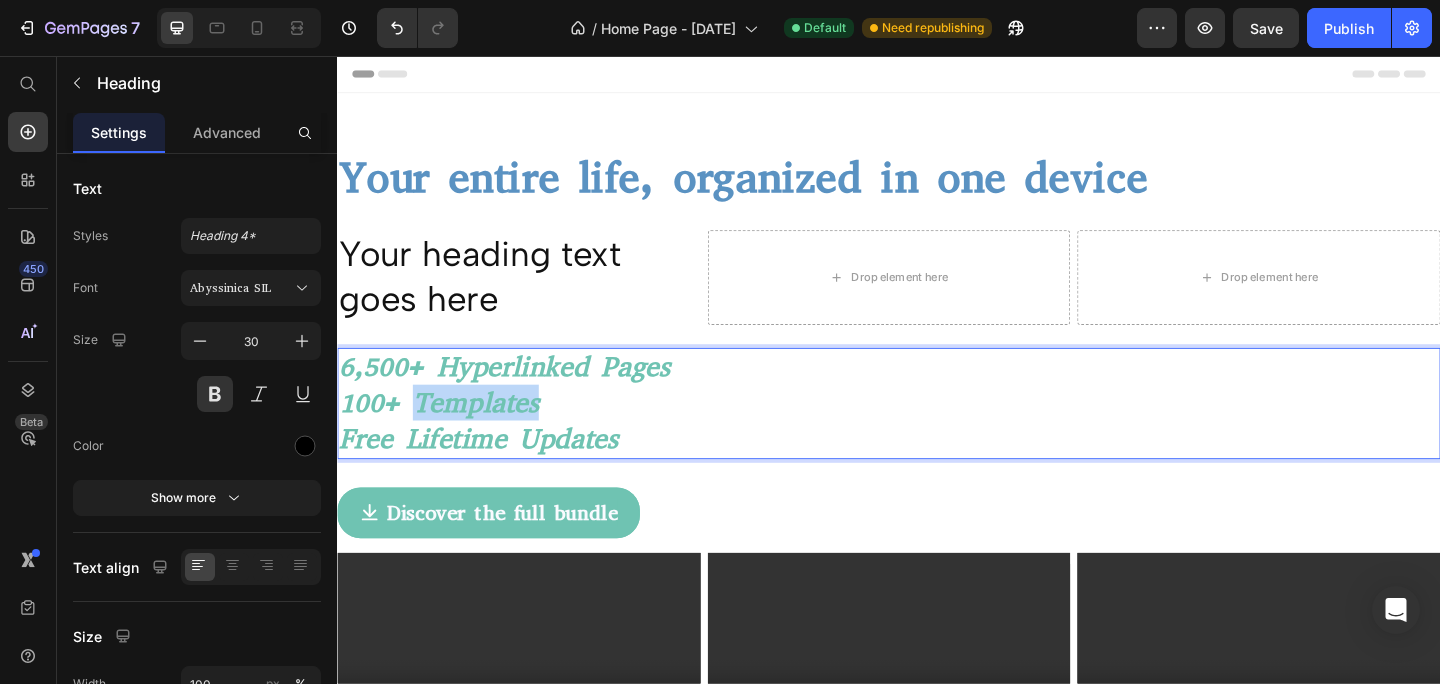 click on "100+ templates" at bounding box center (447, 434) 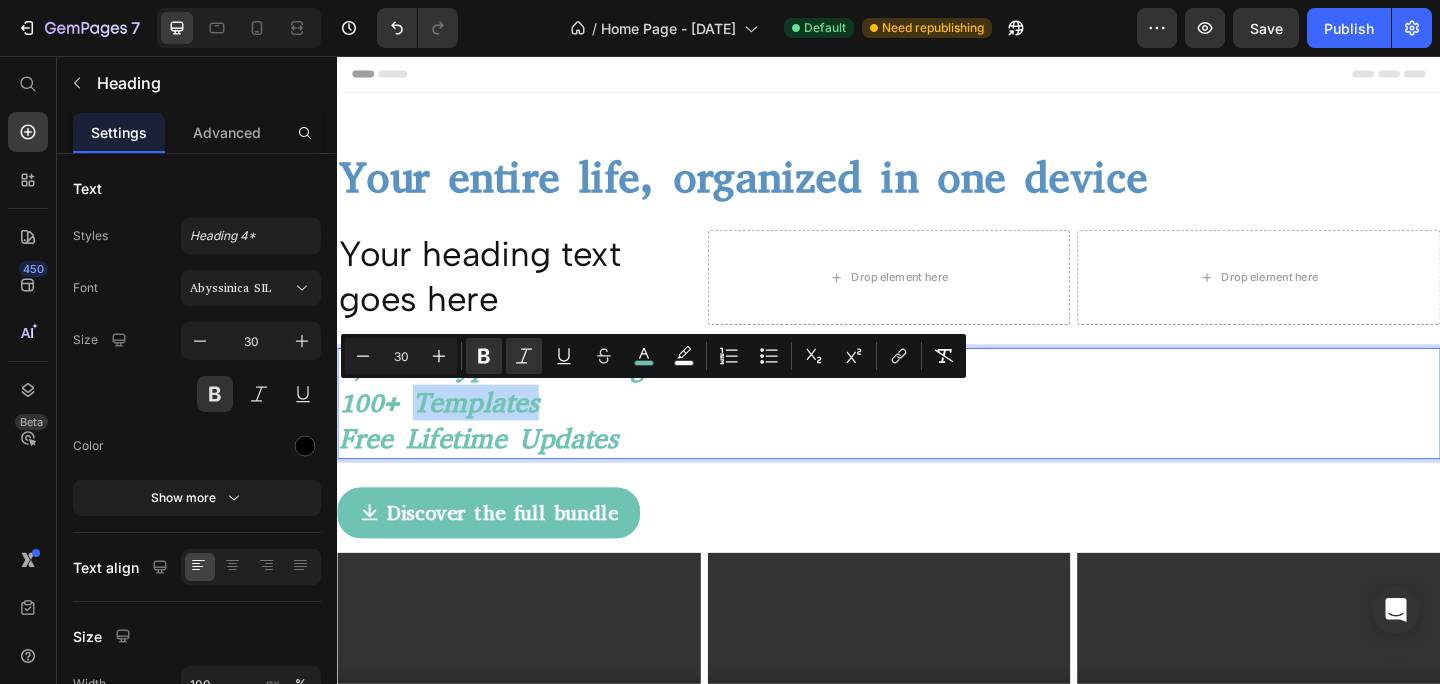 click on "100+ templates" at bounding box center (447, 434) 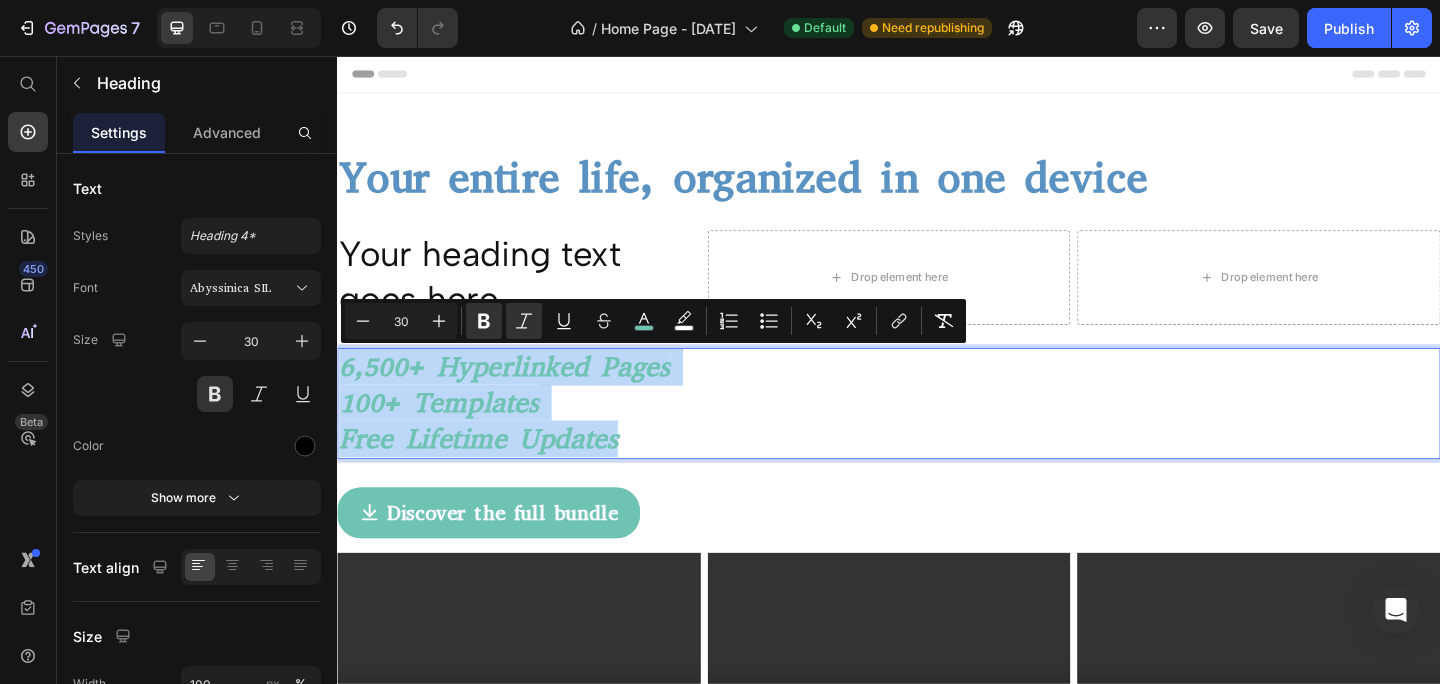 drag, startPoint x: 654, startPoint y: 474, endPoint x: 312, endPoint y: 386, distance: 353.1402 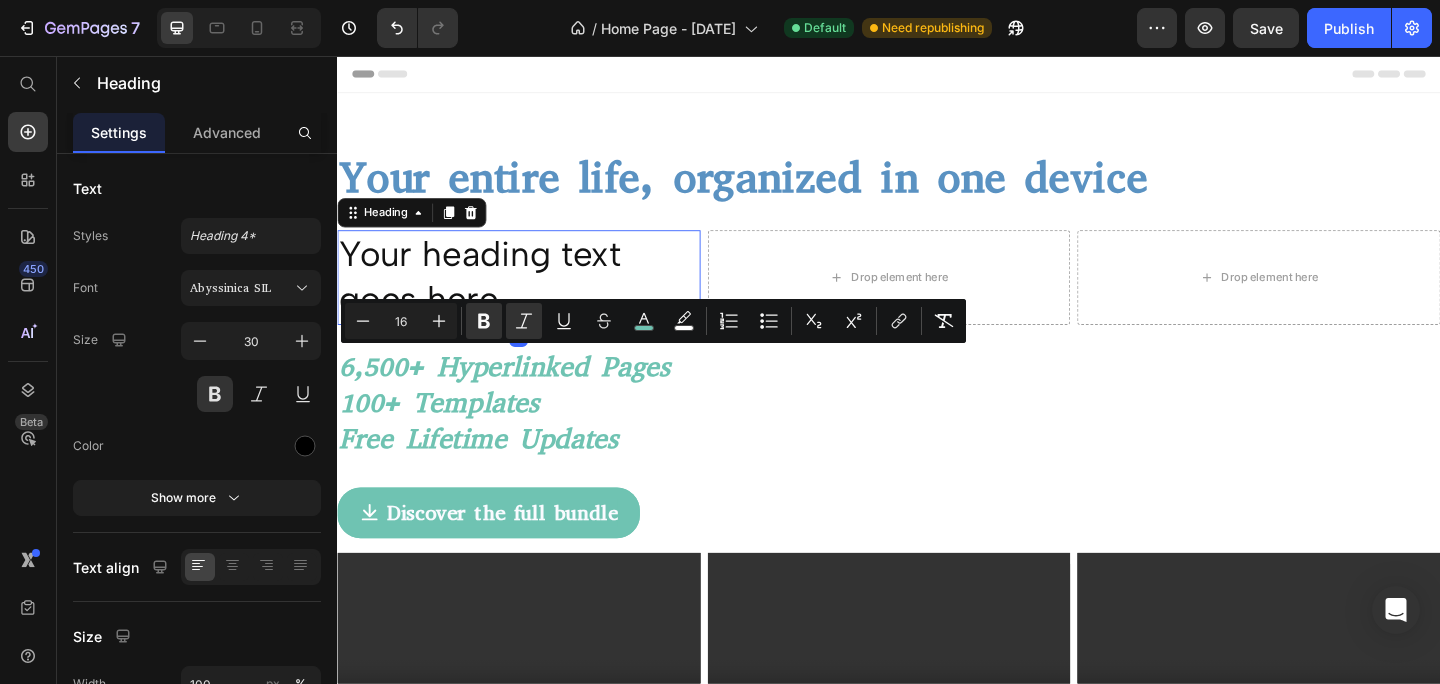 click on "Your heading text goes here" at bounding box center [534, 297] 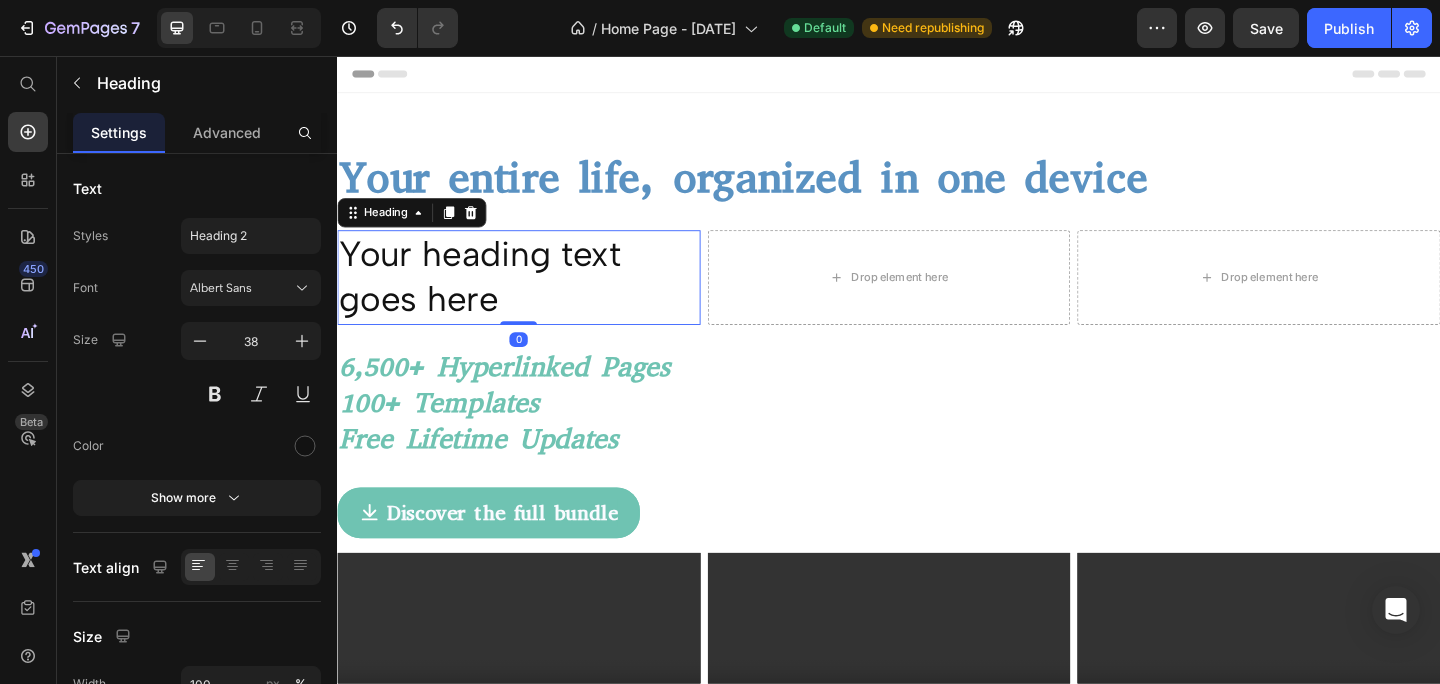 click on "Your heading text goes here" at bounding box center (534, 297) 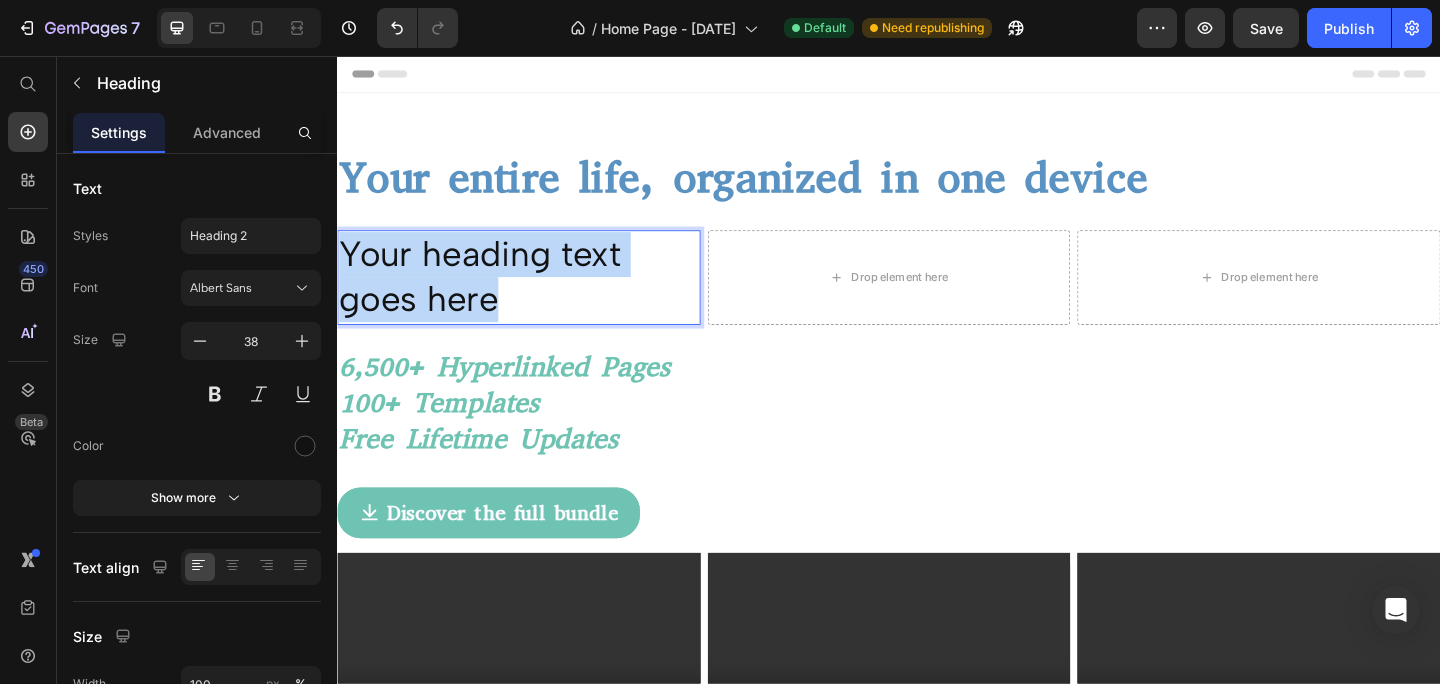 click on "Your heading text goes here" at bounding box center (534, 297) 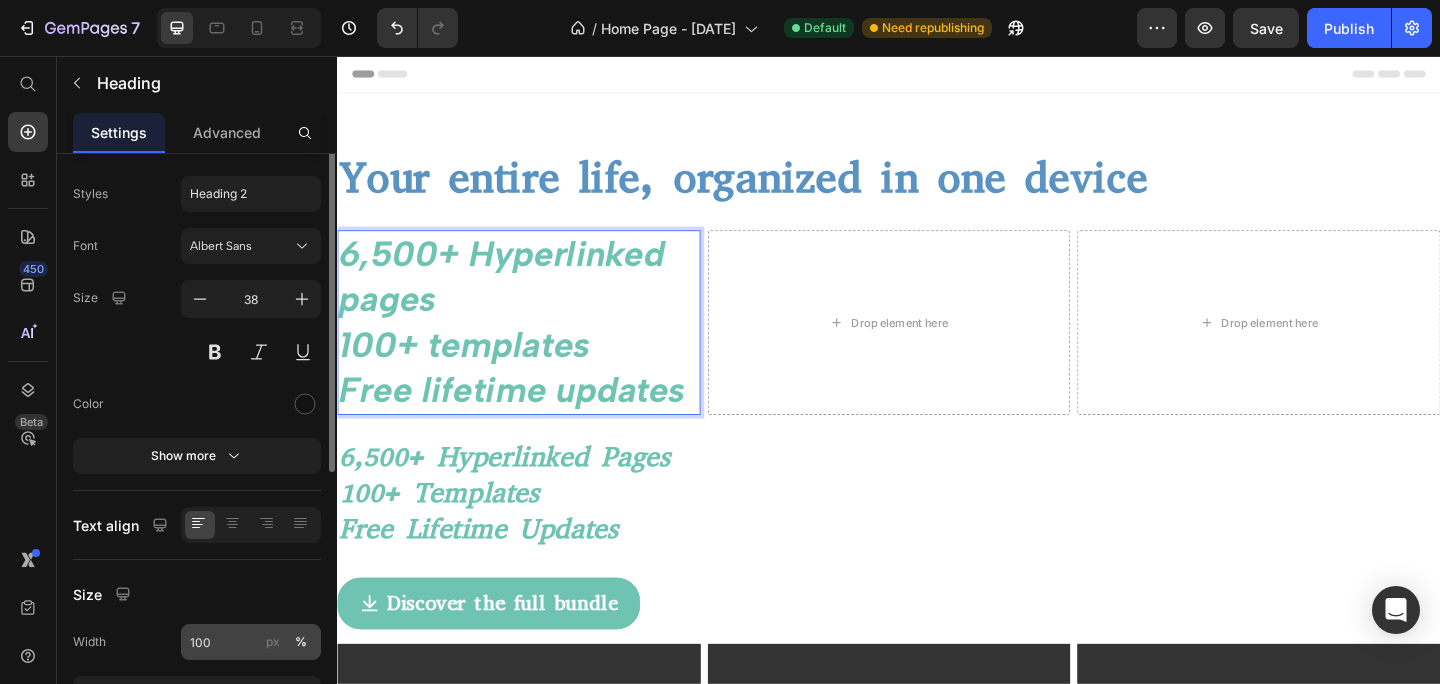 scroll, scrollTop: 0, scrollLeft: 0, axis: both 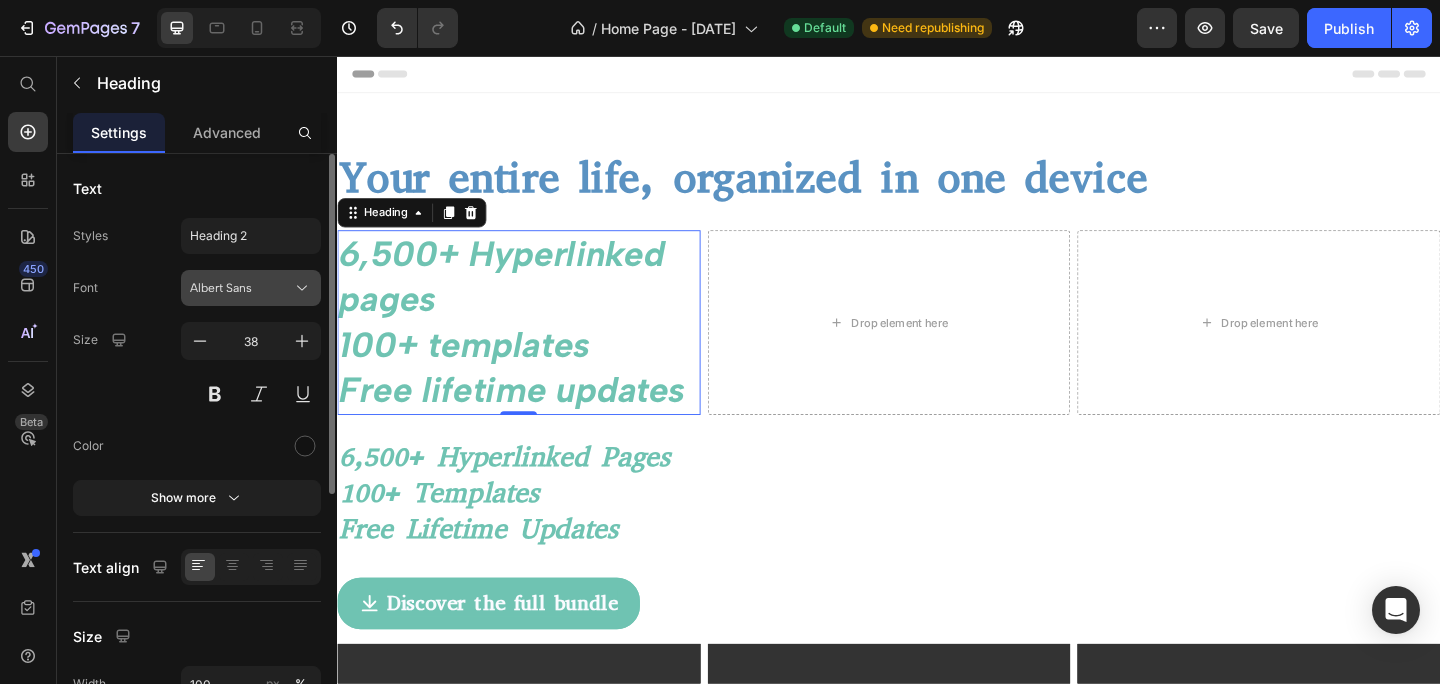 click on "Albert Sans" at bounding box center (241, 288) 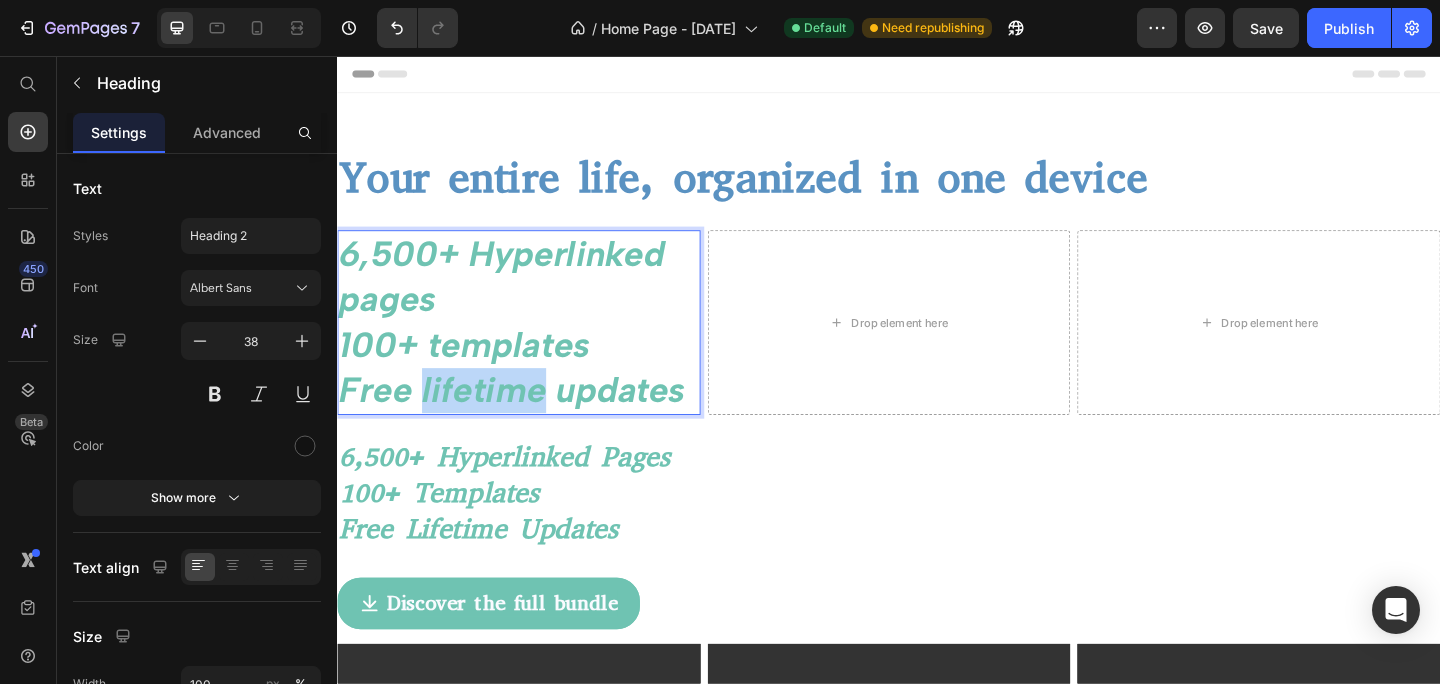 click on "Free lifetime updates" at bounding box center [527, 420] 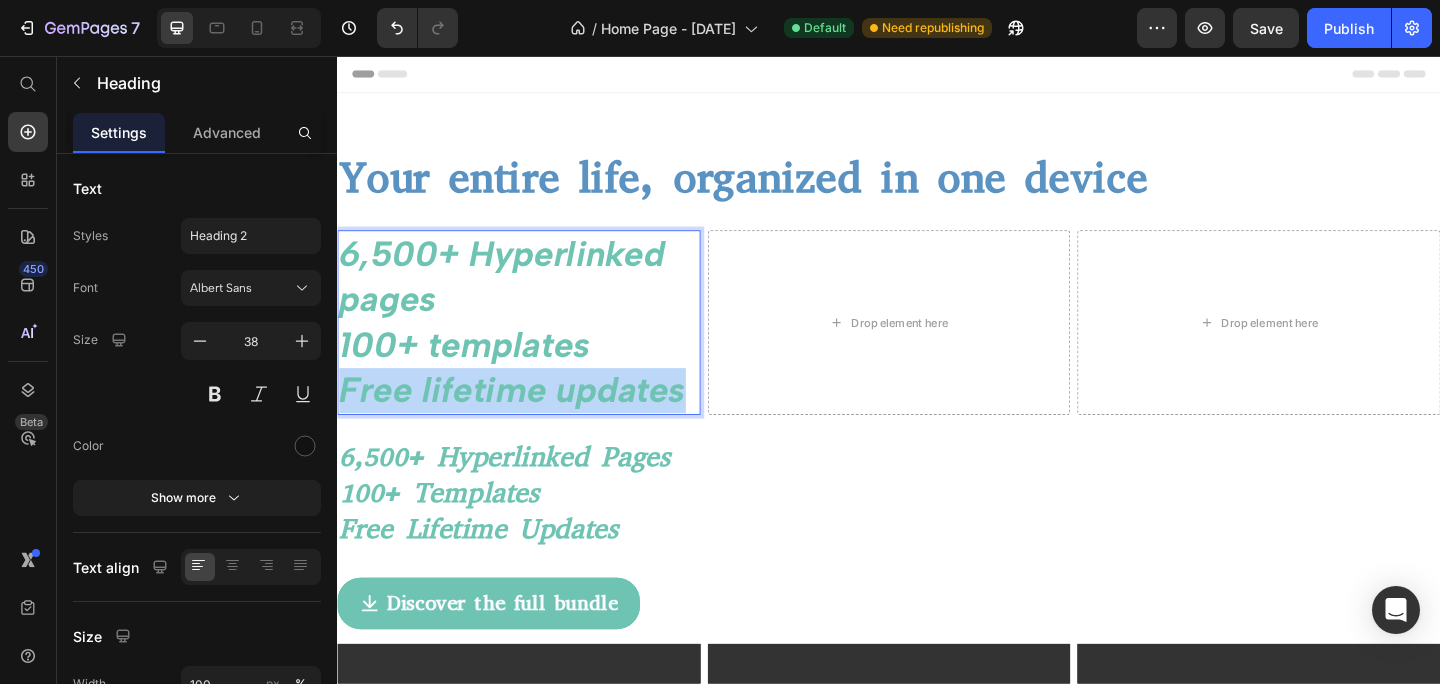 click on "Free lifetime updates" at bounding box center [527, 420] 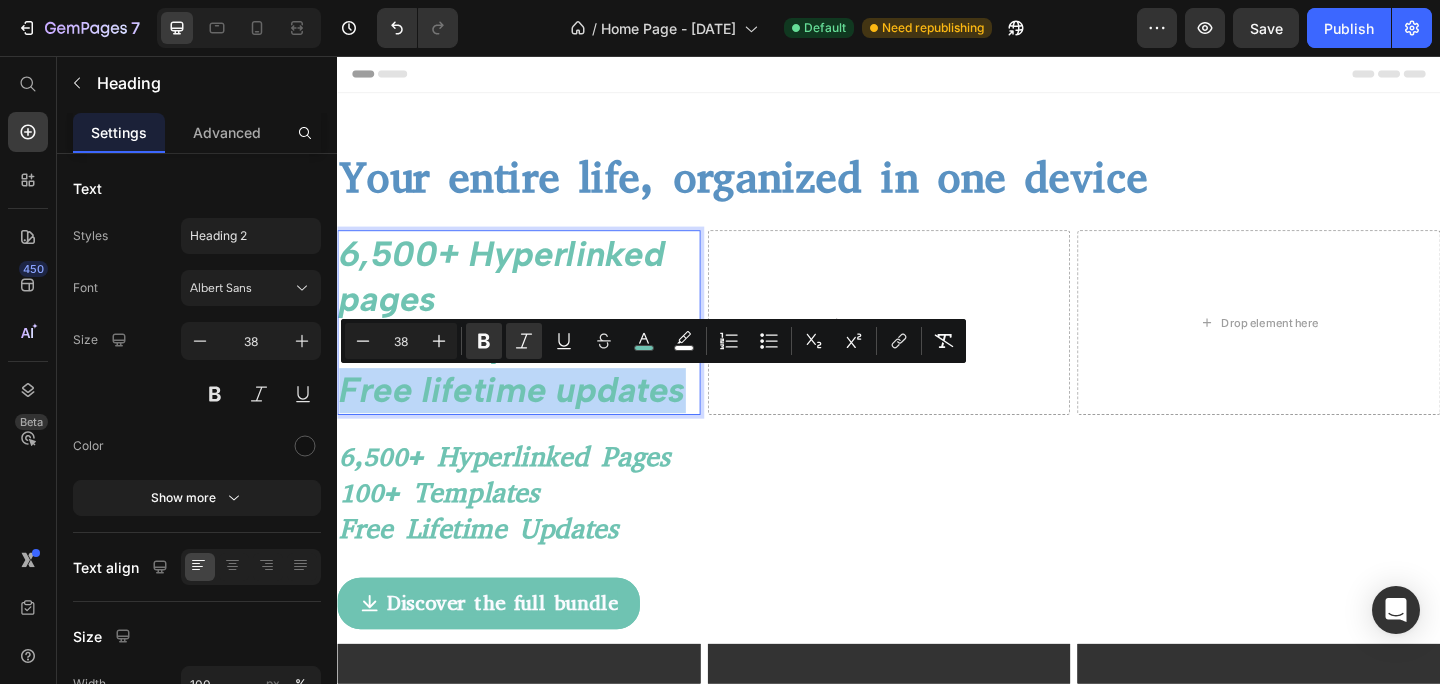 click on "Free lifetime updates" at bounding box center [527, 420] 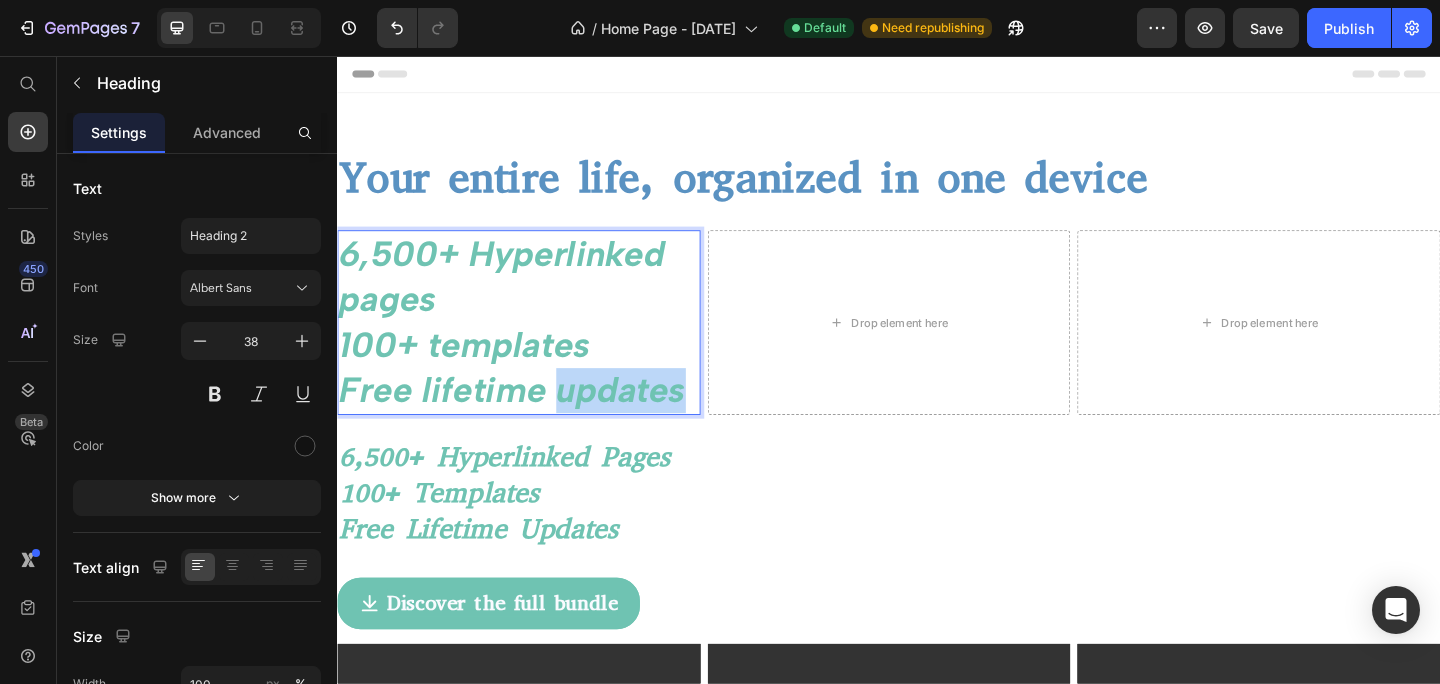 click on "Free lifetime updates" at bounding box center (527, 420) 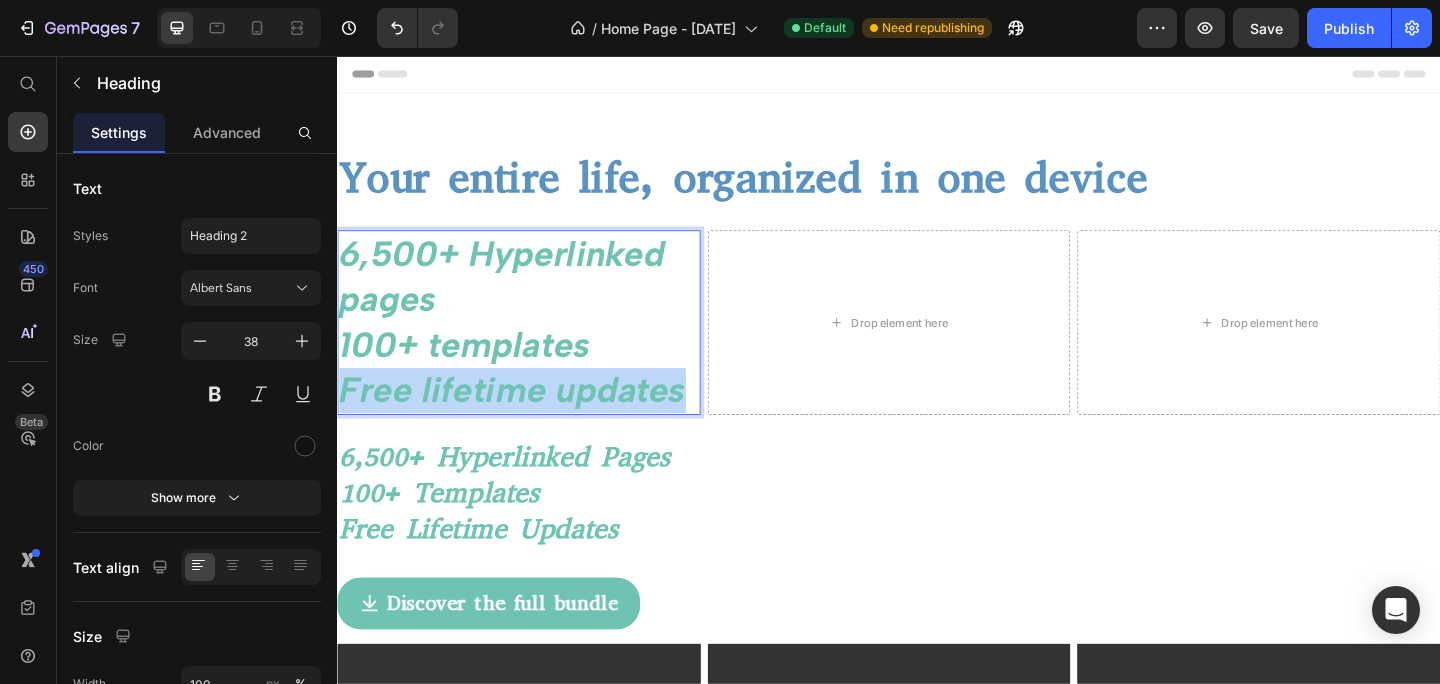 click on "Free lifetime updates" at bounding box center [527, 420] 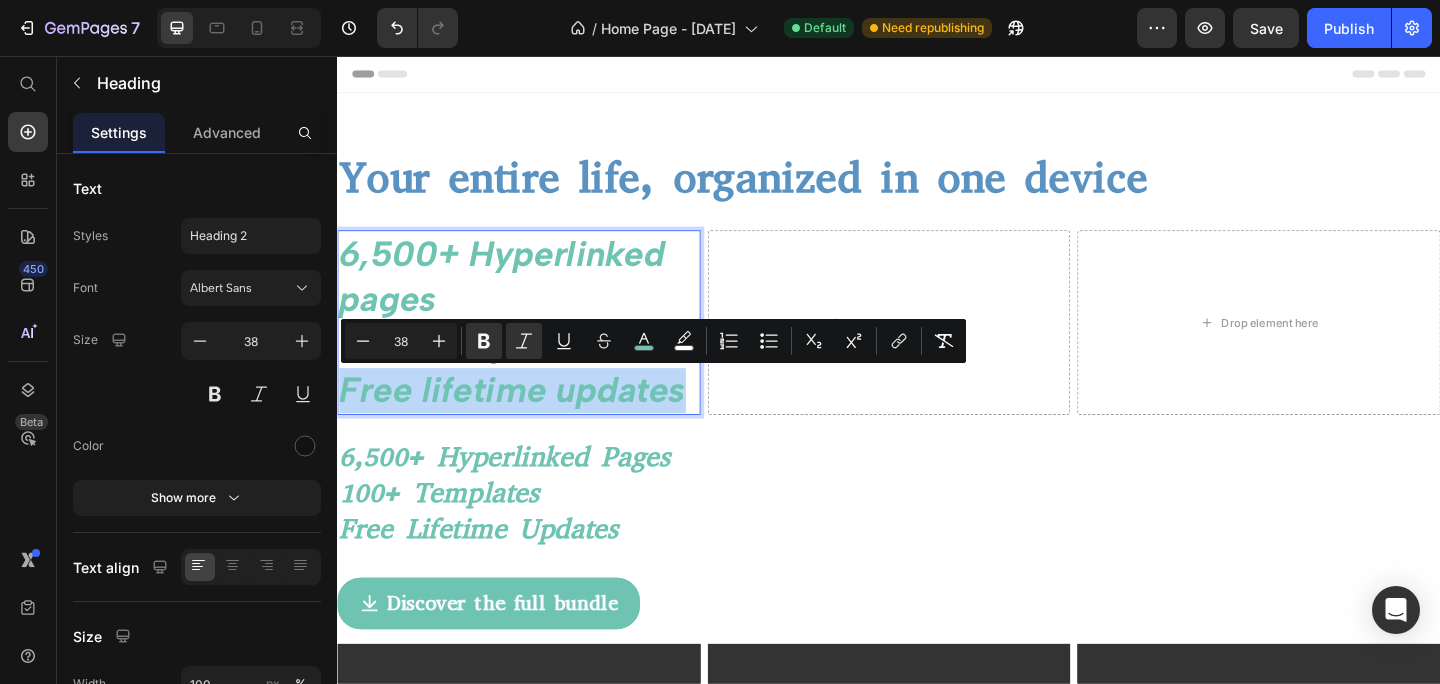 click on "Free lifetime updates" at bounding box center (527, 420) 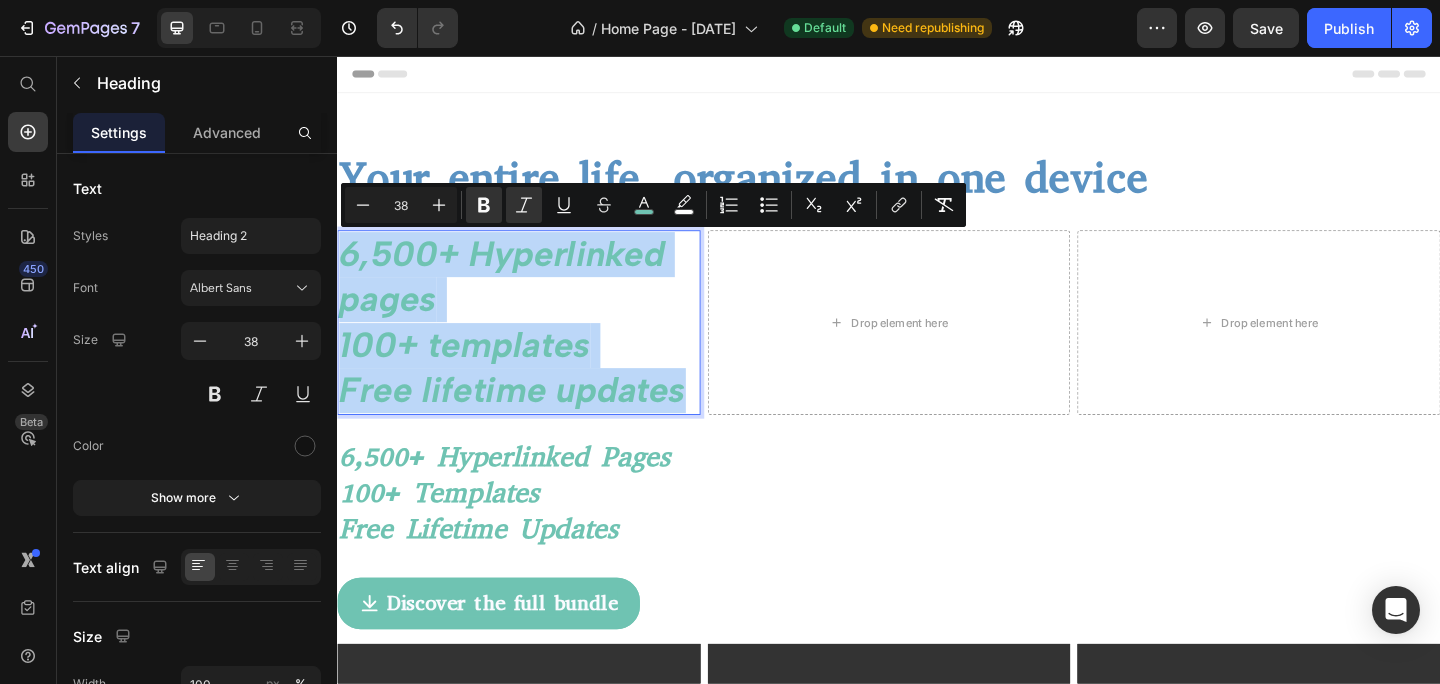 drag, startPoint x: 717, startPoint y: 422, endPoint x: 343, endPoint y: 253, distance: 410.41077 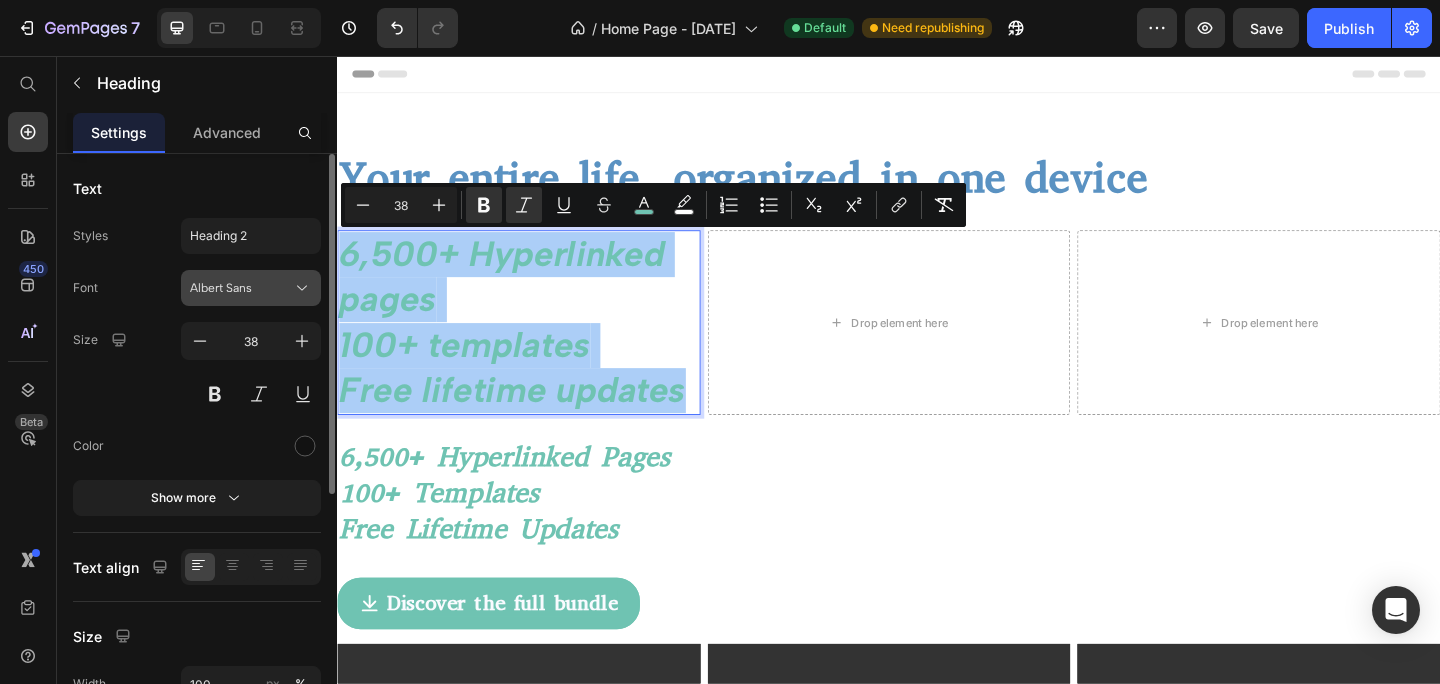 click on "Albert Sans" at bounding box center (241, 288) 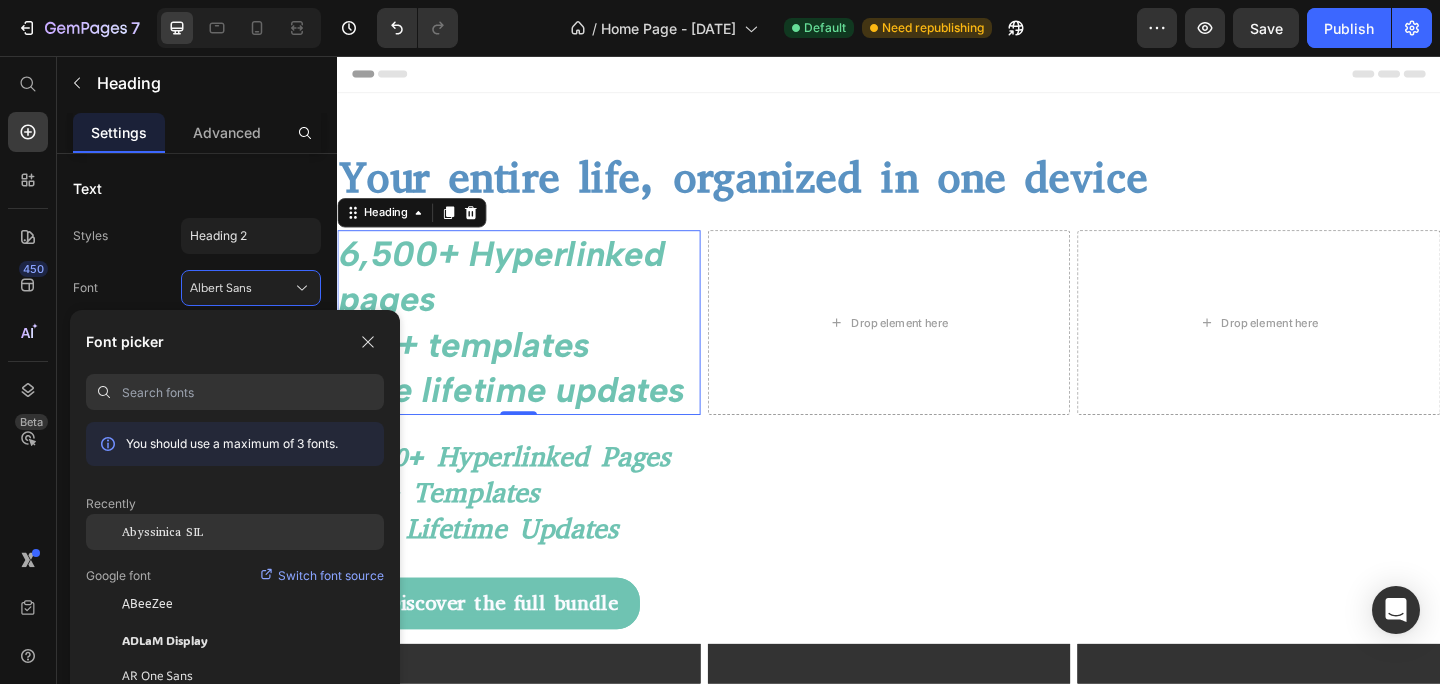 click on "Abyssinica SIL" at bounding box center (162, 532) 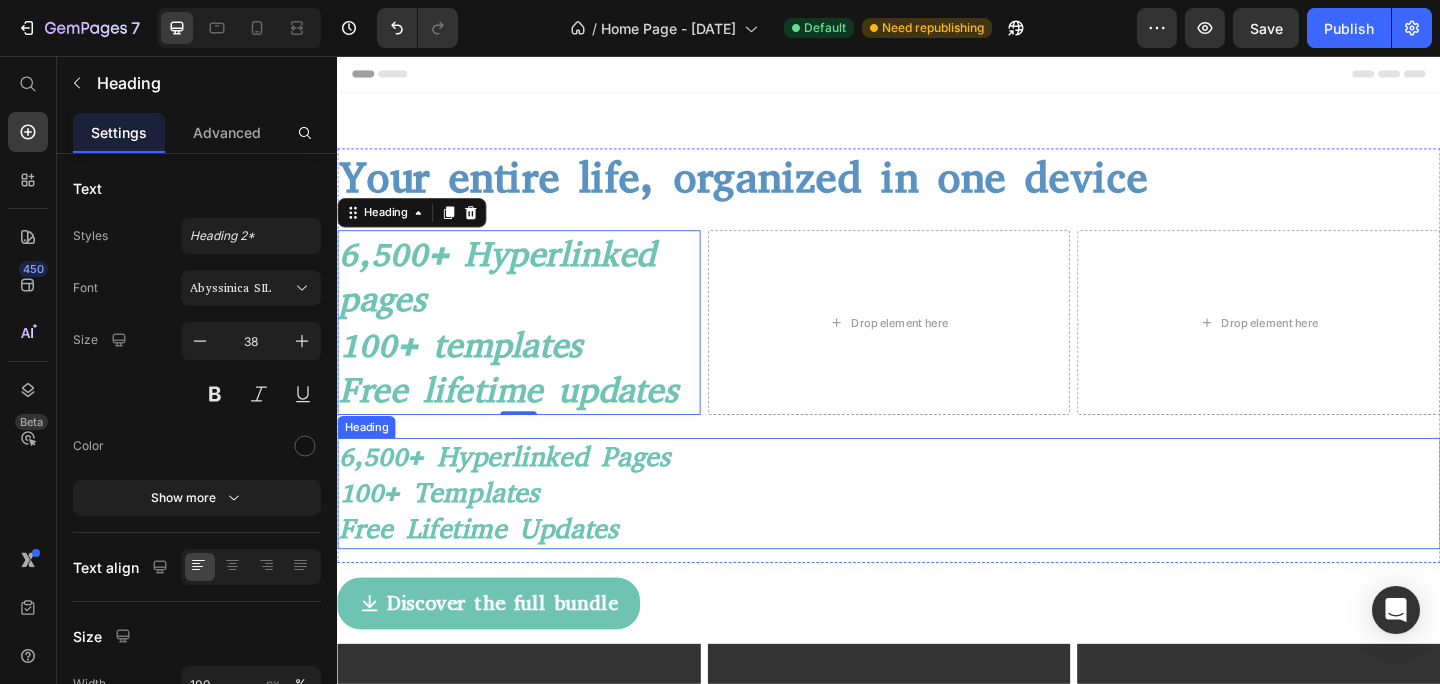 click on "⁠⁠⁠⁠⁠⁠⁠ 6,500+ Hyperlinked pages  100+ templates Free lifetime updates" at bounding box center [937, 532] 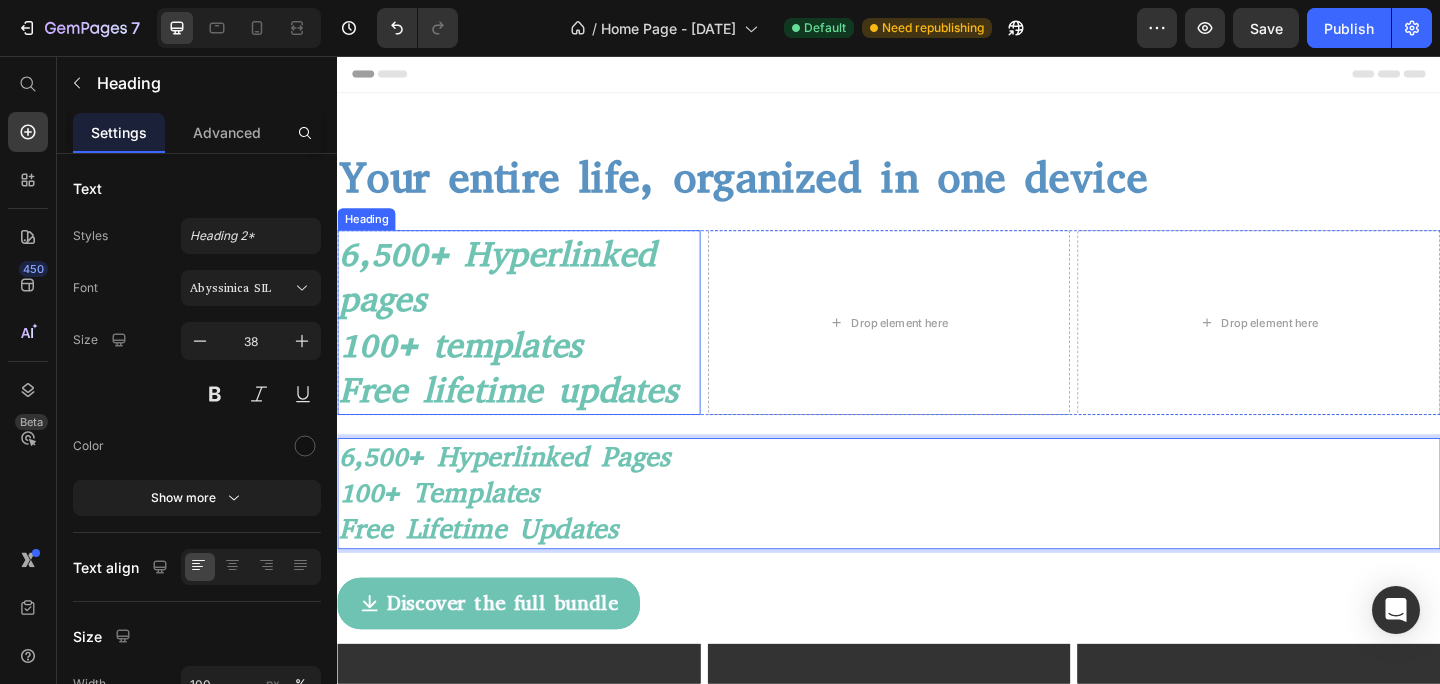 click on "6,500+ Hyperlinked pages" at bounding box center (511, 297) 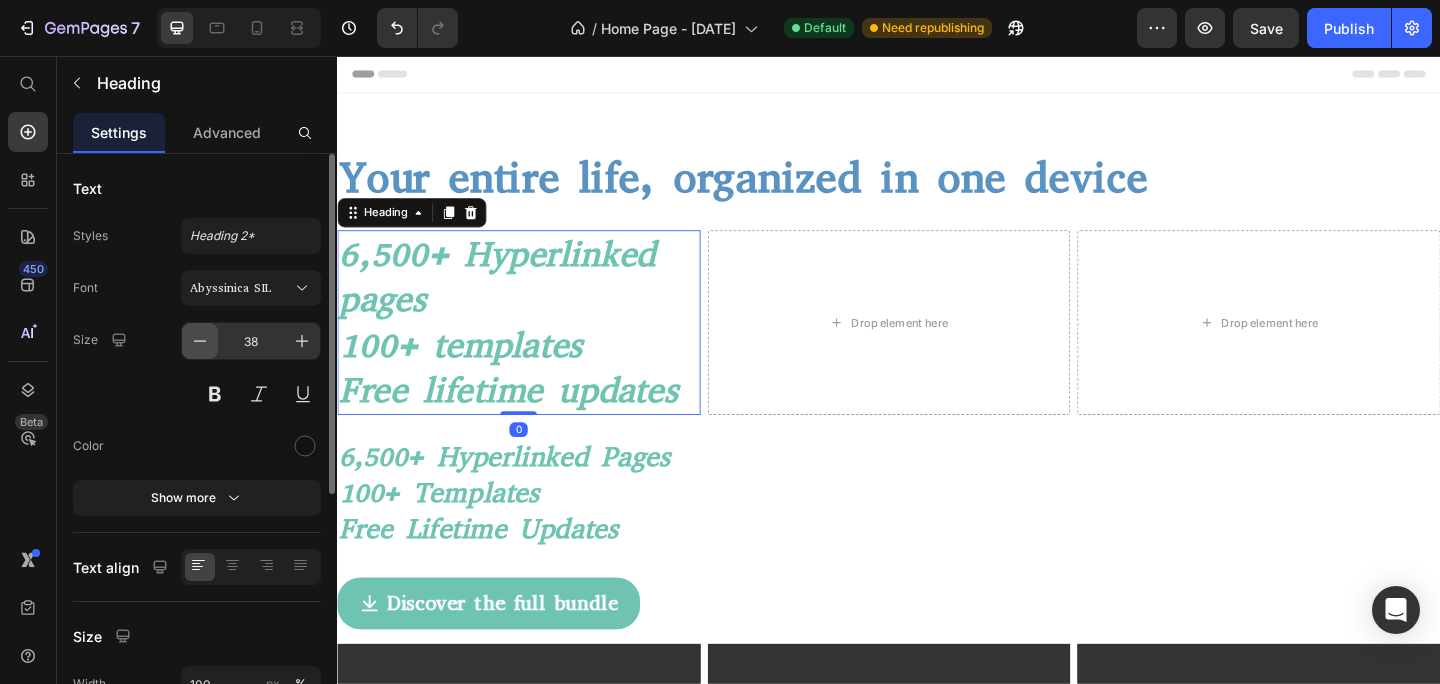 click 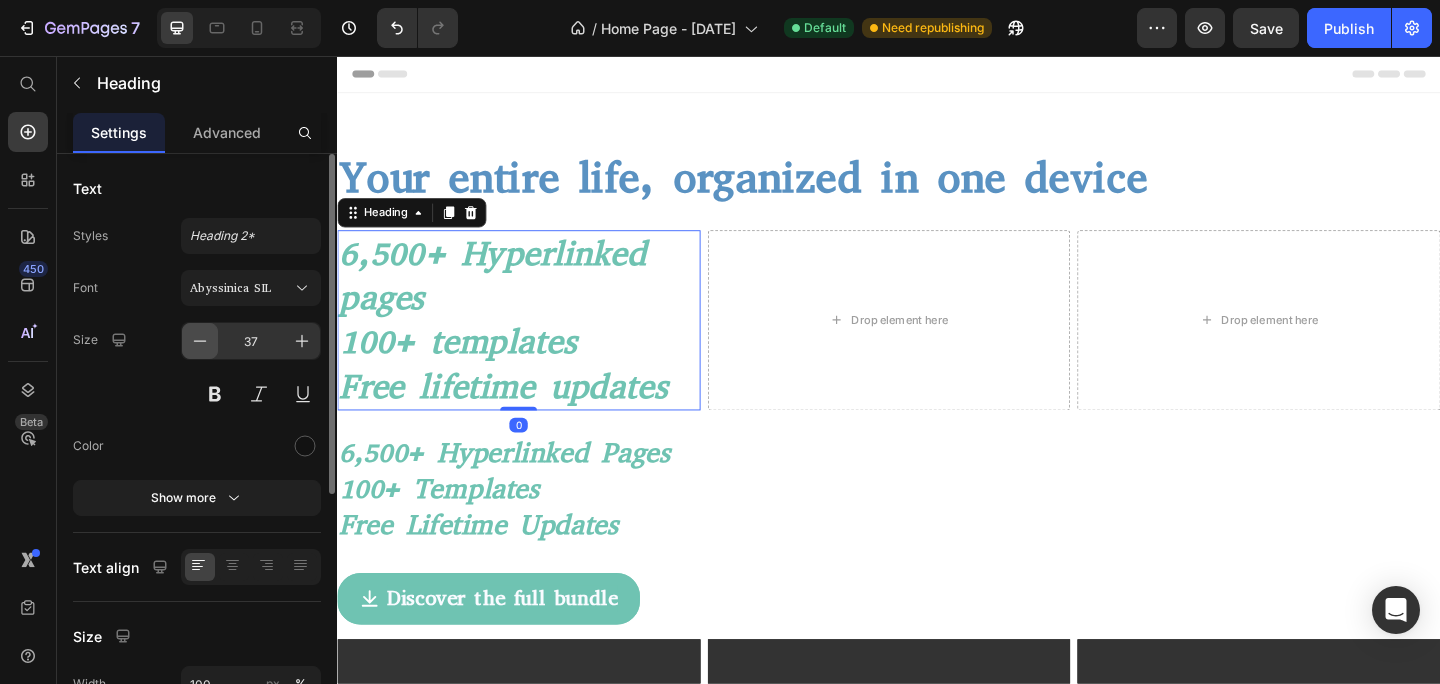 click 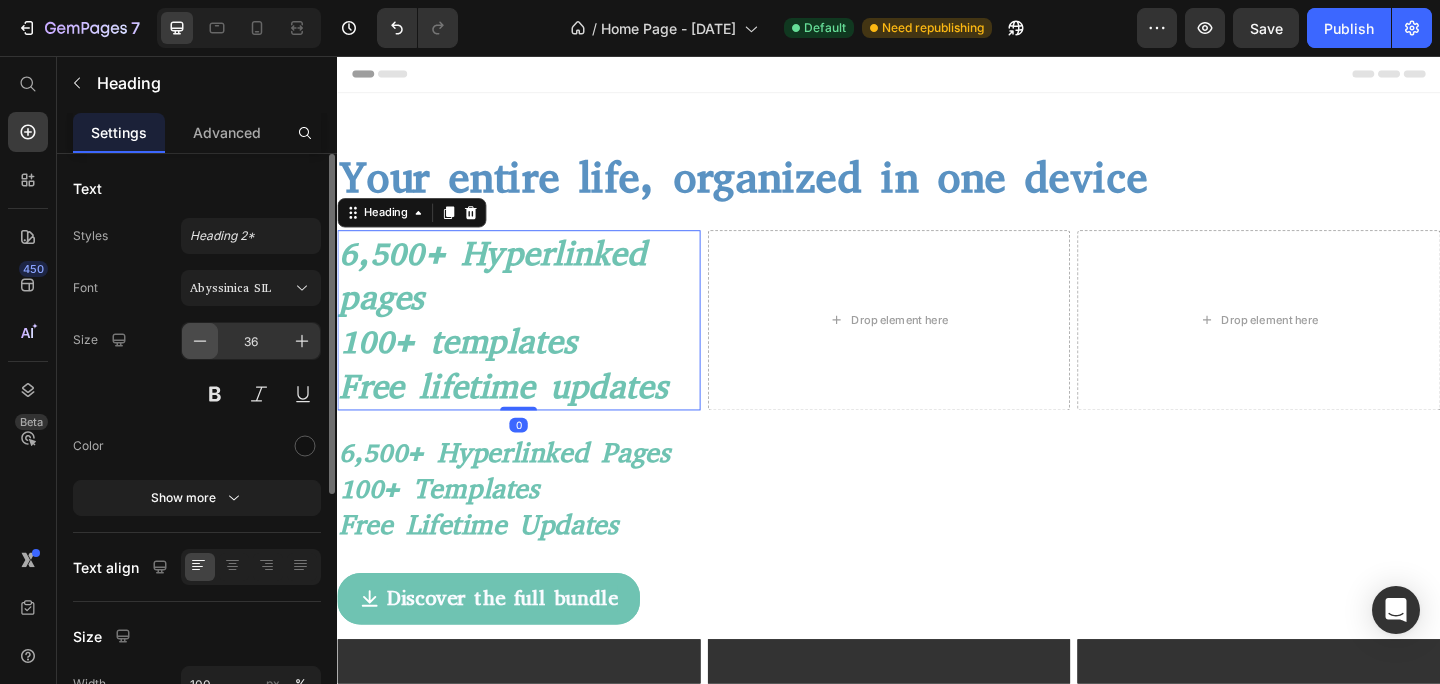 click 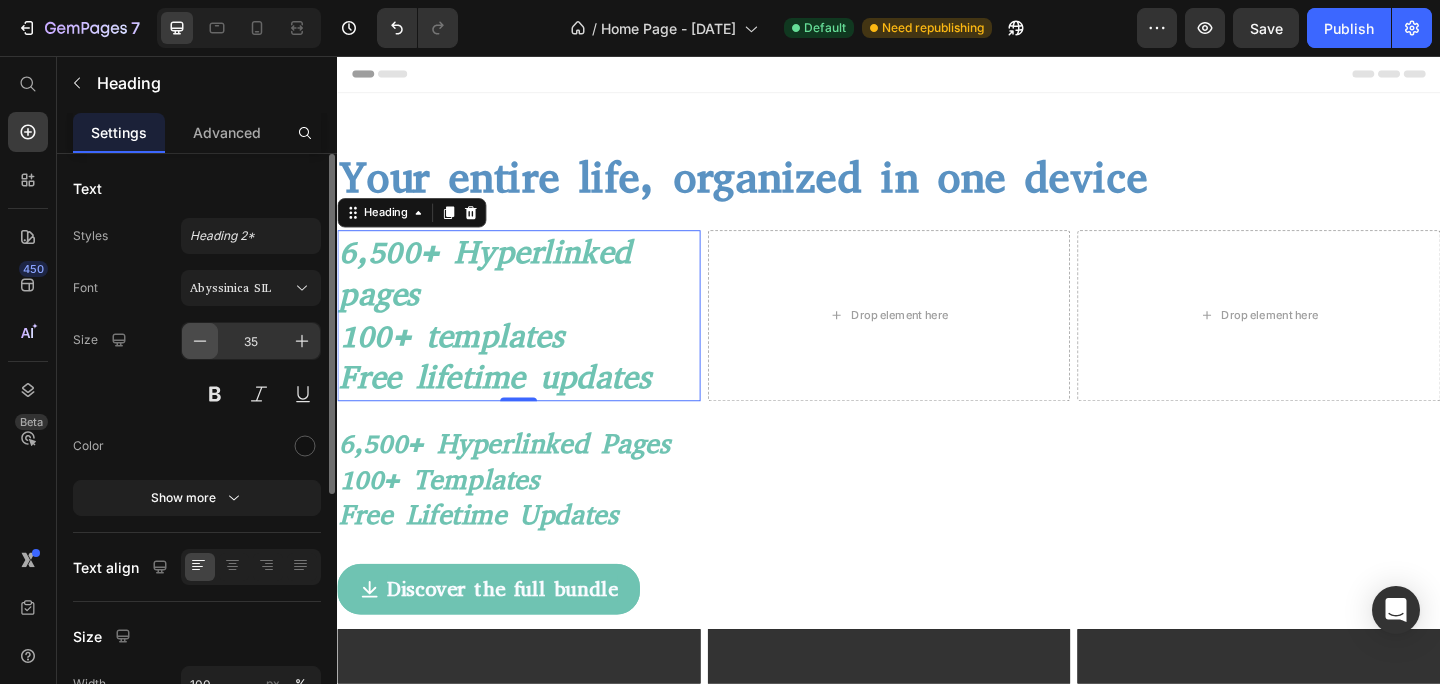 click 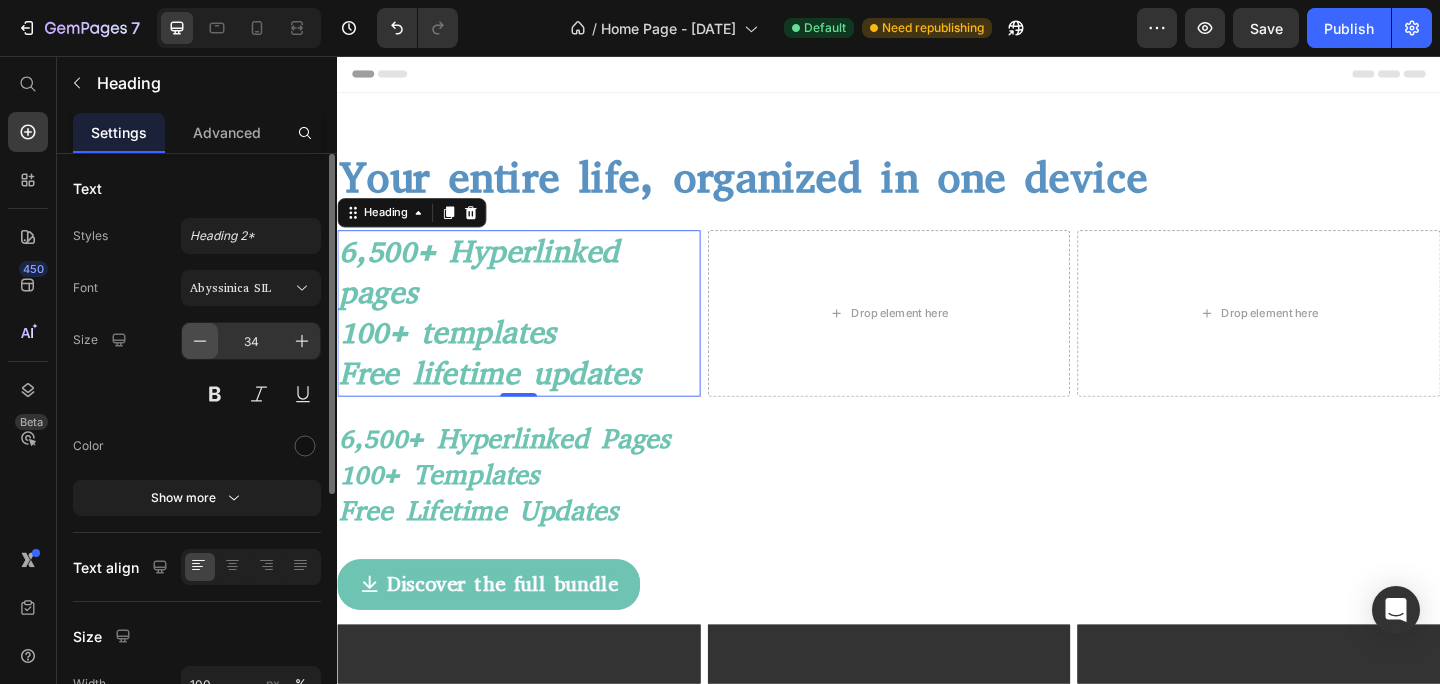 click 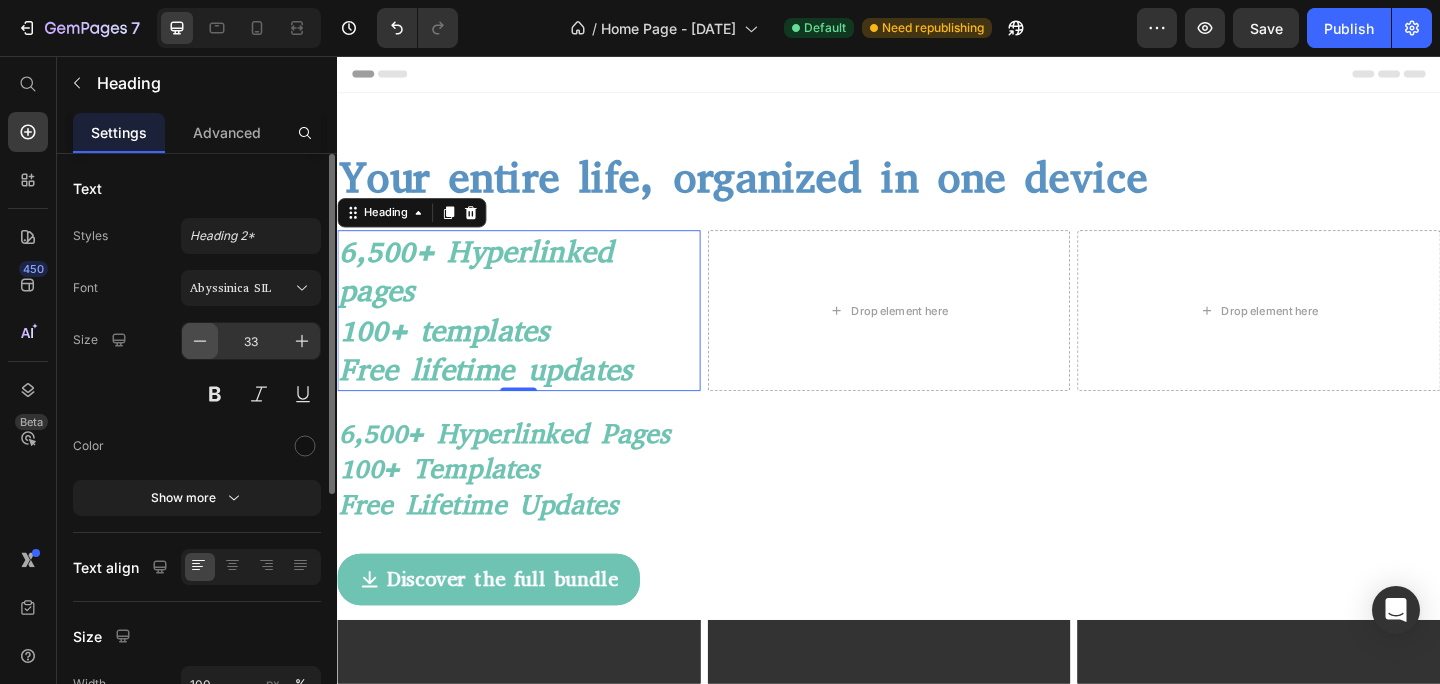 click 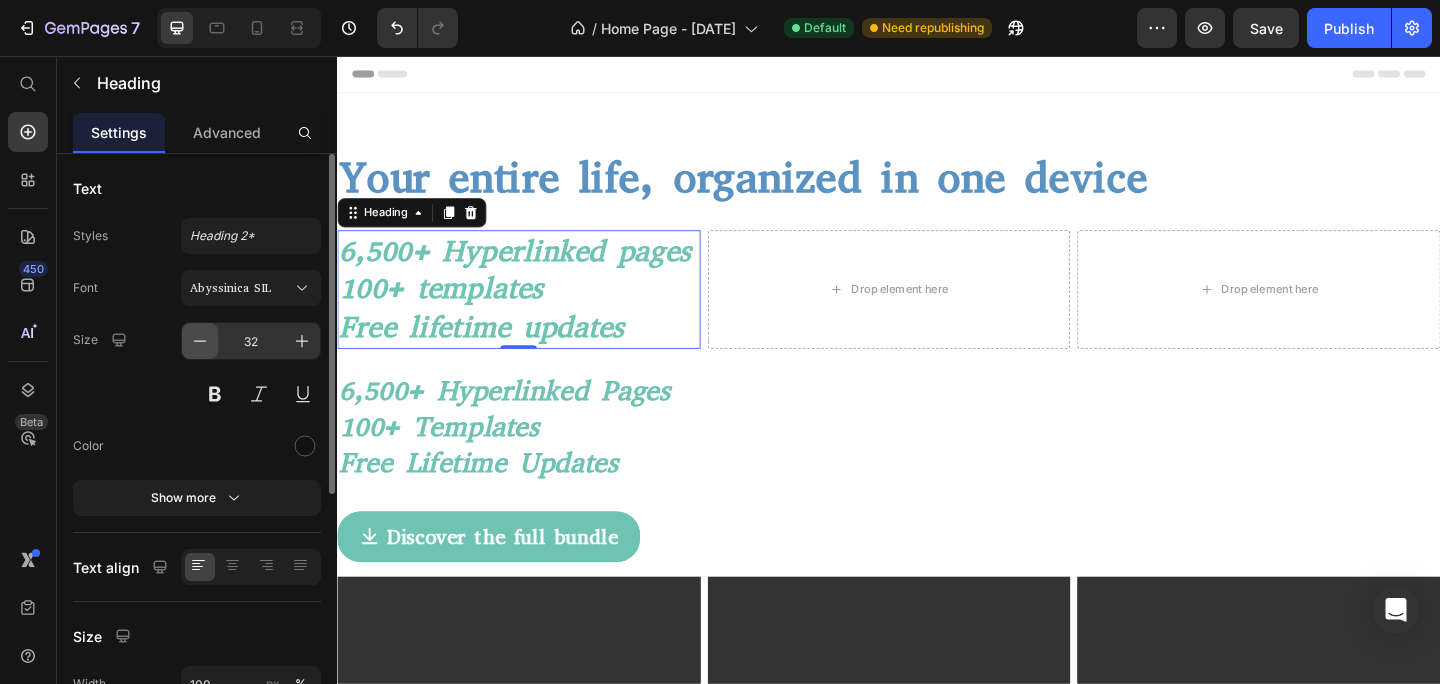 click 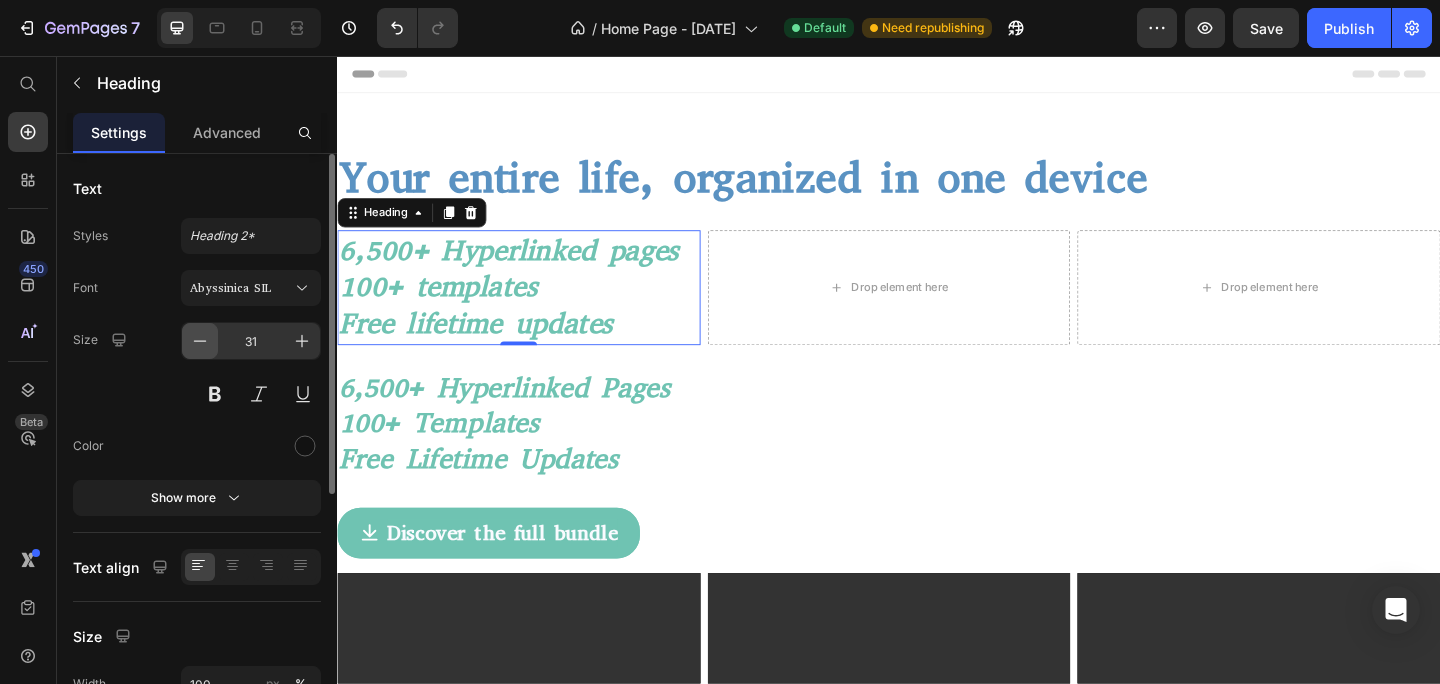 click 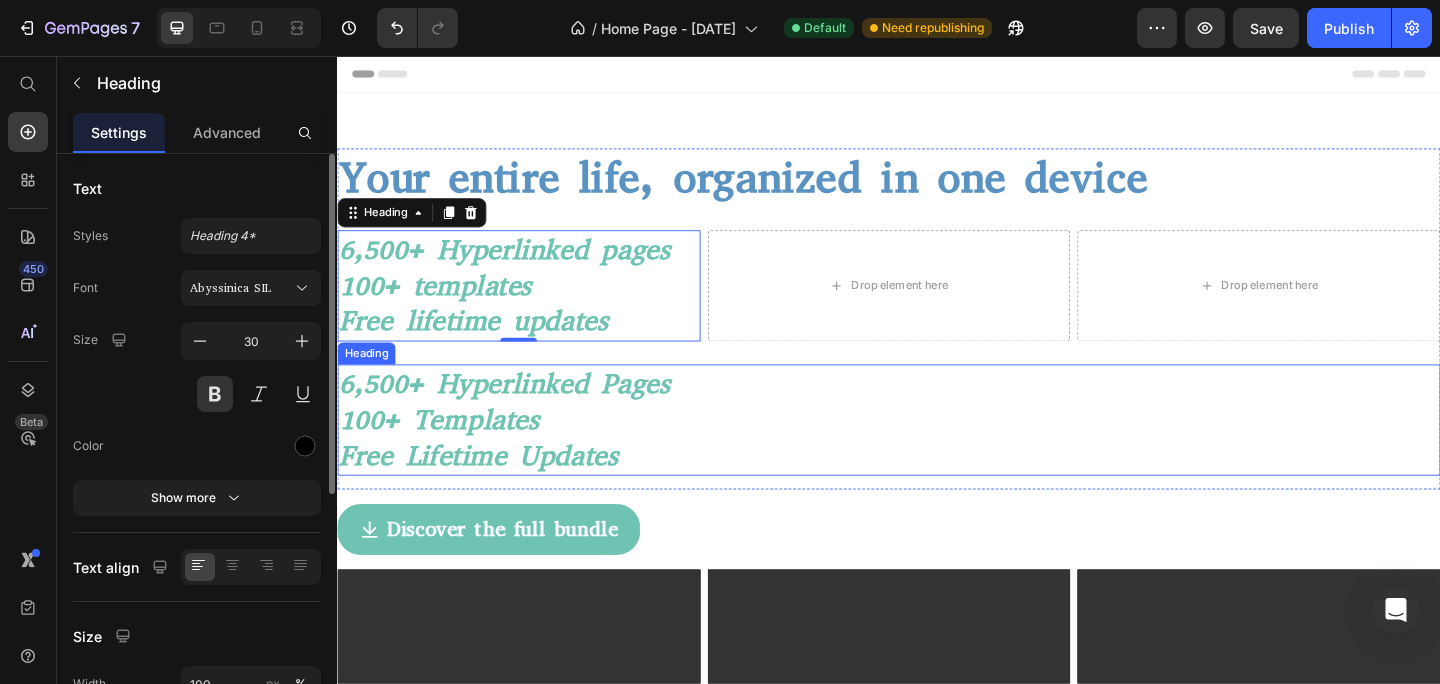 click on "100+ templates" at bounding box center [447, 452] 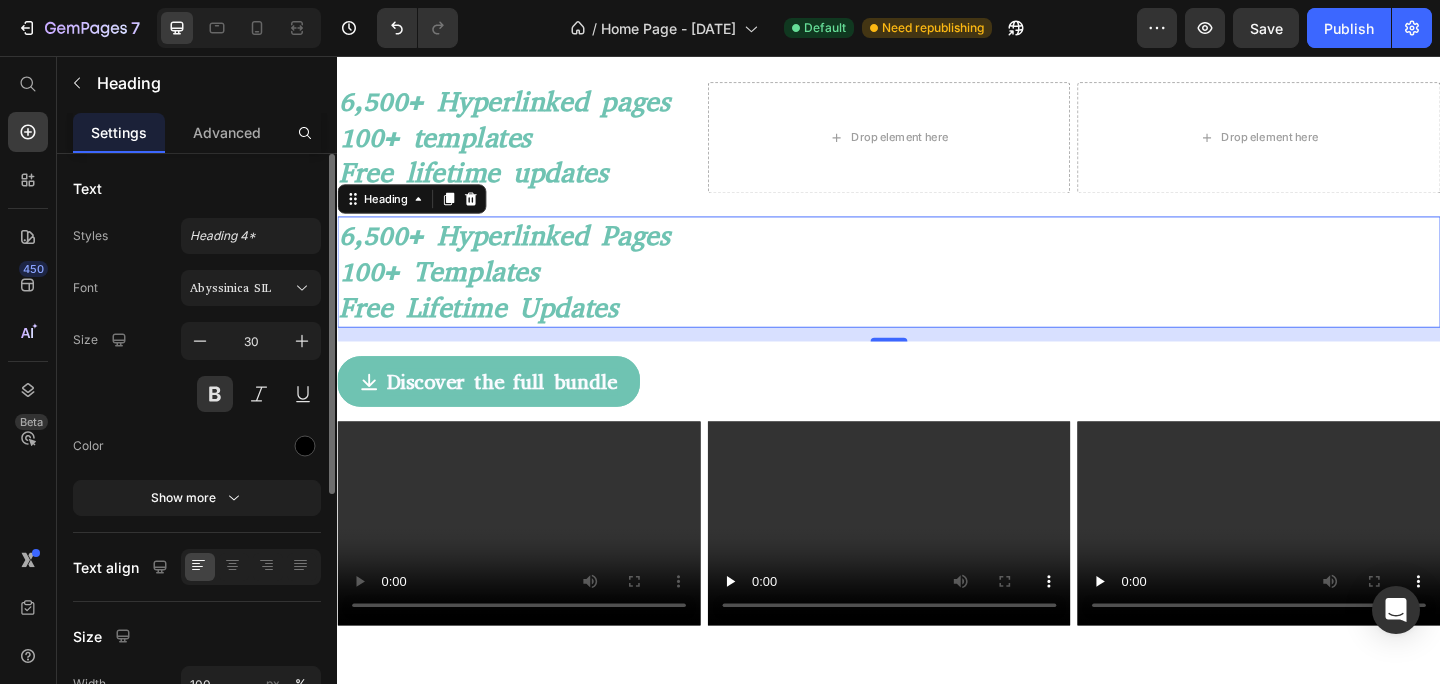 scroll, scrollTop: 176, scrollLeft: 0, axis: vertical 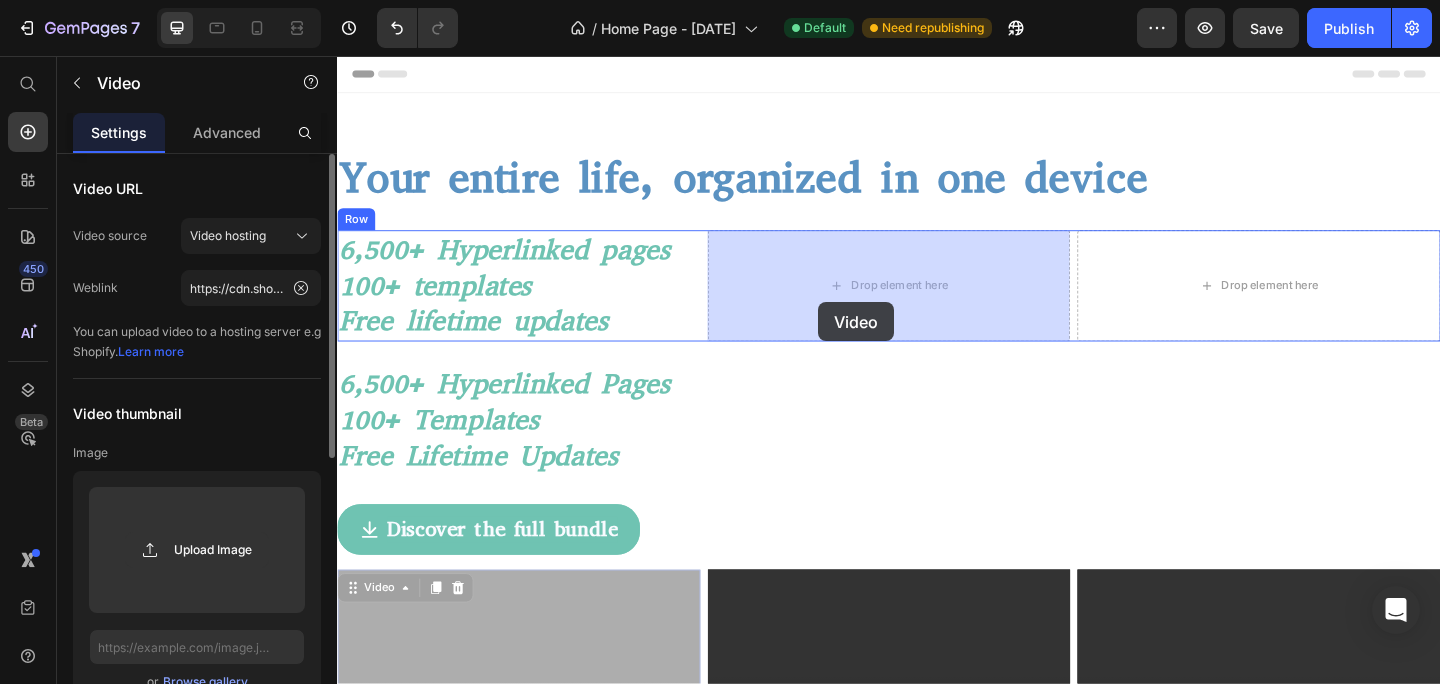 drag, startPoint x: 533, startPoint y: 548, endPoint x: 859, endPoint y: 328, distance: 393.2887 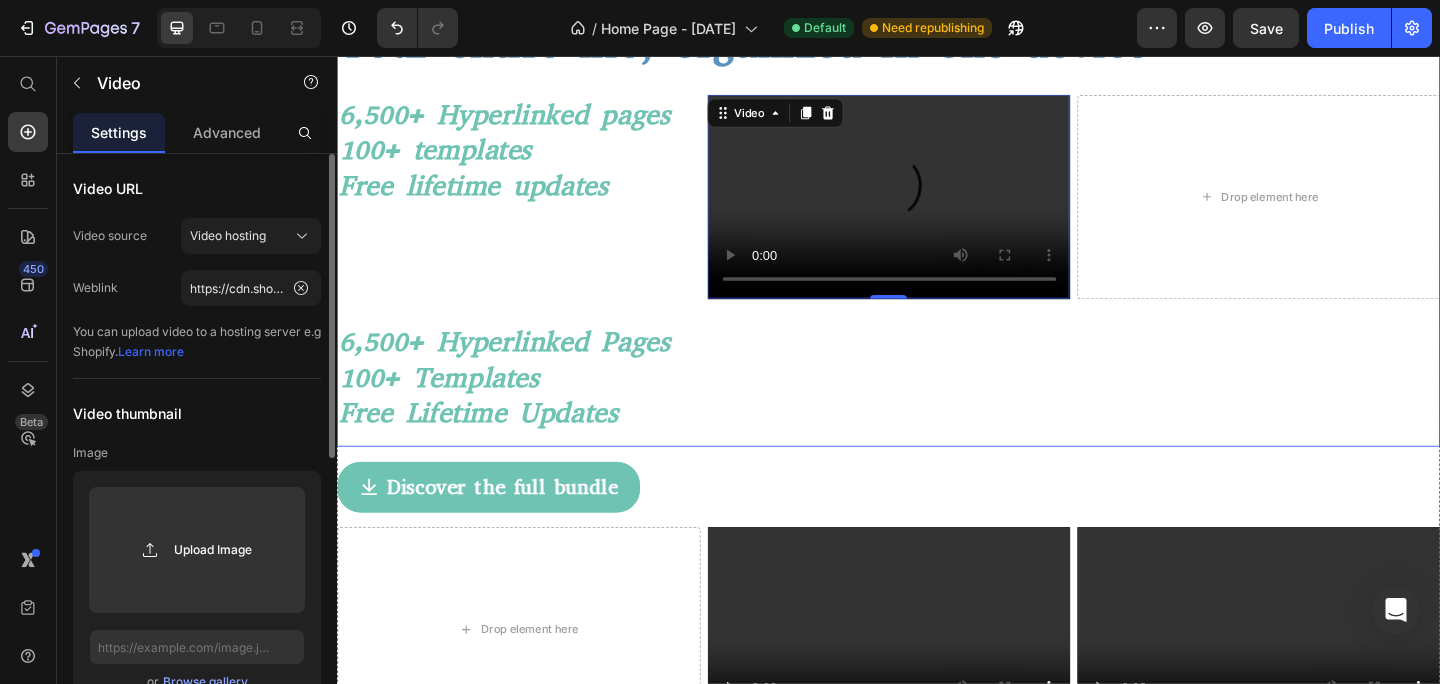 scroll, scrollTop: 202, scrollLeft: 0, axis: vertical 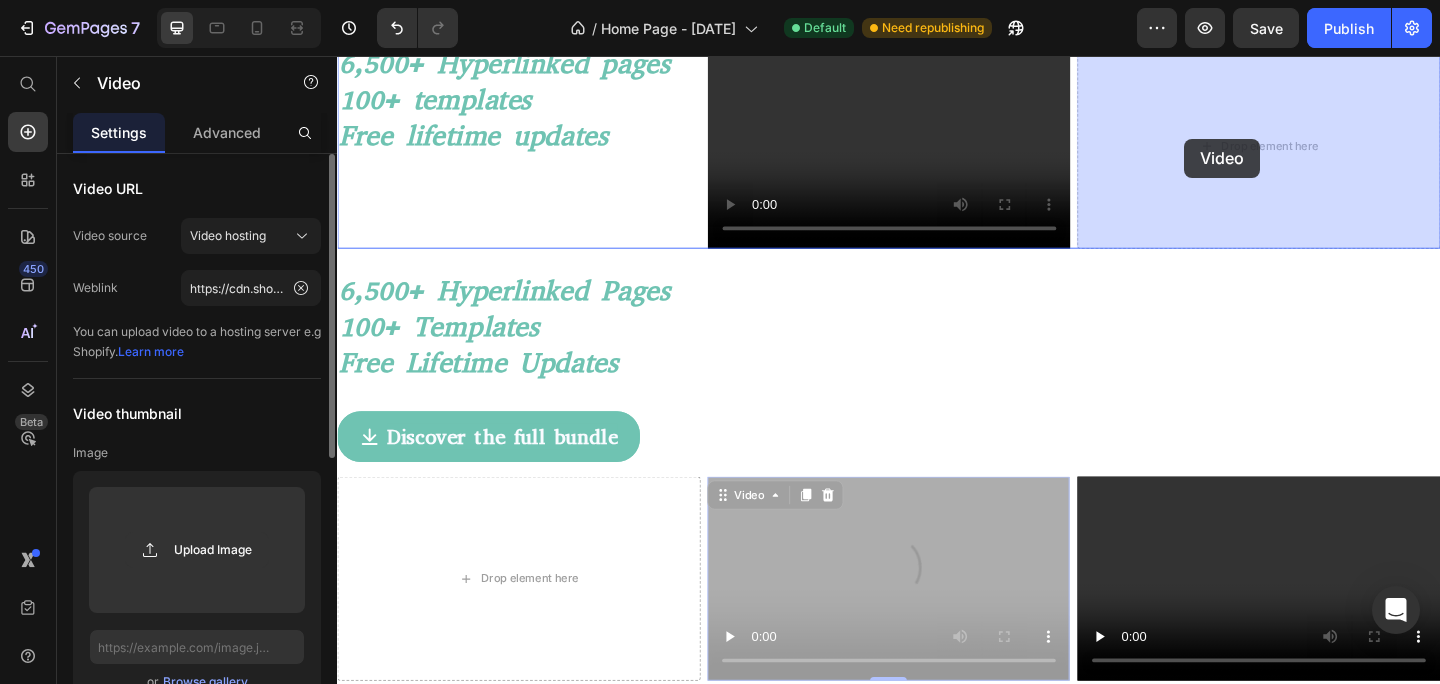 drag, startPoint x: 850, startPoint y: 589, endPoint x: 1258, endPoint y: 146, distance: 602.2566 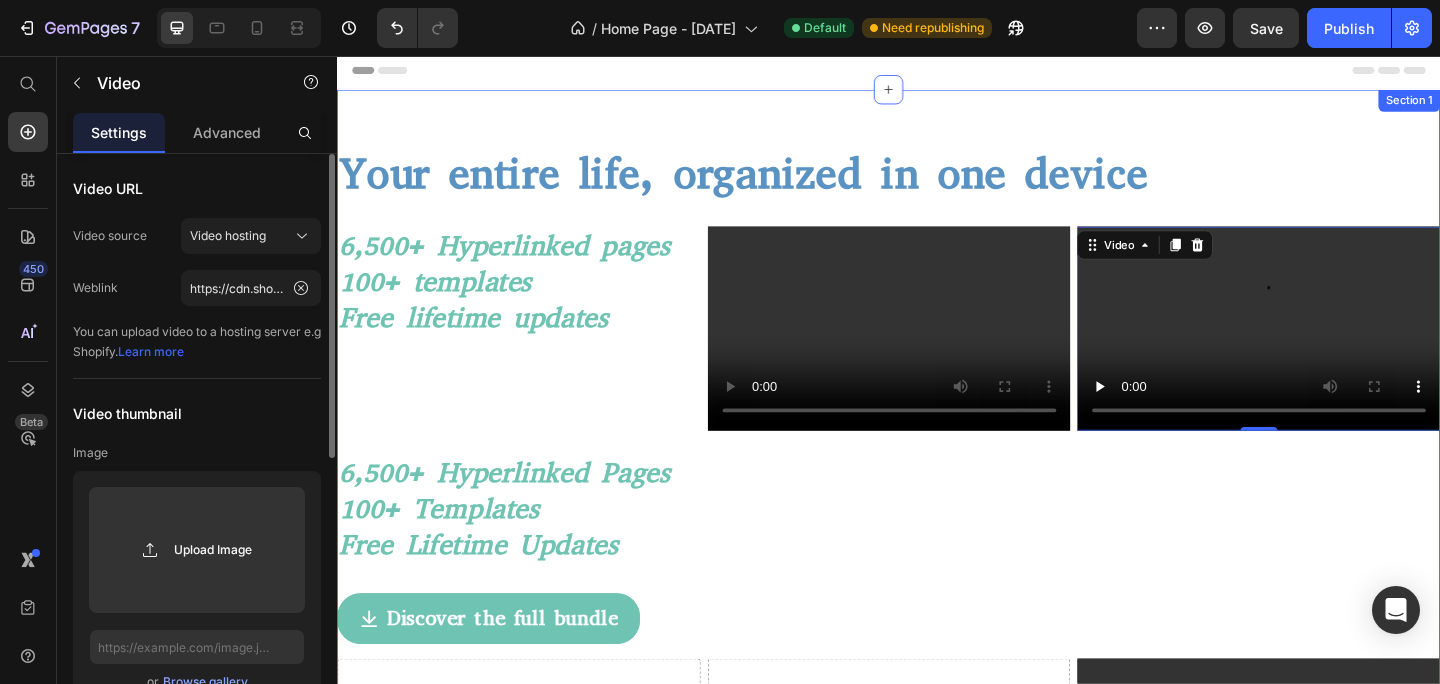 scroll, scrollTop: 0, scrollLeft: 0, axis: both 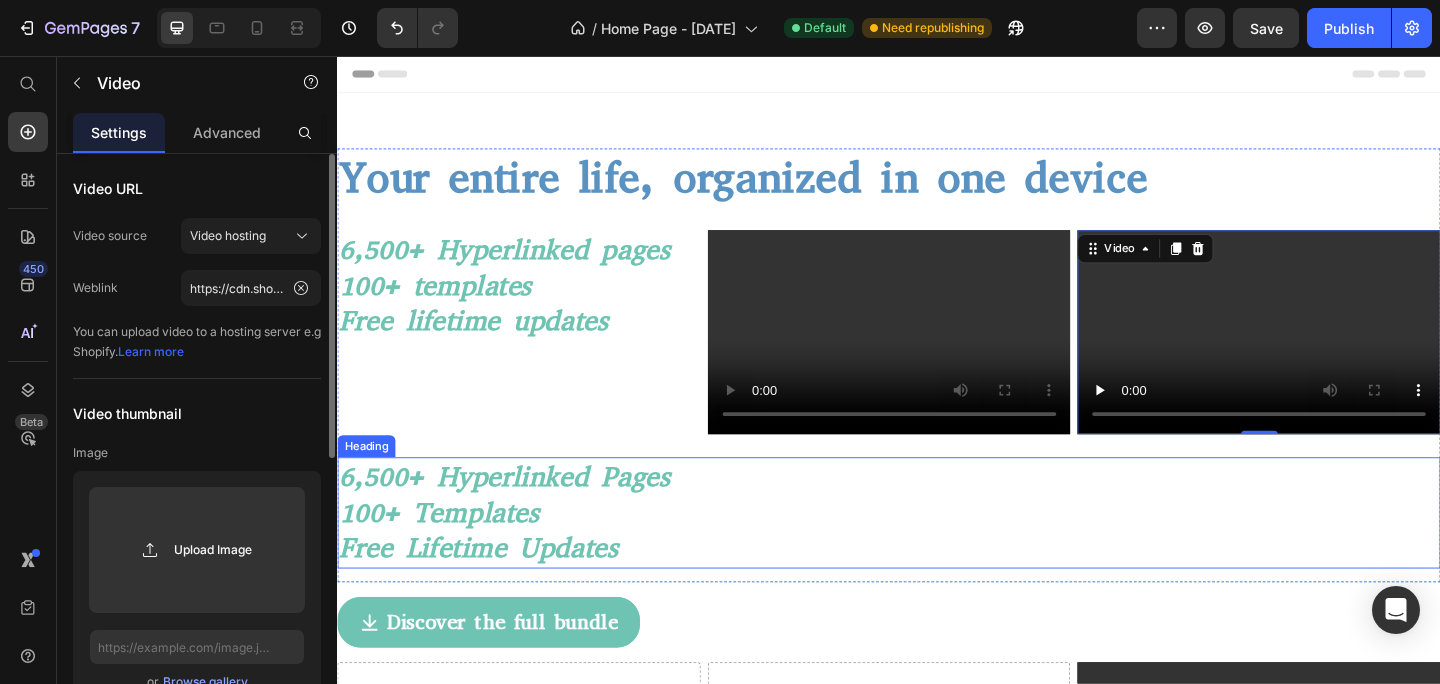 click on "100+ templates" at bounding box center (447, 553) 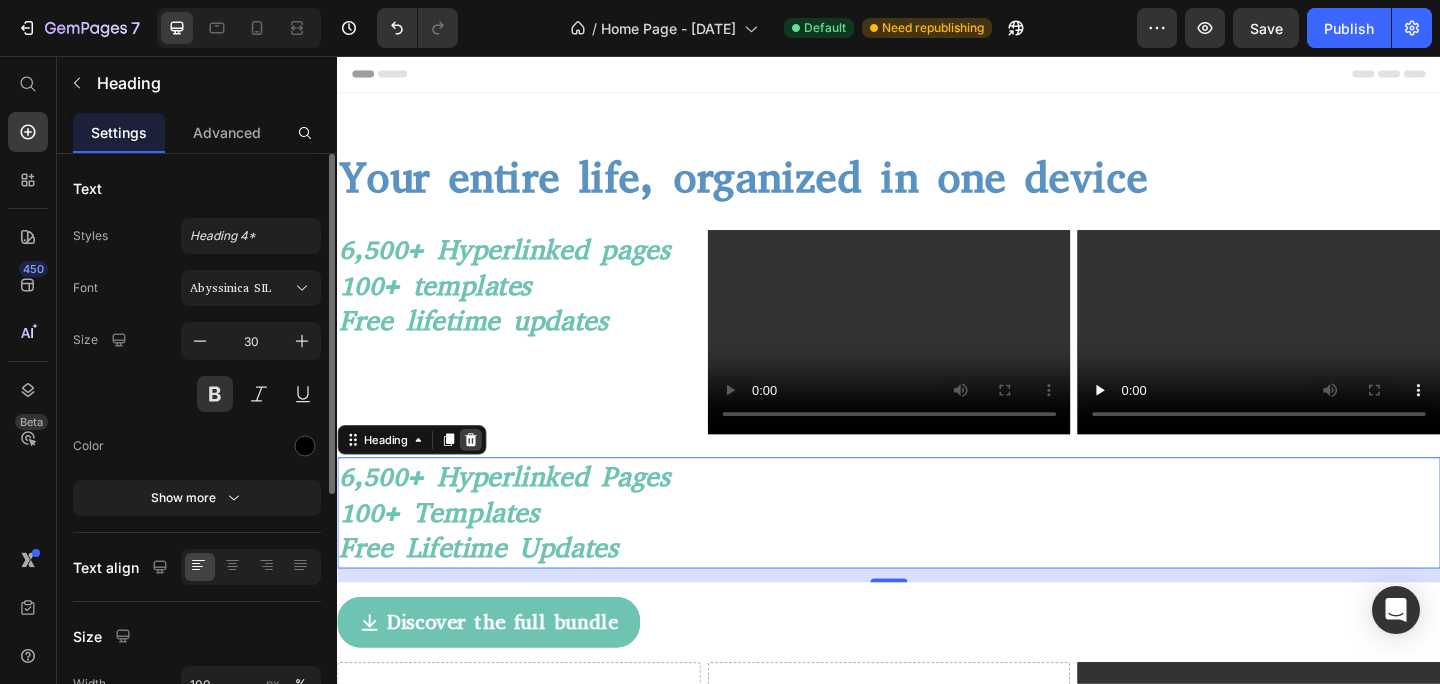 click 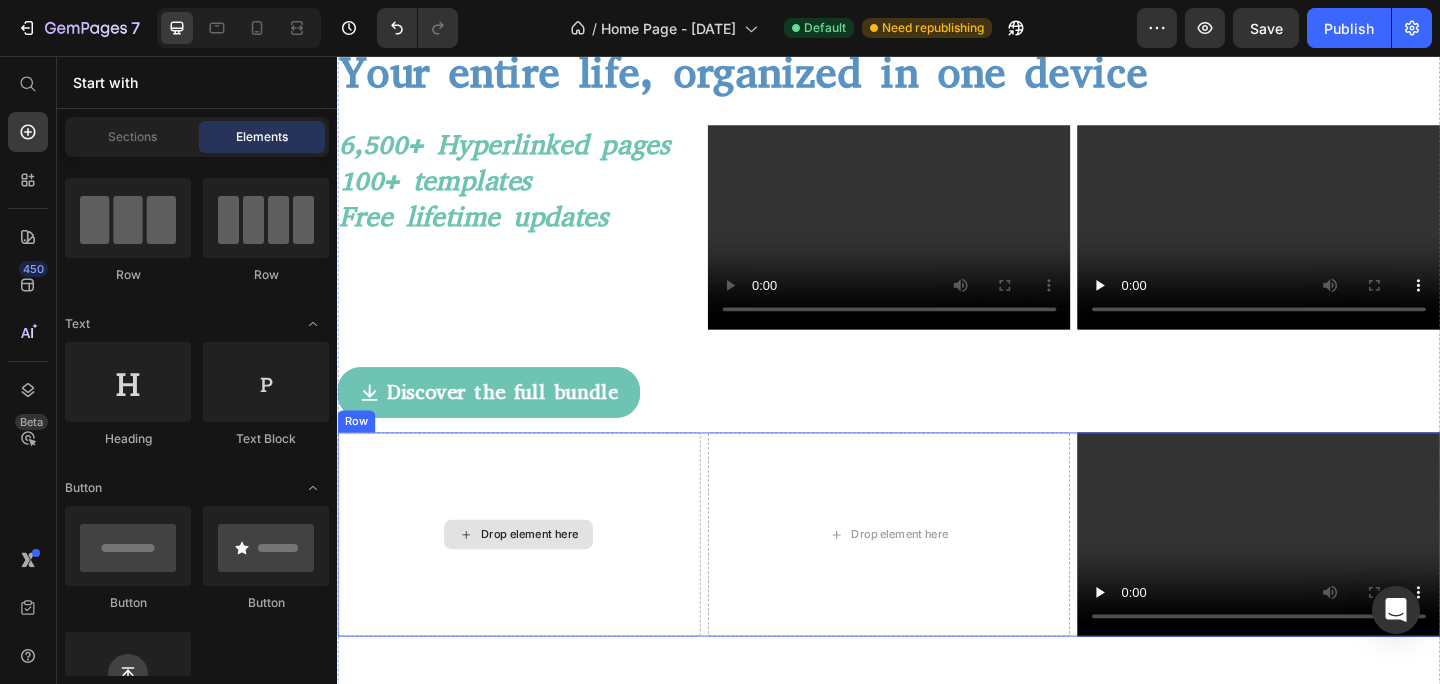 scroll, scrollTop: 172, scrollLeft: 0, axis: vertical 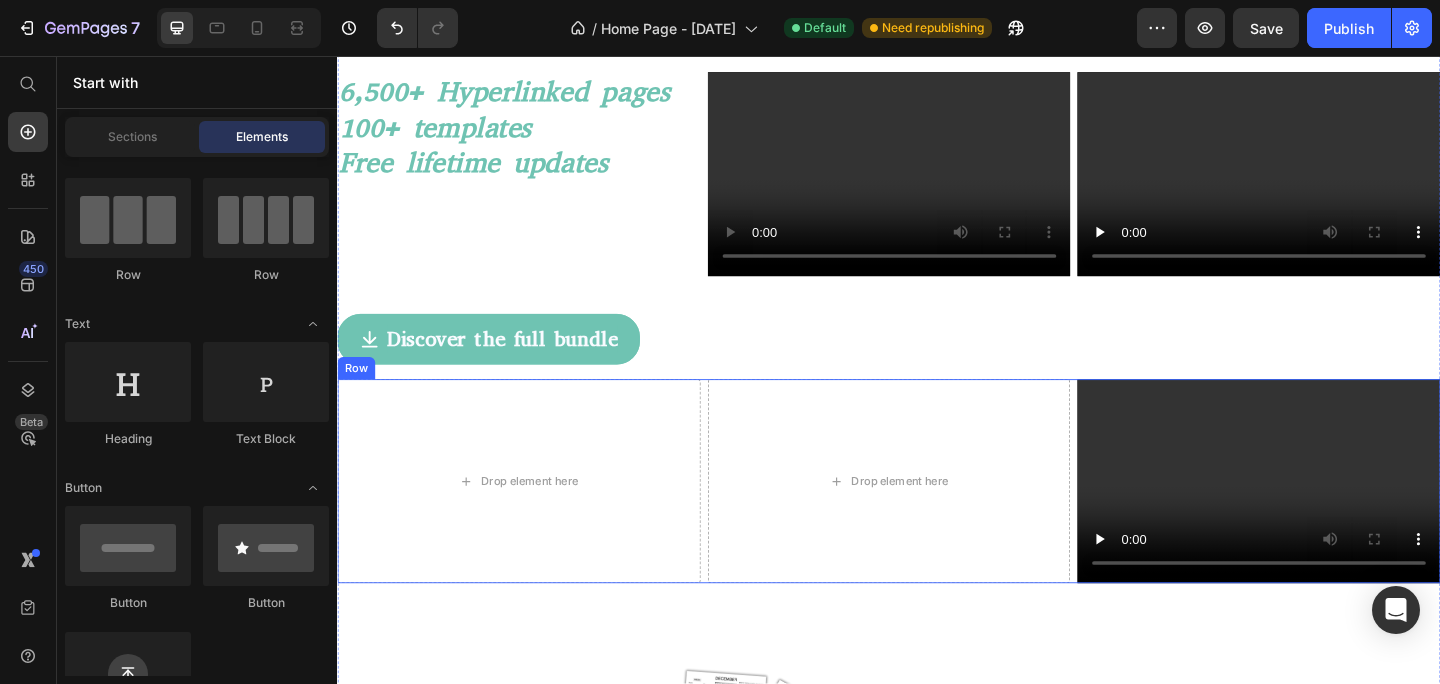 click on "Row" at bounding box center (357, 396) 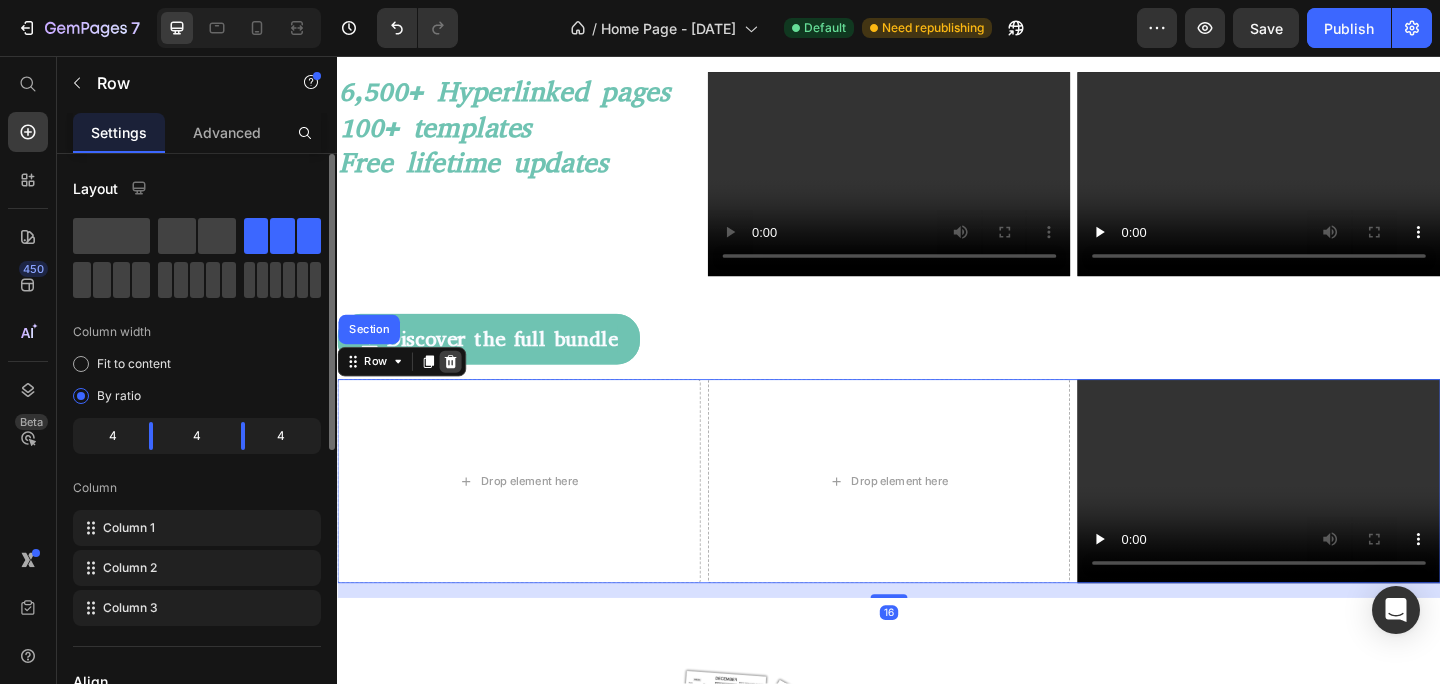 click 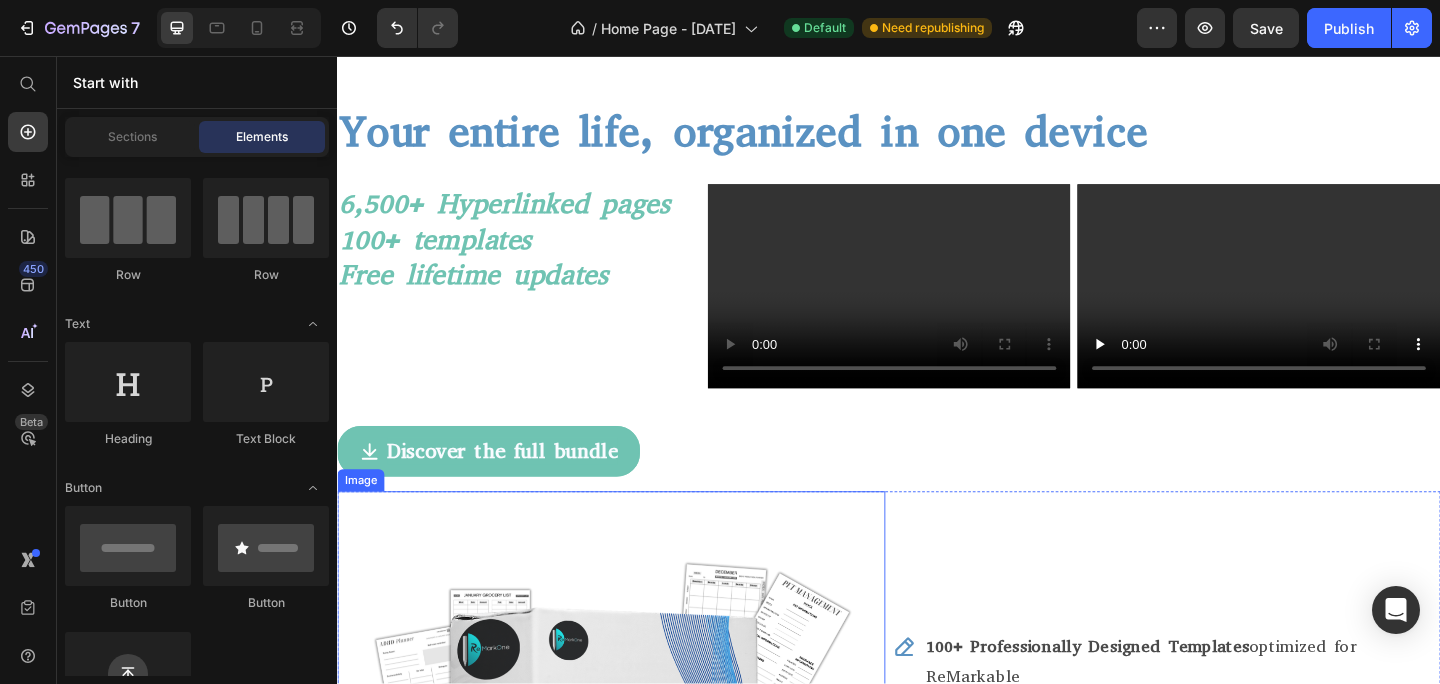 scroll, scrollTop: 0, scrollLeft: 0, axis: both 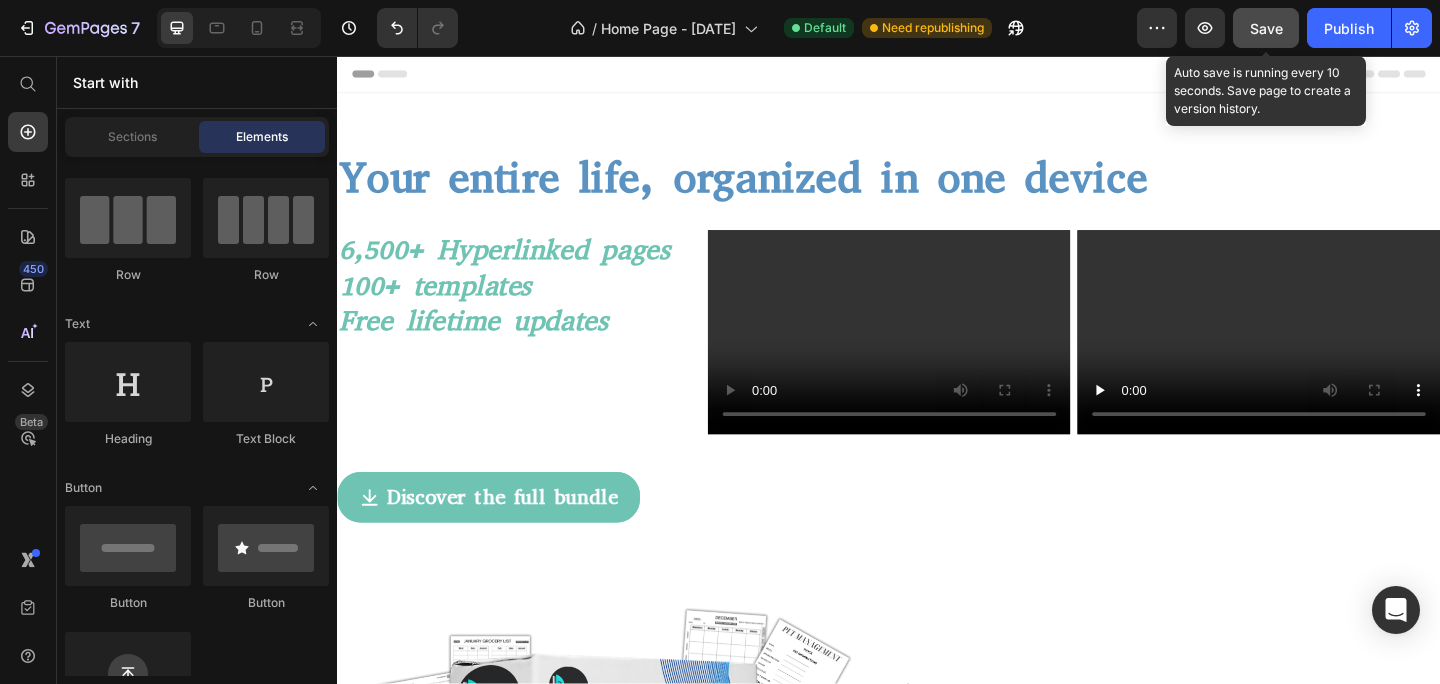 click on "Save" at bounding box center [1266, 28] 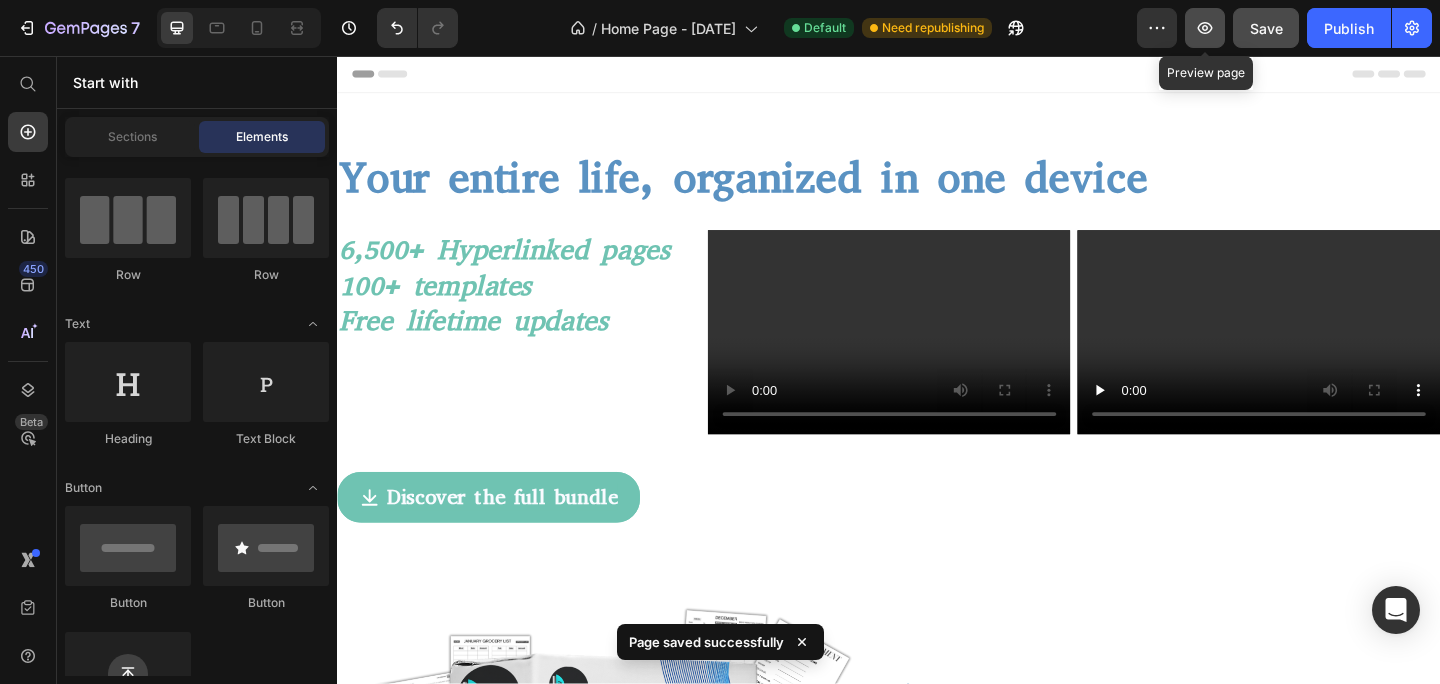 click 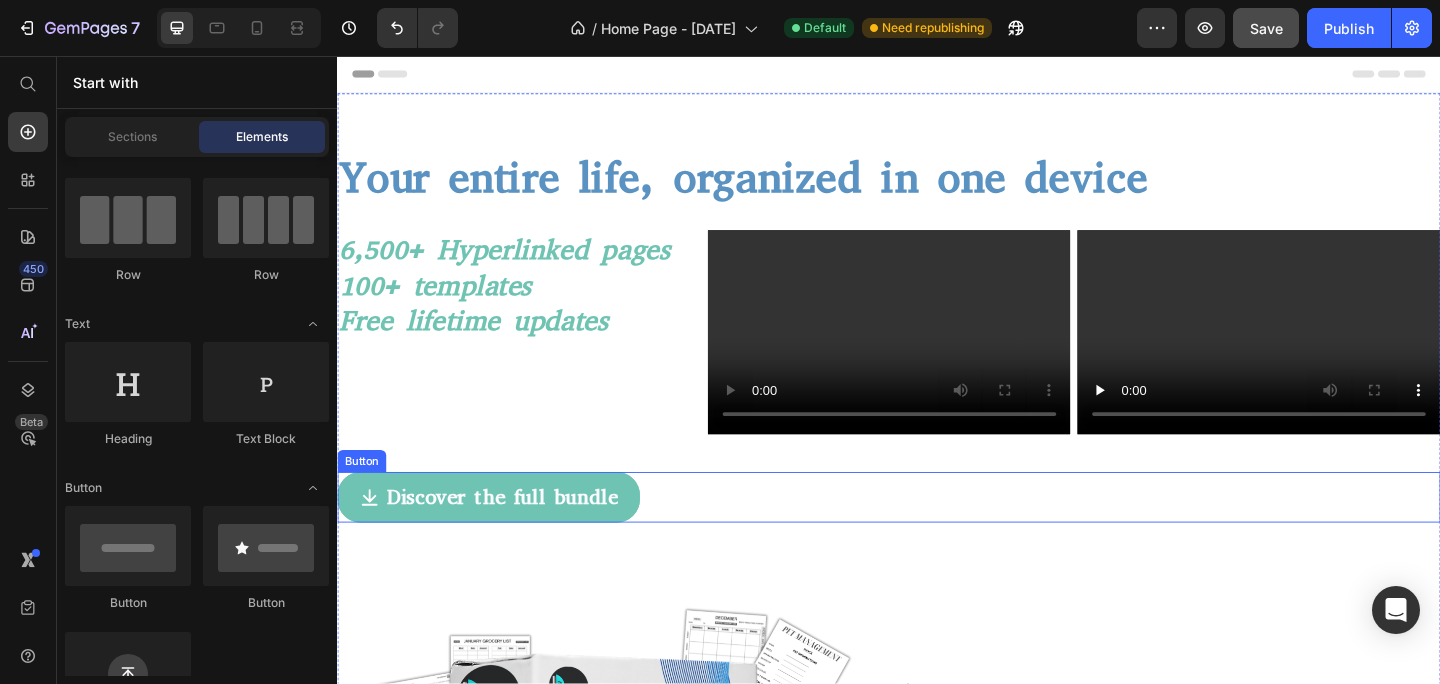 click on "Discover the full bundle" at bounding box center [501, 537] 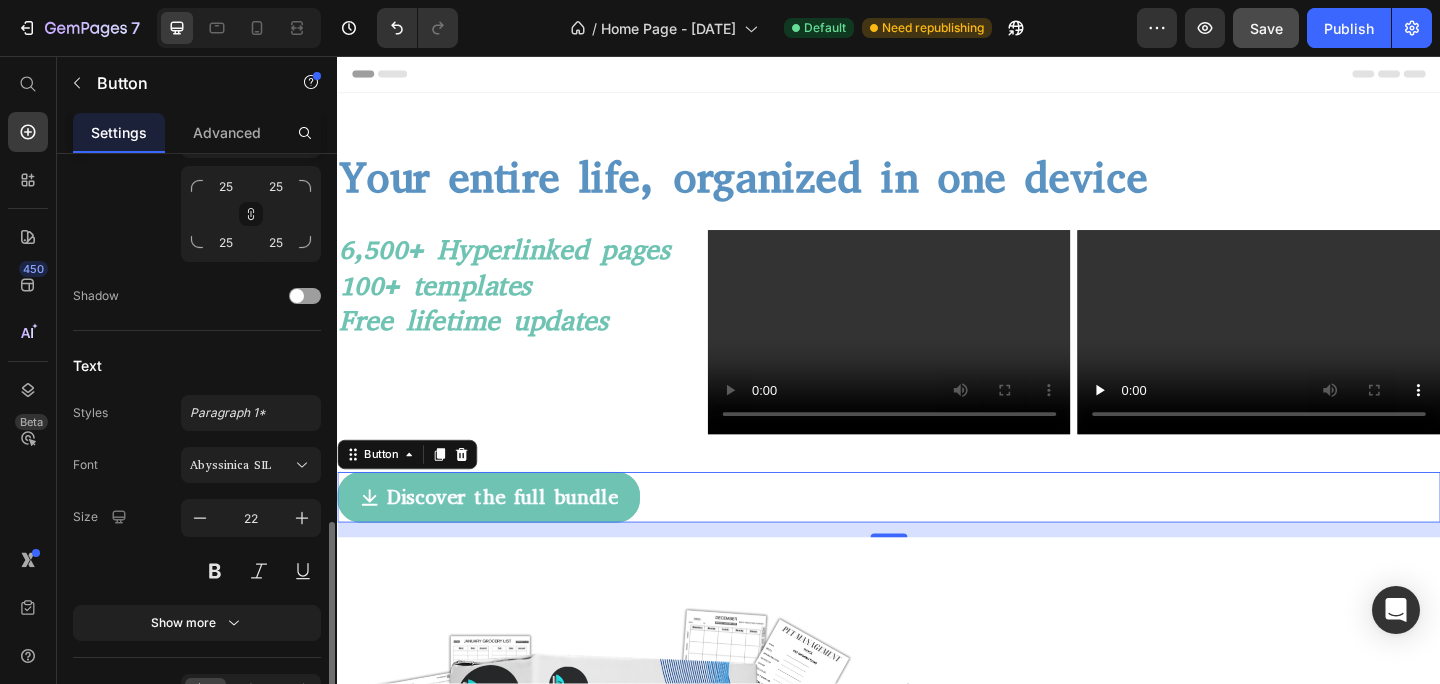 scroll, scrollTop: 1111, scrollLeft: 0, axis: vertical 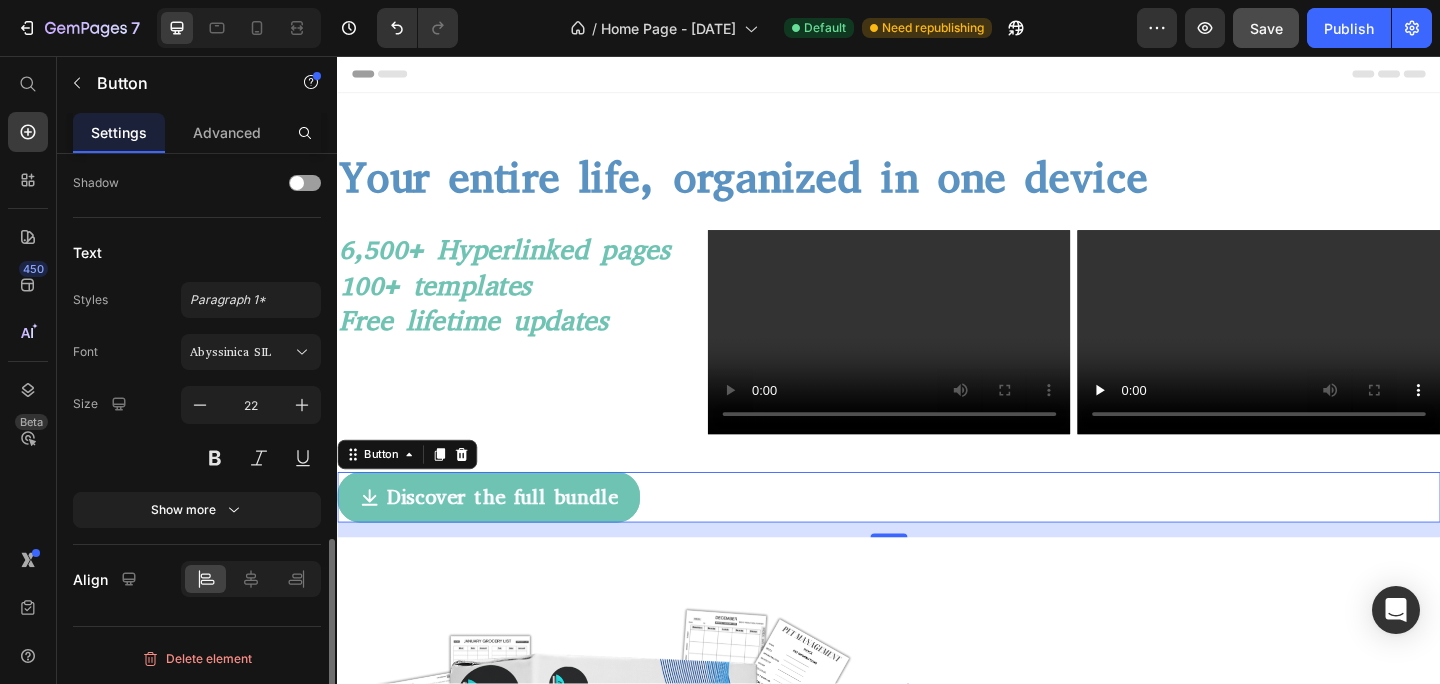 click 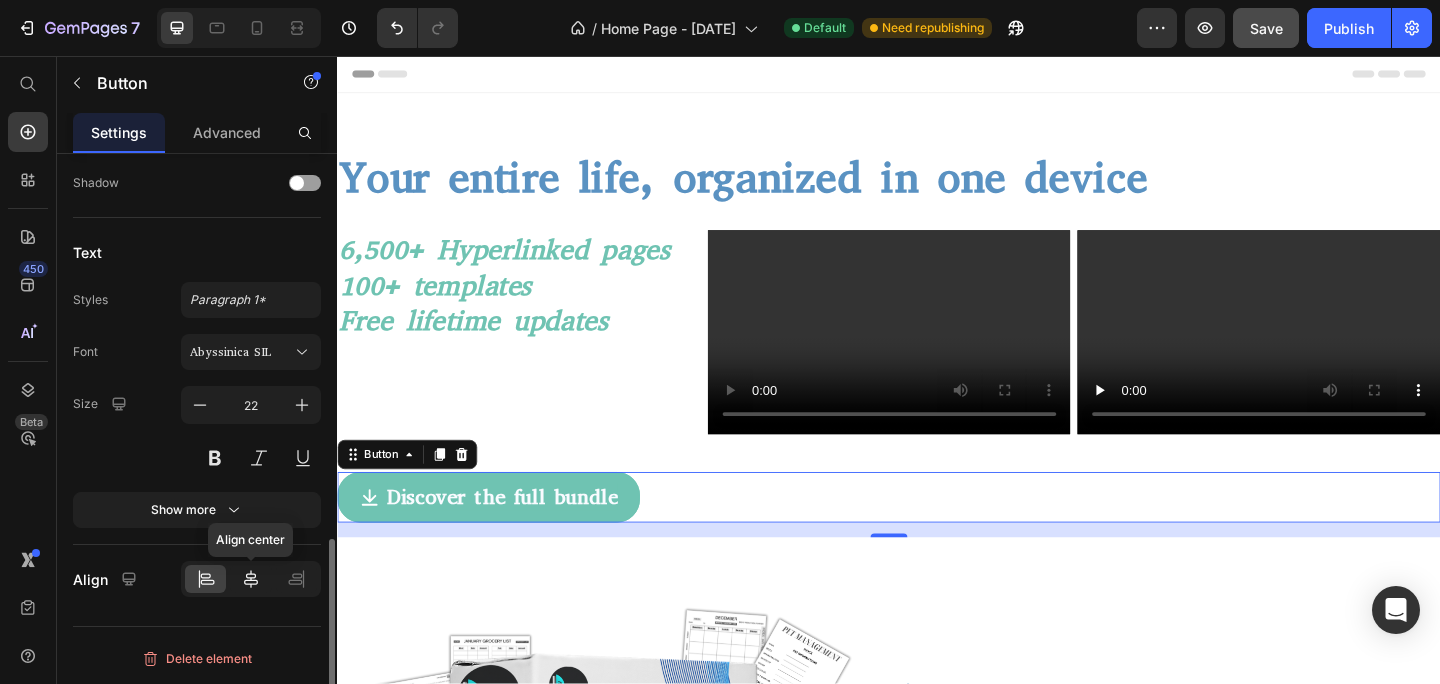 click 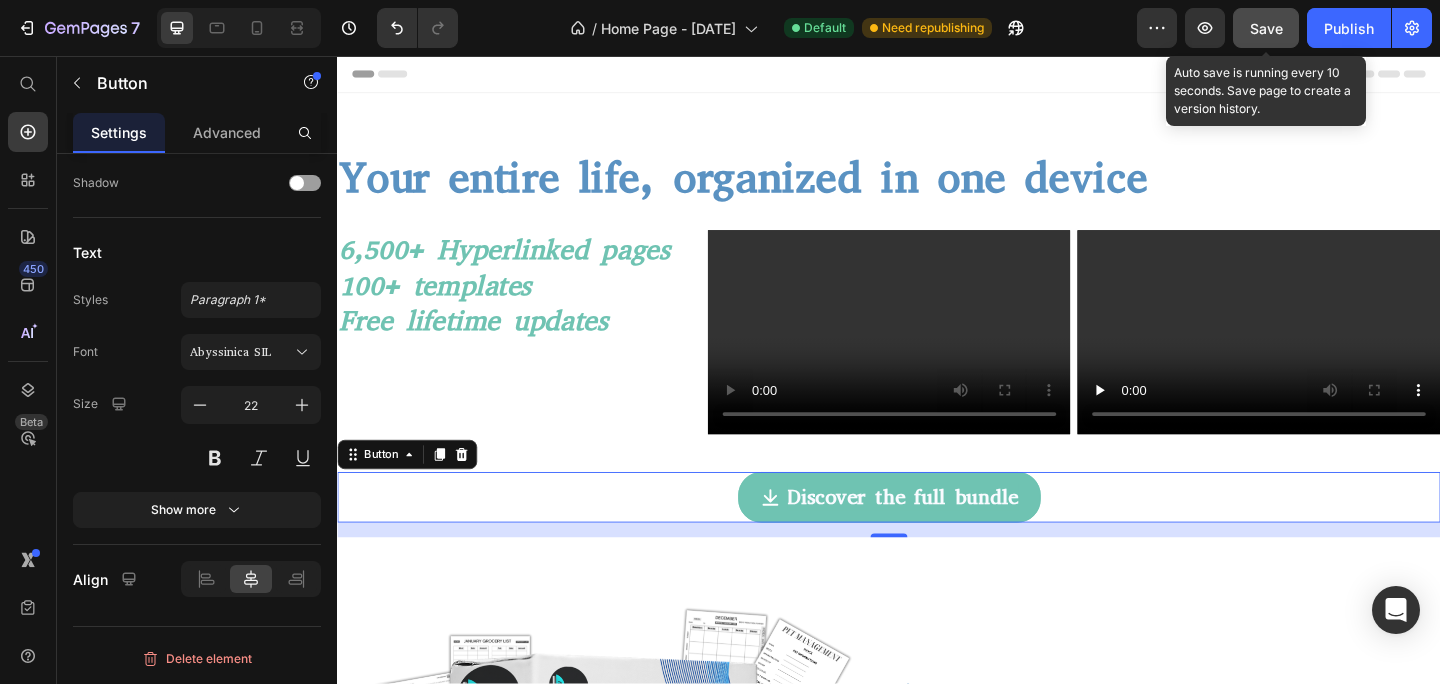 click on "Save" at bounding box center (1266, 28) 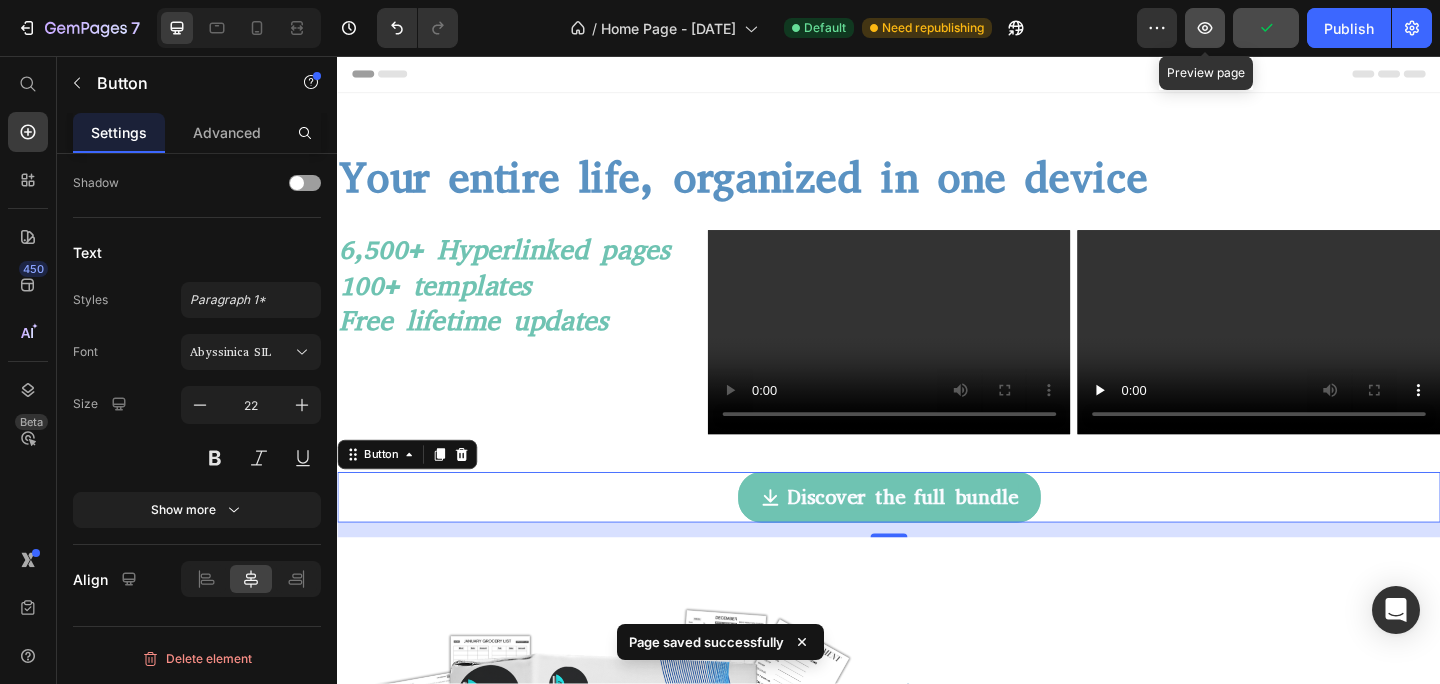 click 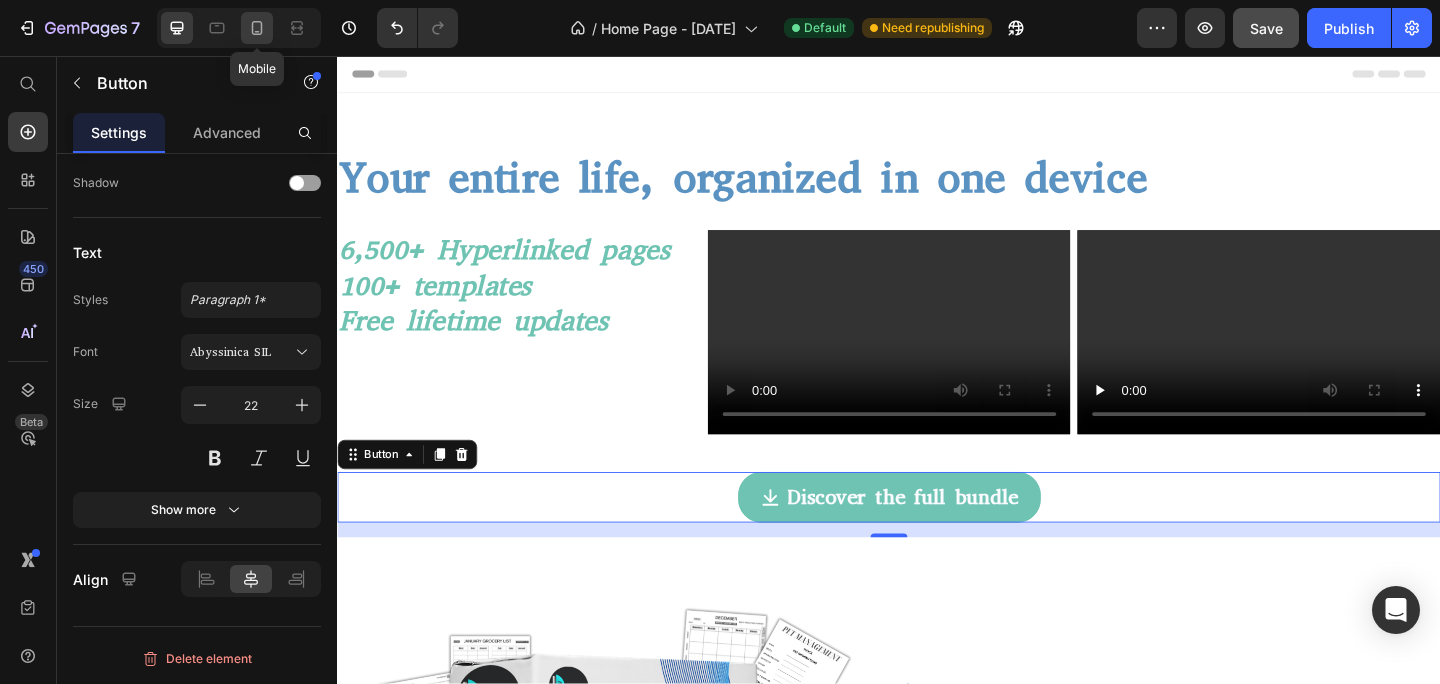 click 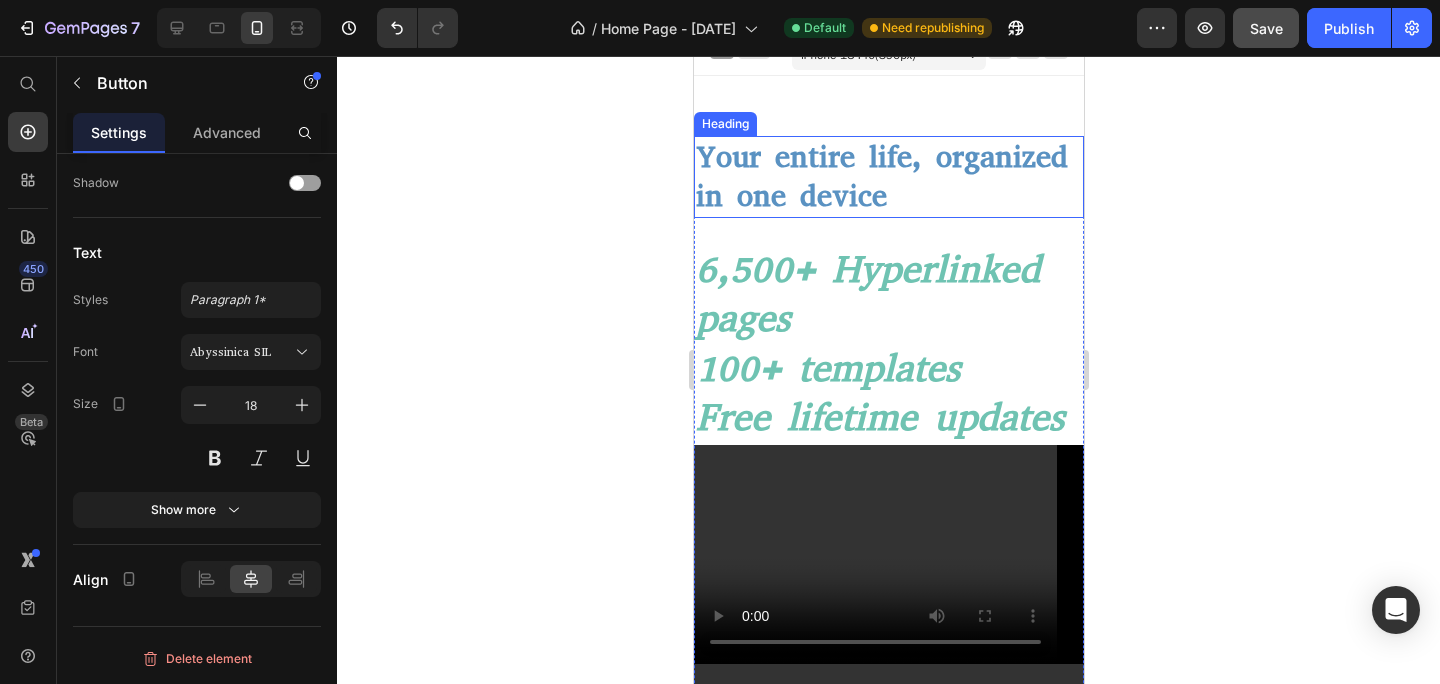 scroll, scrollTop: 0, scrollLeft: 0, axis: both 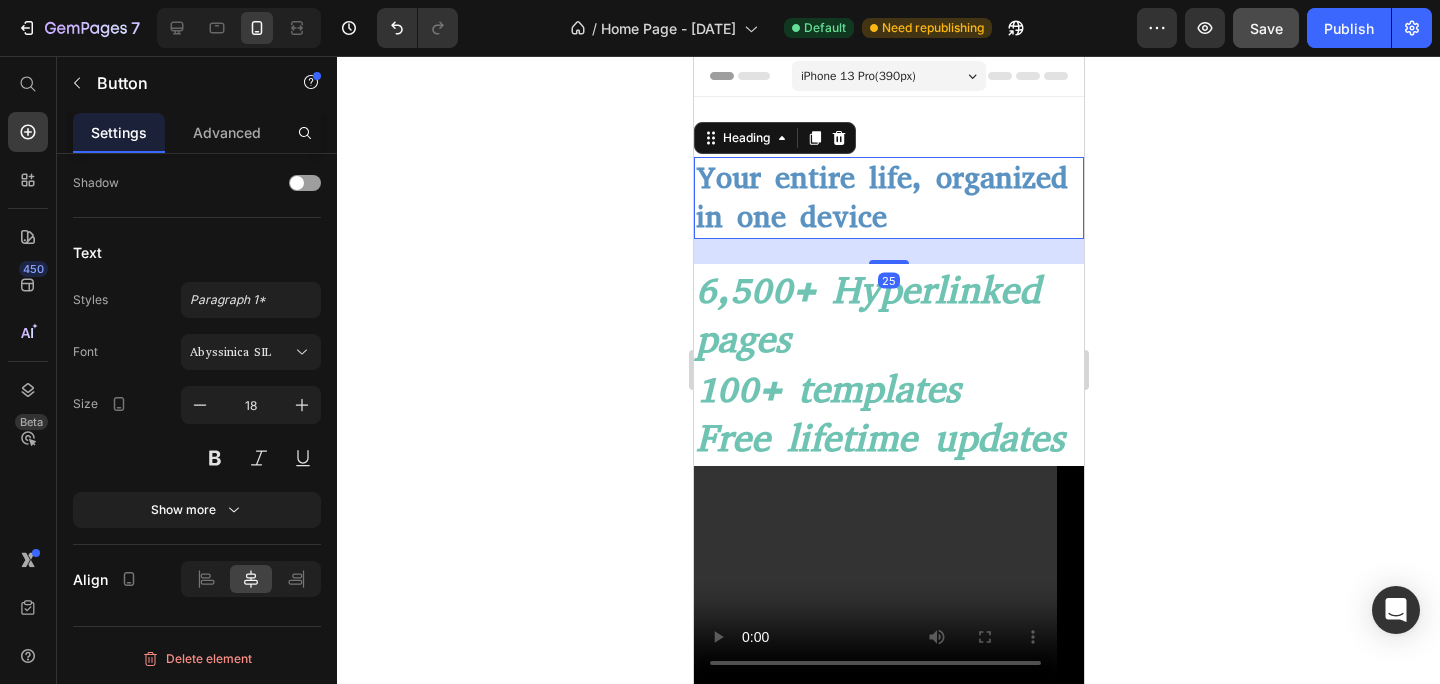 click on "Your entire life, organized in one device" at bounding box center (881, 197) 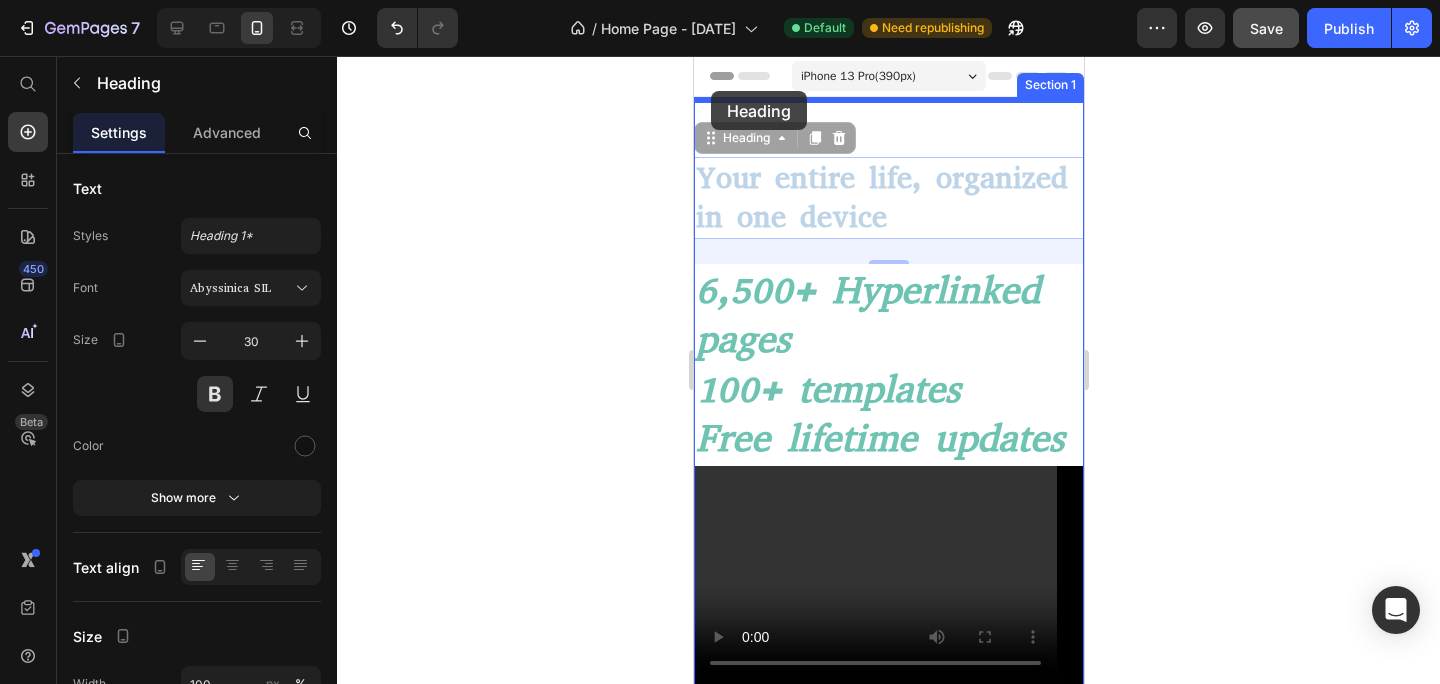 drag, startPoint x: 713, startPoint y: 143, endPoint x: 710, endPoint y: 91, distance: 52.086468 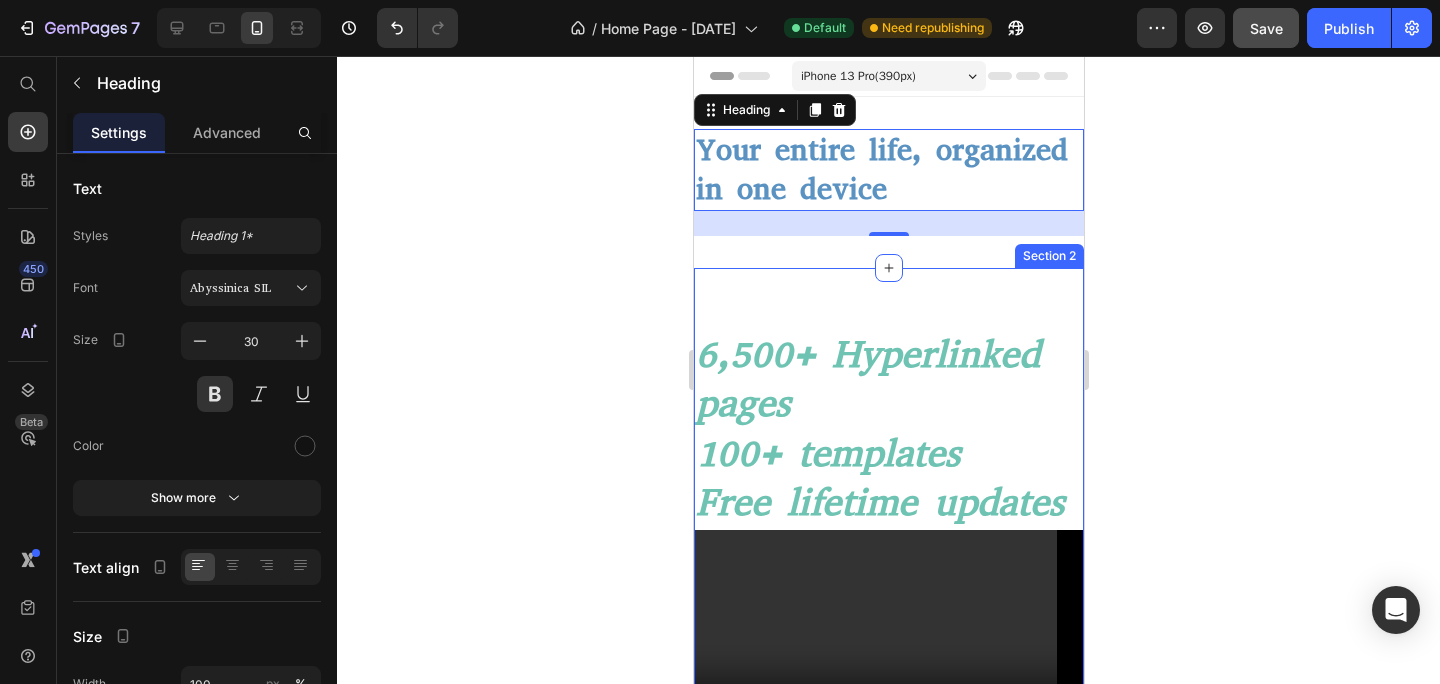 click on "⁠⁠⁠⁠⁠⁠⁠ 6,500+ Hyperlinked pages  100+ templates Free lifetime updates Heading Video Video Row Row
Discover the full bundle Button Image
100+ Professionally Designed Templates  optimized for ReMarkable
Compatible with  ReMarkable 1, 2 and Paper Pro
Version for  Right-Handed and Left-Handed  users
Over 6,500 Hyperlinked Pages  for fast and intuitive navigation
2025 + 2026 Dated Planners Included (with Premium Version)
Instant Access  upon purchase
FREE Bonus Included:  Travel Planner  Item List
Discover the full bundle Button Row 15 Specific Categories to  reMarkable Heading
Calendar
Gratitude Journal
Daily Journal
Meal Planner
Baby’s Meal Planner
ADHD Daily Planner
Wellness & Fitness Journal
Self-Care Planner Item List Row" at bounding box center [888, 1775] 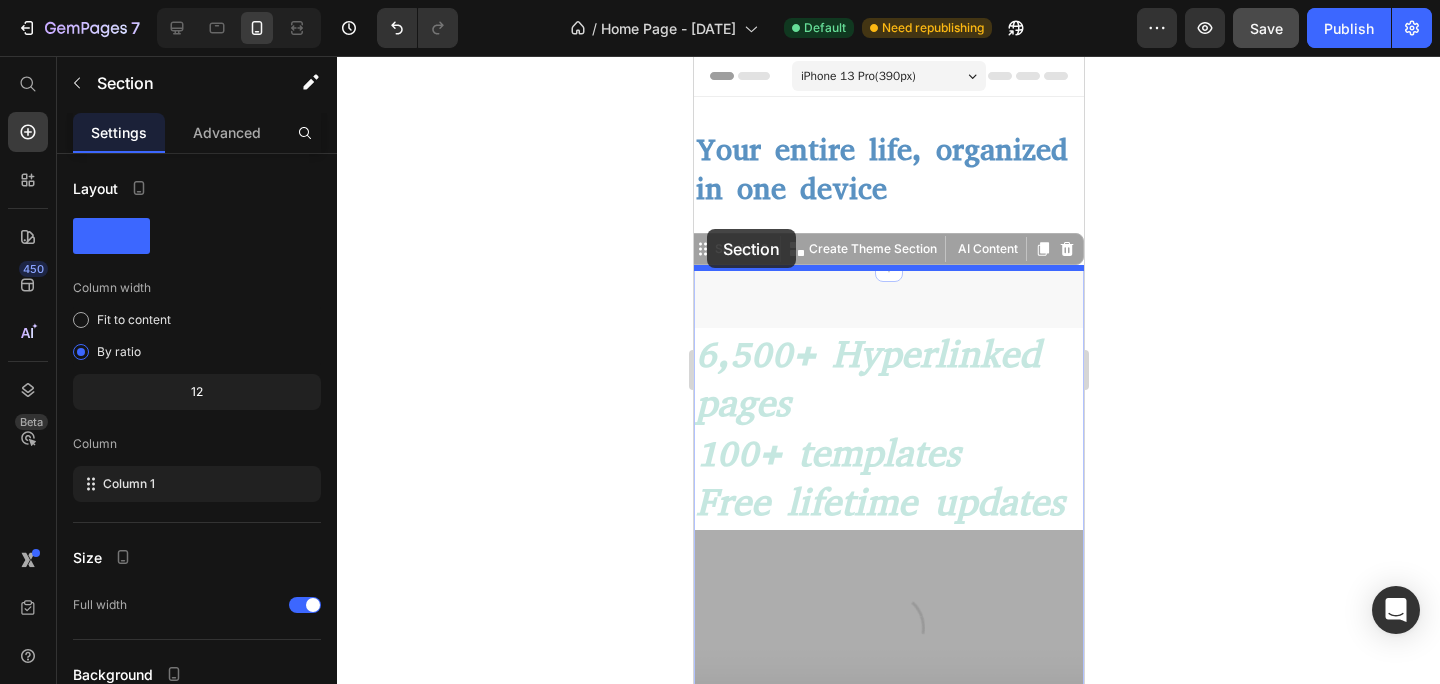 drag, startPoint x: 703, startPoint y: 253, endPoint x: 706, endPoint y: 231, distance: 22.203604 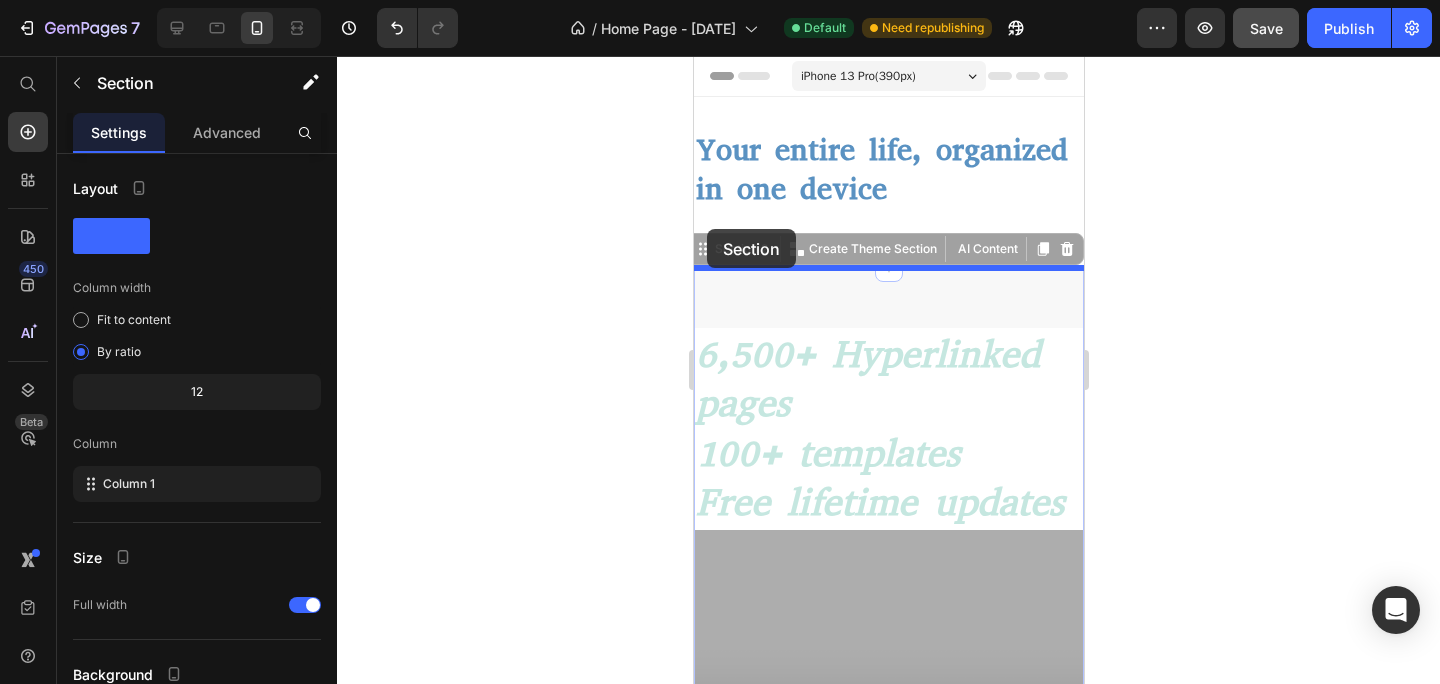 click on "iPhone 13 Pro  ( 390 px) iPhone 13 Mini iPhone 13 Pro iPhone 11 Pro Max iPhone 15 Pro Max Pixel 7 Galaxy S8+ Galaxy S20 Ultra iPad Mini iPad Air iPad Pro Header Your entire life, organized in one device Heading Section 1 ⁠⁠⁠⁠⁠⁠⁠ 6,500+ Hyperlinked pages  100+ templates Free lifetime updates Heading Video Video Row Row
Discover the full bundle Button Image
100+ Professionally Designed Templates  optimized for ReMarkable
Compatible with  ReMarkable 1, 2 and Paper Pro
Version for  Right-Handed and Left-Handed  users
Over 6,500 Hyperlinked Pages  for fast and intuitive navigation
2025 + 2026 Dated Planners Included (with Premium Version)
Instant Access  upon purchase
FREE Bonus Included:  Travel Planner  Item List
Discover the full bundle Button Row 15 Specific Categories to  reMarkable Heading
Calendar
Gratitude Journal" at bounding box center (888, 5016) 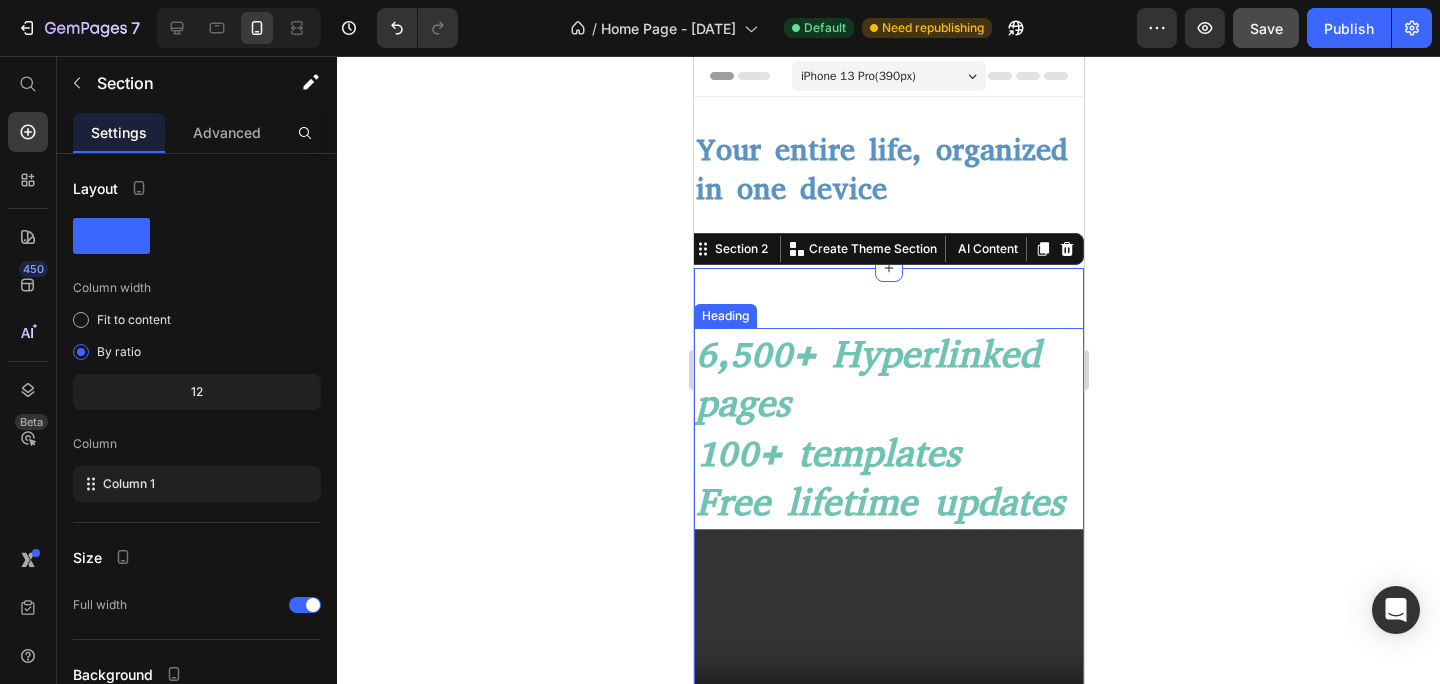 click on "6,500+ Hyperlinked pages" at bounding box center [867, 379] 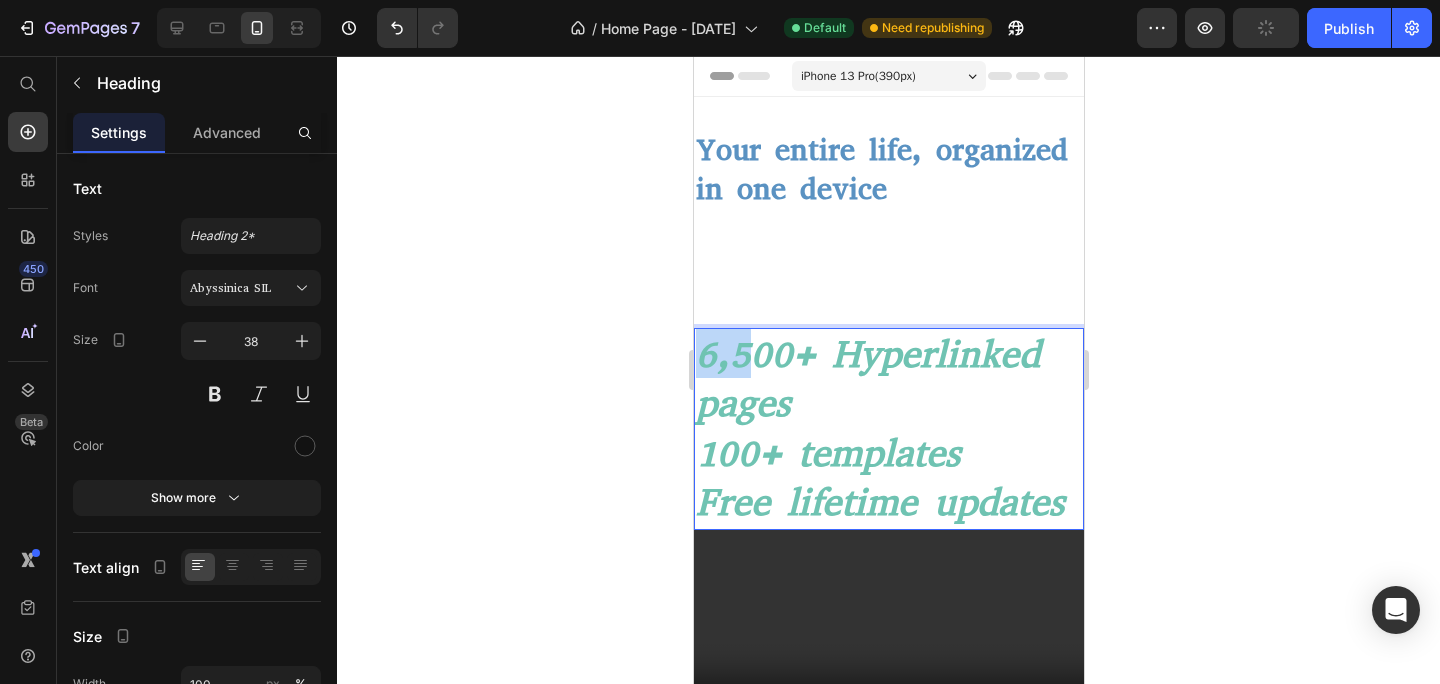 drag, startPoint x: 751, startPoint y: 361, endPoint x: 744, endPoint y: 322, distance: 39.623226 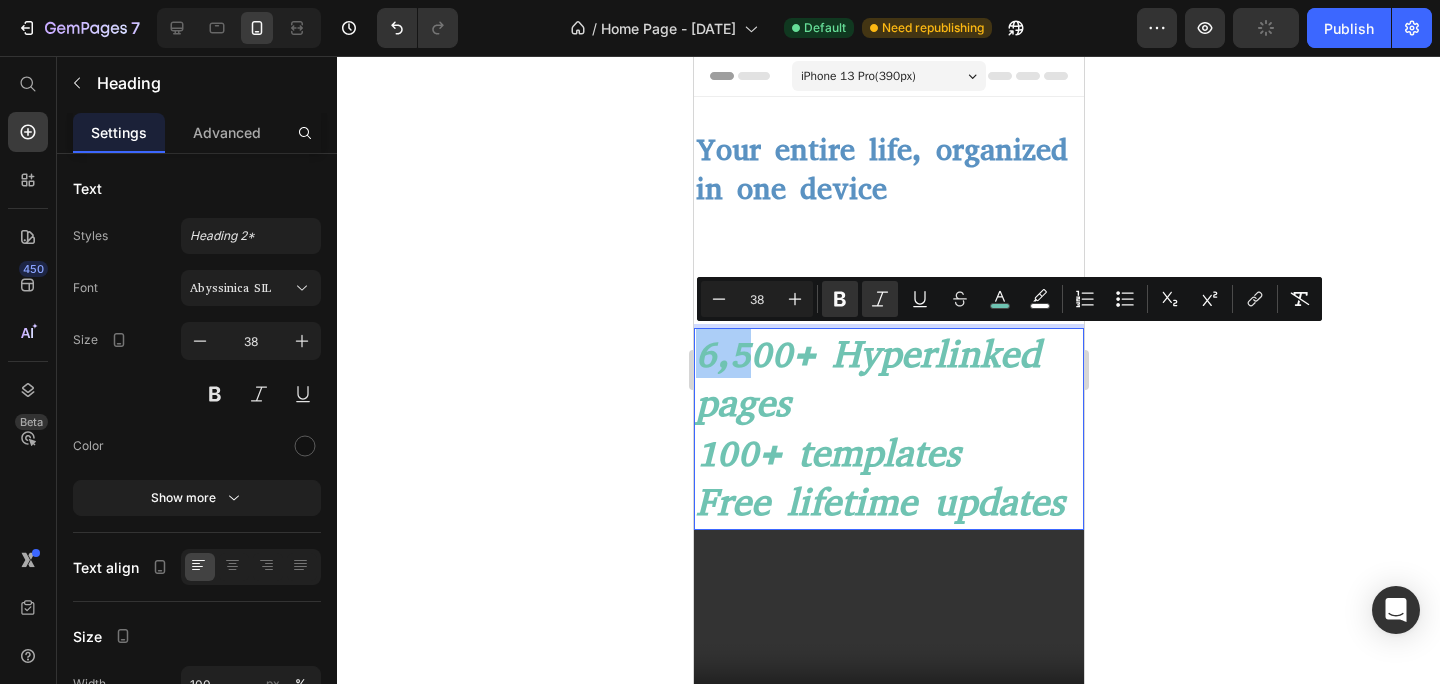 click 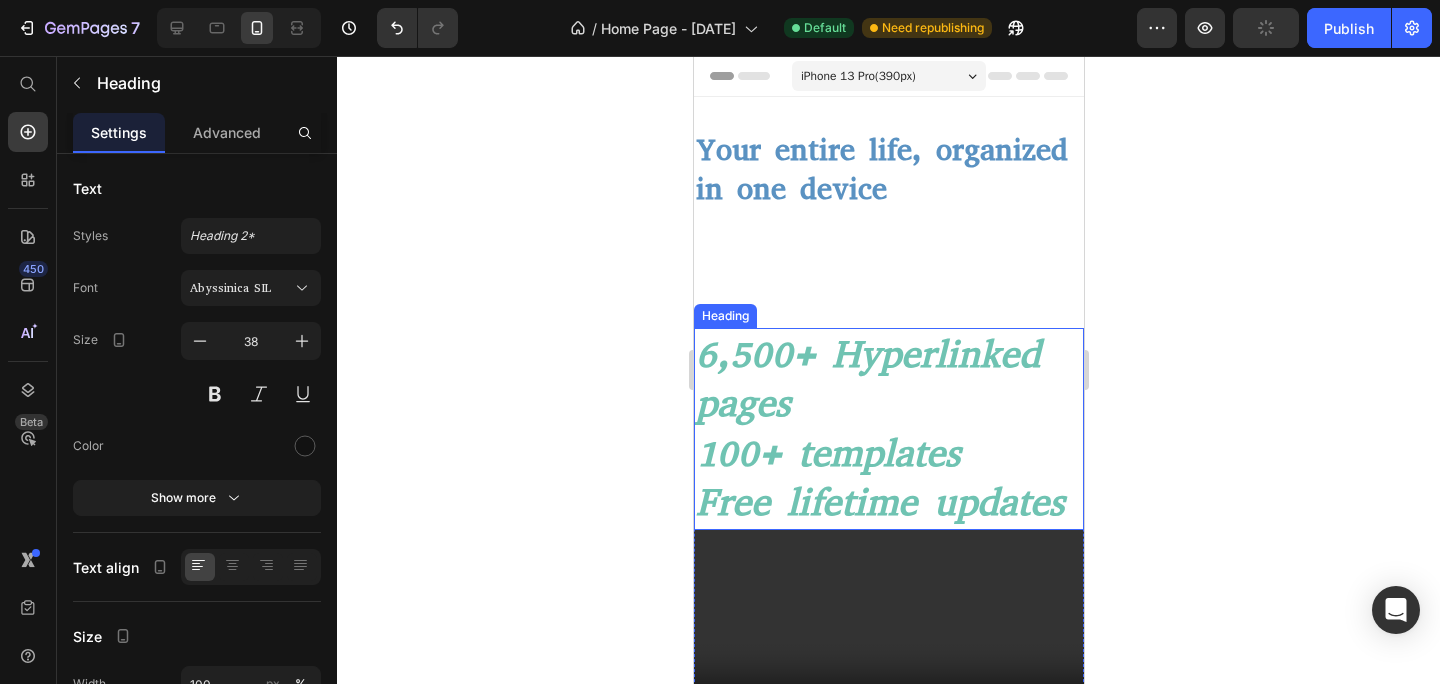 click on "6,500+ Hyperlinked pages" at bounding box center (867, 379) 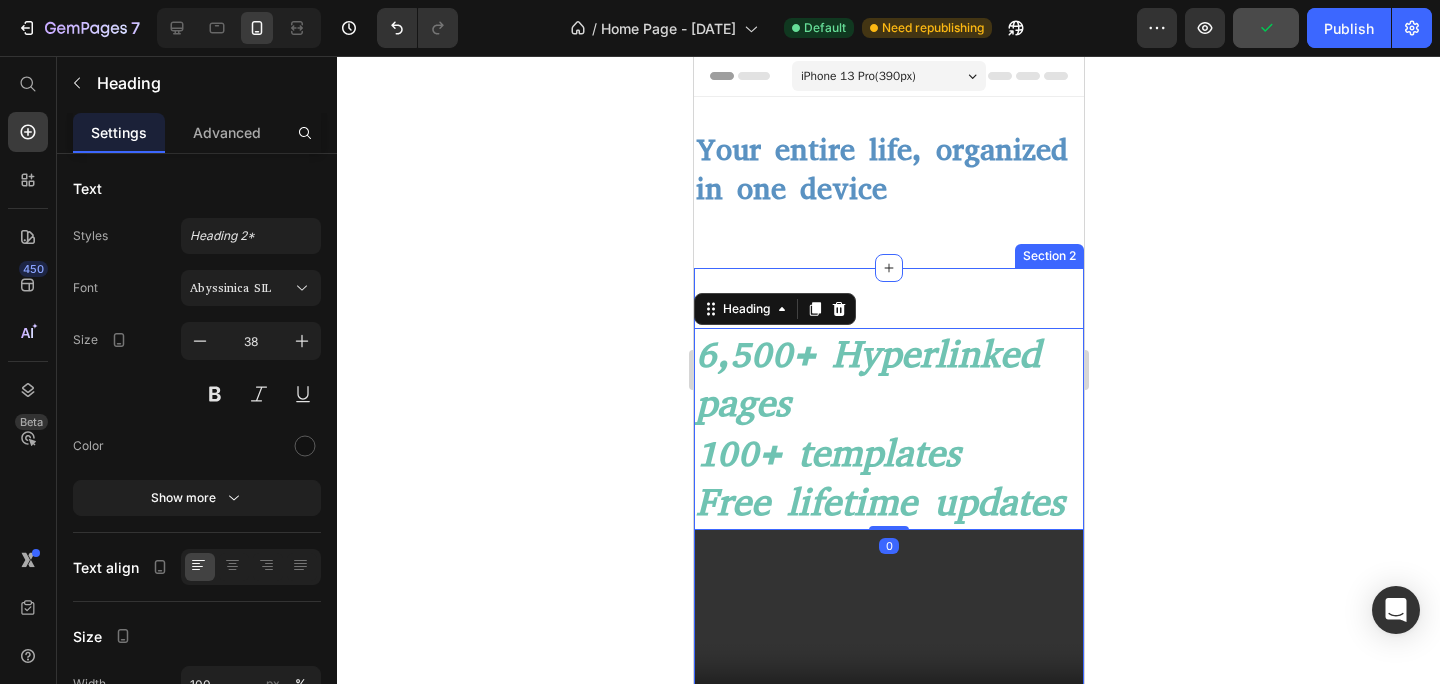 click on "⁠⁠⁠⁠⁠⁠⁠ 6,500+ Hyperlinked pages  100+ templates Free lifetime updates Heading   0 Video Video Row Row
Discover the full bundle Button Image
100+ Professionally Designed Templates  optimized for ReMarkable
Compatible with  ReMarkable 1, 2 and Paper Pro
Version for  Right-Handed and Left-Handed  users
Over 6,500 Hyperlinked Pages  for fast and intuitive navigation
2025 + 2026 Dated Planners Included (with Premium Version)
Instant Access  upon purchase
FREE Bonus Included:  Travel Planner  Item List
Discover the full bundle Button Row 15 Specific Categories to  reMarkable Heading
Calendar
Gratitude Journal
Daily Journal
Meal Planner
Baby’s Meal Planner
ADHD Daily Planner
Wellness & Fitness Journal
Self-Care Planner Item List" at bounding box center [888, 1775] 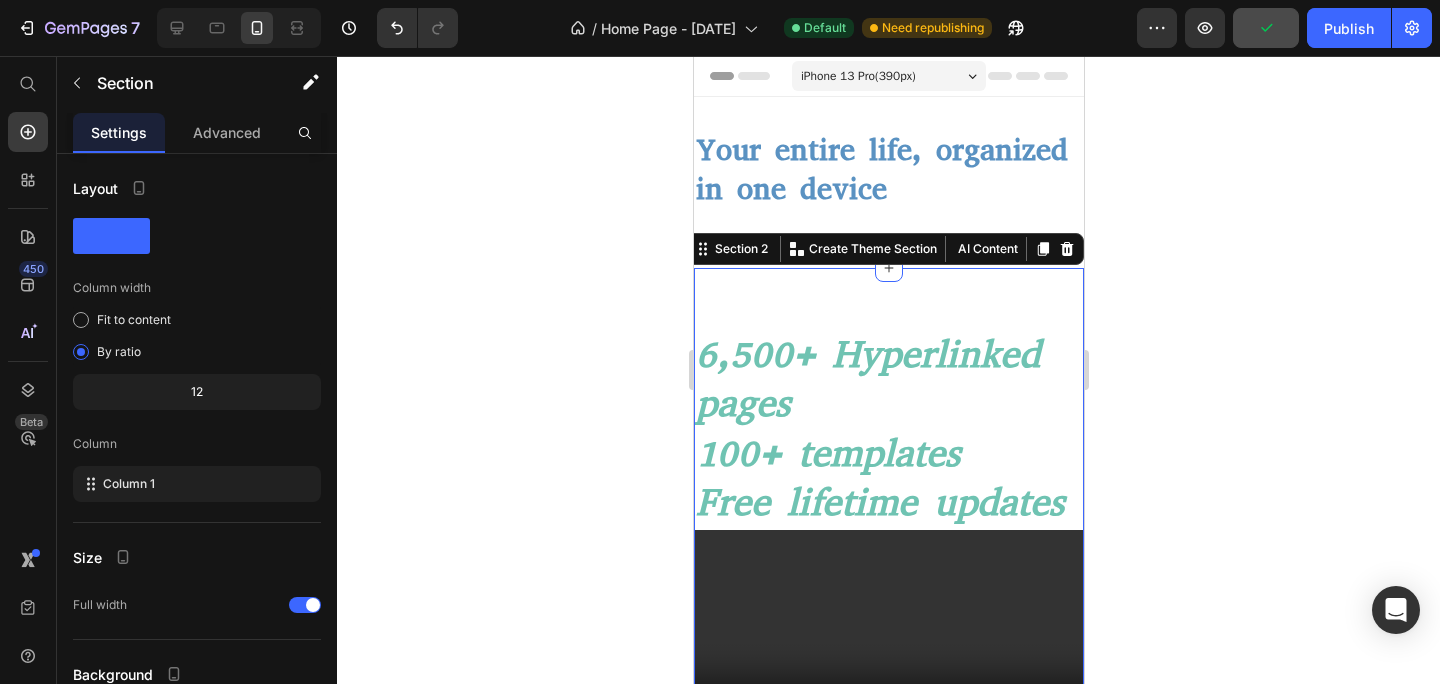 click on "⁠⁠⁠⁠⁠⁠⁠ 6,500+ Hyperlinked pages  100+ templates Free lifetime updates Heading Video Video Row Row
Discover the full bundle Button Image
100+ Professionally Designed Templates  optimized for ReMarkable
Compatible with  ReMarkable 1, 2 and Paper Pro
Version for  Right-Handed and Left-Handed  users
Over 6,500 Hyperlinked Pages  for fast and intuitive navigation
2025 + 2026 Dated Planners Included (with Premium Version)
Instant Access  upon purchase
FREE Bonus Included:  Travel Planner  Item List
Discover the full bundle Button Row 15 Specific Categories to  reMarkable Heading
Calendar
Gratitude Journal
Daily Journal
Meal Planner
Baby’s Meal Planner
ADHD Daily Planner
Wellness & Fitness Journal
Self-Care Planner Item List Row" at bounding box center [888, 1775] 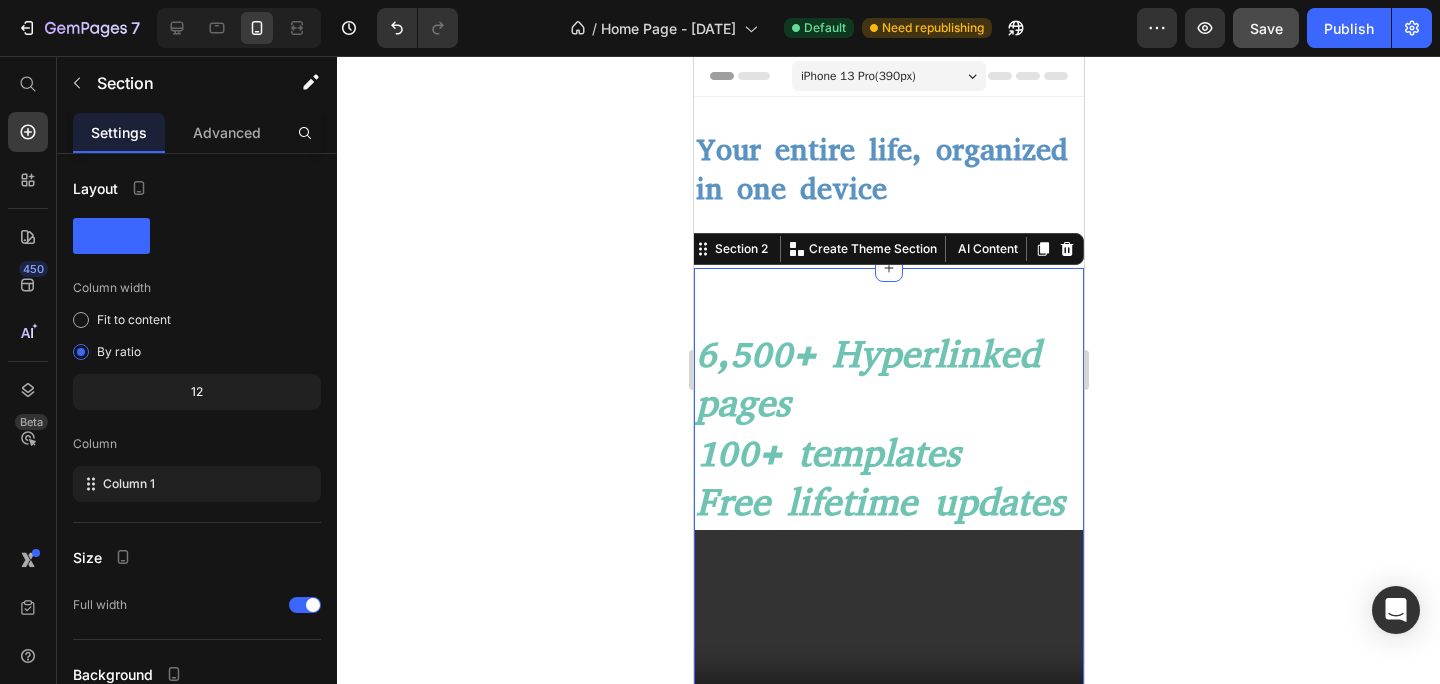 click on "⁠⁠⁠⁠⁠⁠⁠ 6,500+ Hyperlinked pages  100+ templates Free lifetime updates Heading Video Video Row Row
Discover the full bundle Button Image
100+ Professionally Designed Templates  optimized for ReMarkable
Compatible with  ReMarkable 1, 2 and Paper Pro
Version for  Right-Handed and Left-Handed  users
Over 6,500 Hyperlinked Pages  for fast and intuitive navigation
2025 + 2026 Dated Planners Included (with Premium Version)
Instant Access  upon purchase
FREE Bonus Included:  Travel Planner  Item List
Discover the full bundle Button Row 15 Specific Categories to  reMarkable Heading
Calendar
Gratitude Journal
Daily Journal
Meal Planner
Baby’s Meal Planner
ADHD Daily Planner
Wellness & Fitness Journal
Self-Care Planner Item List Row" at bounding box center (888, 1775) 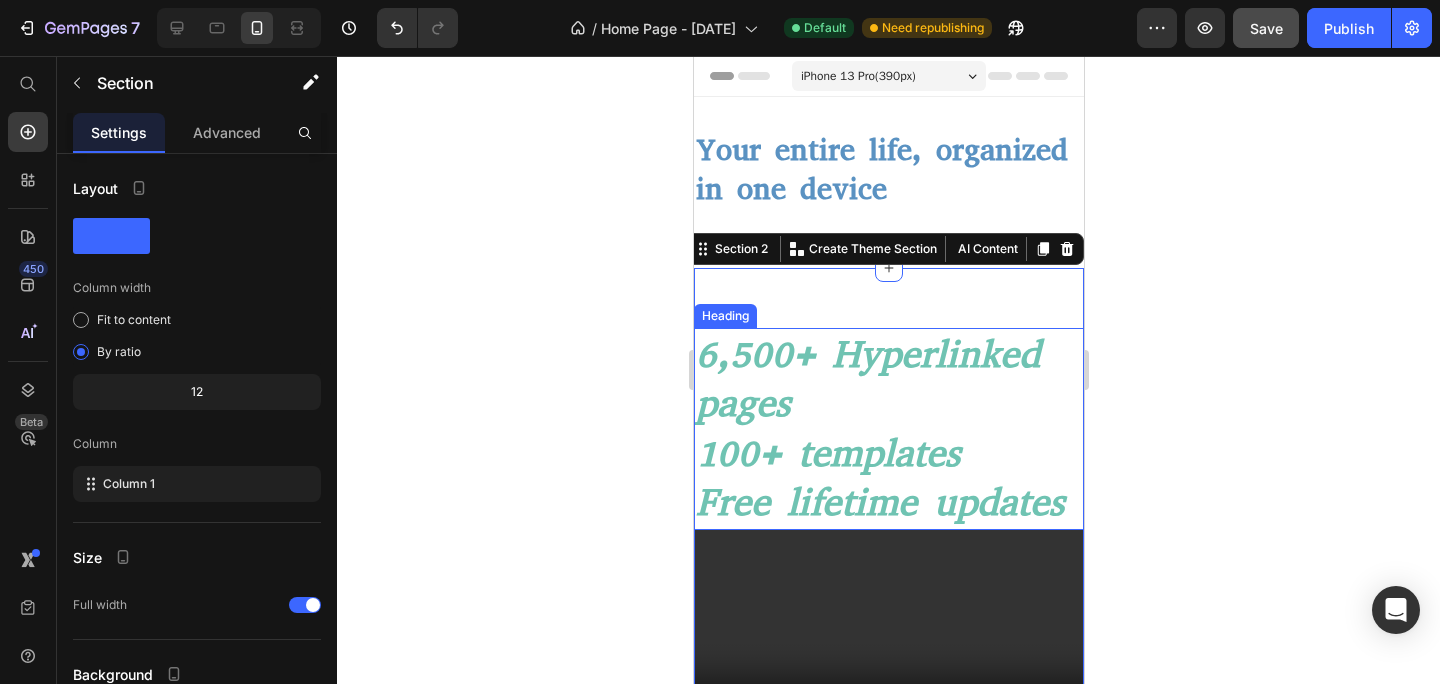 click on "6,500+ Hyperlinked pages" at bounding box center [867, 379] 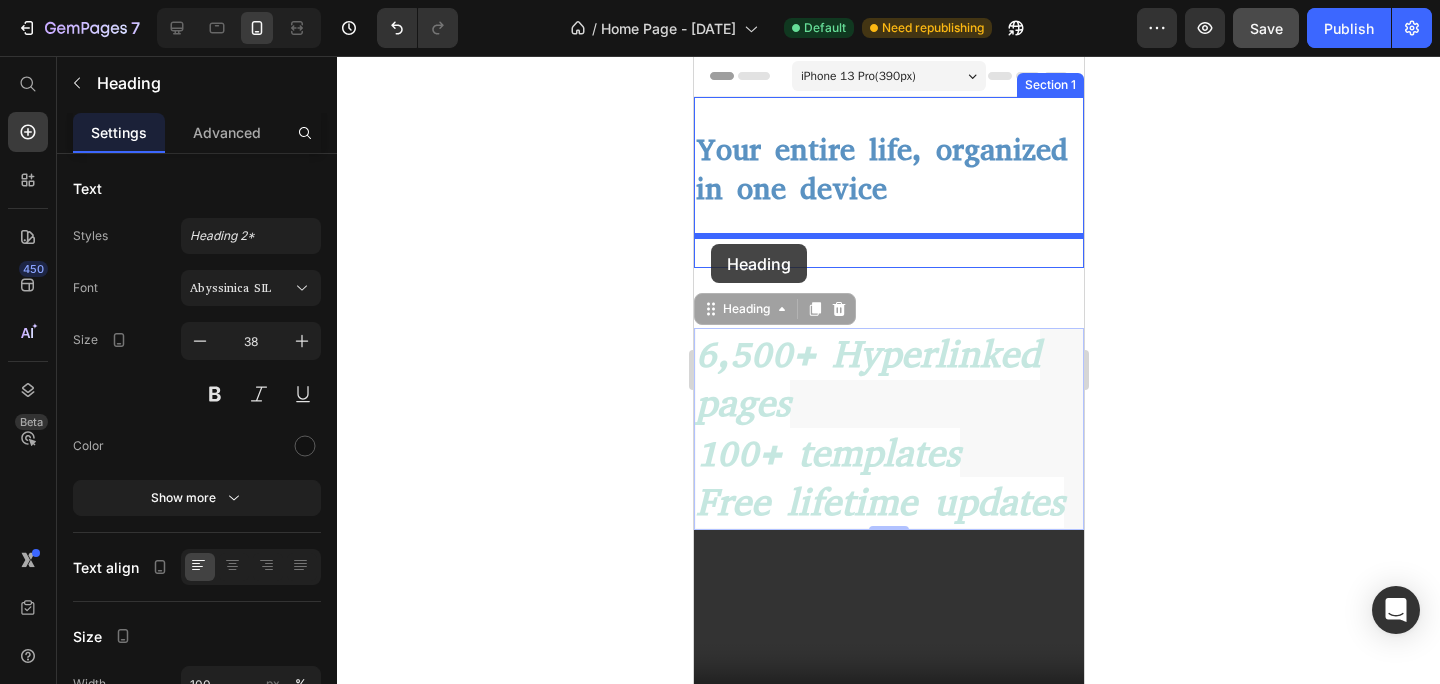drag, startPoint x: 717, startPoint y: 311, endPoint x: 710, endPoint y: 244, distance: 67.36468 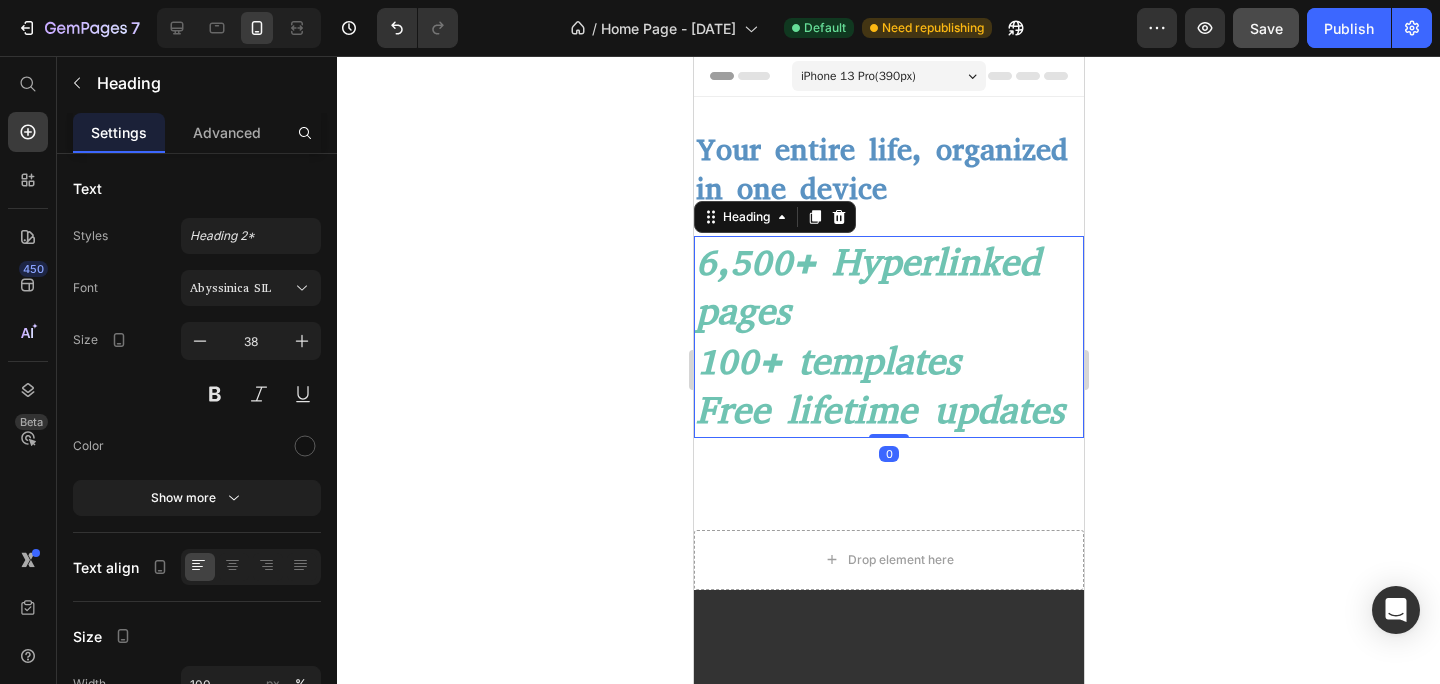 click 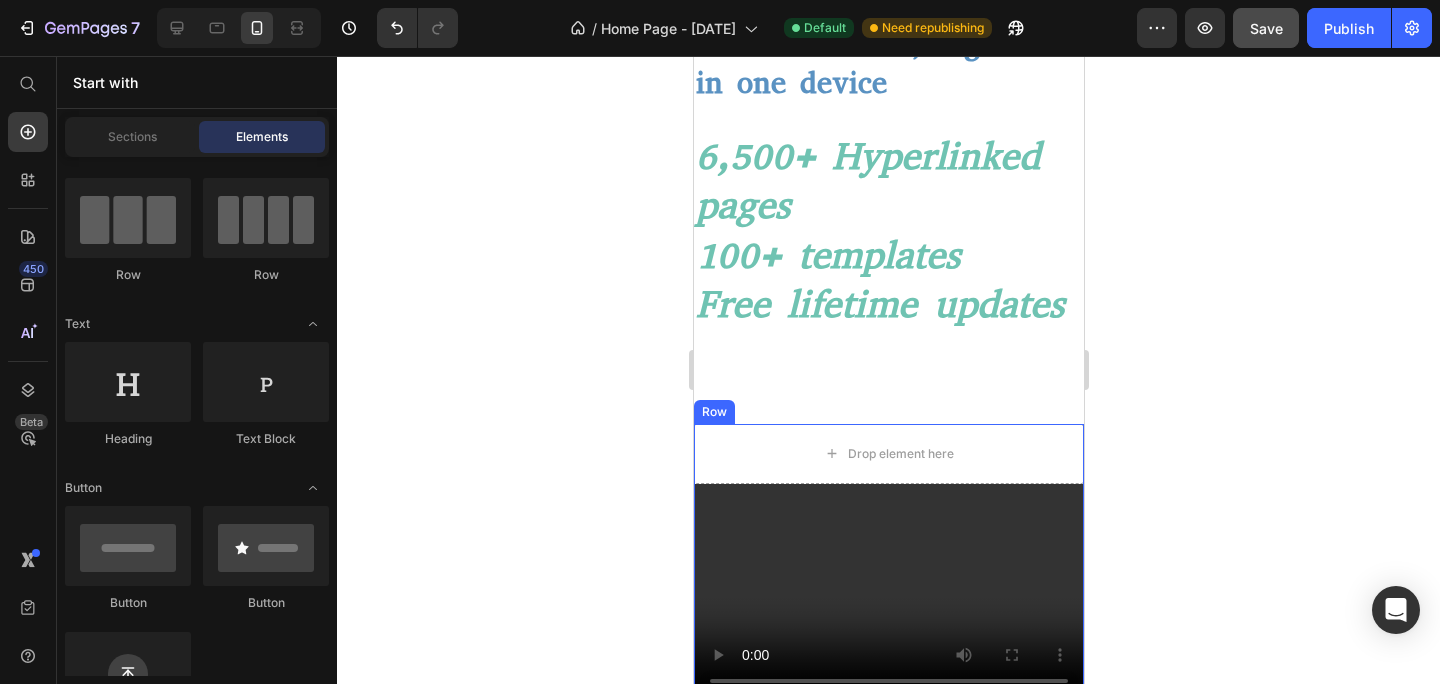 scroll, scrollTop: 65, scrollLeft: 0, axis: vertical 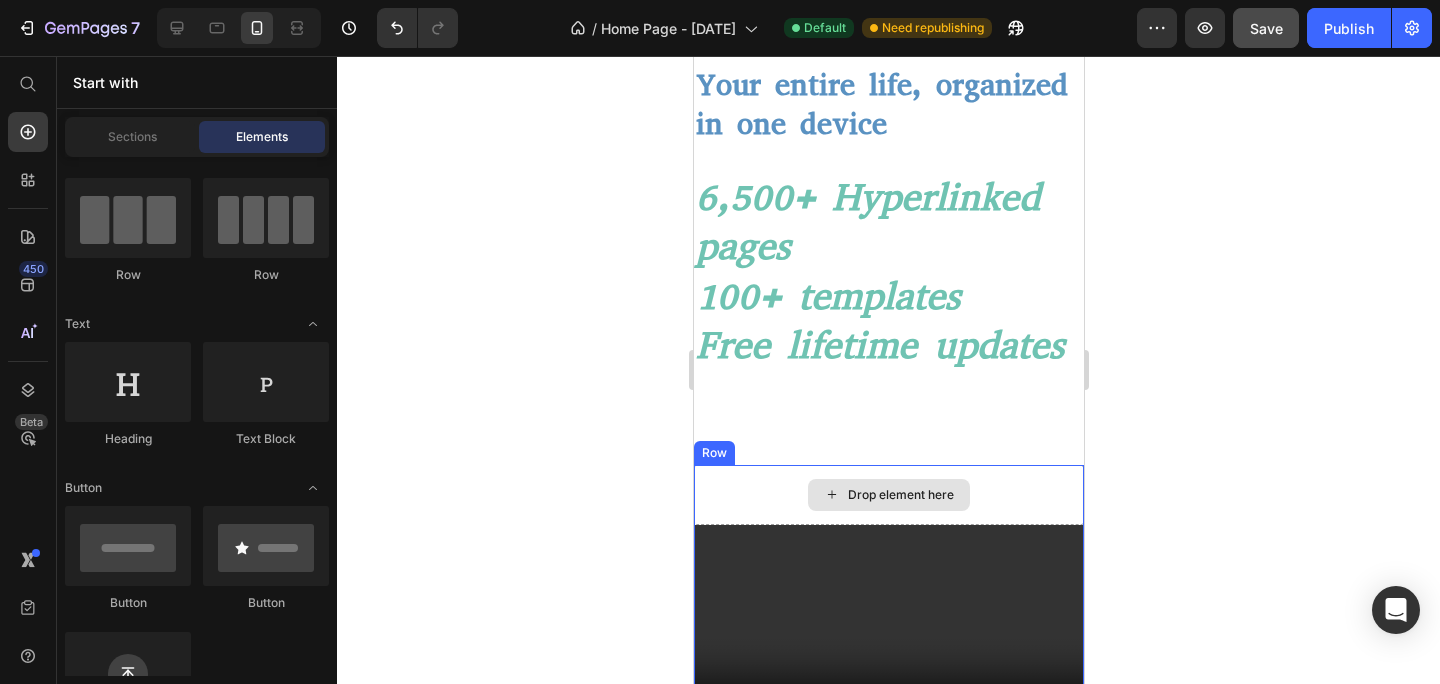 click on "Drop element here" at bounding box center [888, 495] 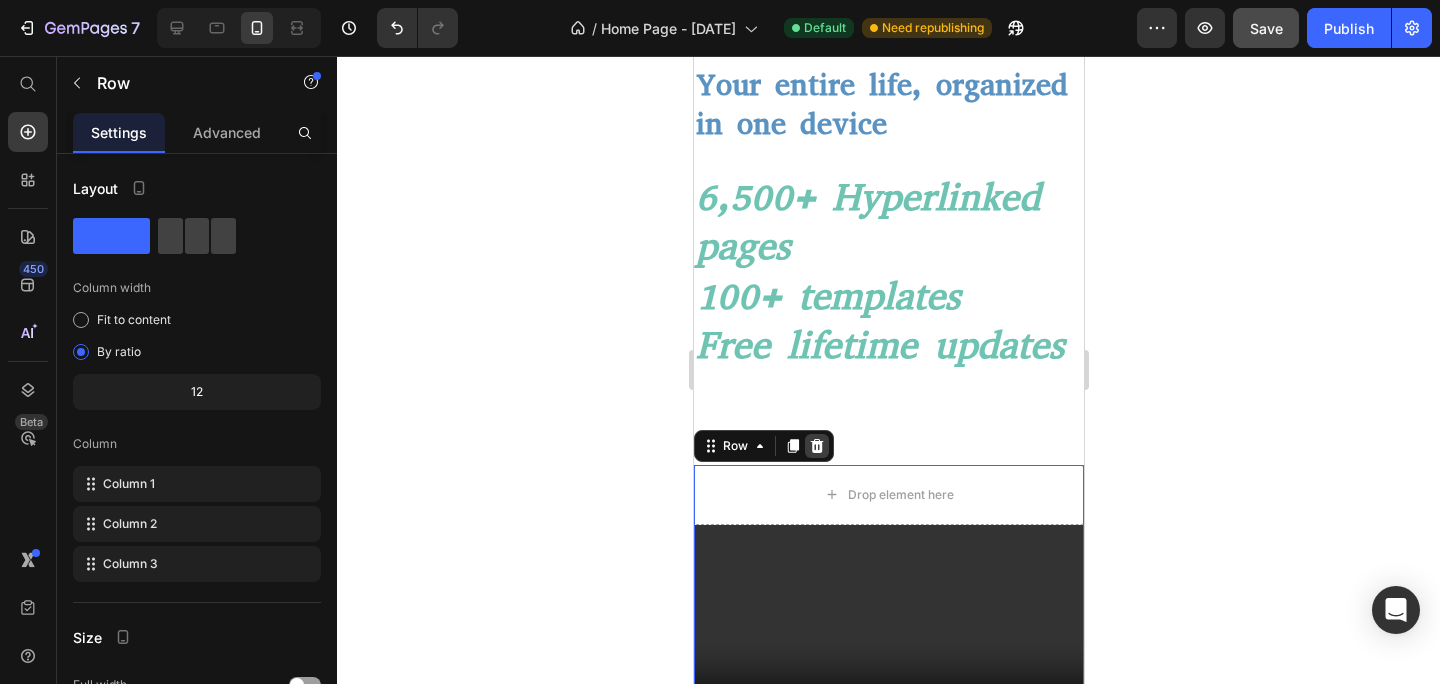 click 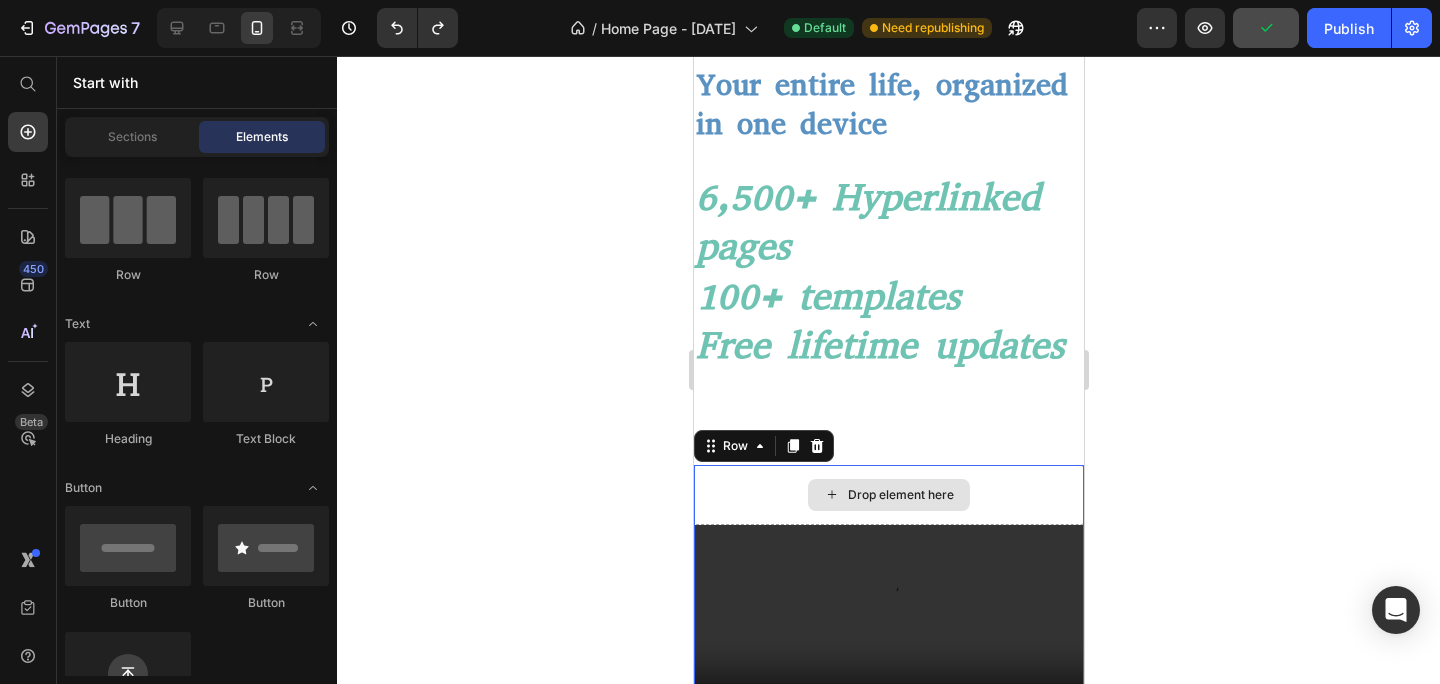 click on "Drop element here" at bounding box center [888, 495] 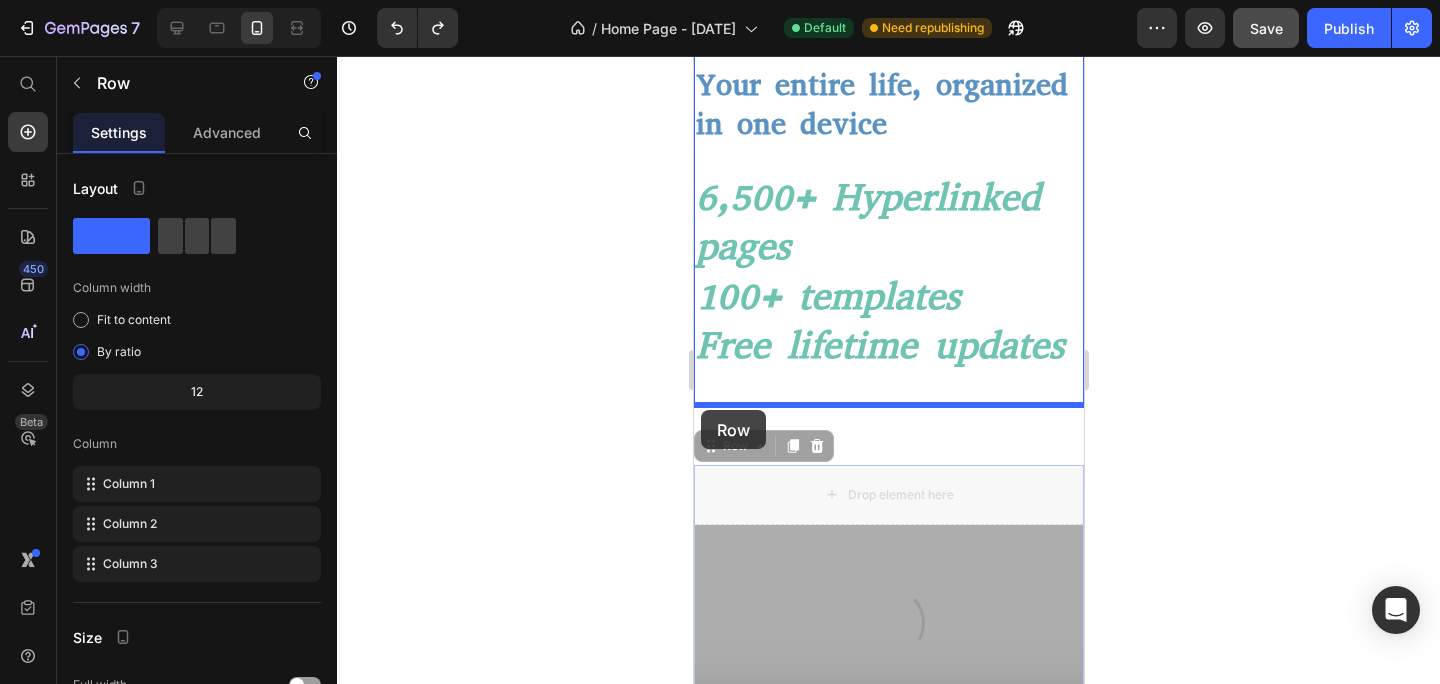 drag, startPoint x: 707, startPoint y: 448, endPoint x: 700, endPoint y: 410, distance: 38.63936 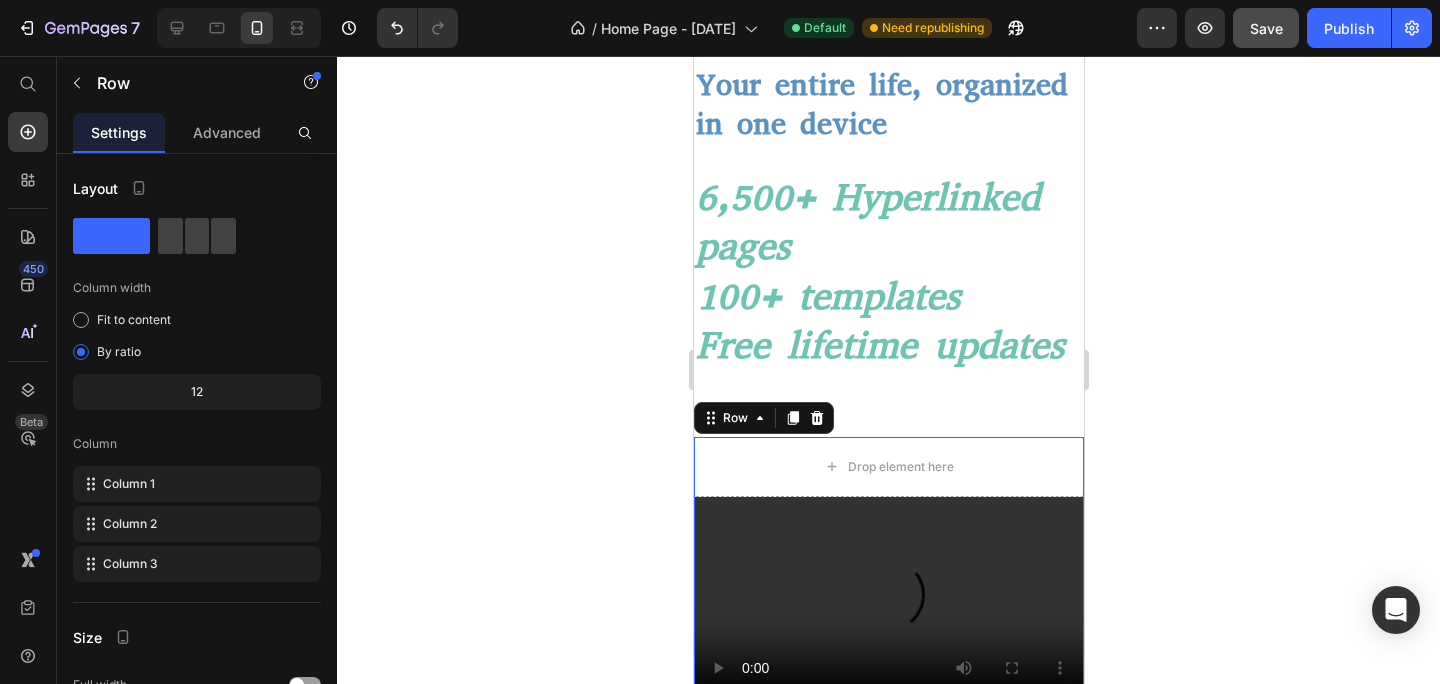 click 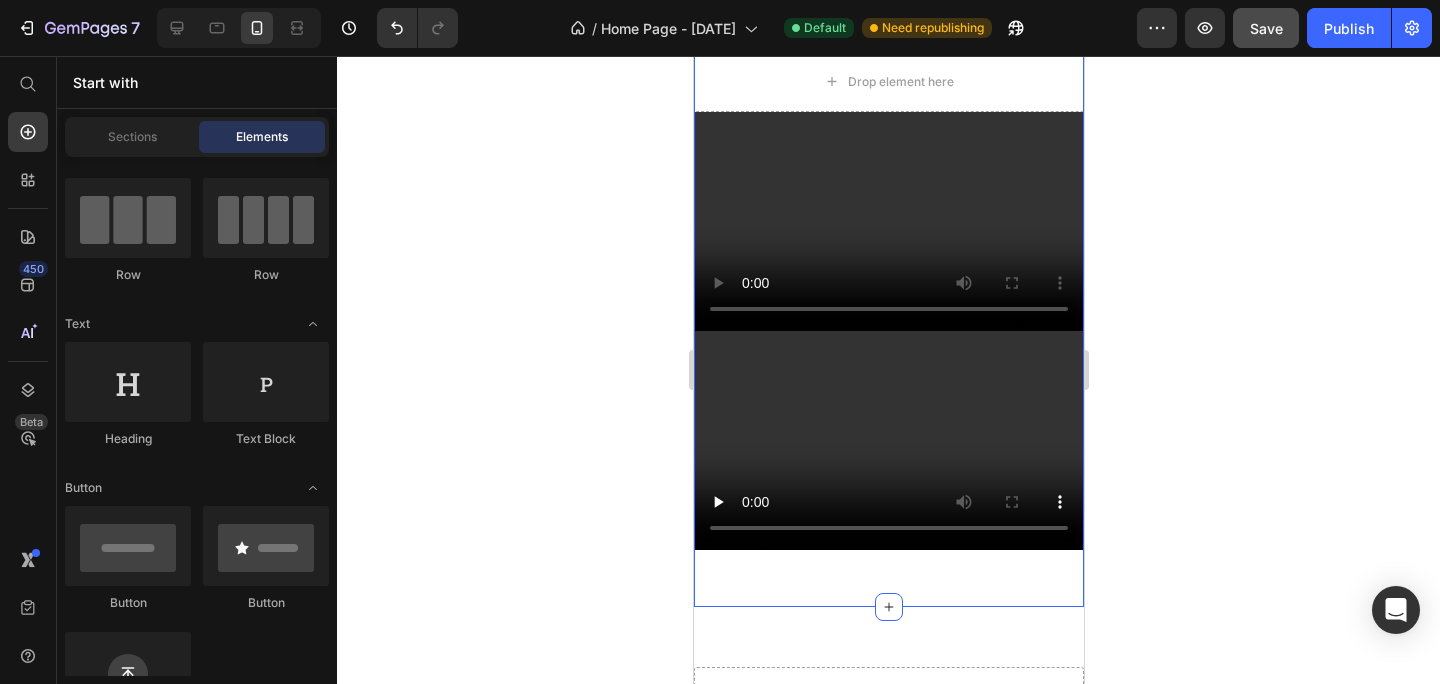scroll, scrollTop: 393, scrollLeft: 0, axis: vertical 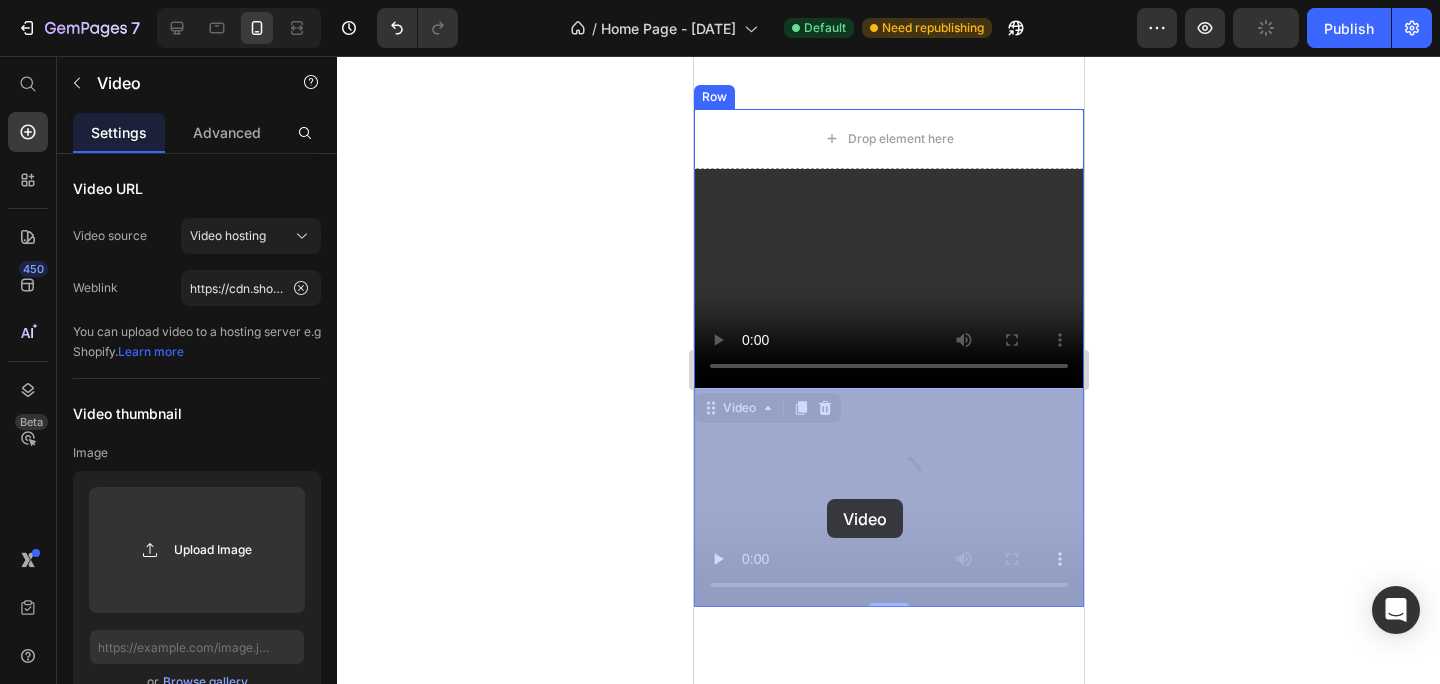 drag, startPoint x: 823, startPoint y: 425, endPoint x: 824, endPoint y: 479, distance: 54.00926 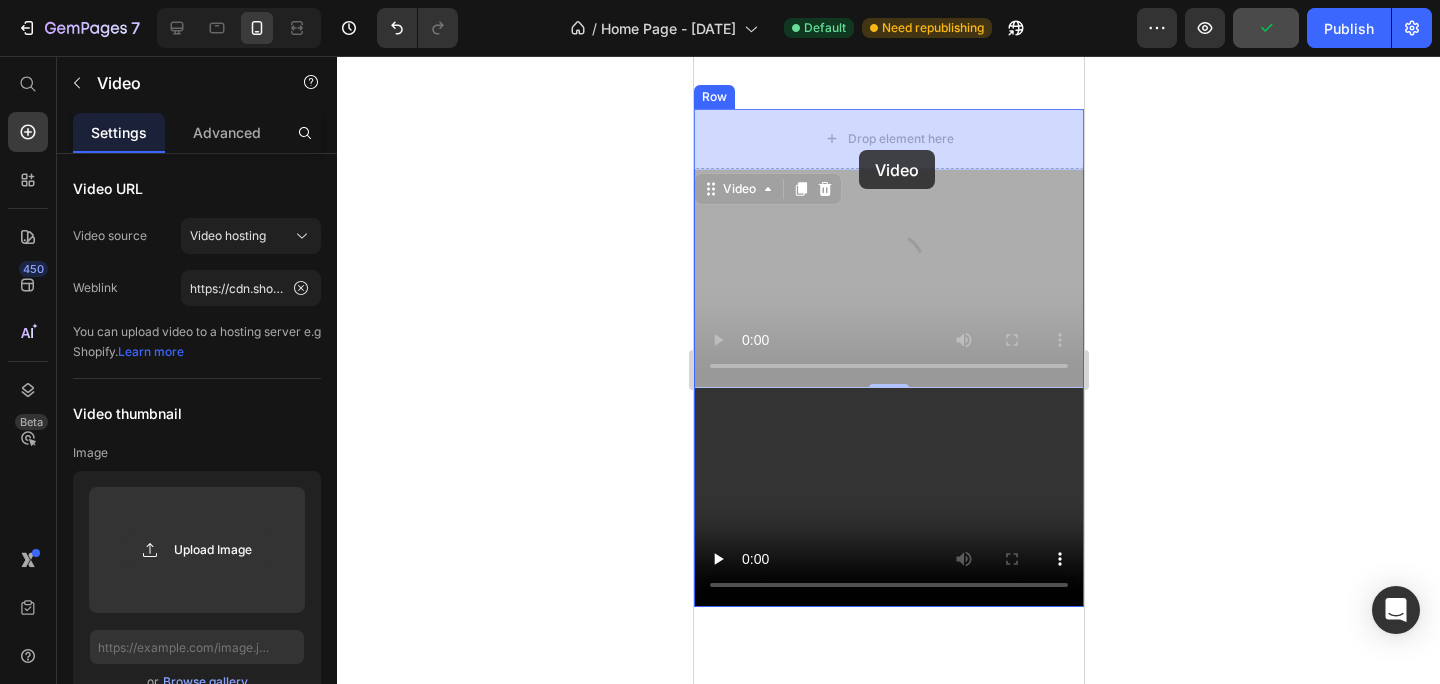 drag, startPoint x: 856, startPoint y: 279, endPoint x: 858, endPoint y: 150, distance: 129.0155 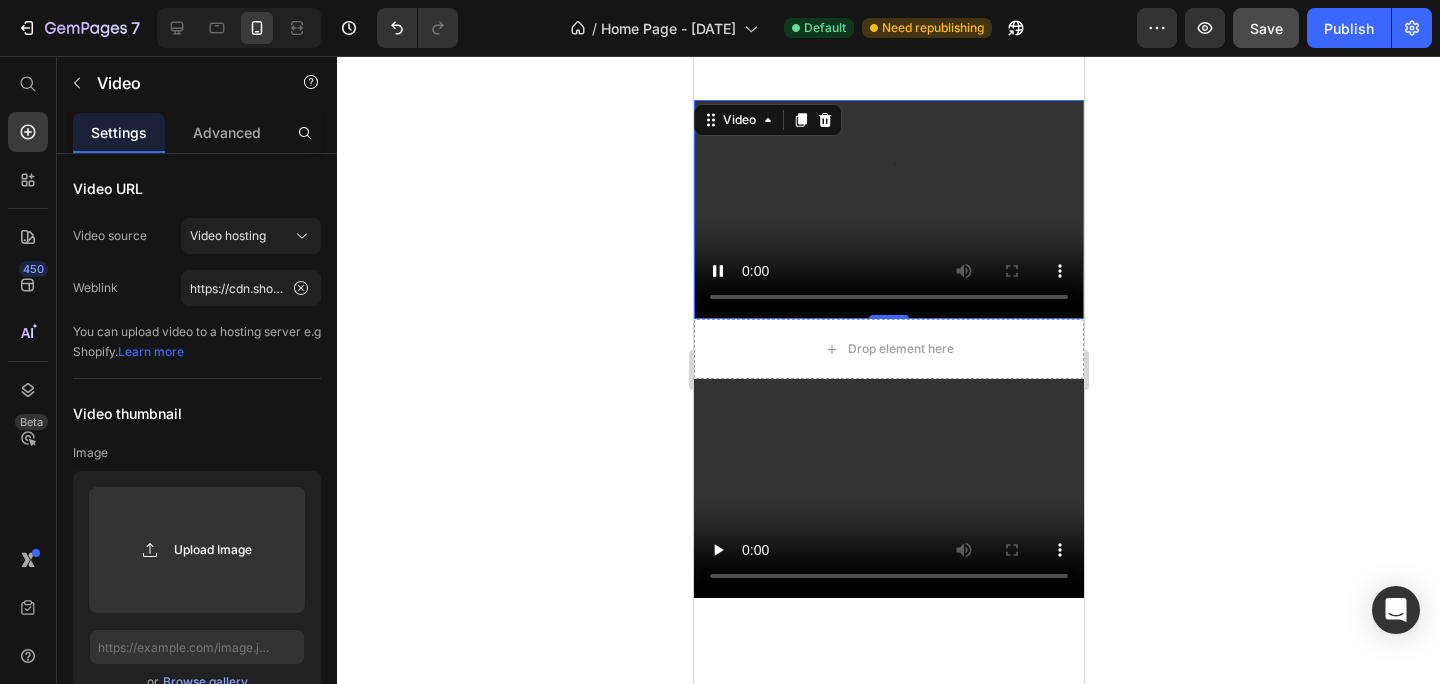scroll, scrollTop: 423, scrollLeft: 0, axis: vertical 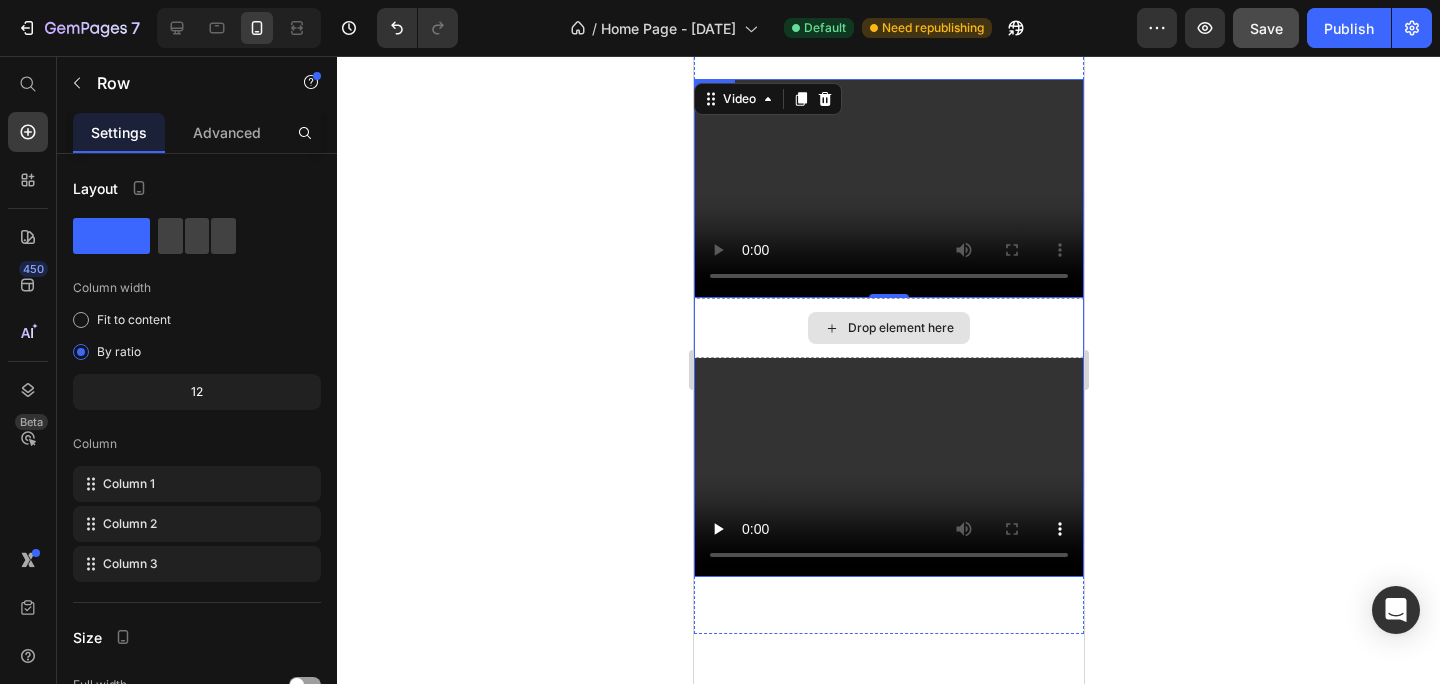 click on "Drop element here" at bounding box center [888, 328] 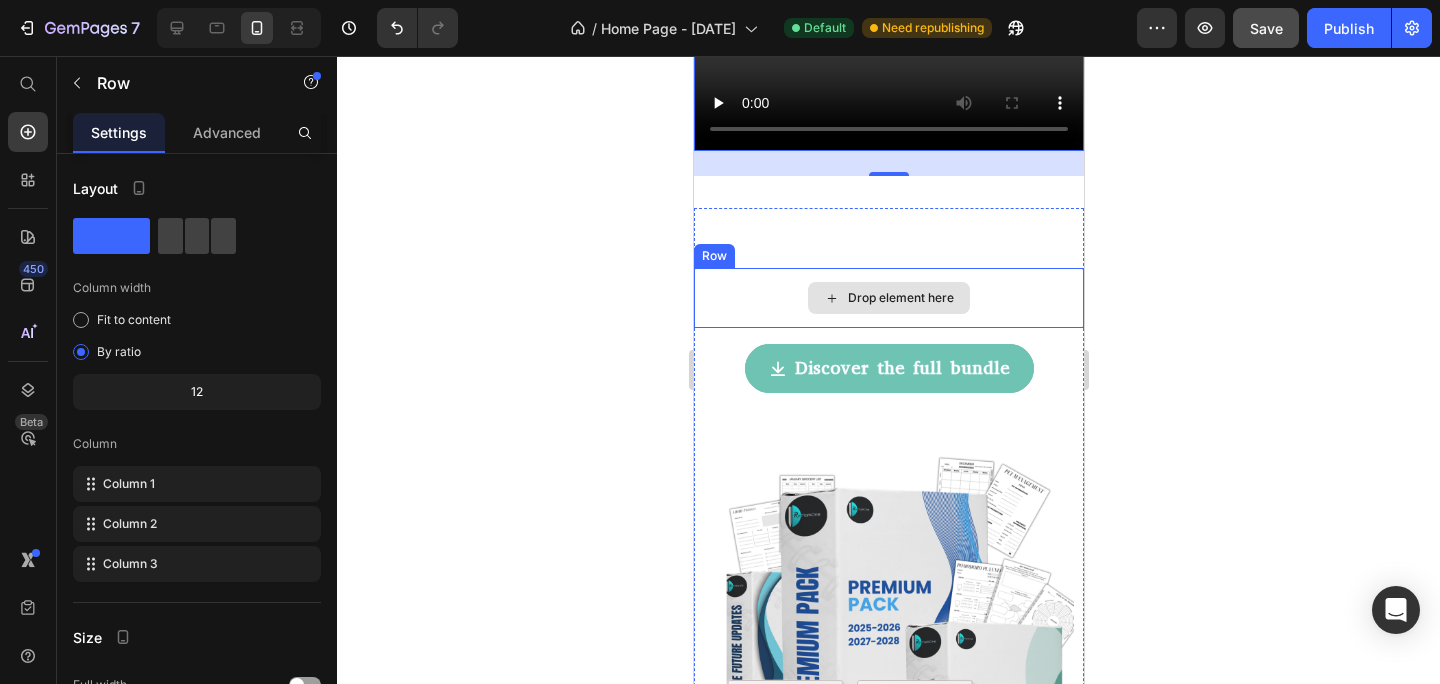 scroll, scrollTop: 864, scrollLeft: 0, axis: vertical 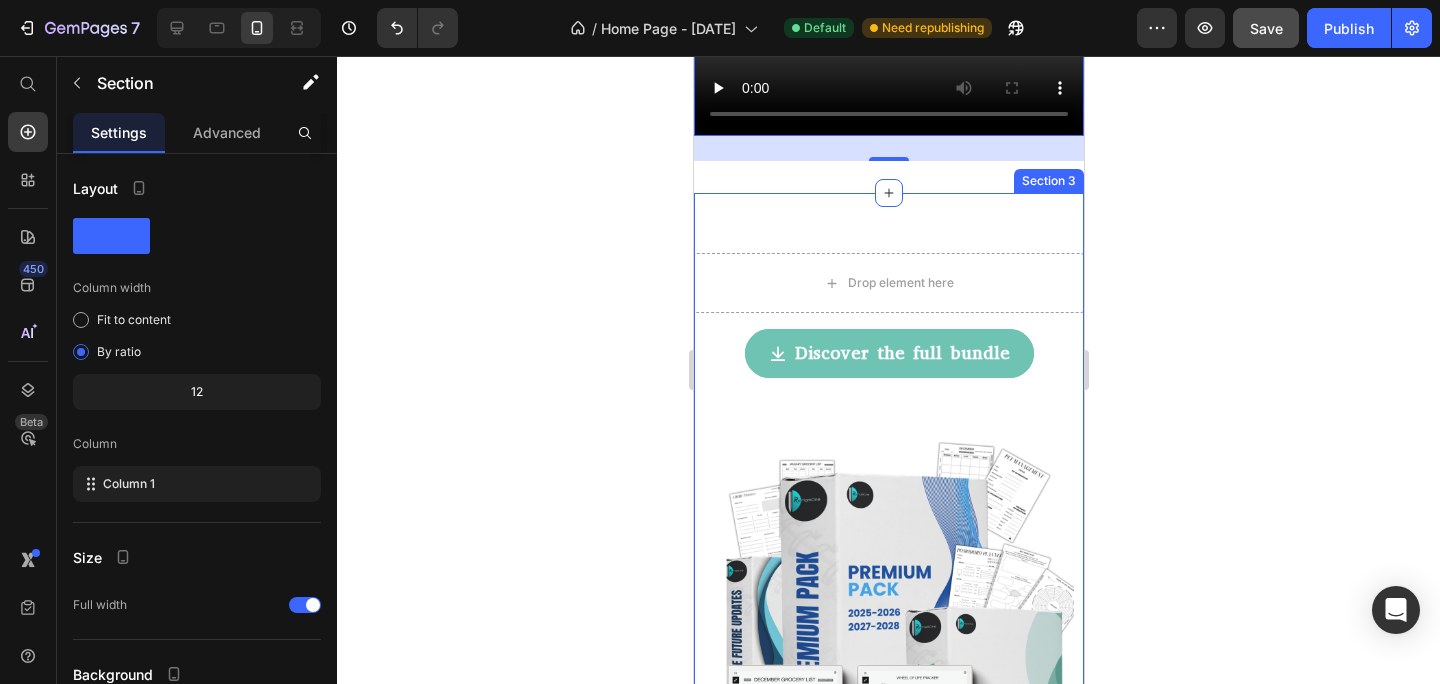 click on "Drop element here Row
Discover the full bundle Button Image
100+ Professionally Designed Templates  optimized for ReMarkable
Compatible with  ReMarkable 1, 2 and Paper Pro
Version for  Right-Handed and Left-Handed  users
Over 6,500 Hyperlinked Pages  for fast and intuitive navigation
2025 + 2026 Dated Planners Included (with Premium Version)
Instant Access  upon purchase
FREE Bonus Included:  Travel Planner  Item List
Discover the full bundle Button Row 15 Specific Categories to  reMarkable Heading
Calendar
Gratitude Journal
Daily Journal
Meal Planner
Baby’s Meal Planner
ADHD Daily Planner
Wellness & Fitness Journal
Self-Care Planner Item List
Financial Management
Study Organization Row" at bounding box center (888, 1397) 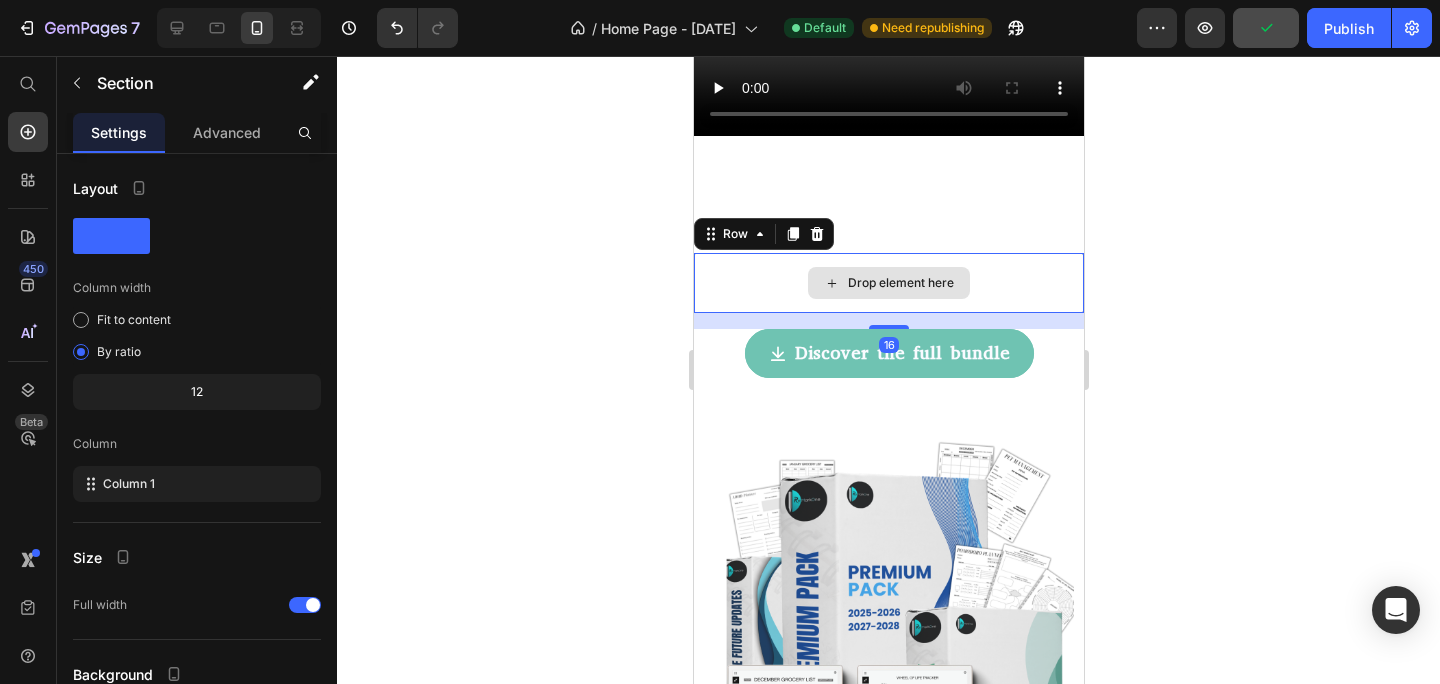 click on "Drop element here" at bounding box center [888, 283] 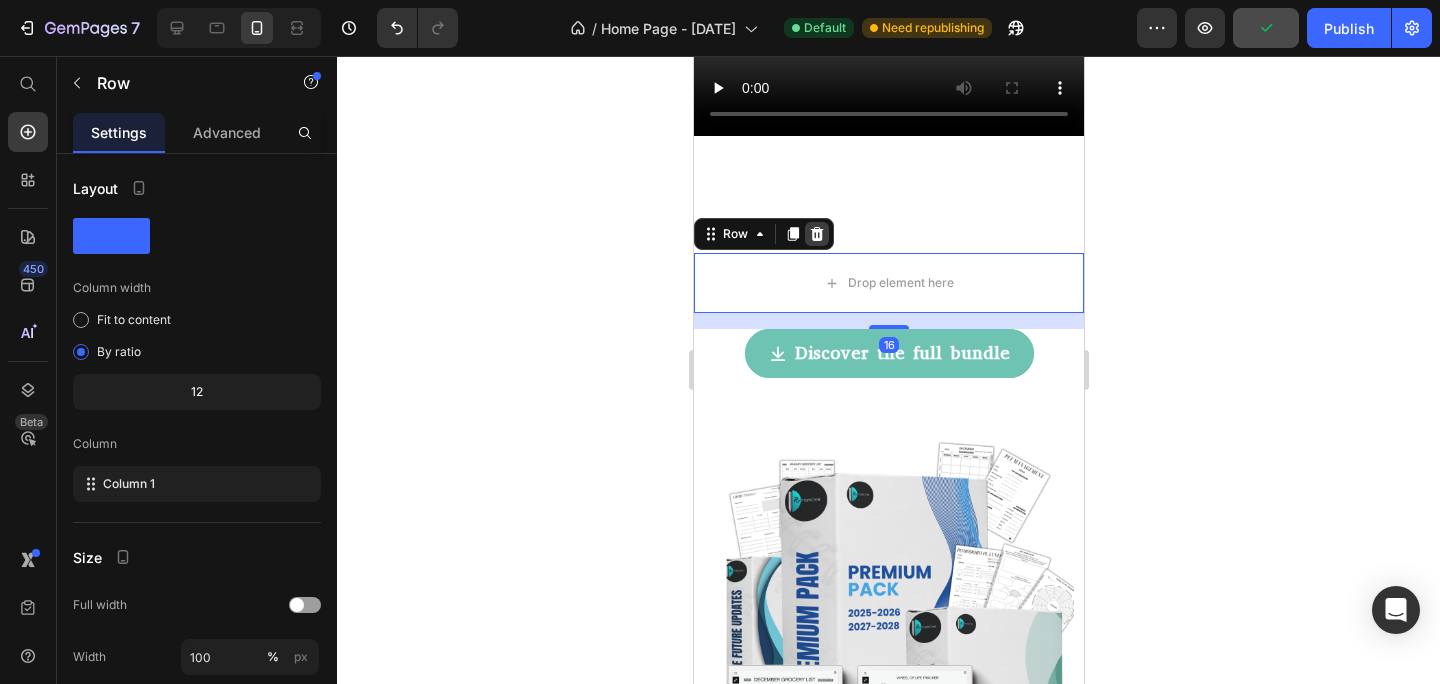 click 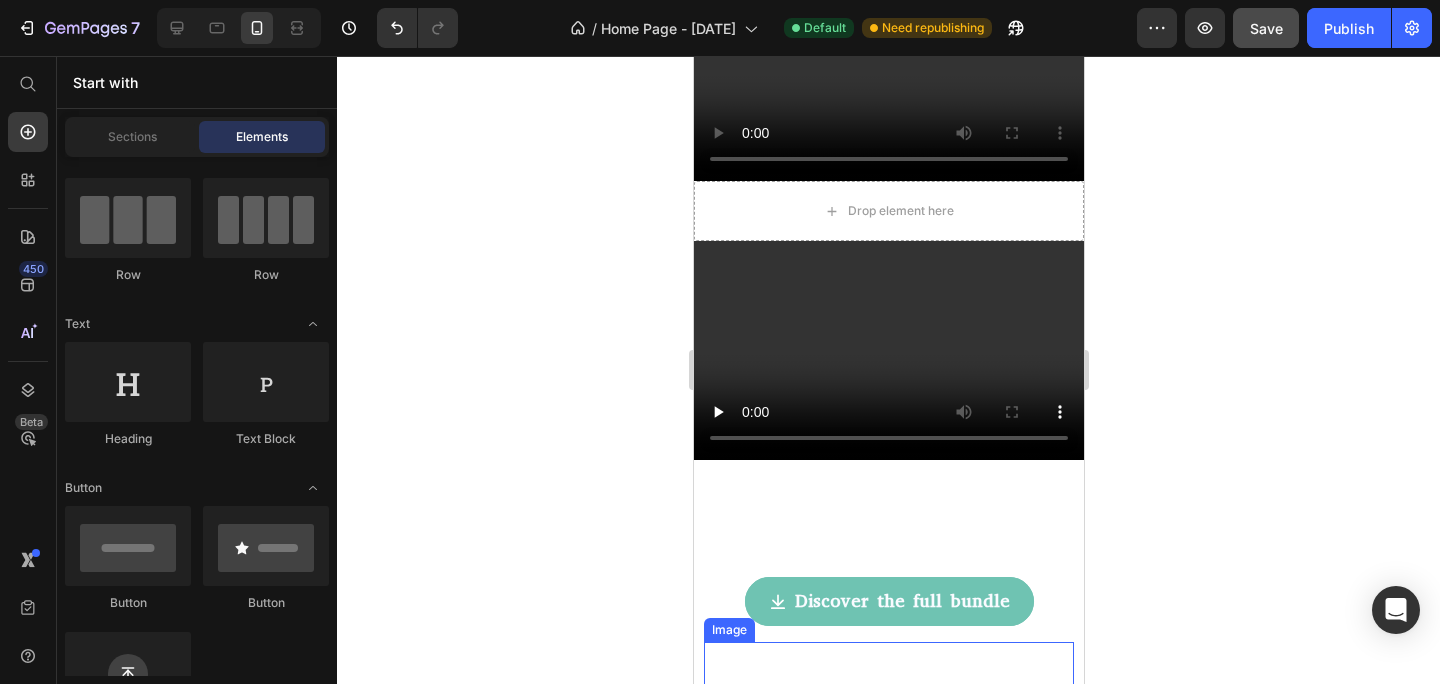 scroll, scrollTop: 538, scrollLeft: 0, axis: vertical 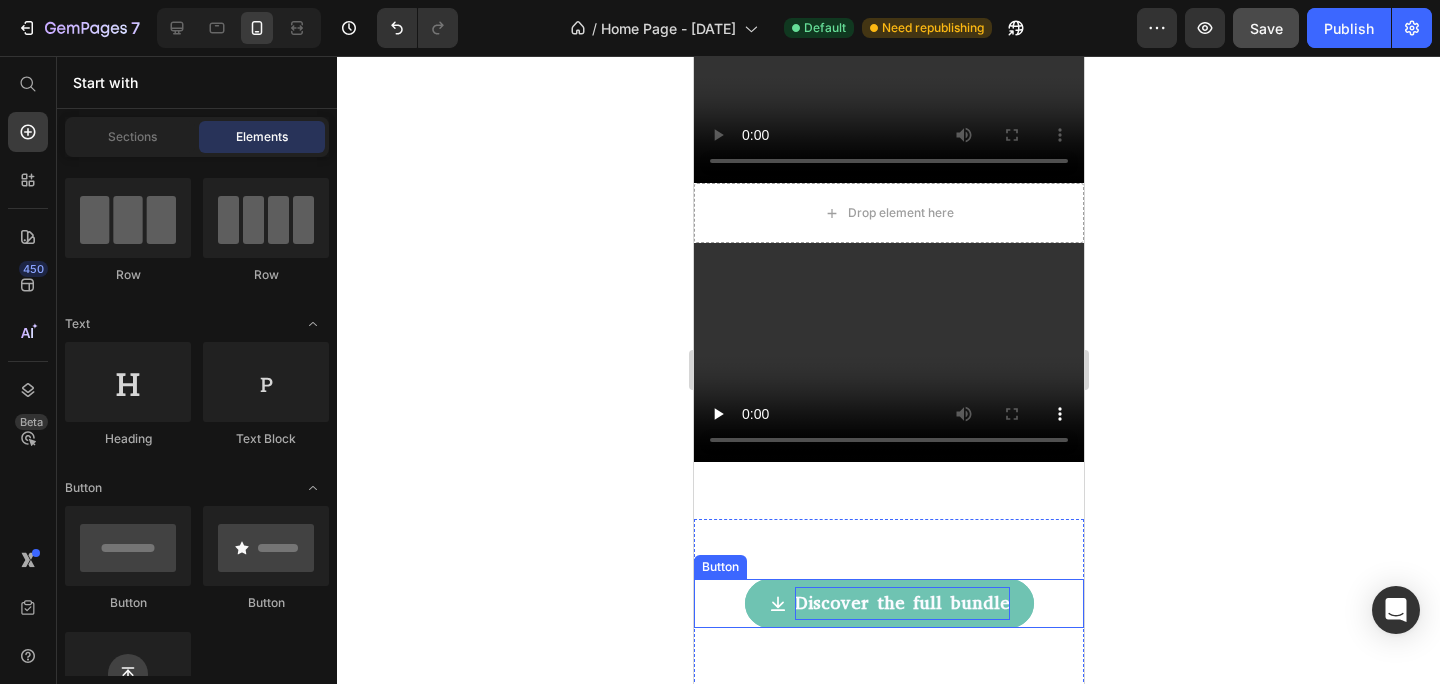 click on "Discover the full bundle" at bounding box center [901, 603] 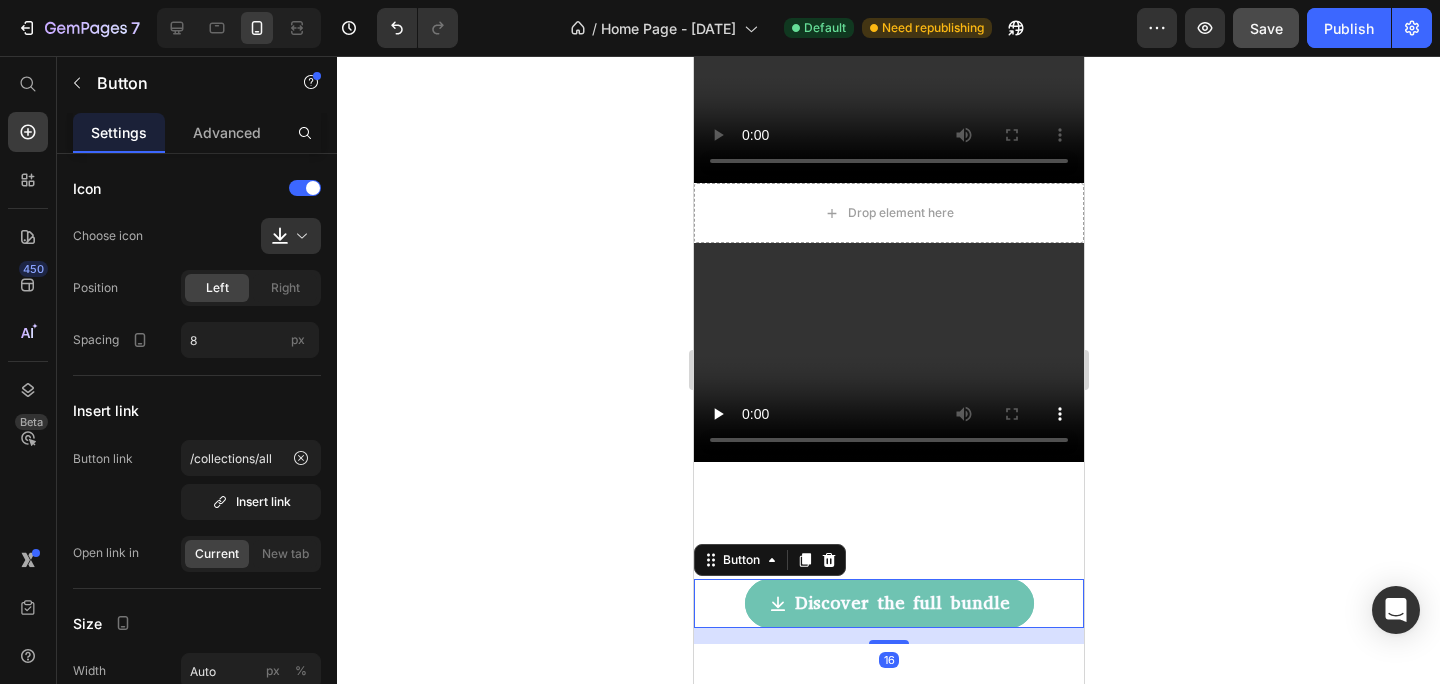 click on "Discover the full bundle" at bounding box center [888, 603] 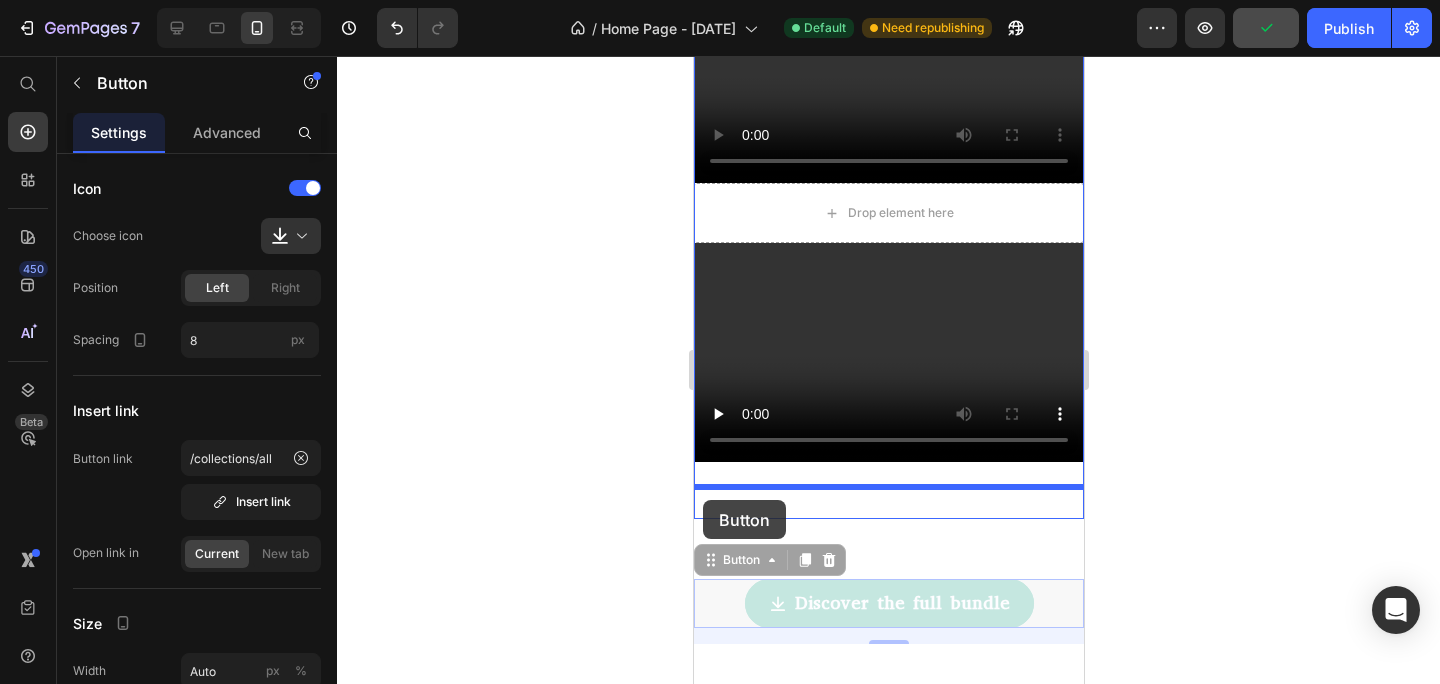 drag, startPoint x: 709, startPoint y: 568, endPoint x: 702, endPoint y: 500, distance: 68.359344 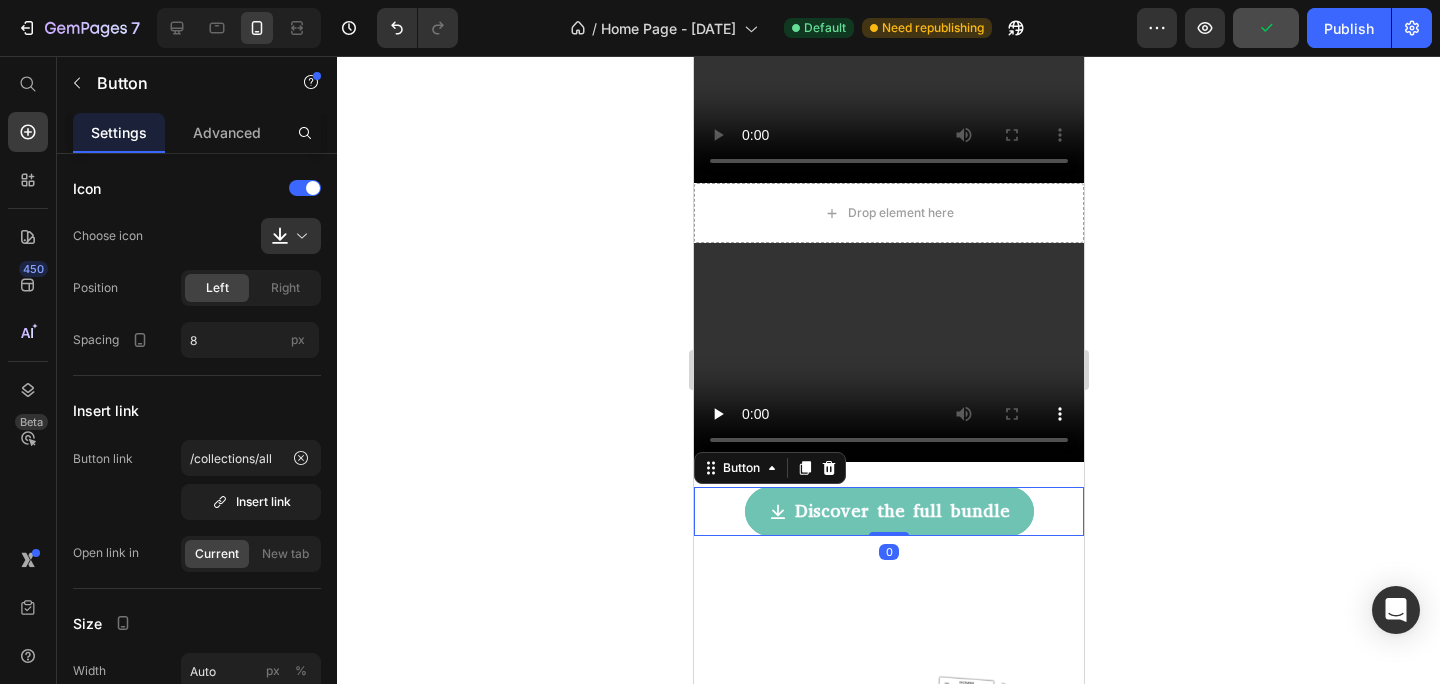 click 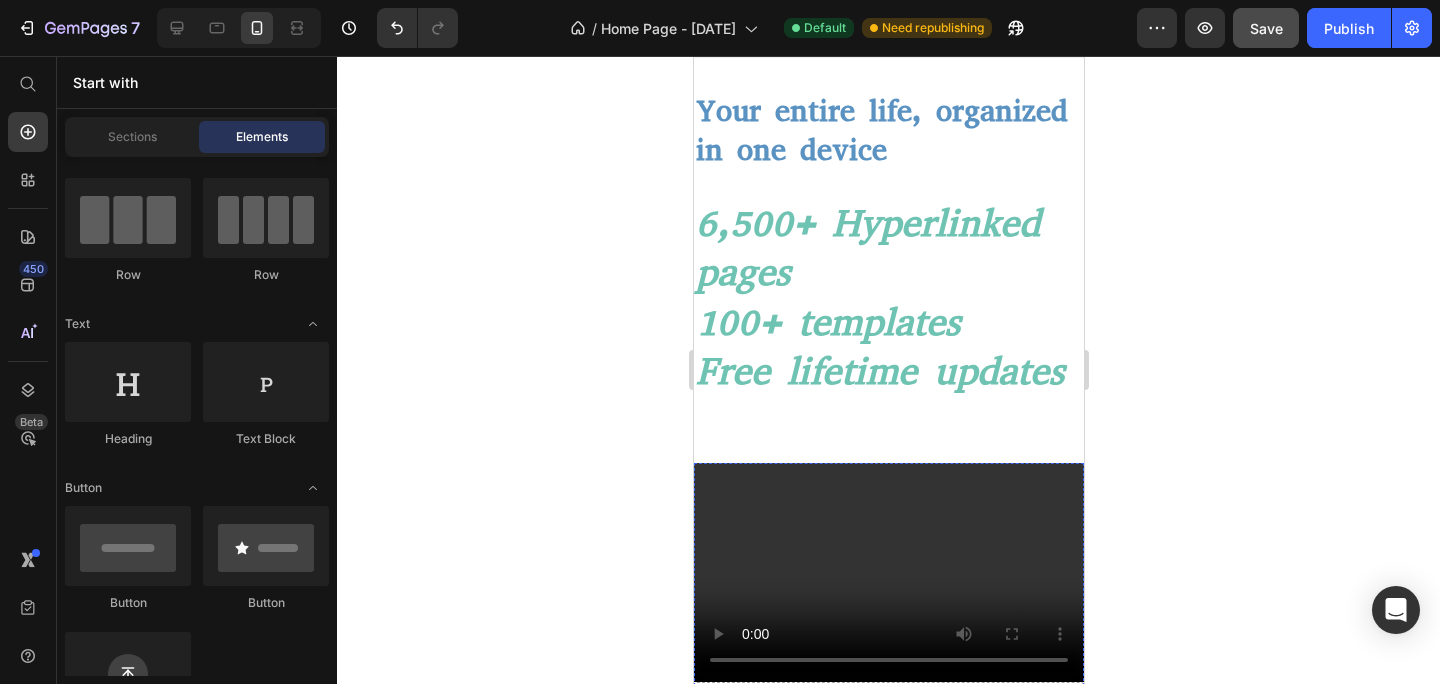 scroll, scrollTop: 0, scrollLeft: 0, axis: both 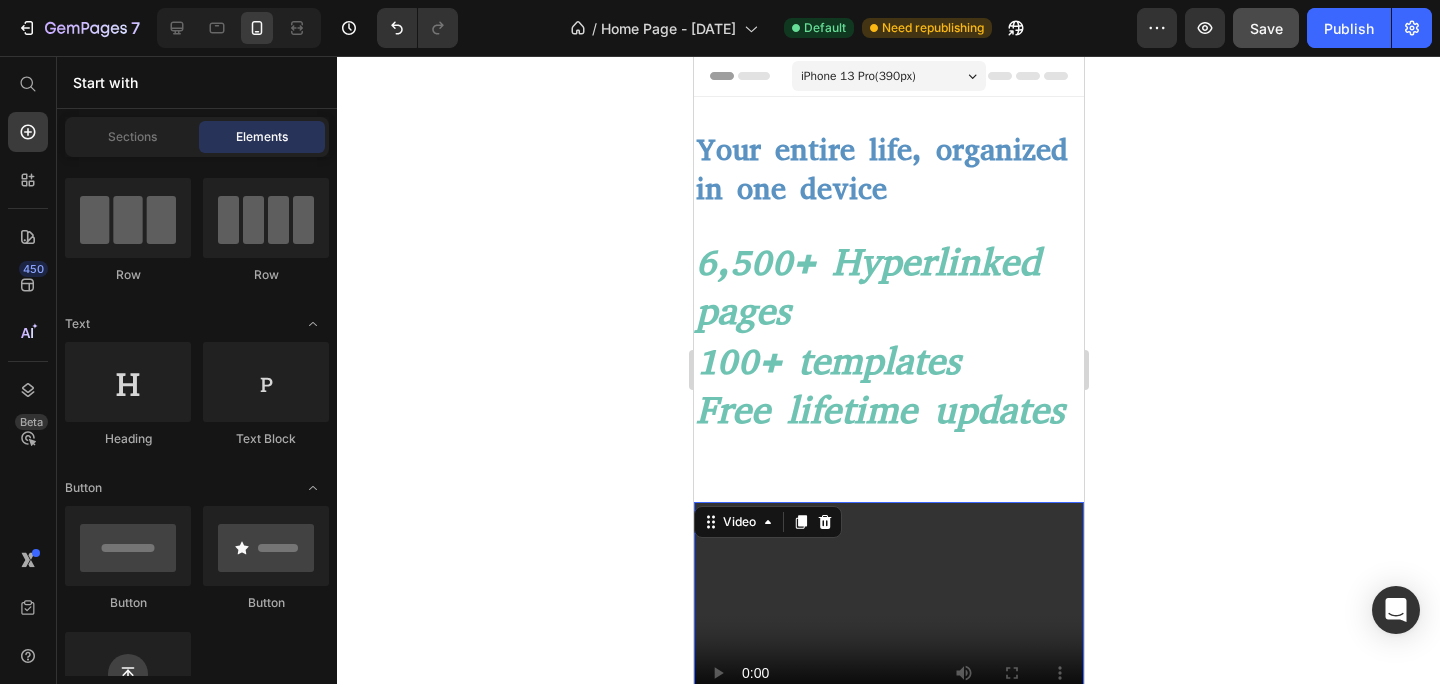 click at bounding box center [888, 611] 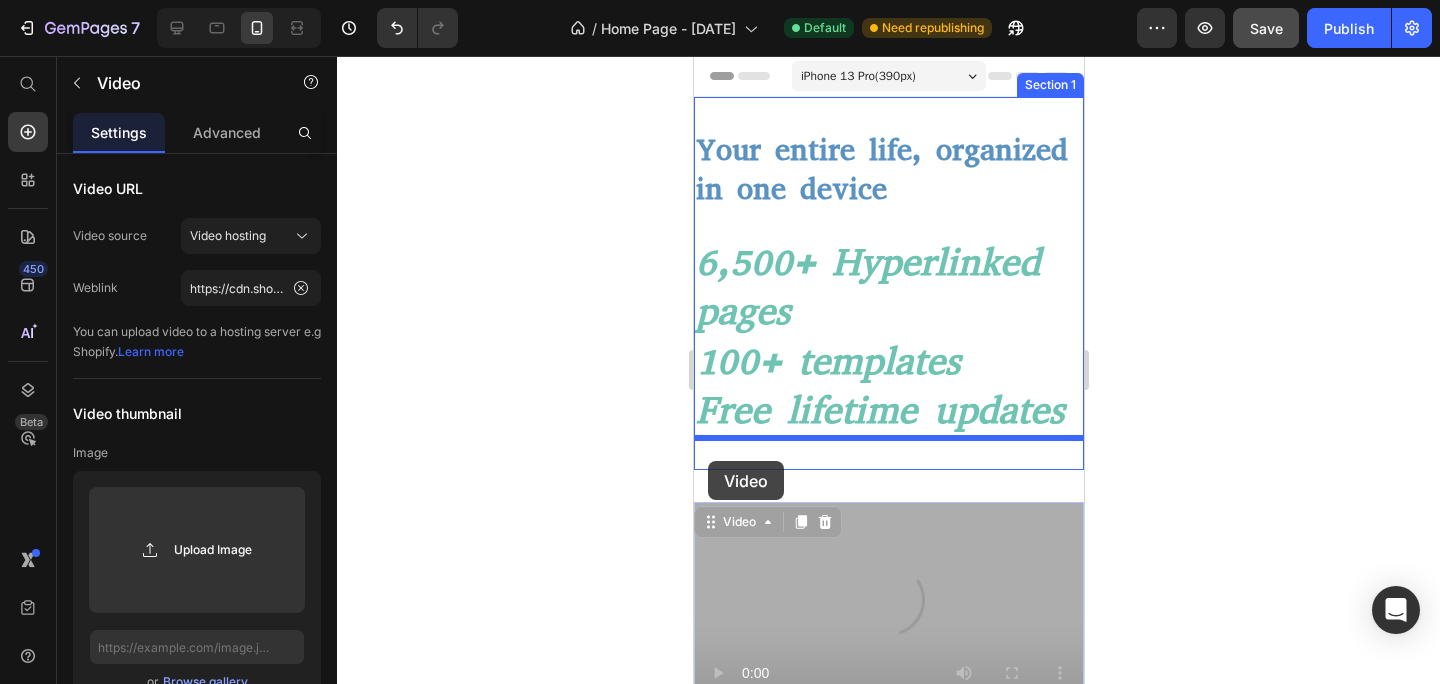 drag, startPoint x: 709, startPoint y: 522, endPoint x: 707, endPoint y: 461, distance: 61.03278 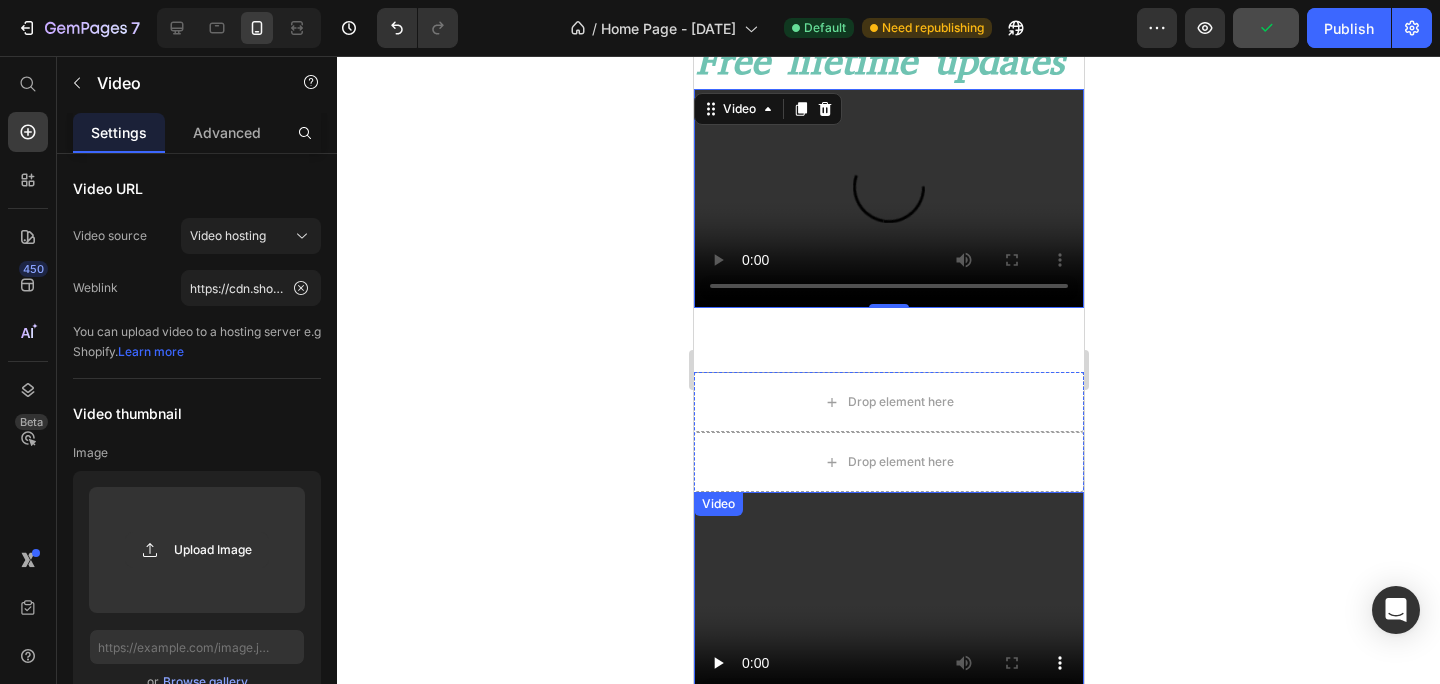 scroll, scrollTop: 427, scrollLeft: 0, axis: vertical 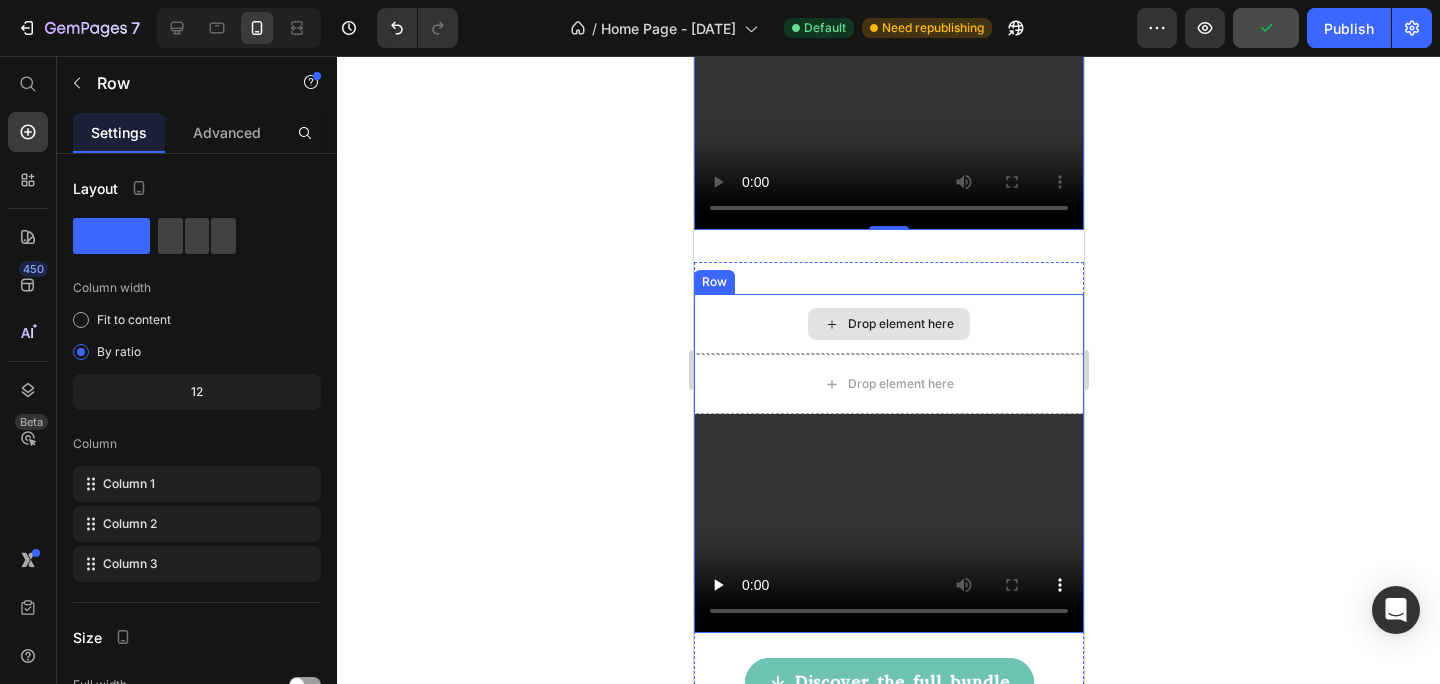 click on "Drop element here" at bounding box center [888, 324] 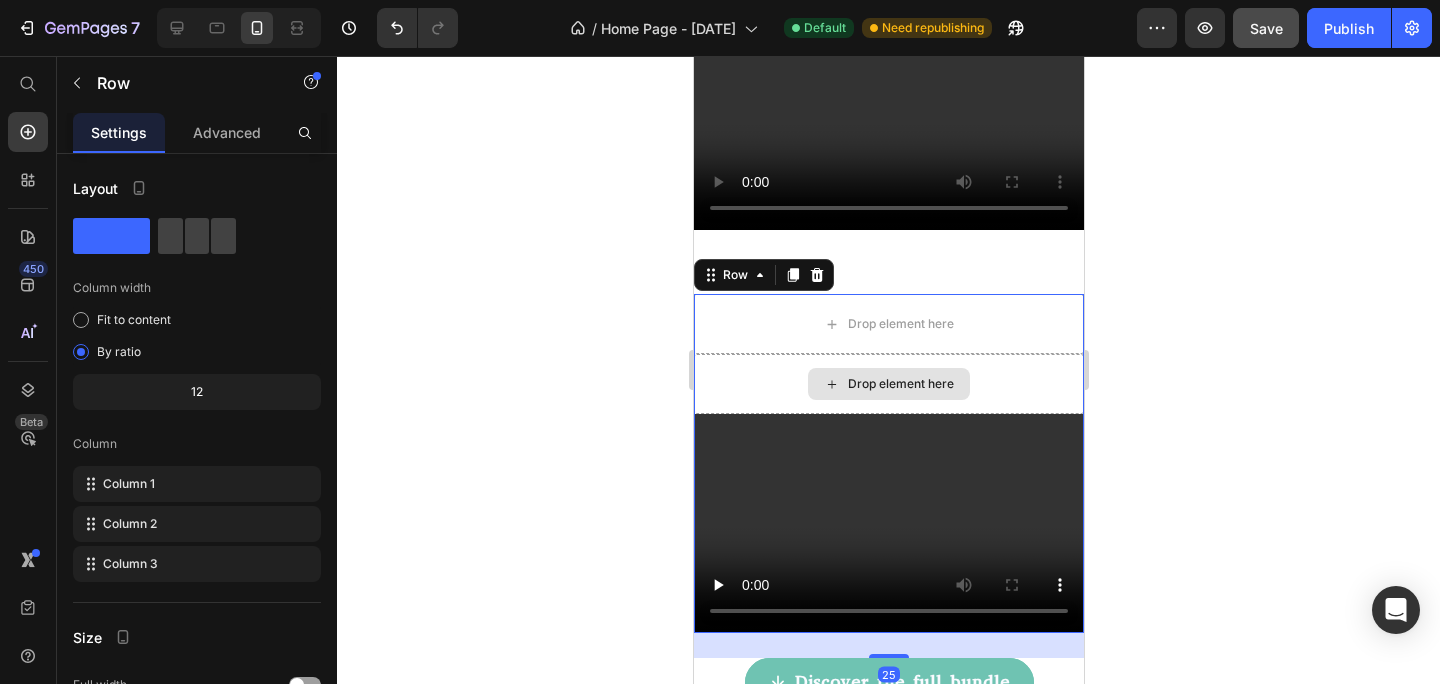 click on "Drop element here" at bounding box center (888, 384) 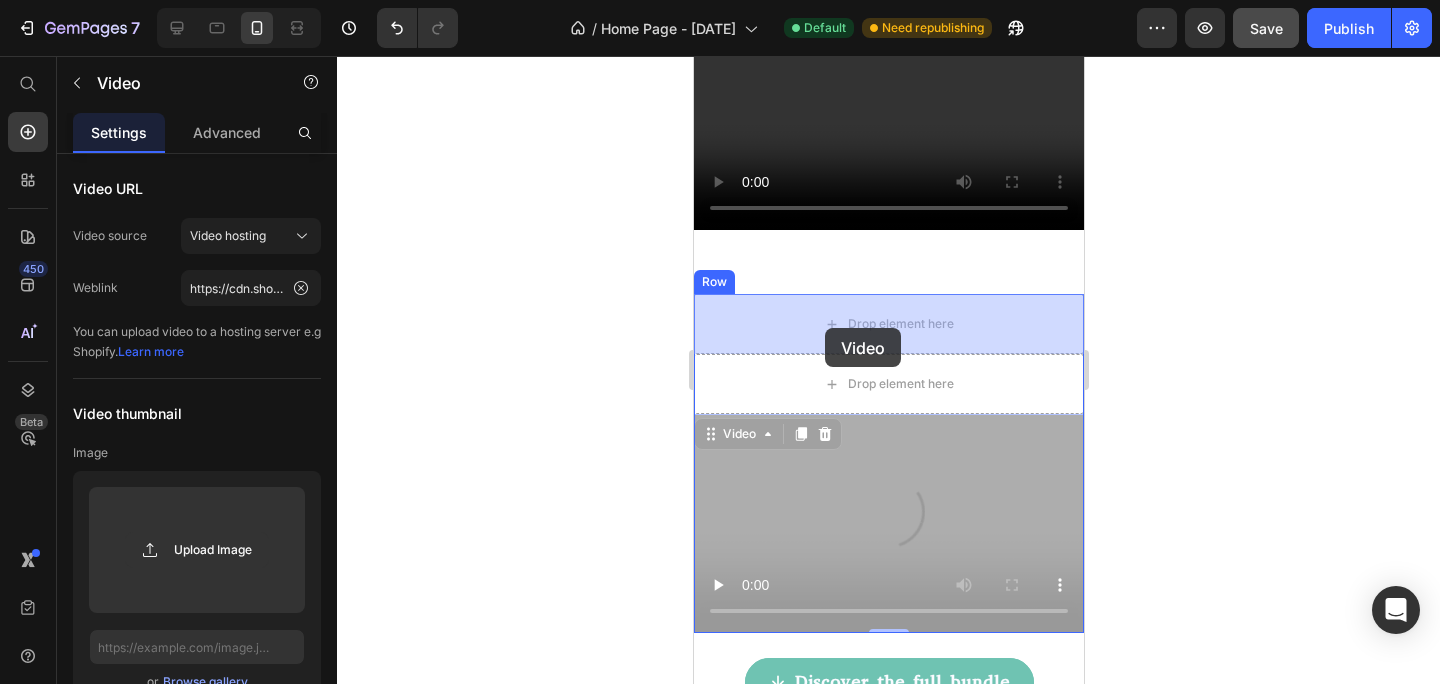 drag, startPoint x: 819, startPoint y: 474, endPoint x: 824, endPoint y: 328, distance: 146.08559 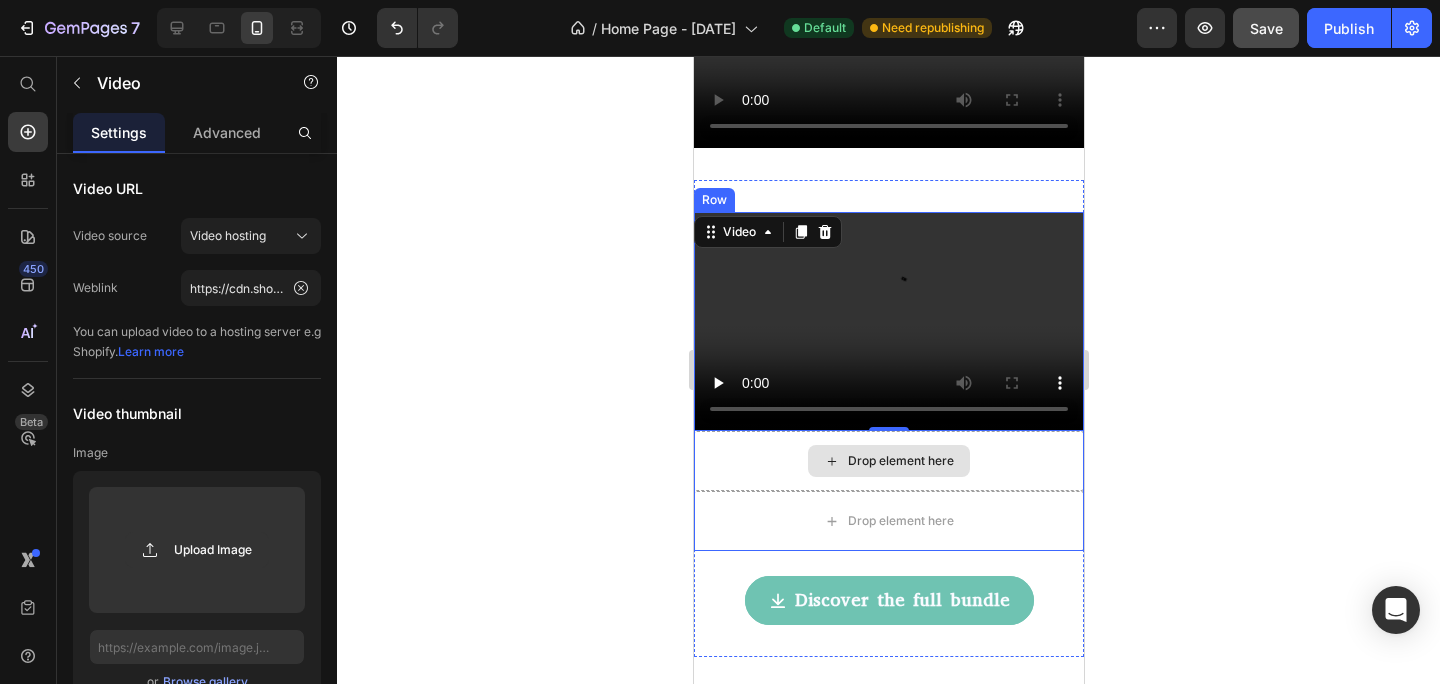scroll, scrollTop: 528, scrollLeft: 0, axis: vertical 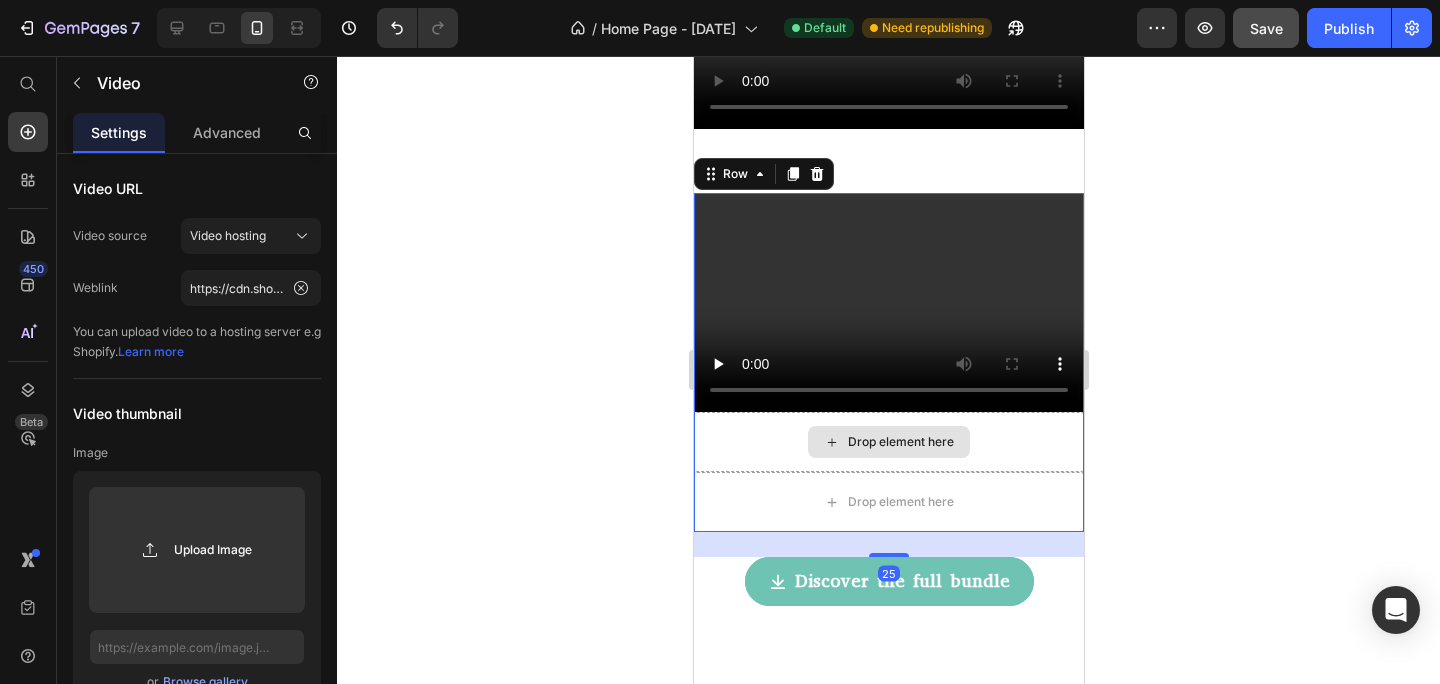 click on "Drop element here" at bounding box center (888, 442) 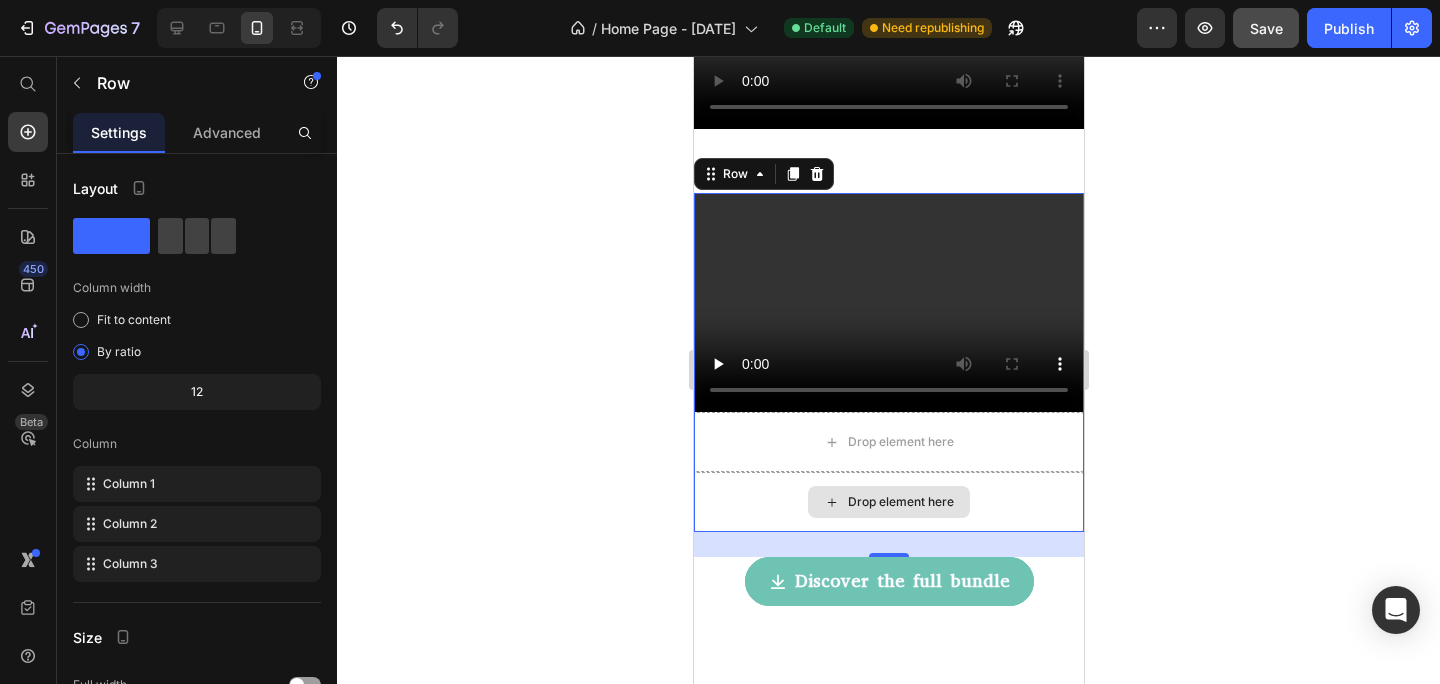 click on "Drop element here" at bounding box center (888, 502) 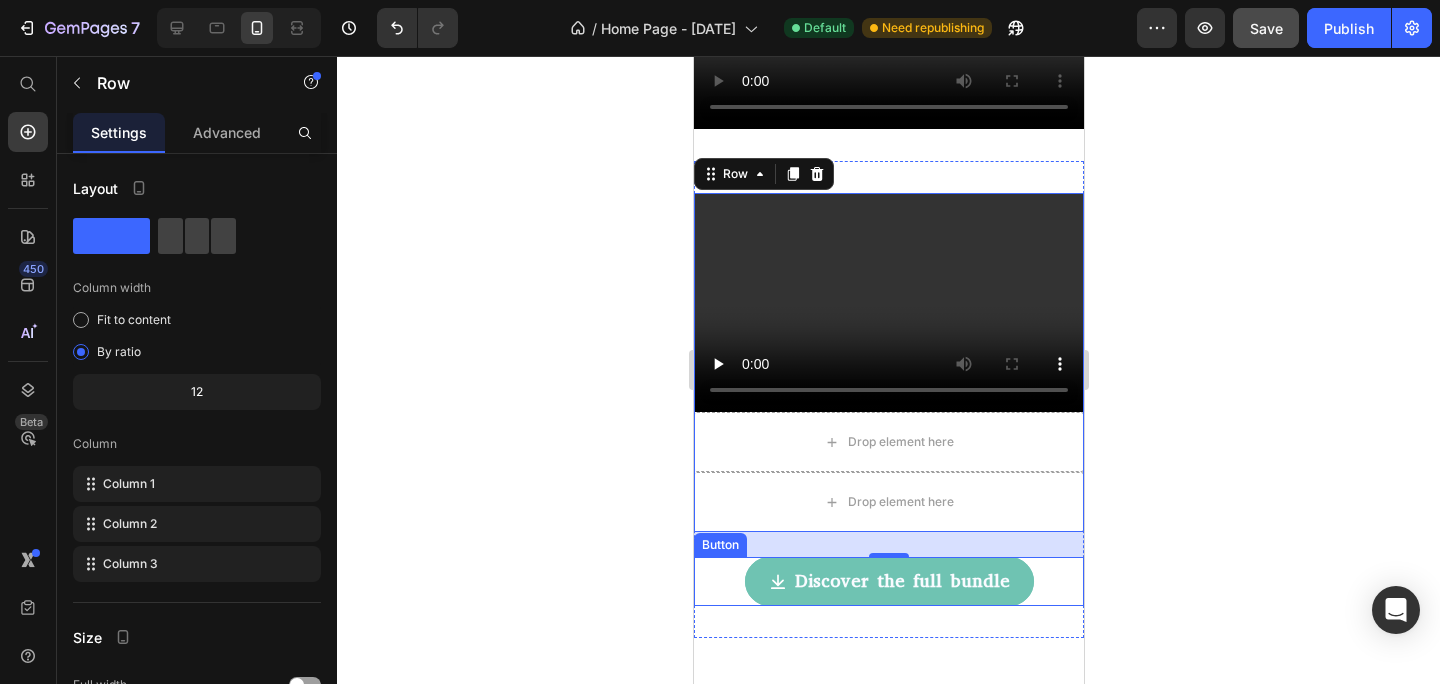 click on "Discover the full bundle Button" at bounding box center [888, 581] 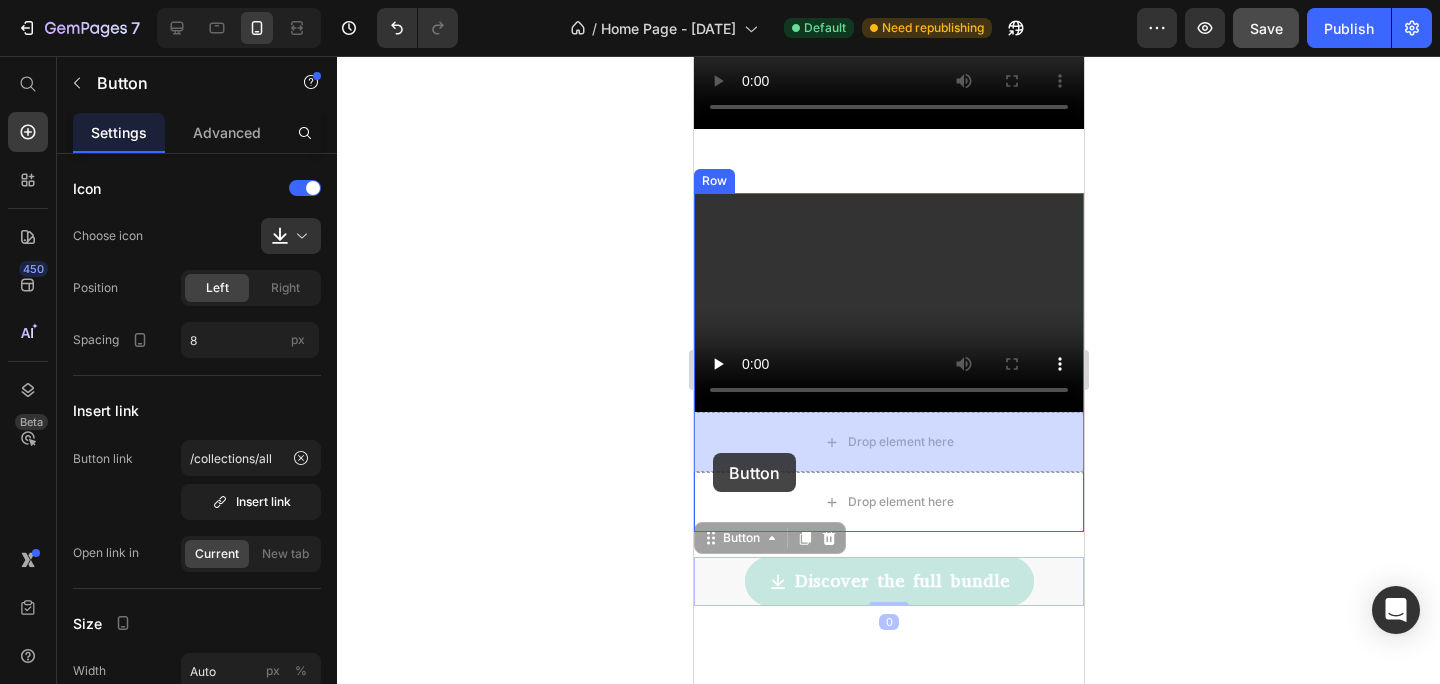 drag, startPoint x: 710, startPoint y: 548, endPoint x: 712, endPoint y: 453, distance: 95.02105 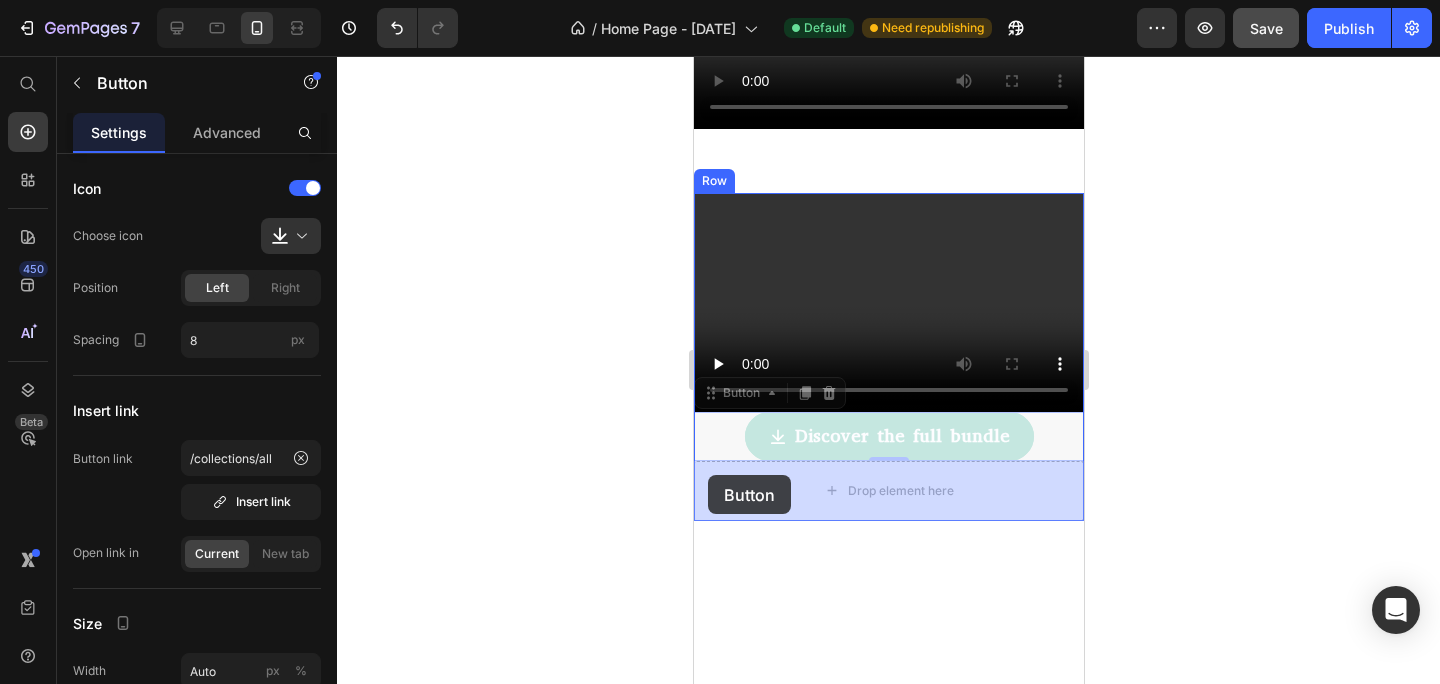 drag, startPoint x: 706, startPoint y: 396, endPoint x: 707, endPoint y: 475, distance: 79.00633 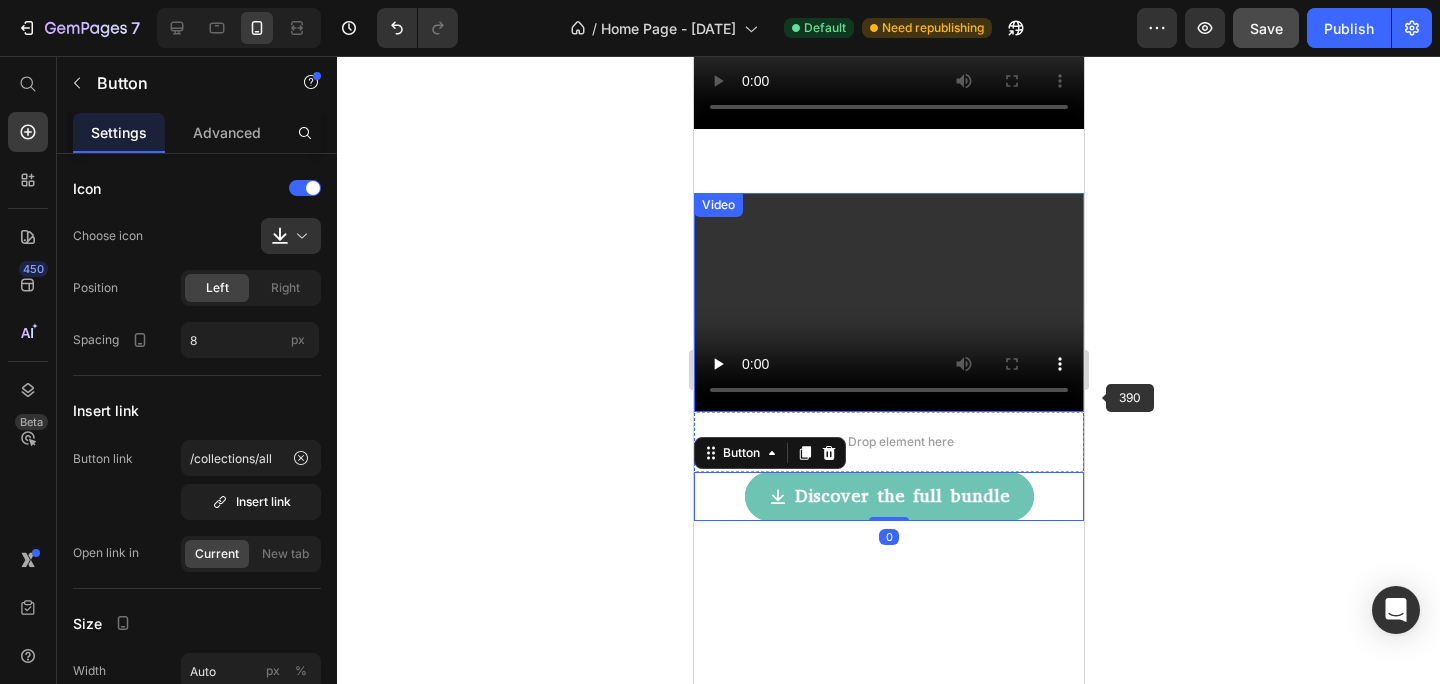 click 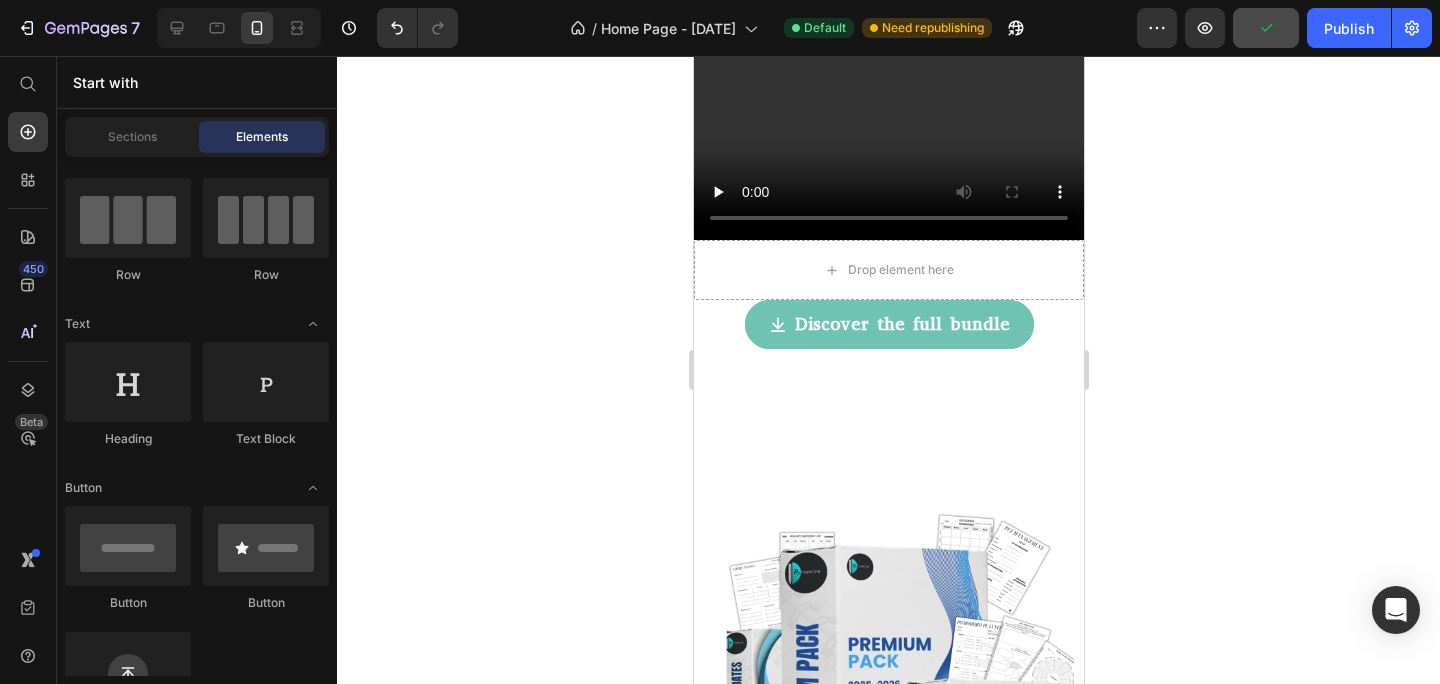scroll, scrollTop: 728, scrollLeft: 0, axis: vertical 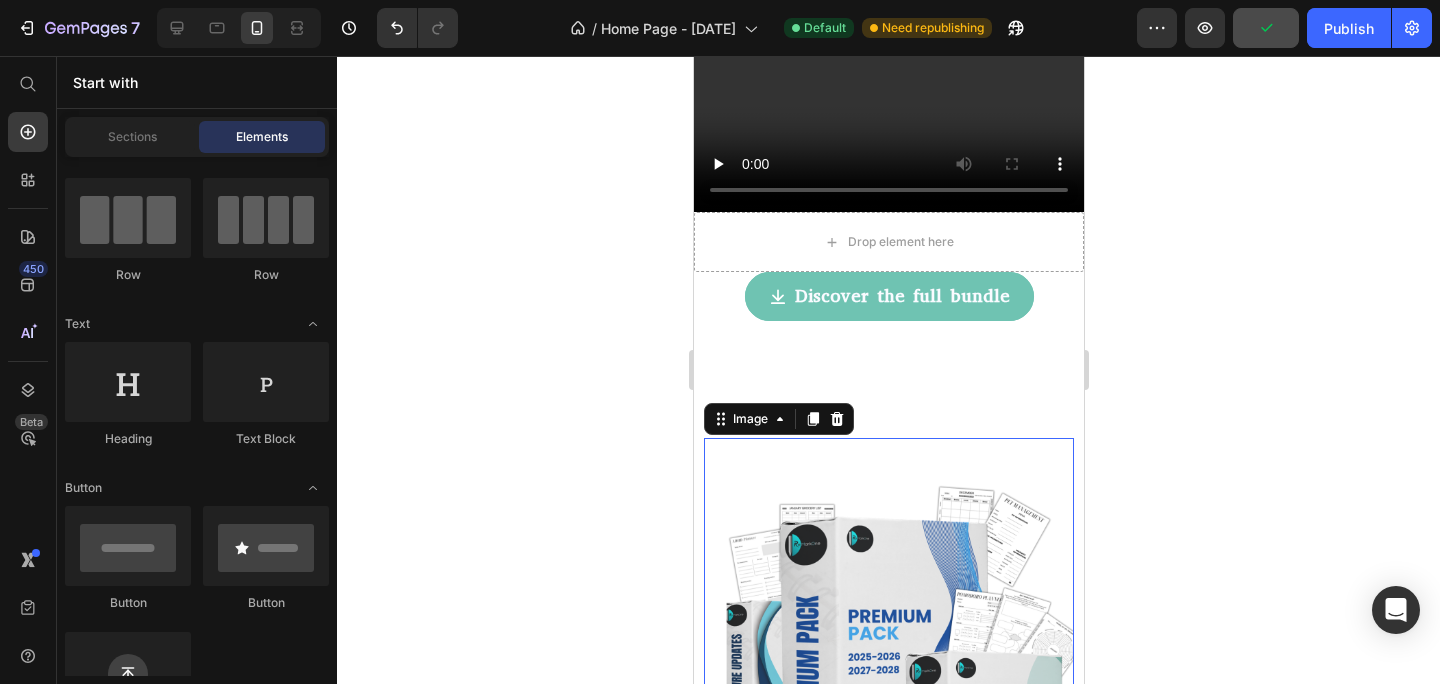click at bounding box center (888, 669) 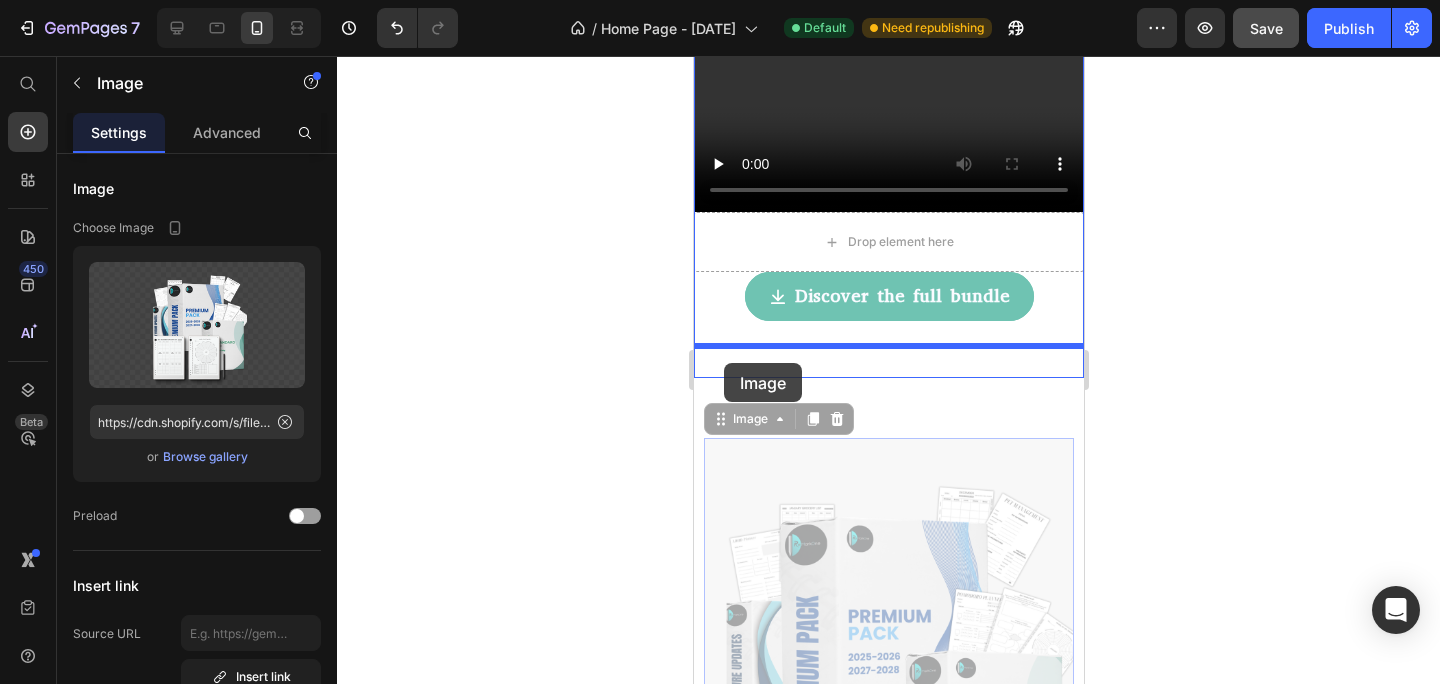 drag, startPoint x: 725, startPoint y: 421, endPoint x: 722, endPoint y: 363, distance: 58.077534 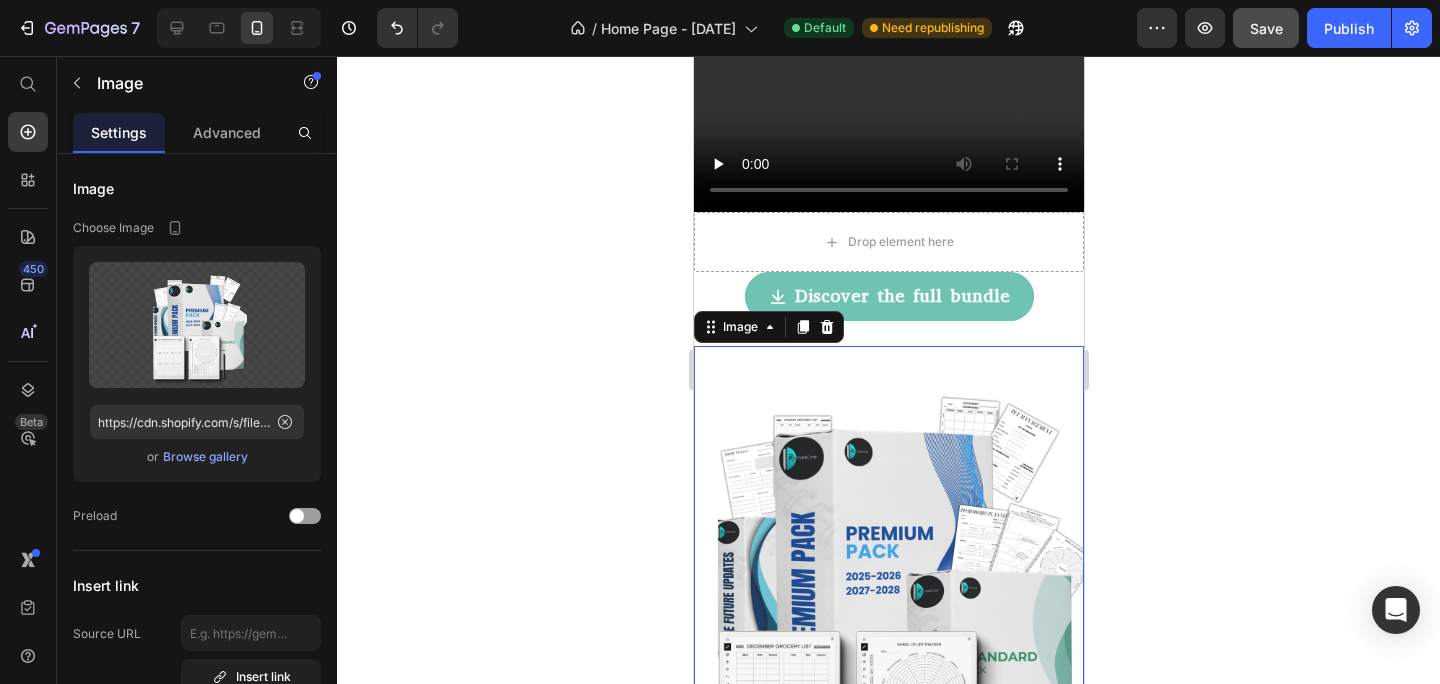 click 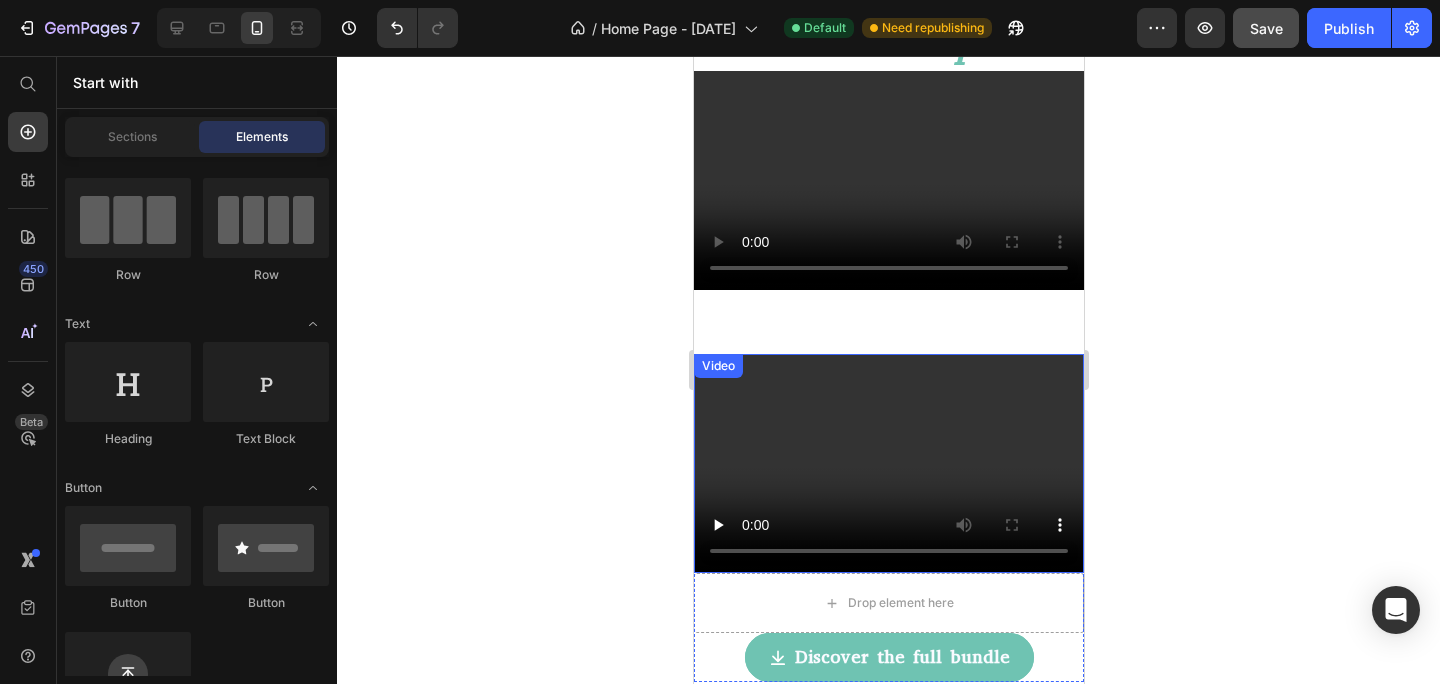scroll, scrollTop: 726, scrollLeft: 0, axis: vertical 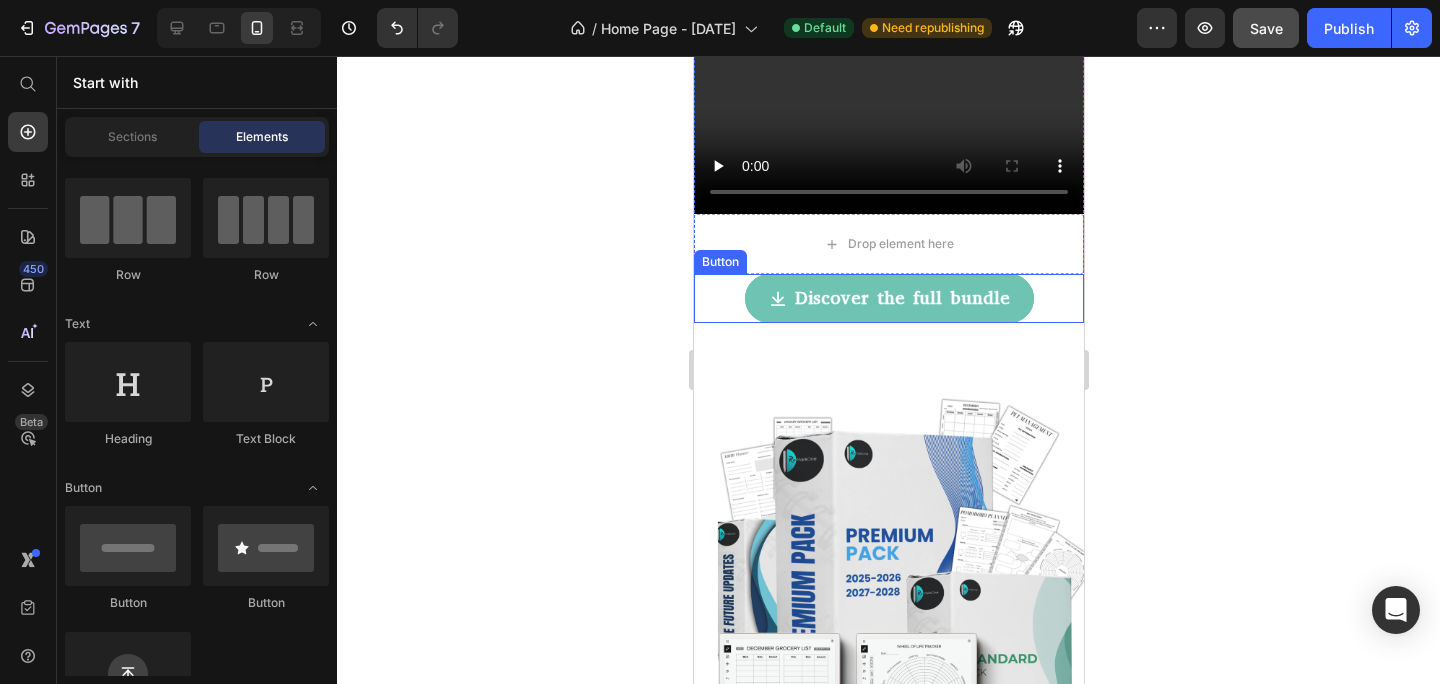click on "Discover the full bundle Button" at bounding box center (888, 298) 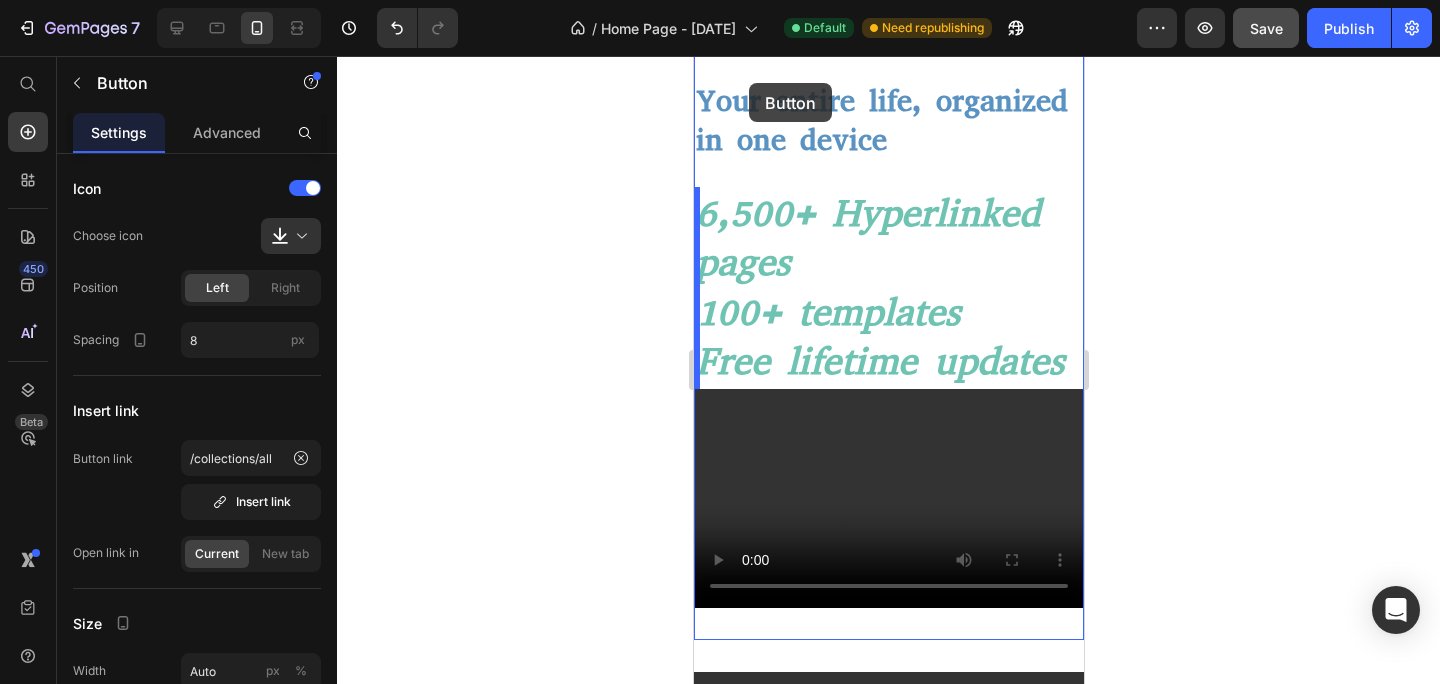 scroll, scrollTop: 12, scrollLeft: 0, axis: vertical 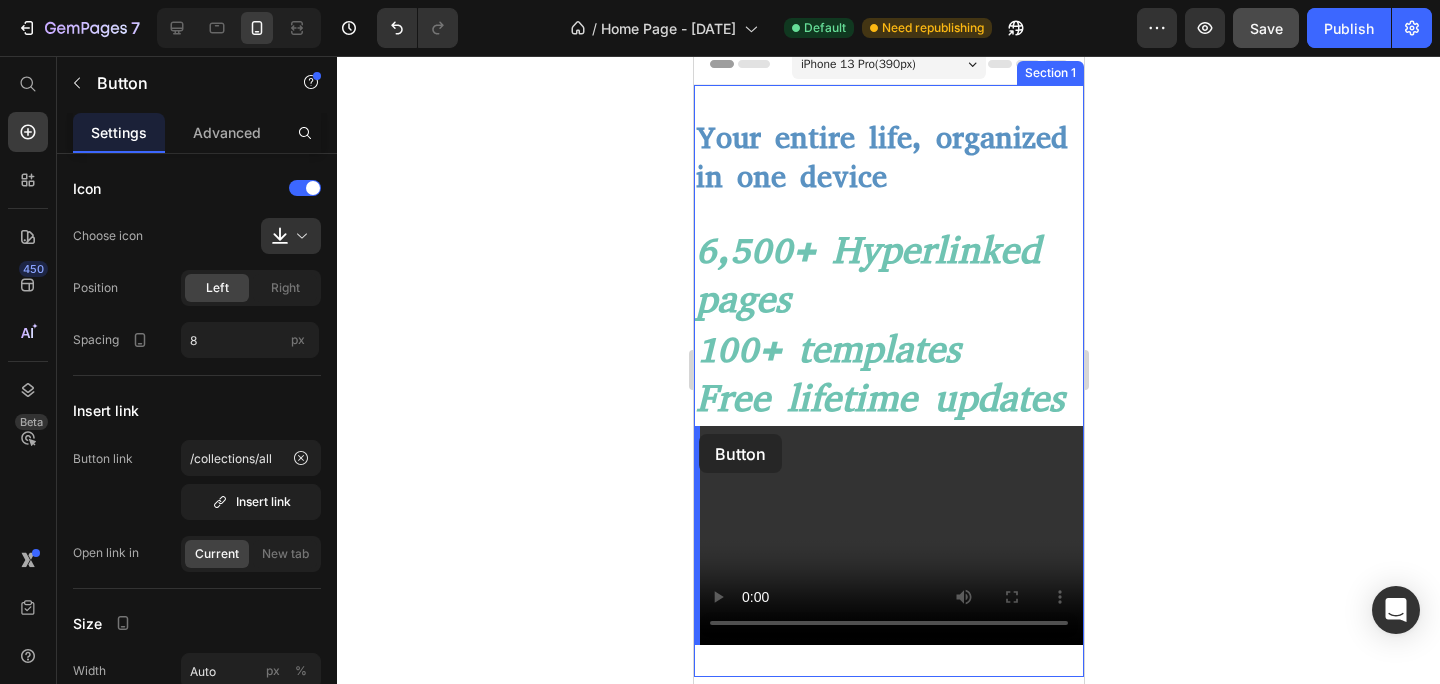 drag, startPoint x: 716, startPoint y: 259, endPoint x: 698, endPoint y: 434, distance: 175.92328 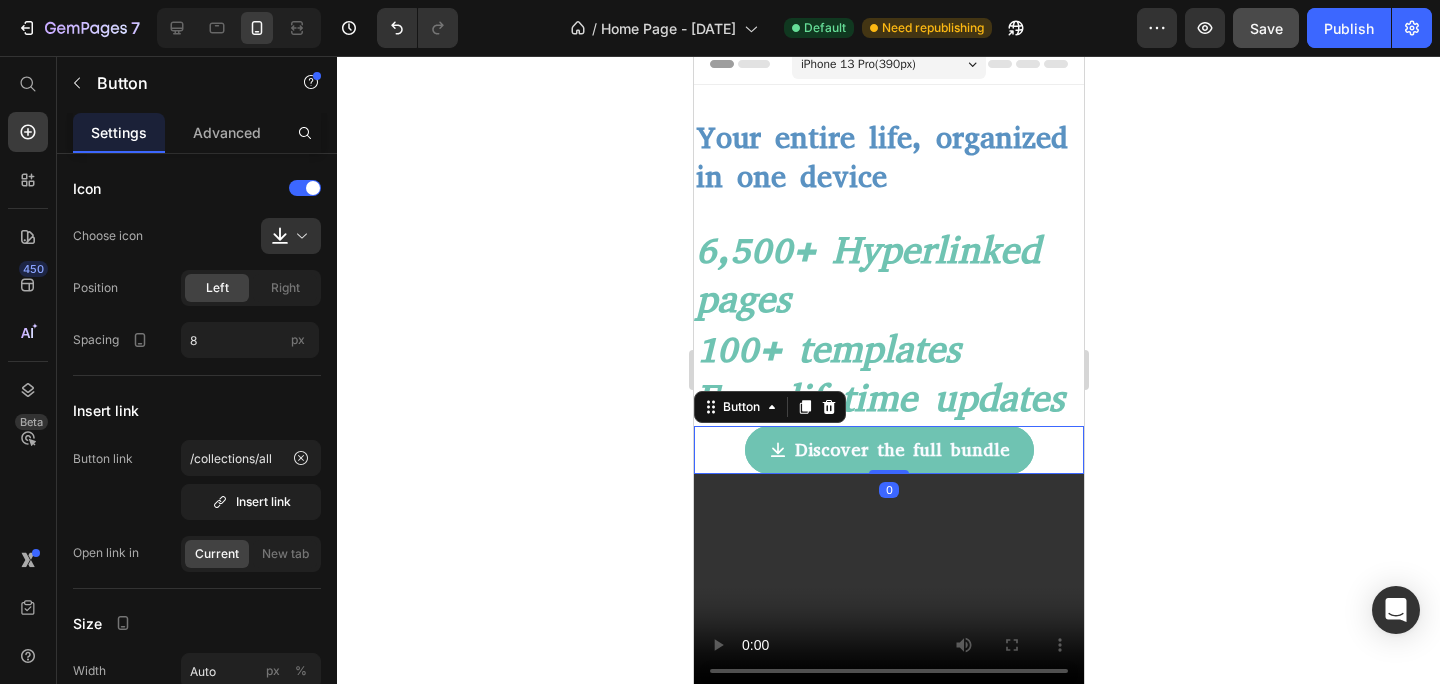 click 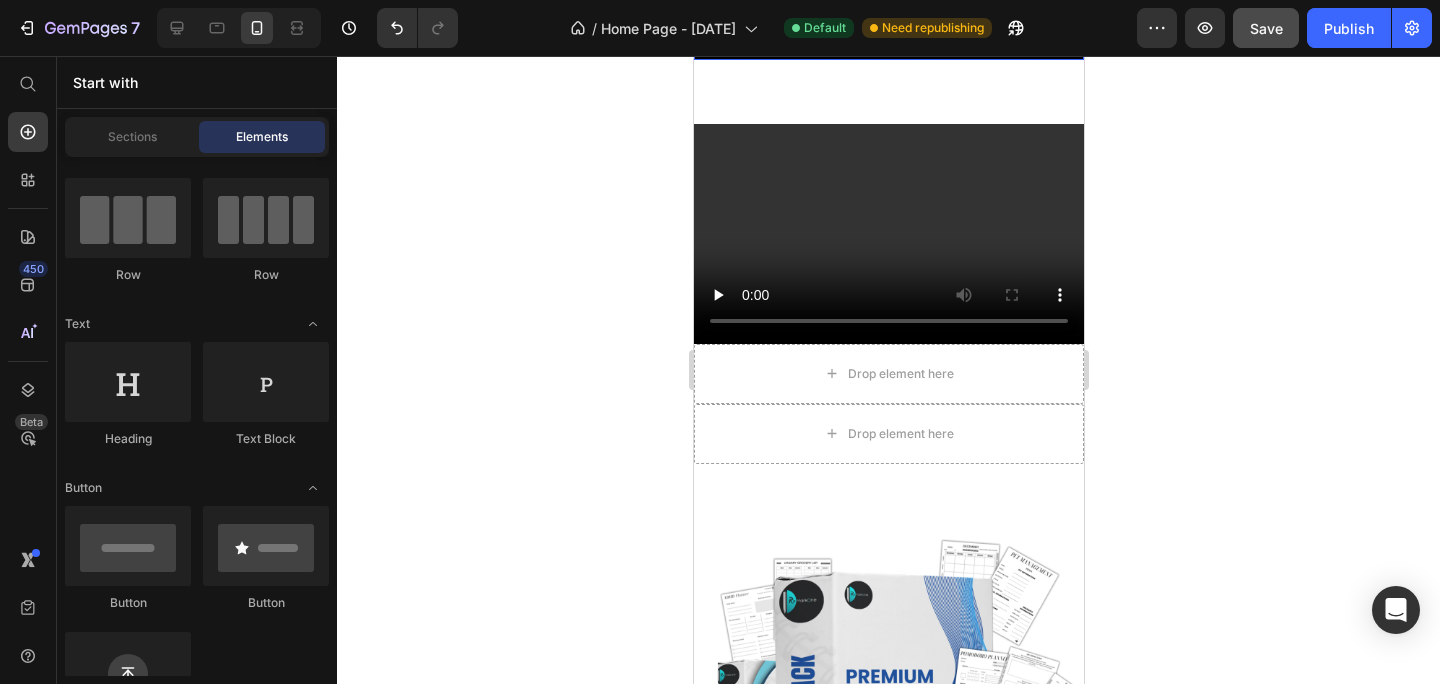 scroll, scrollTop: 648, scrollLeft: 0, axis: vertical 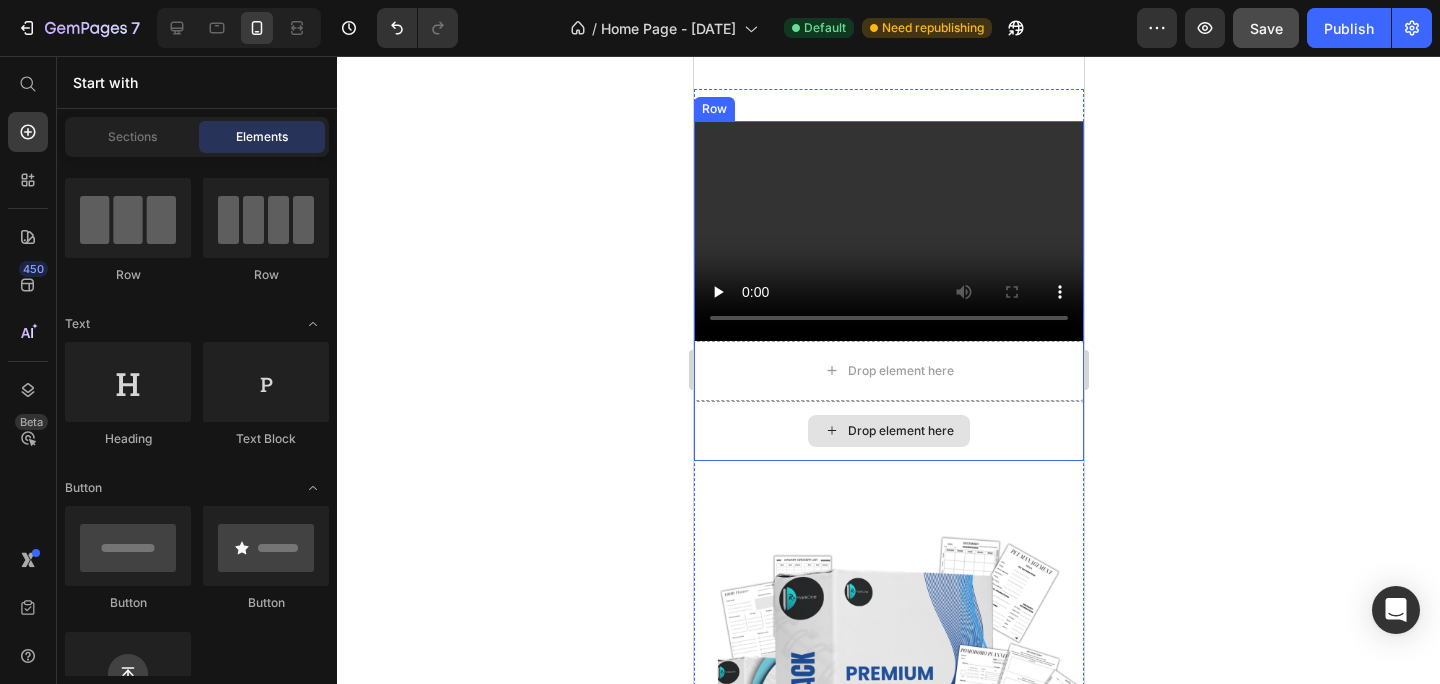 click on "Drop element here" at bounding box center (888, 431) 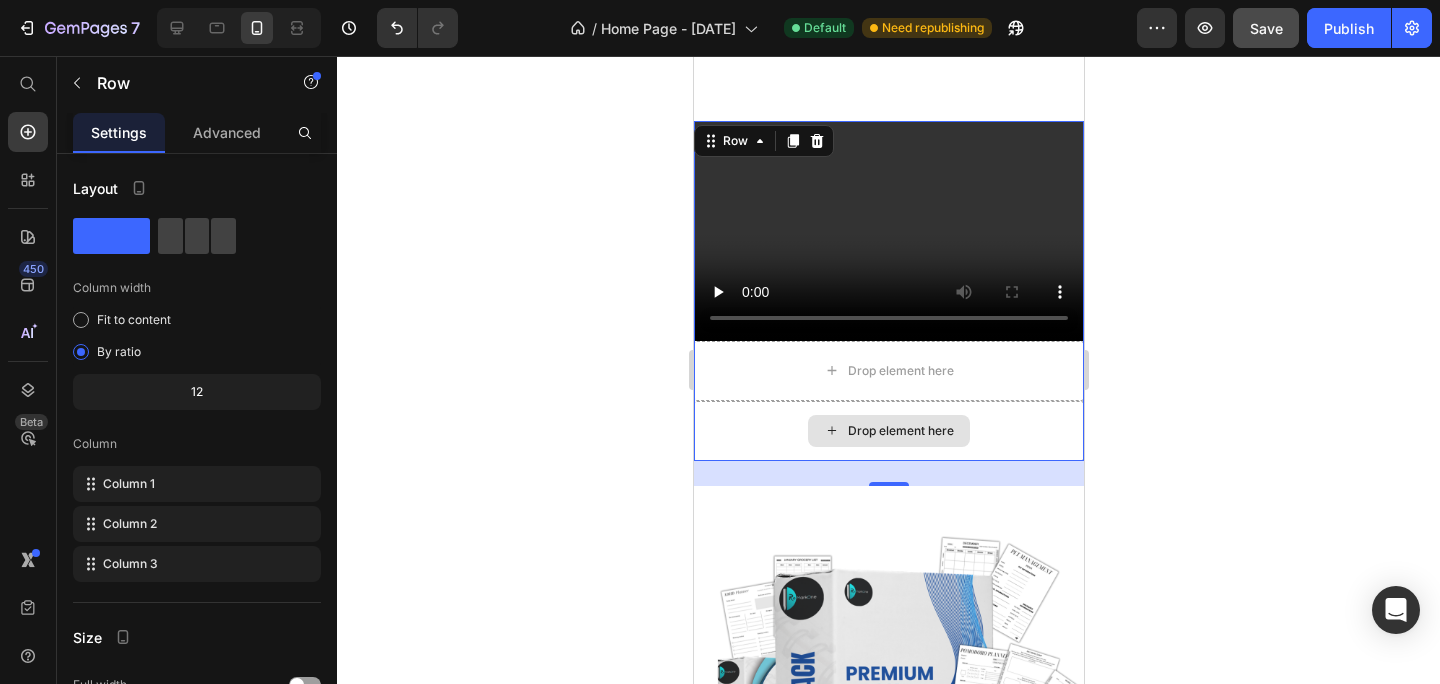 click on "Drop element here" at bounding box center (888, 431) 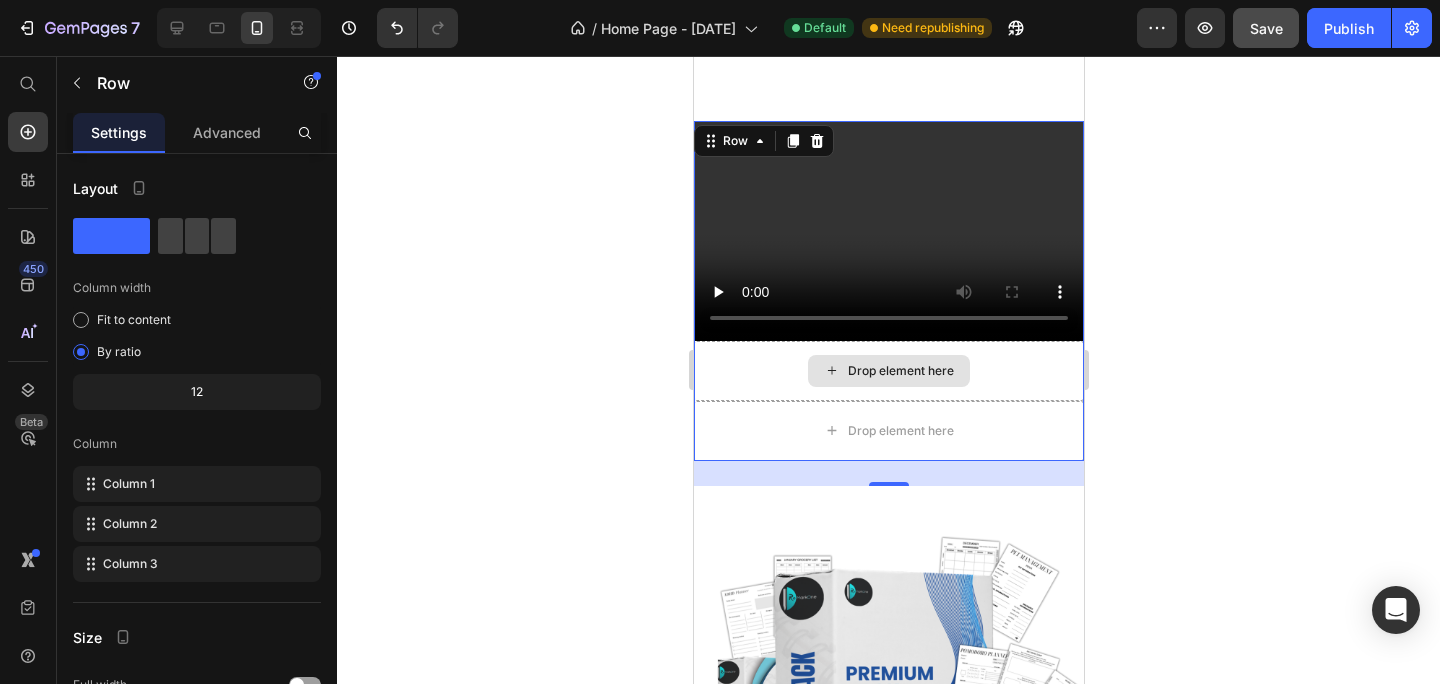 click on "Drop element here" at bounding box center [888, 371] 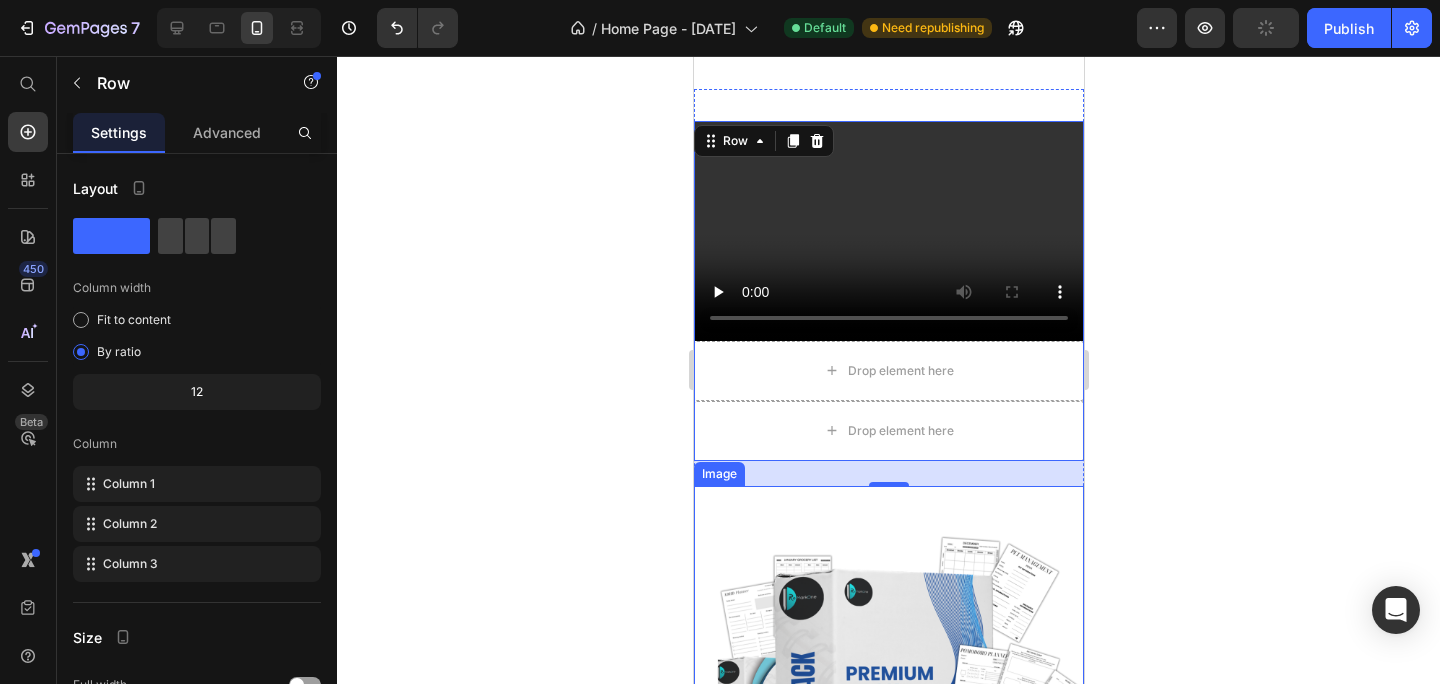click 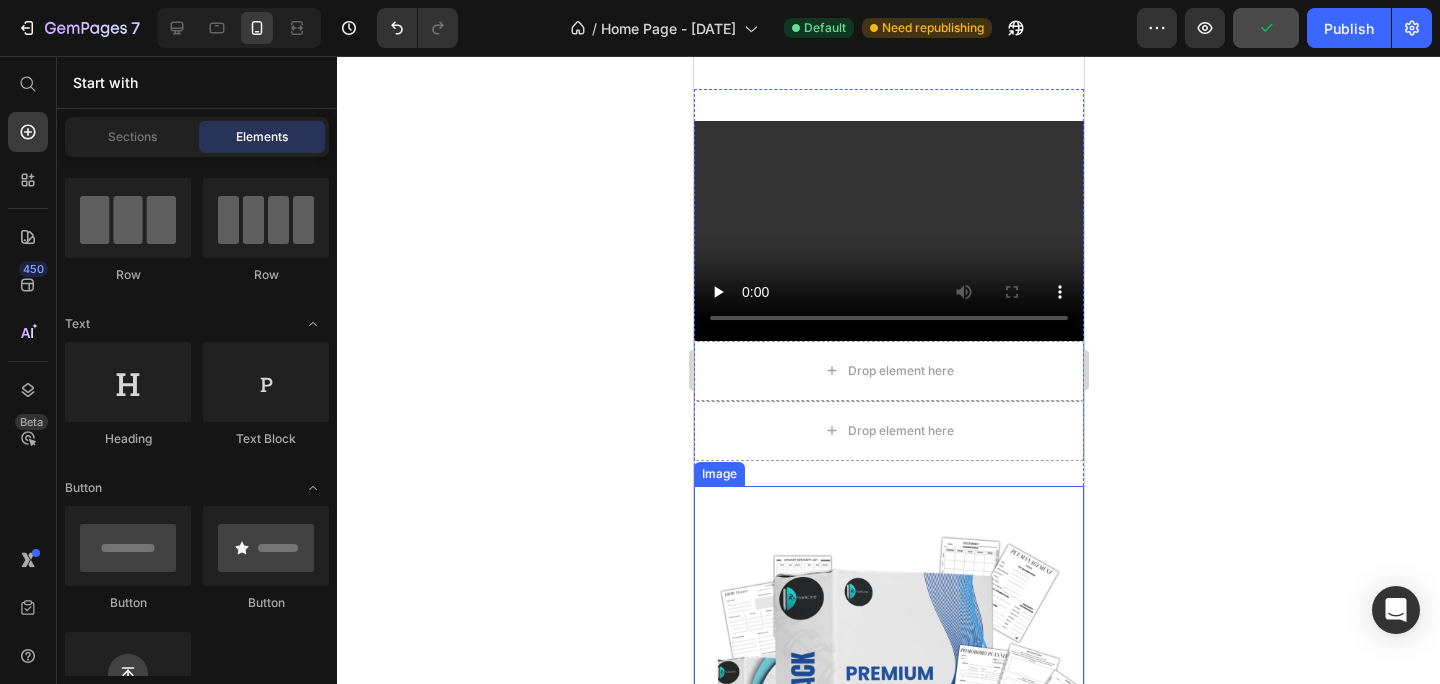 click at bounding box center [888, 730] 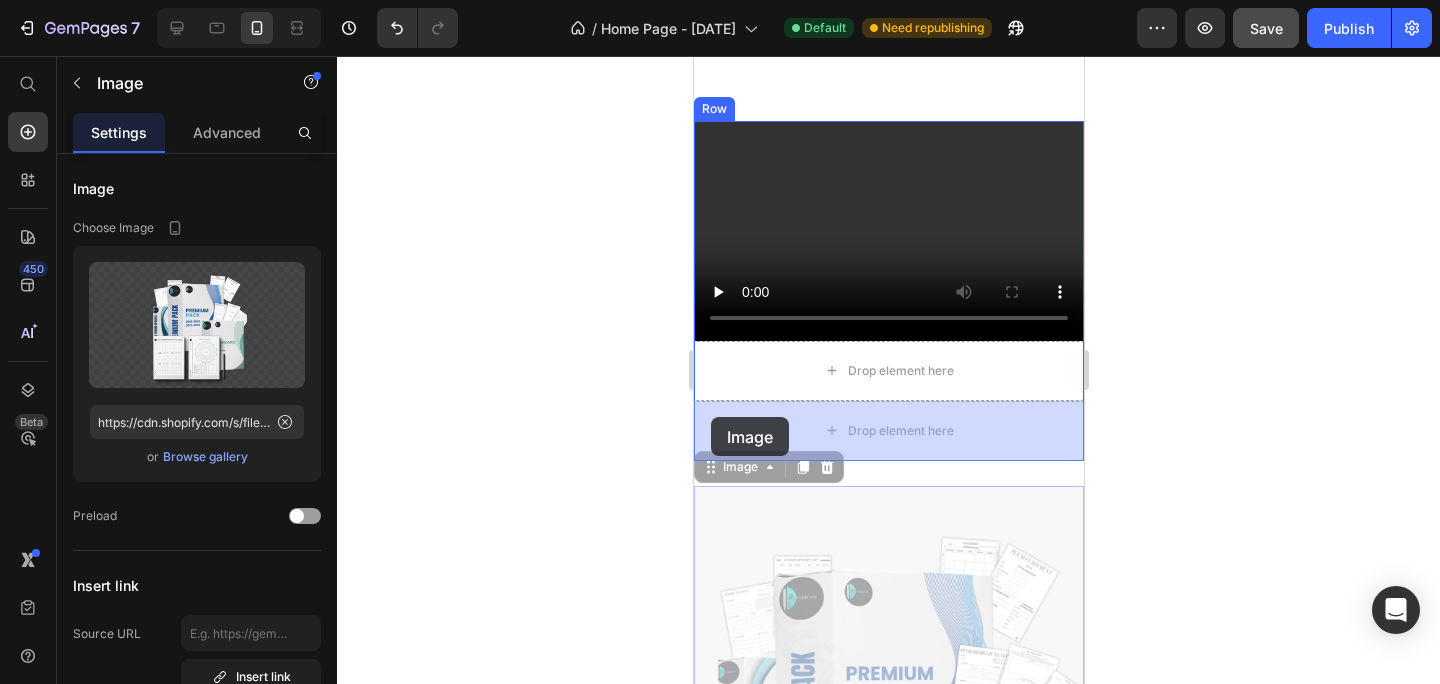 drag, startPoint x: 713, startPoint y: 472, endPoint x: 710, endPoint y: 417, distance: 55.081757 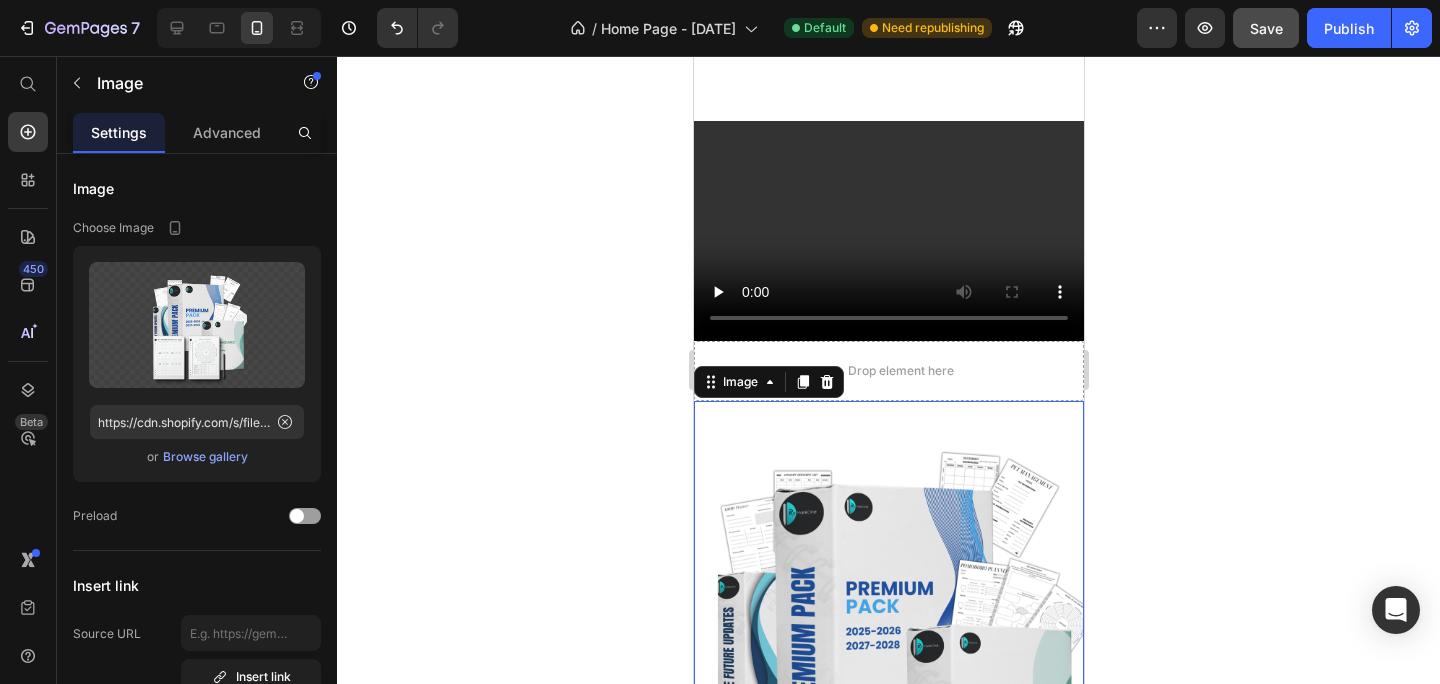 click 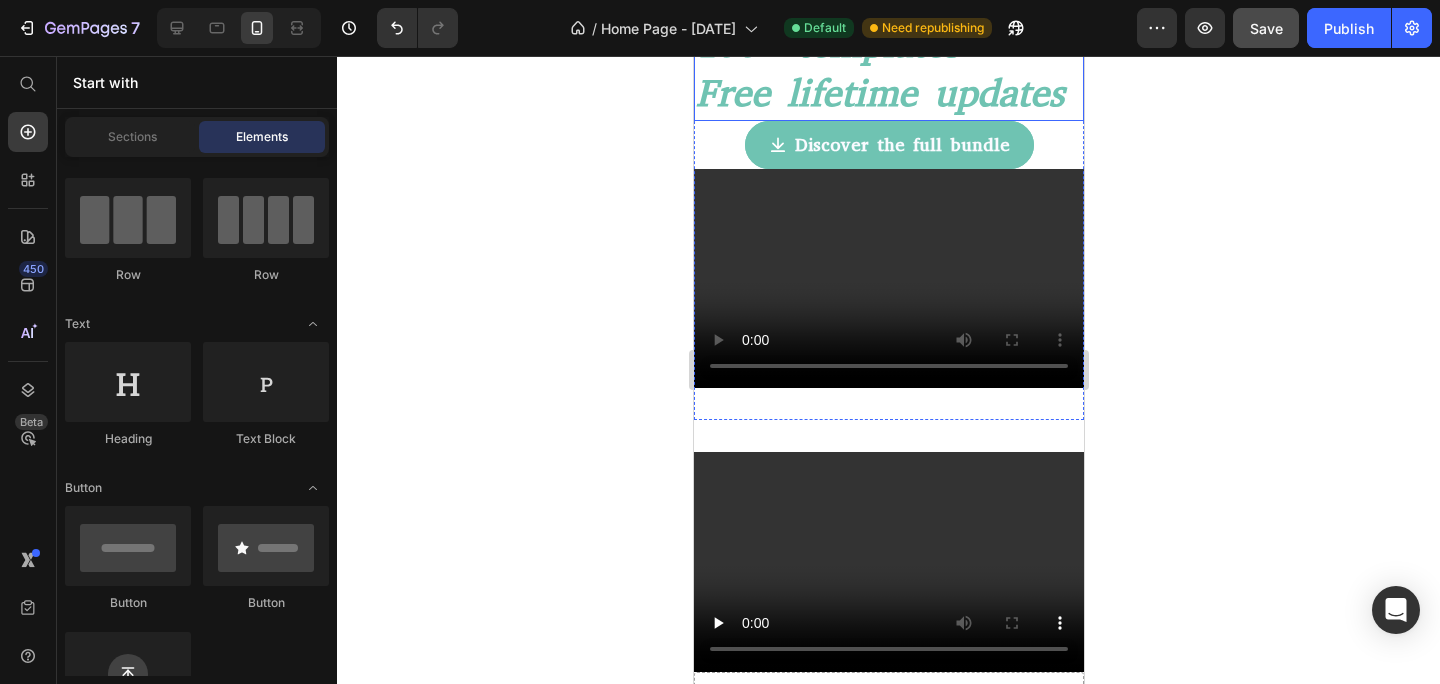 scroll, scrollTop: 324, scrollLeft: 0, axis: vertical 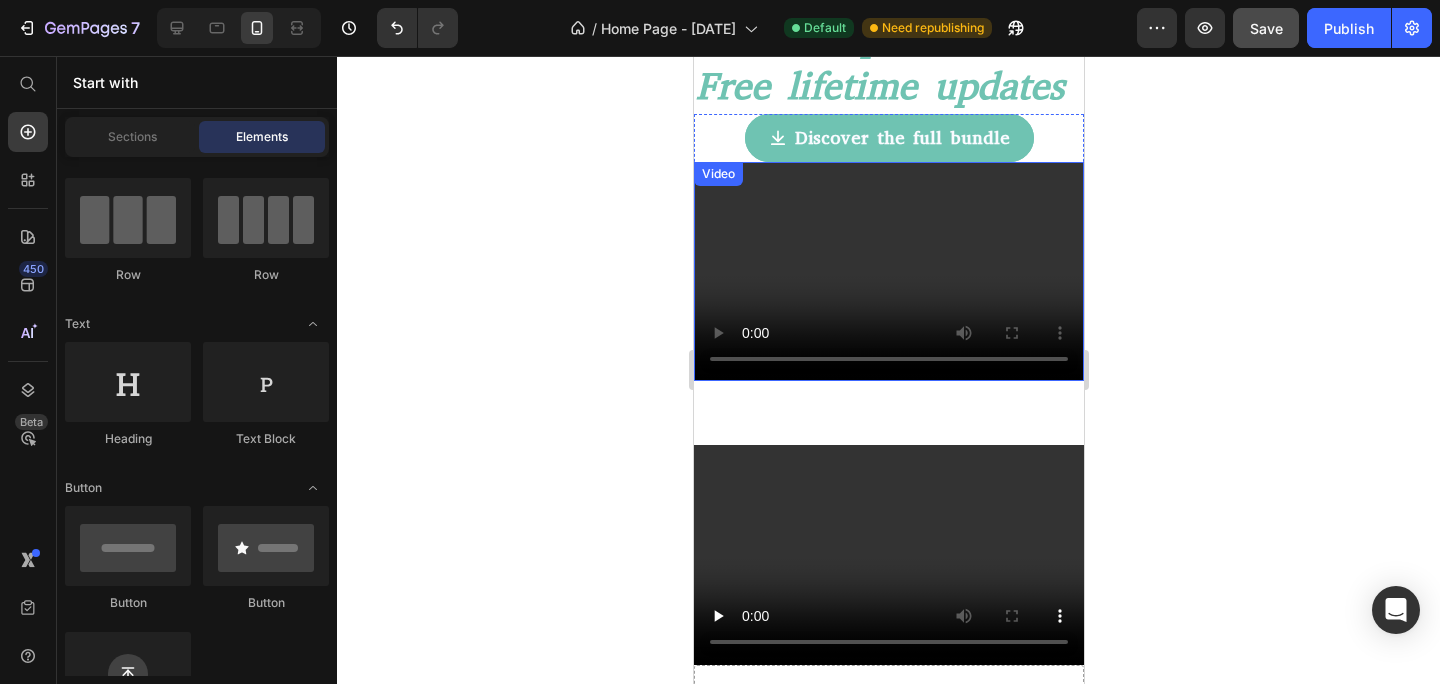click at bounding box center (888, 271) 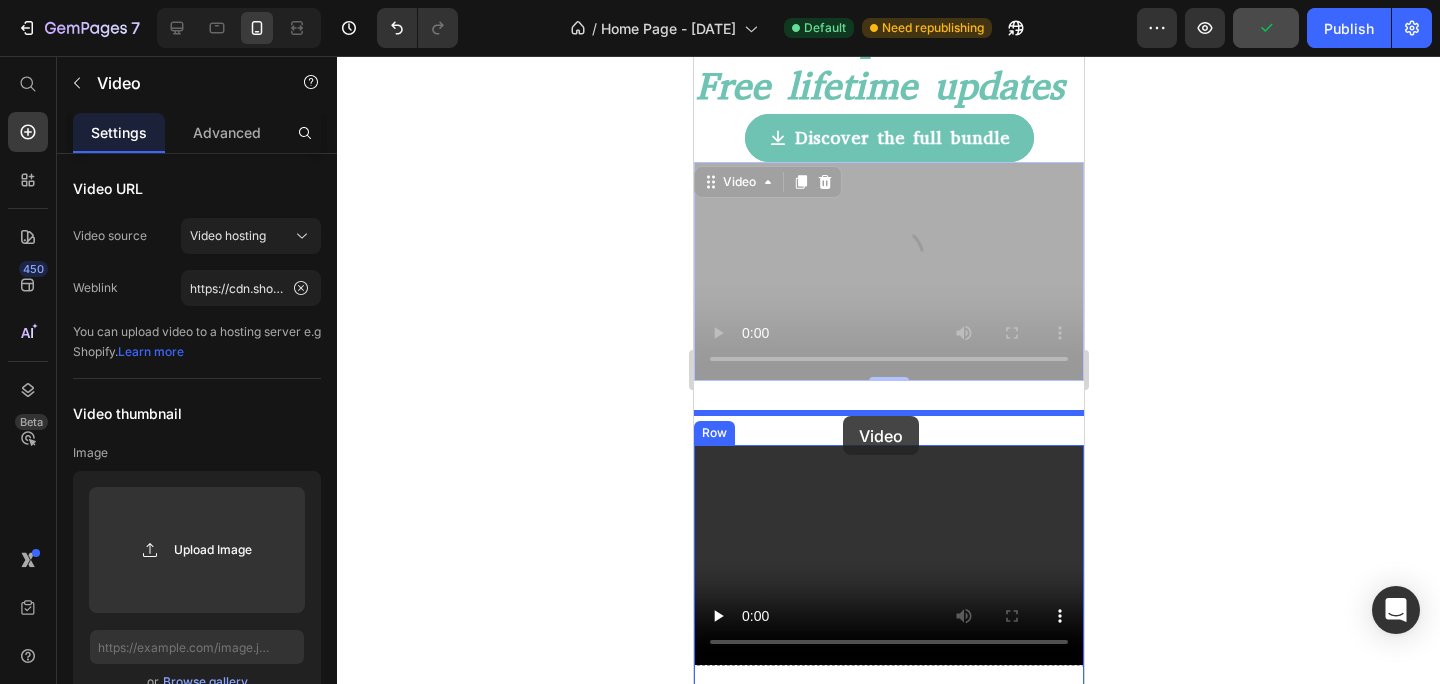 drag, startPoint x: 848, startPoint y: 270, endPoint x: 842, endPoint y: 416, distance: 146.12323 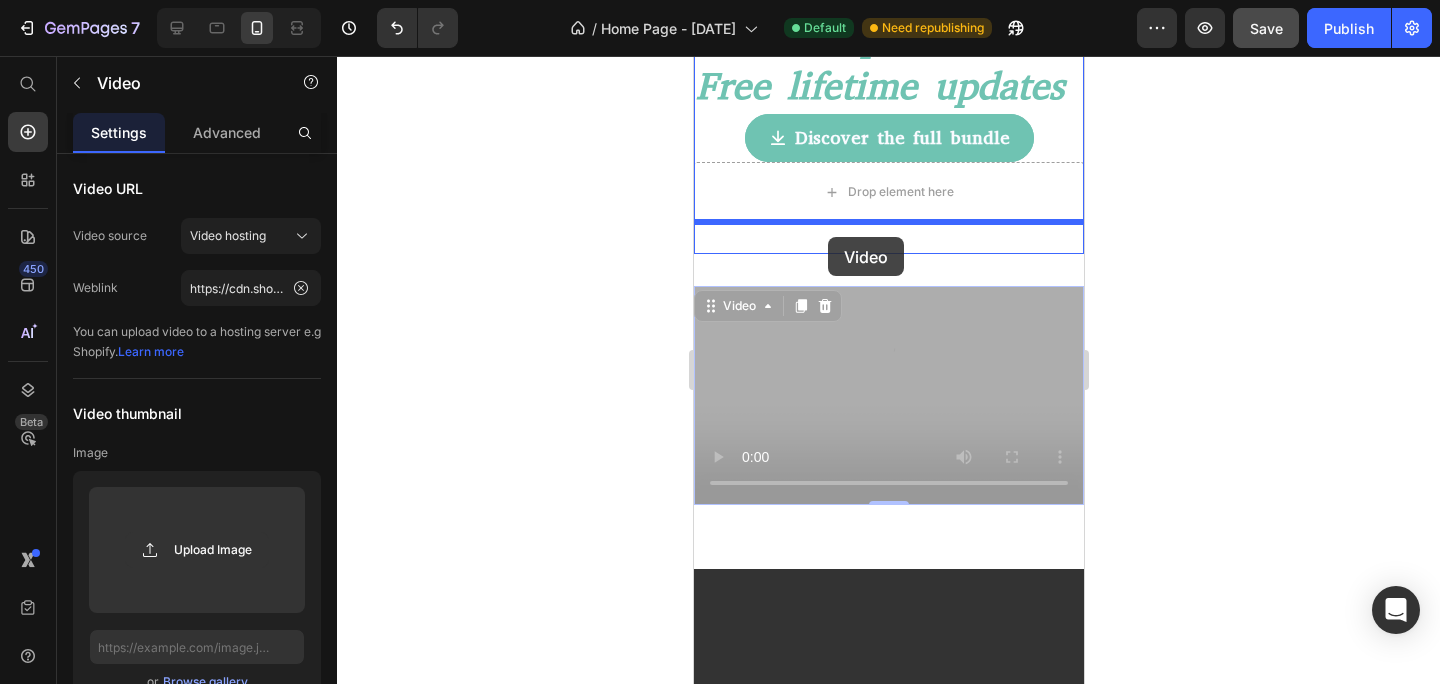 drag, startPoint x: 830, startPoint y: 368, endPoint x: 827, endPoint y: 237, distance: 131.03435 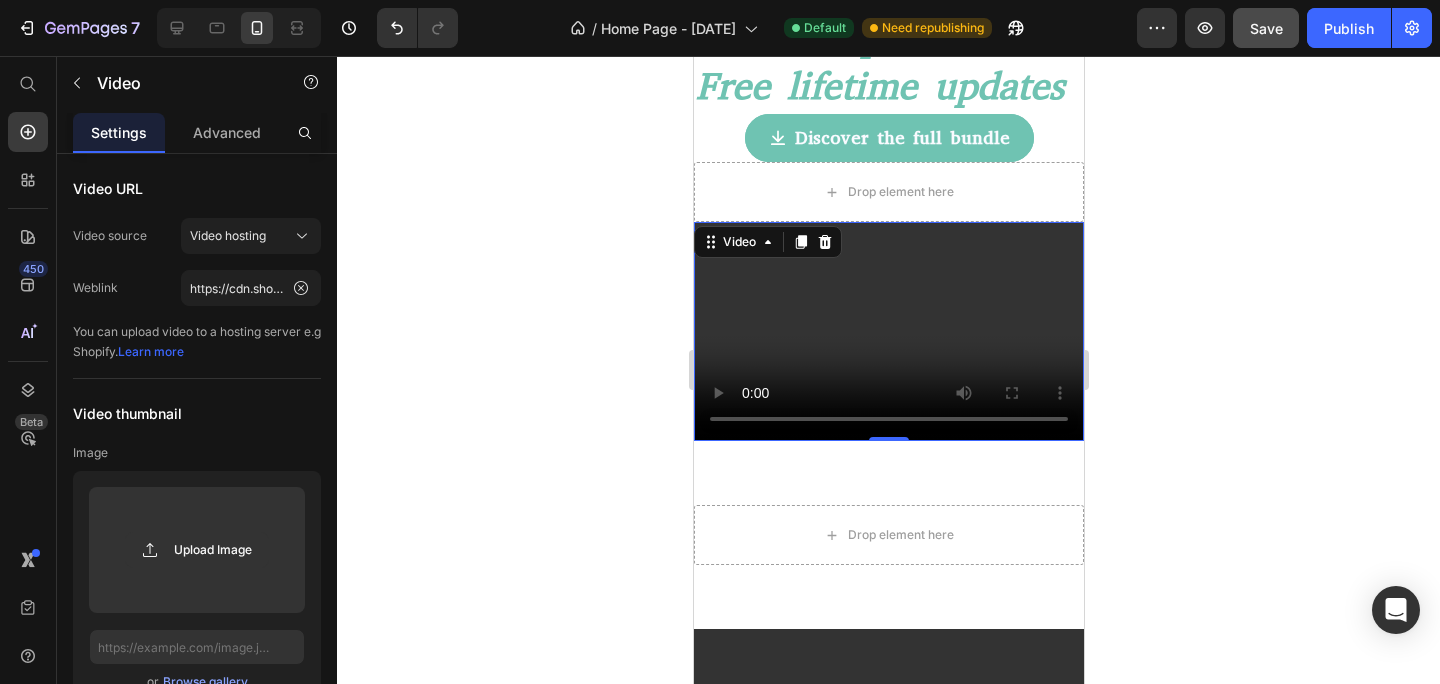 click 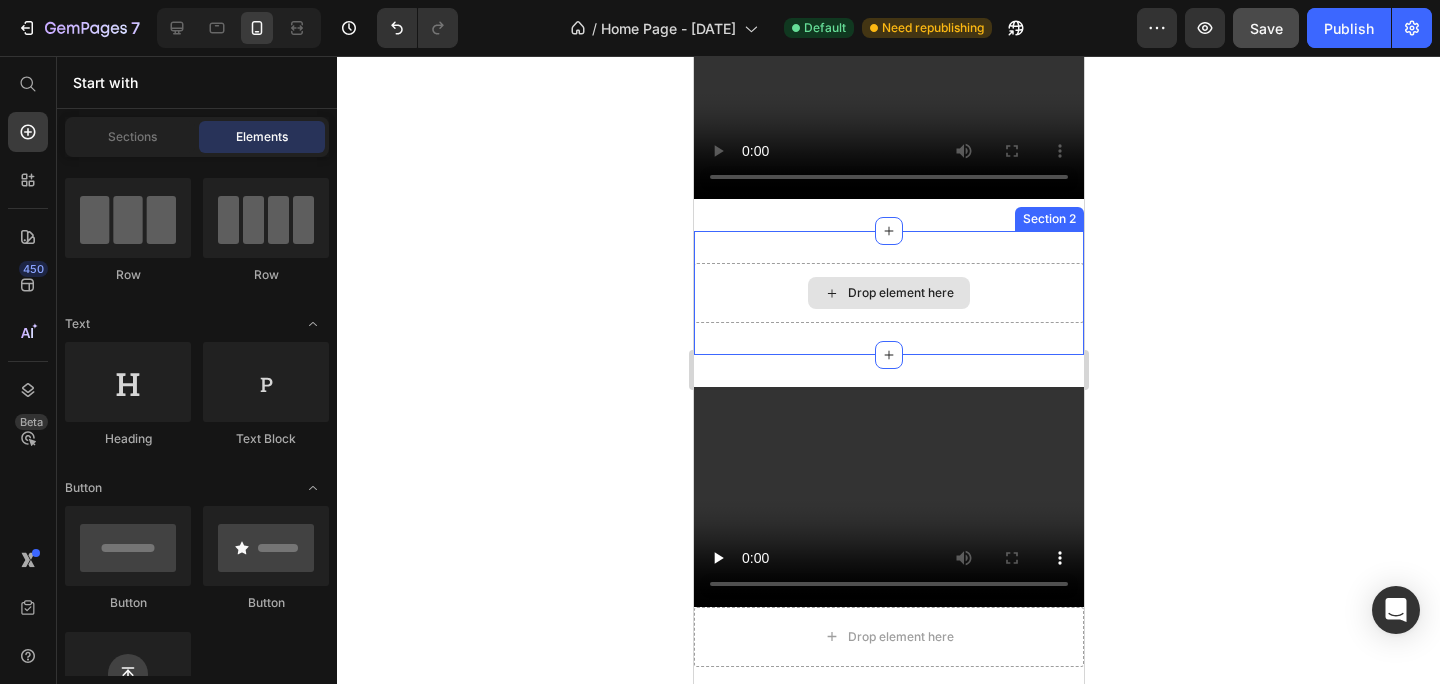 scroll, scrollTop: 608, scrollLeft: 0, axis: vertical 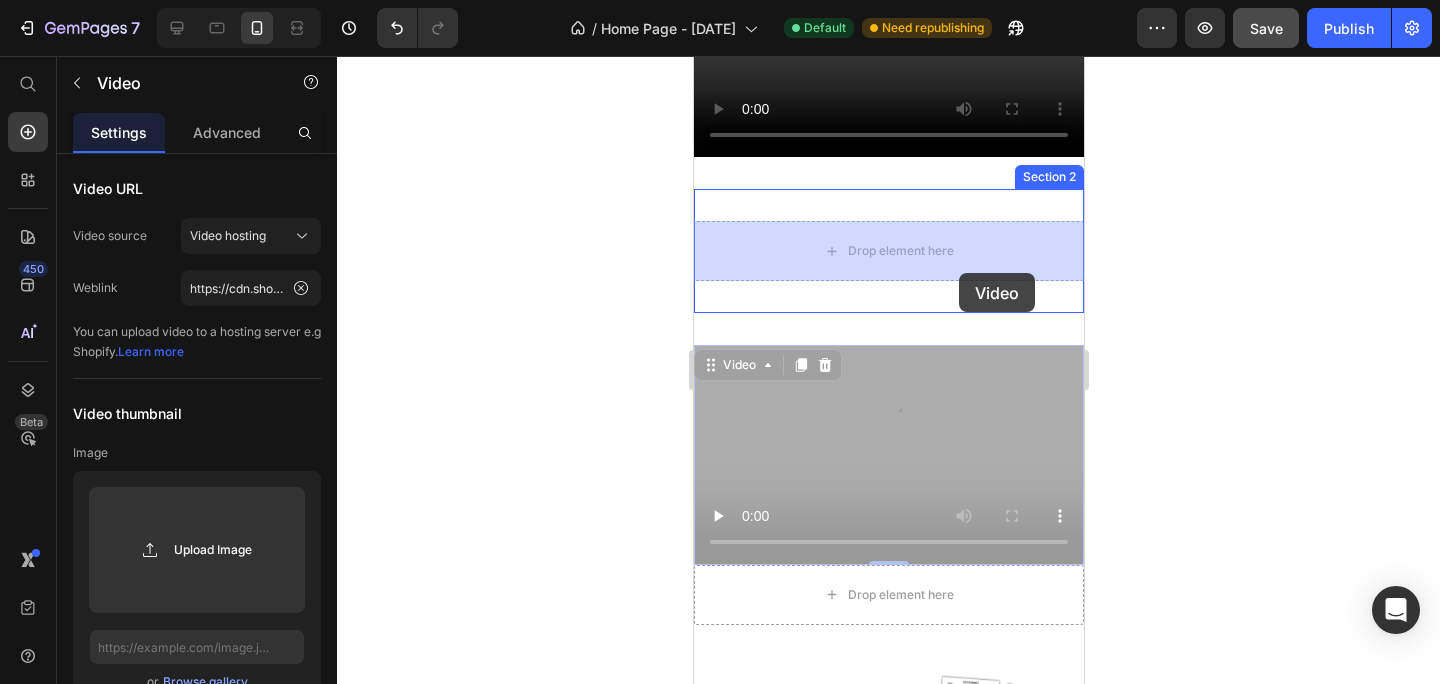 drag, startPoint x: 957, startPoint y: 432, endPoint x: 958, endPoint y: 273, distance: 159.00314 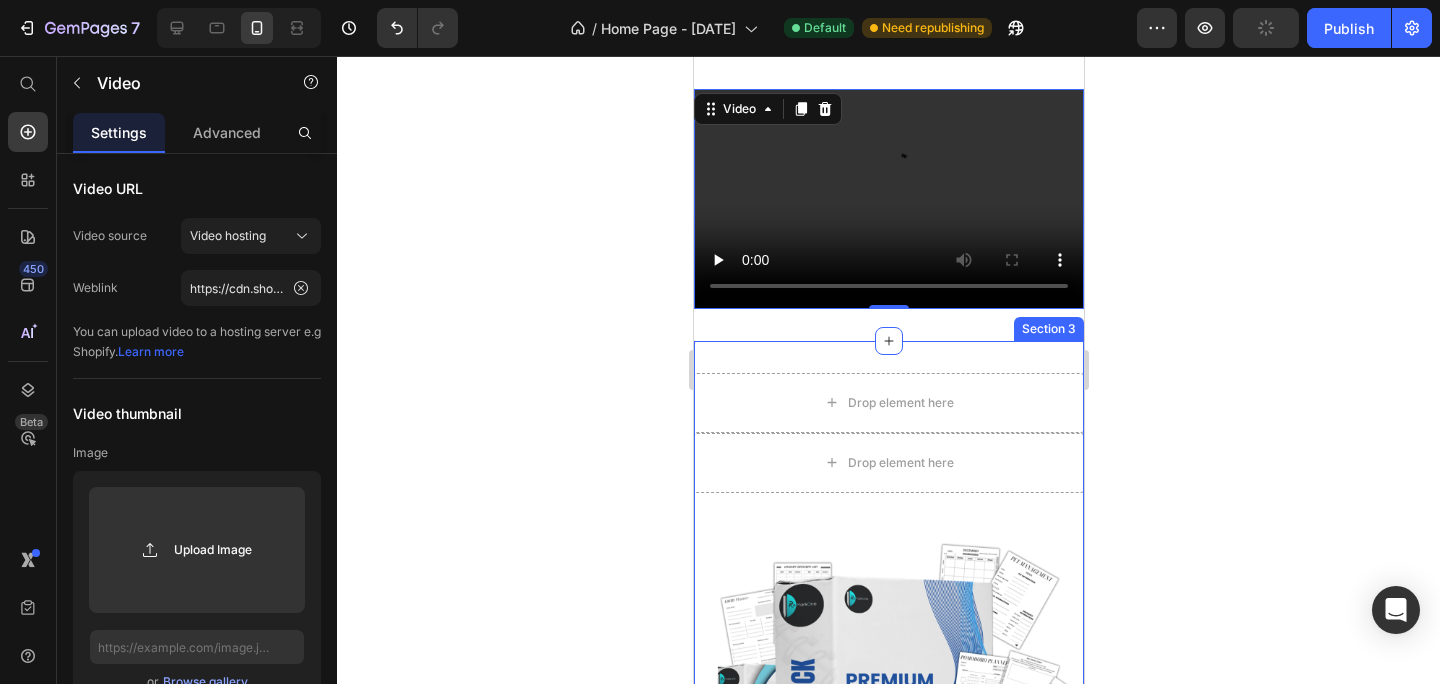 scroll, scrollTop: 796, scrollLeft: 0, axis: vertical 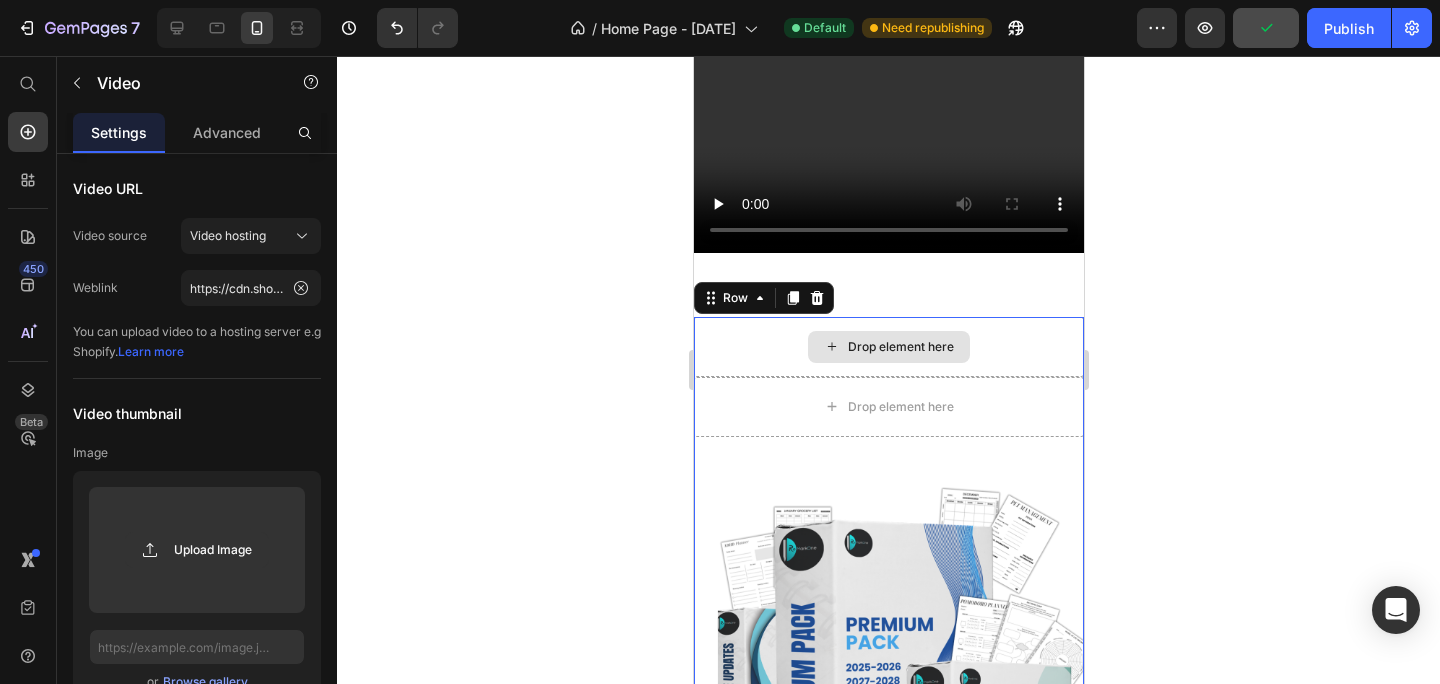 click on "Drop element here" at bounding box center (888, 347) 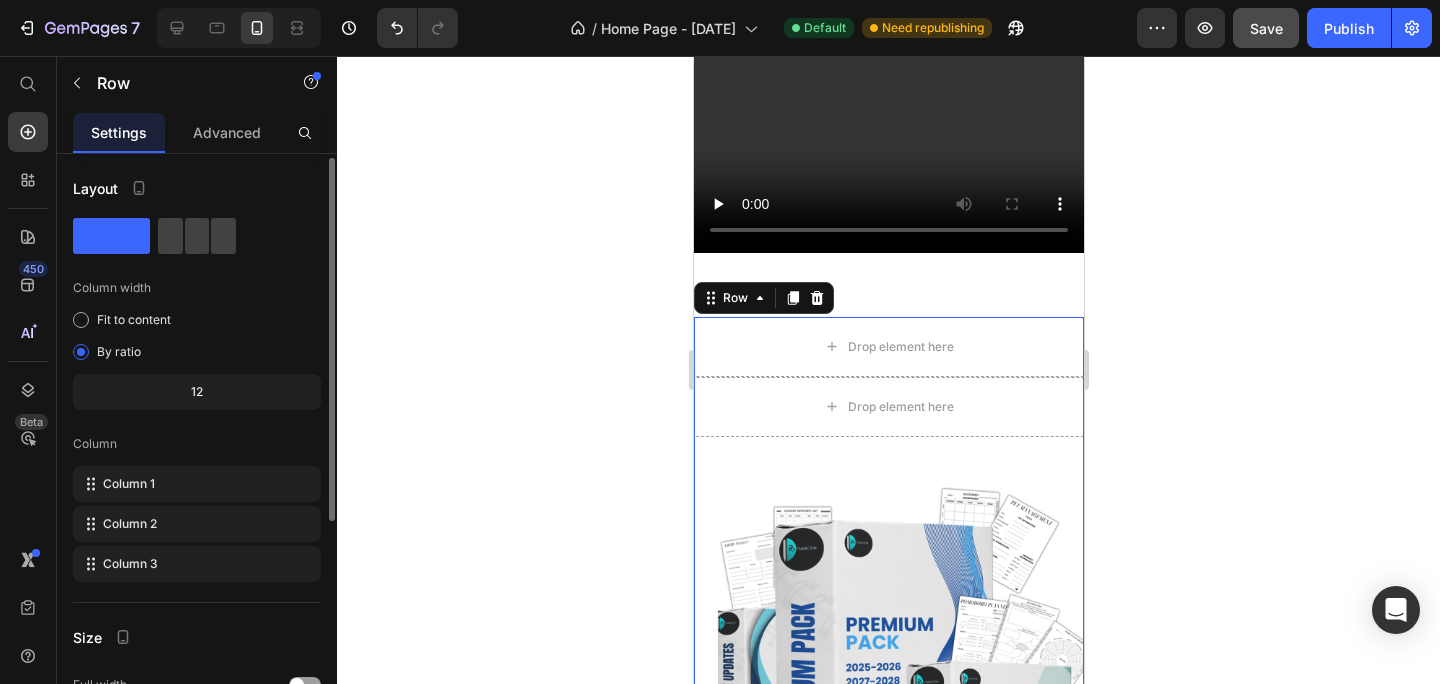 scroll, scrollTop: 361, scrollLeft: 0, axis: vertical 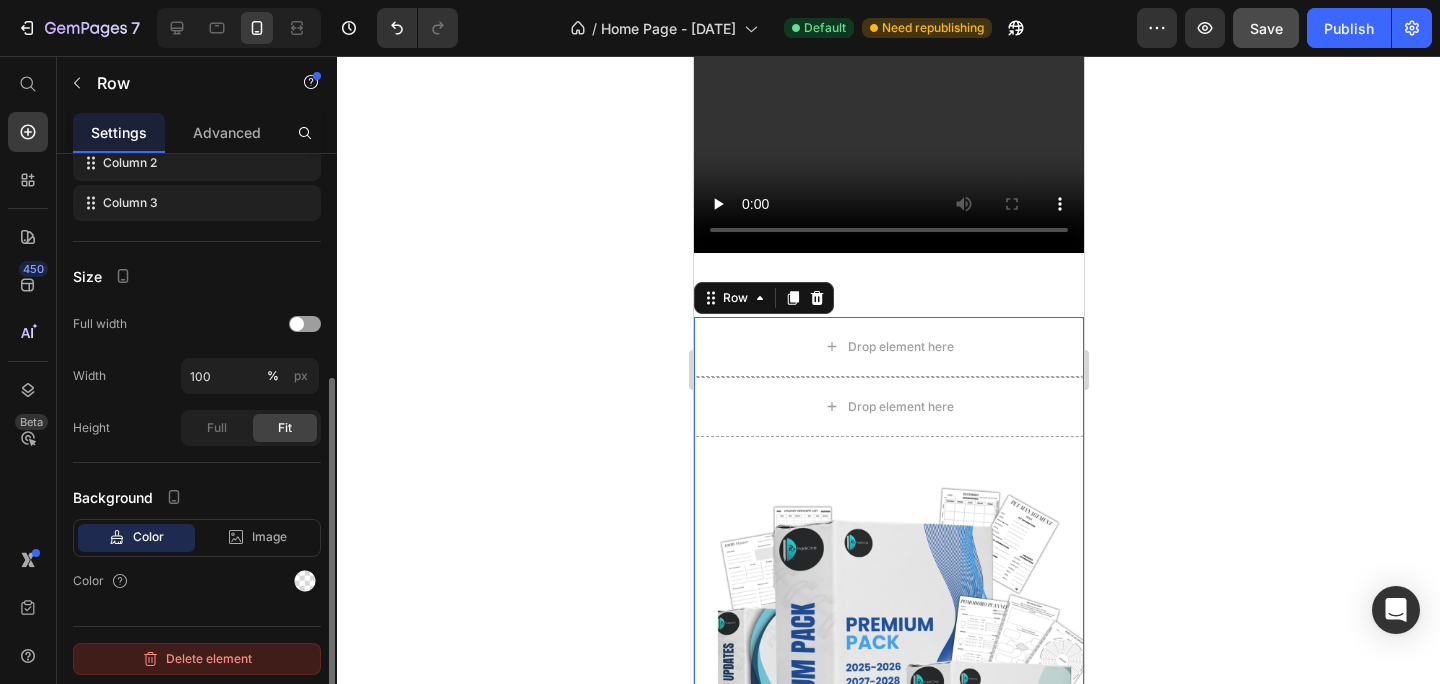 click on "Delete element" at bounding box center [197, 659] 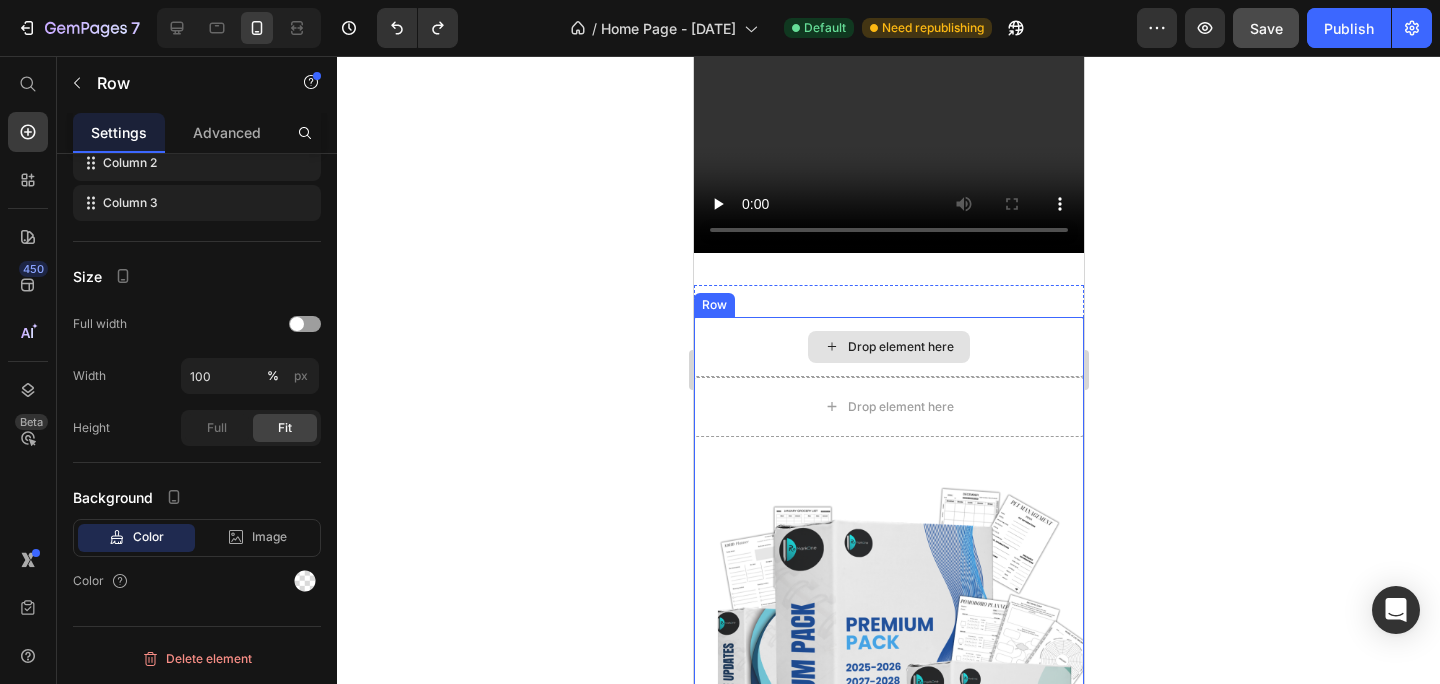 click on "Drop element here" at bounding box center [888, 347] 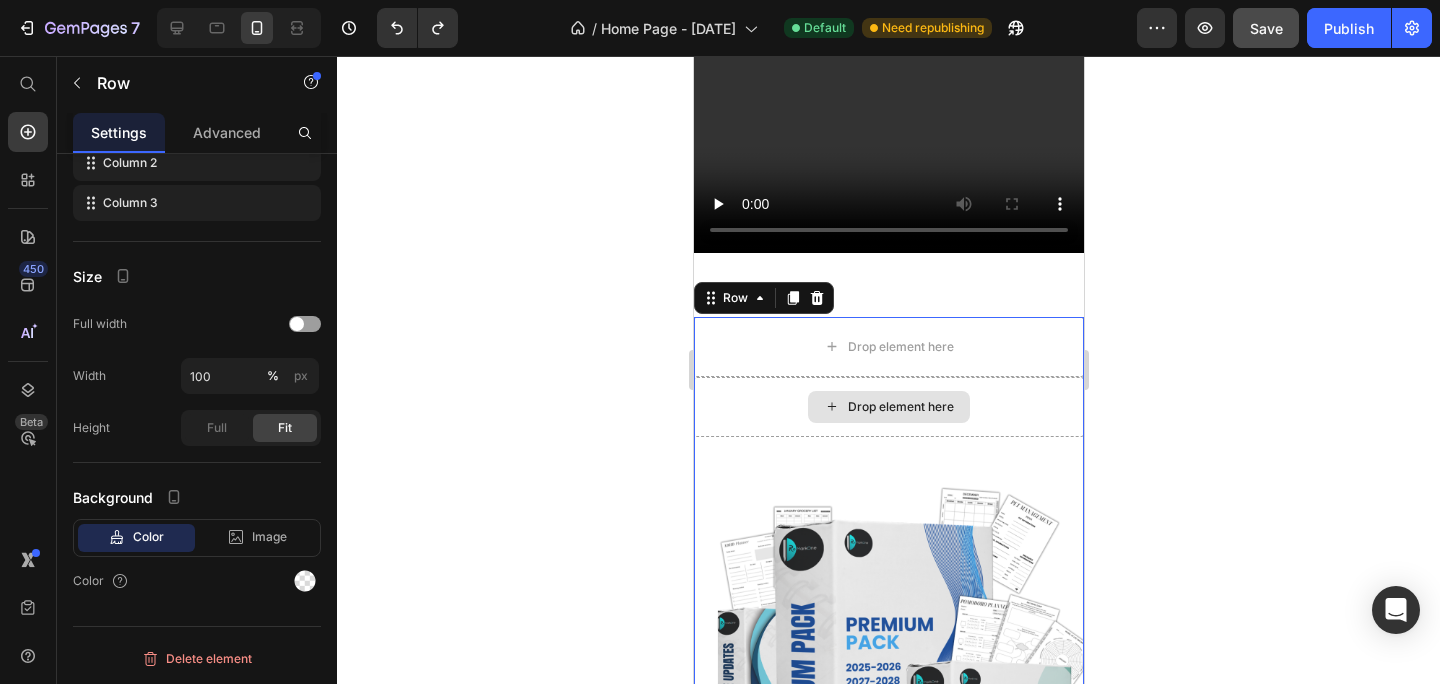 click on "Drop element here" at bounding box center [888, 407] 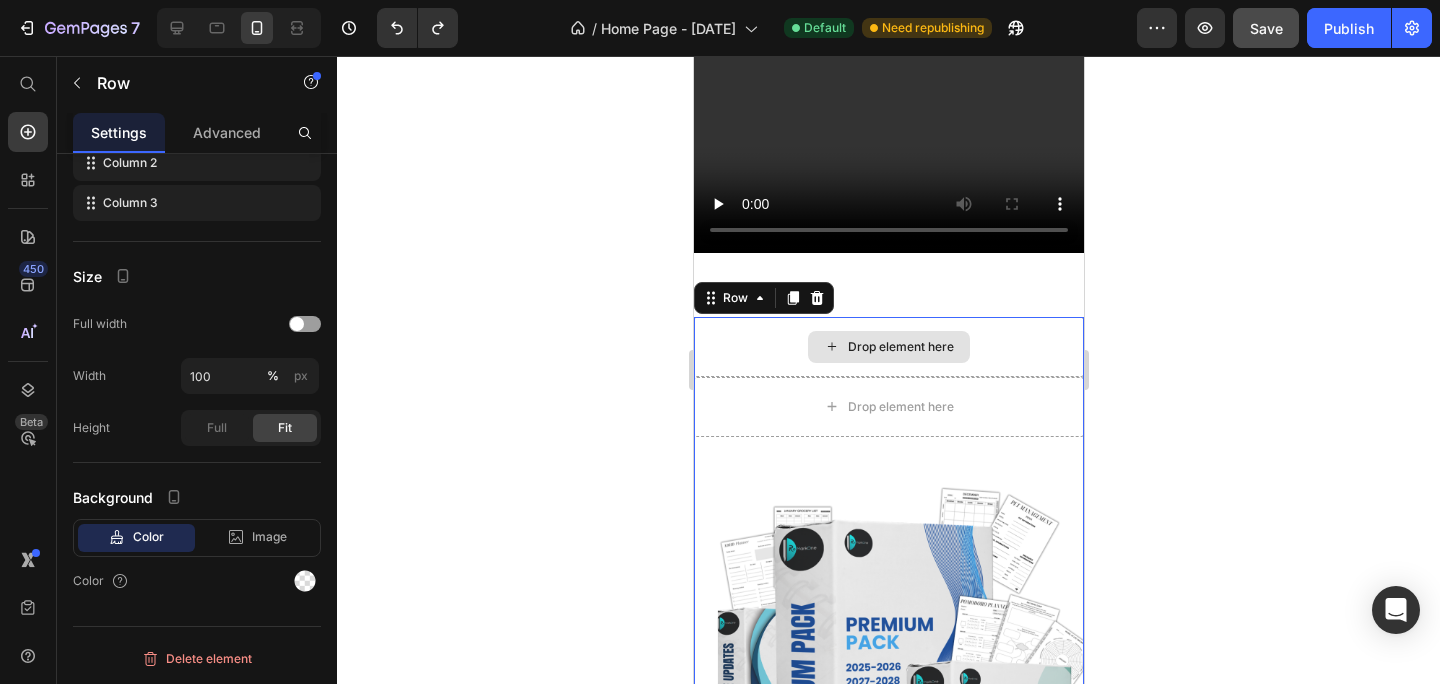 click on "Drop element here" at bounding box center (888, 347) 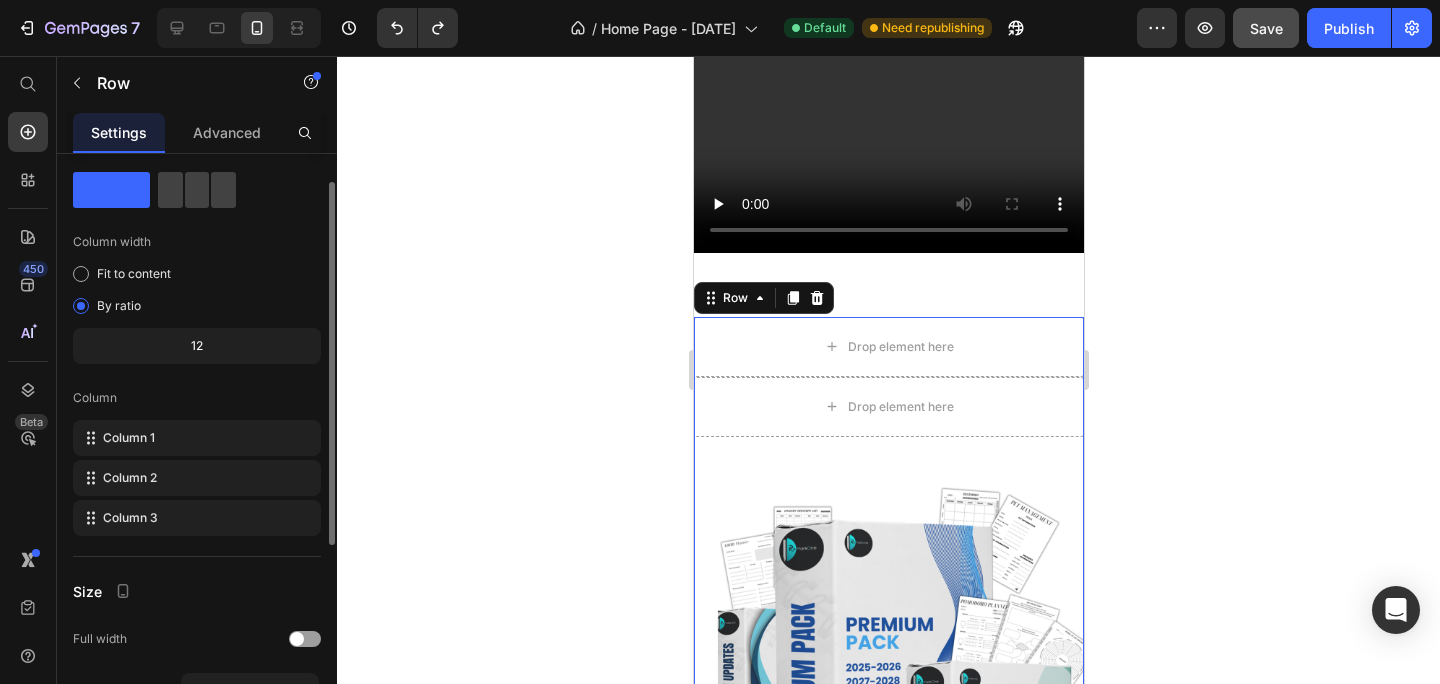 scroll, scrollTop: 0, scrollLeft: 0, axis: both 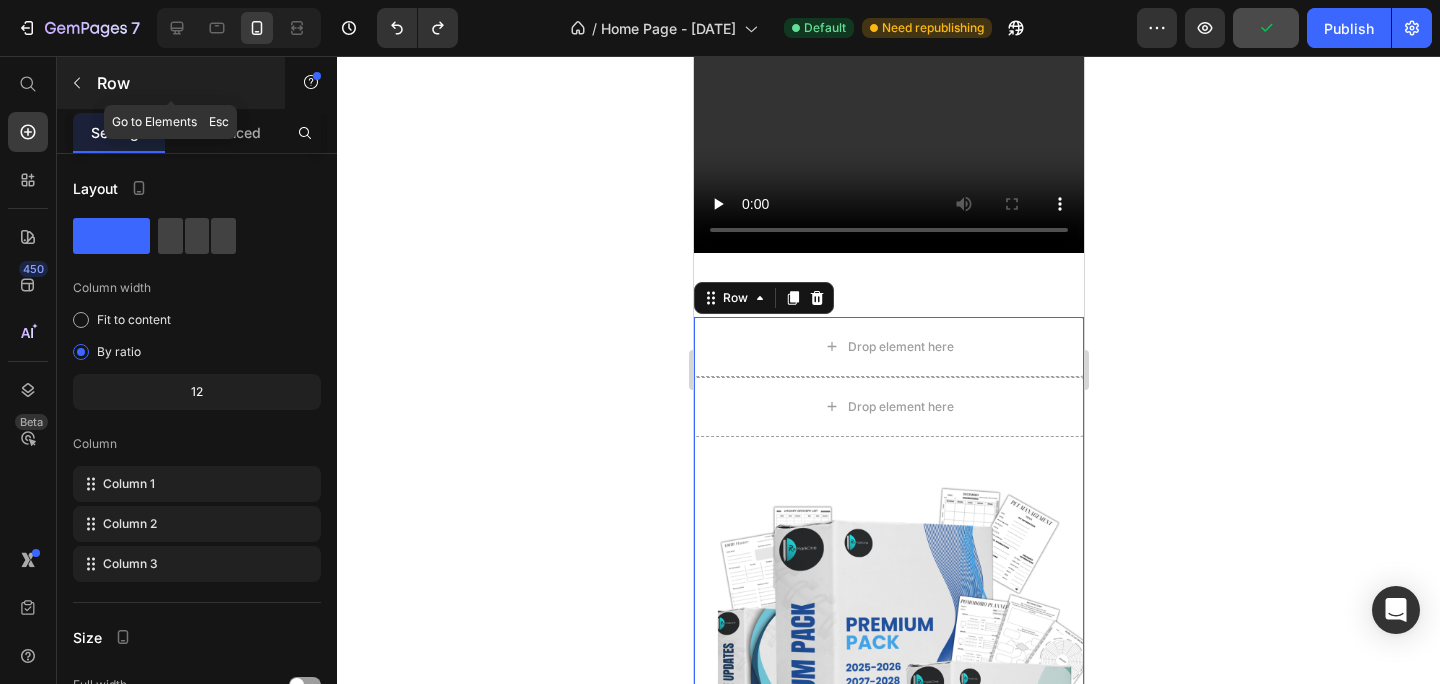 click 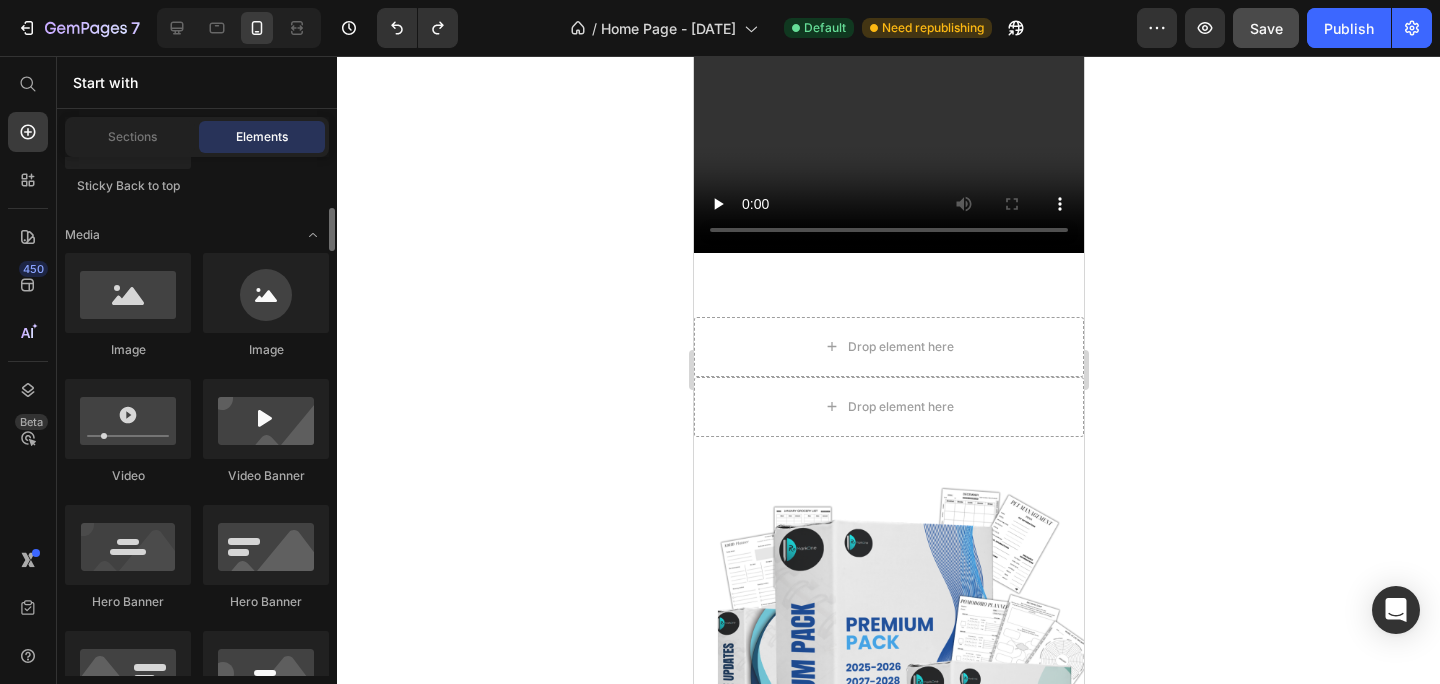 scroll, scrollTop: 693, scrollLeft: 0, axis: vertical 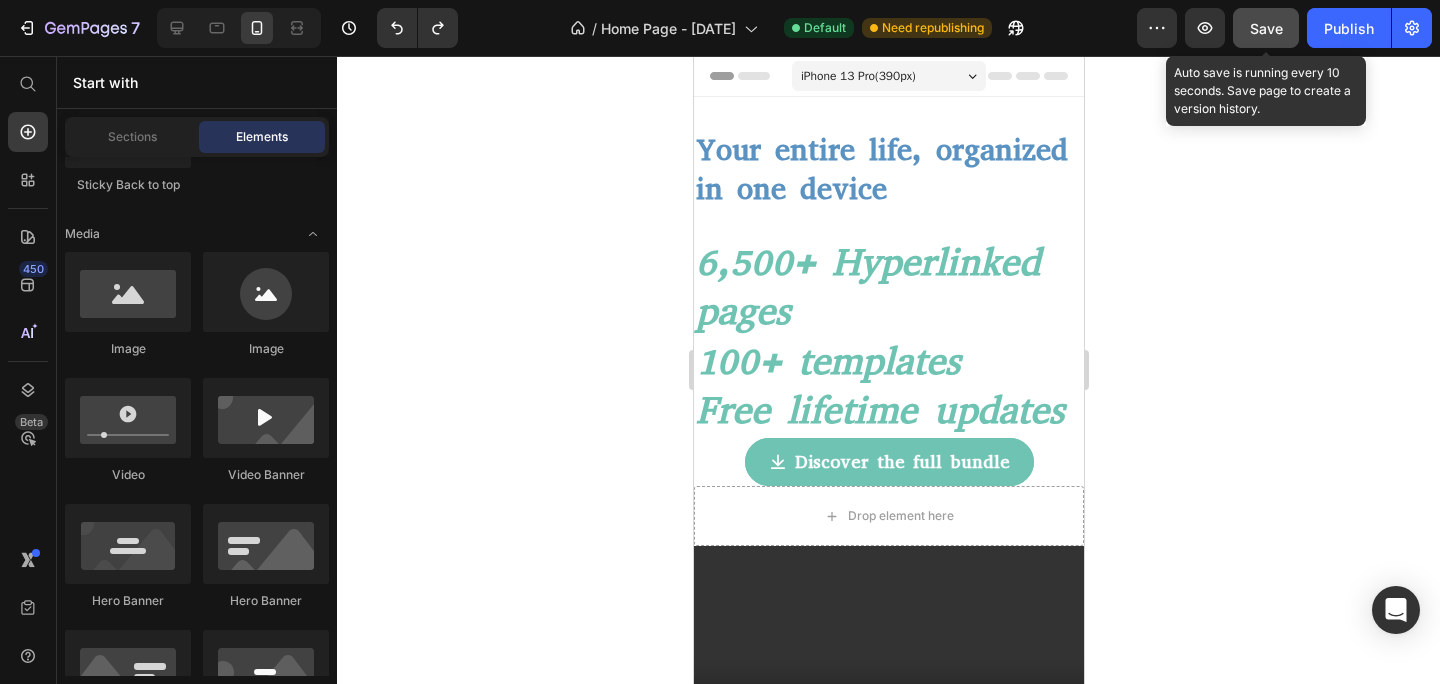click on "Save" at bounding box center [1266, 28] 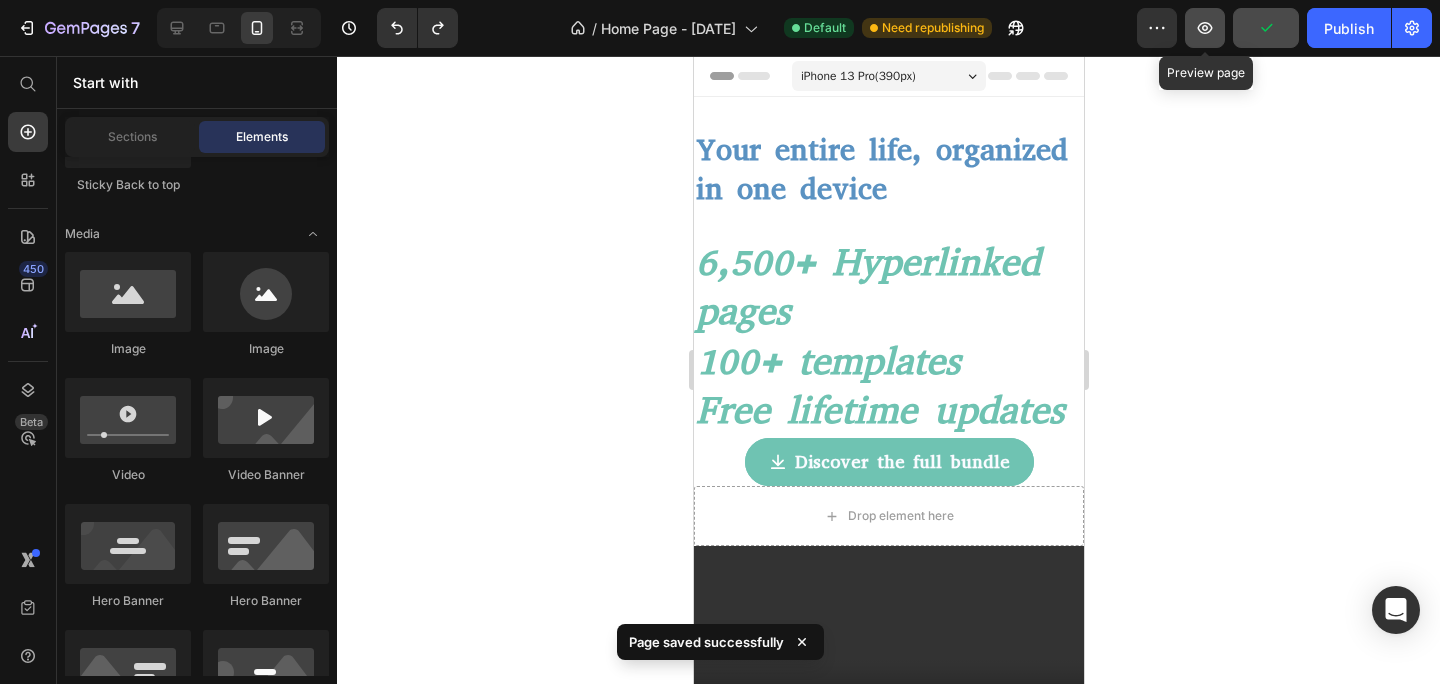 click 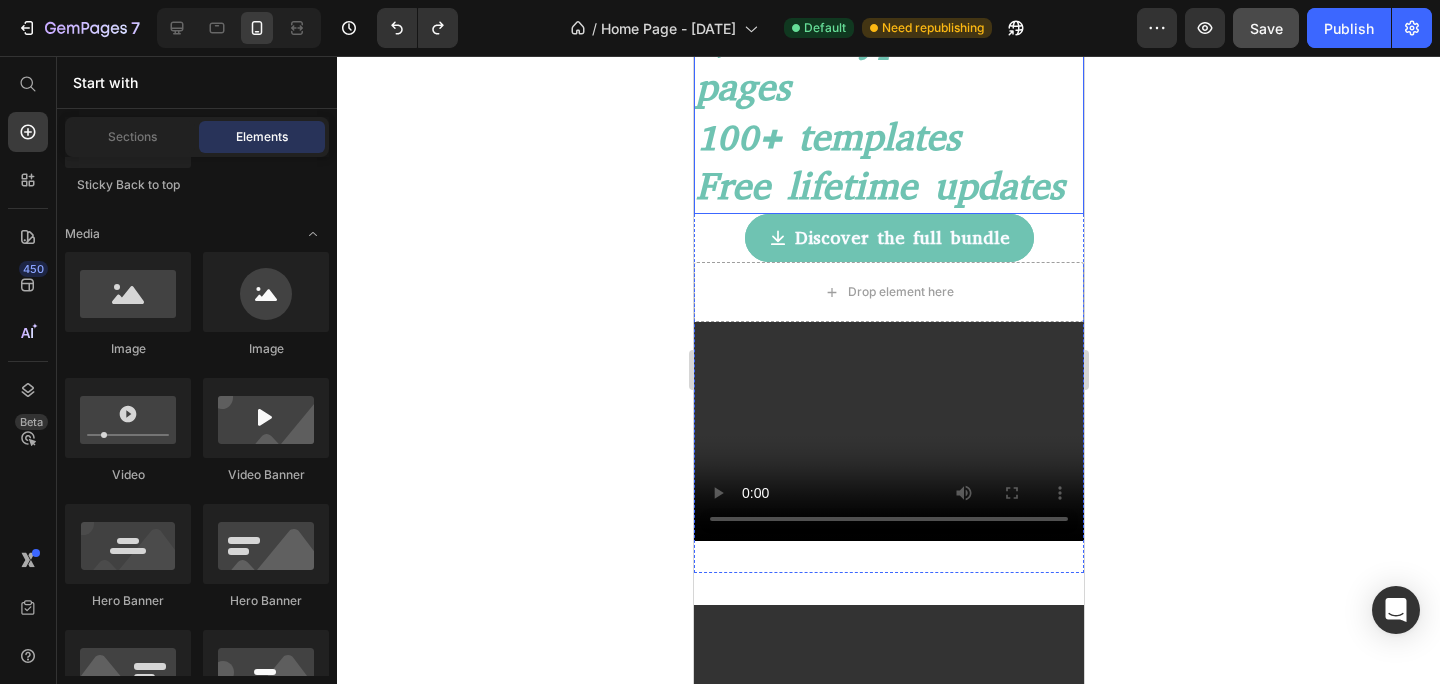 scroll, scrollTop: 259, scrollLeft: 0, axis: vertical 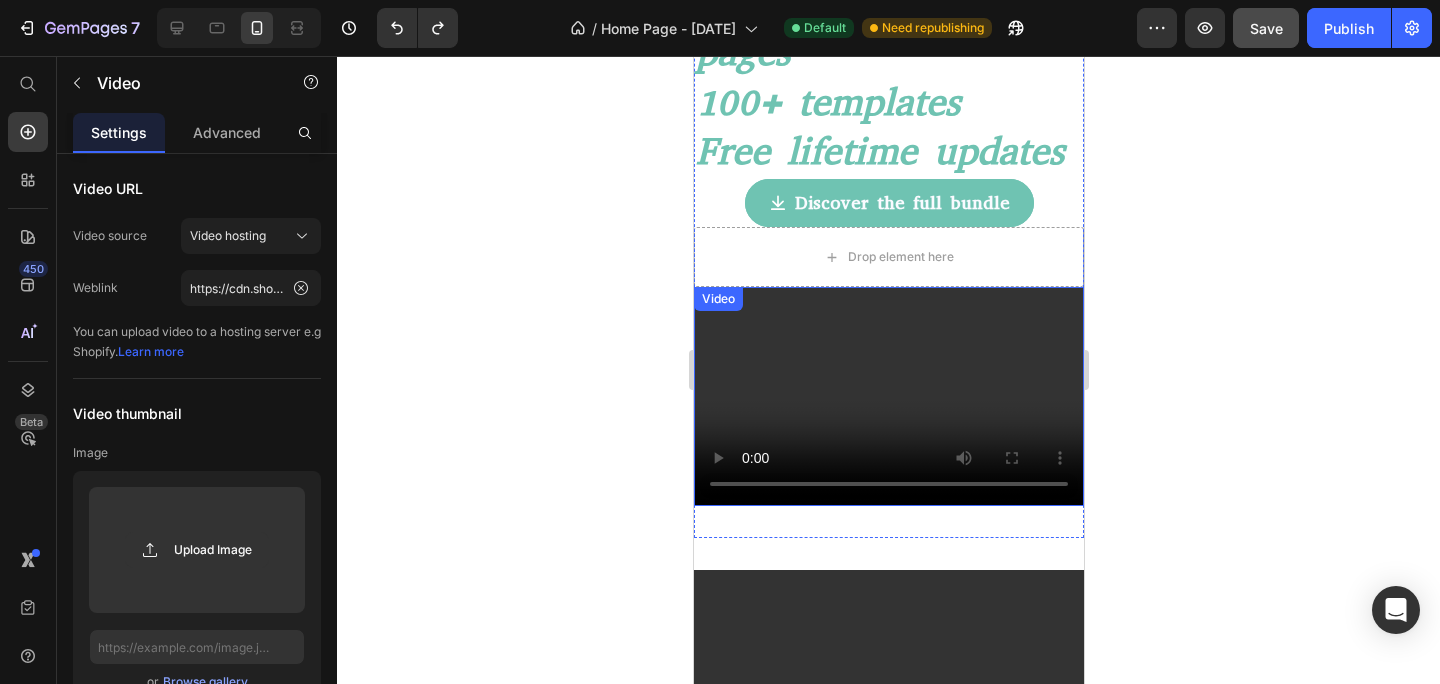 click at bounding box center [888, 396] 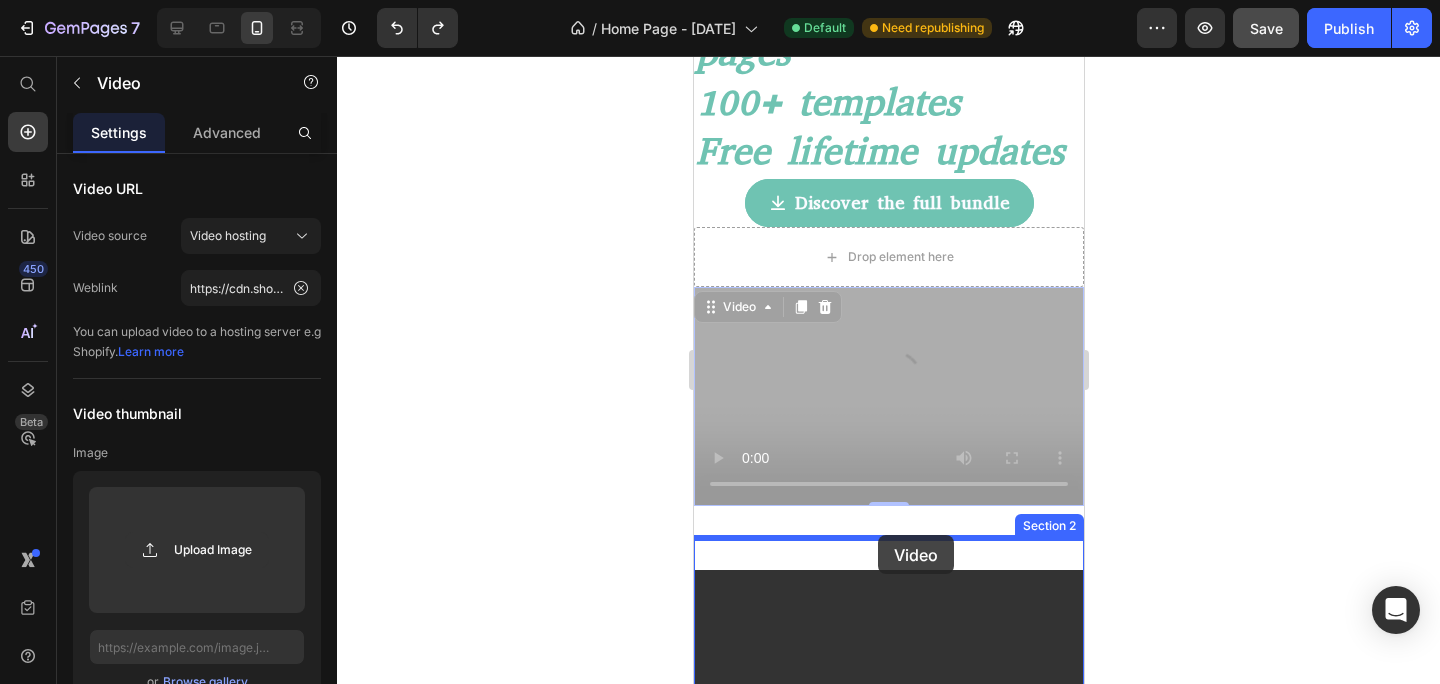 drag, startPoint x: 895, startPoint y: 367, endPoint x: 877, endPoint y: 535, distance: 168.96153 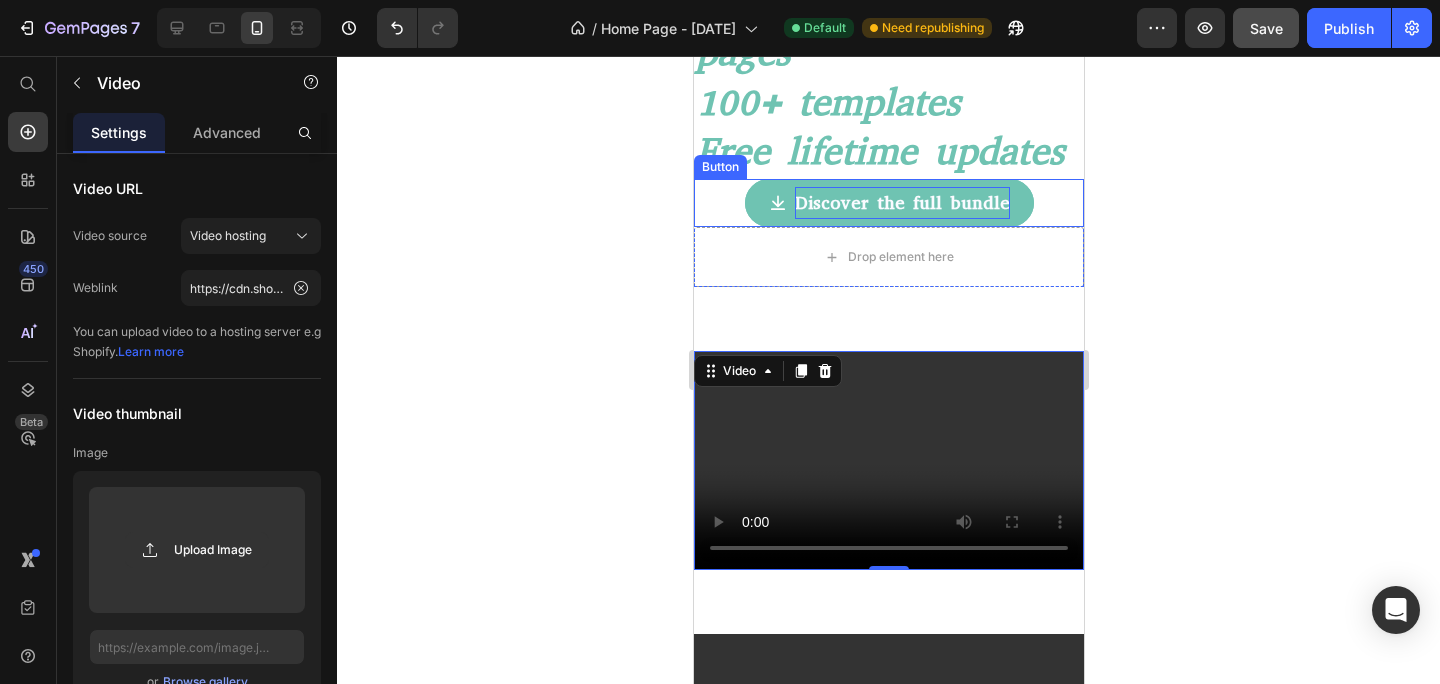 click on "Discover the full bundle" at bounding box center (901, 203) 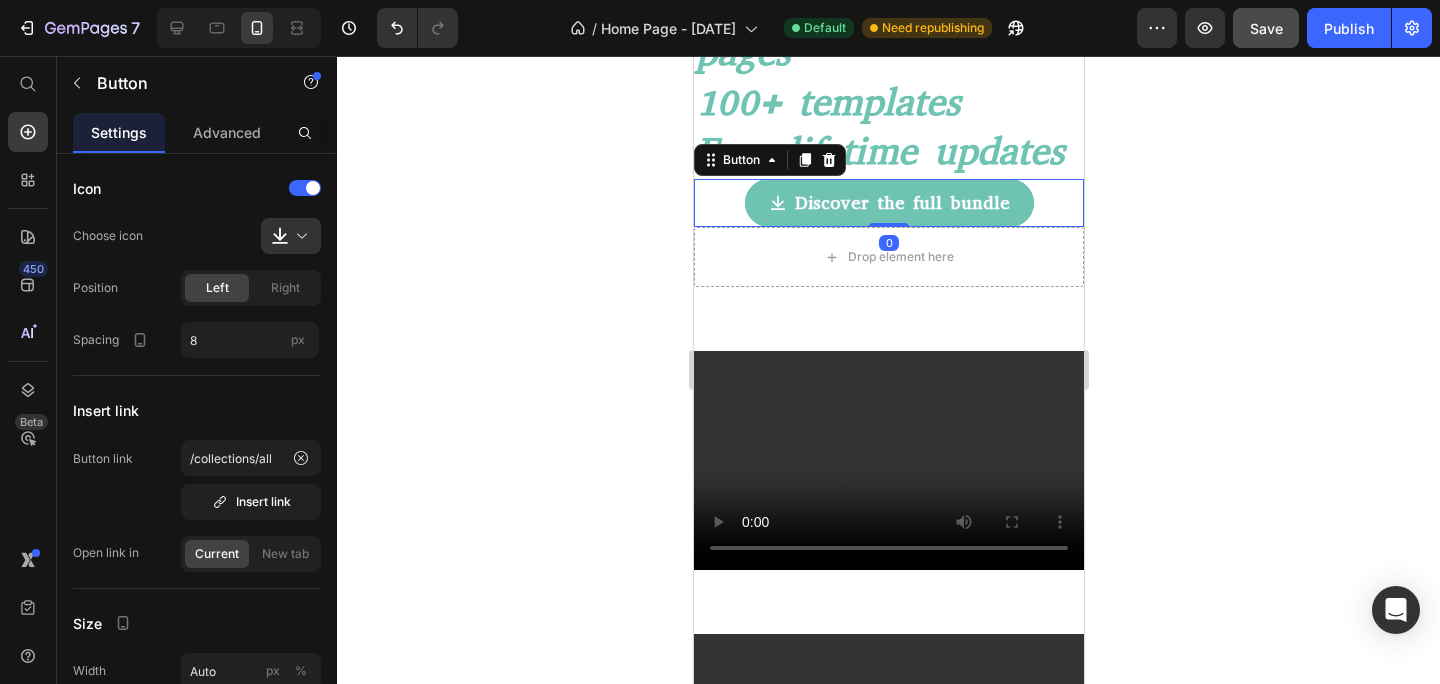 click on "Discover the full bundle" at bounding box center [888, 203] 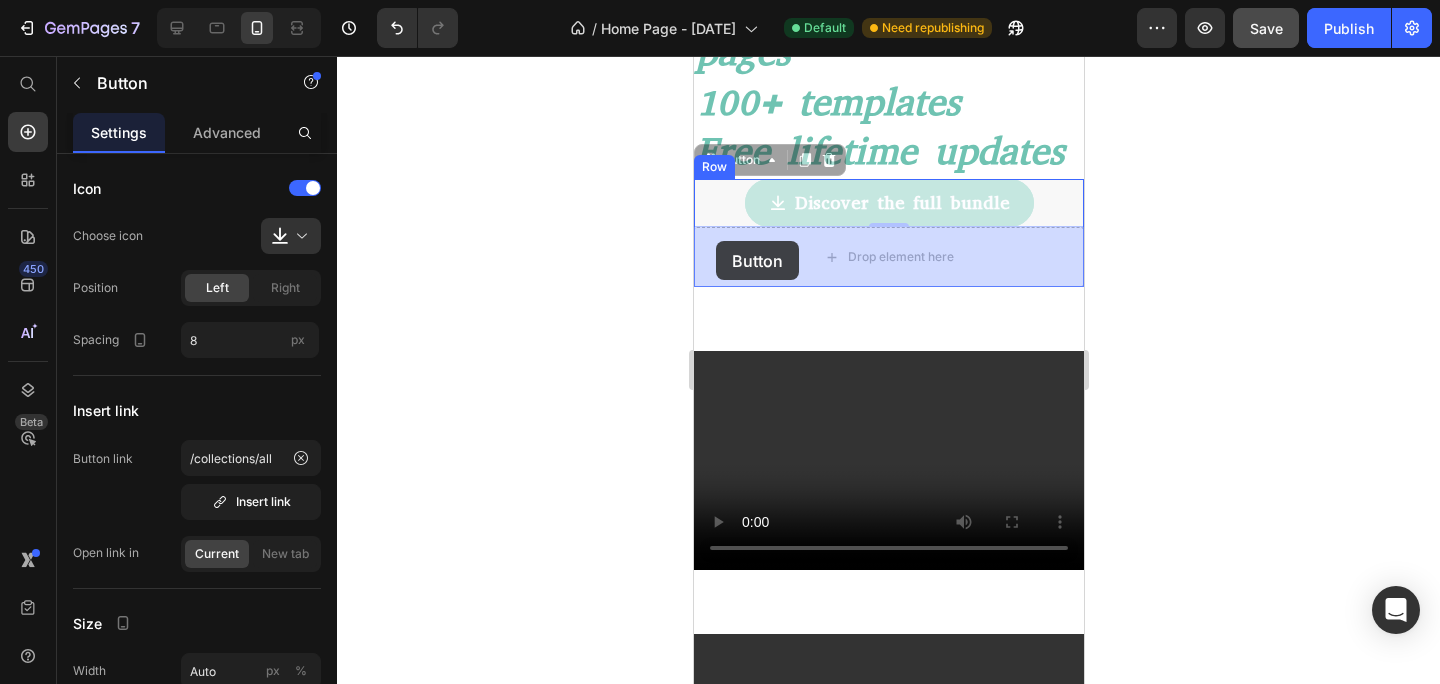 drag, startPoint x: 713, startPoint y: 160, endPoint x: 715, endPoint y: 241, distance: 81.02469 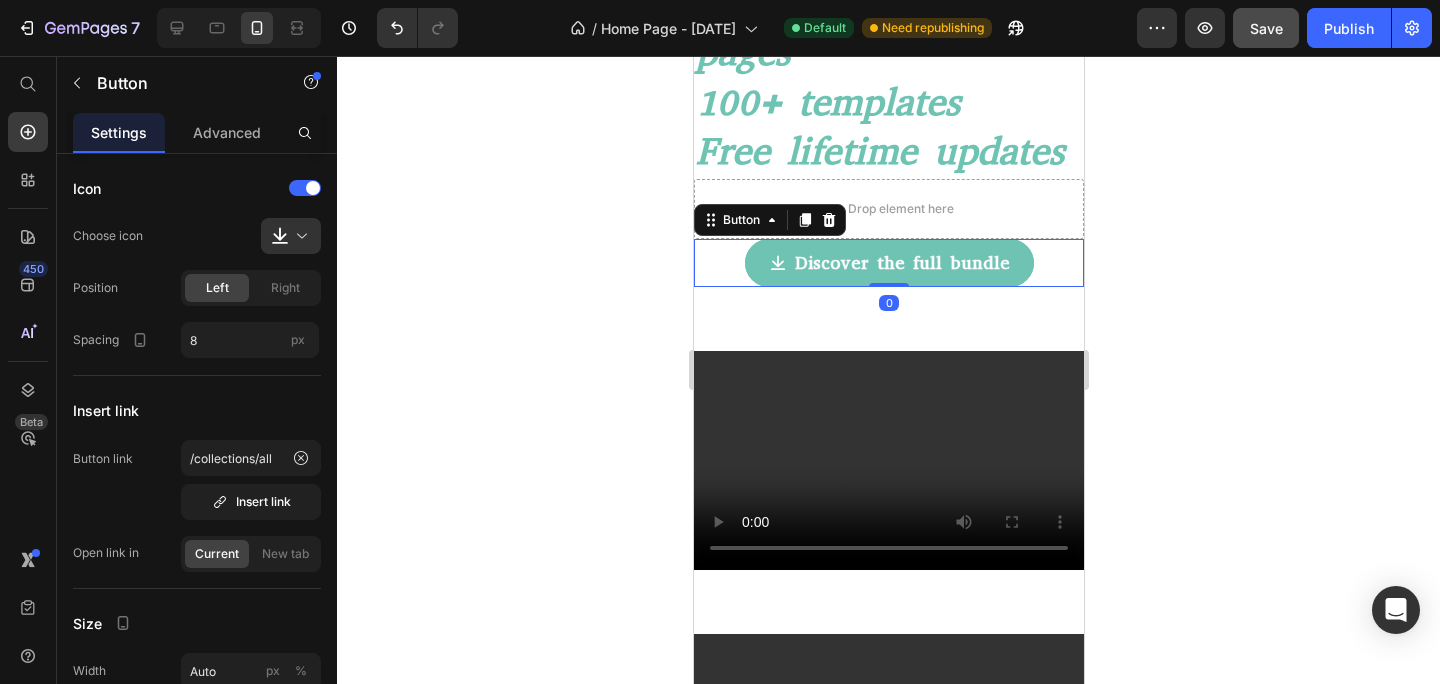 click 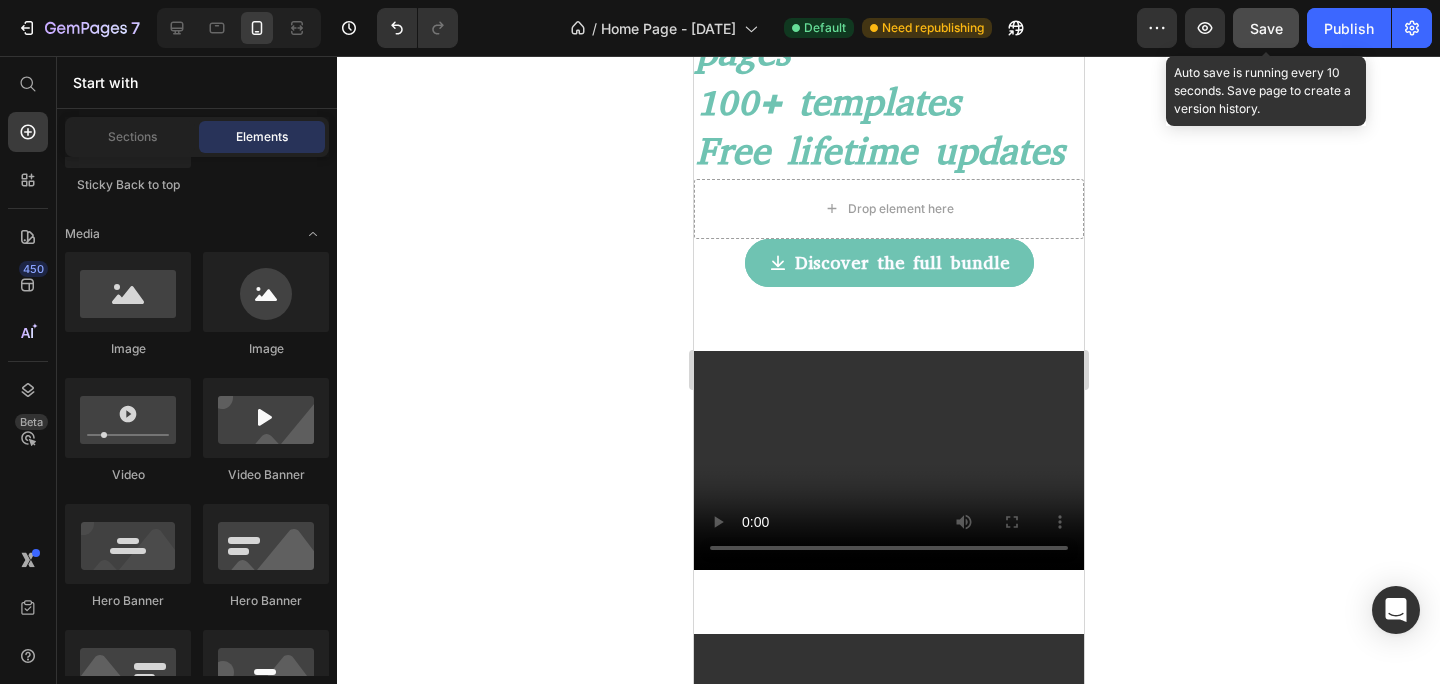 click on "Save" 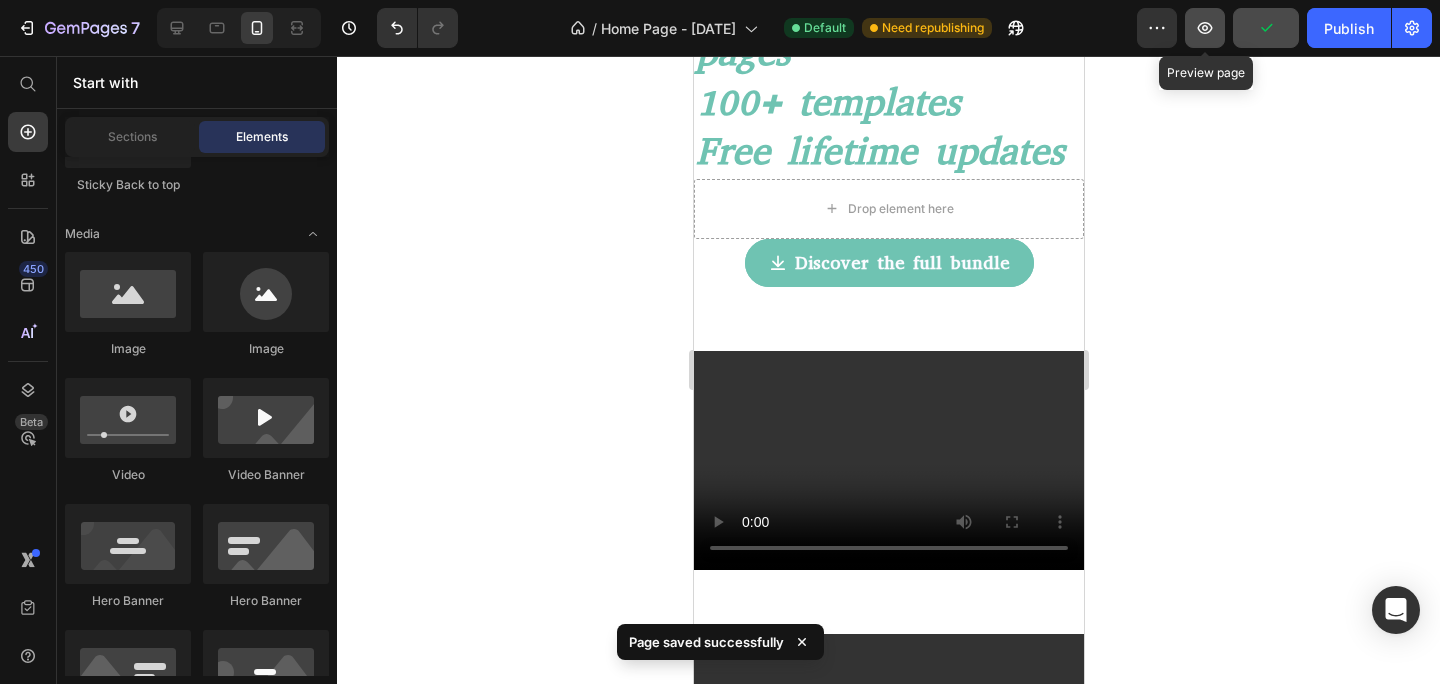click 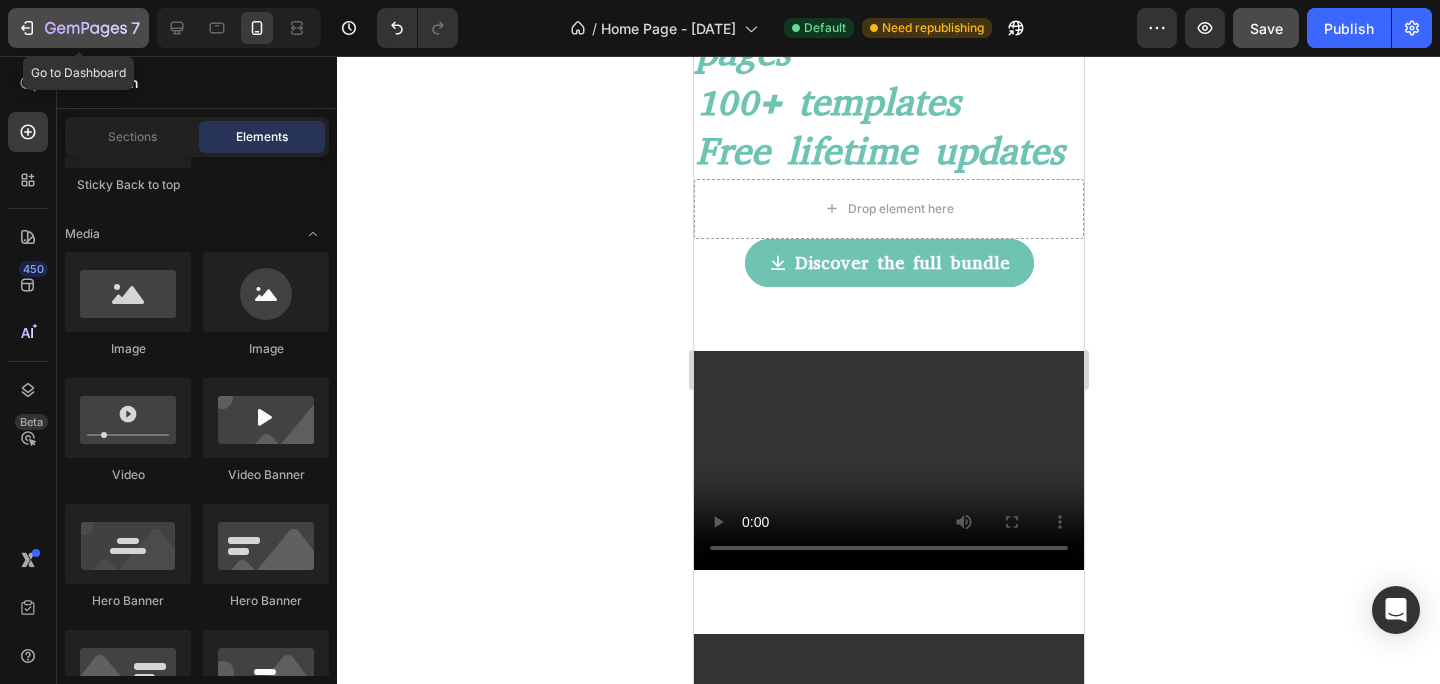 click 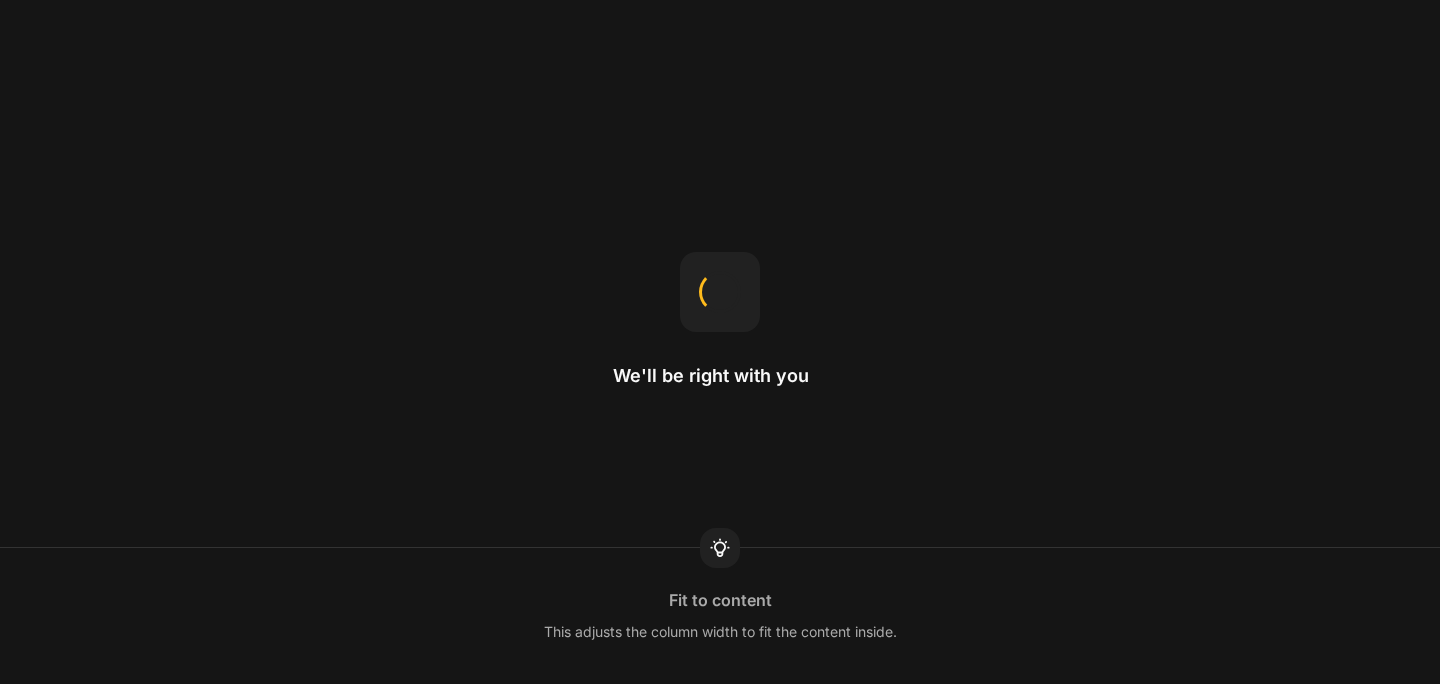 scroll, scrollTop: 0, scrollLeft: 0, axis: both 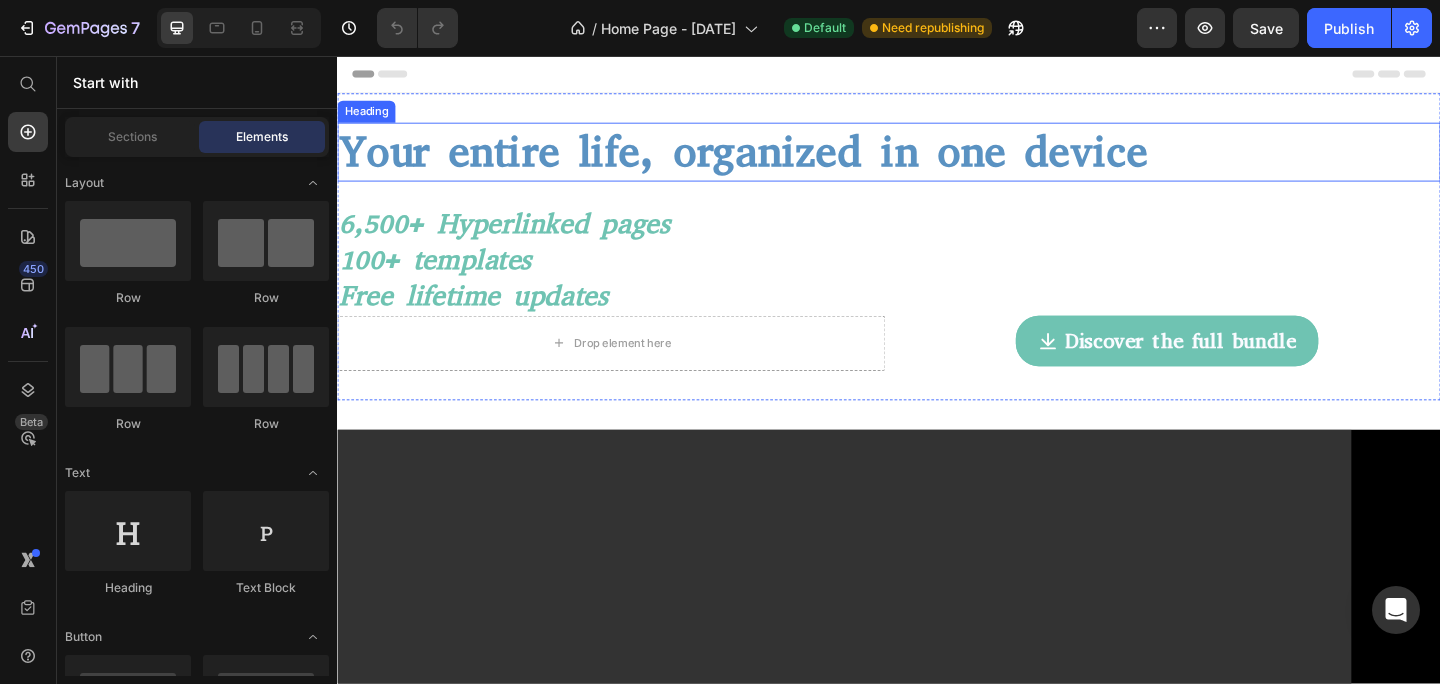 click on "Your entire life, organized in one device" at bounding box center [779, 160] 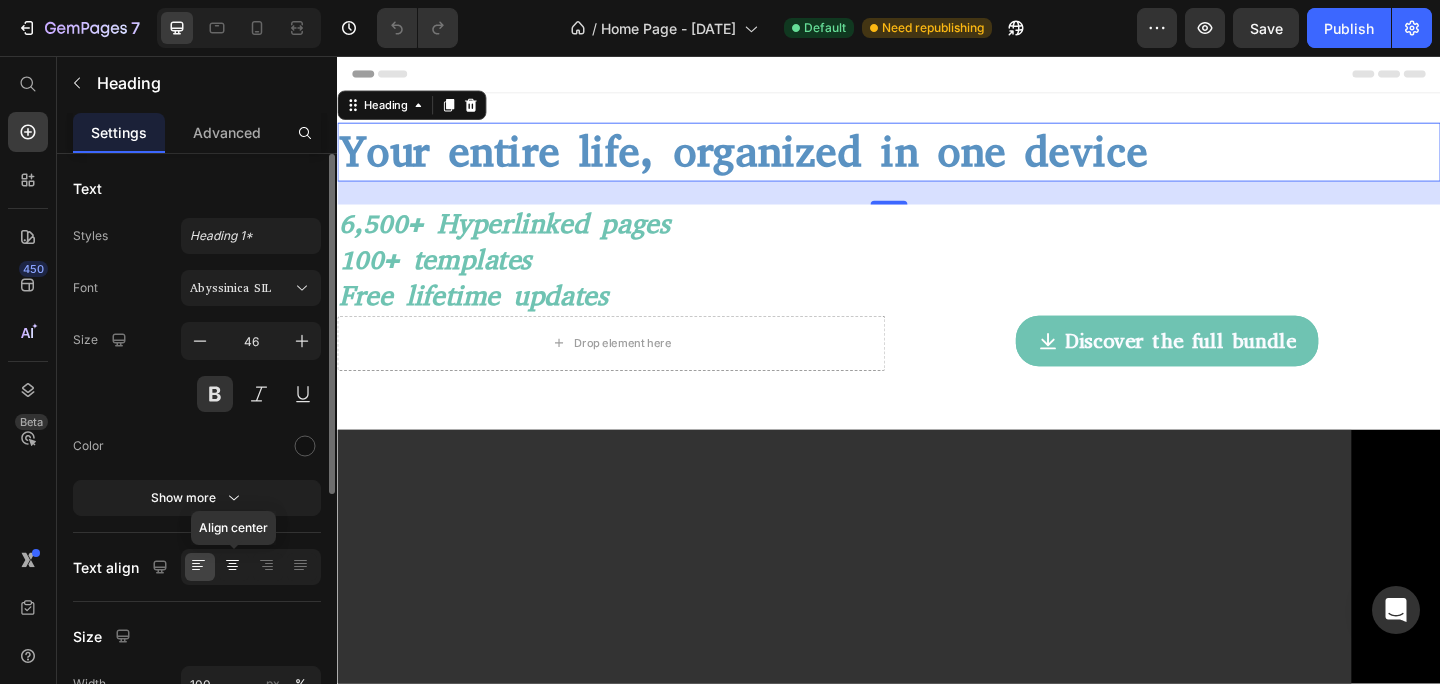 click 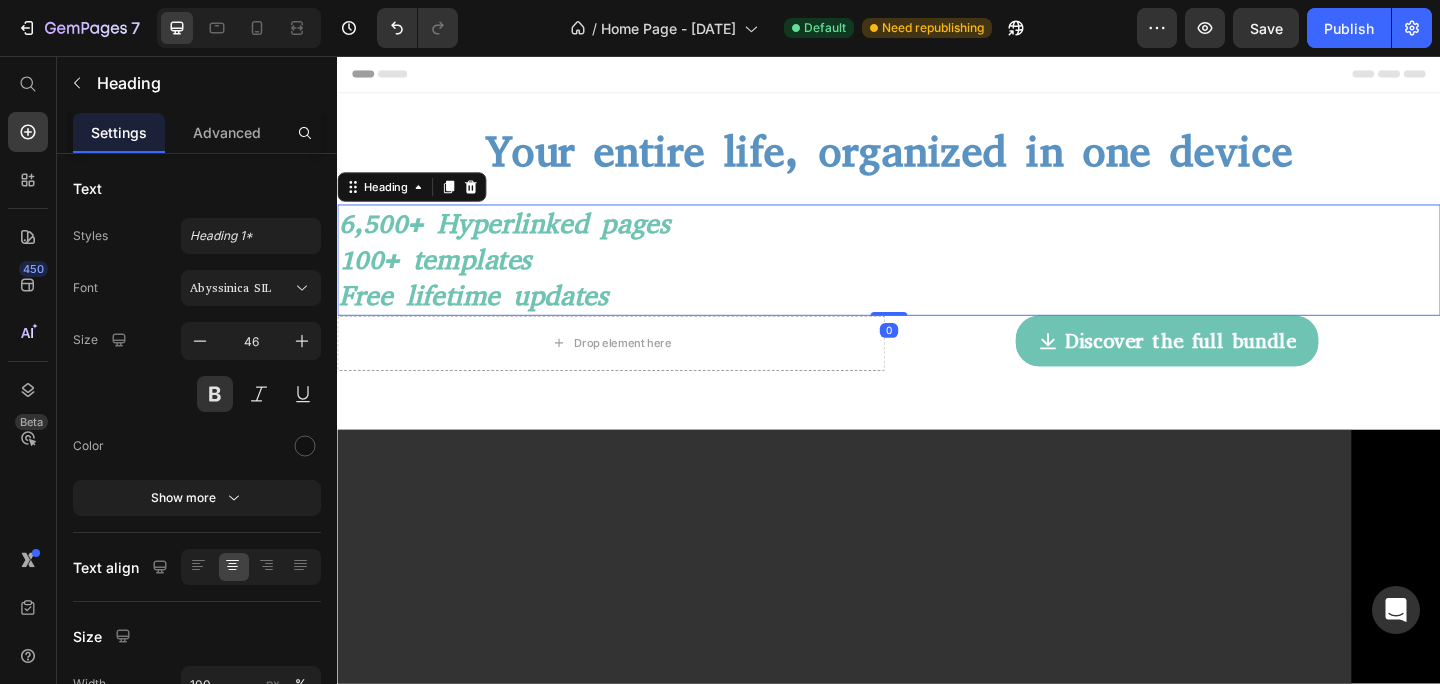 click on "100+ templates" at bounding box center (443, 278) 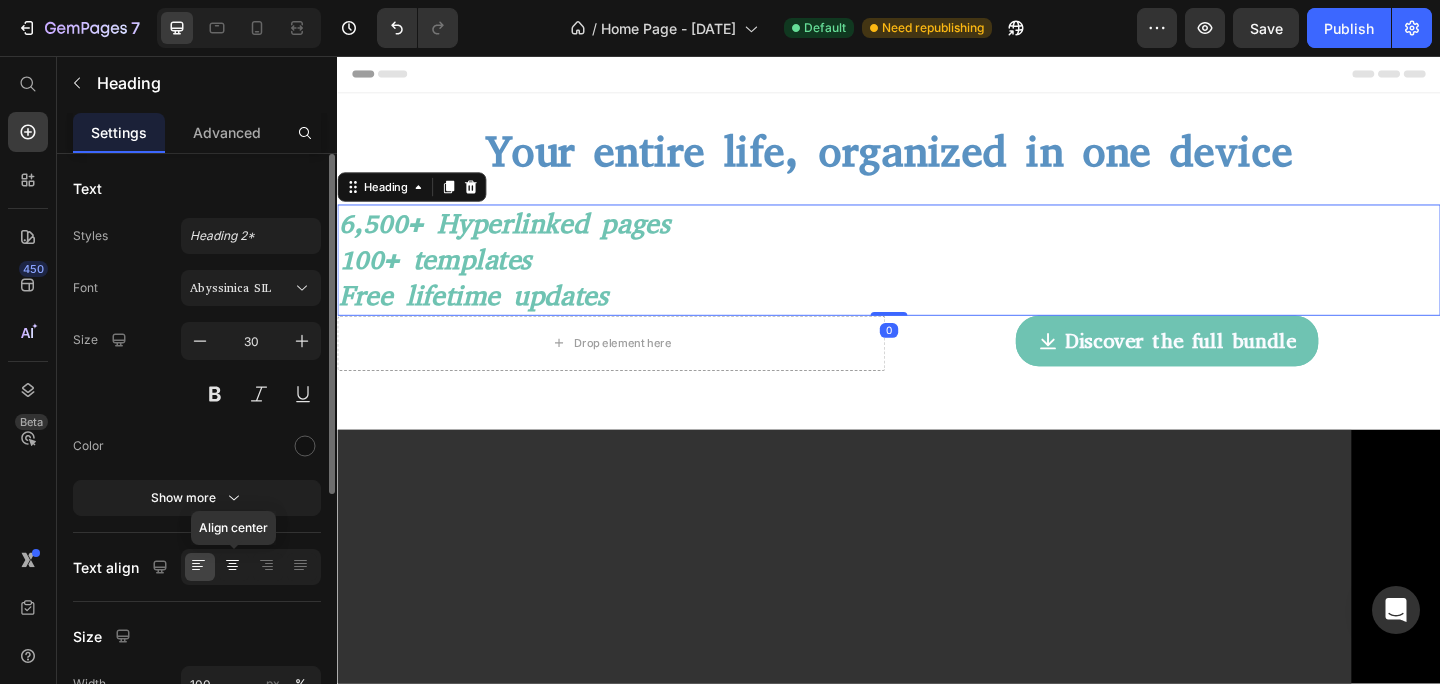 click 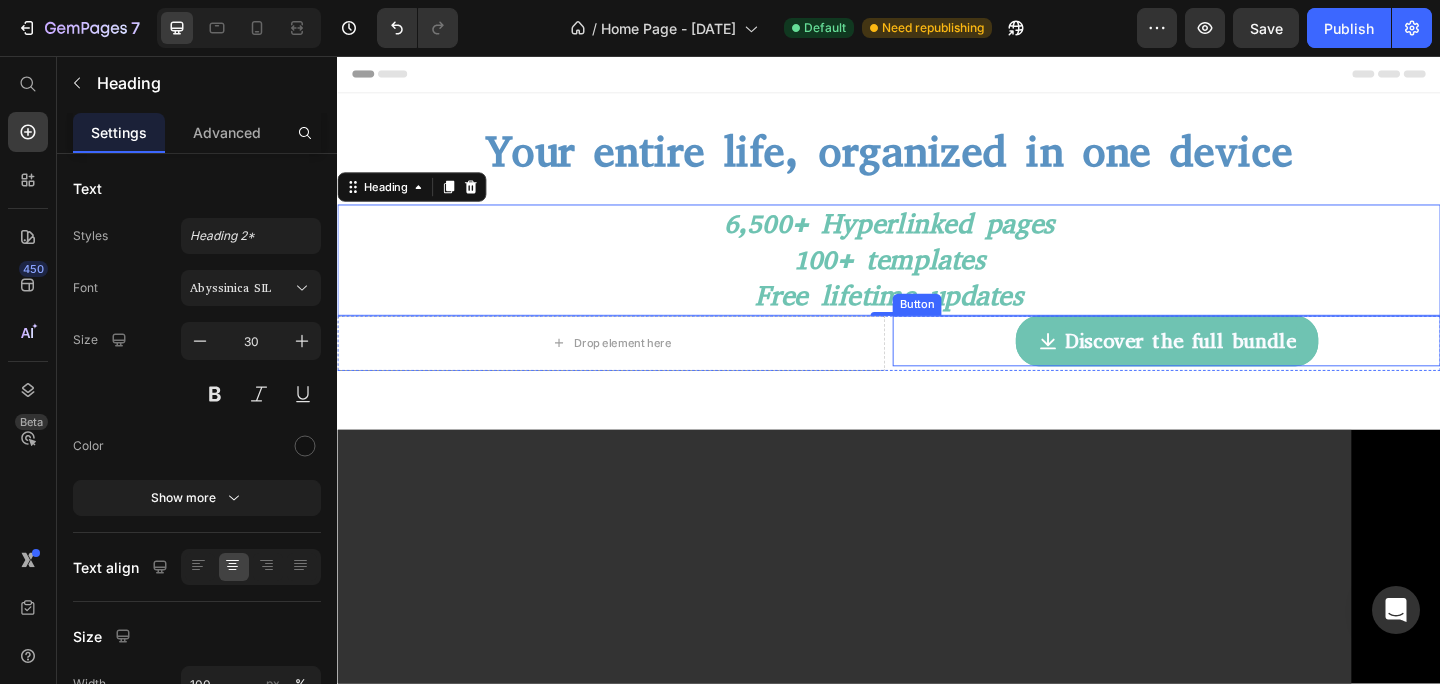 click on "Discover the full bundle Button" at bounding box center (1239, 367) 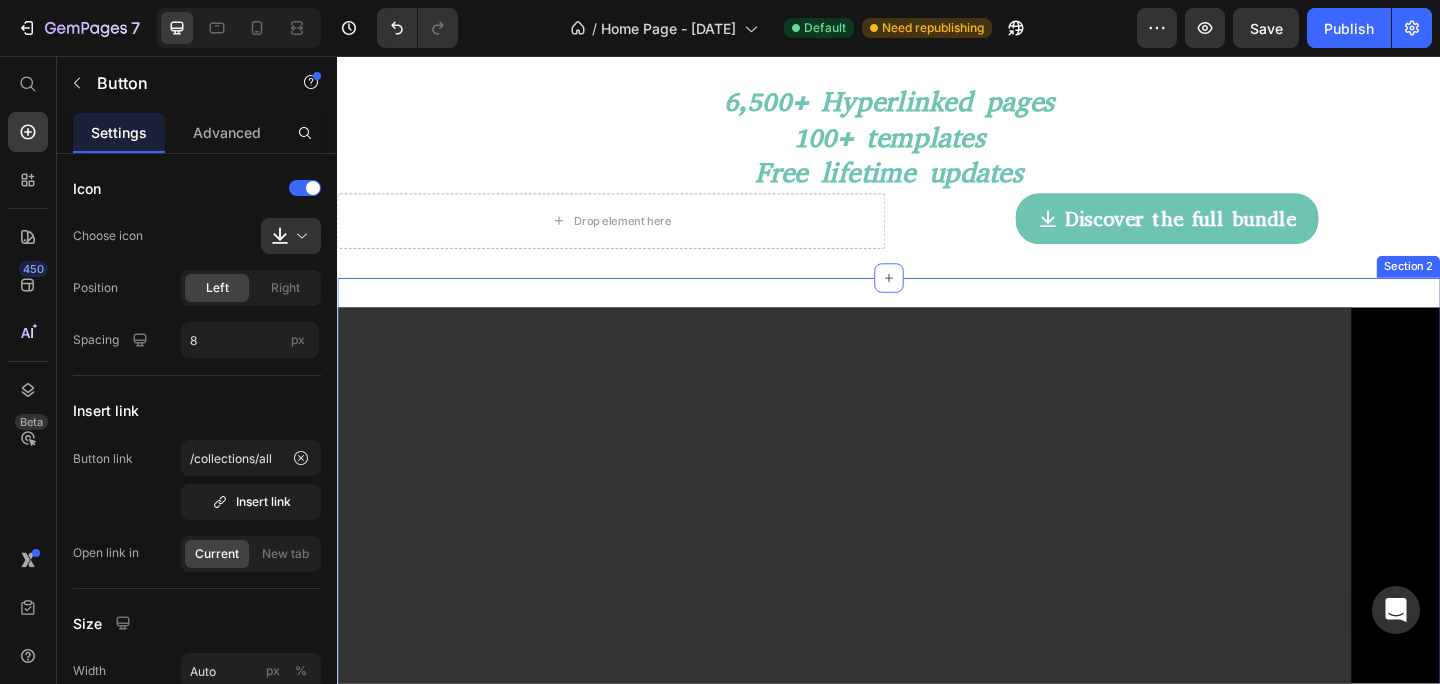 scroll, scrollTop: 22, scrollLeft: 0, axis: vertical 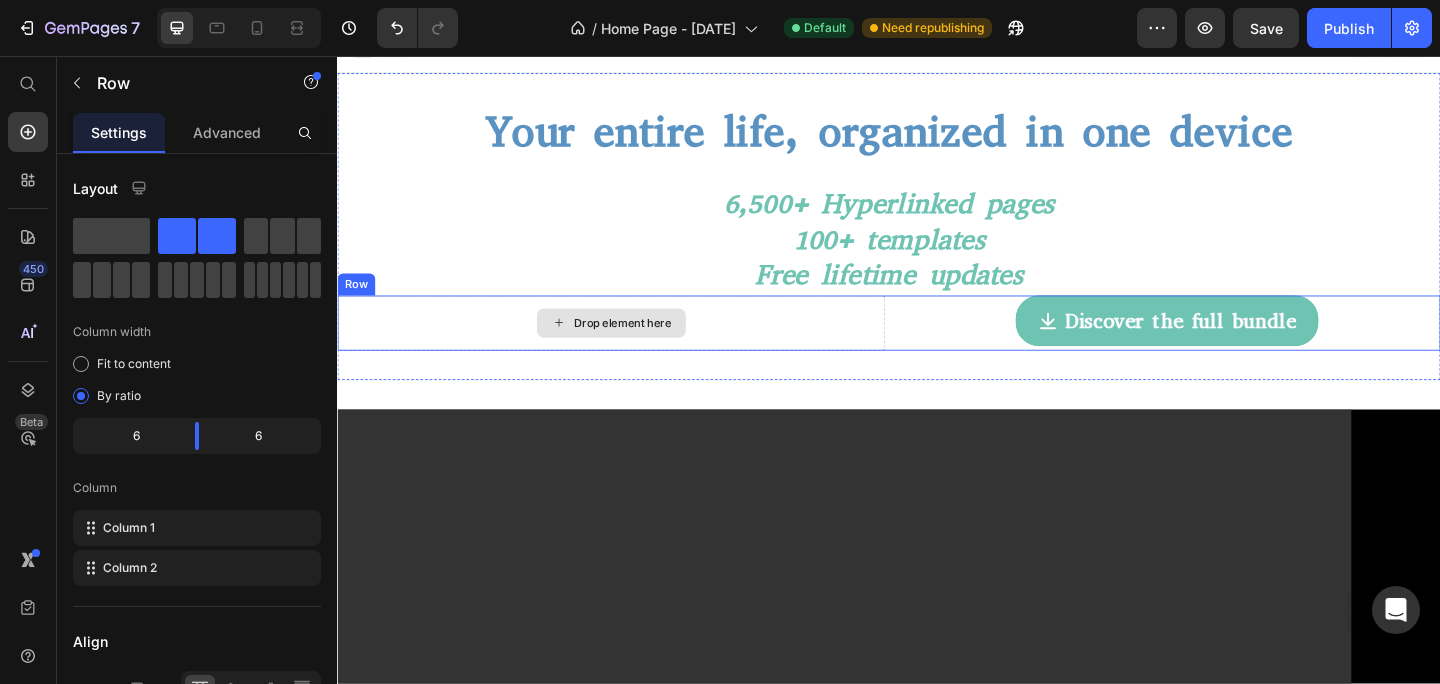 click on "Drop element here" at bounding box center (635, 347) 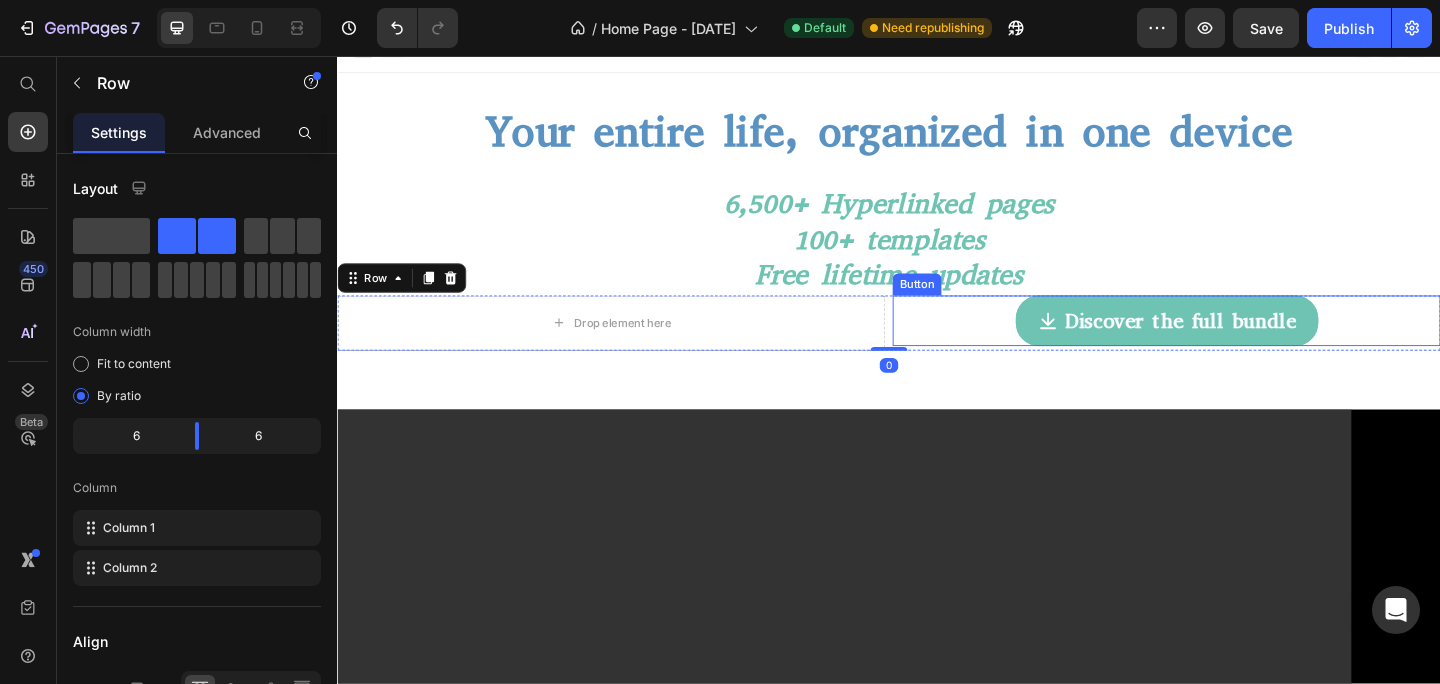 click on "Discover the full bundle Button" at bounding box center (1239, 345) 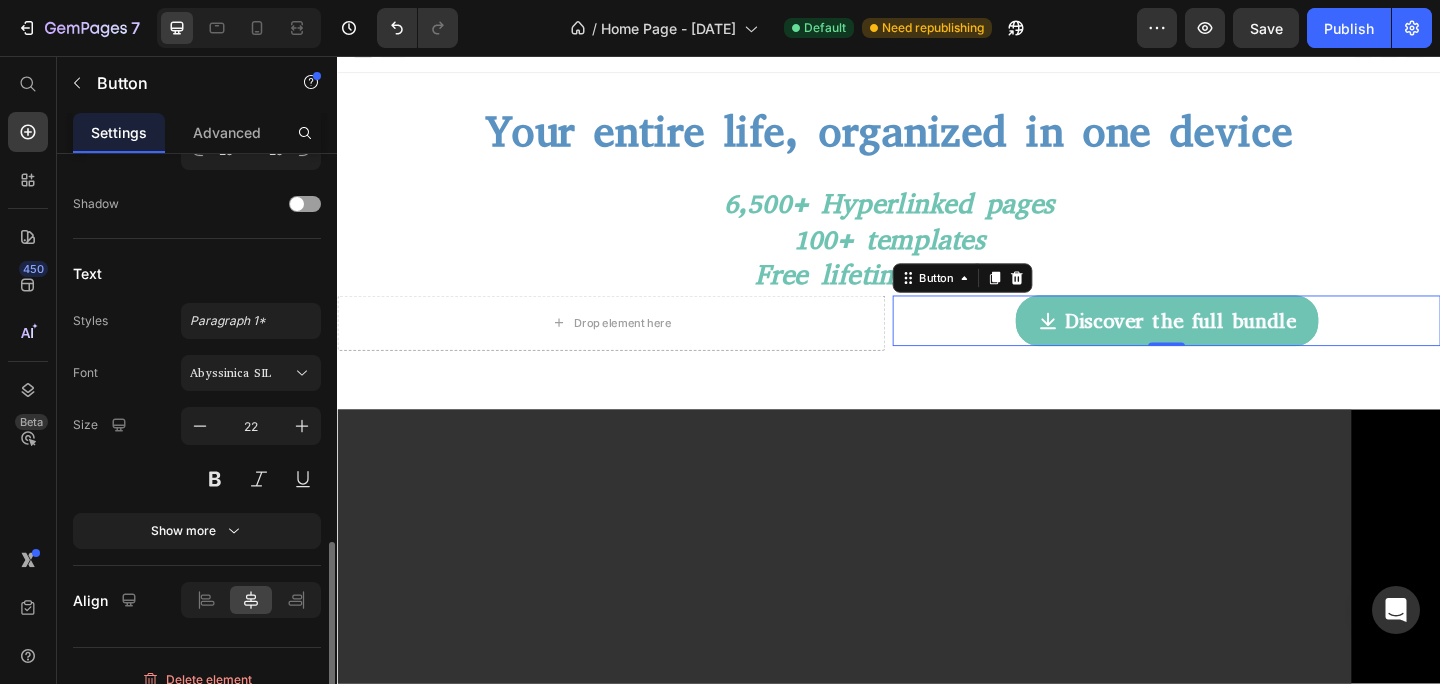 scroll, scrollTop: 1111, scrollLeft: 0, axis: vertical 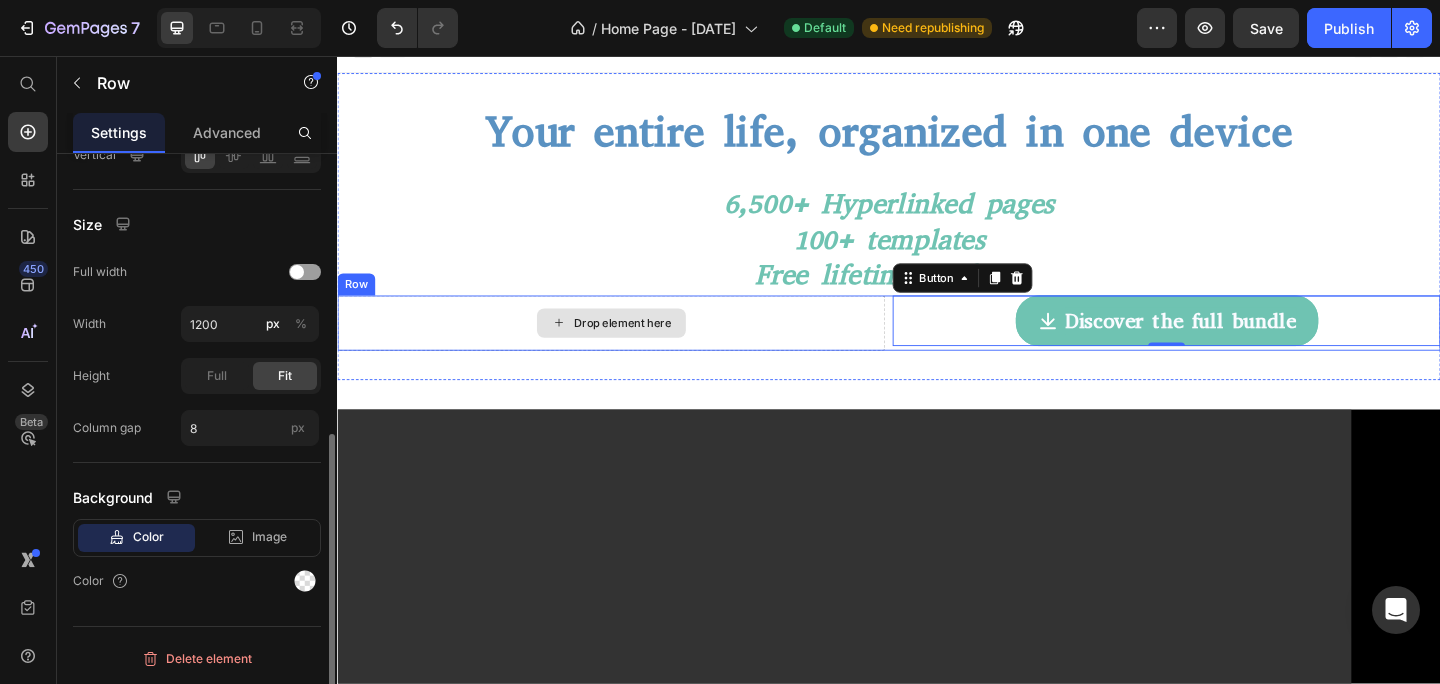 click on "Drop element here" at bounding box center [635, 347] 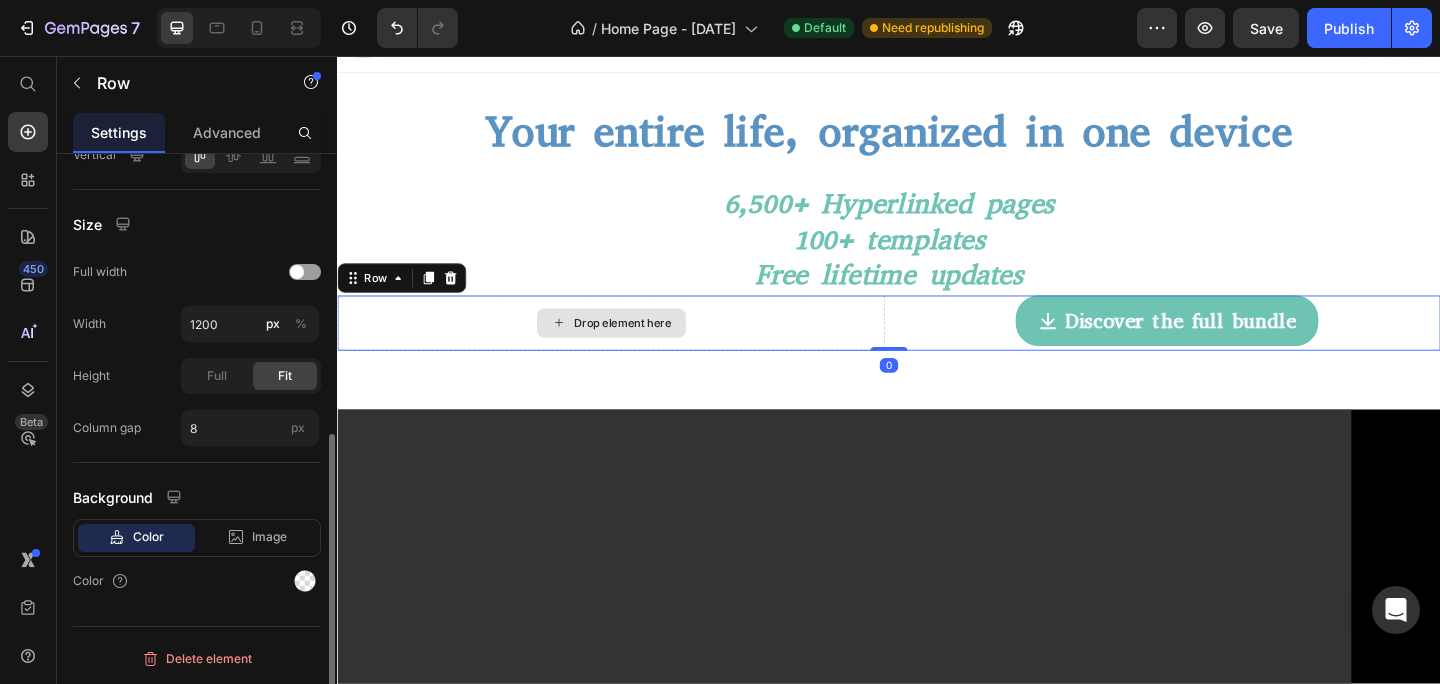 scroll, scrollTop: 0, scrollLeft: 0, axis: both 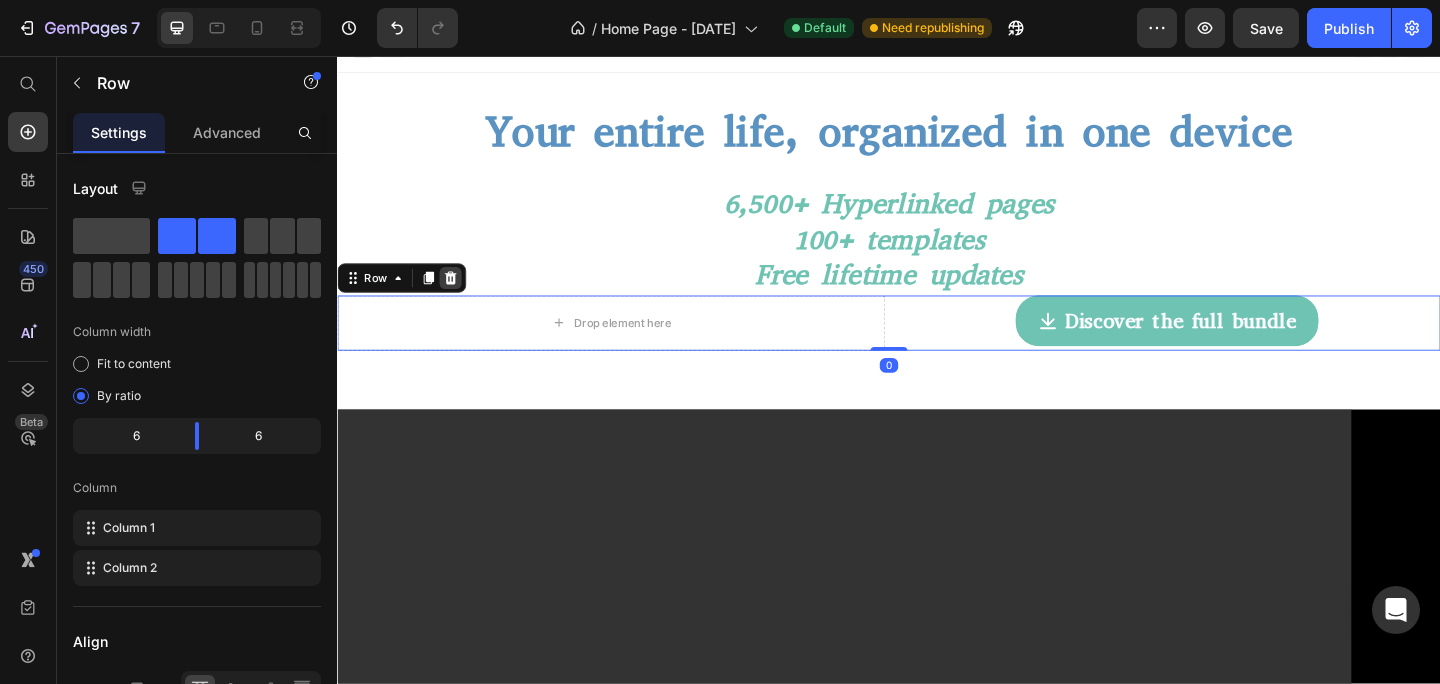 click 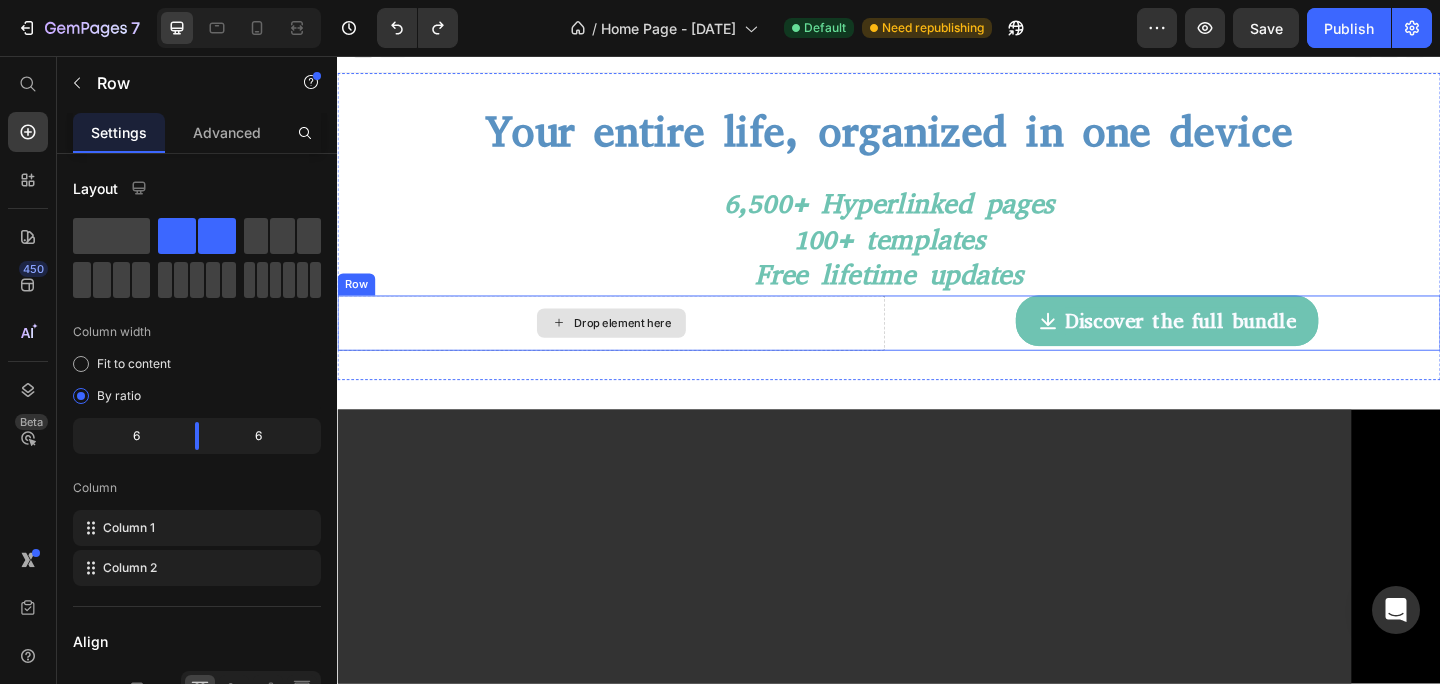 click on "Drop element here" at bounding box center (635, 347) 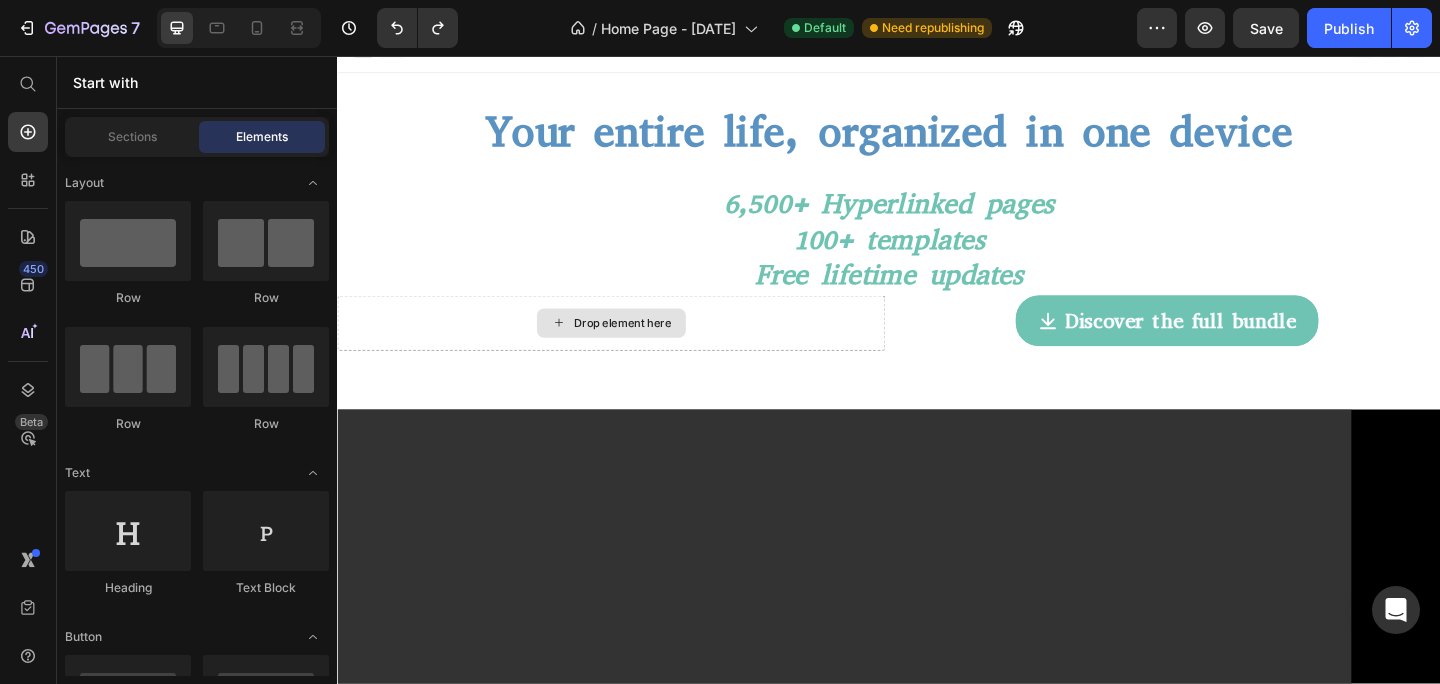 click on "Drop element here" at bounding box center [647, 347] 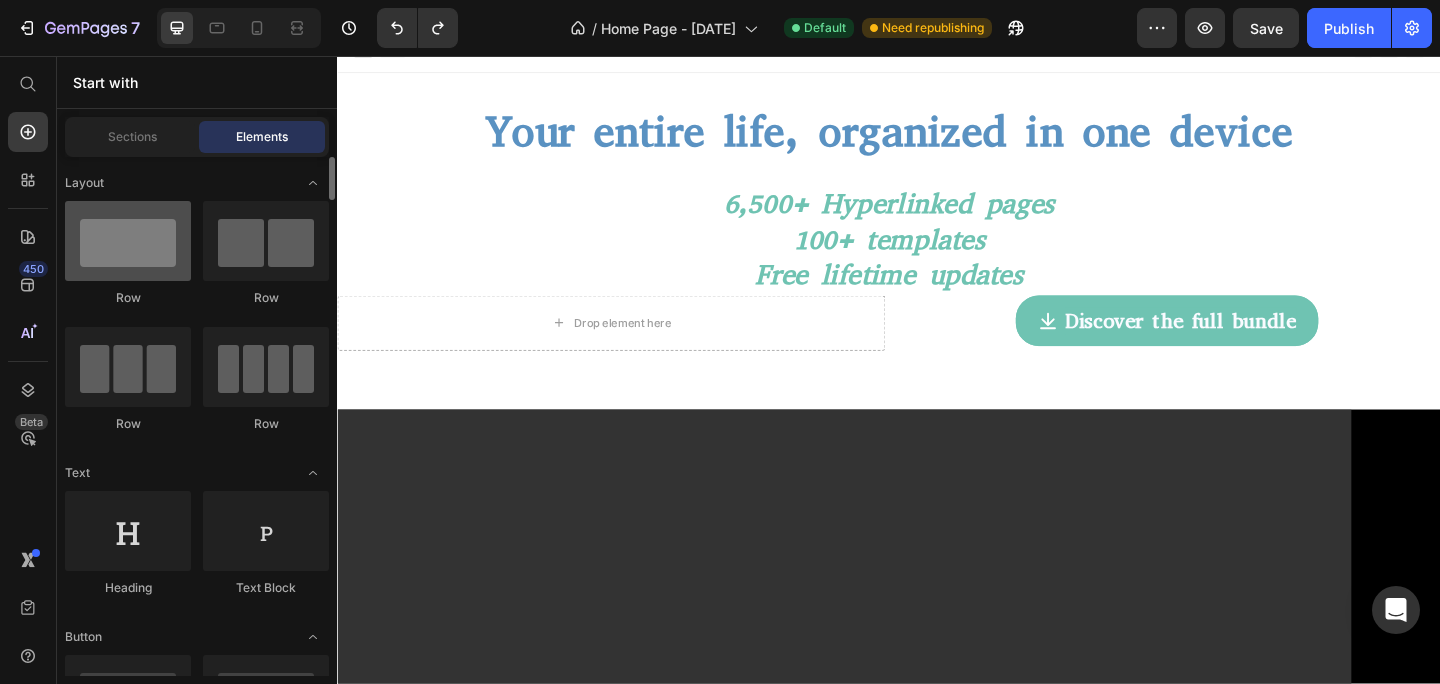 click at bounding box center (128, 241) 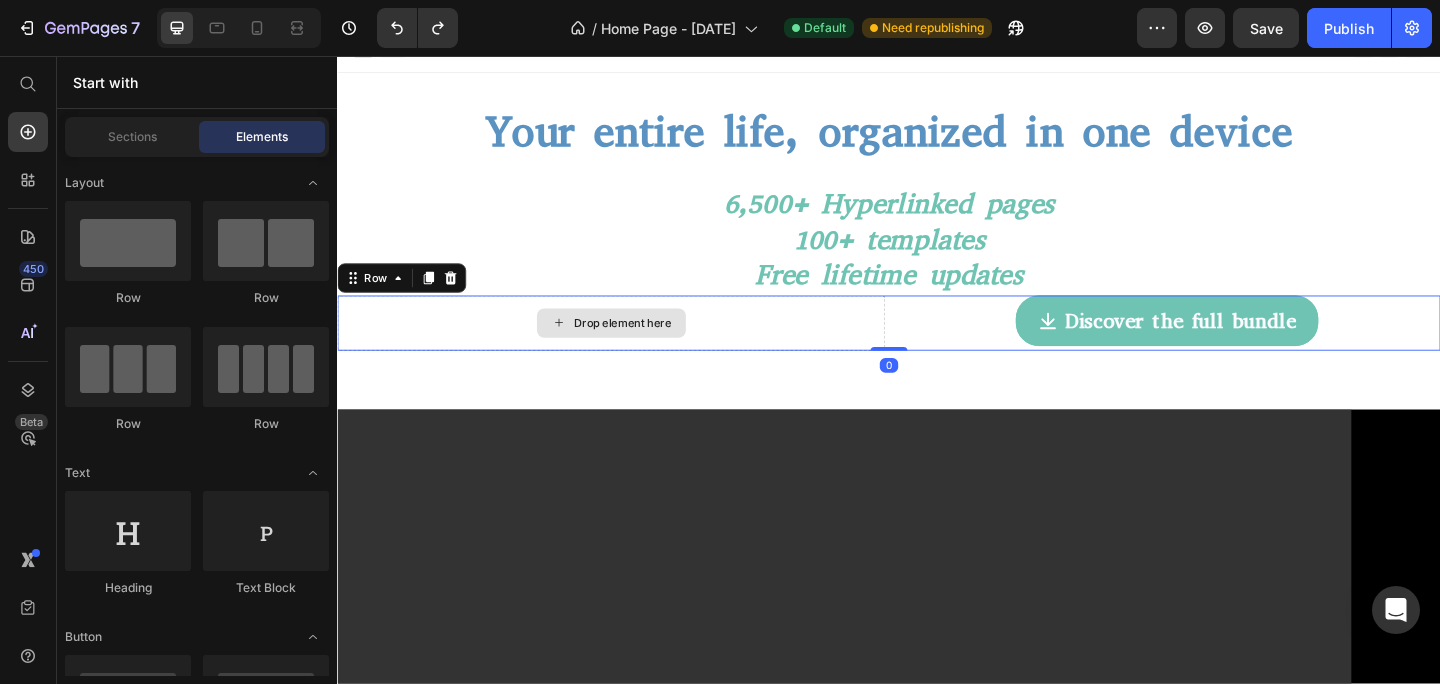click on "Drop element here" at bounding box center [635, 347] 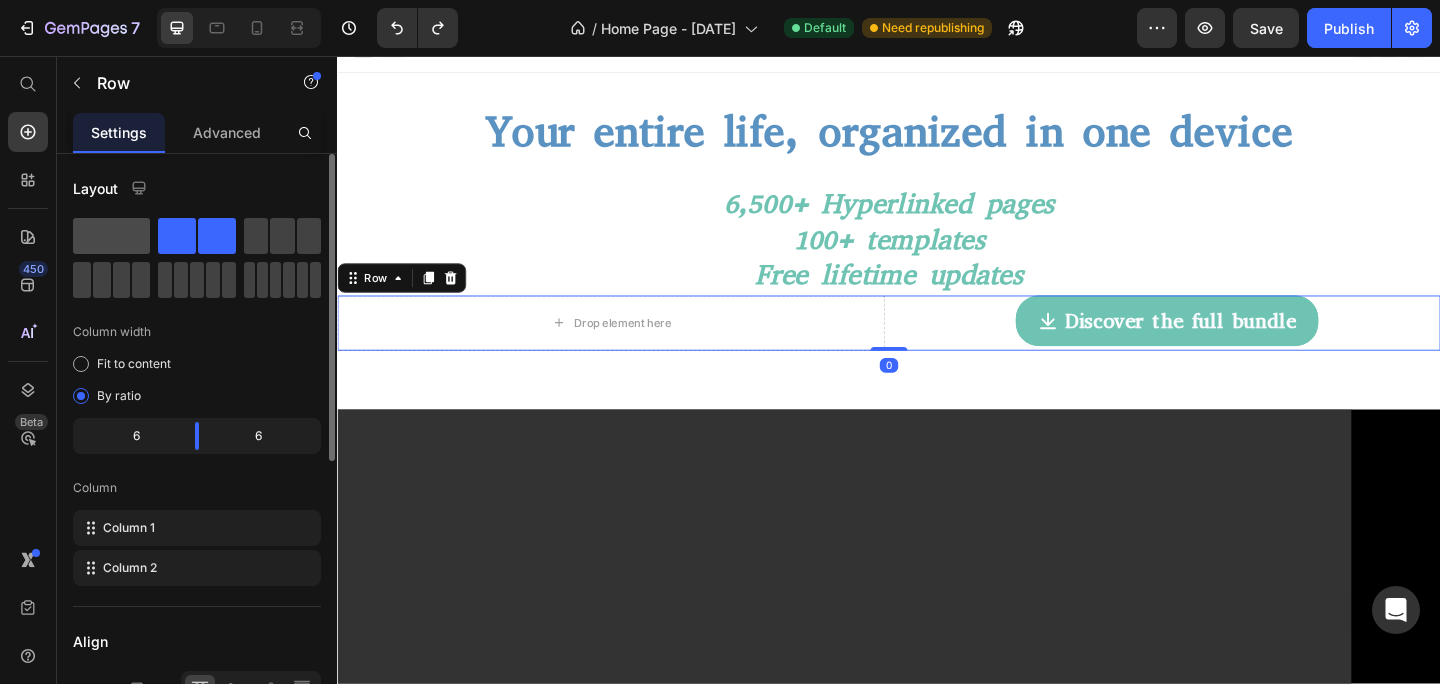 click 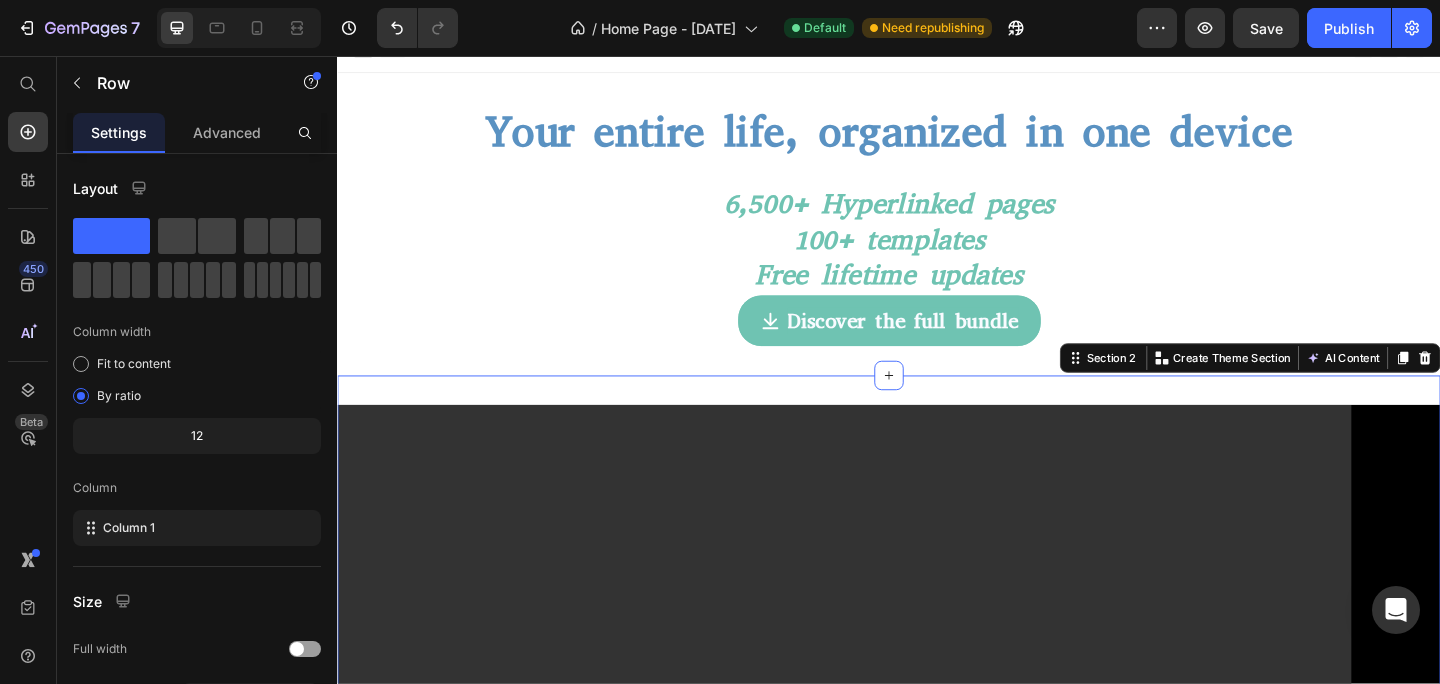 click on "Video Section 2   You can create reusable sections Create Theme Section AI Content Write with GemAI What would you like to describe here? Tone and Voice Persuasive Product Getting products... Show more Generate" at bounding box center [937, 773] 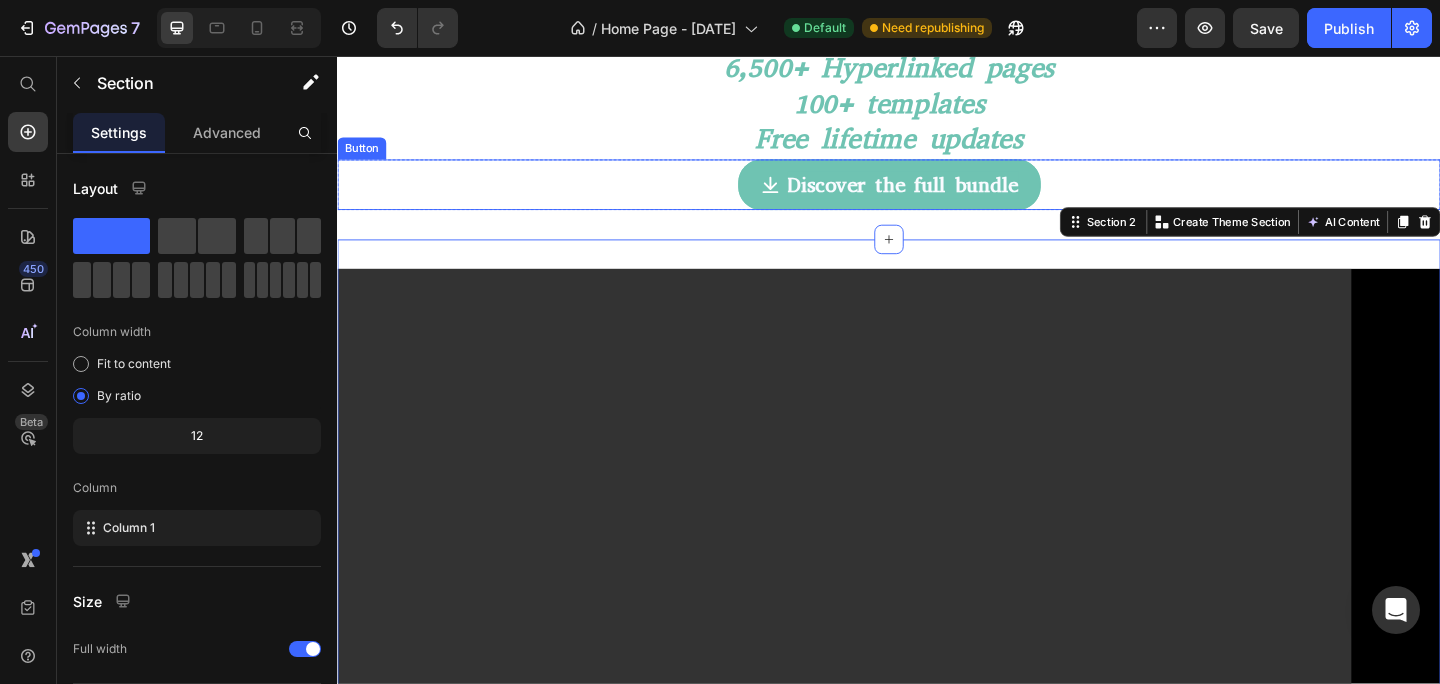 scroll, scrollTop: 189, scrollLeft: 0, axis: vertical 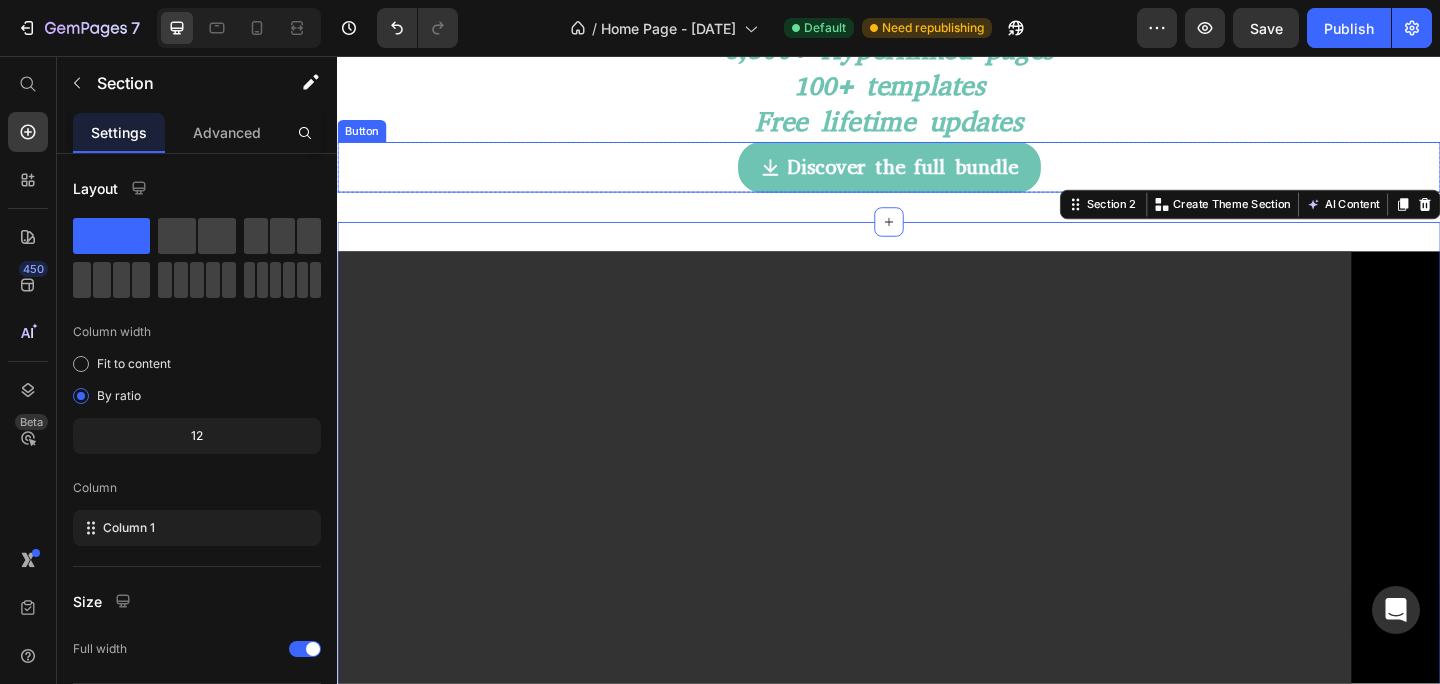 click on "Discover the full bundle Button" at bounding box center [937, 178] 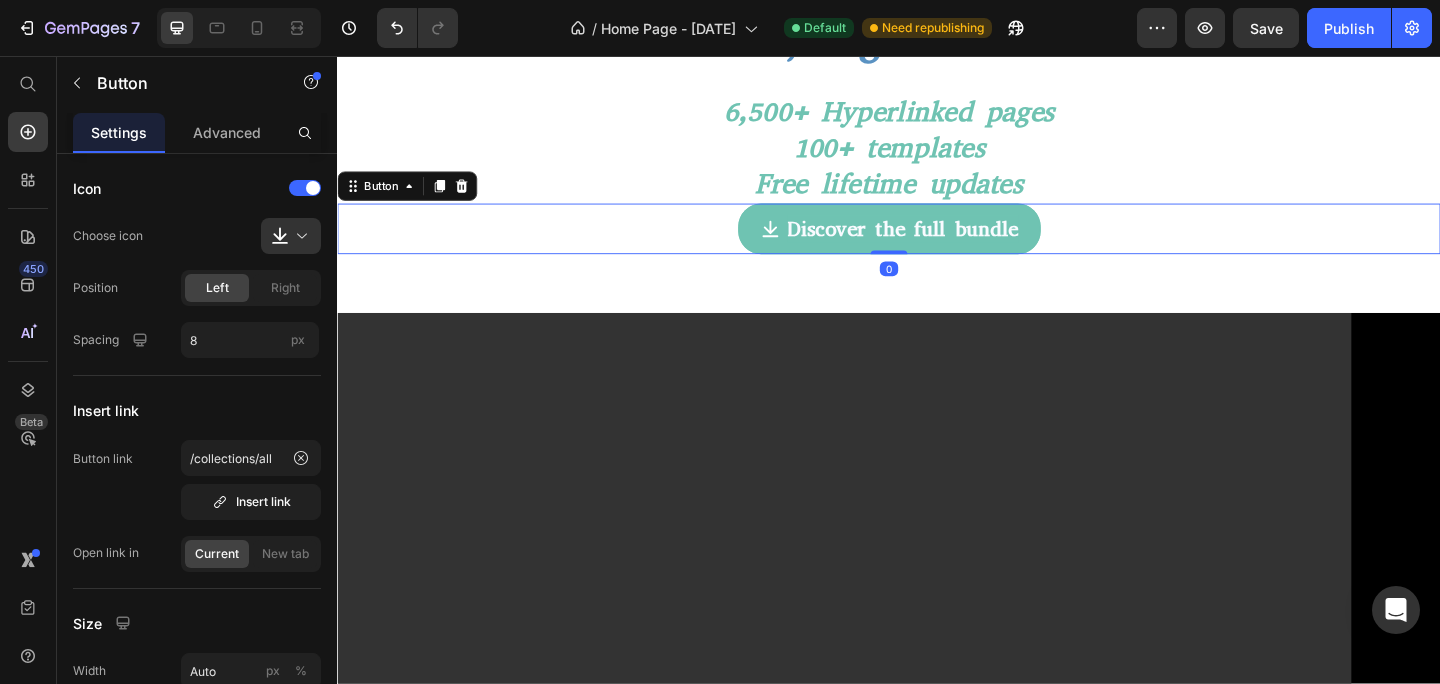 scroll, scrollTop: 105, scrollLeft: 0, axis: vertical 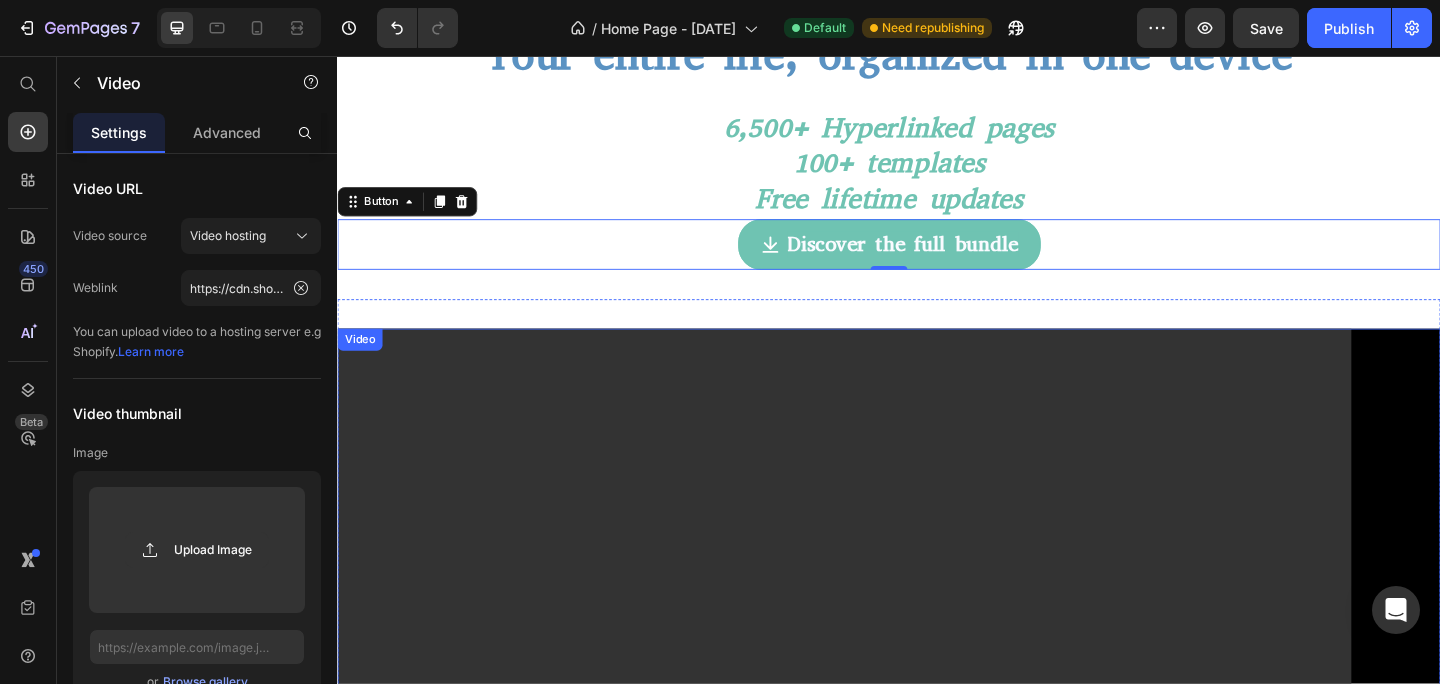 click at bounding box center (937, 690) 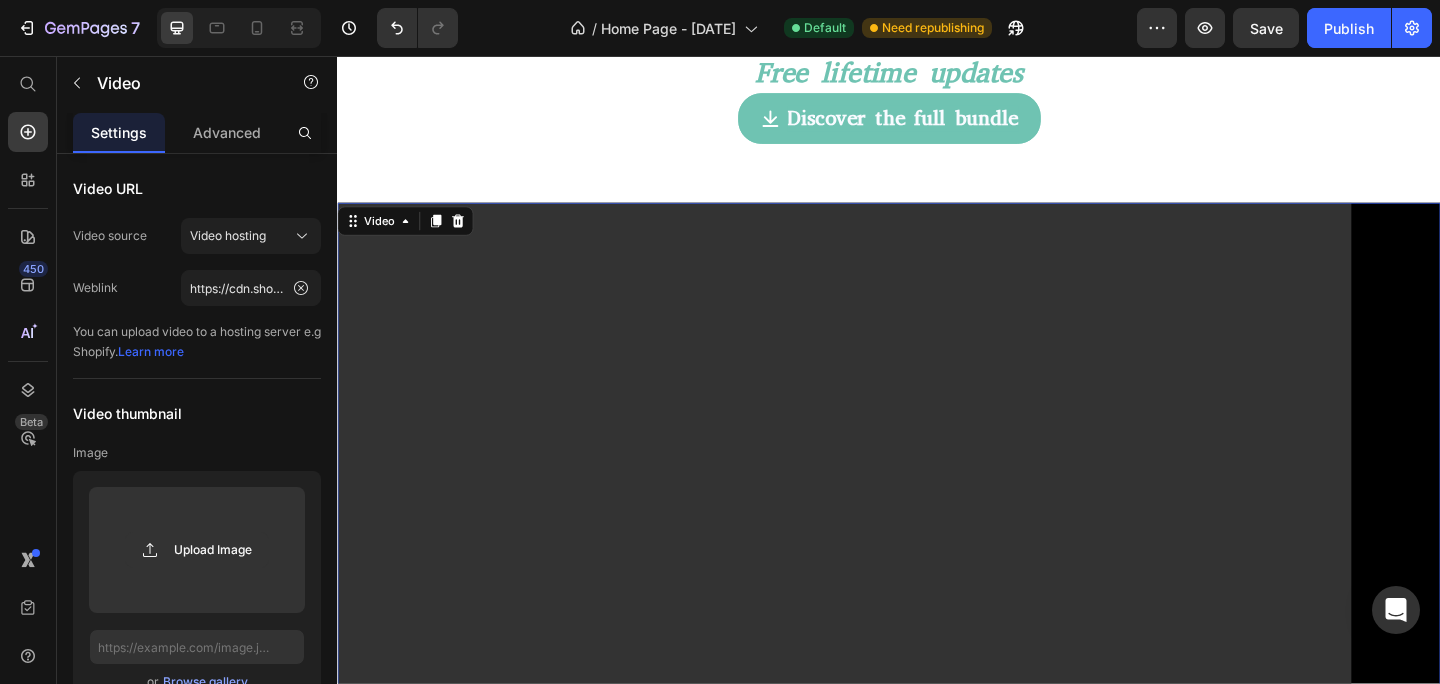 scroll, scrollTop: 276, scrollLeft: 0, axis: vertical 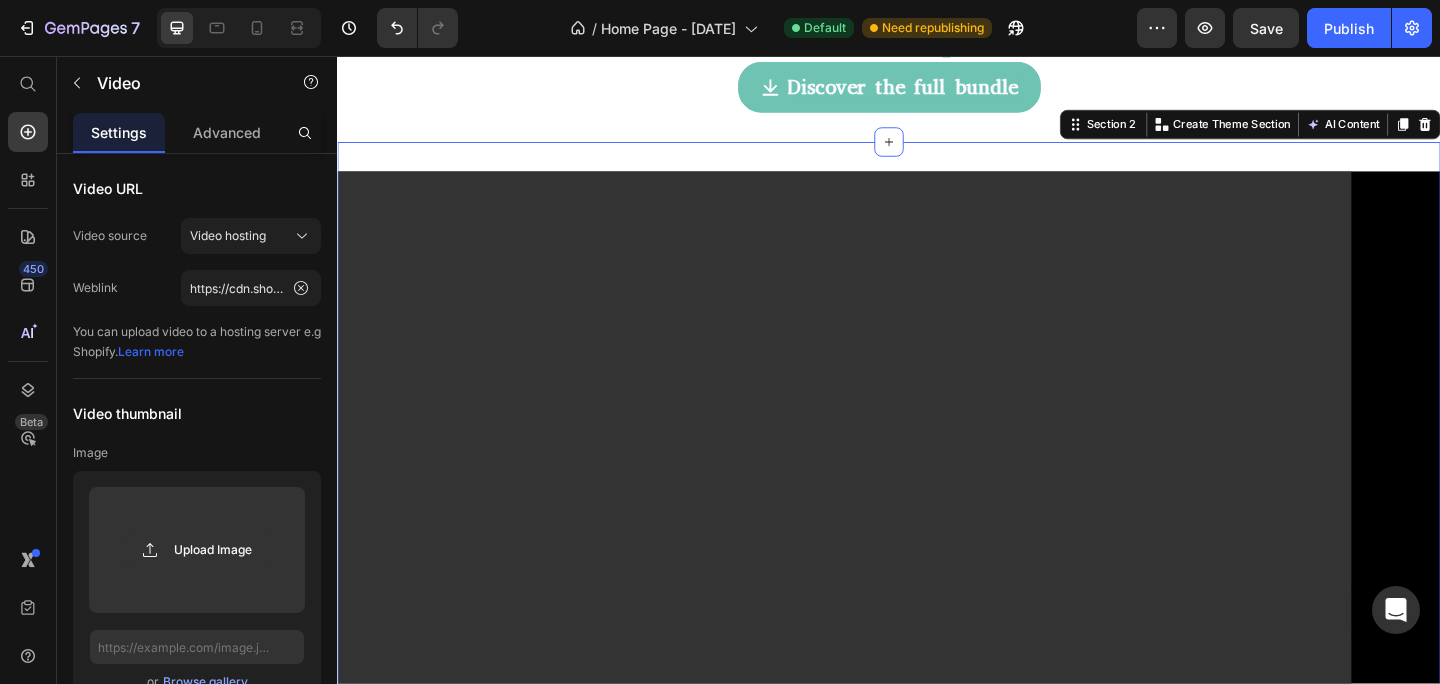 click on "Video Section 2   You can create reusable sections Create Theme Section AI Content Write with GemAI What would you like to describe here? Tone and Voice Persuasive Product TheGuide for Student areMarkable Workflow Show more Generate" at bounding box center [937, 519] 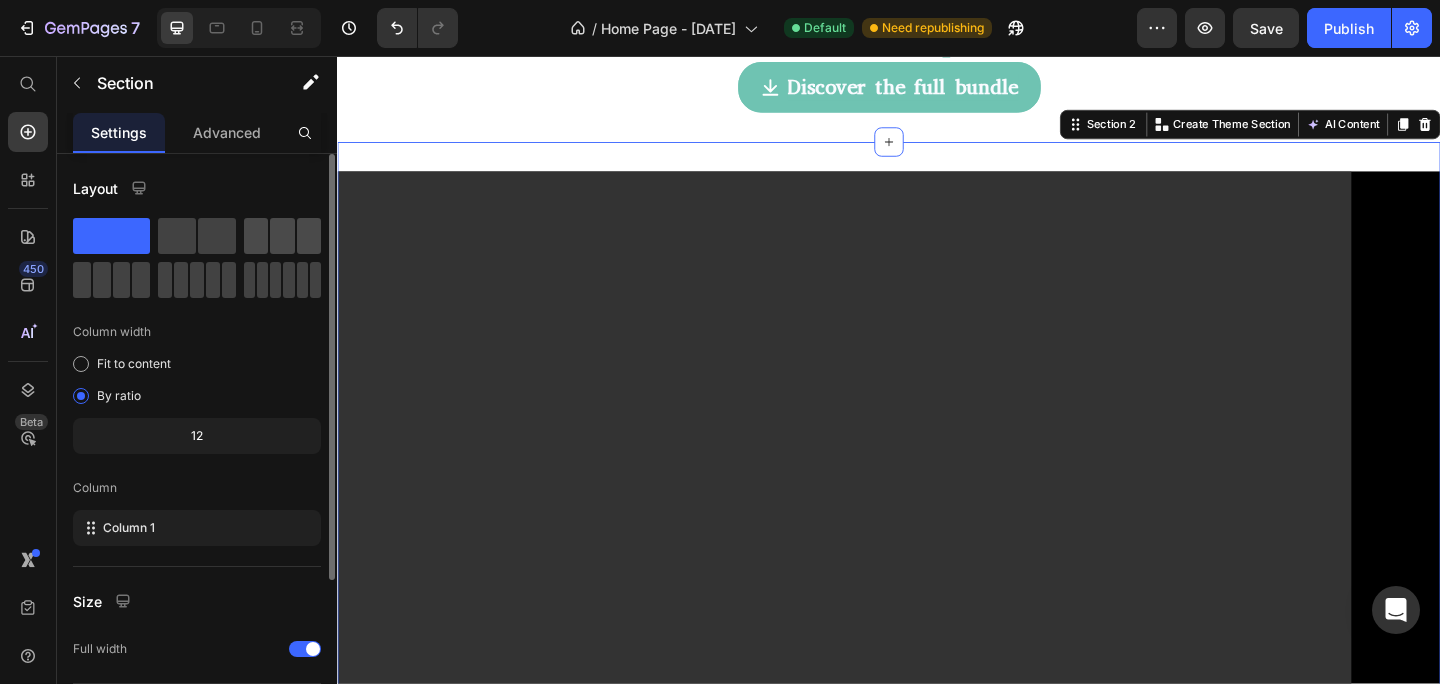 click 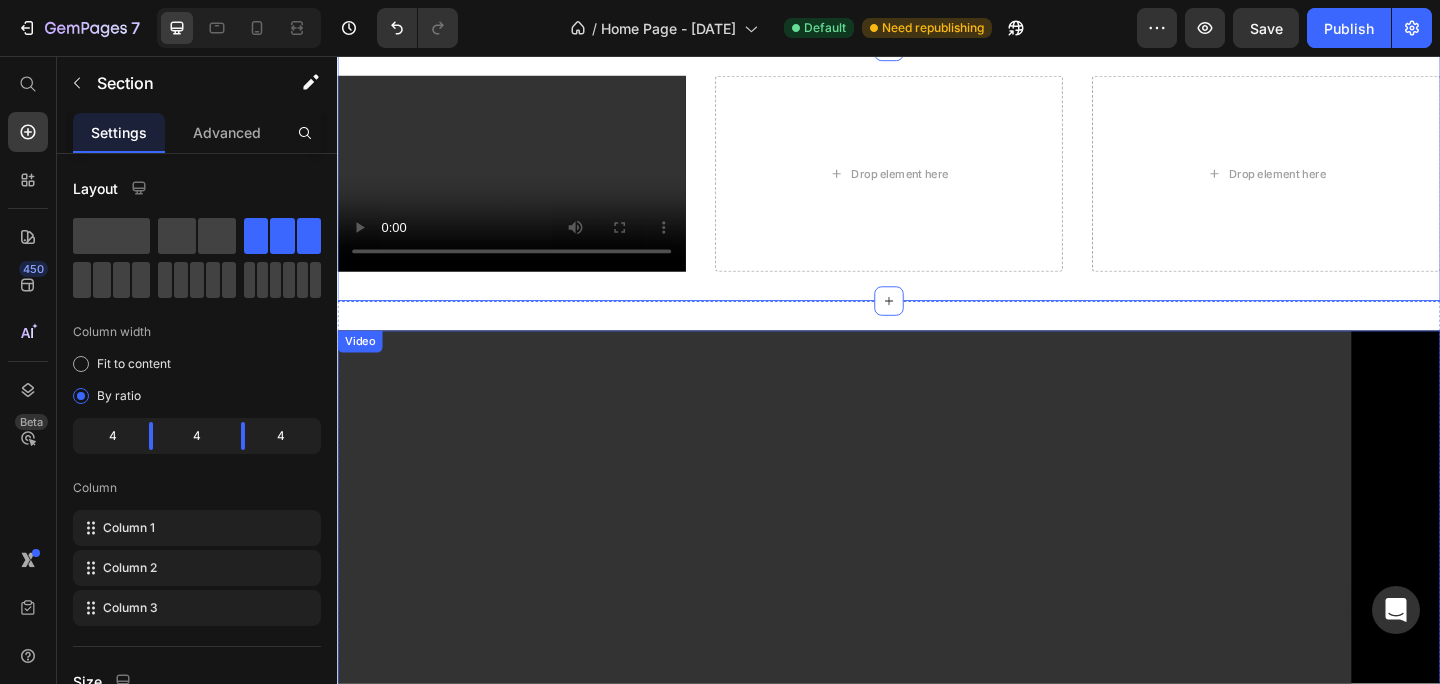 scroll, scrollTop: 286, scrollLeft: 0, axis: vertical 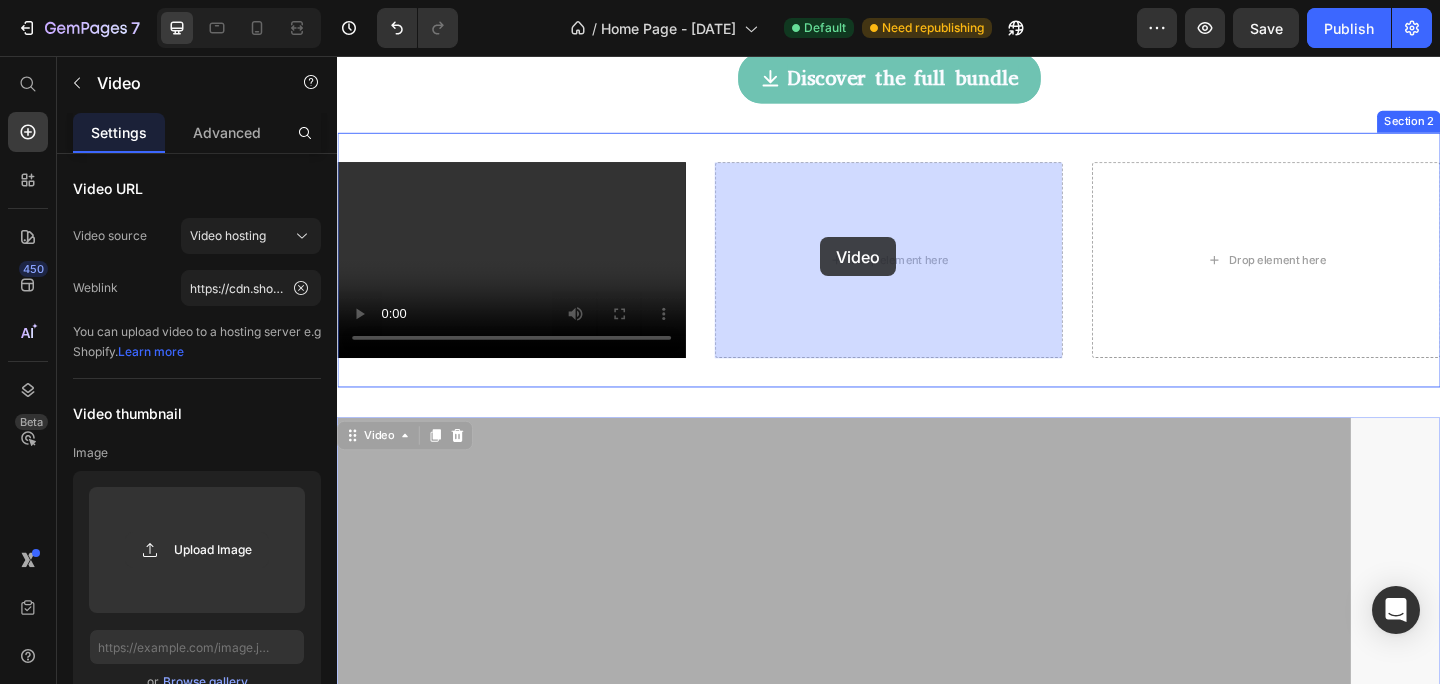 drag, startPoint x: 701, startPoint y: 601, endPoint x: 863, endPoint y: 253, distance: 383.85934 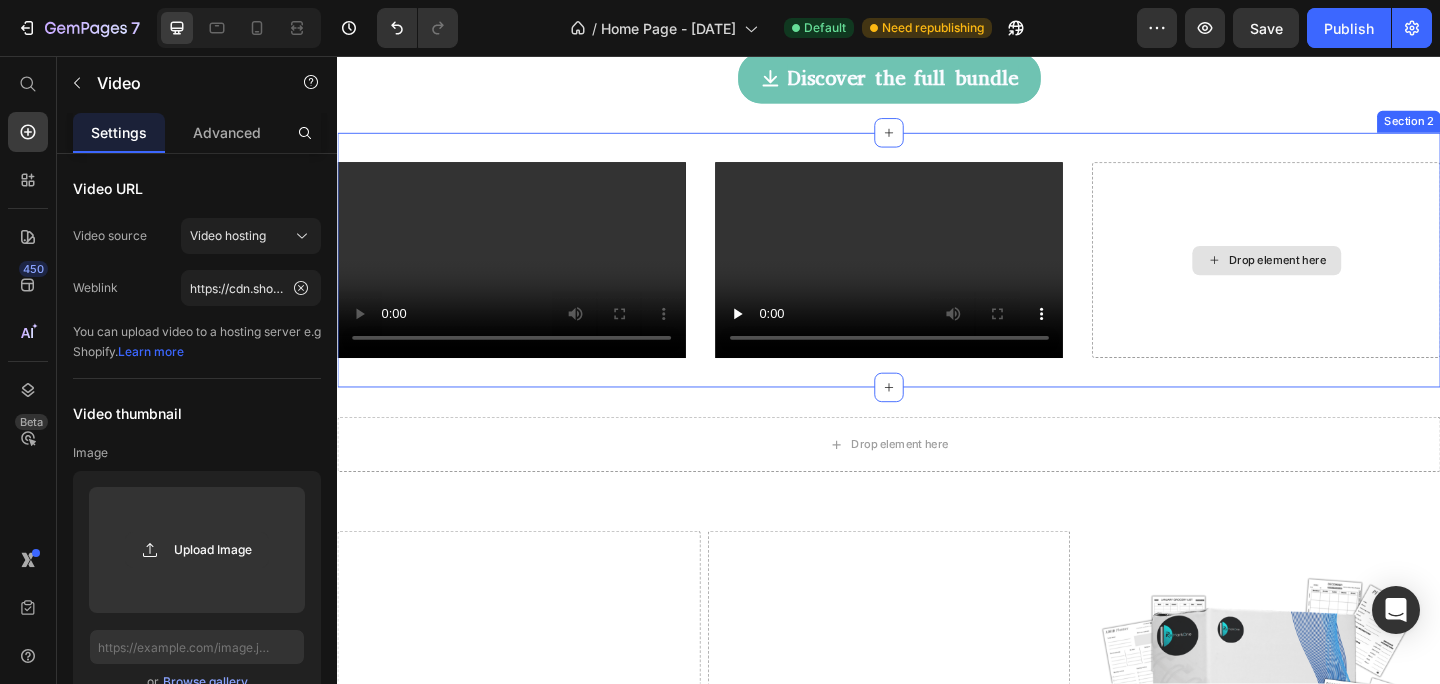 click on "Drop element here" at bounding box center [1348, 279] 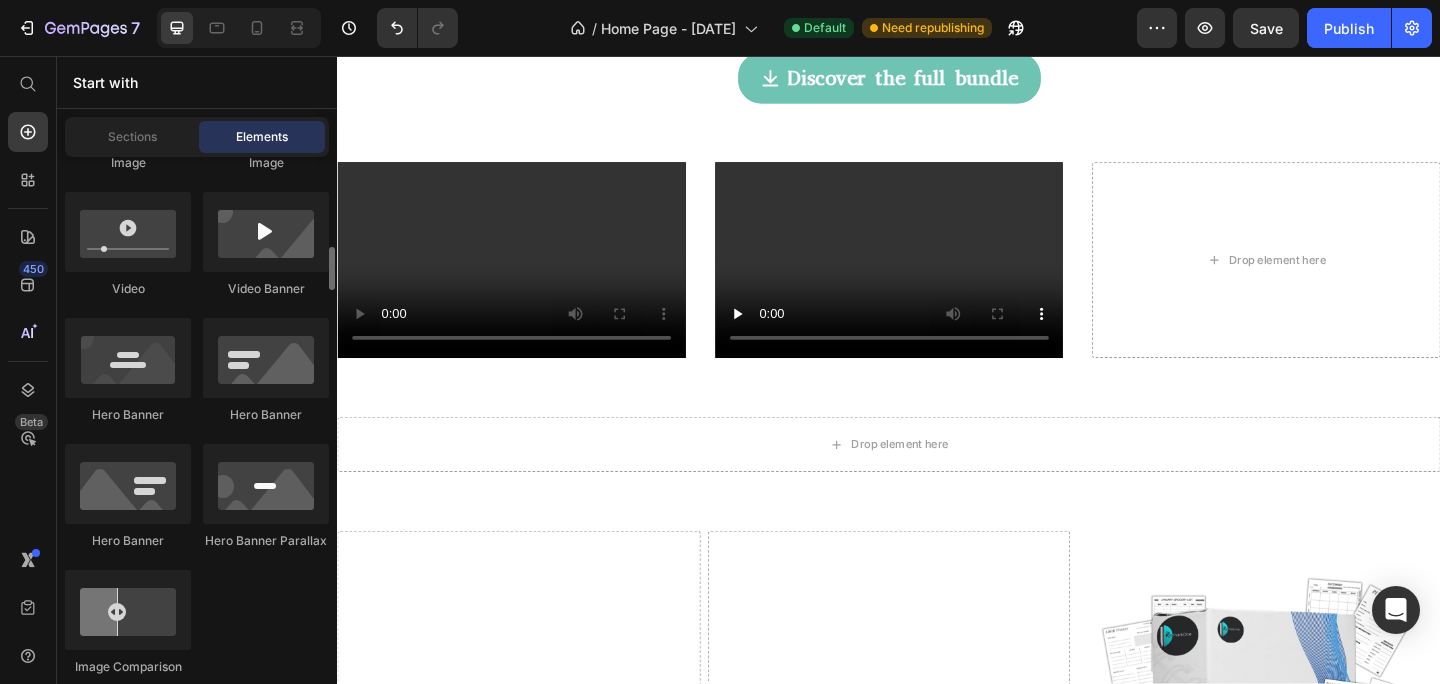 scroll, scrollTop: 898, scrollLeft: 0, axis: vertical 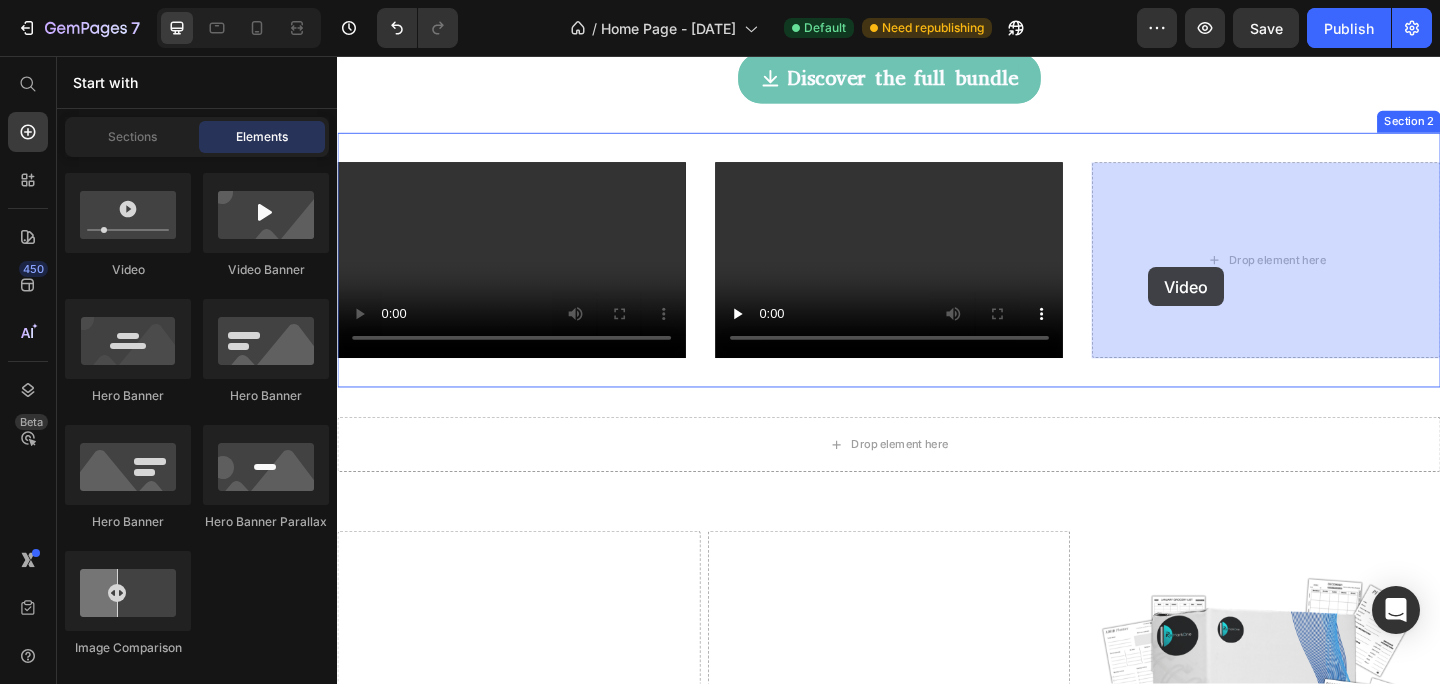 drag, startPoint x: 481, startPoint y: 291, endPoint x: 1223, endPoint y: 289, distance: 742.0027 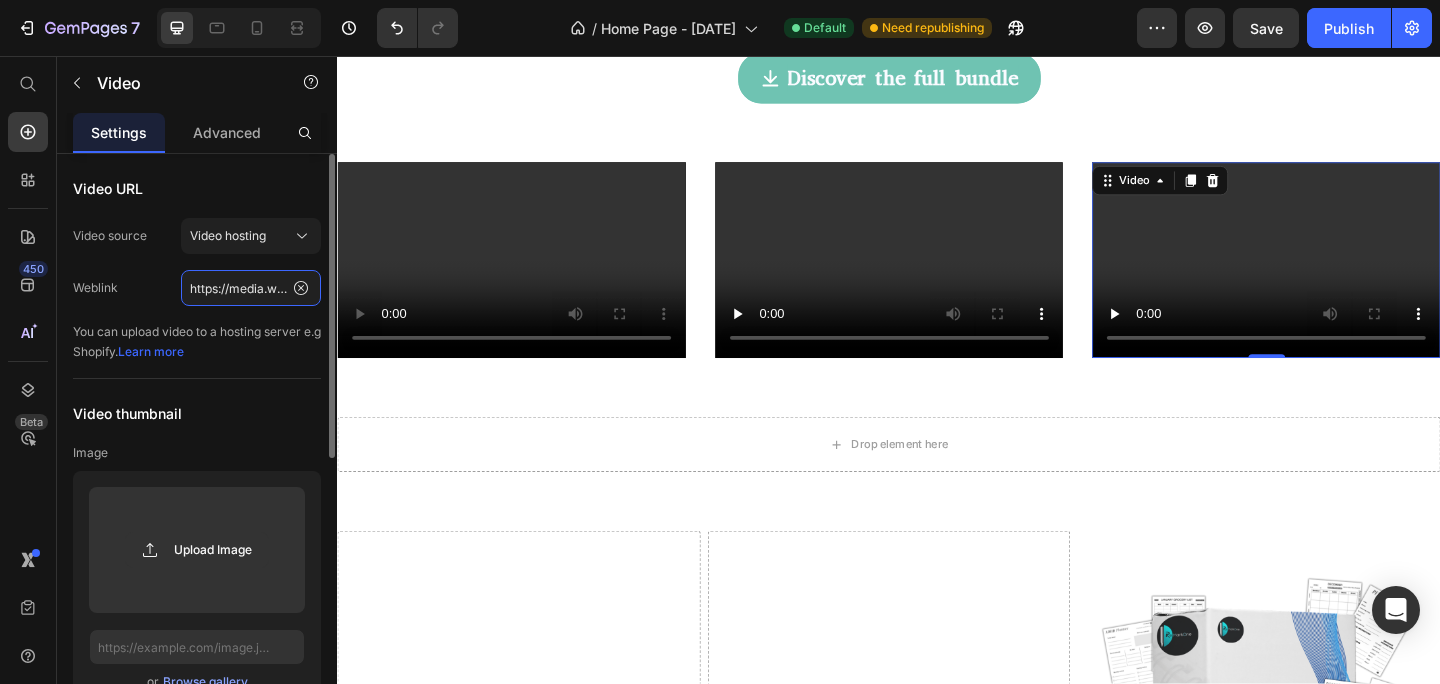 click on "https://media.w3.org/2010/05/sintel/trailer.mp4" 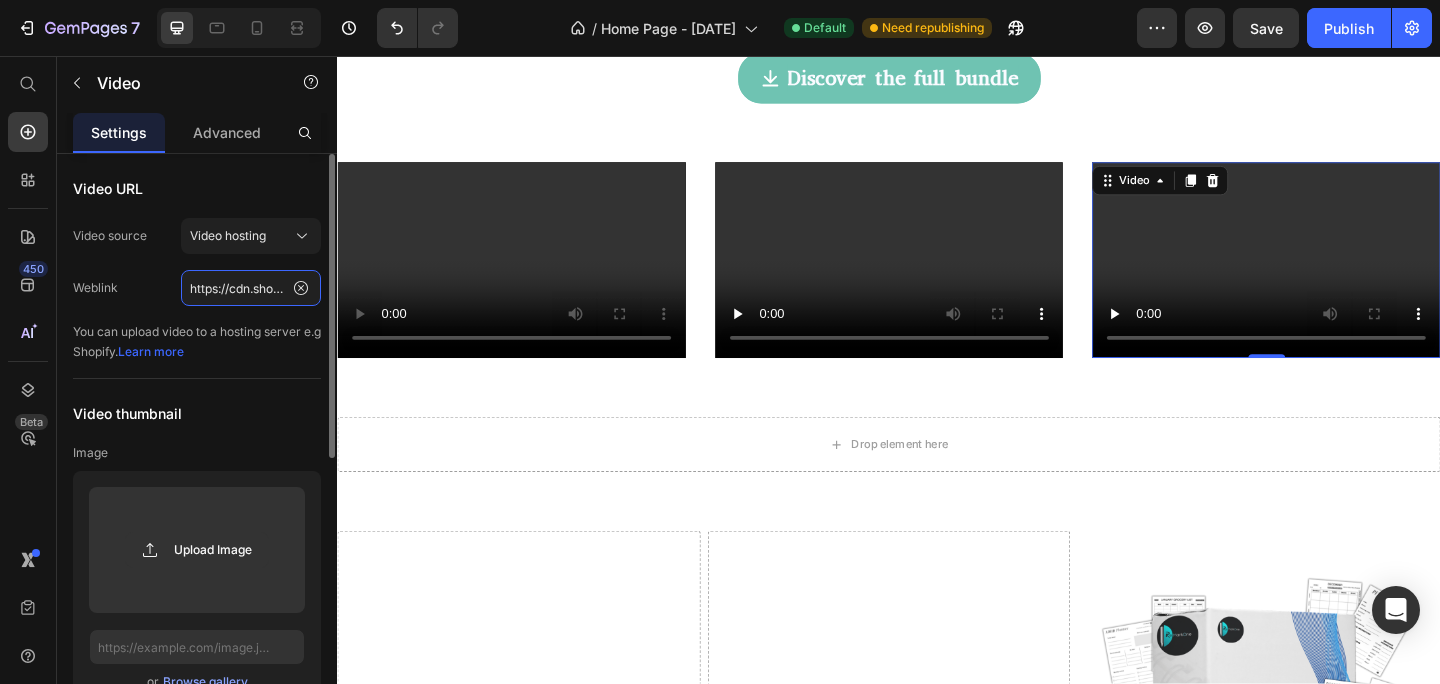 scroll, scrollTop: 0, scrollLeft: 365, axis: horizontal 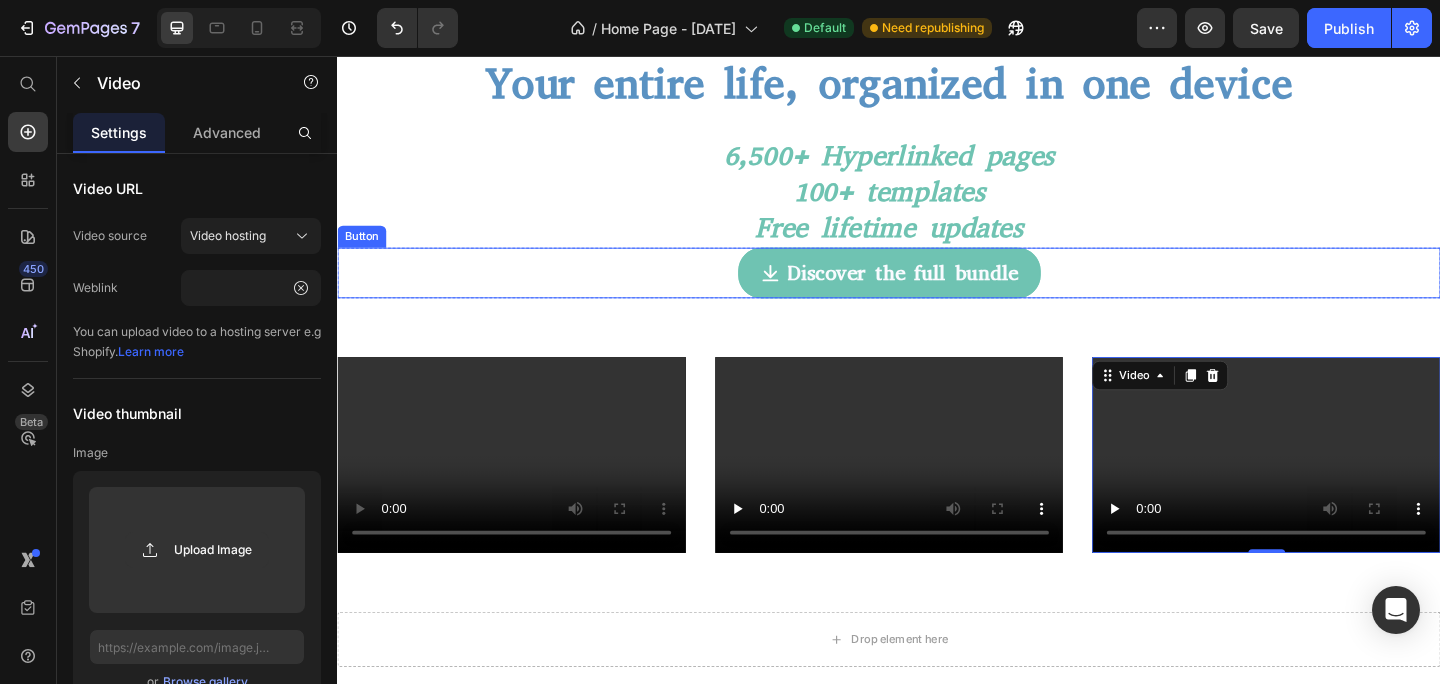 click on "Discover the full bundle Button" at bounding box center [937, 293] 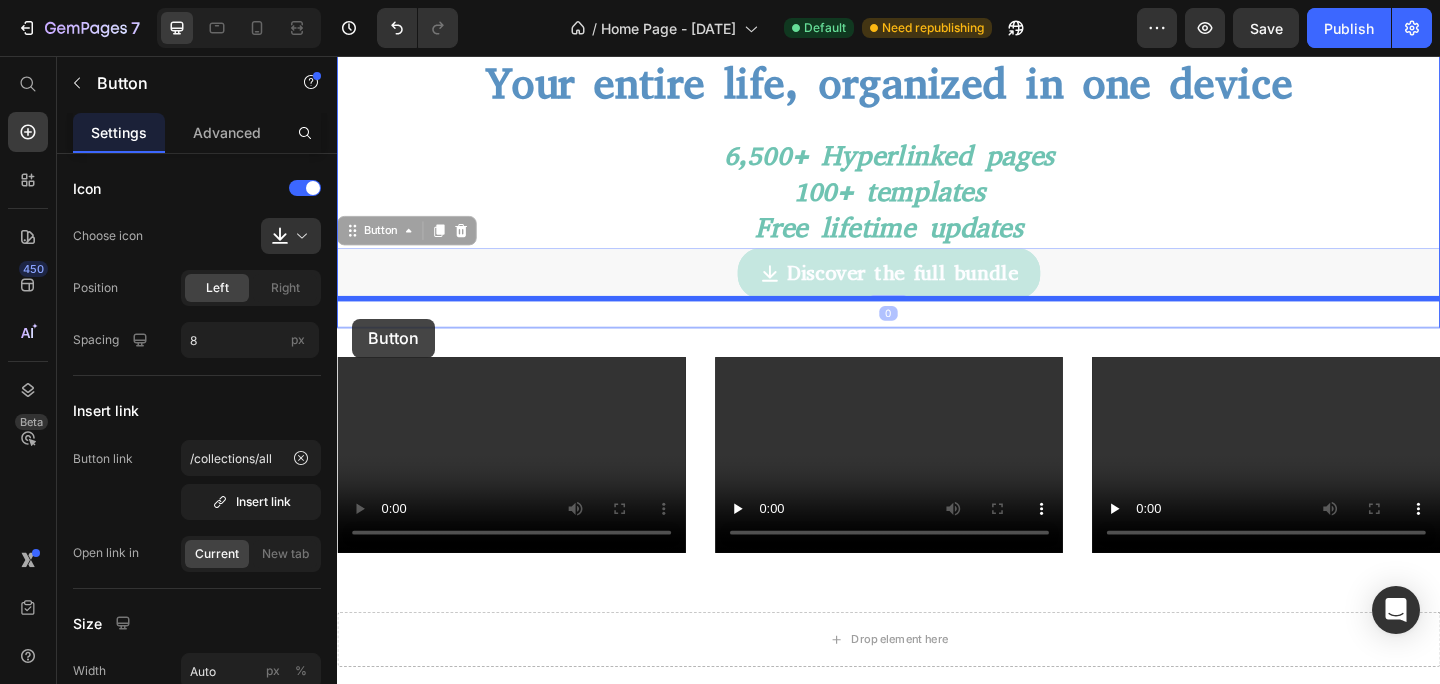 drag, startPoint x: 358, startPoint y: 254, endPoint x: 353, endPoint y: 342, distance: 88.14193 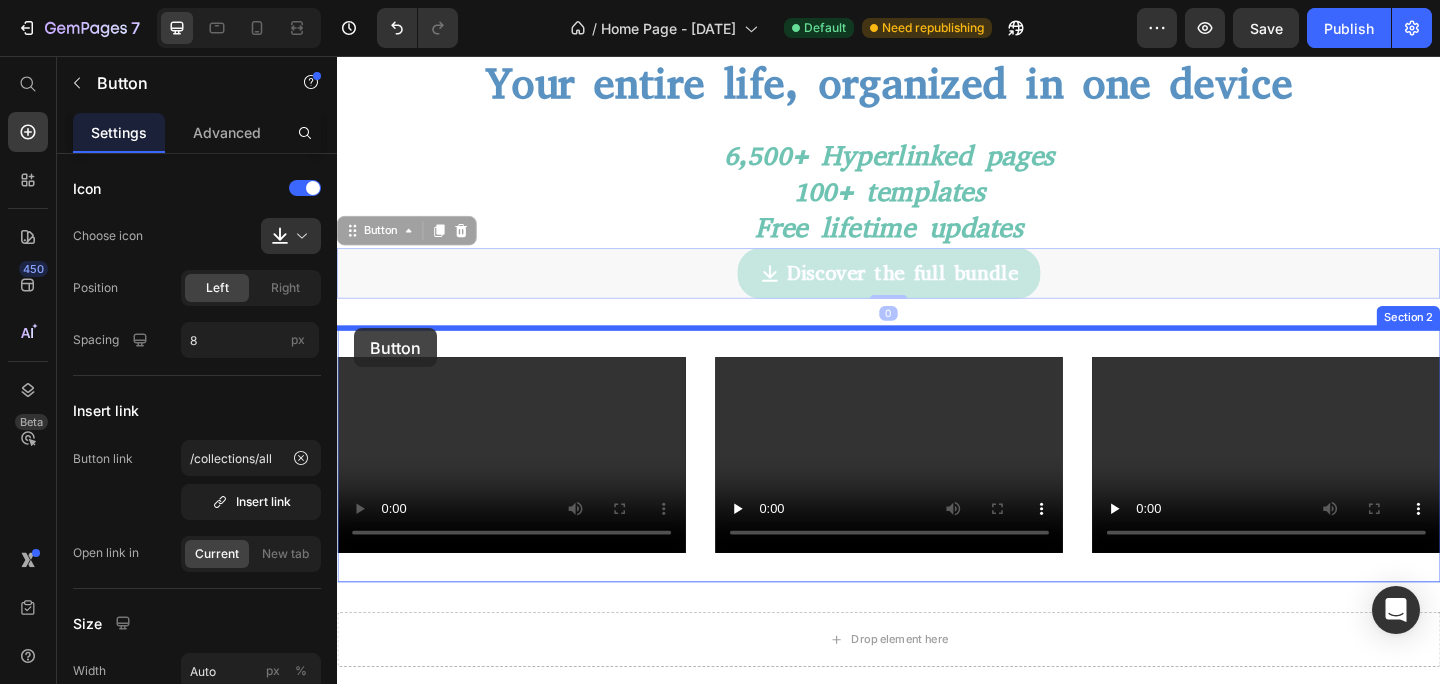 drag, startPoint x: 353, startPoint y: 251, endPoint x: 355, endPoint y: 352, distance: 101.0198 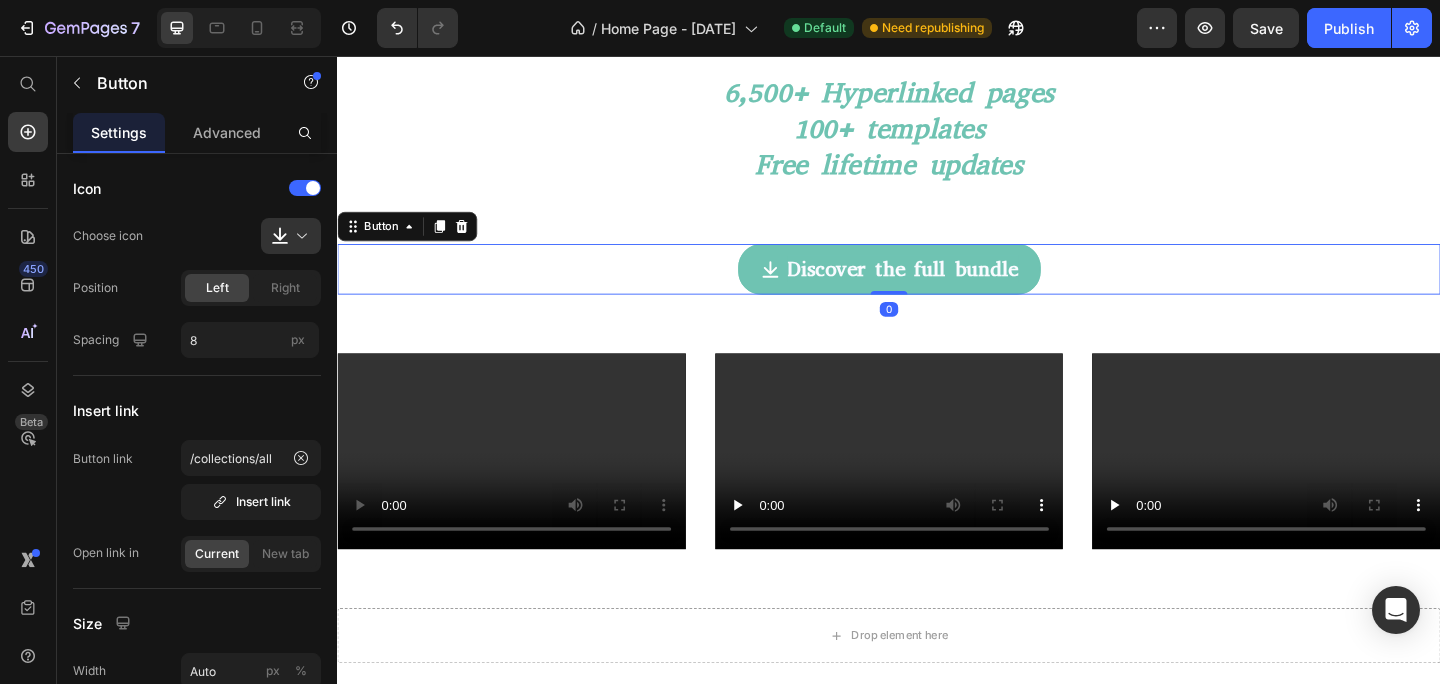 scroll, scrollTop: 157, scrollLeft: 0, axis: vertical 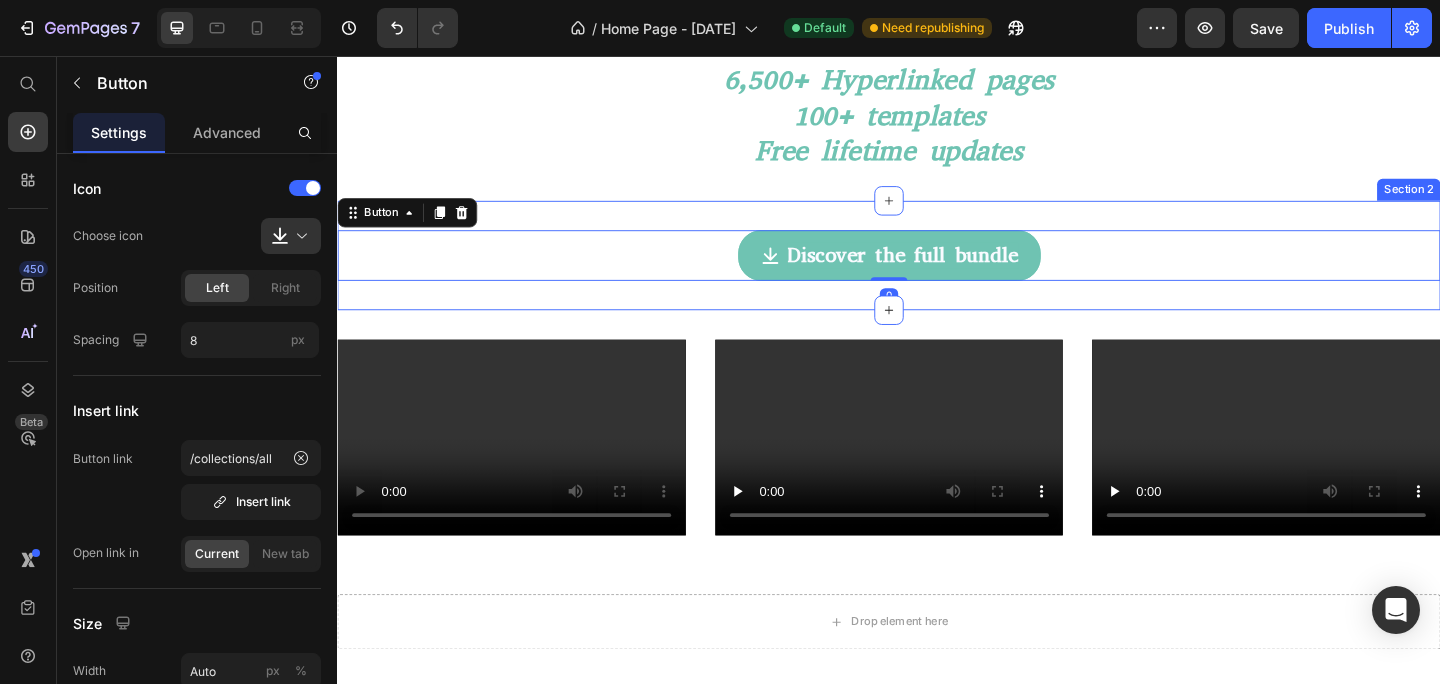 click on "Your entire life, organized in one device Heading 6,500+ Hyperlinked pages  100+ templates Free lifetime updates Heading Section 1" at bounding box center [937, 77] 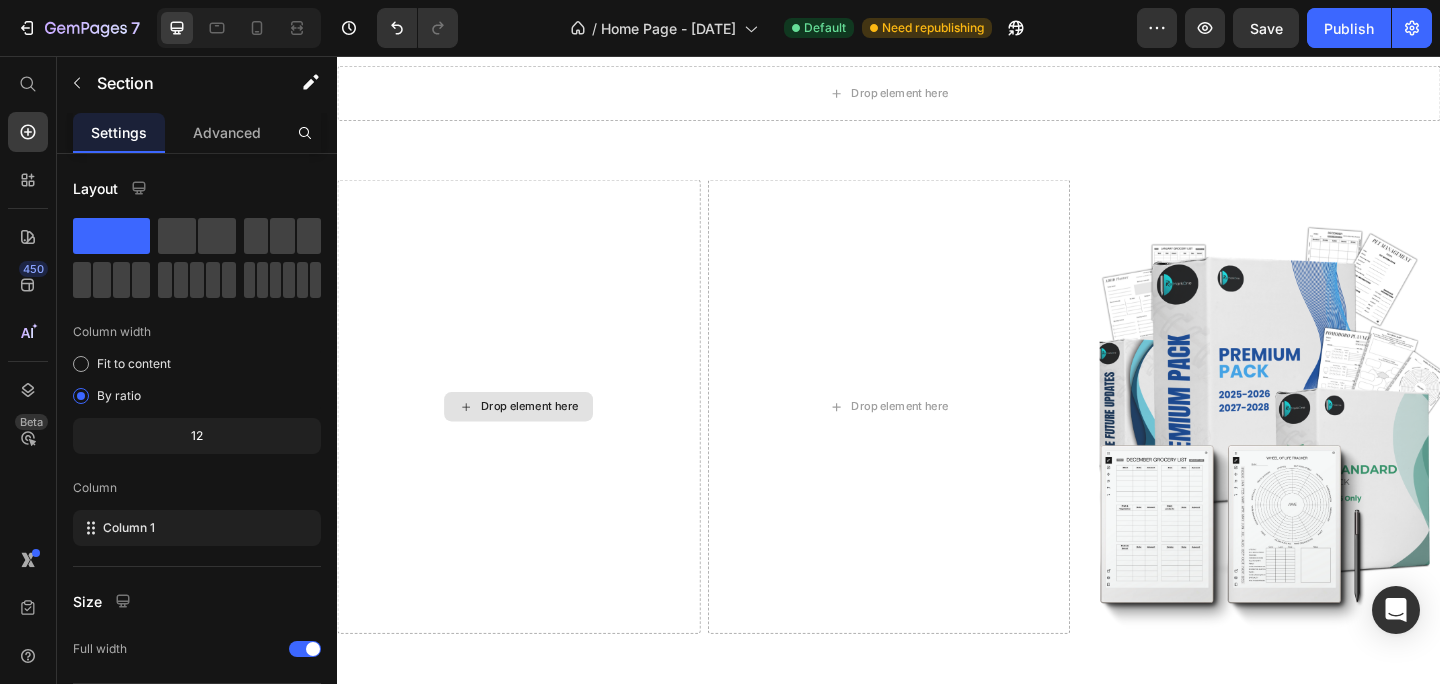 scroll, scrollTop: 653, scrollLeft: 0, axis: vertical 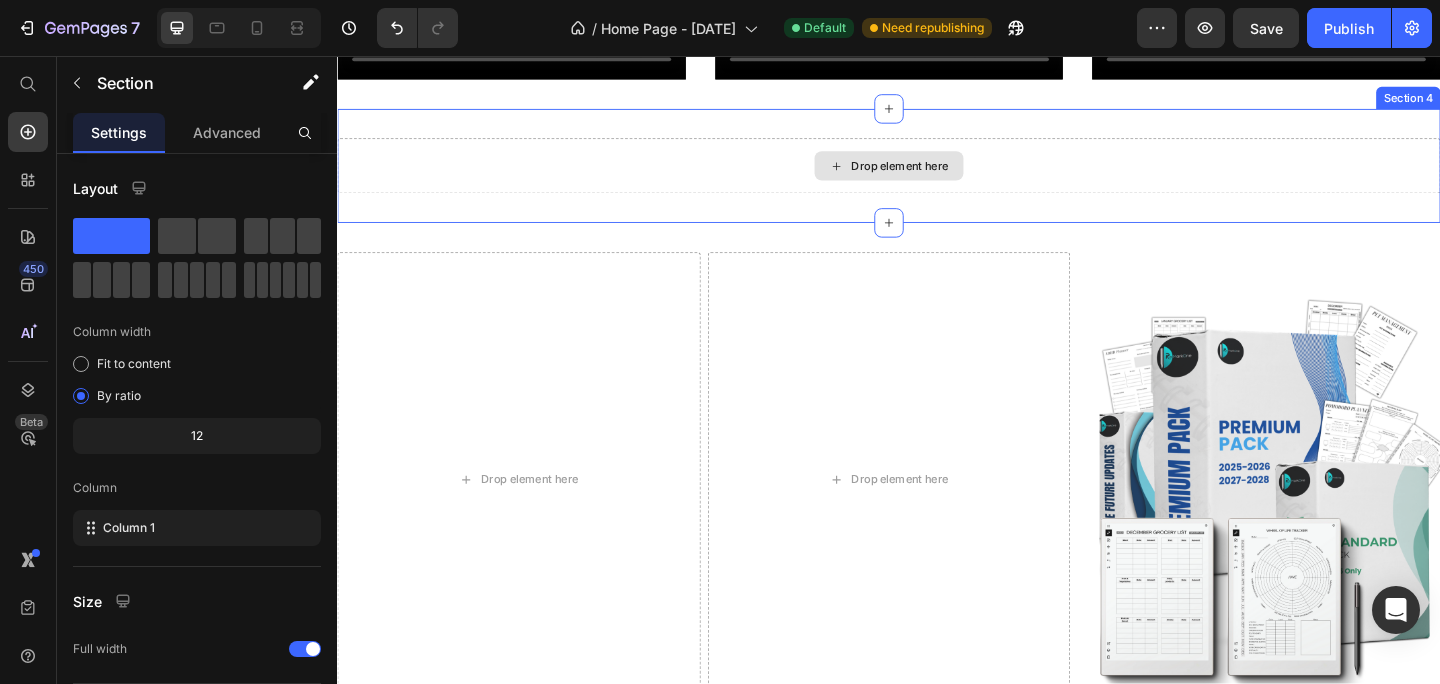 click on "Drop element here" at bounding box center [937, 176] 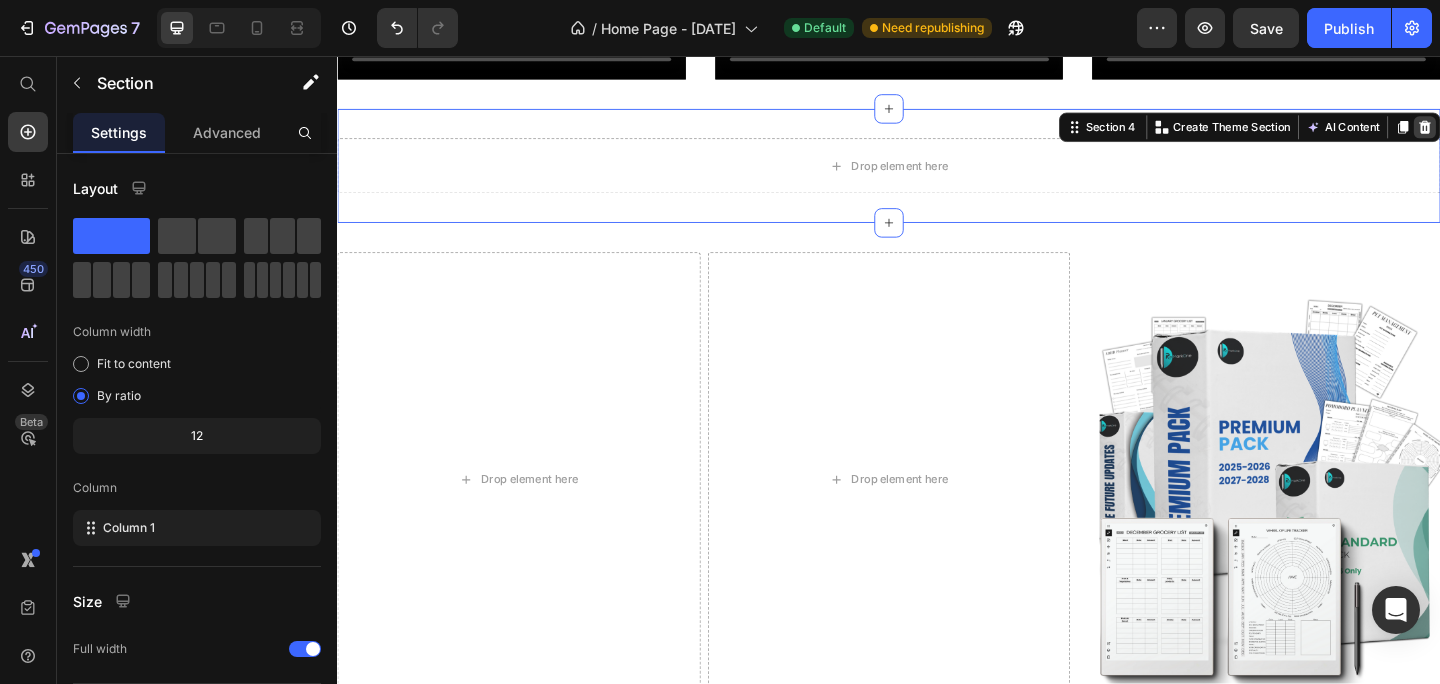click 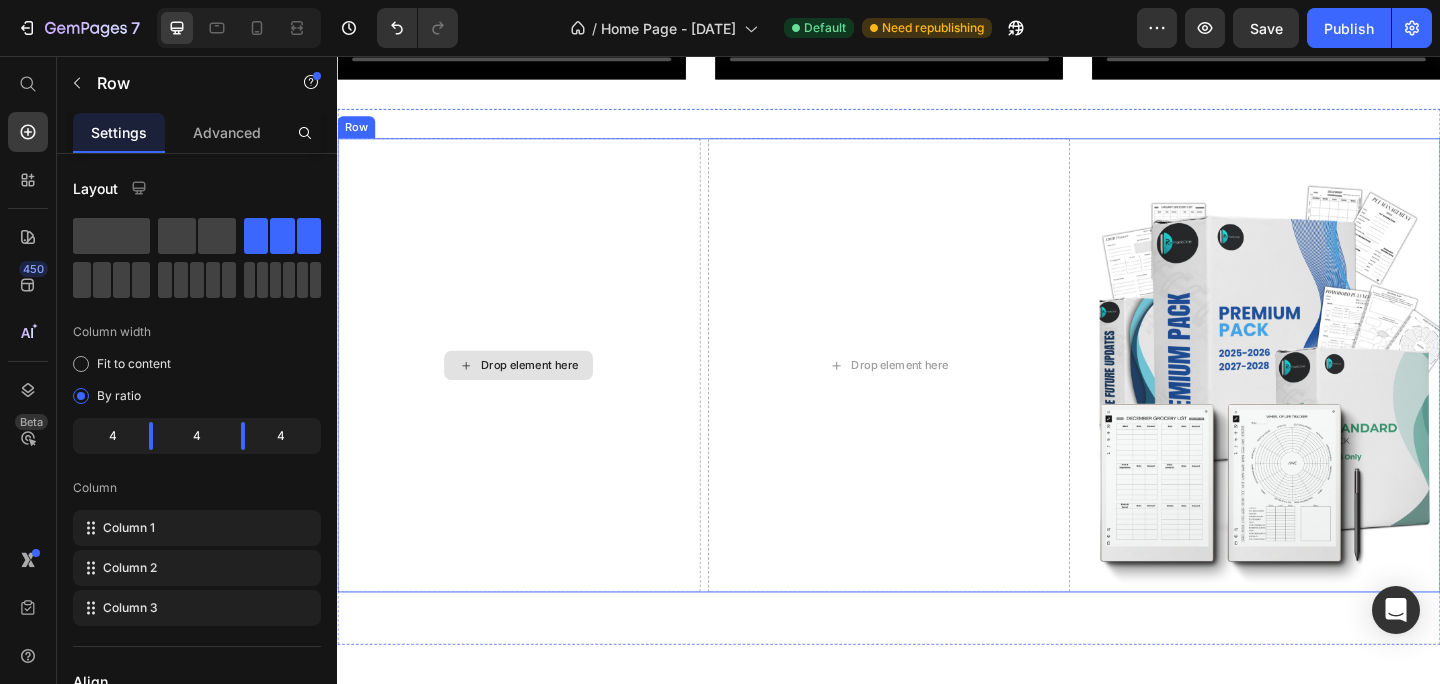 click on "Drop element here" at bounding box center (534, 392) 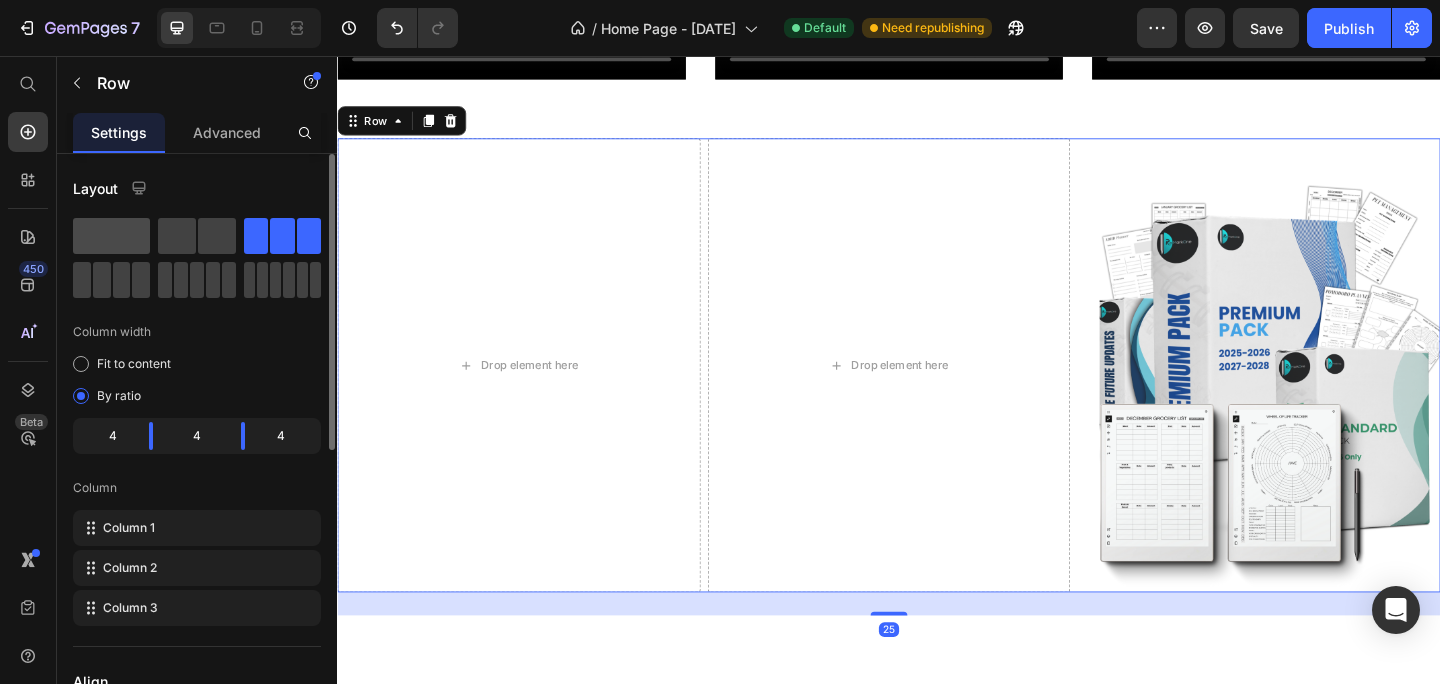 click 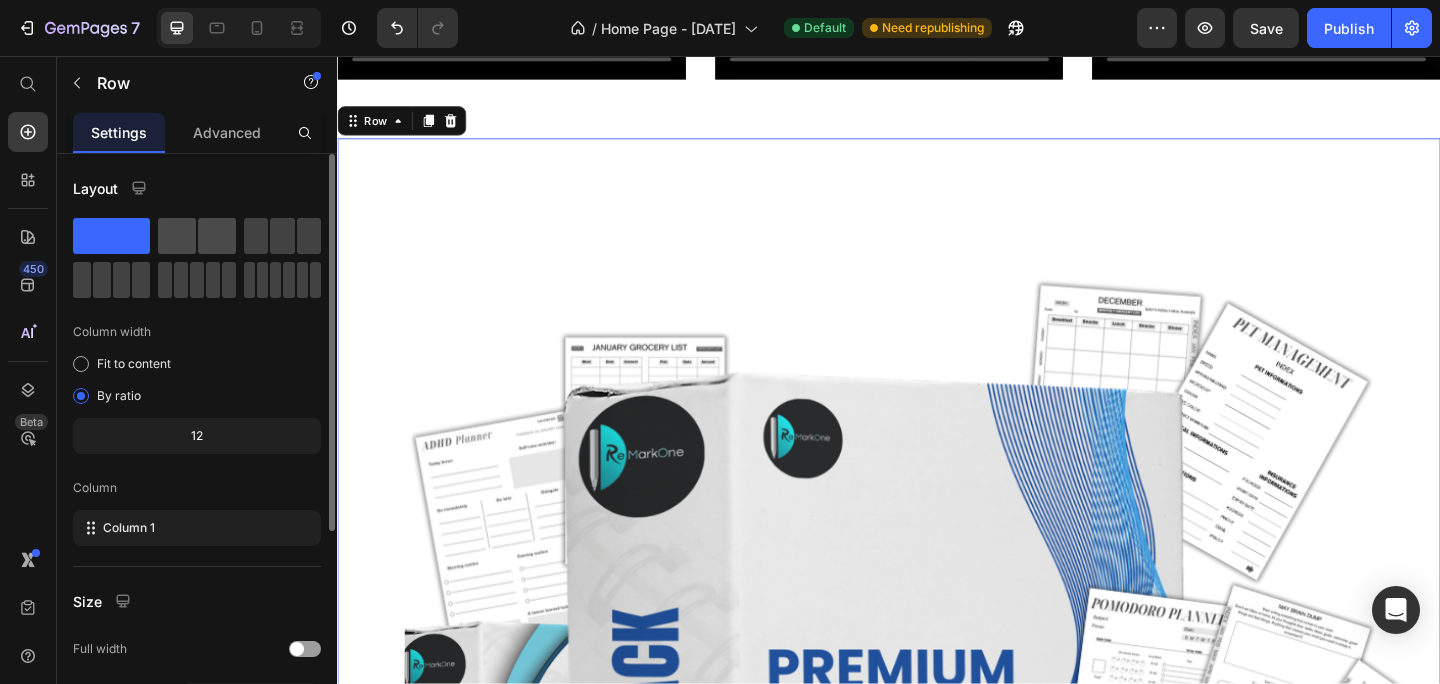 click 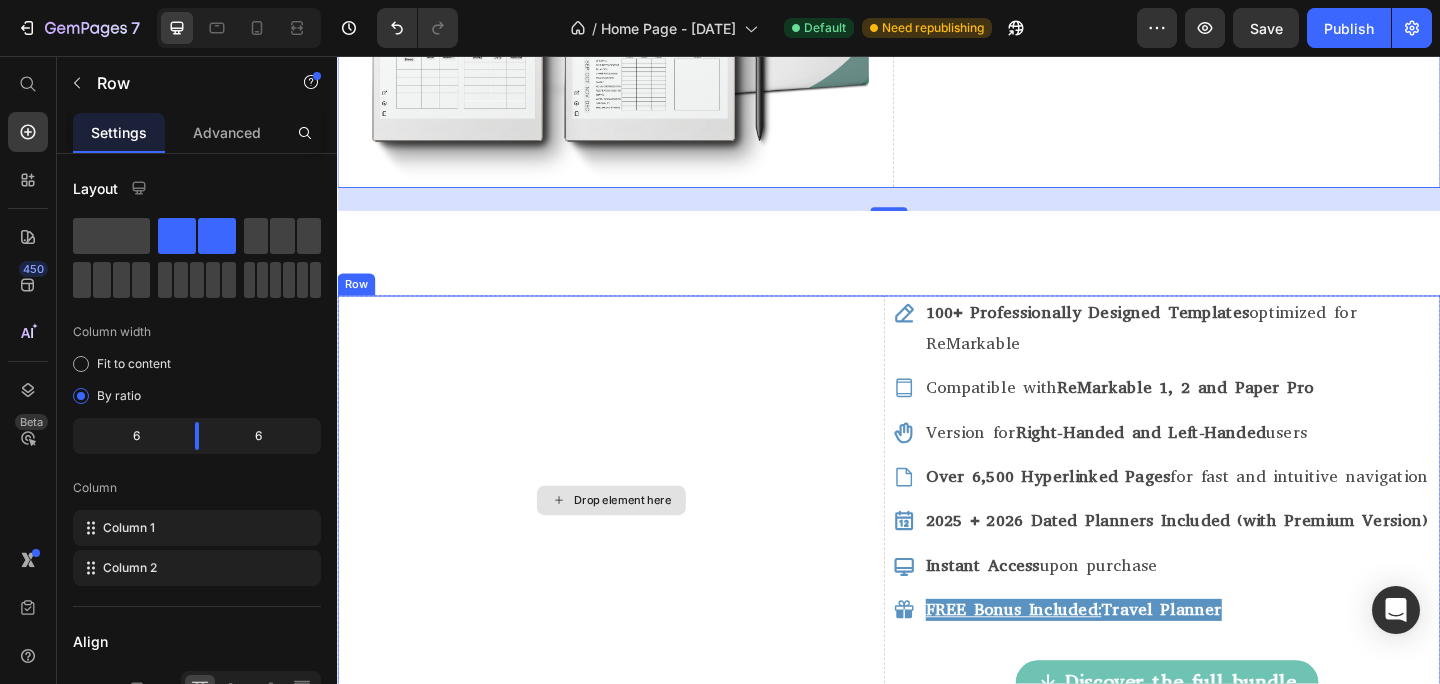 scroll, scrollTop: 1340, scrollLeft: 0, axis: vertical 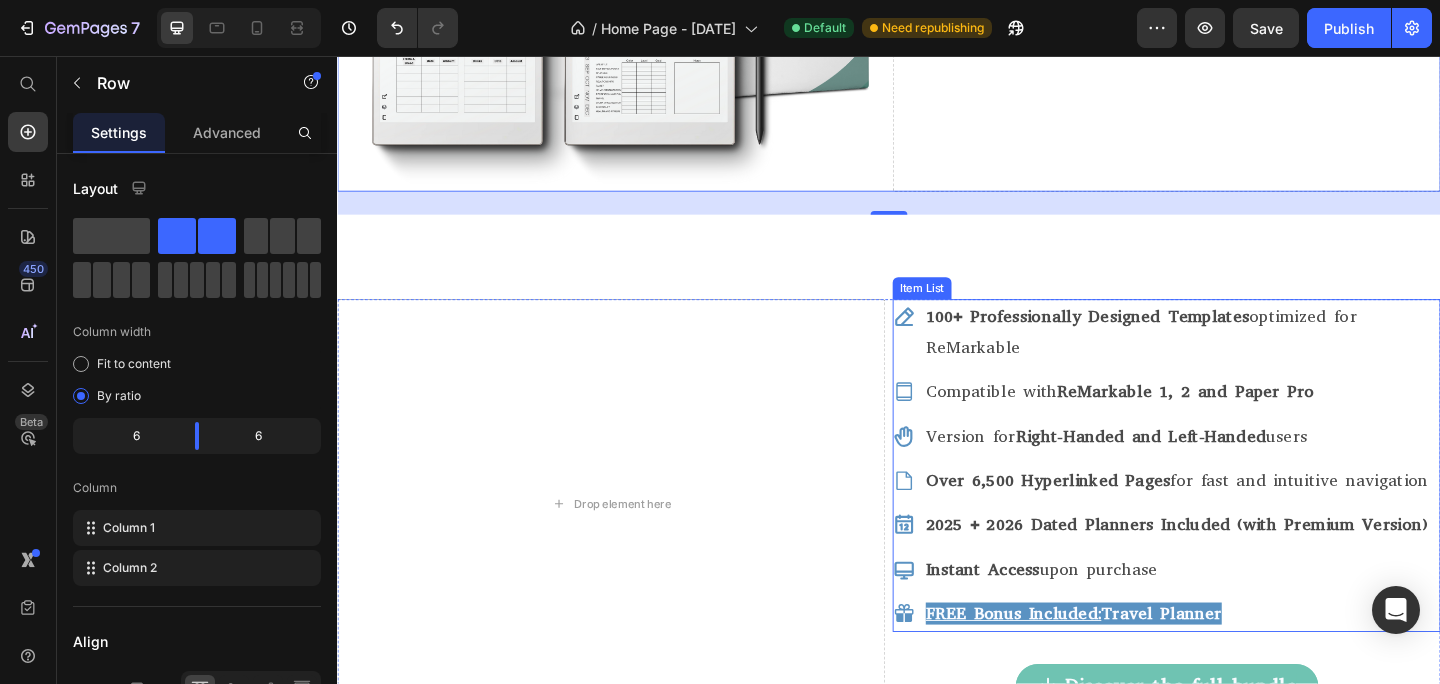 click 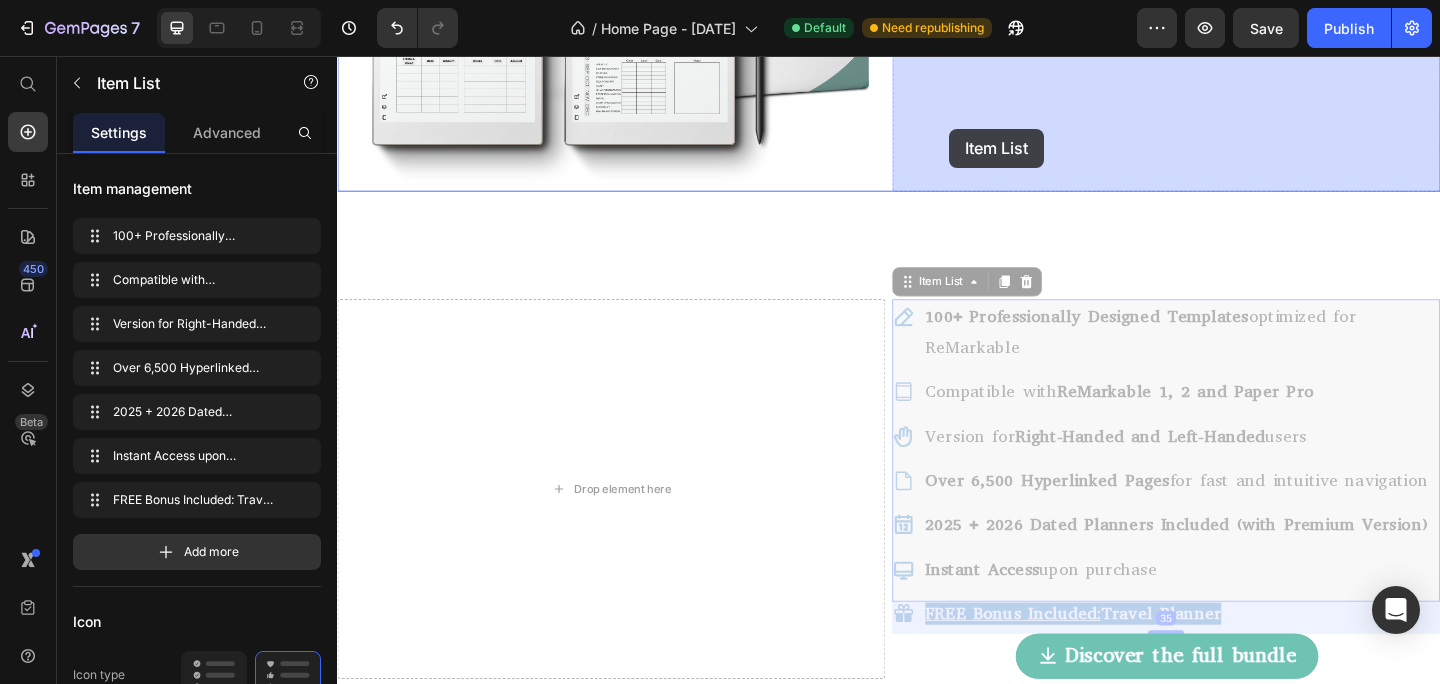 drag, startPoint x: 956, startPoint y: 312, endPoint x: 1004, endPoint y: 136, distance: 182.42807 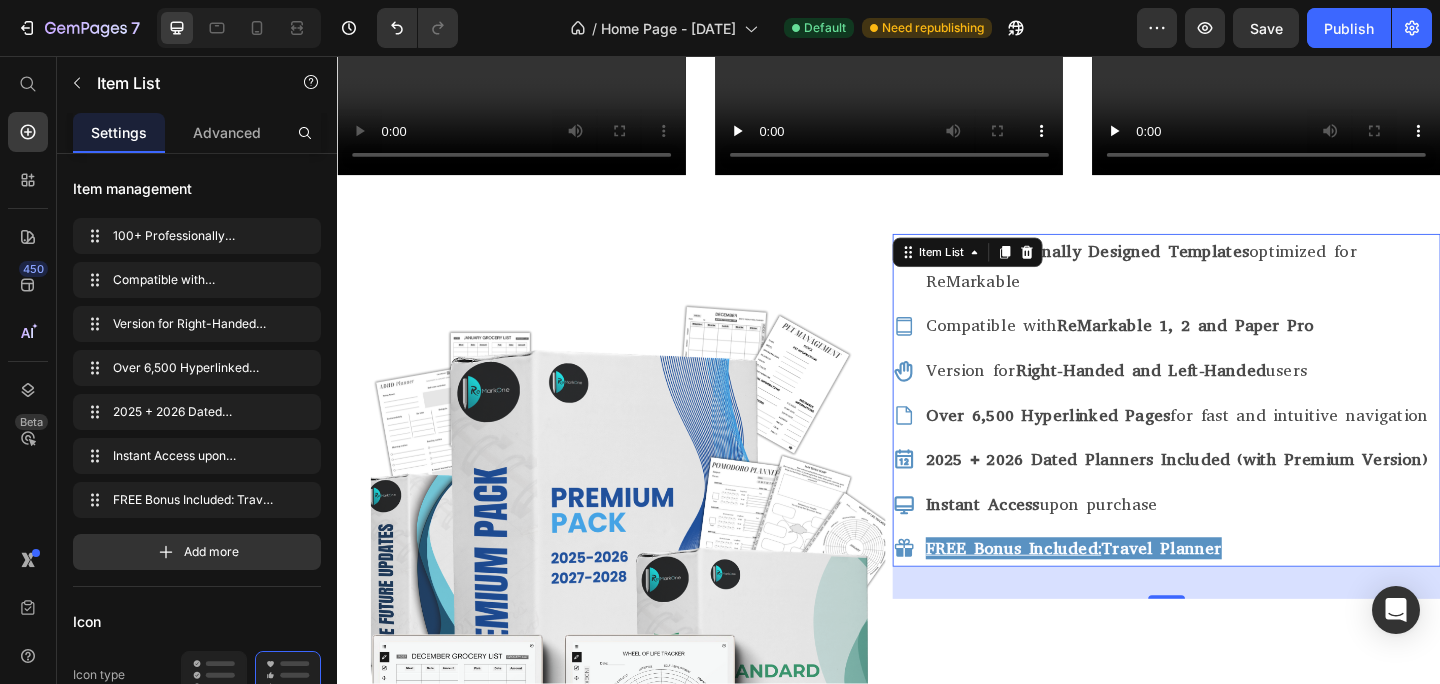 scroll, scrollTop: 546, scrollLeft: 0, axis: vertical 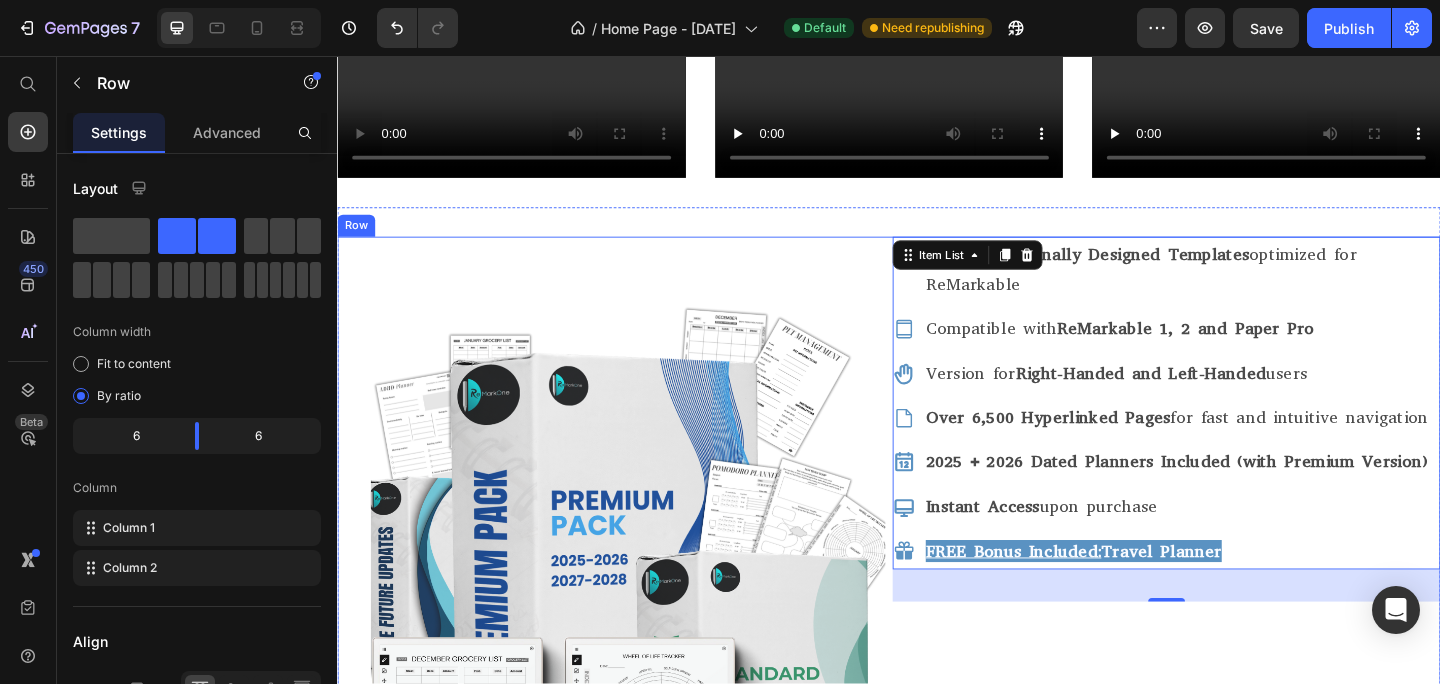 click on "100+ Professionally Designed Templates  optimized for ReMarkable
Compatible with  ReMarkable 1, 2 and Paper Pro
Version for  Right-Handed and Left-Handed  users
Over 6,500 Hyperlinked Pages  for fast and intuitive navigation
2025 + 2026 Dated Planners Included (with Premium Version)
Instant Access  upon purchase
FREE Bonus Included:  Travel Planner  Item List   35" at bounding box center (1239, 625) 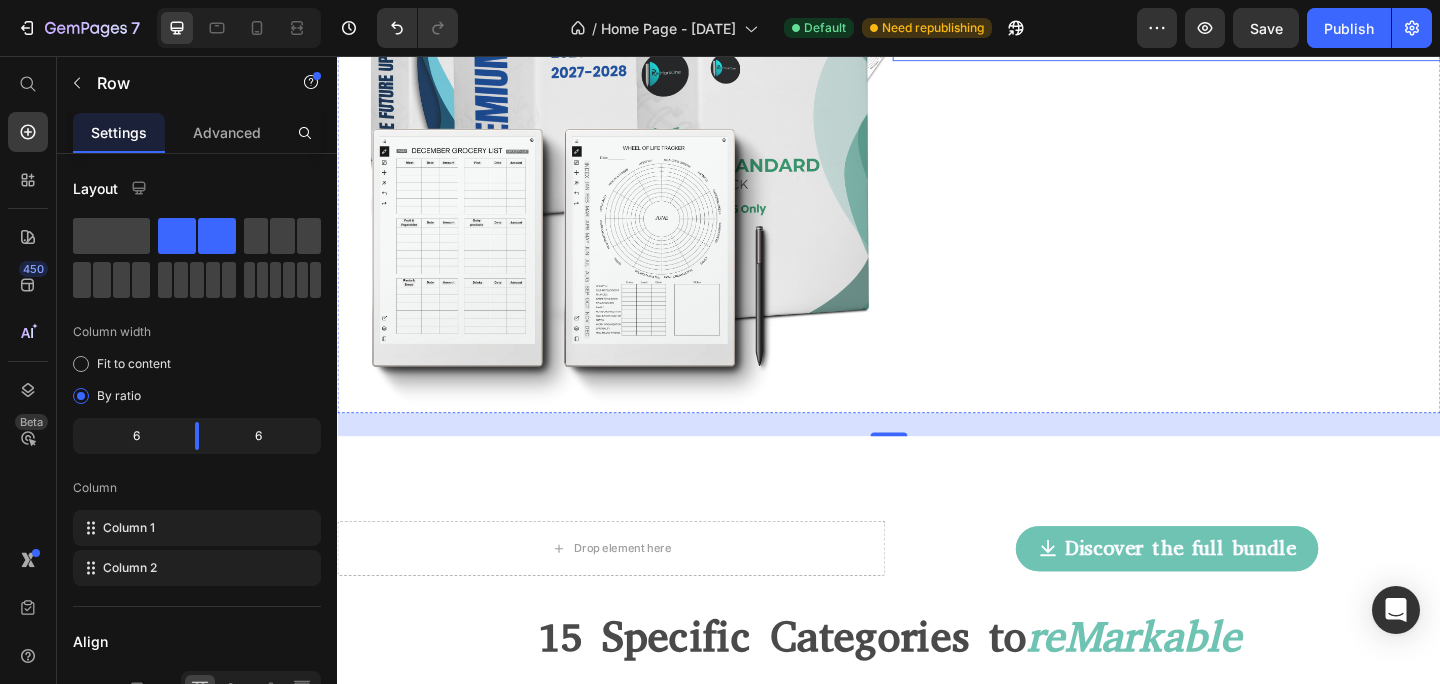 scroll, scrollTop: 1116, scrollLeft: 0, axis: vertical 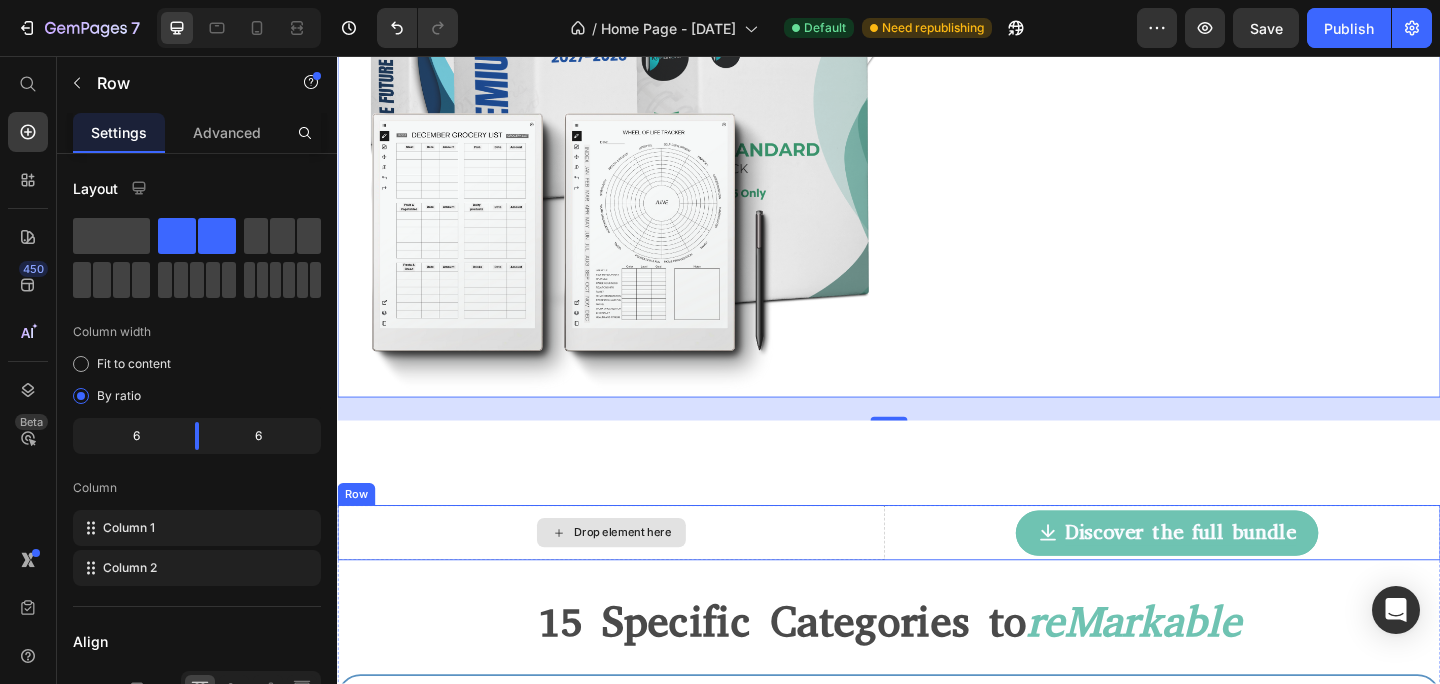 click on "Drop element here" at bounding box center (635, 575) 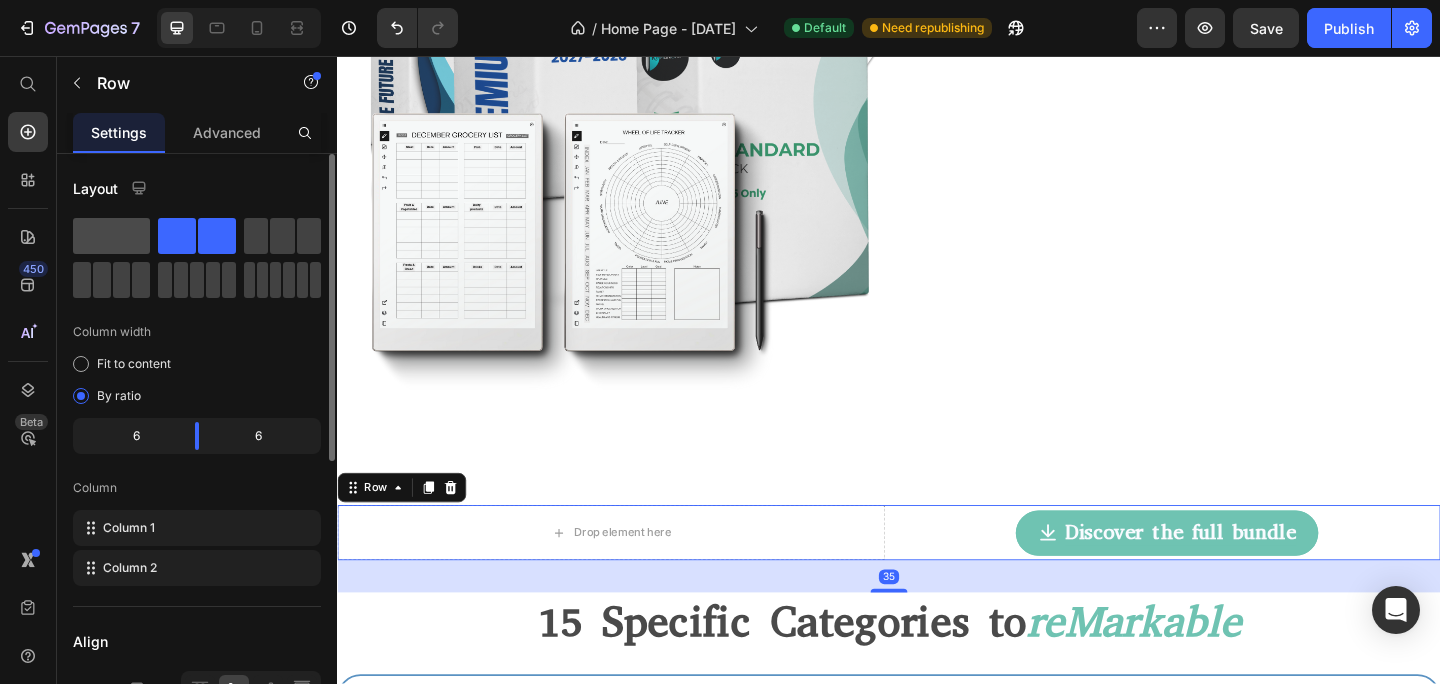 click 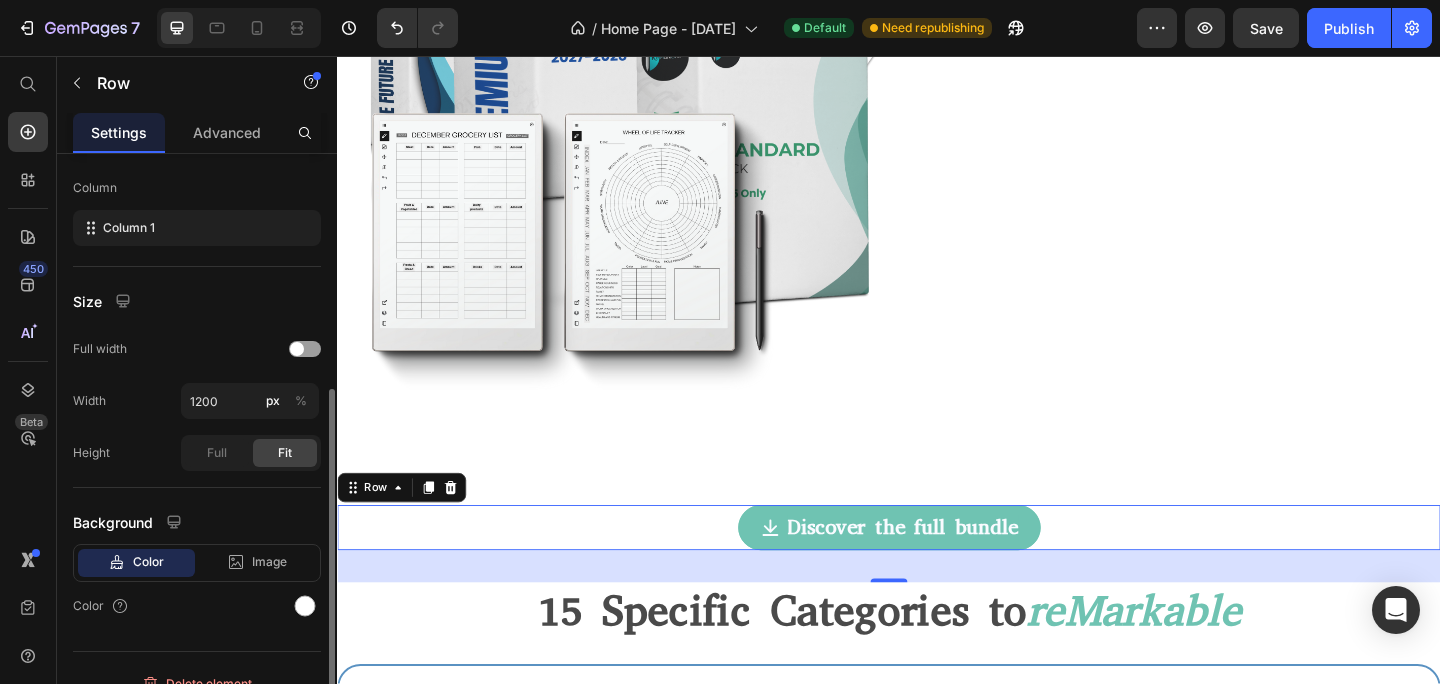 scroll, scrollTop: 325, scrollLeft: 0, axis: vertical 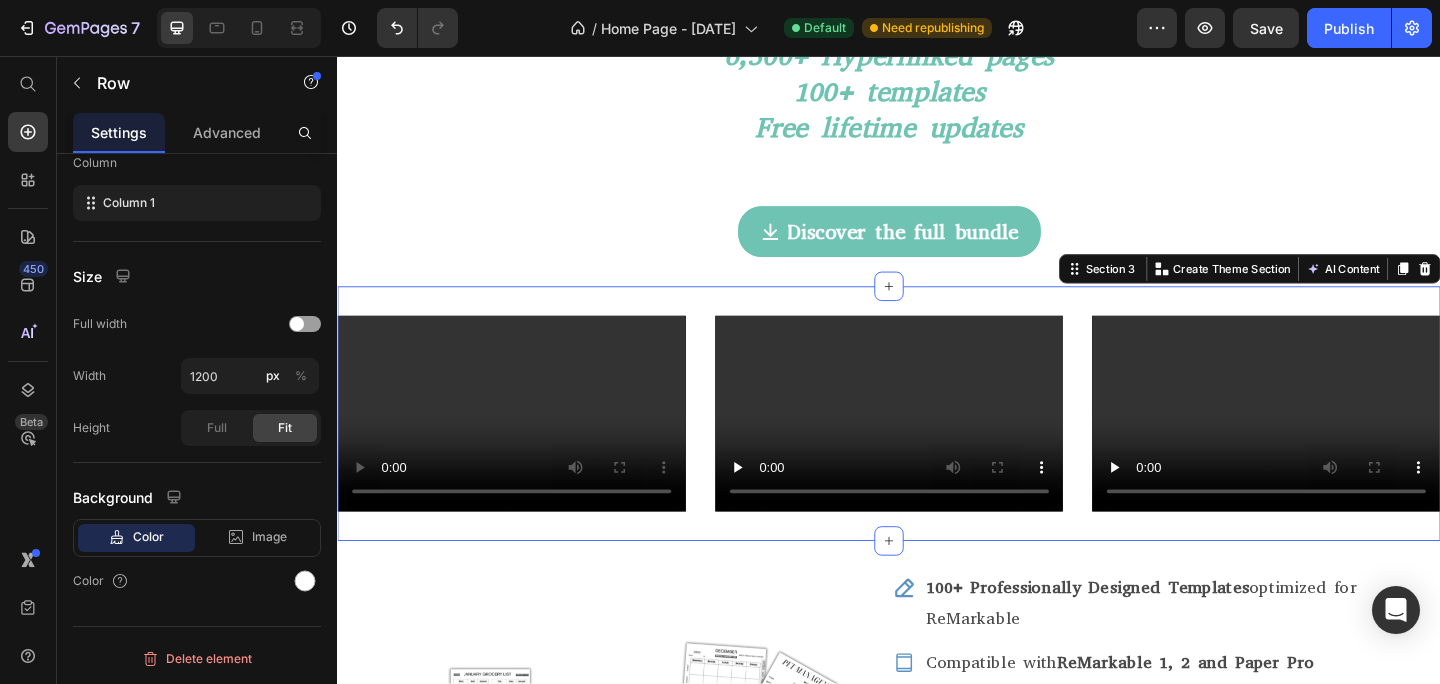 click on "Video Video Video Section 3   You can create reusable sections Create Theme Section AI Content Write with GemAI What would you like to describe here? Tone and Voice Persuasive Product TheGuide for Student areMarkable Workflow Show more Generate" at bounding box center (937, 445) 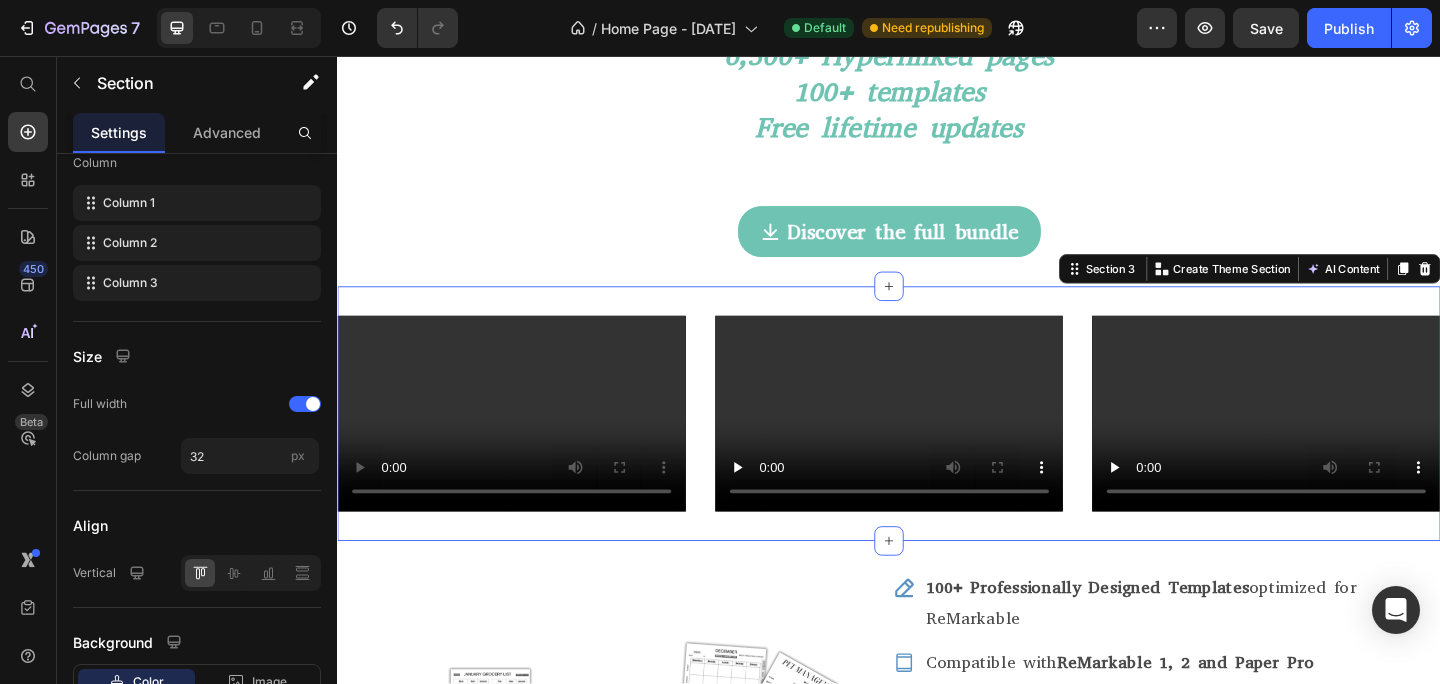 scroll, scrollTop: 0, scrollLeft: 0, axis: both 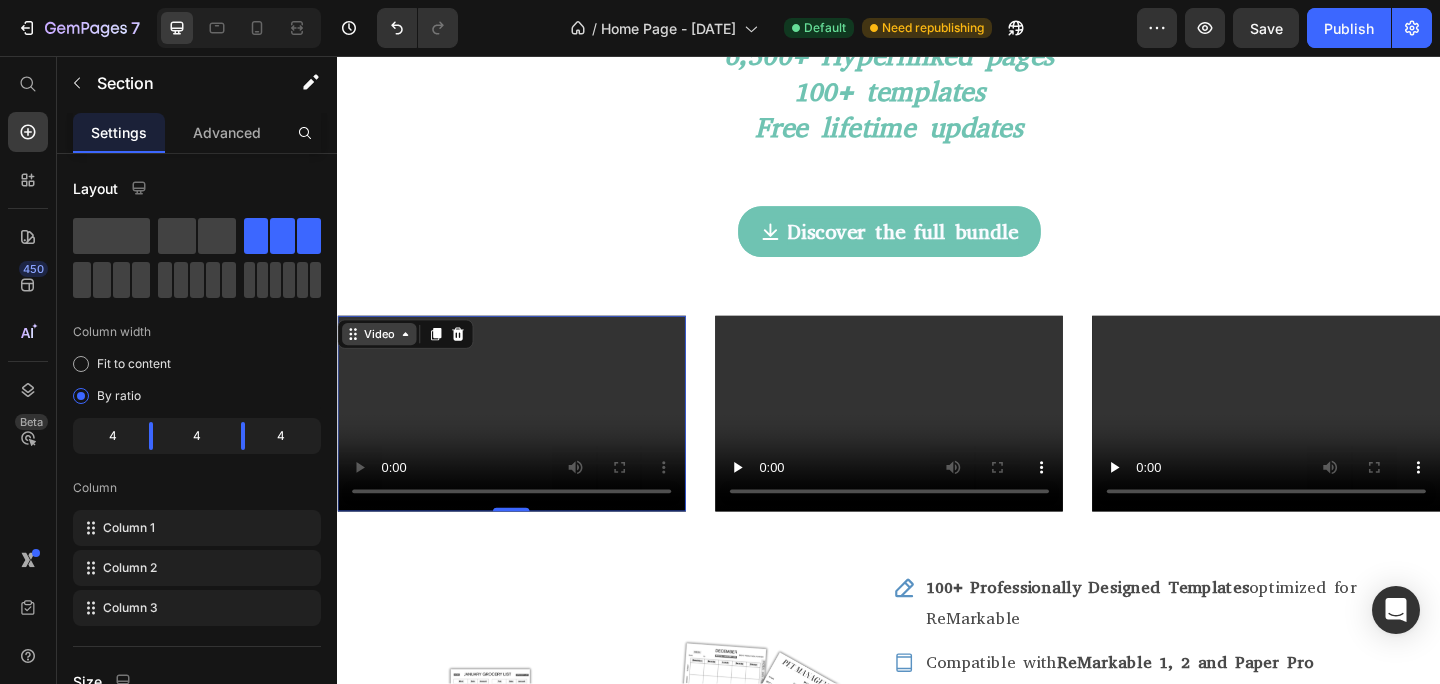 click on "Video" at bounding box center [382, 359] 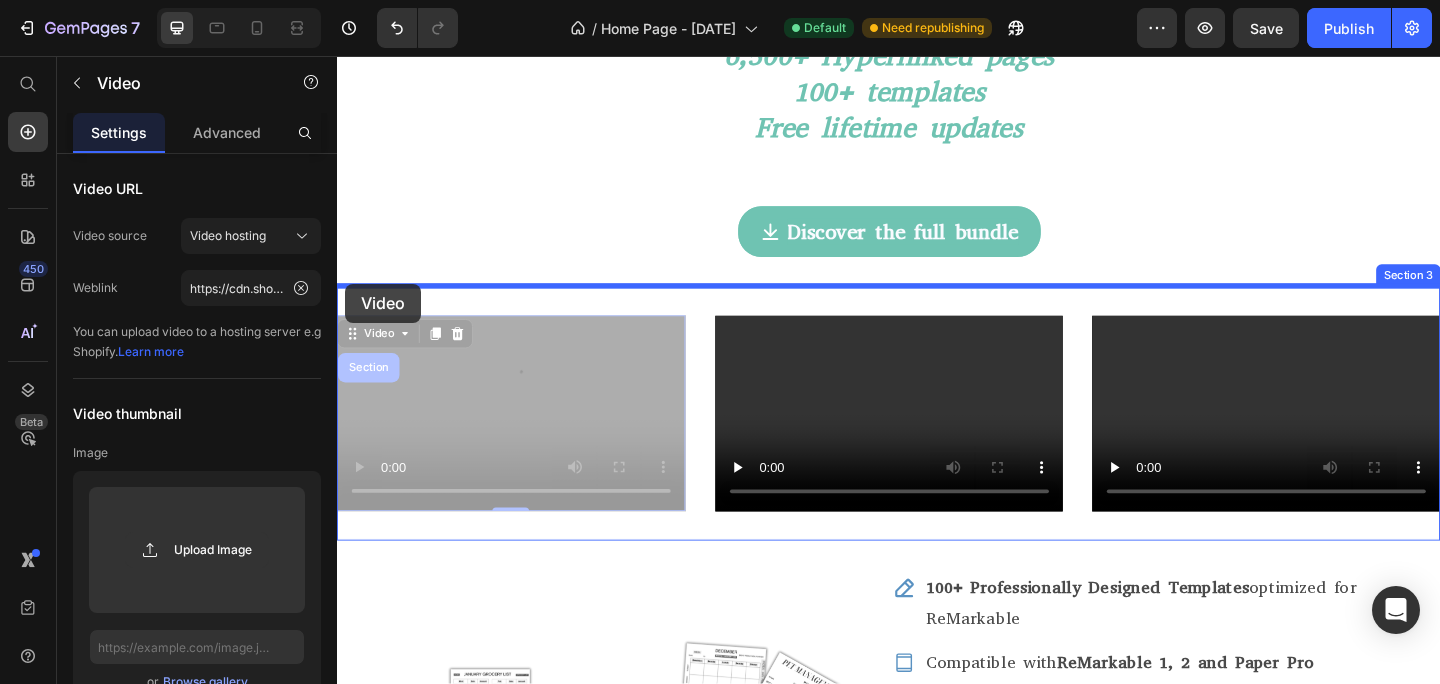 drag, startPoint x: 350, startPoint y: 366, endPoint x: 346, endPoint y: 304, distance: 62.1289 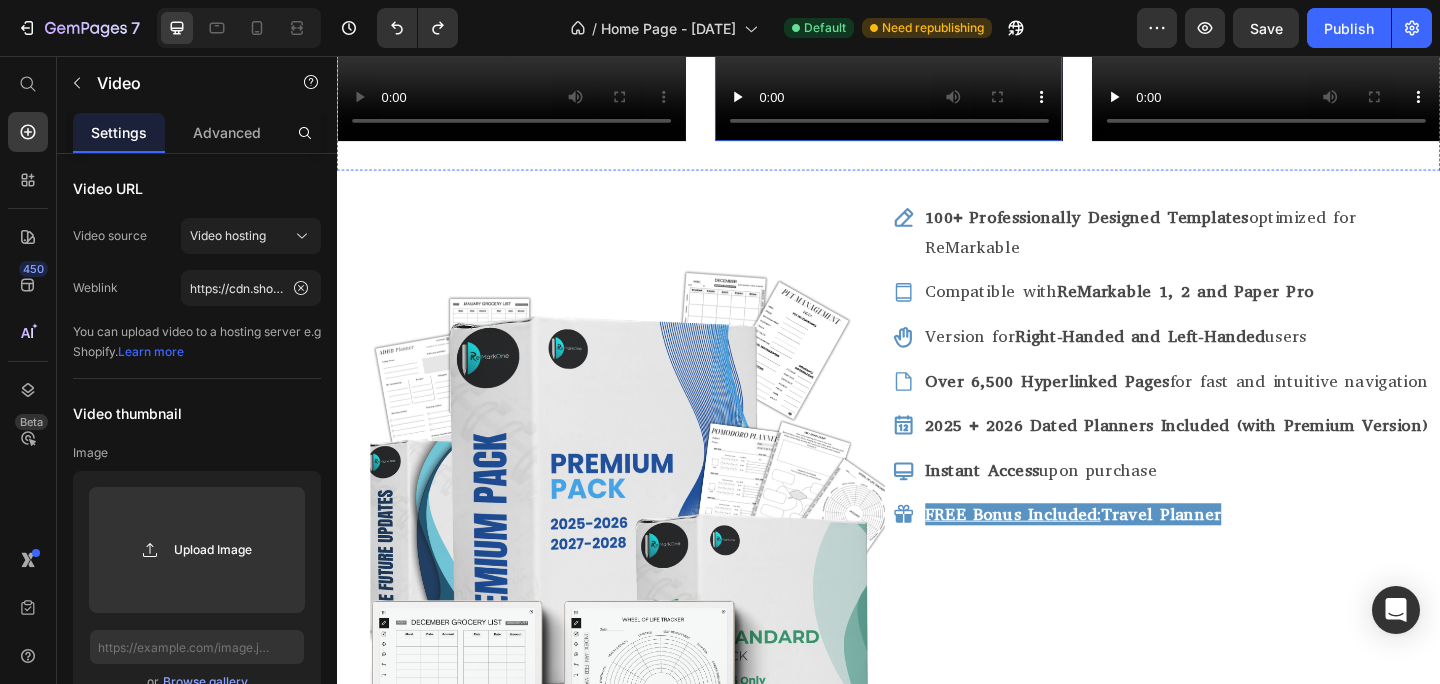 scroll, scrollTop: 656, scrollLeft: 0, axis: vertical 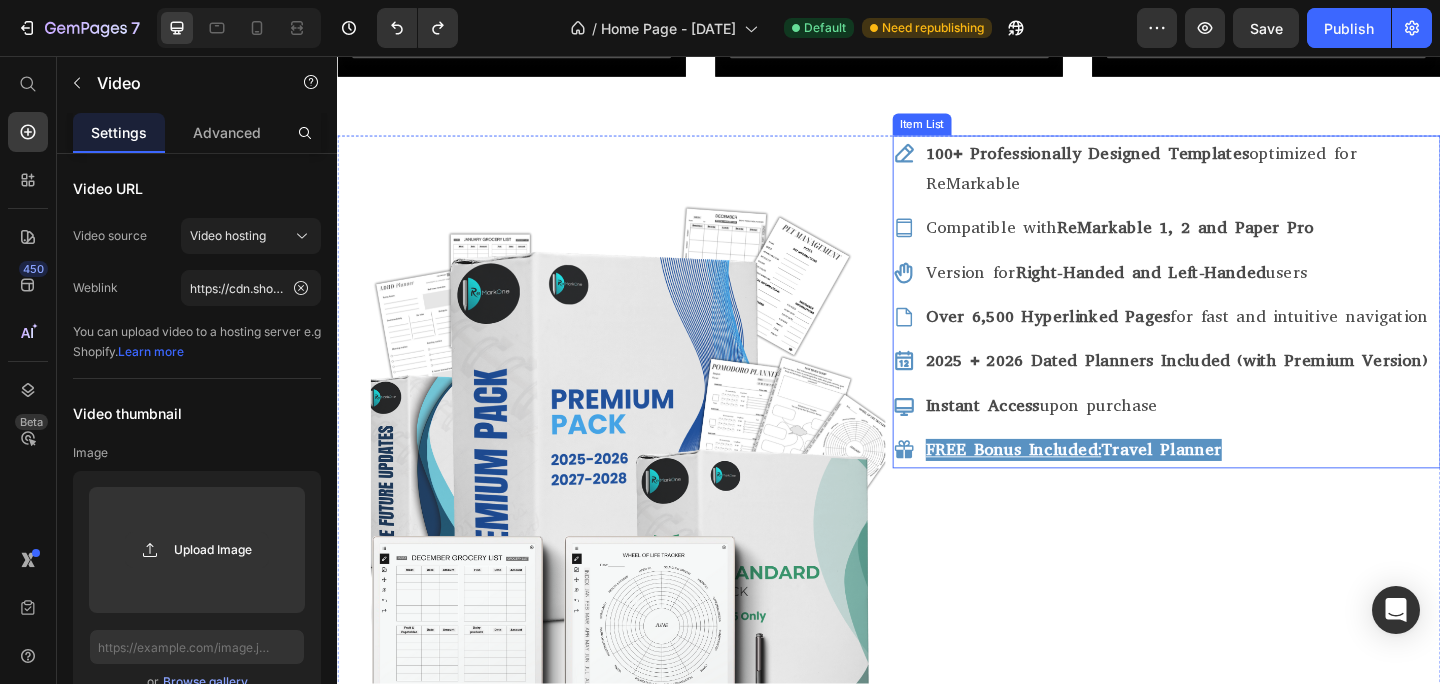 click on "FREE Bonus Included:  Travel Planner" at bounding box center (1255, 485) 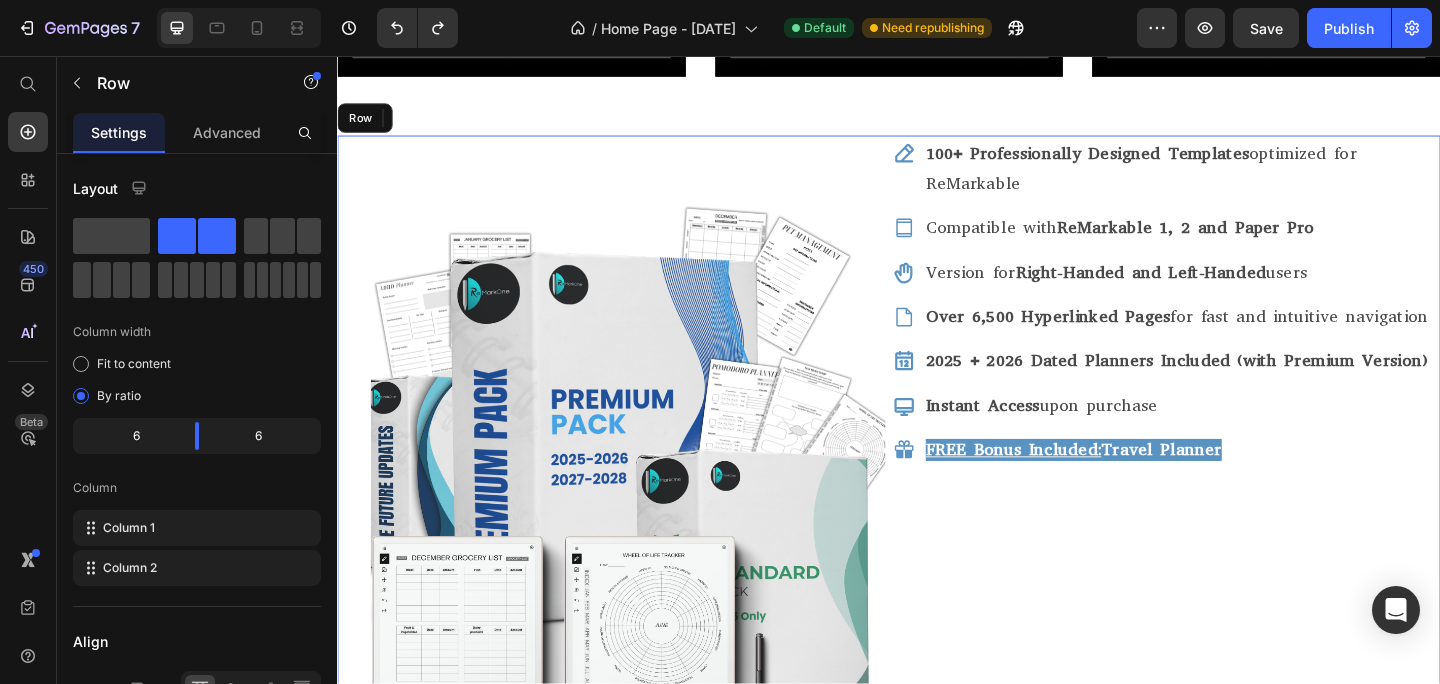 click on "100+ Professionally Designed Templates  optimized for ReMarkable
Compatible with  ReMarkable 1, 2 and Paper Pro
Version for  Right-Handed and Left-Handed  users
Over 6,500 Hyperlinked Pages  for fast and intuitive navigation
2025 + 2026 Dated Planners Included (with Premium Version)
Instant Access  upon purchase
FREE Bonus Included:  Travel Planner  Item List   35" at bounding box center [1239, 515] 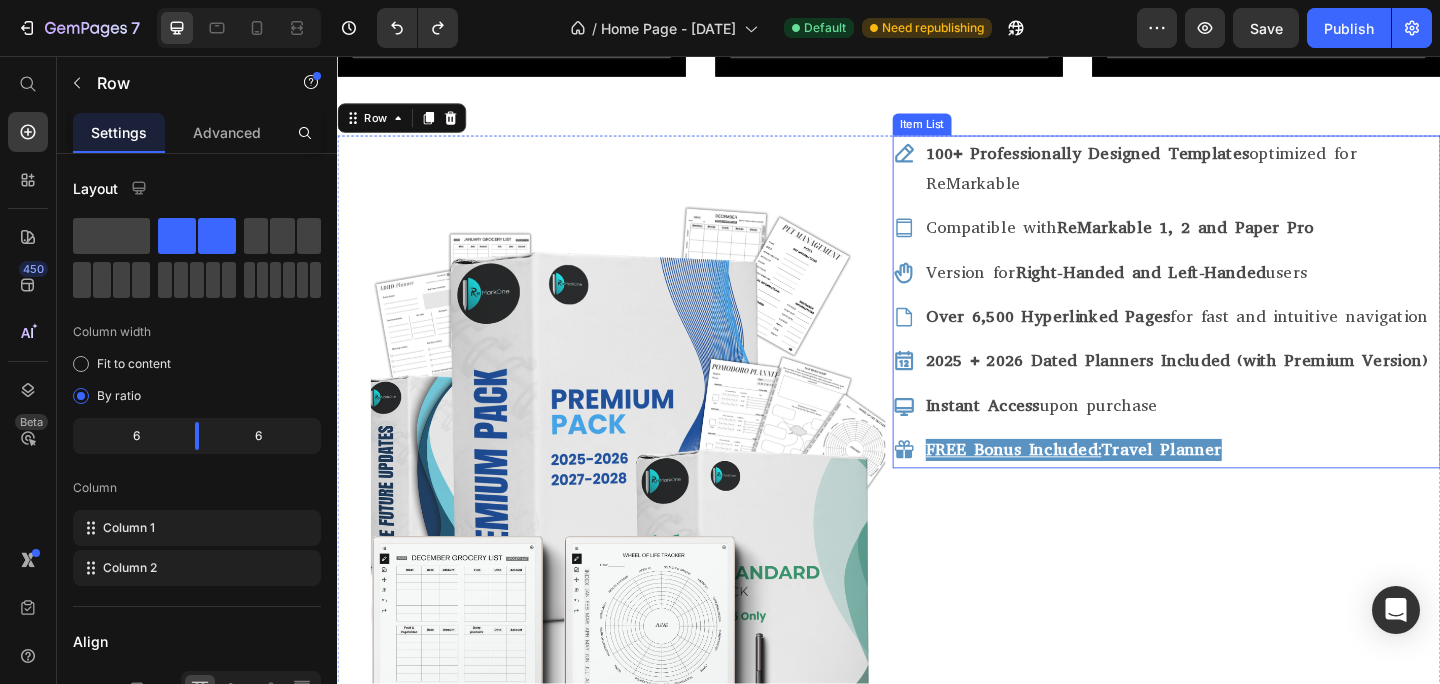 click on "Instant Access  upon purchase" at bounding box center [1255, 437] 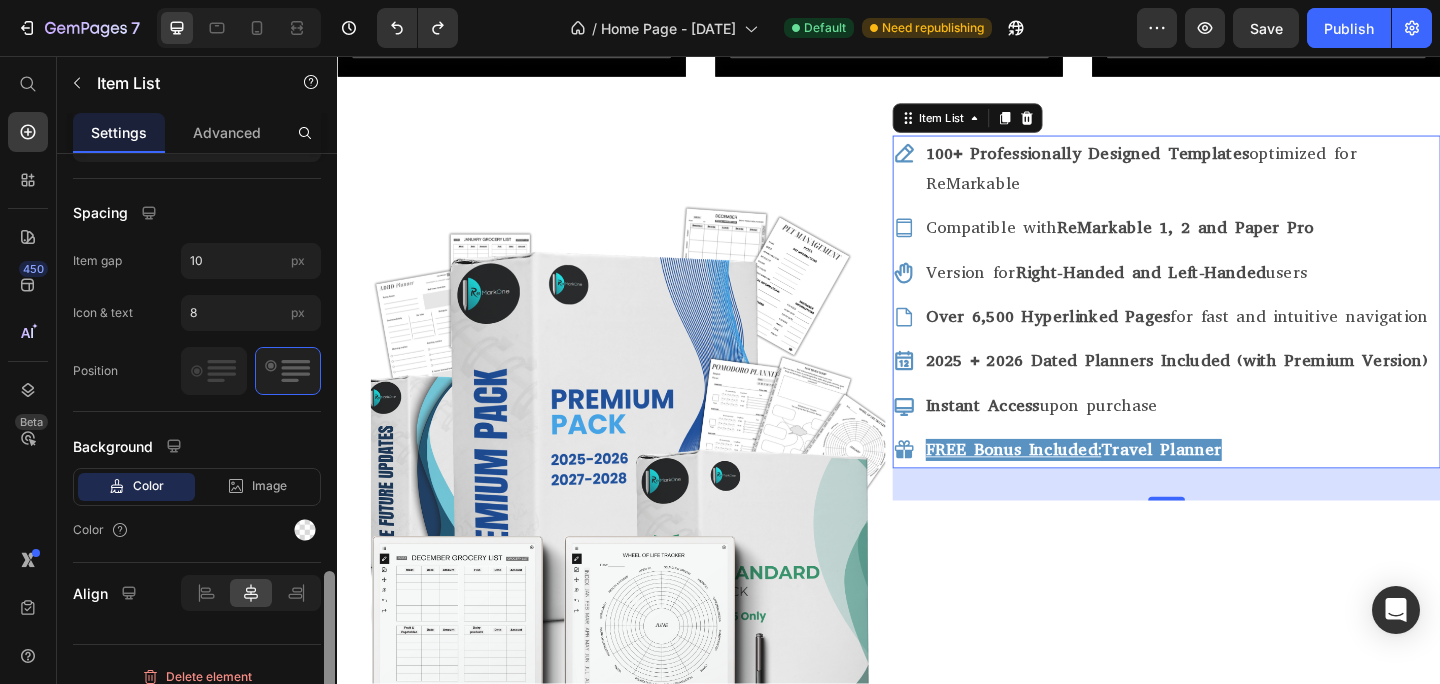 scroll, scrollTop: 1405, scrollLeft: 0, axis: vertical 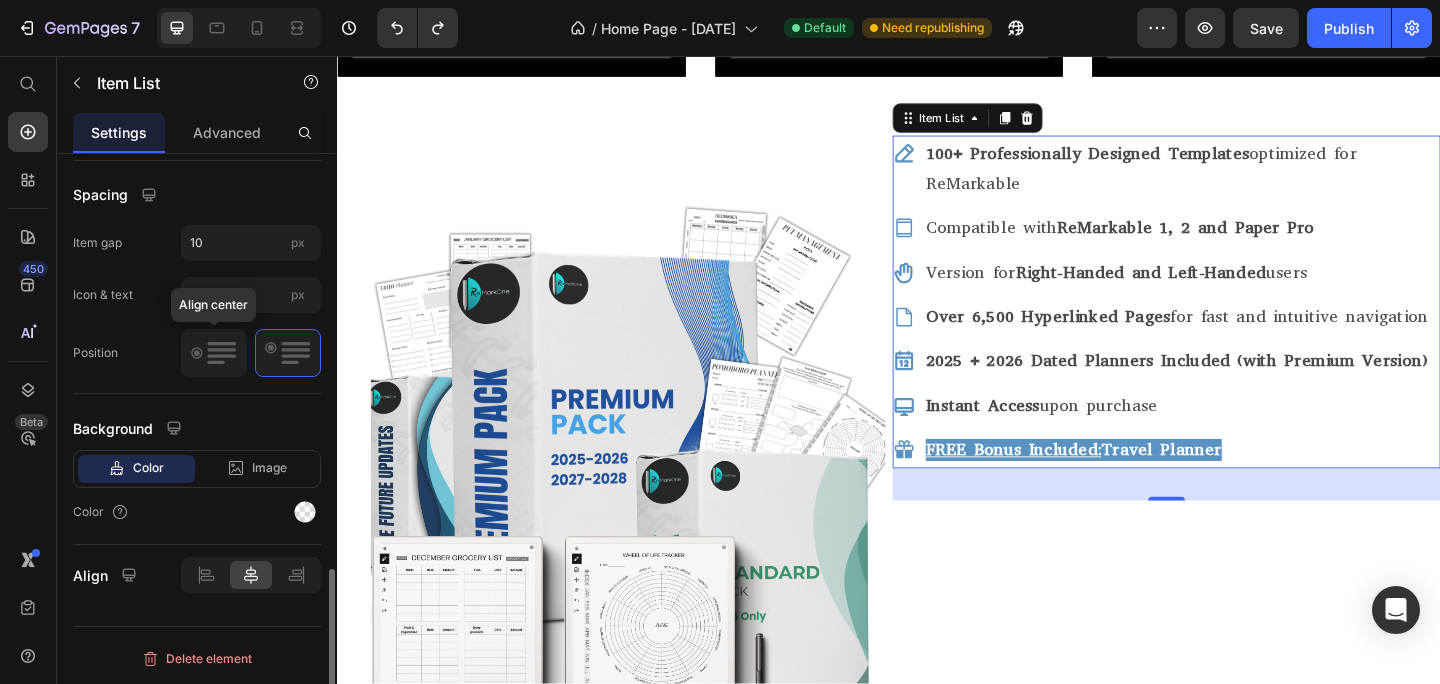 click 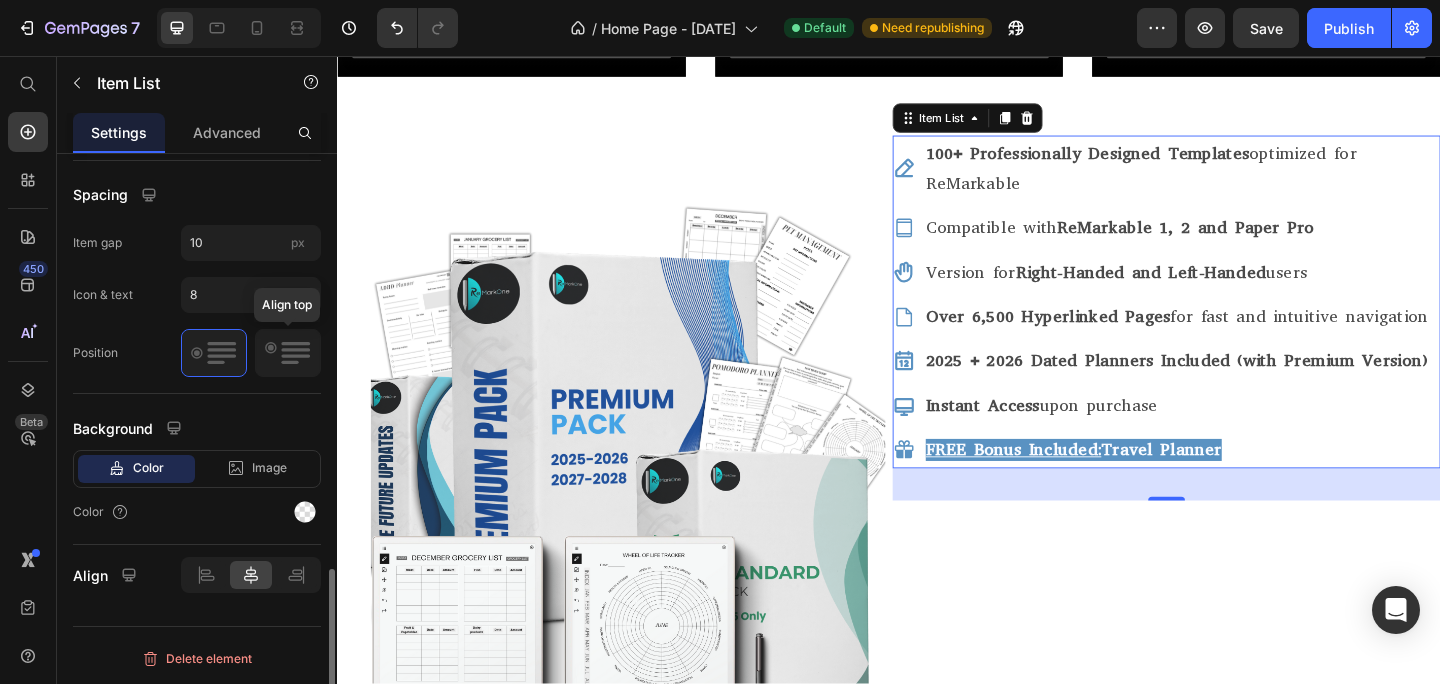 click 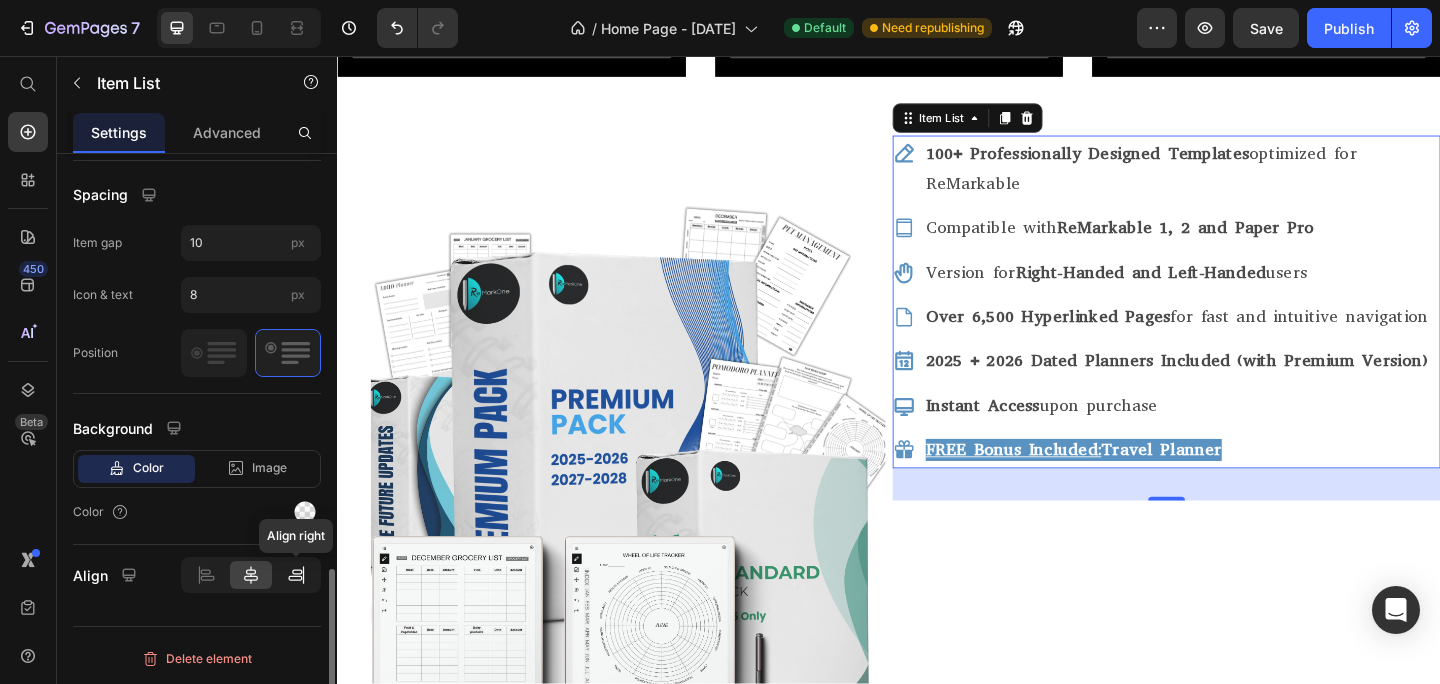 click 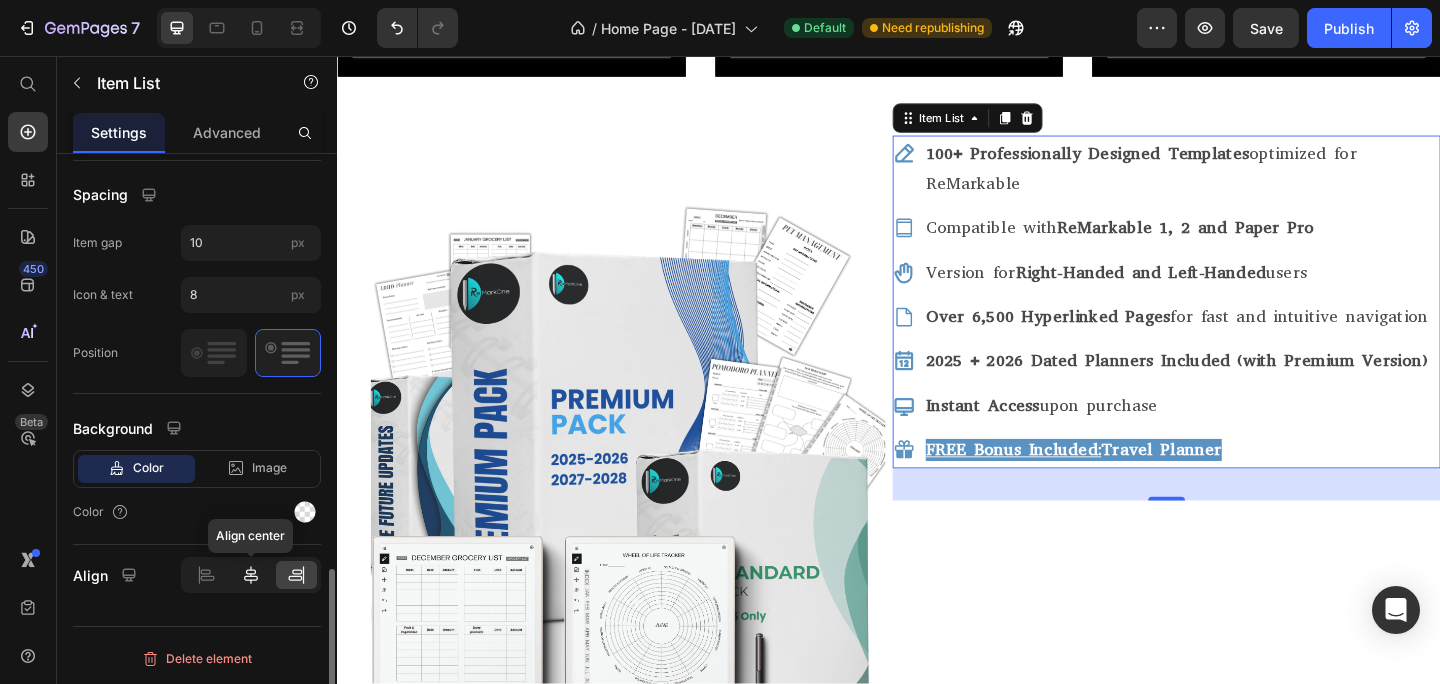 click 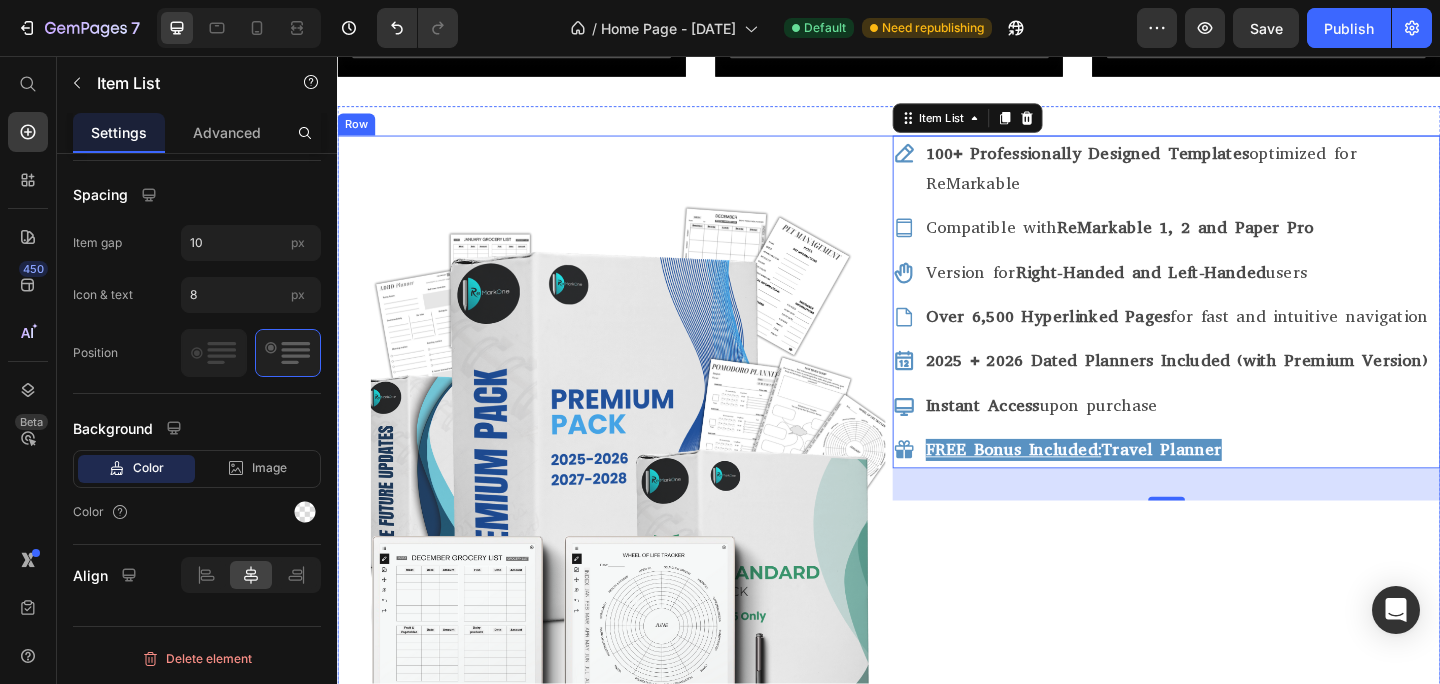 drag, startPoint x: 1463, startPoint y: 485, endPoint x: 1461, endPoint y: 522, distance: 37.054016 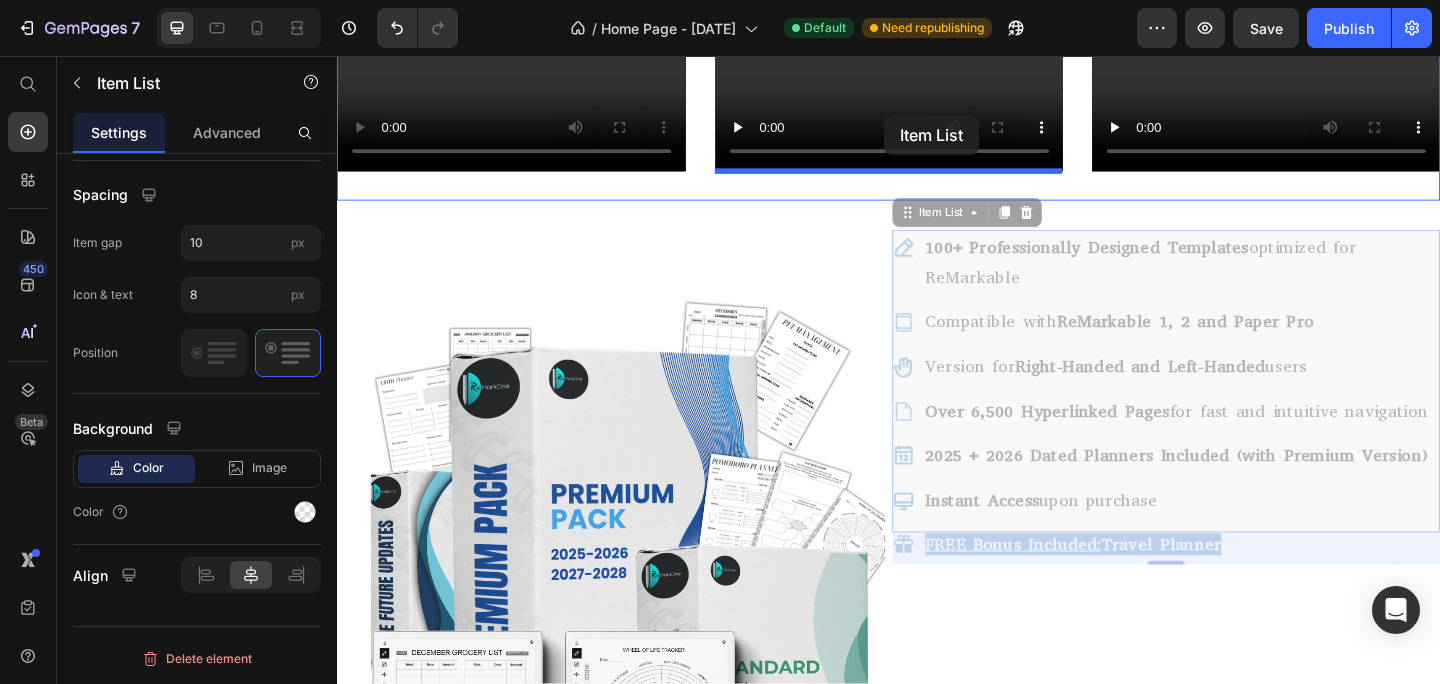 scroll, scrollTop: 506, scrollLeft: 0, axis: vertical 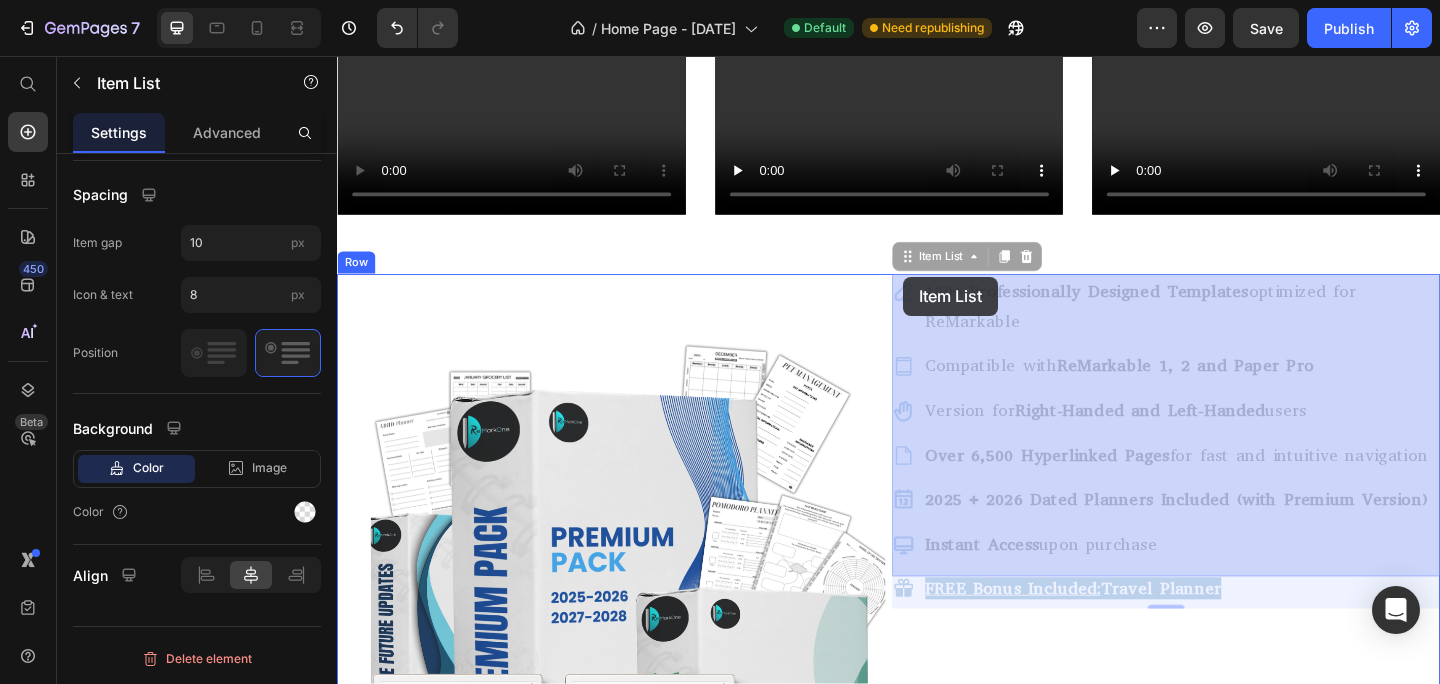 drag, startPoint x: 953, startPoint y: 130, endPoint x: 953, endPoint y: 296, distance: 166 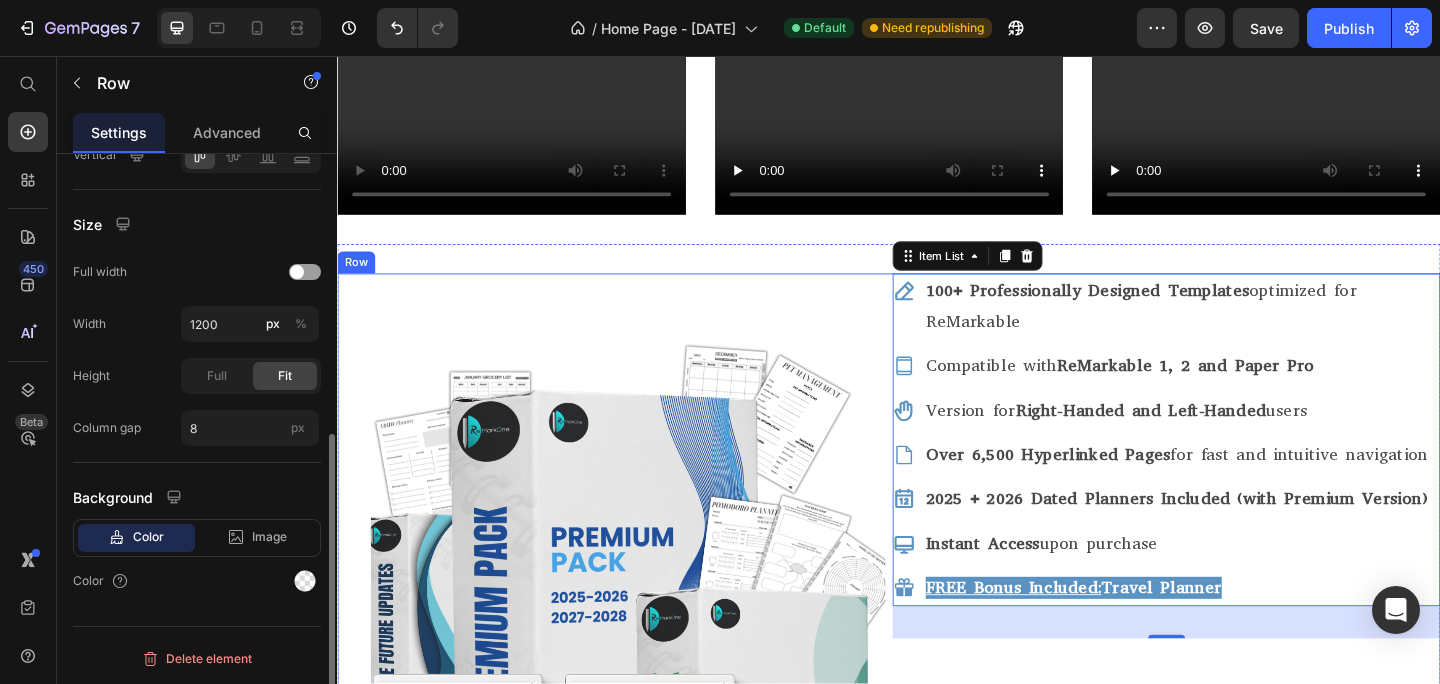 click on "100+ Professionally Designed Templates  optimized for ReMarkable
Compatible with  ReMarkable 1, 2 and Paper Pro
Version for  Right-Handed and Left-Handed  users
Over 6,500 Hyperlinked Pages  for fast and intuitive navigation
2025 + 2026 Dated Planners Included (with Premium Version)
Instant Access  upon purchase
FREE Bonus Included:  Travel Planner  Item List   35" at bounding box center (1239, 665) 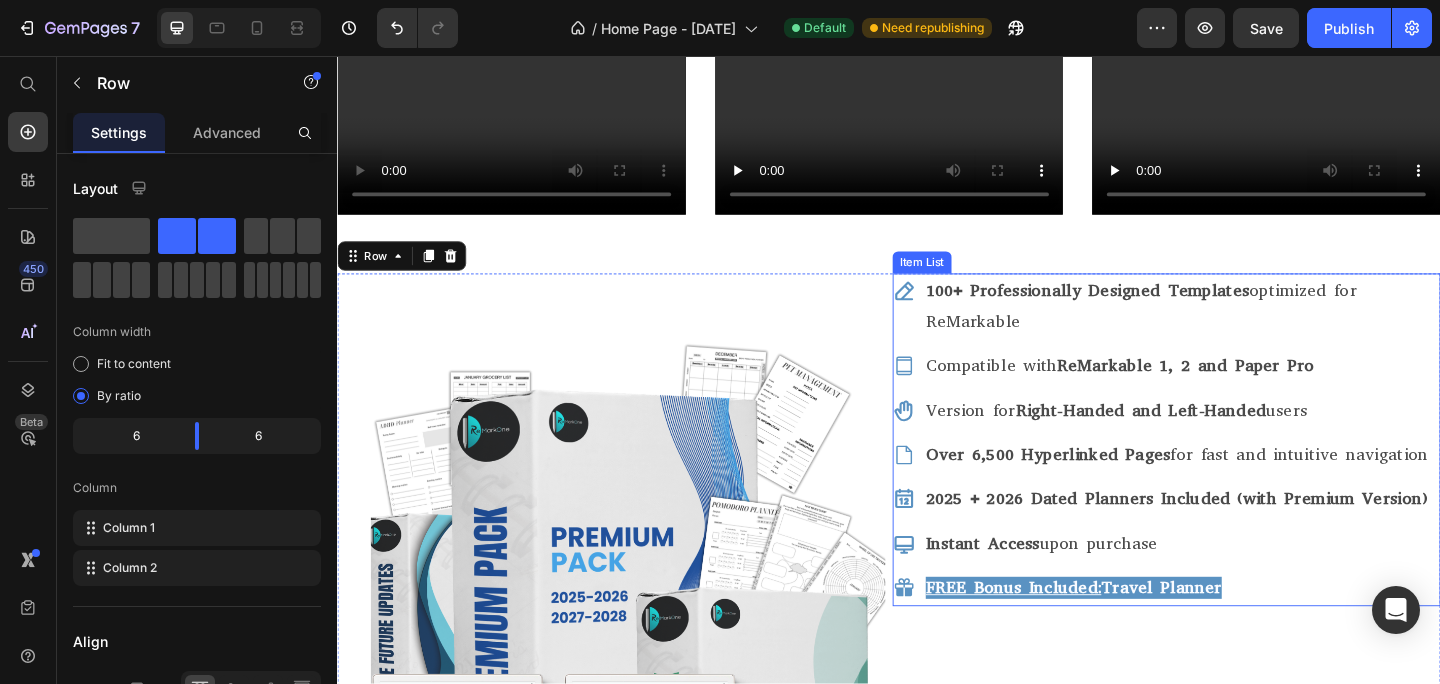 click 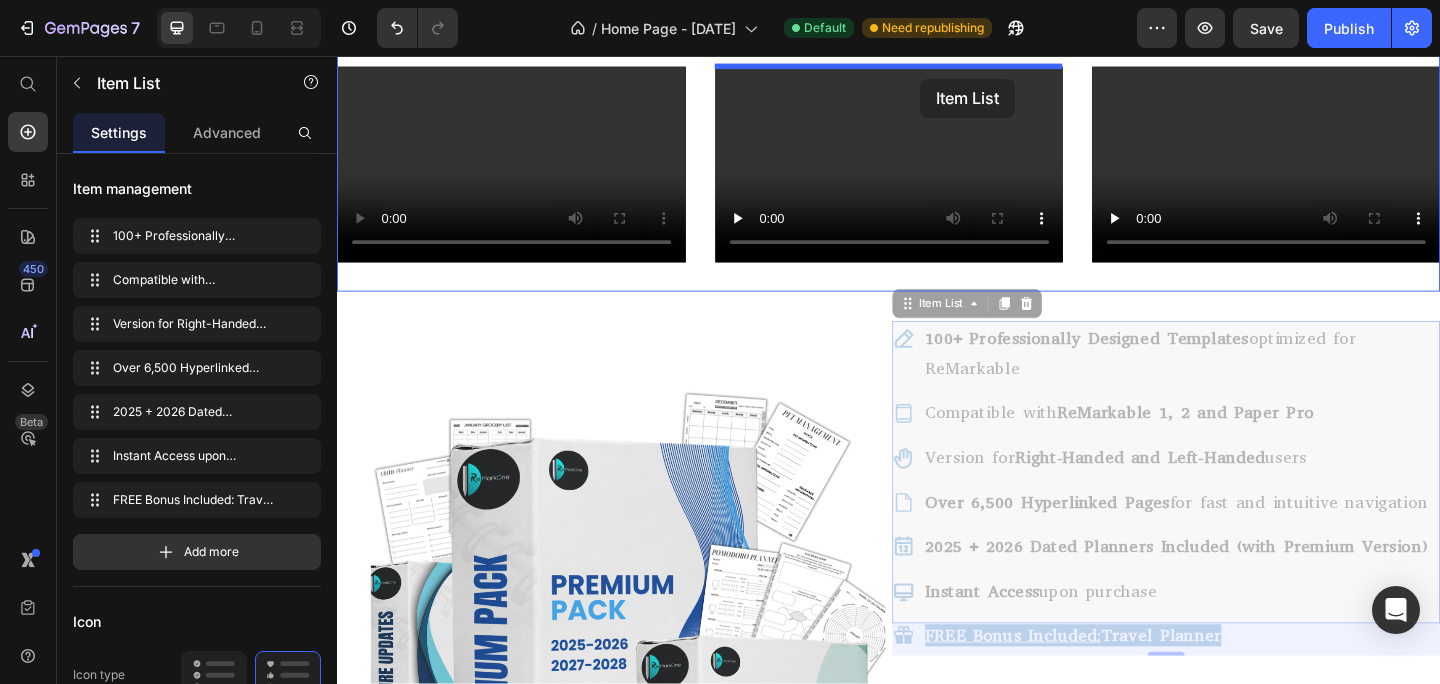 scroll, scrollTop: 364, scrollLeft: 0, axis: vertical 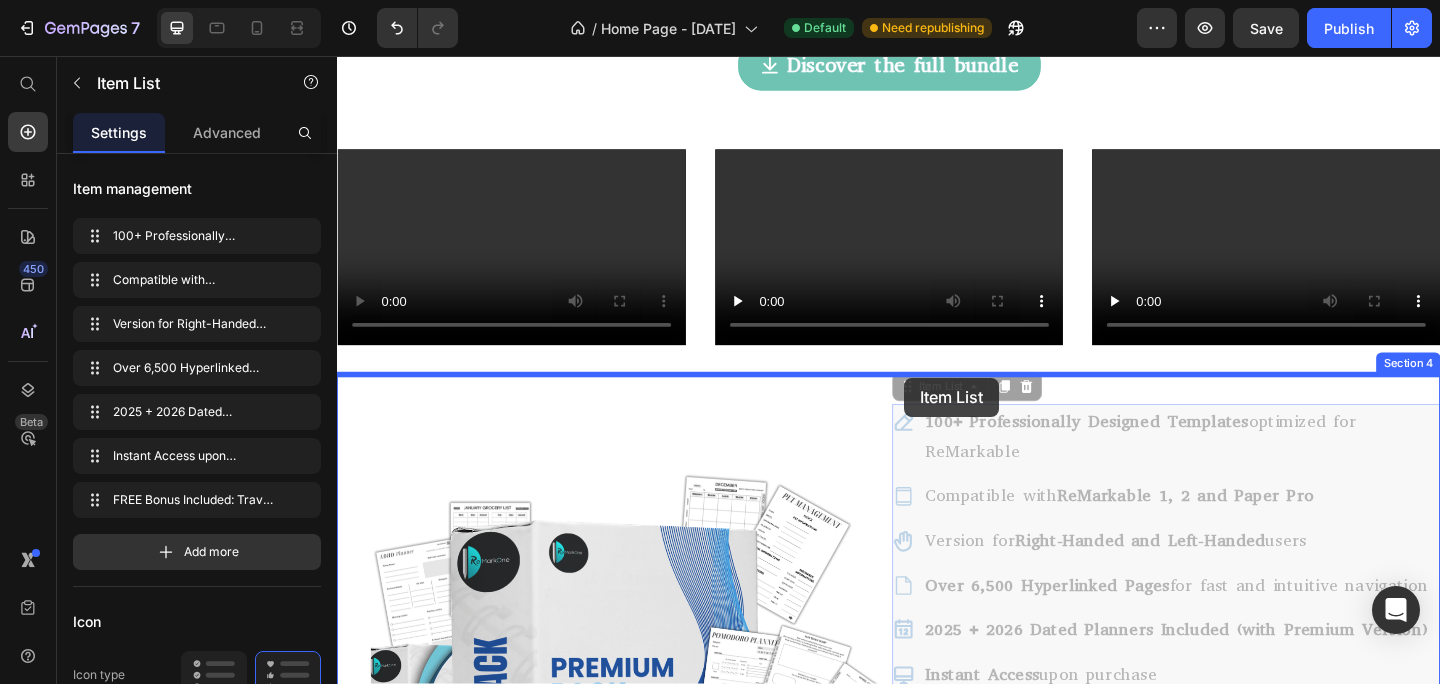 drag, startPoint x: 956, startPoint y: 283, endPoint x: 954, endPoint y: 406, distance: 123.01626 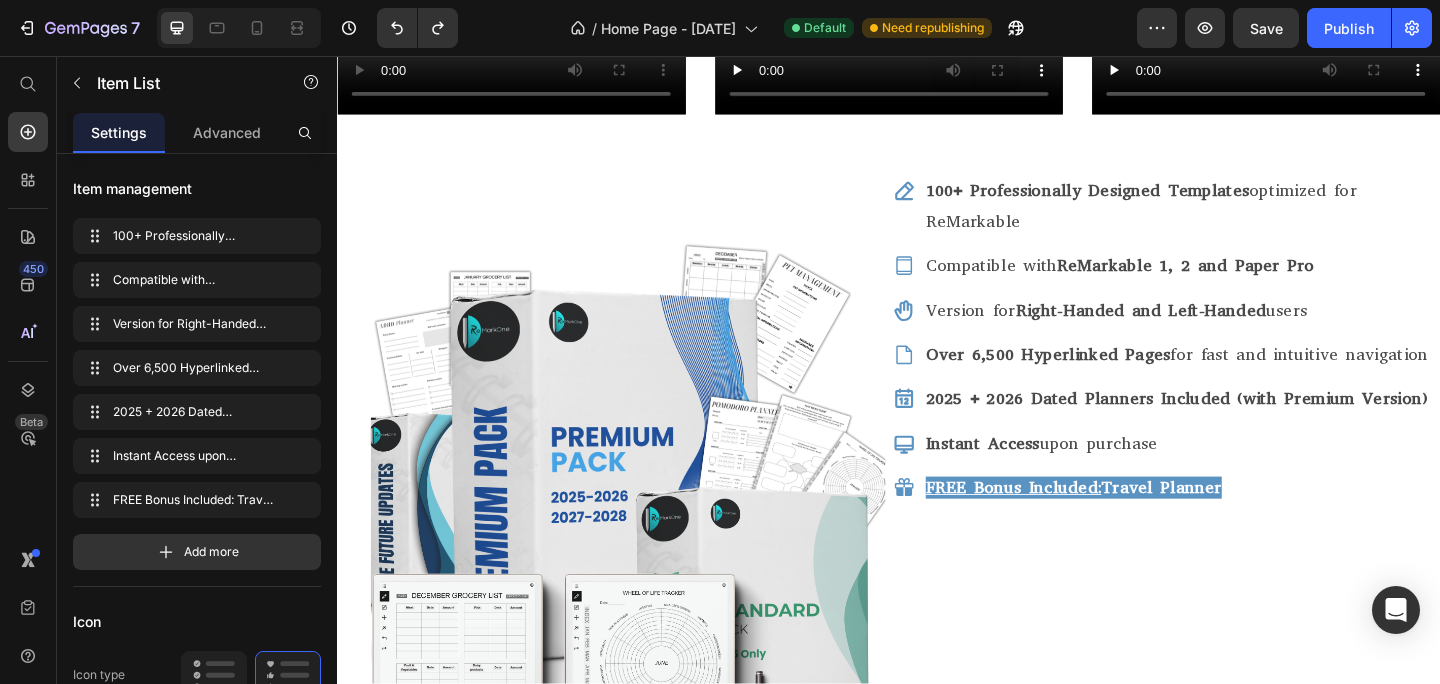 scroll, scrollTop: 543, scrollLeft: 0, axis: vertical 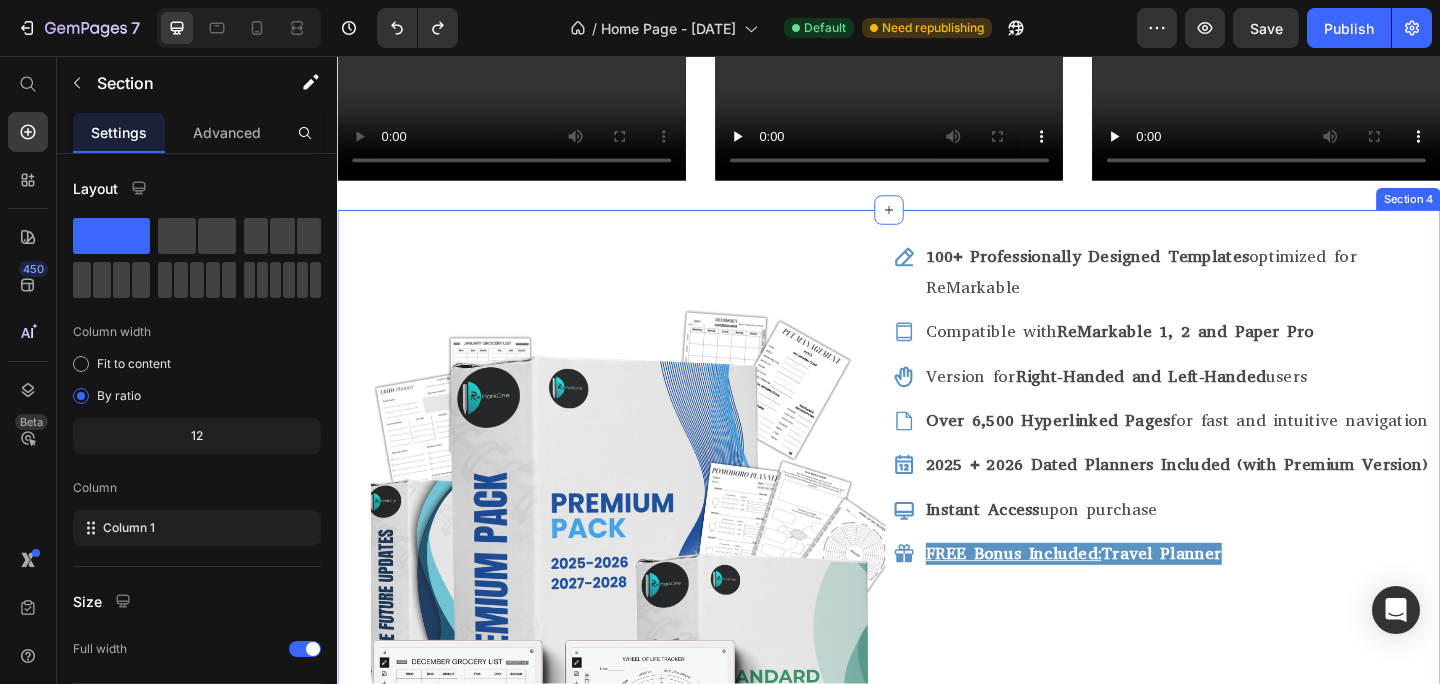 click on "Image
100+ Professionally Designed Templates  optimized for ReMarkable
Compatible with  ReMarkable 1, 2 and Paper Pro
Version for  Right-Handed and Left-Handed  users
Over 6,500 Hyperlinked Pages  for fast and intuitive navigation
2025 + 2026 Dated Planners Included (with Premium Version)
Instant Access  upon purchase
FREE Bonus Included:  Travel Planner  Item List Row Section 4" at bounding box center (937, 641) 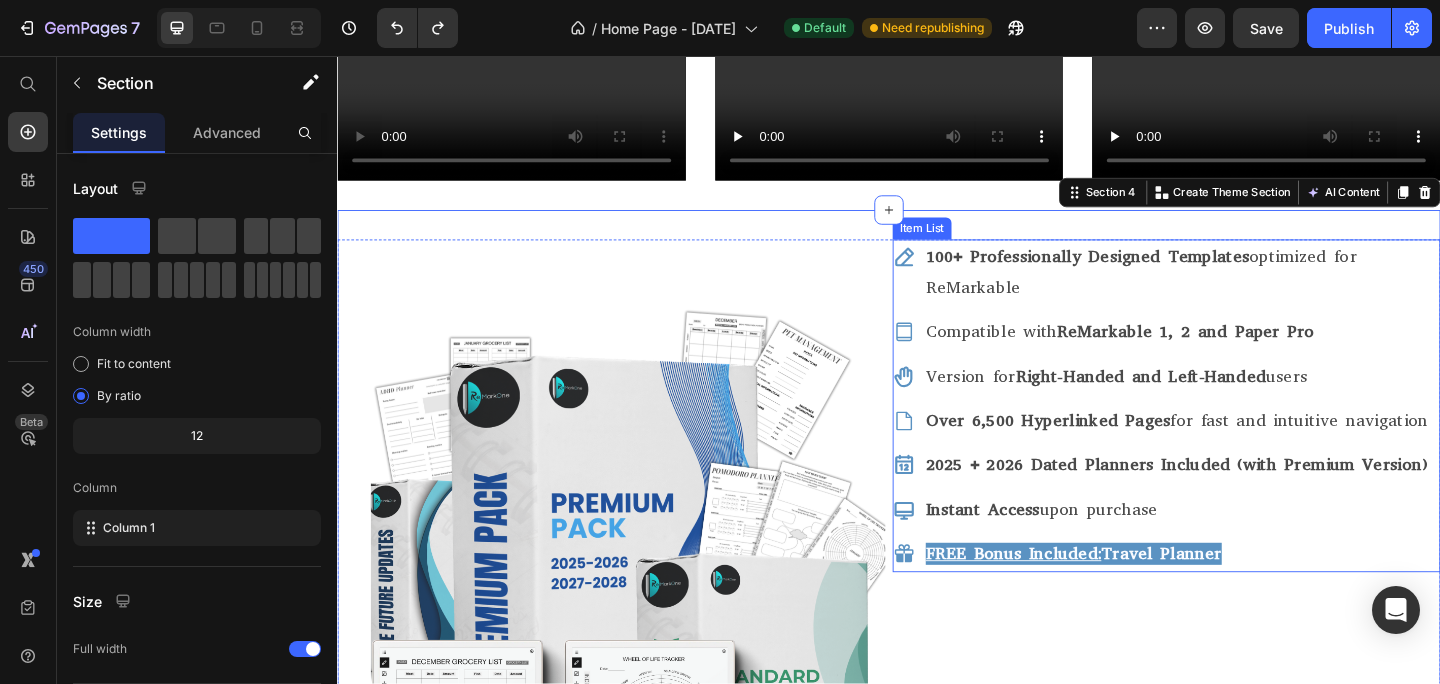 click 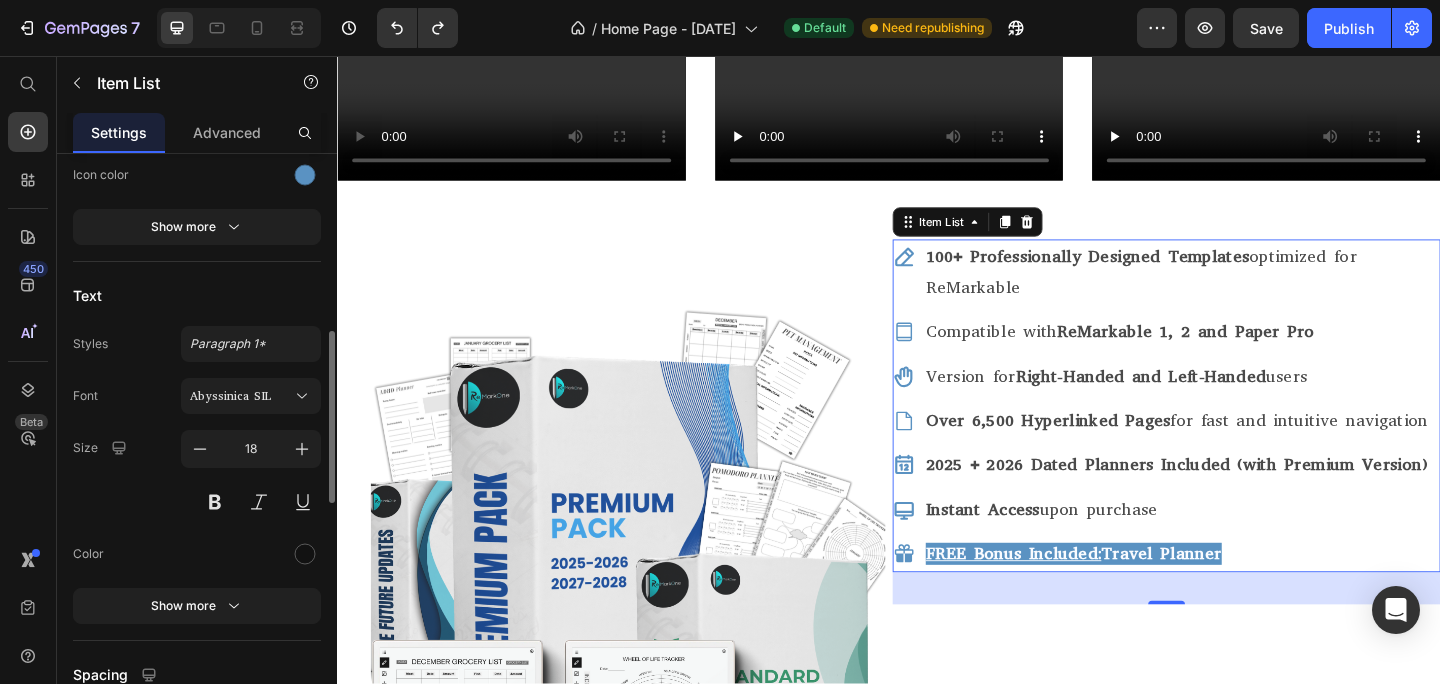 scroll, scrollTop: 790, scrollLeft: 0, axis: vertical 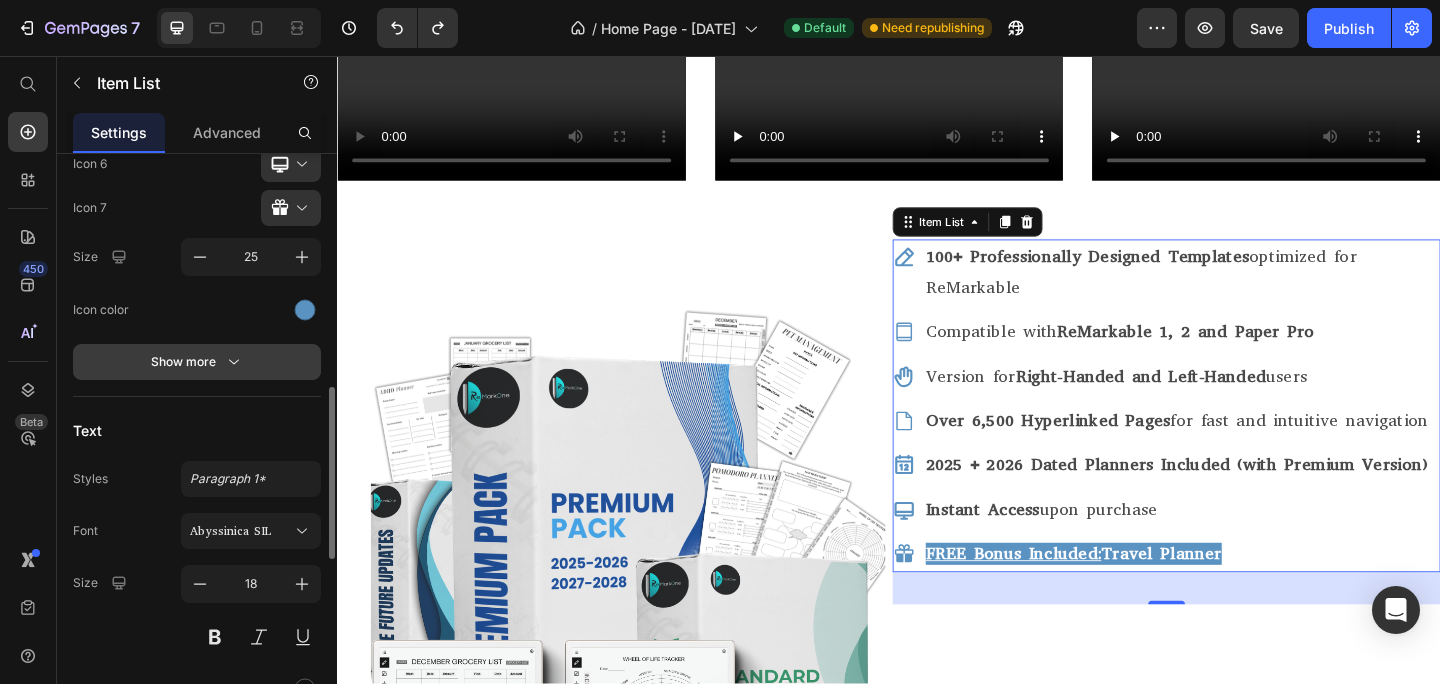 click on "Show more" at bounding box center (197, 362) 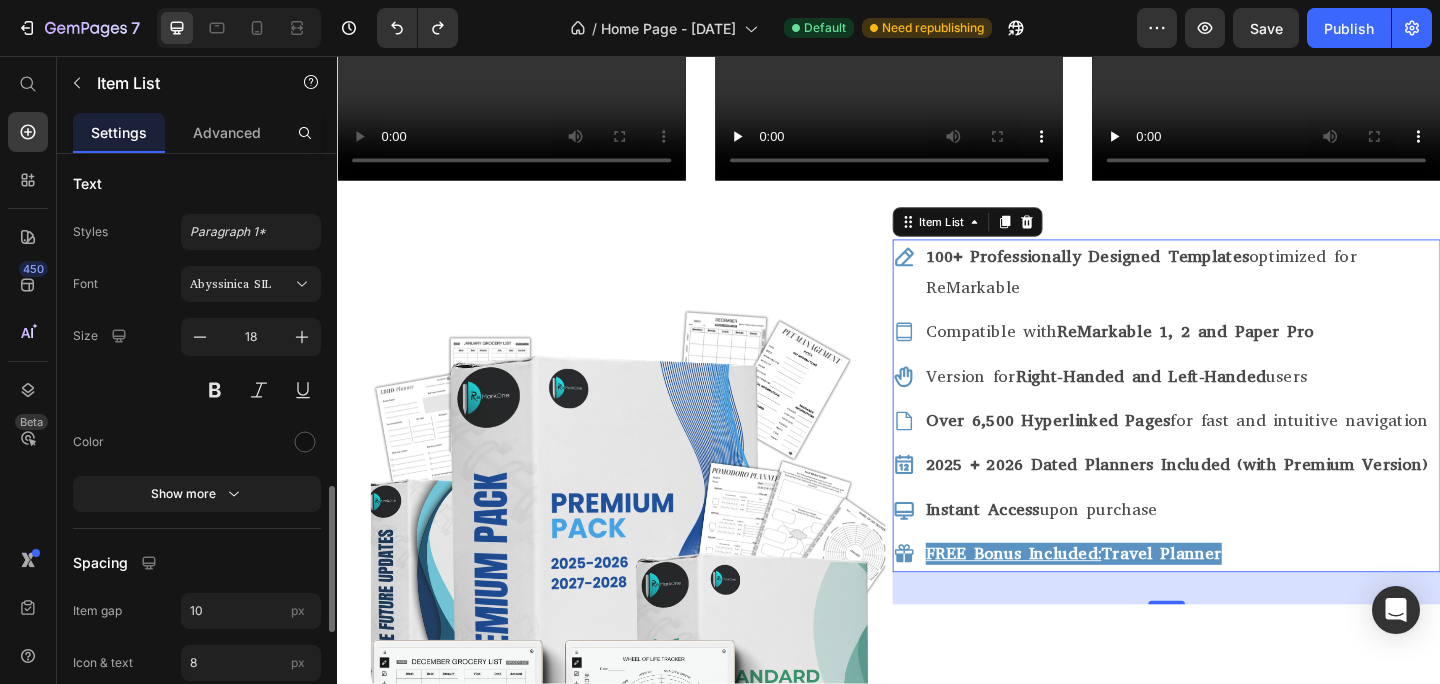 scroll, scrollTop: 1408, scrollLeft: 0, axis: vertical 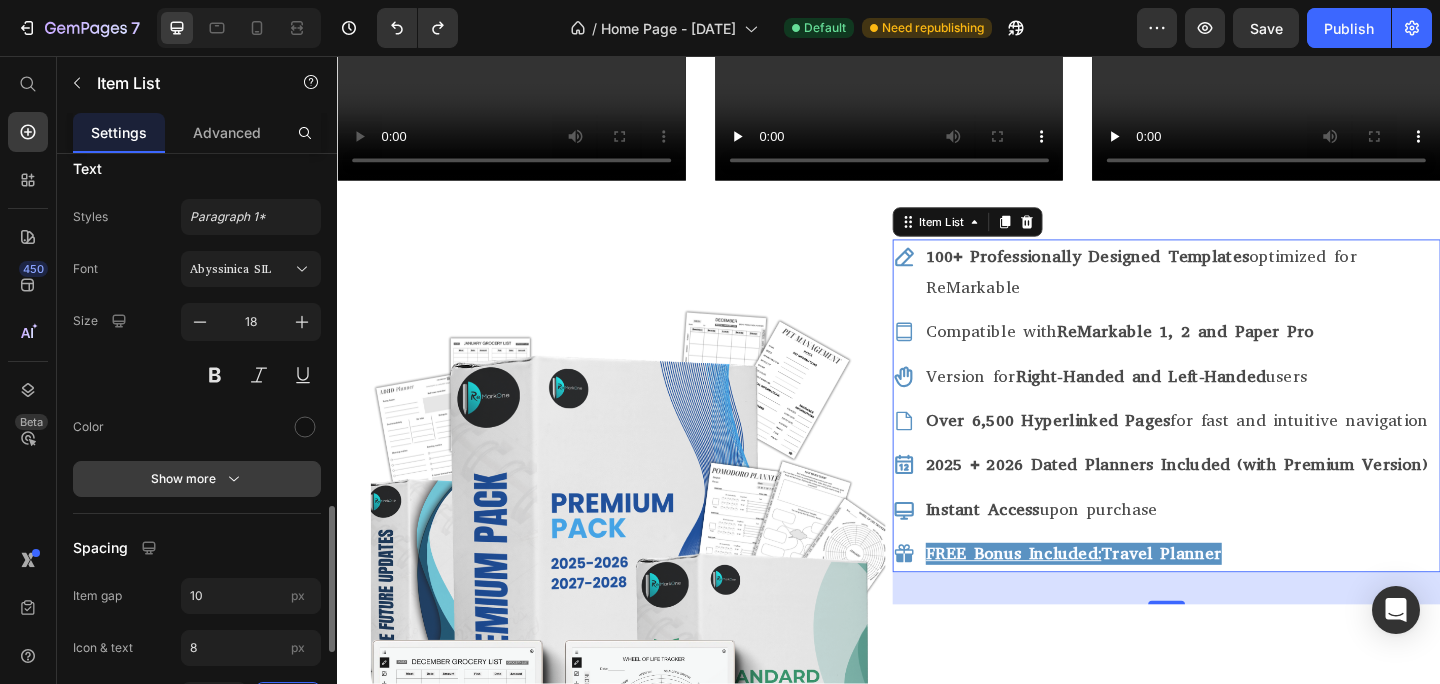 click 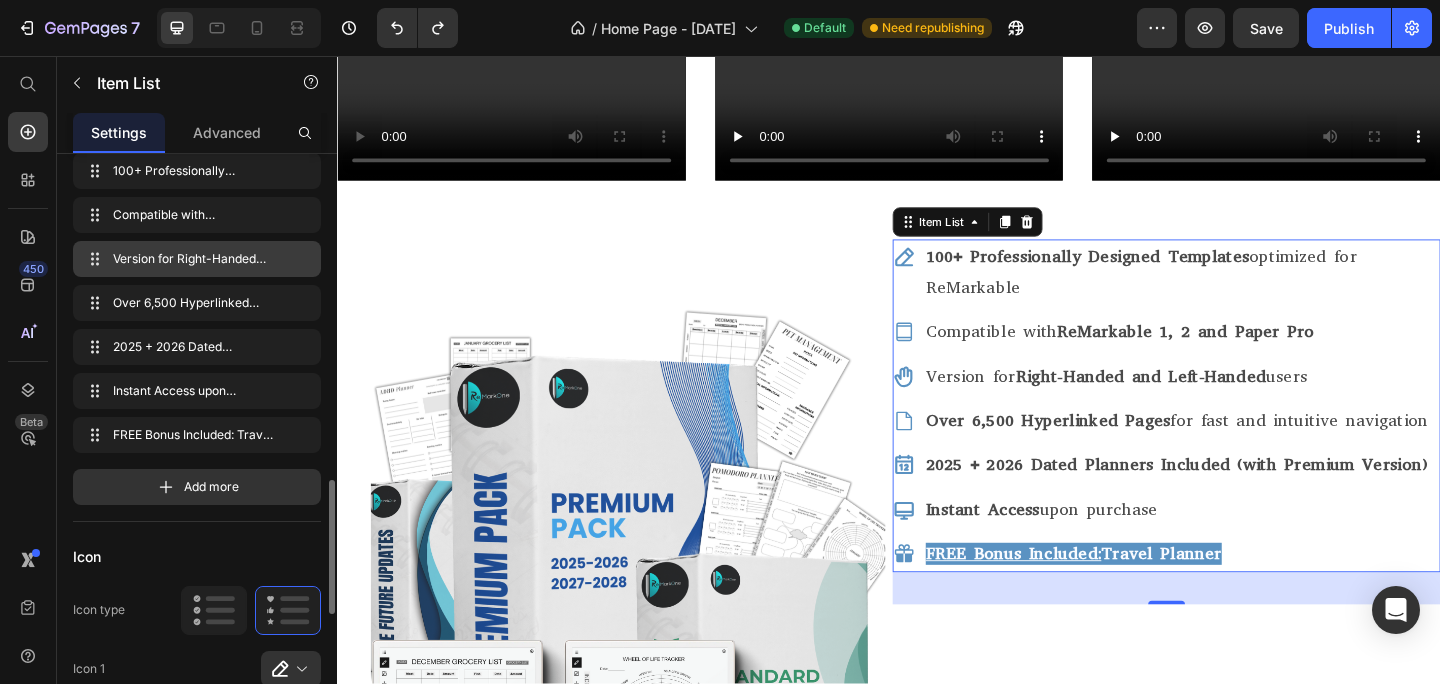 scroll, scrollTop: 4, scrollLeft: 0, axis: vertical 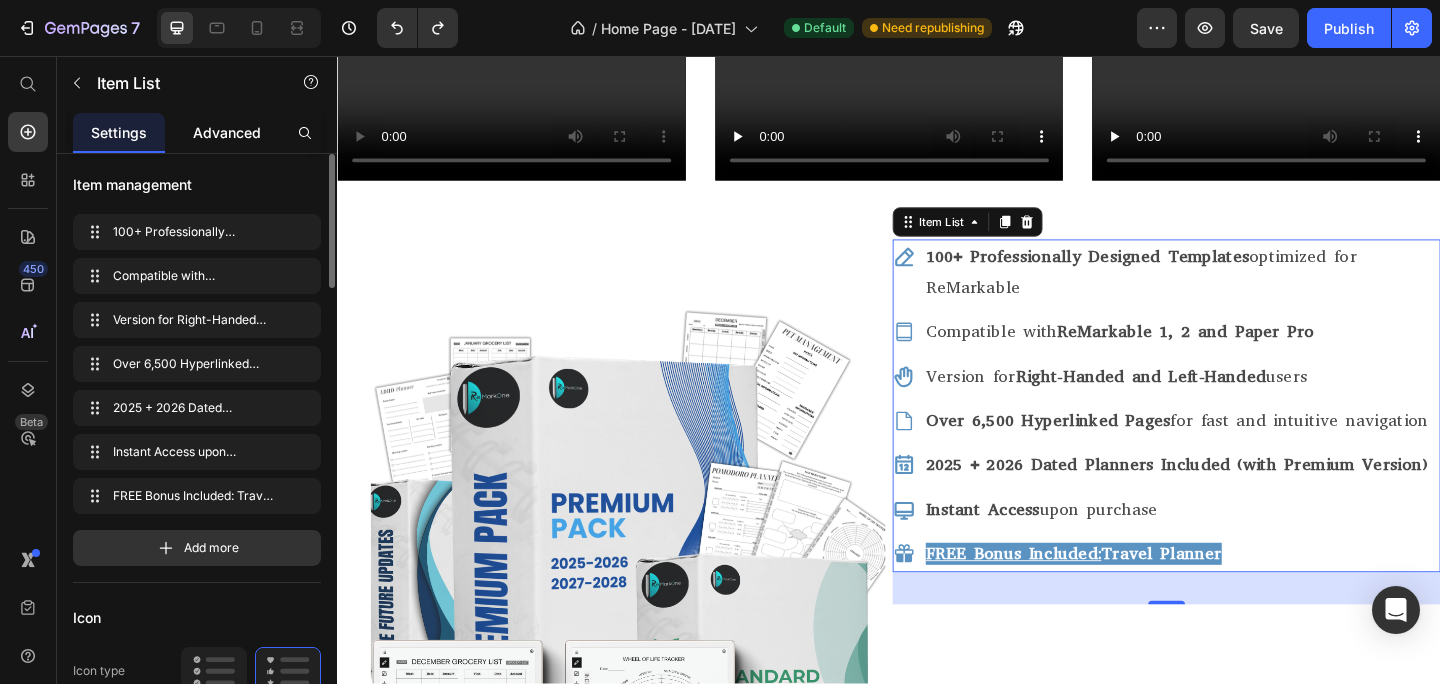 click on "Advanced" at bounding box center (227, 132) 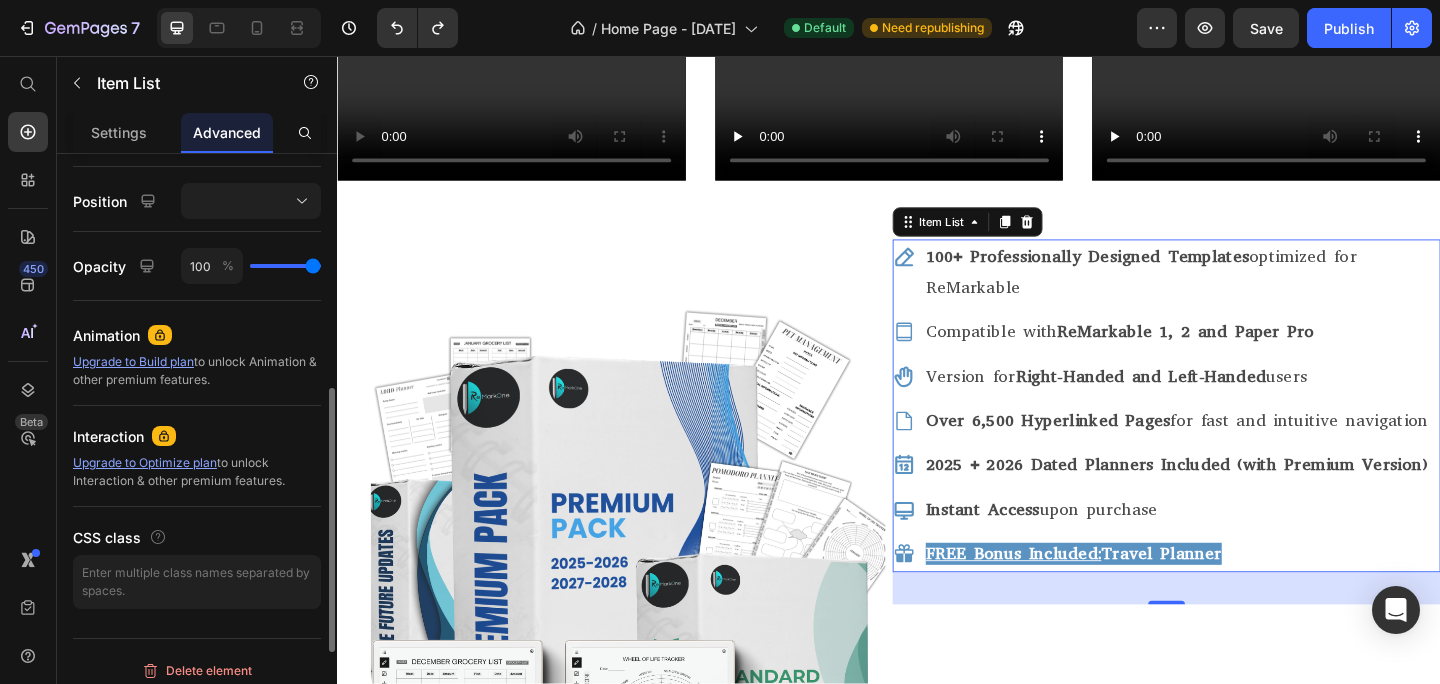 scroll, scrollTop: 718, scrollLeft: 0, axis: vertical 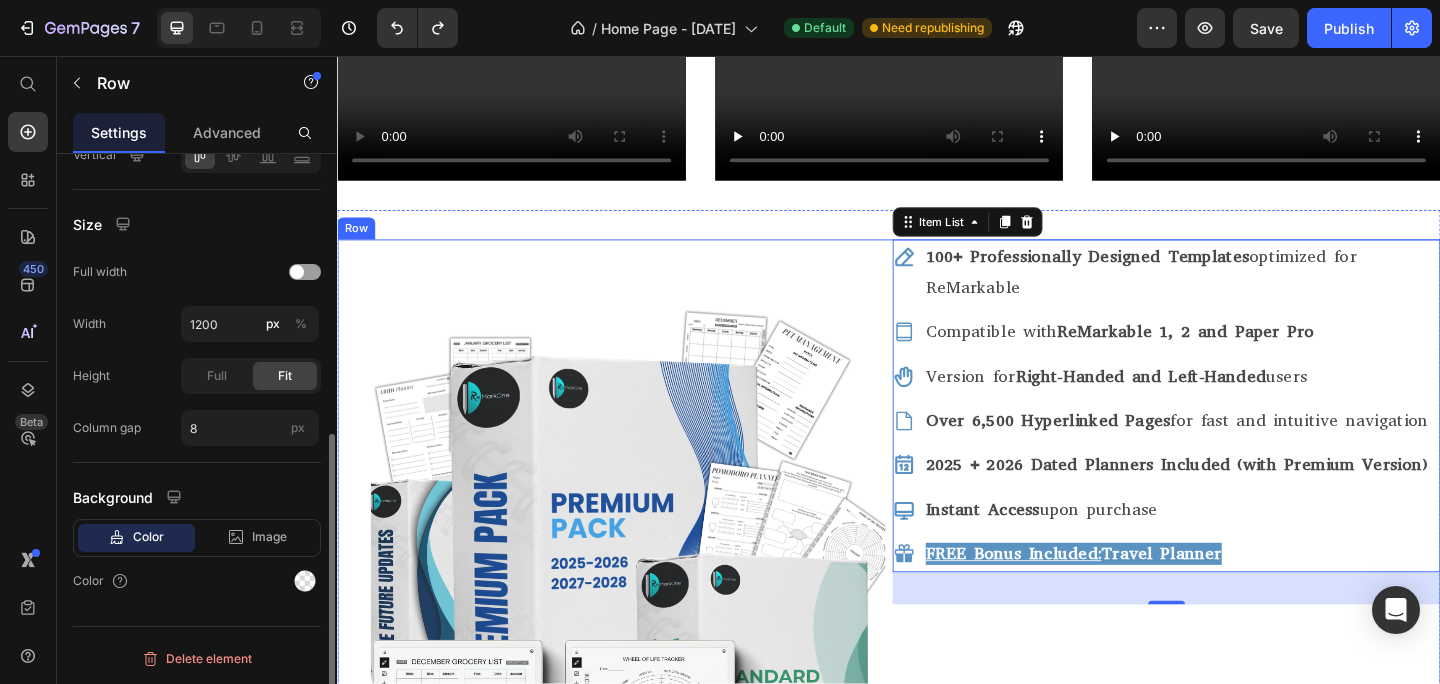 click on "100+ Professionally Designed Templates  optimized for ReMarkable
Compatible with  ReMarkable 1, 2 and Paper Pro
Version for  Right-Handed and Left-Handed  users
Over 6,500 Hyperlinked Pages  for fast and intuitive navigation
2025 + 2026 Dated Planners Included (with Premium Version)
Instant Access  upon purchase
FREE Bonus Included:  Travel Planner  Item List   35" at bounding box center (1239, 628) 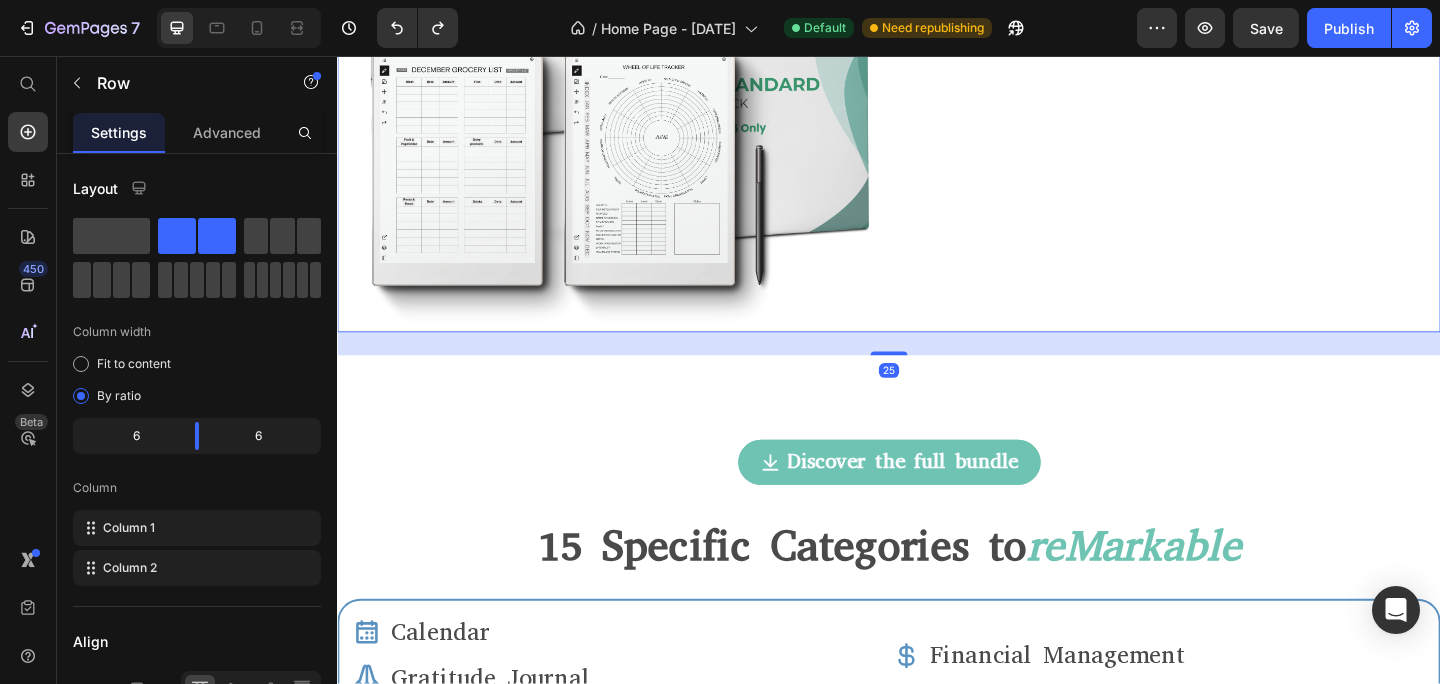 scroll, scrollTop: 1275, scrollLeft: 0, axis: vertical 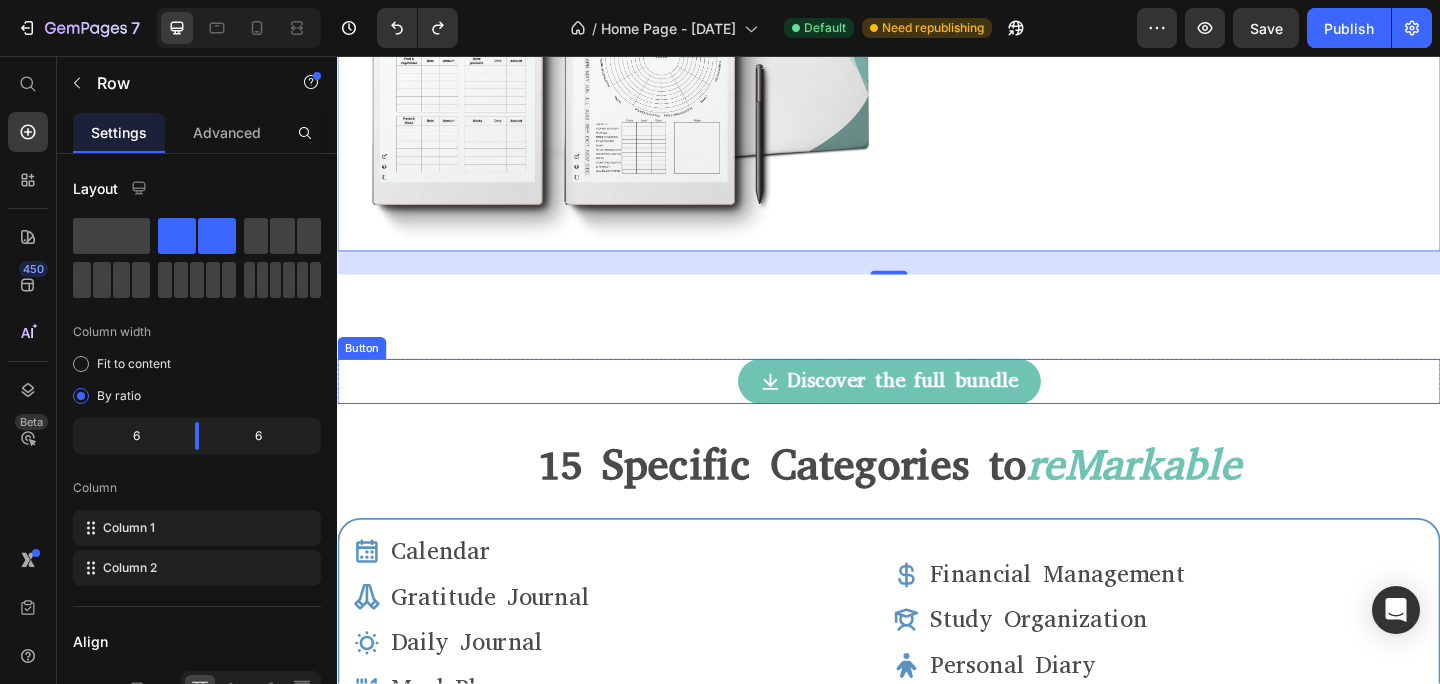 click on "Discover the full bundle Button" at bounding box center [937, 410] 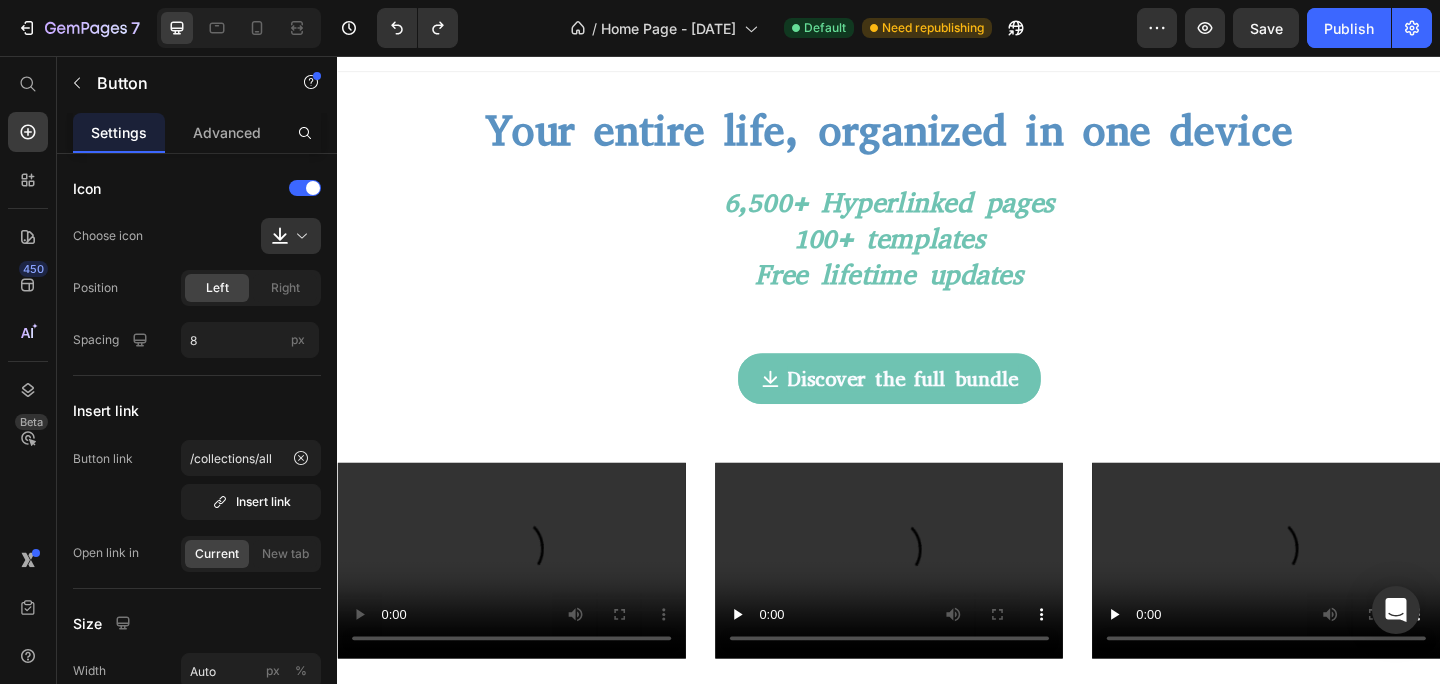scroll, scrollTop: 27, scrollLeft: 0, axis: vertical 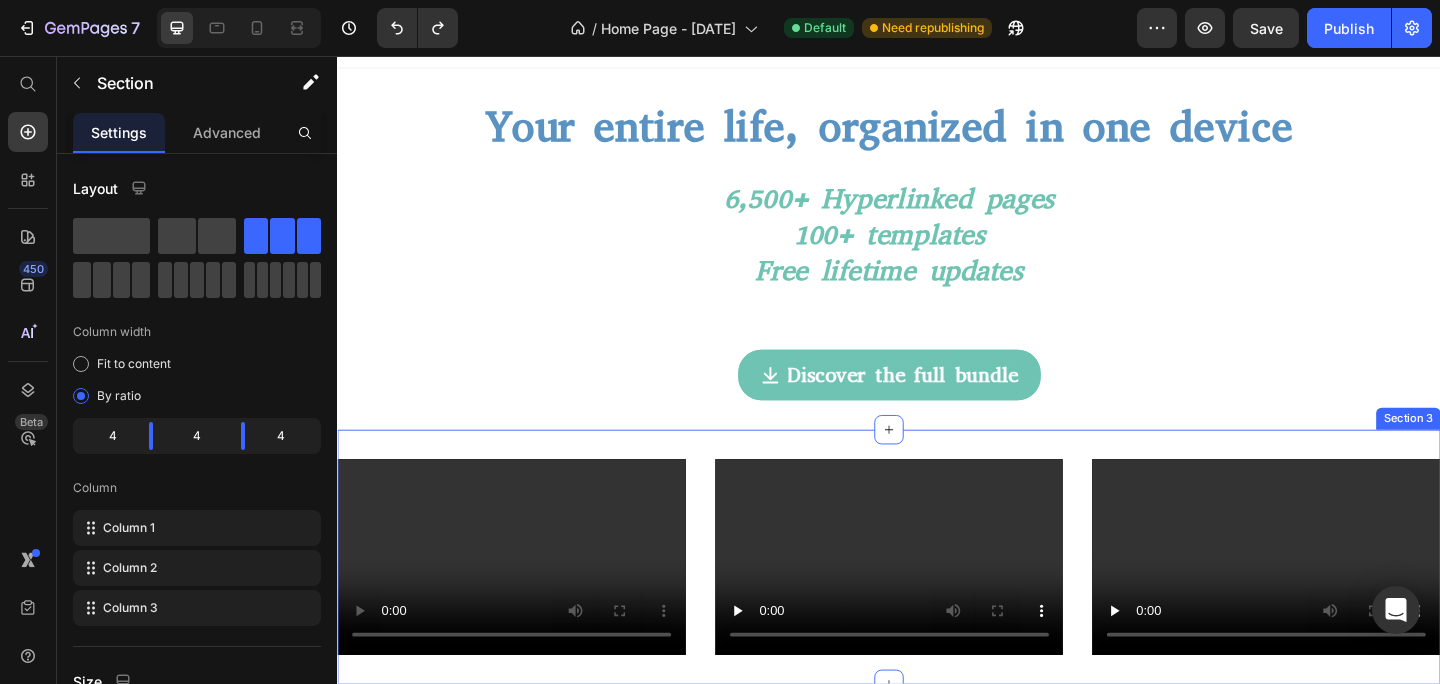 click on "Video Video Video Section 3" at bounding box center (937, 601) 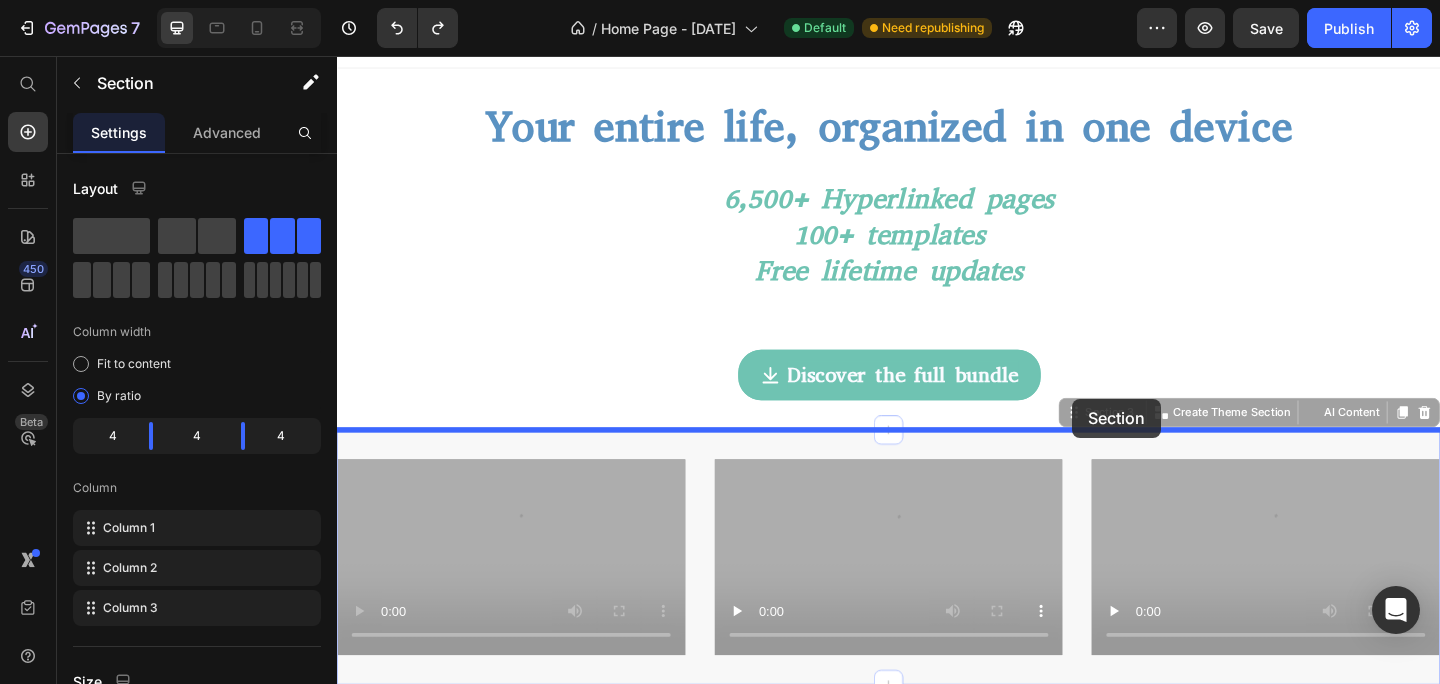 drag, startPoint x: 1140, startPoint y: 454, endPoint x: 1137, endPoint y: 429, distance: 25.179358 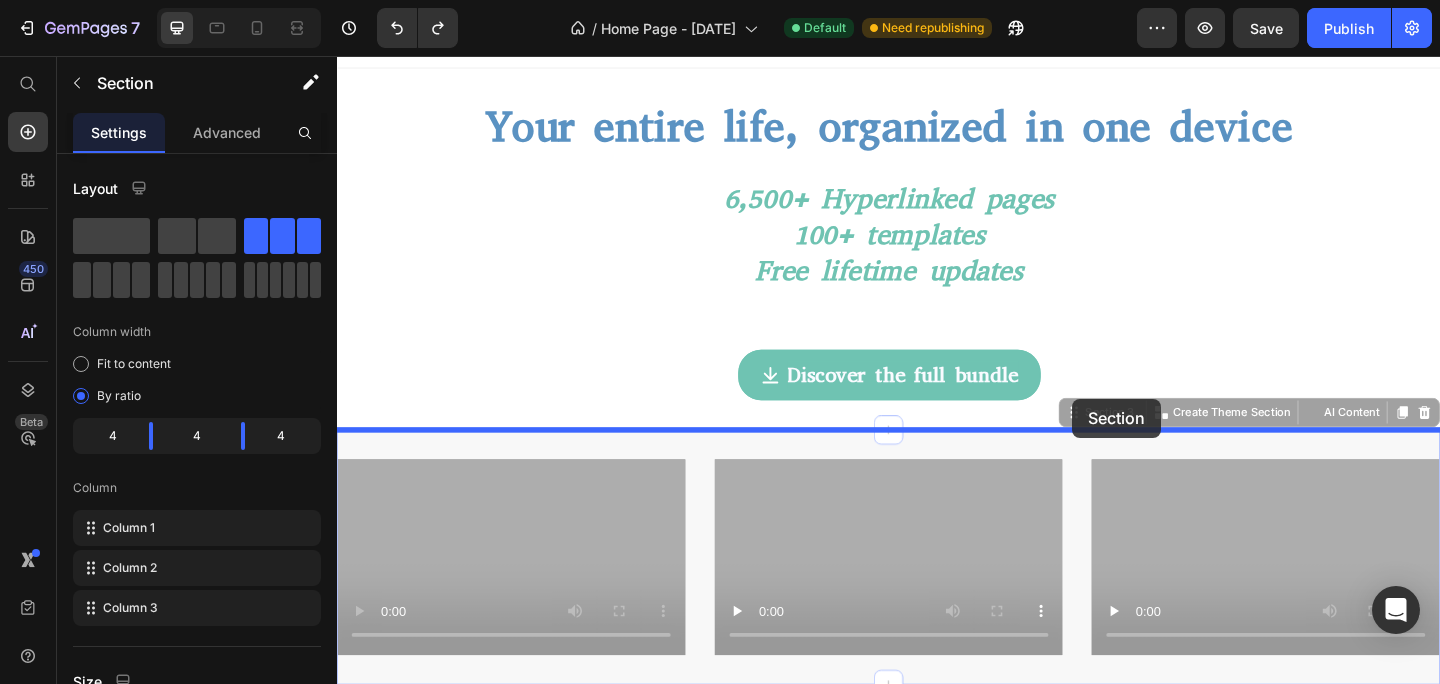 click on "Header Your entire life, organized in one device Heading 6,500+ Hyperlinked pages  100+ templates Free lifetime updates Heading Section 1
Discover the full bundle Button Section 2 Video Video Video Section 3   You can create reusable sections Create Theme Section AI Content Write with GemAI What would you like to describe here? Tone and Voice Persuasive Product TheGuide for Student areMarkable Workflow Show more Generate Video Video Video Section 3   You can create reusable sections Create Theme Section AI Content Write with GemAI What would you like to describe here? Tone and Voice Persuasive Product TheGuide for Student areMarkable Workflow Show more Generate Image
100+ Professionally Designed Templates  optimized for ReMarkable
Compatible with  ReMarkable 1, 2 and Paper Pro
Version for  Right-Handed and Left-Handed  users
Over 6,500 Hyperlinked Pages  for fast and intuitive navigation
Item List" at bounding box center (937, 4448) 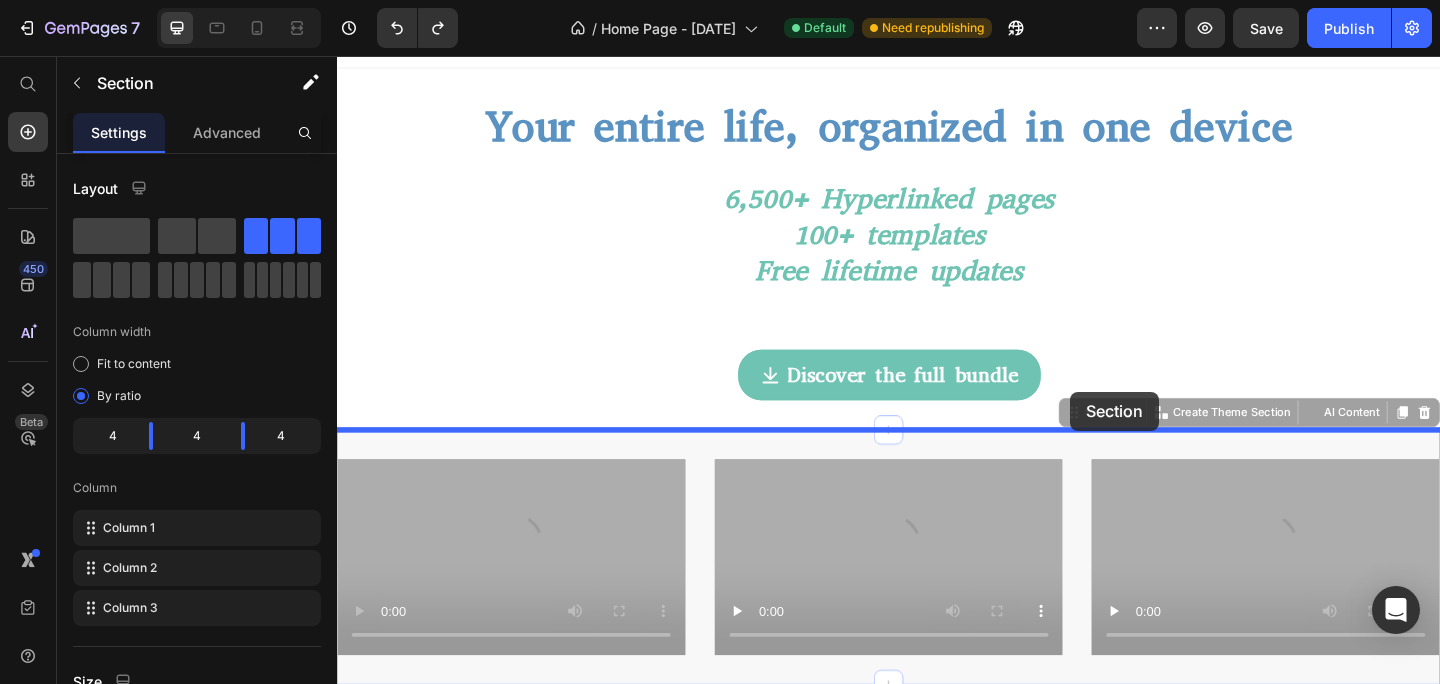 drag, startPoint x: 1136, startPoint y: 449, endPoint x: 1134, endPoint y: 436, distance: 13.152946 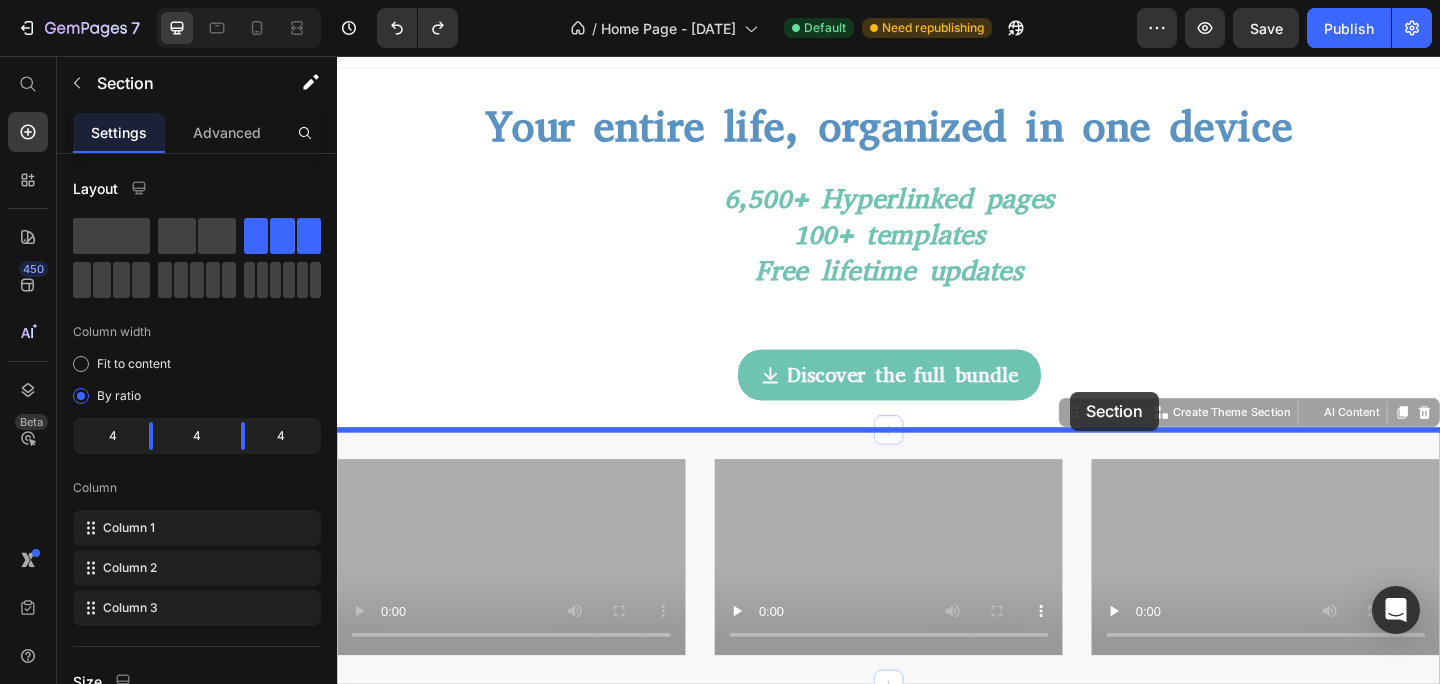 click on "Header Your entire life, organized in one device Heading 6,500+ Hyperlinked pages  100+ templates Free lifetime updates Heading Section 1
Discover the full bundle Button Section 2 Video Video Video Section 3   You can create reusable sections Create Theme Section AI Content Write with GemAI What would you like to describe here? Tone and Voice Persuasive Product TheGuide for Student areMarkable Workflow Show more Generate Video Video Video Section 3   You can create reusable sections Create Theme Section AI Content Write with GemAI What would you like to describe here? Tone and Voice Persuasive Product TheGuide for Student areMarkable Workflow Show more Generate Image
100+ Professionally Designed Templates  optimized for ReMarkable
Compatible with  ReMarkable 1, 2 and Paper Pro
Version for  Right-Handed and Left-Handed  users
Over 6,500 Hyperlinked Pages  for fast and intuitive navigation
Item List" at bounding box center (937, 4448) 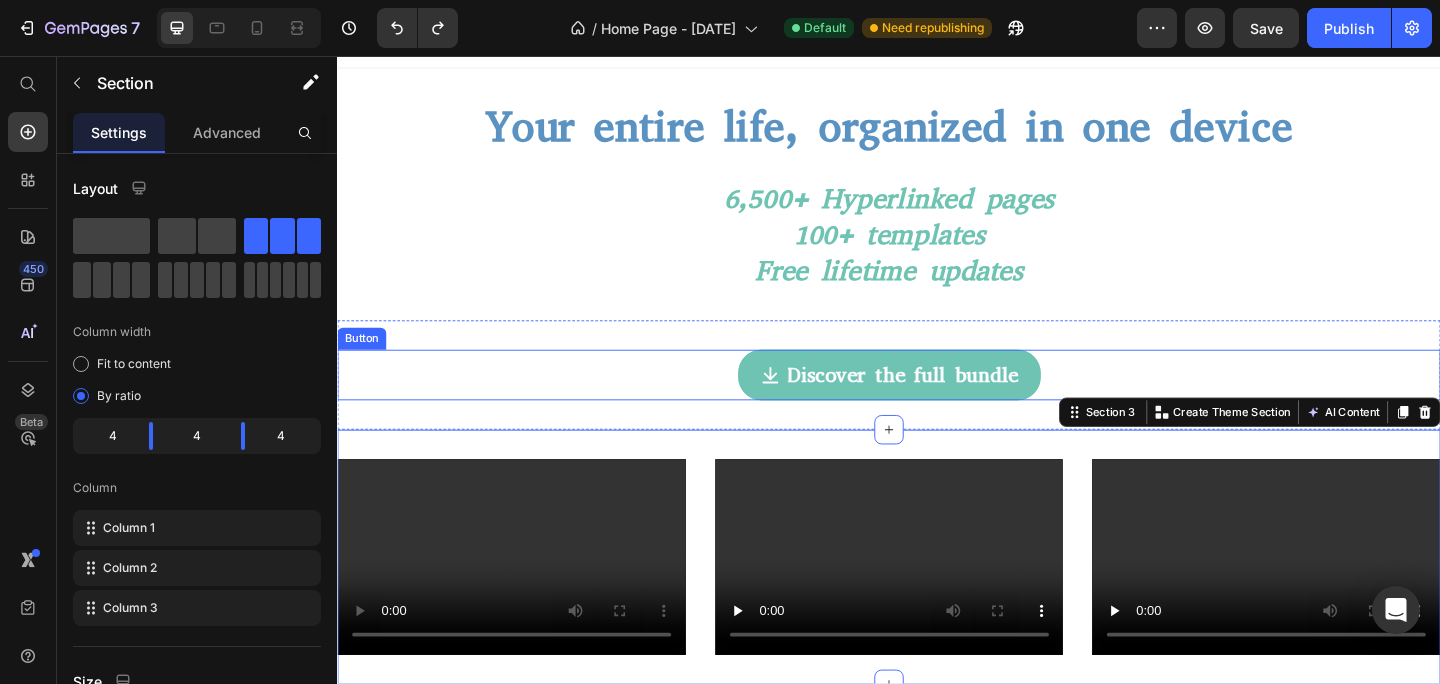 click on "Discover the full bundle Button" at bounding box center [937, 404] 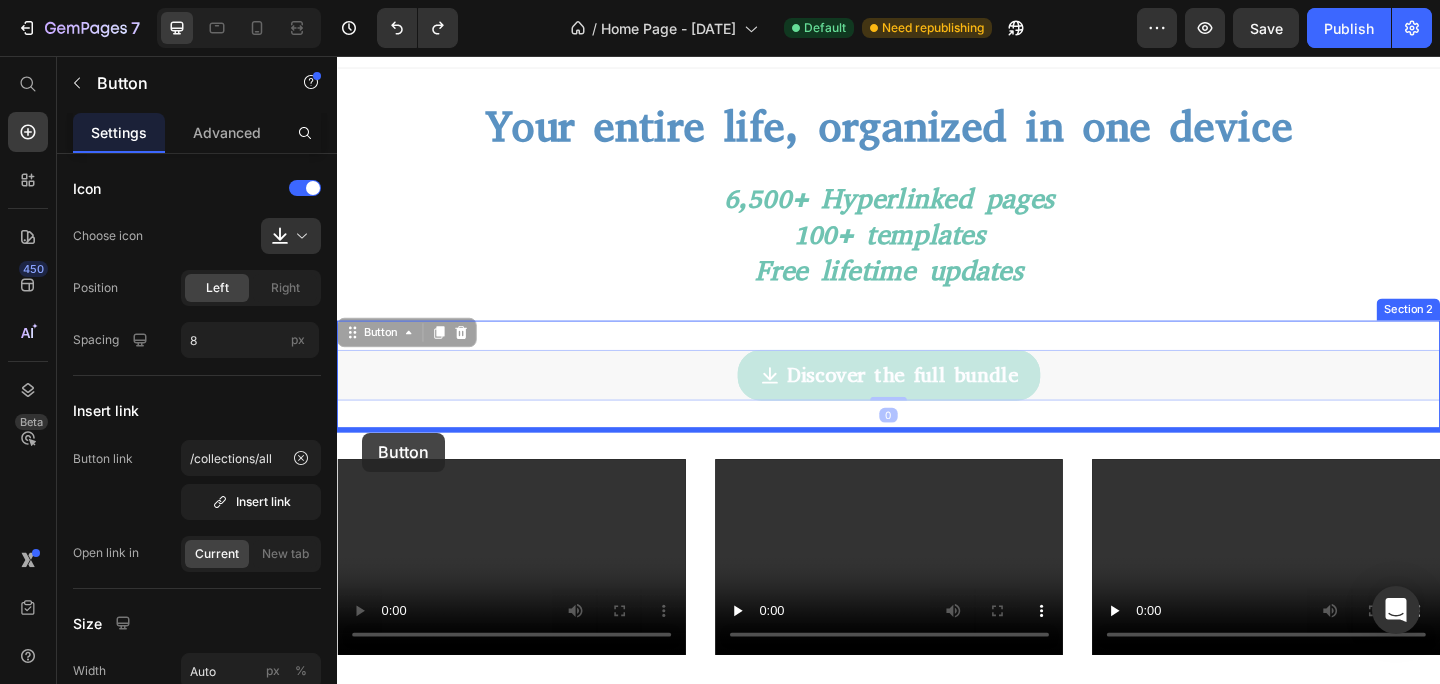 drag, startPoint x: 354, startPoint y: 364, endPoint x: 364, endPoint y: 466, distance: 102.48902 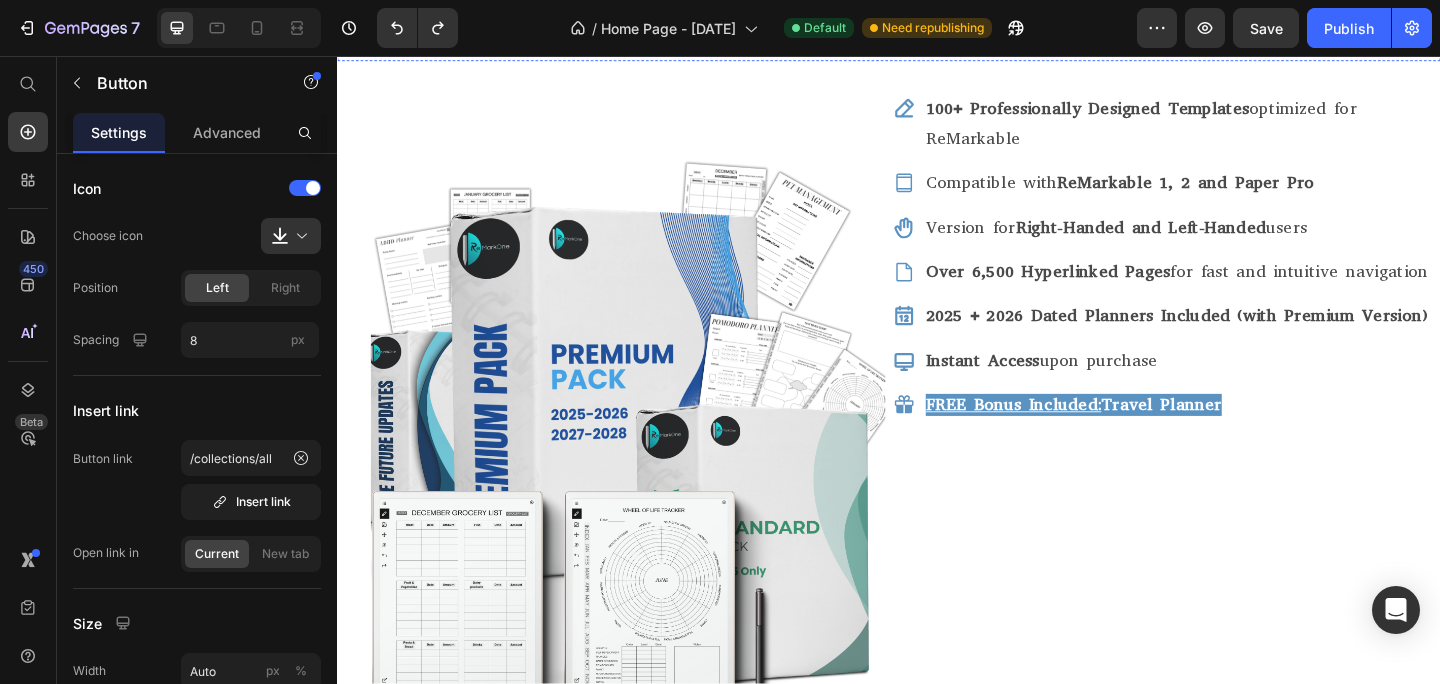 scroll, scrollTop: 708, scrollLeft: 0, axis: vertical 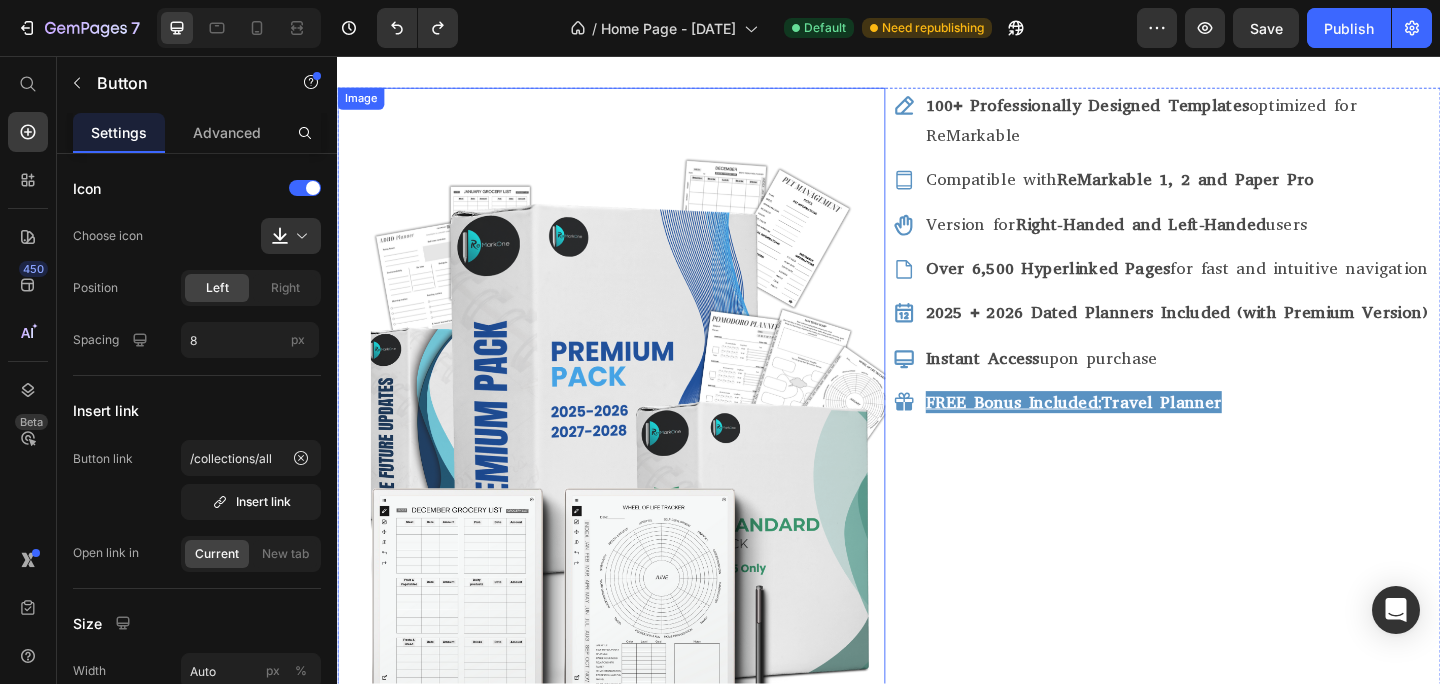 click at bounding box center (635, 463) 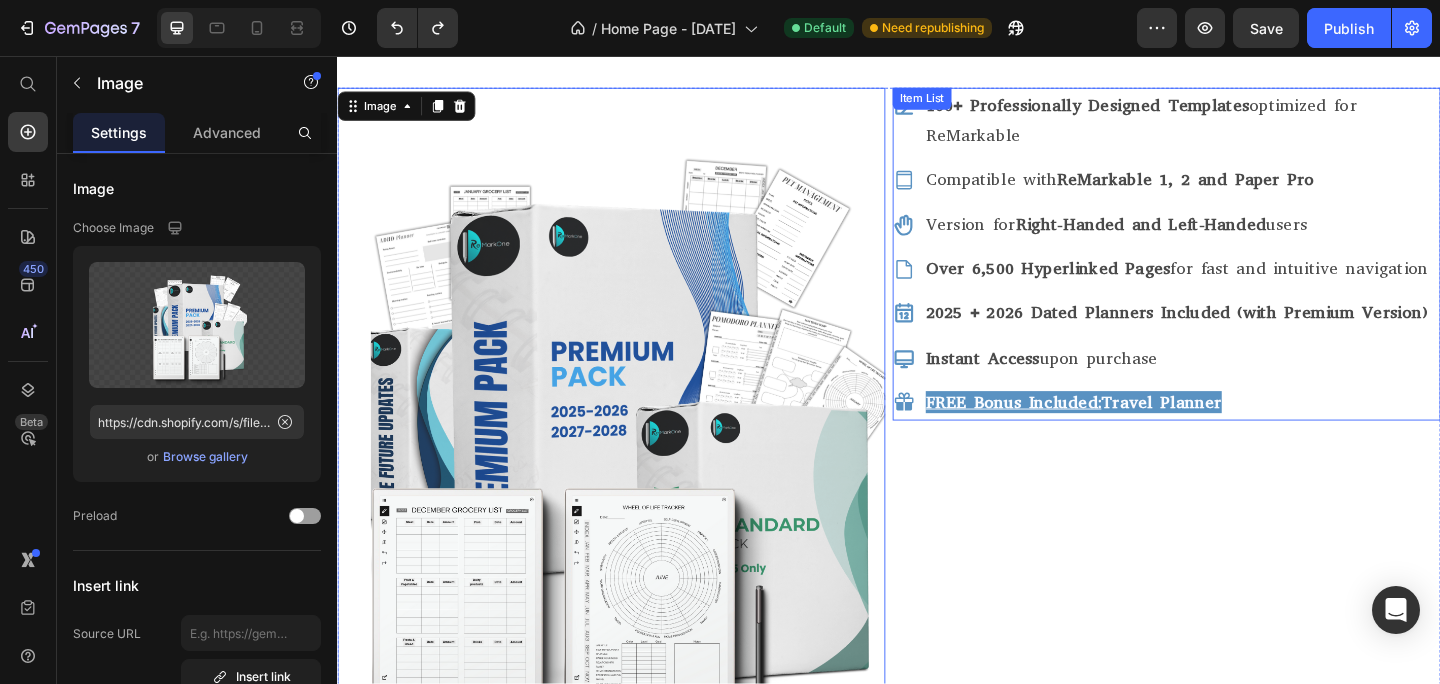 click on "Item List" at bounding box center [973, 103] 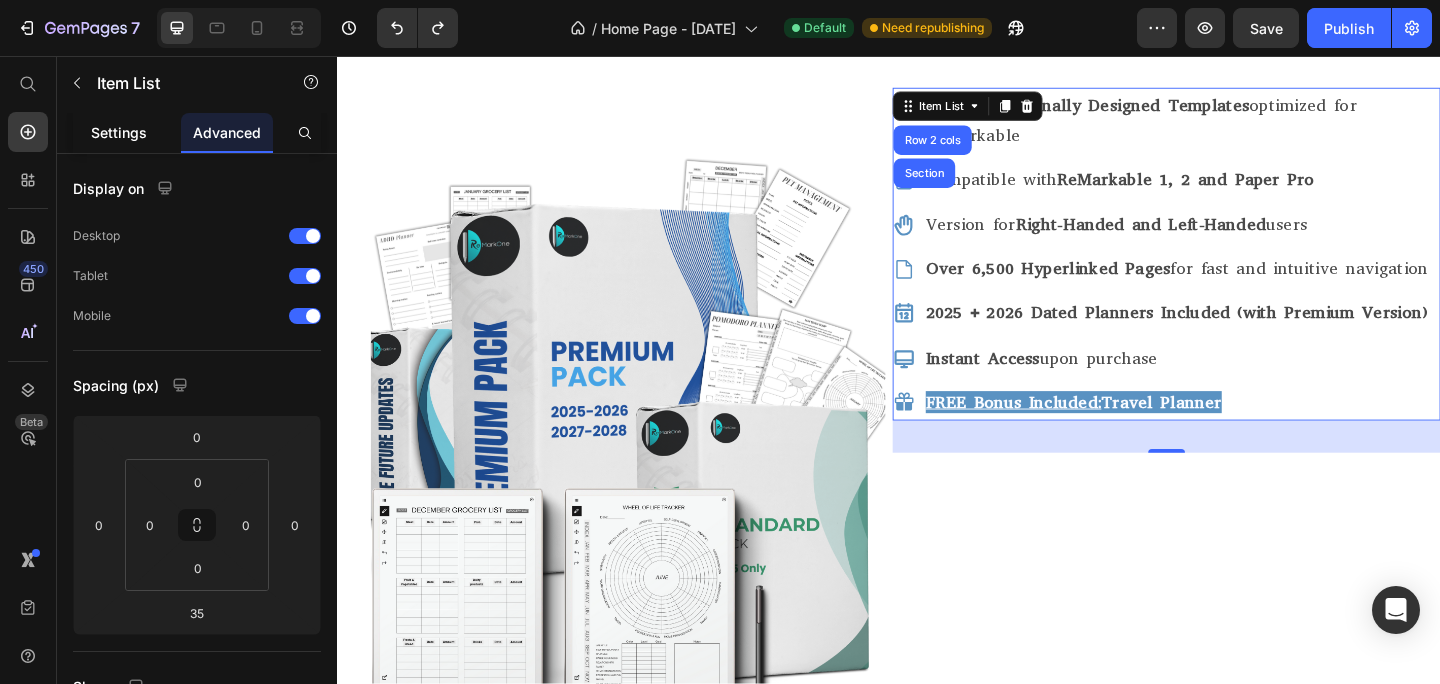 click on "Settings" at bounding box center [119, 132] 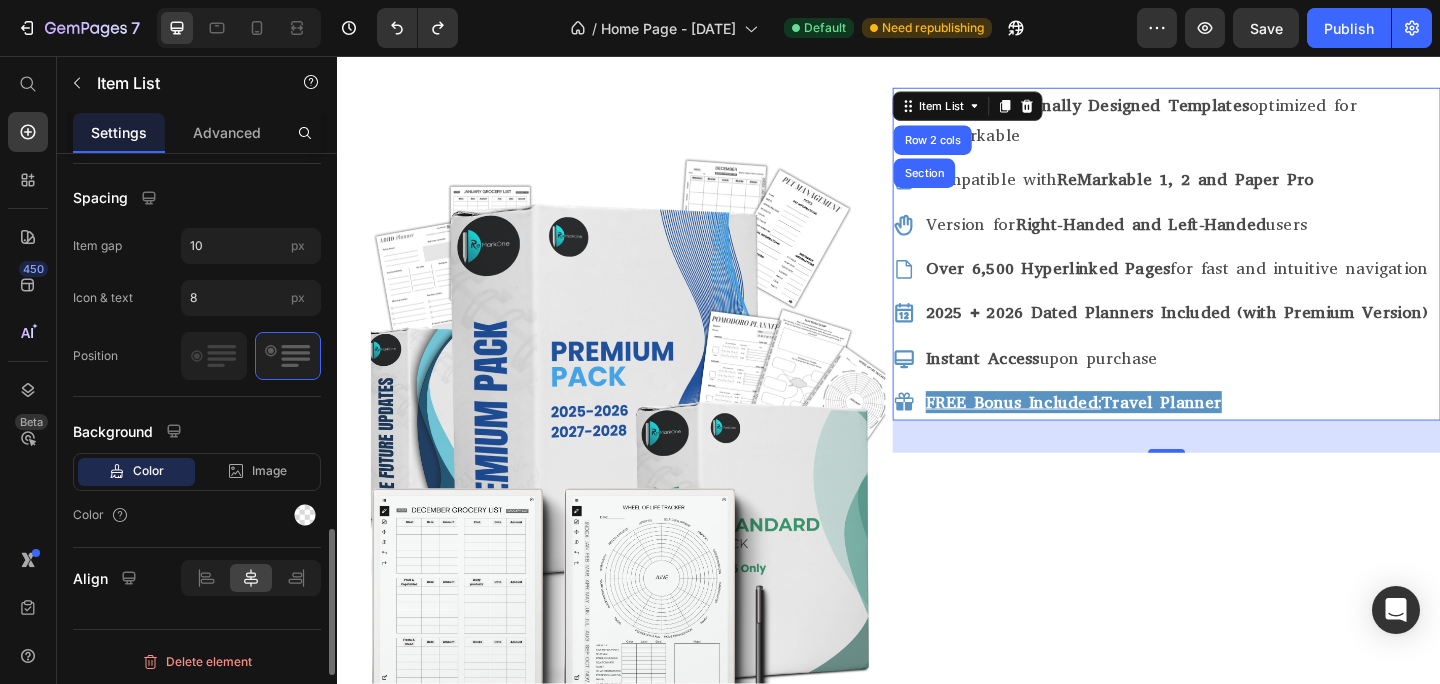 scroll, scrollTop: 1761, scrollLeft: 0, axis: vertical 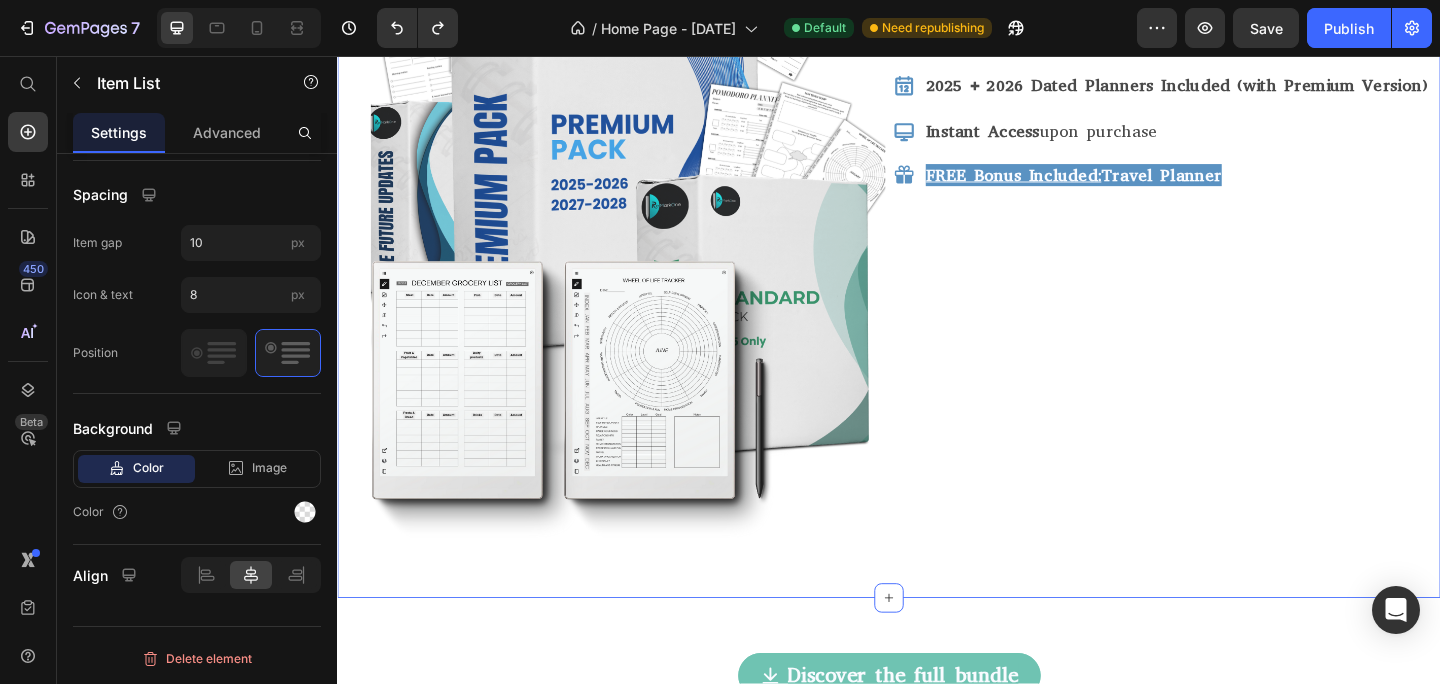 click on "Image
100+ Professionally Designed Templates  optimized for ReMarkable
Compatible with  ReMarkable 1, 2 and Paper Pro
Version for  Right-Handed and Left-Handed  users
Over 6,500 Hyperlinked Pages  for fast and intuitive navigation
2025 + 2026 Dated Planners Included (with Premium Version)
Instant Access  upon purchase
FREE Bonus Included:  Travel Planner  Item List Row" at bounding box center (937, 229) 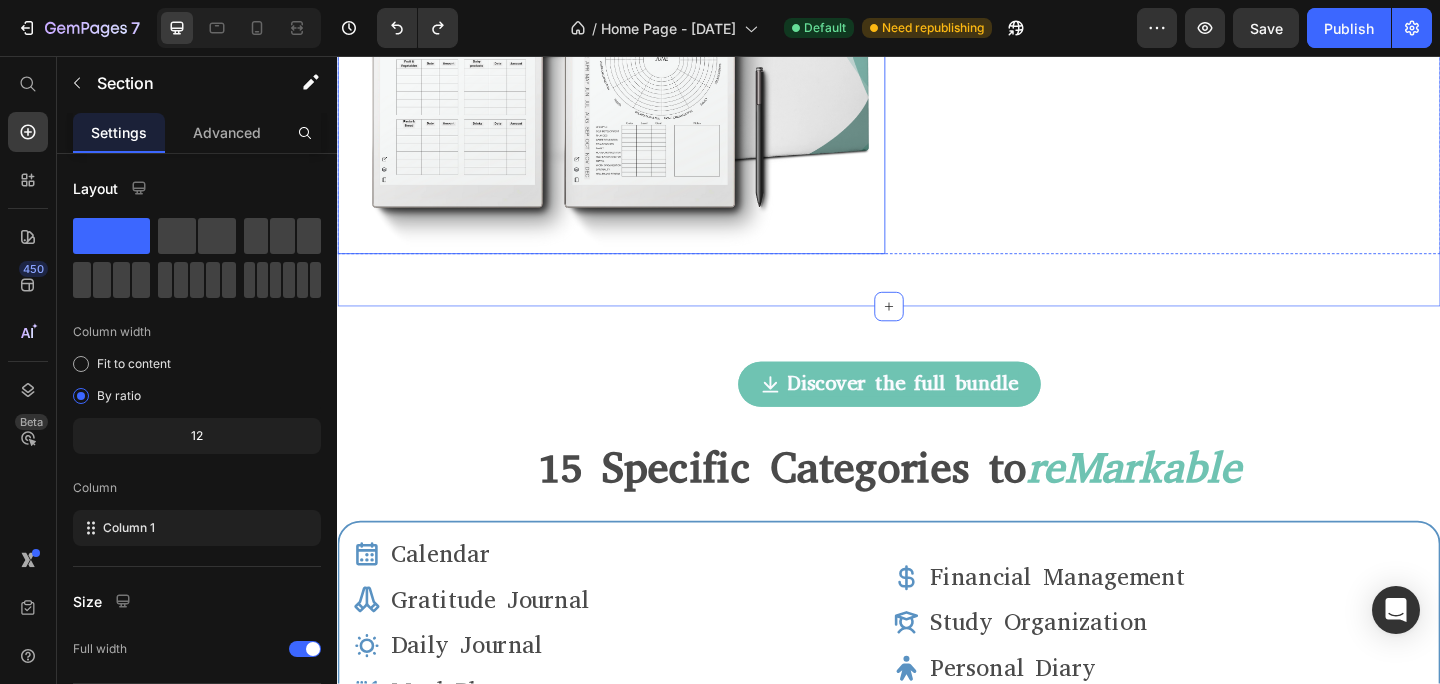scroll, scrollTop: 1305, scrollLeft: 0, axis: vertical 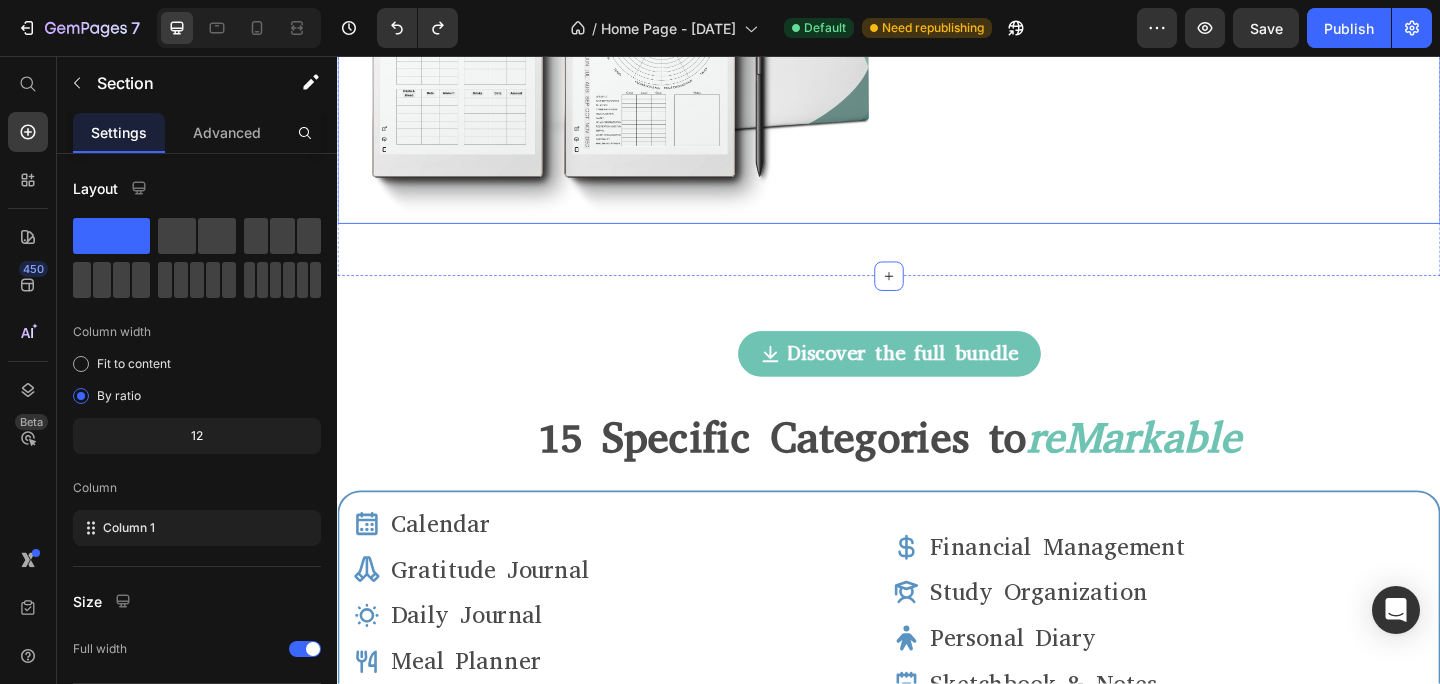 click on "Image
100+ Professionally Designed Templates  optimized for ReMarkable
Compatible with  ReMarkable 1, 2 and Paper Pro
Version for  Right-Handed and Left-Handed  users
Over 6,500 Hyperlinked Pages  for fast and intuitive navigation
2025 + 2026 Dated Planners Included (with Premium Version)
Instant Access  upon purchase
FREE Bonus Included:  Travel Planner  Item List Row" at bounding box center (937, -134) 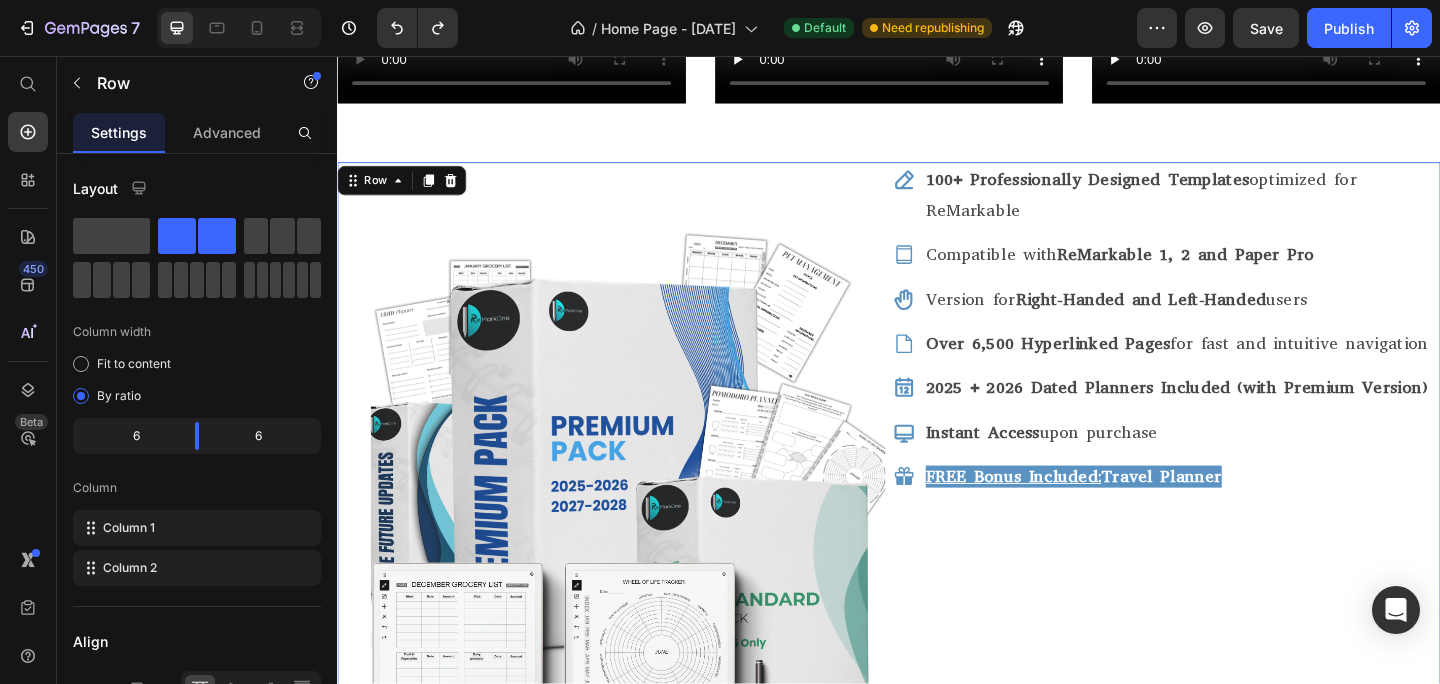 scroll, scrollTop: 476, scrollLeft: 0, axis: vertical 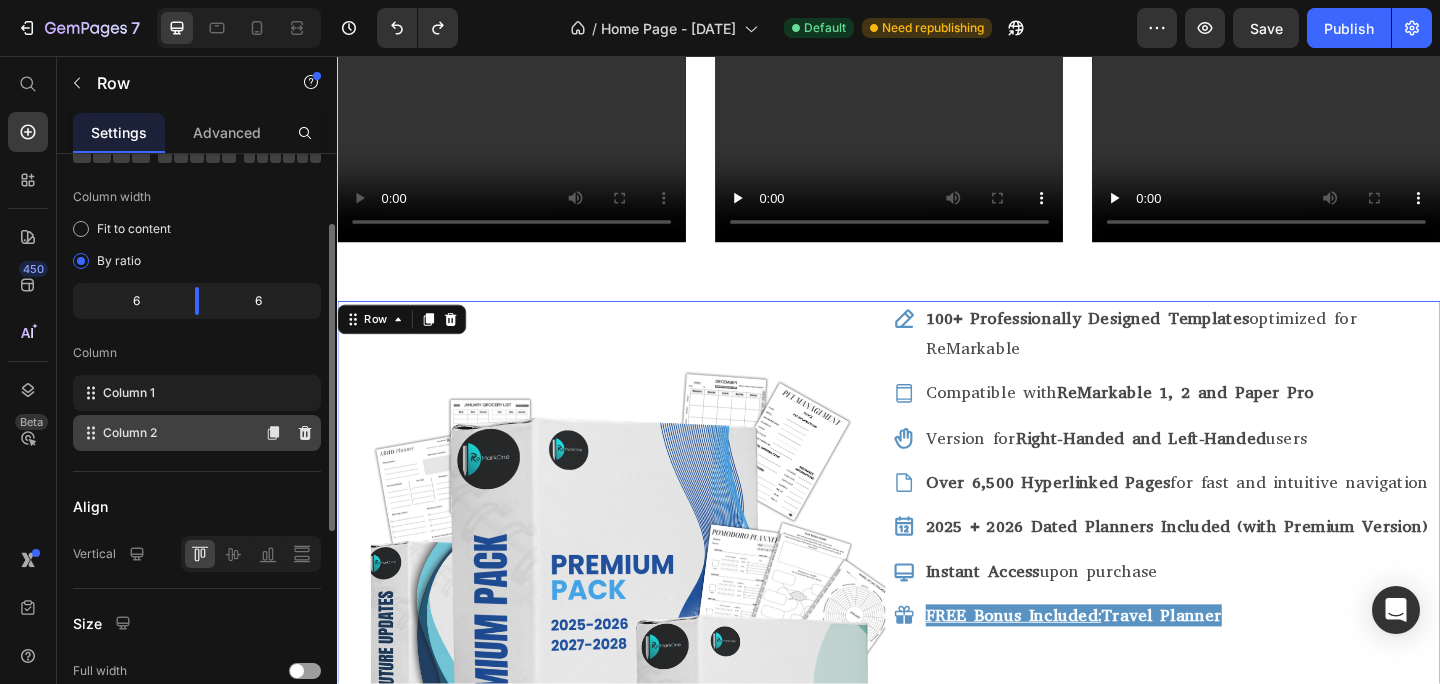 click on "Column 2" 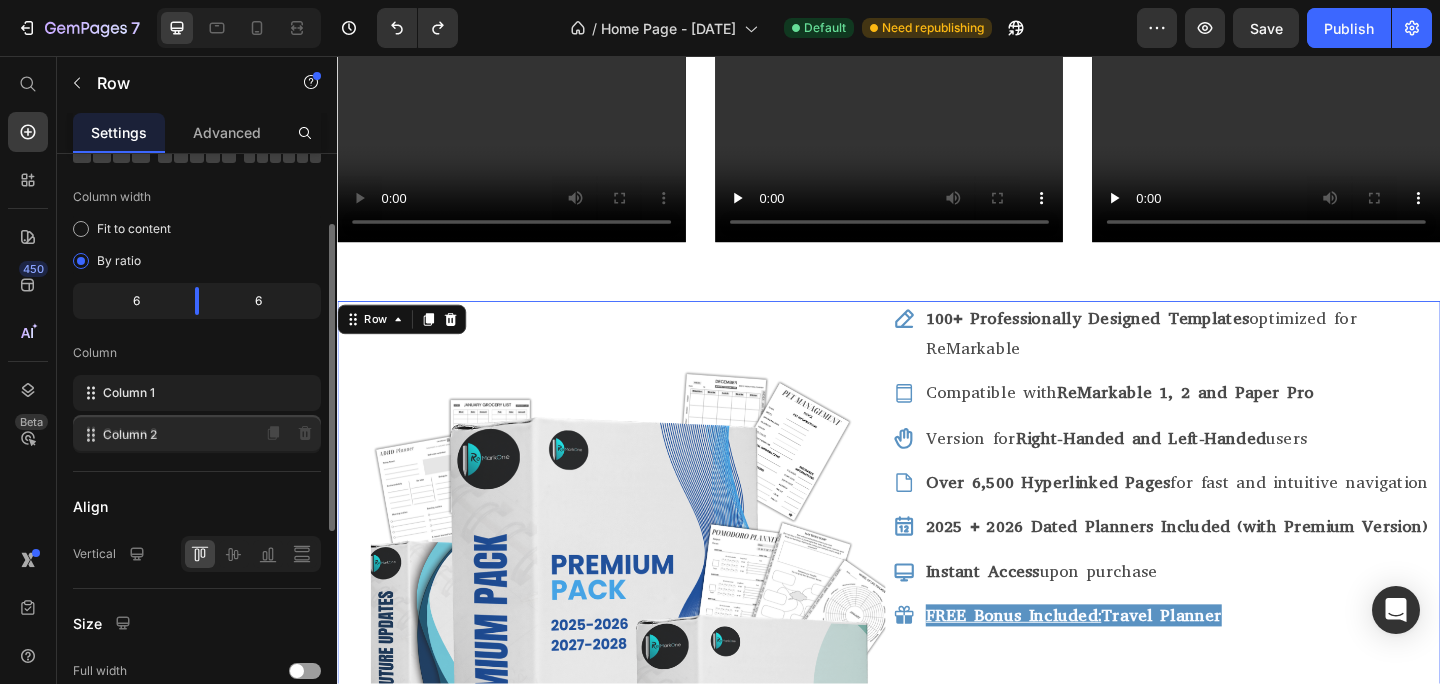 click on "Column 2" 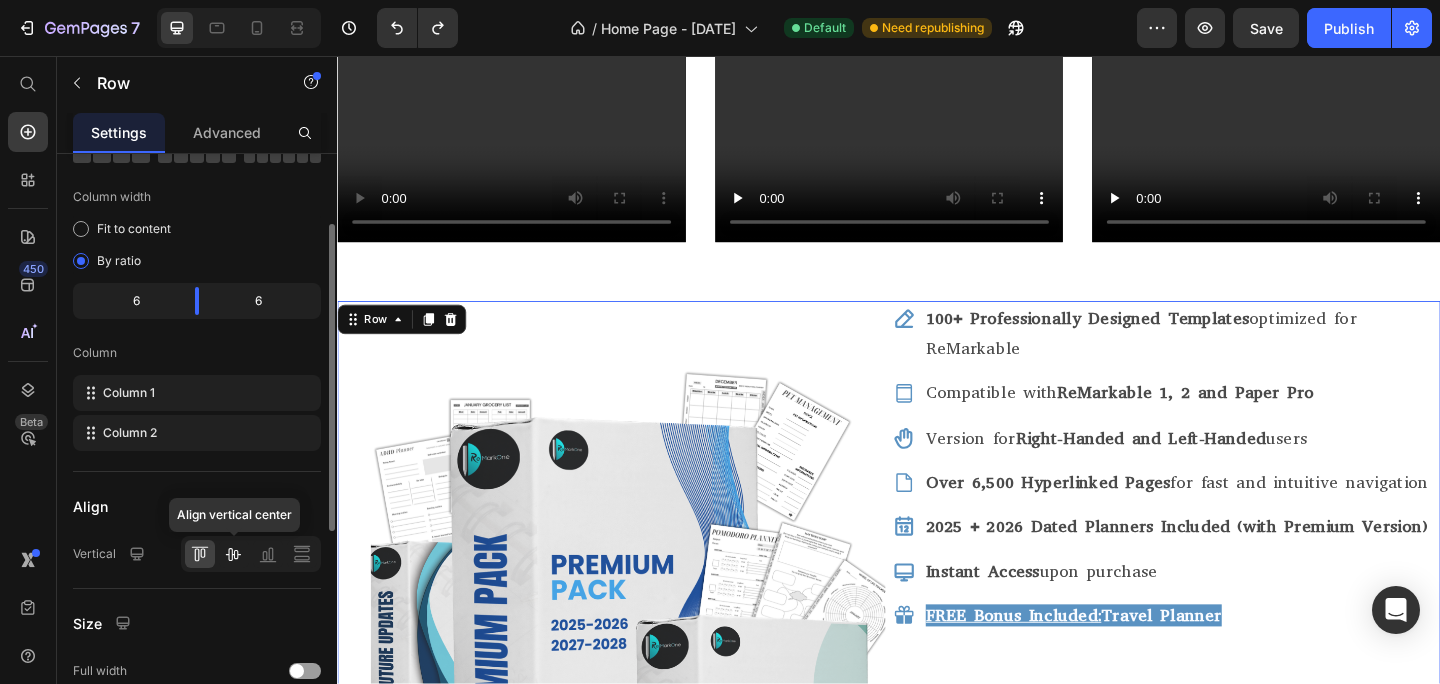 click 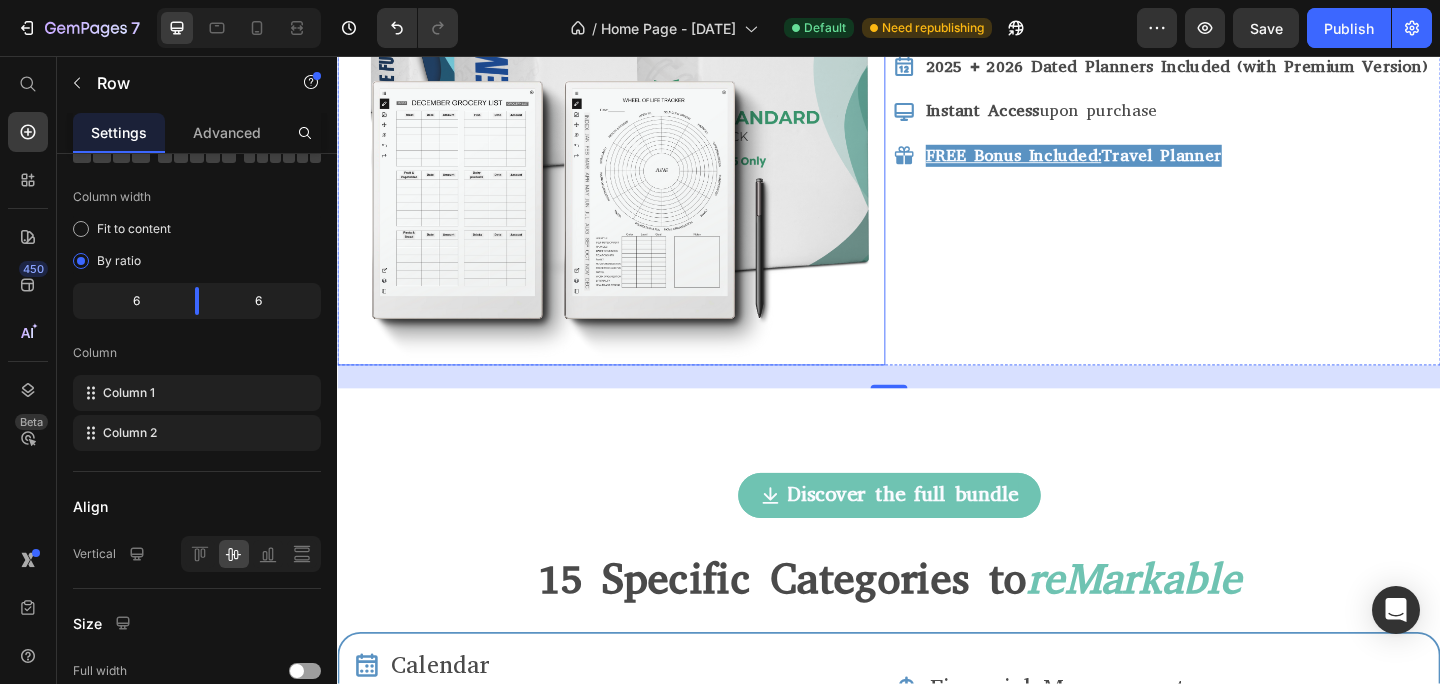 scroll, scrollTop: 1152, scrollLeft: 0, axis: vertical 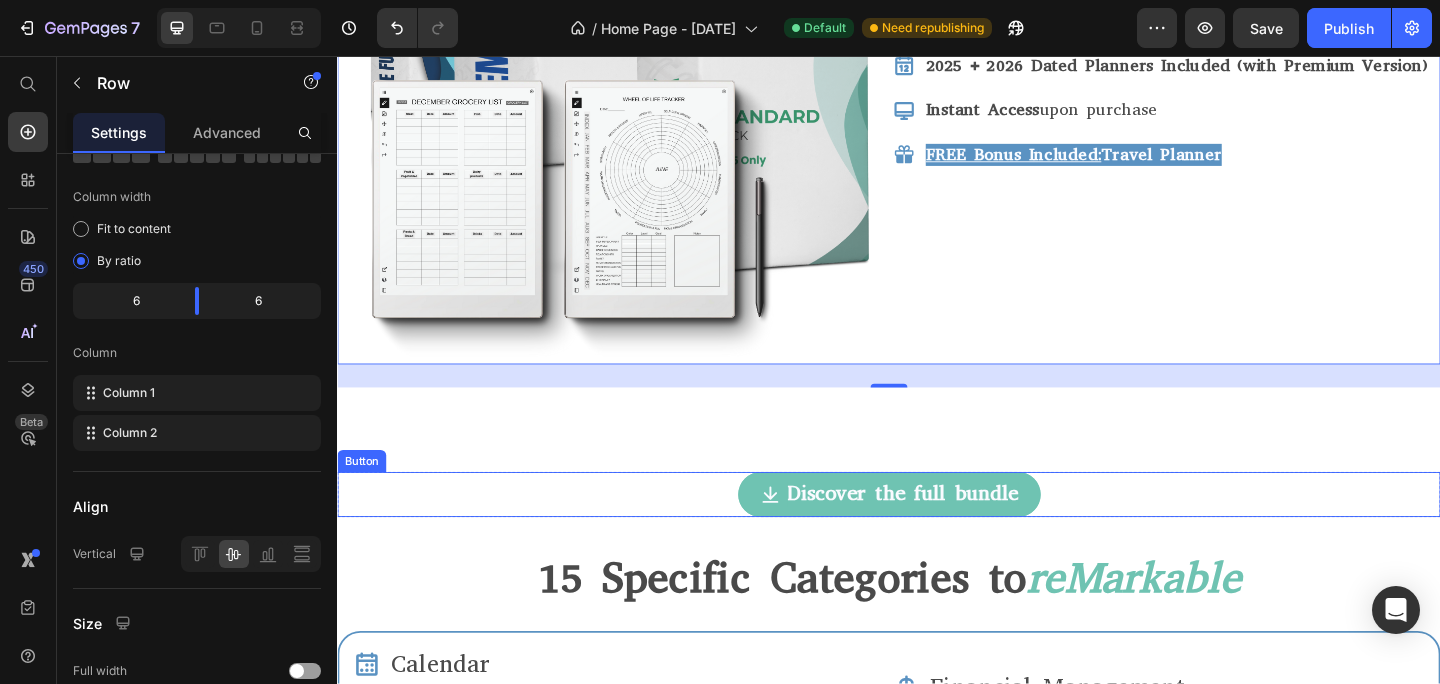 click on "Discover the full bundle Button" at bounding box center (937, 533) 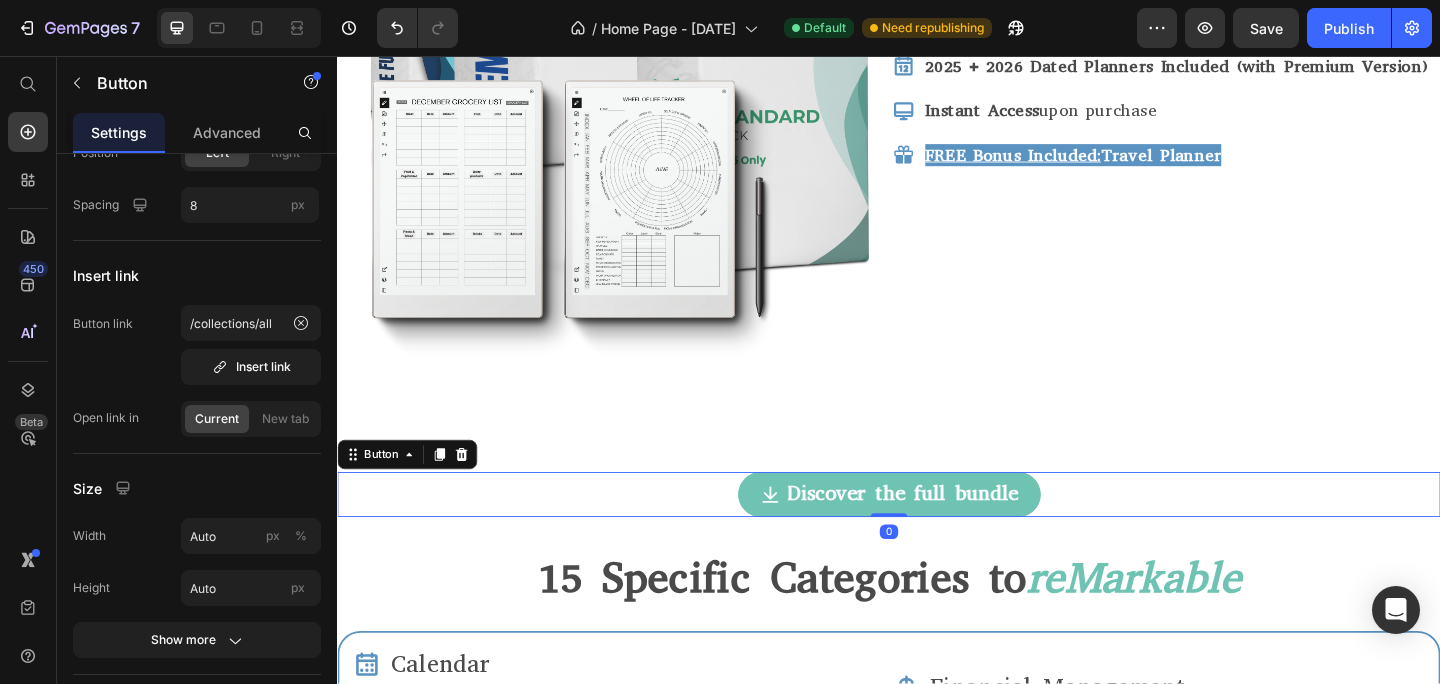 scroll, scrollTop: 0, scrollLeft: 0, axis: both 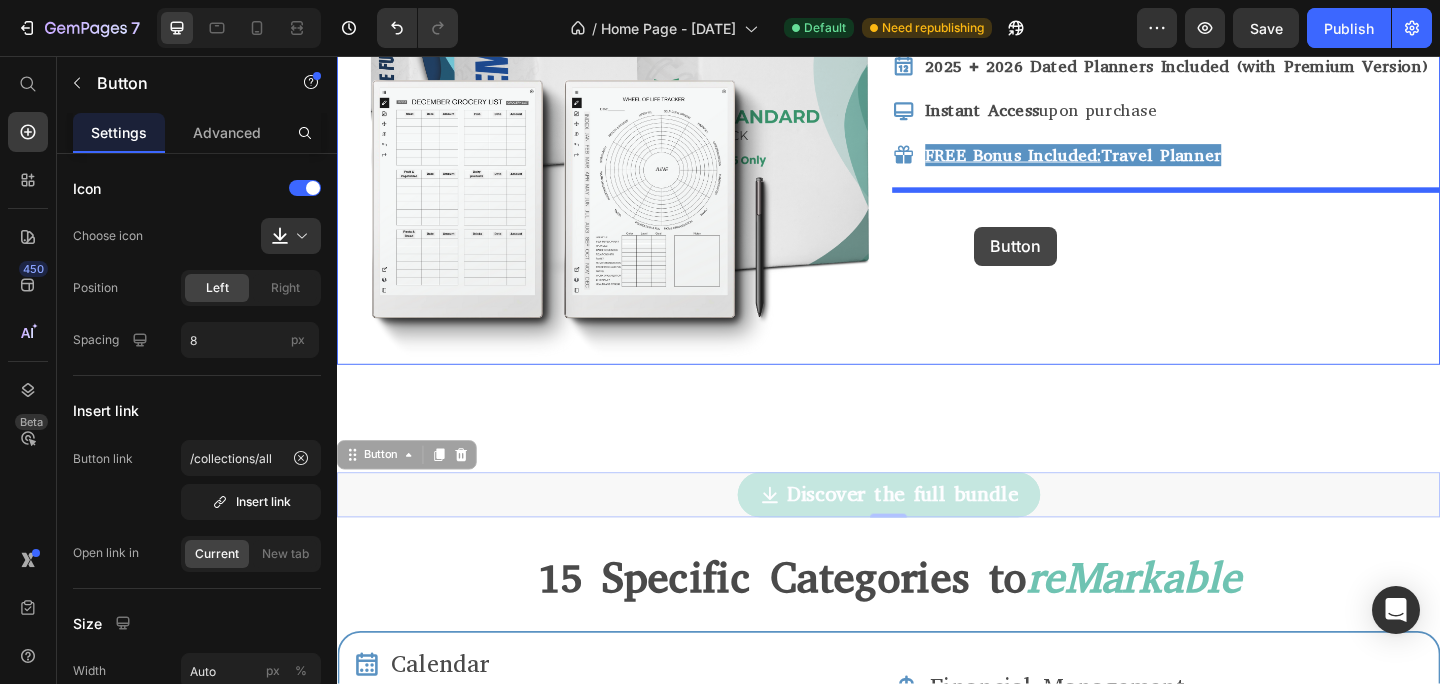 drag, startPoint x: 358, startPoint y: 492, endPoint x: 1030, endPoint y: 242, distance: 716.9965 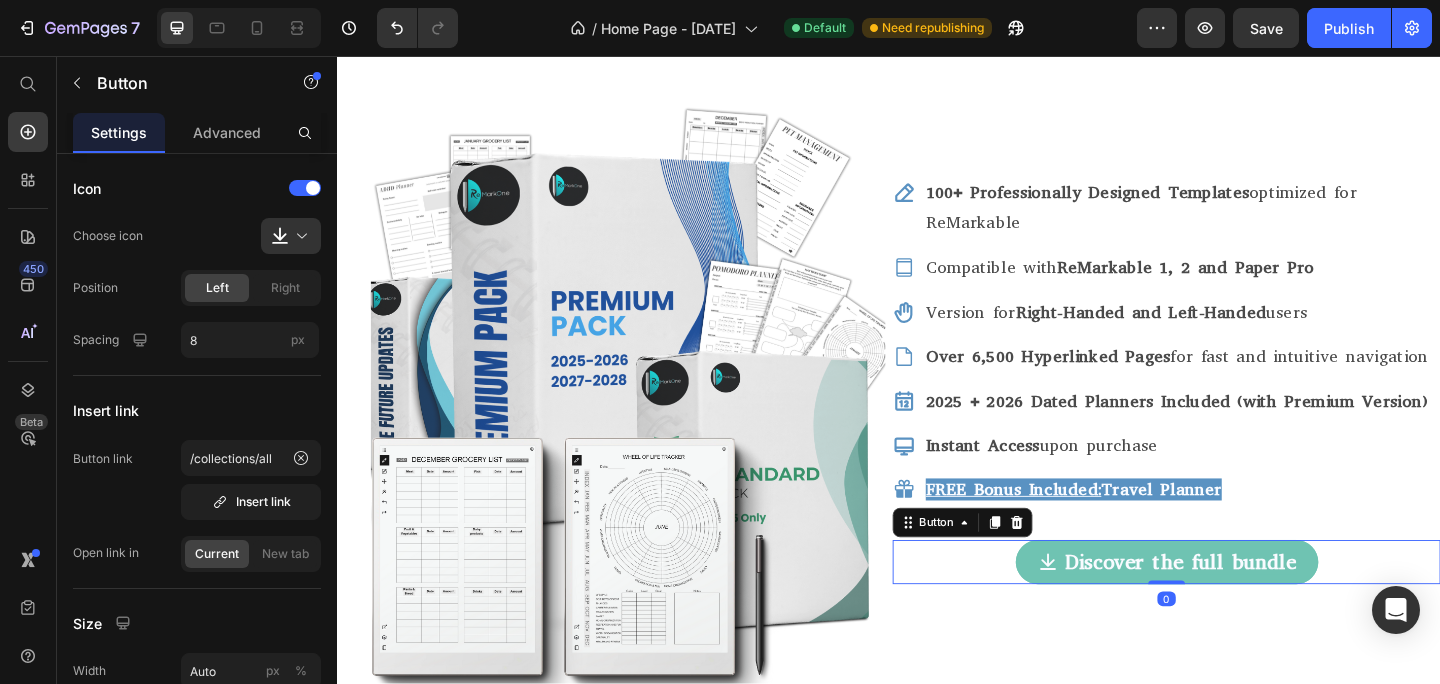 scroll, scrollTop: 753, scrollLeft: 0, axis: vertical 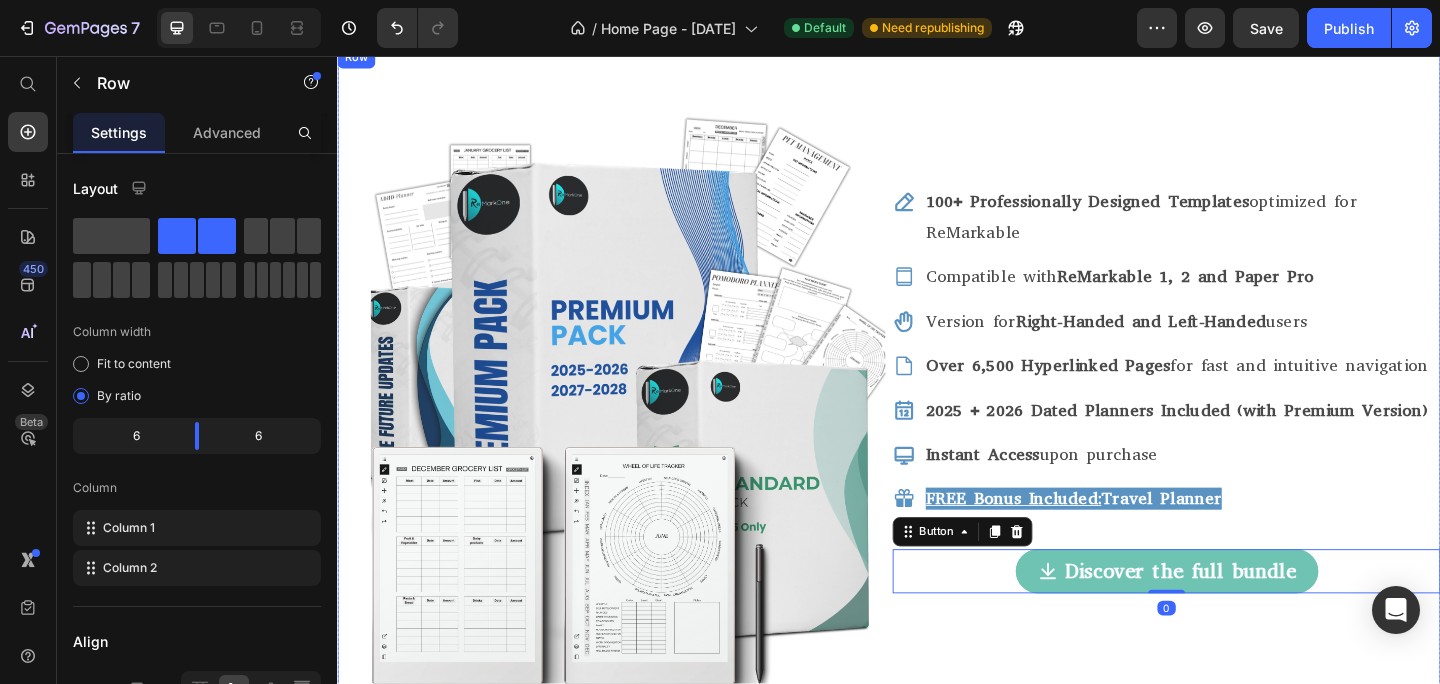 click on "100+ Professionally Designed Templates  optimized for ReMarkable
Compatible with  ReMarkable 1, 2 and Paper Pro
Version for  Right-Handed and Left-Handed  users
Over 6,500 Hyperlinked Pages  for fast and intuitive navigation
2025 + 2026 Dated Planners Included (with Premium Version)
Instant Access  upon purchase
FREE Bonus Included:  Travel Planner  Item List
Discover the full bundle Button   0" at bounding box center (1239, 418) 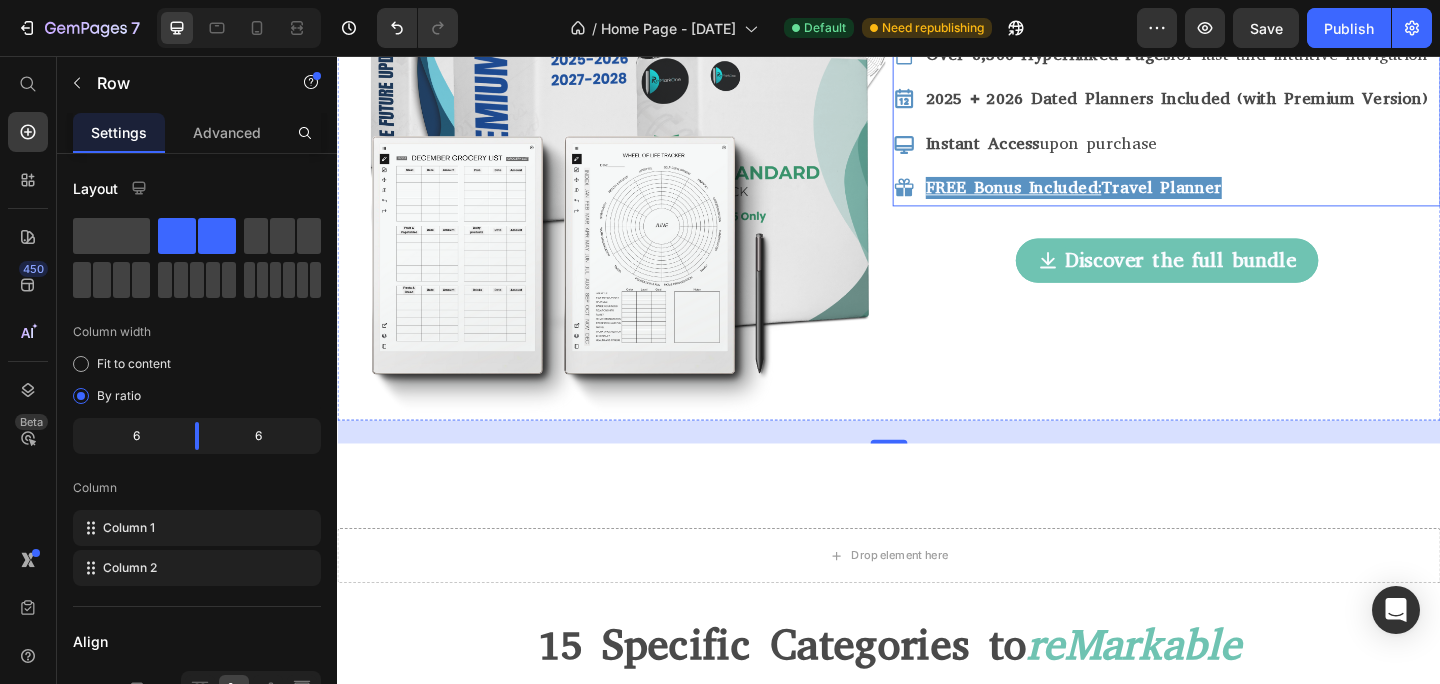 scroll, scrollTop: 1296, scrollLeft: 0, axis: vertical 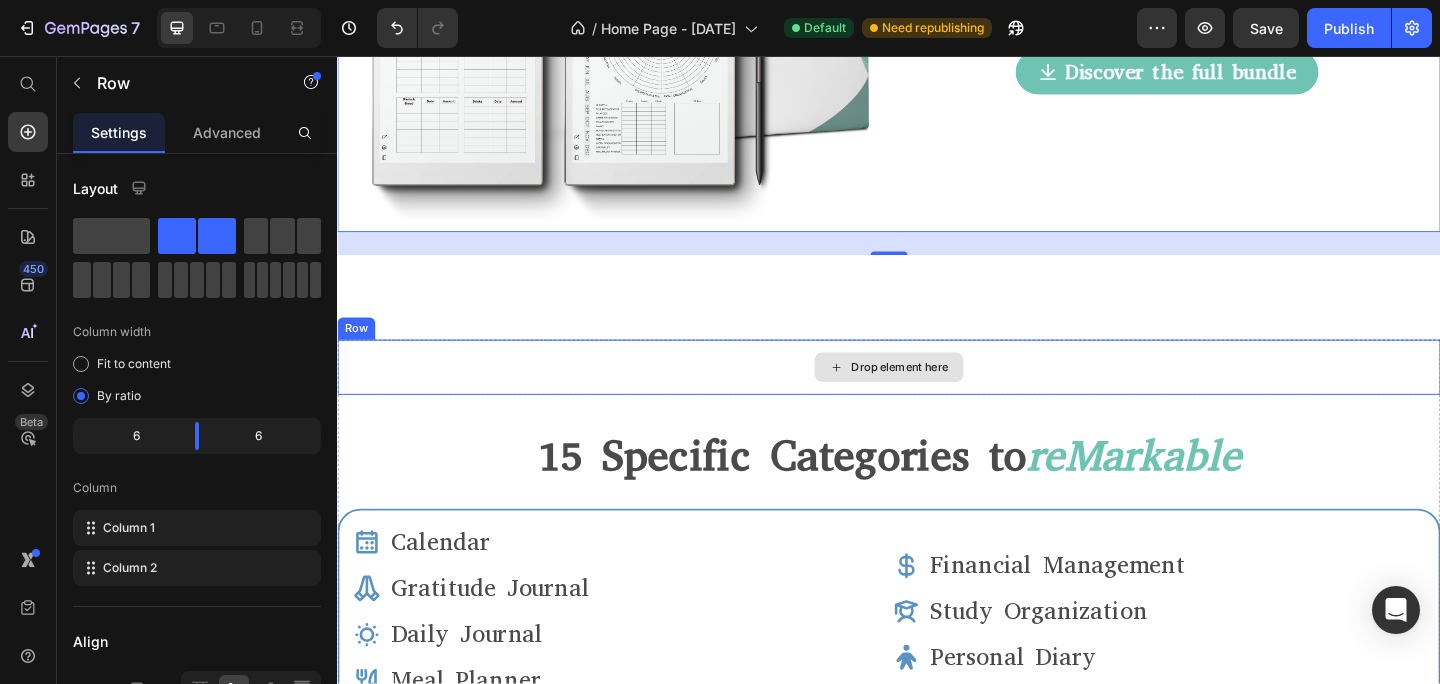click on "Drop element here" at bounding box center (937, 395) 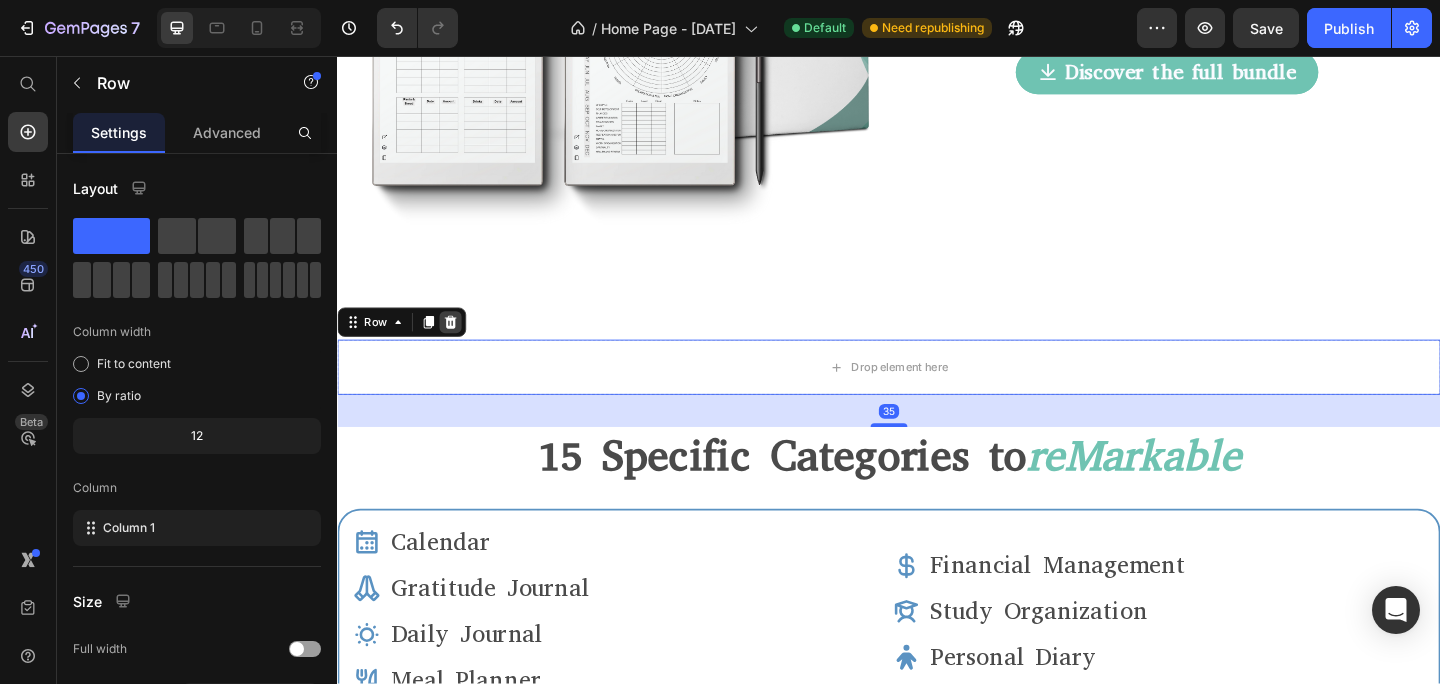 click 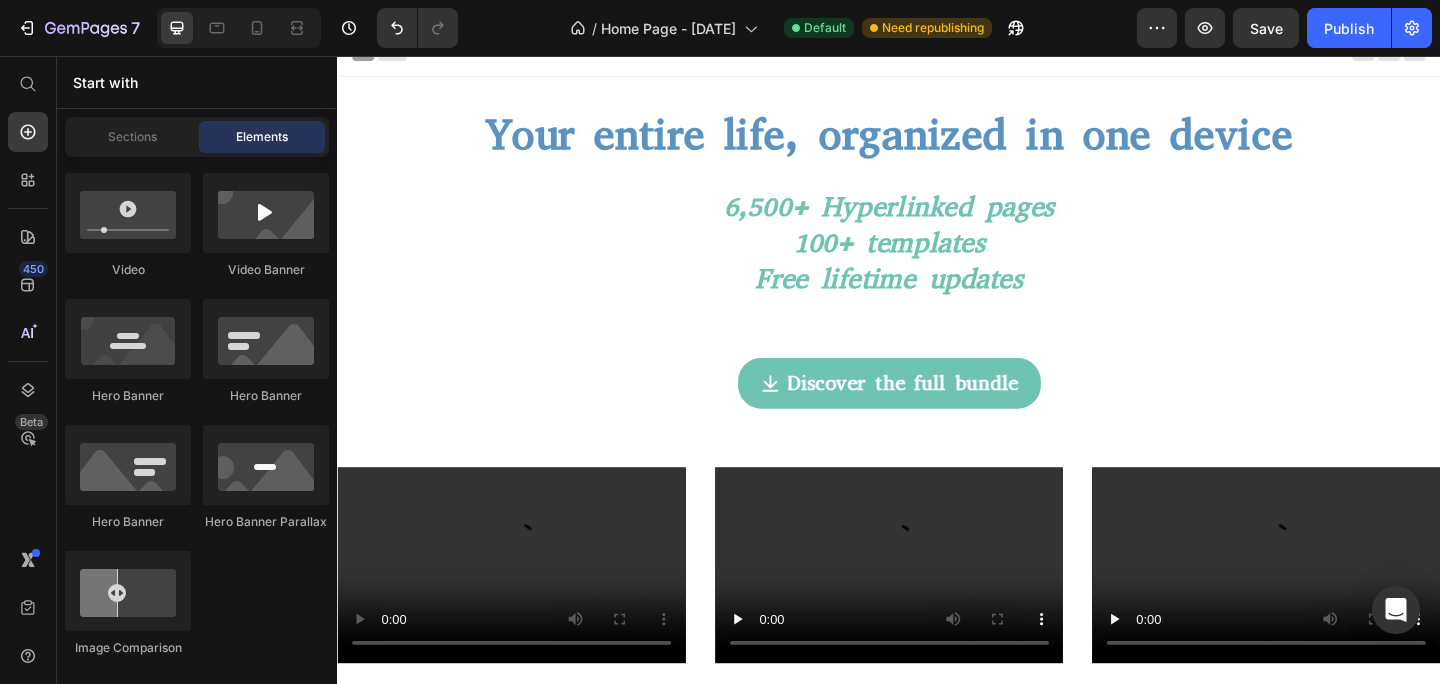scroll, scrollTop: 0, scrollLeft: 0, axis: both 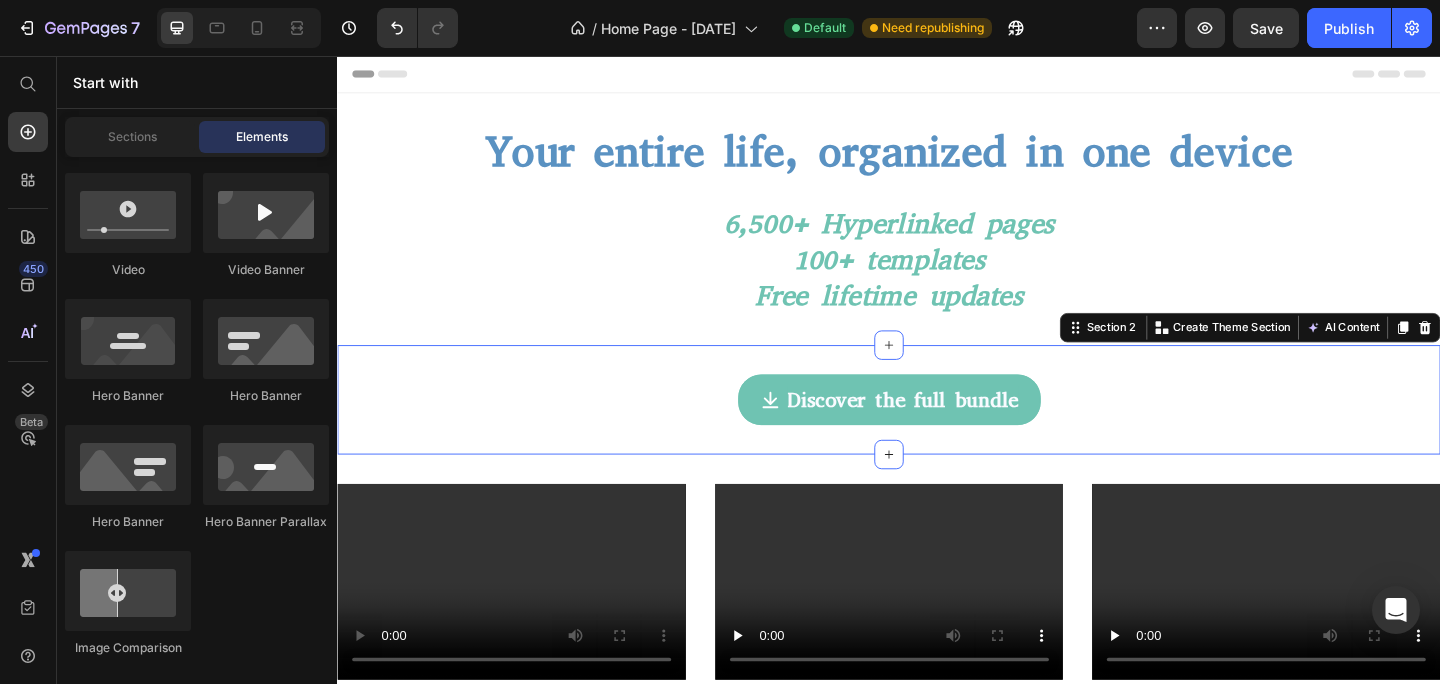 click on "Discover the full bundle Button Section 2   You can create reusable sections Create Theme Section AI Content Write with GemAI What would you like to describe here? Tone and Voice Persuasive Product Show more Generate" at bounding box center [937, 431] 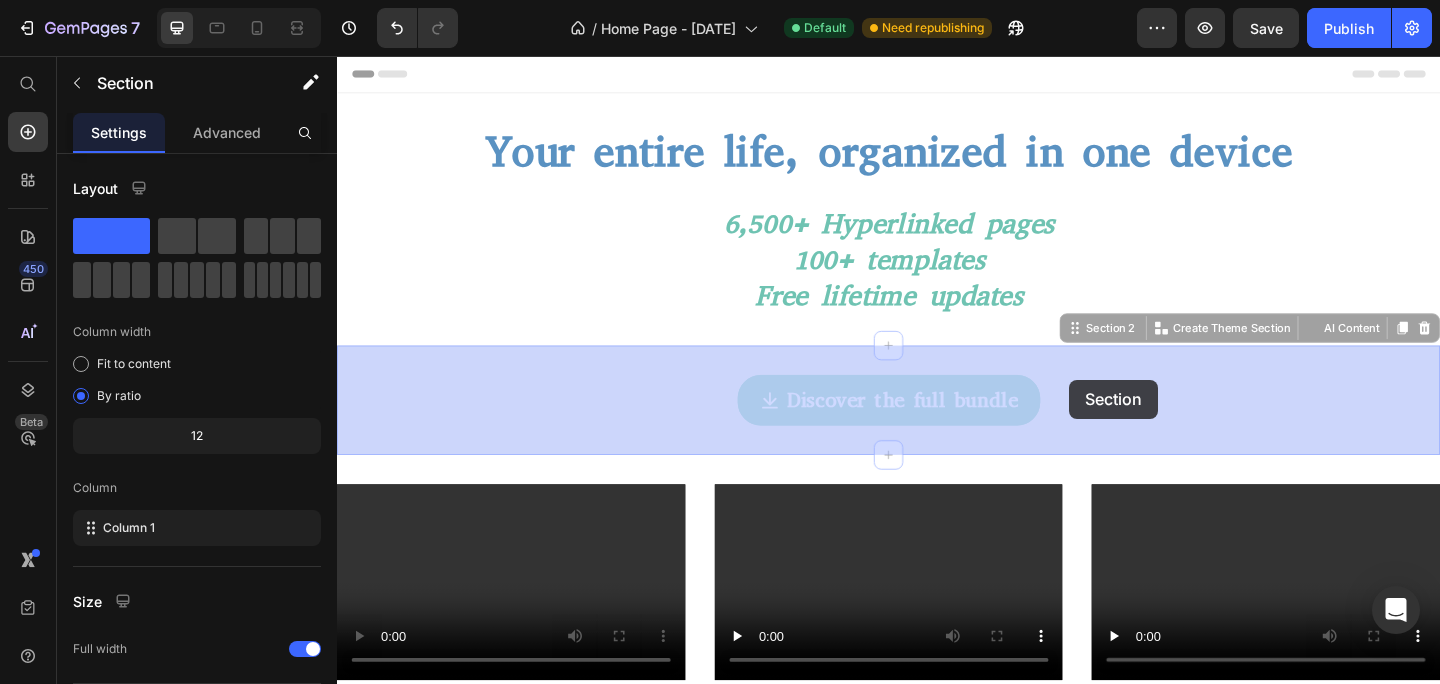 drag, startPoint x: 1138, startPoint y: 361, endPoint x: 1133, endPoint y: 408, distance: 47.26521 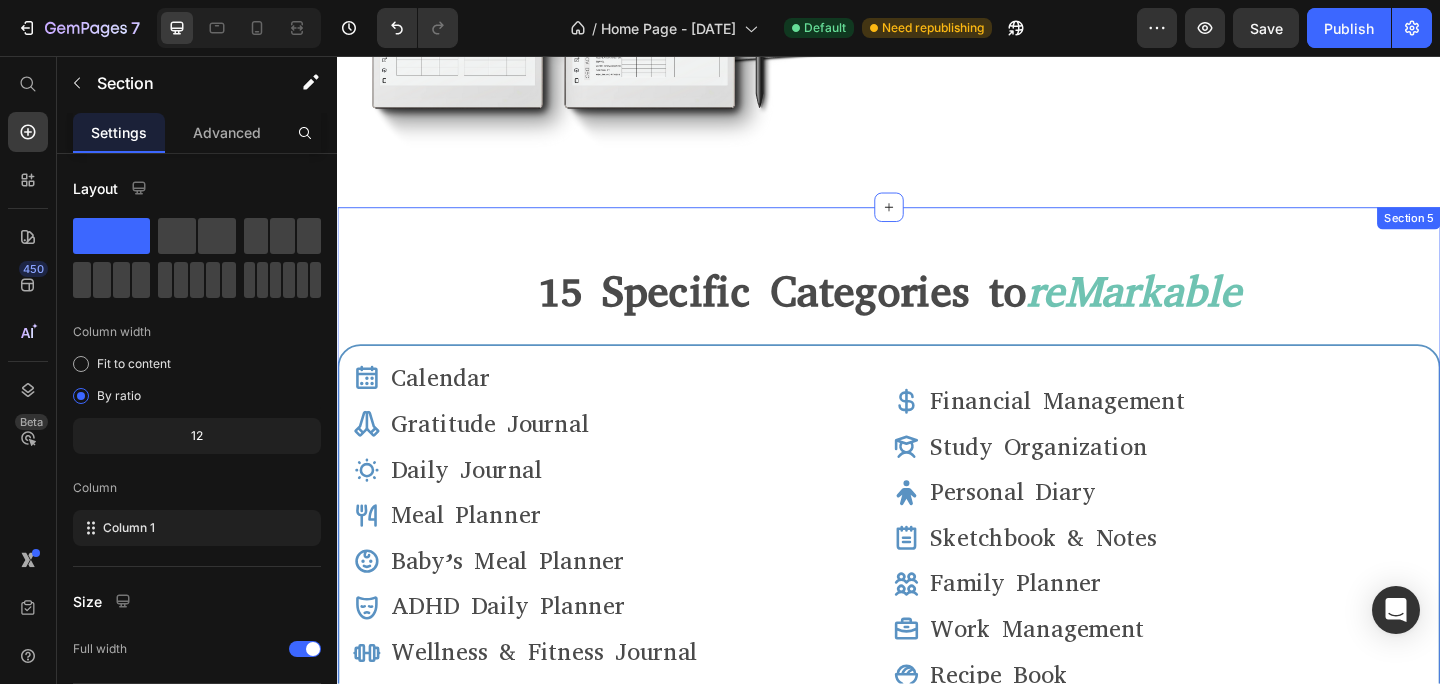 scroll, scrollTop: 1286, scrollLeft: 0, axis: vertical 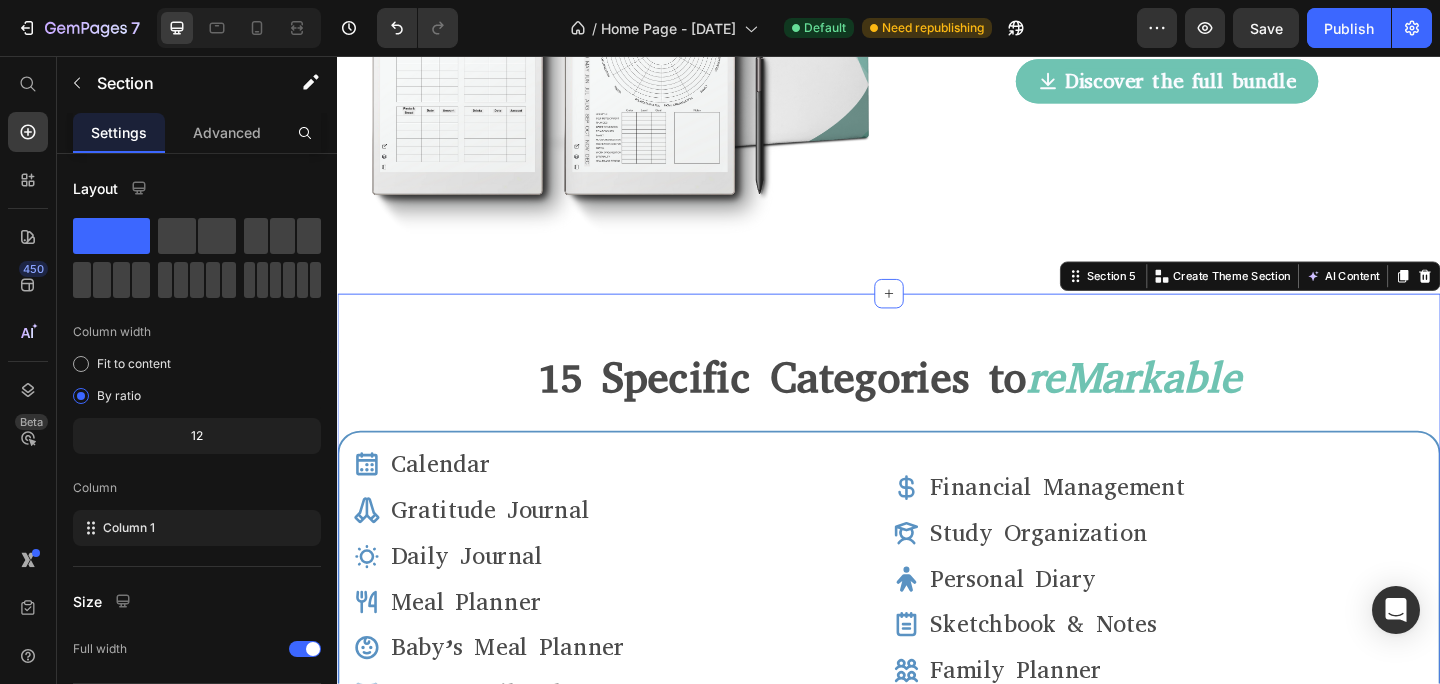 click on "15 Specific Categories to  reMarkable Heading
Calendar
Gratitude Journal
Daily Journal
Meal Planner
Baby’s Meal Planner
ADHD Daily Planner
Wellness & Fitness Journal
Self-Care Planner Item List
Financial Management
Study Organization
Personal Diary
Sketchbook & Notes
Family Planner
Work Management
Recipe Book Item List Row Row Row Section 5   You can create reusable sections Create Theme Section AI Content Write with GemAI What would you like to describe here? Tone and Voice Persuasive Product Show more Generate" at bounding box center [937, 630] 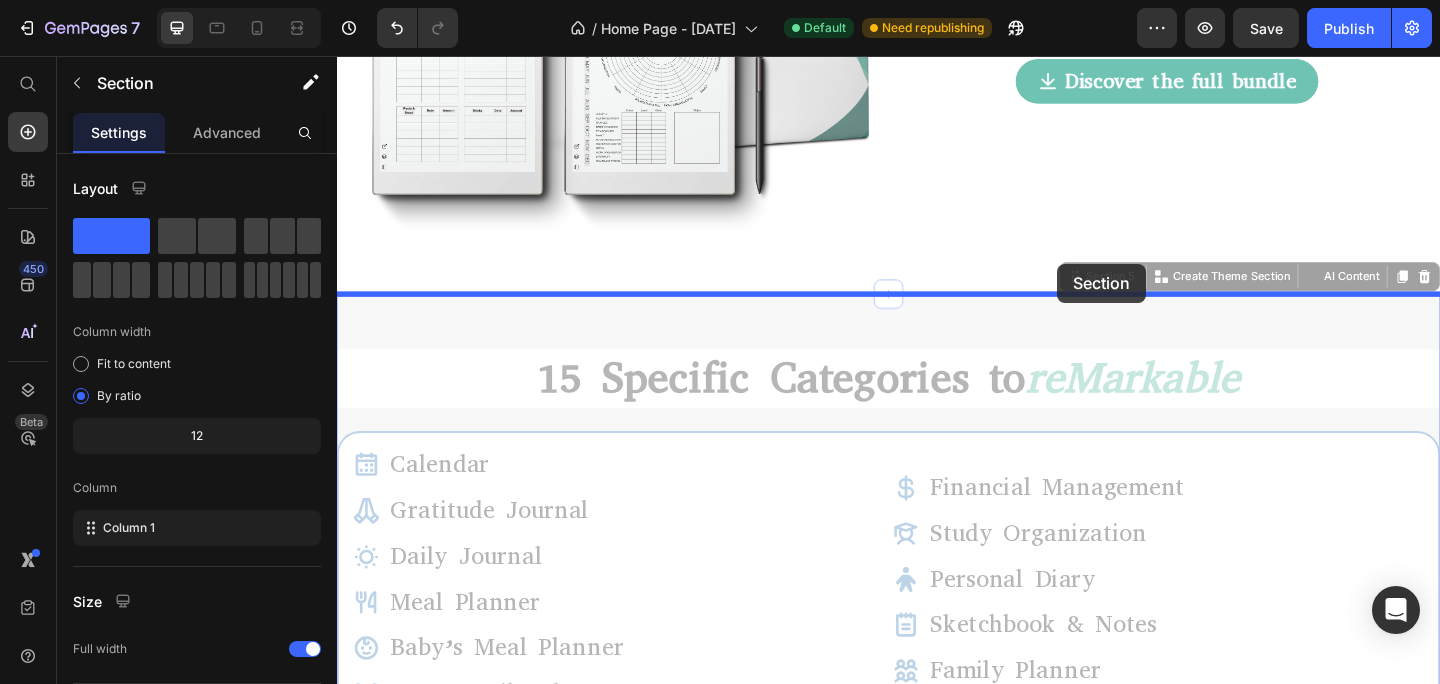 drag, startPoint x: 1138, startPoint y: 294, endPoint x: 1123, endPoint y: 308, distance: 20.518284 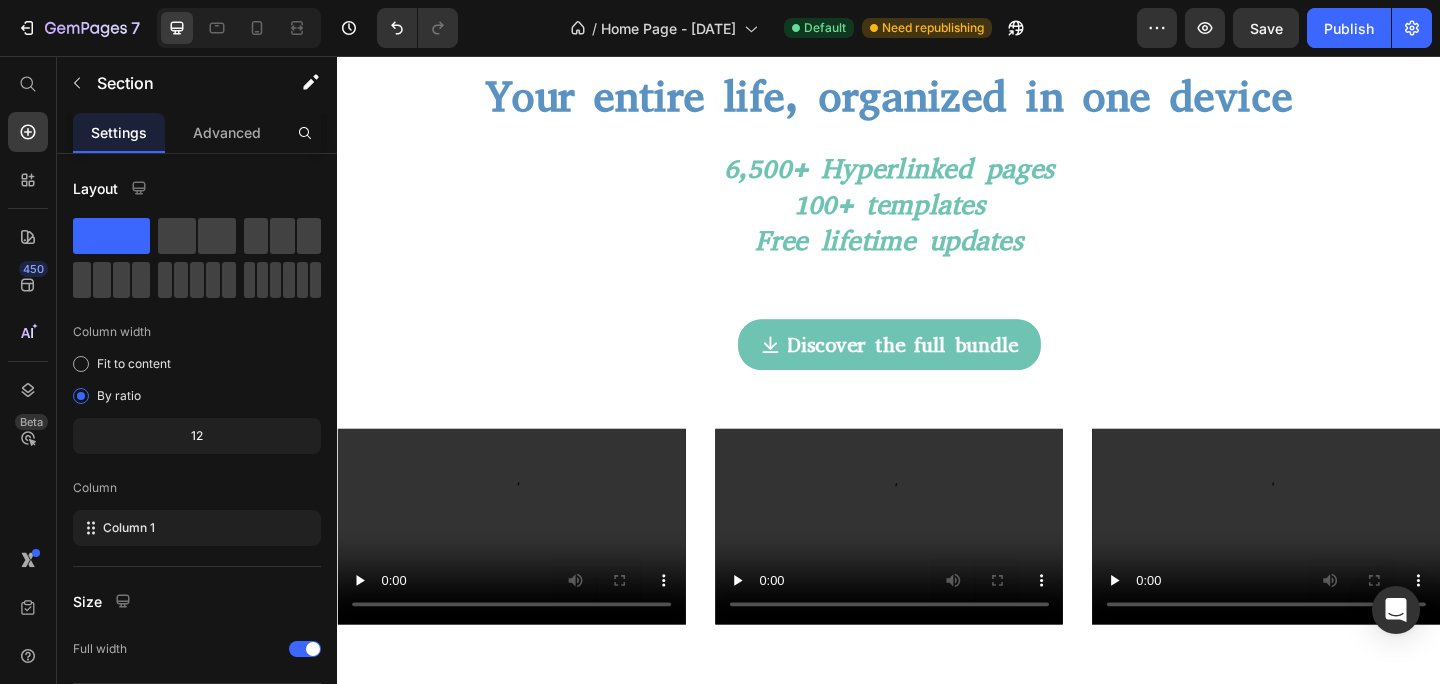 scroll, scrollTop: 68, scrollLeft: 0, axis: vertical 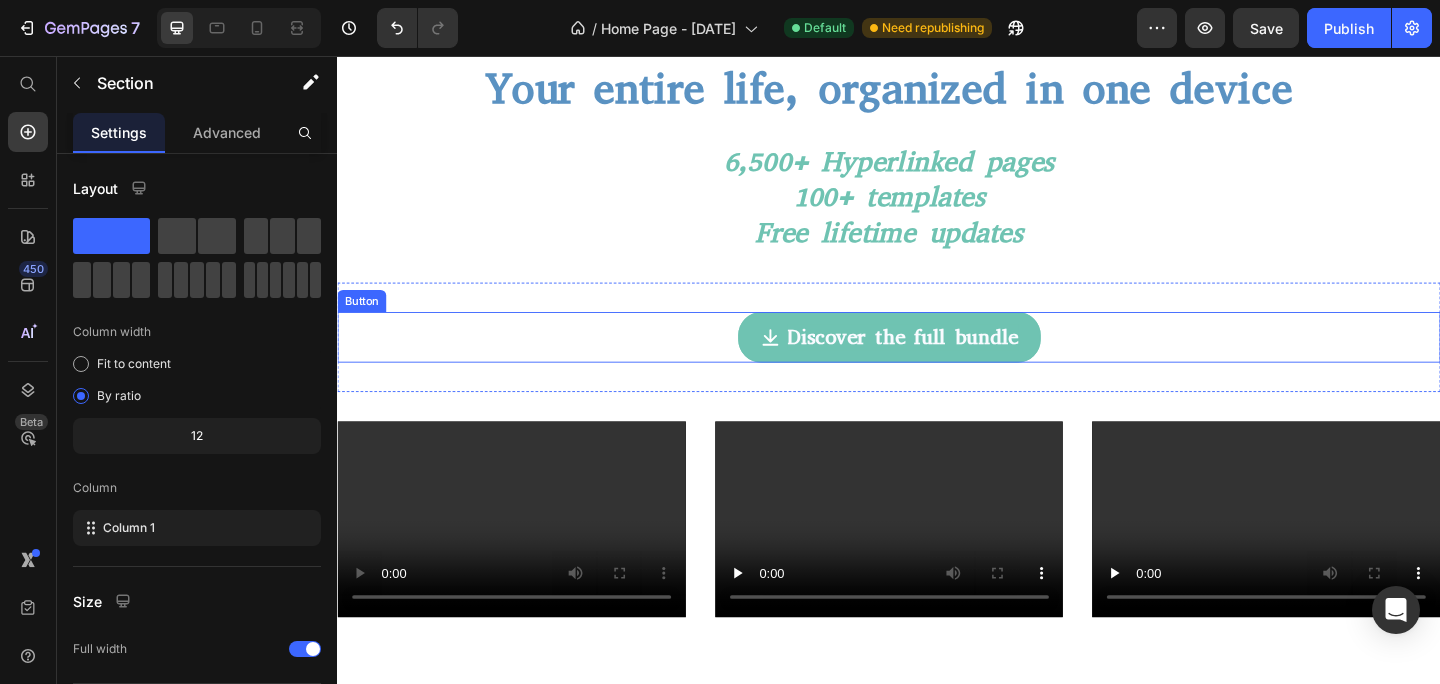 click on "Discover the full bundle Button" at bounding box center [937, 363] 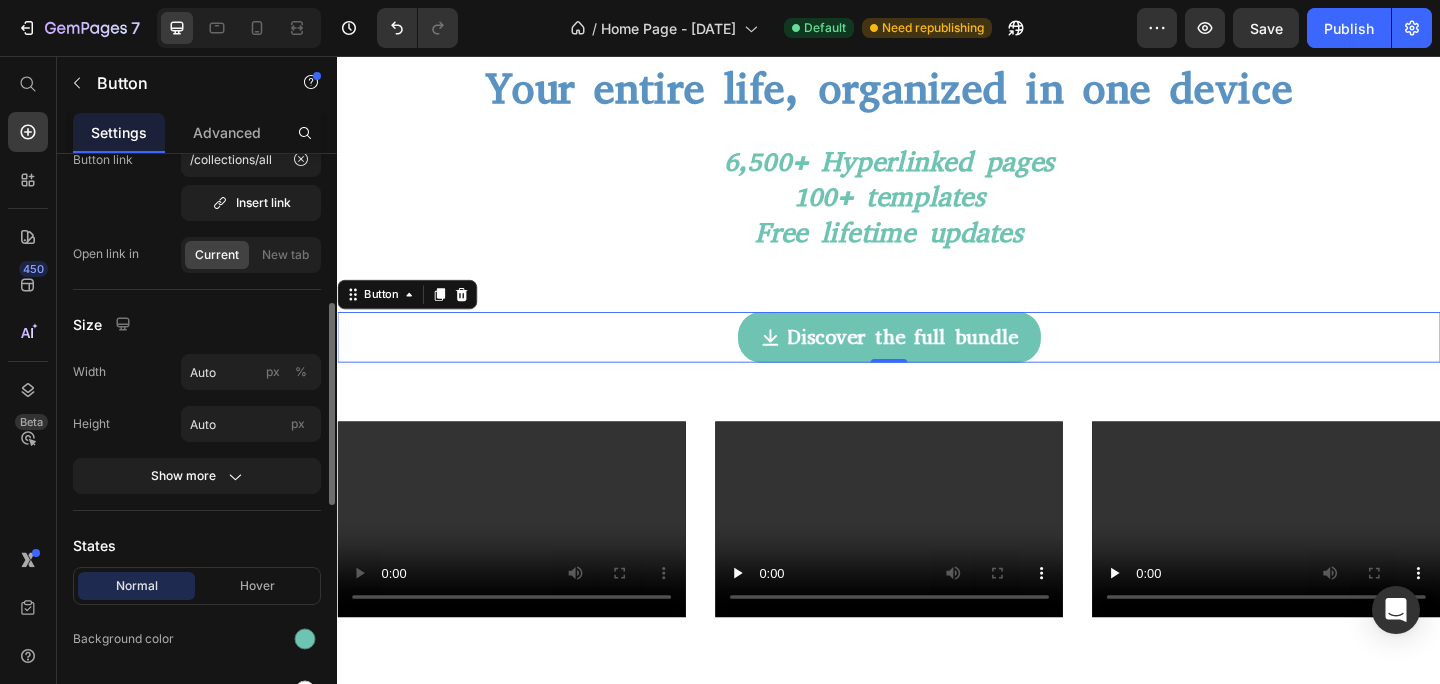 scroll, scrollTop: 337, scrollLeft: 0, axis: vertical 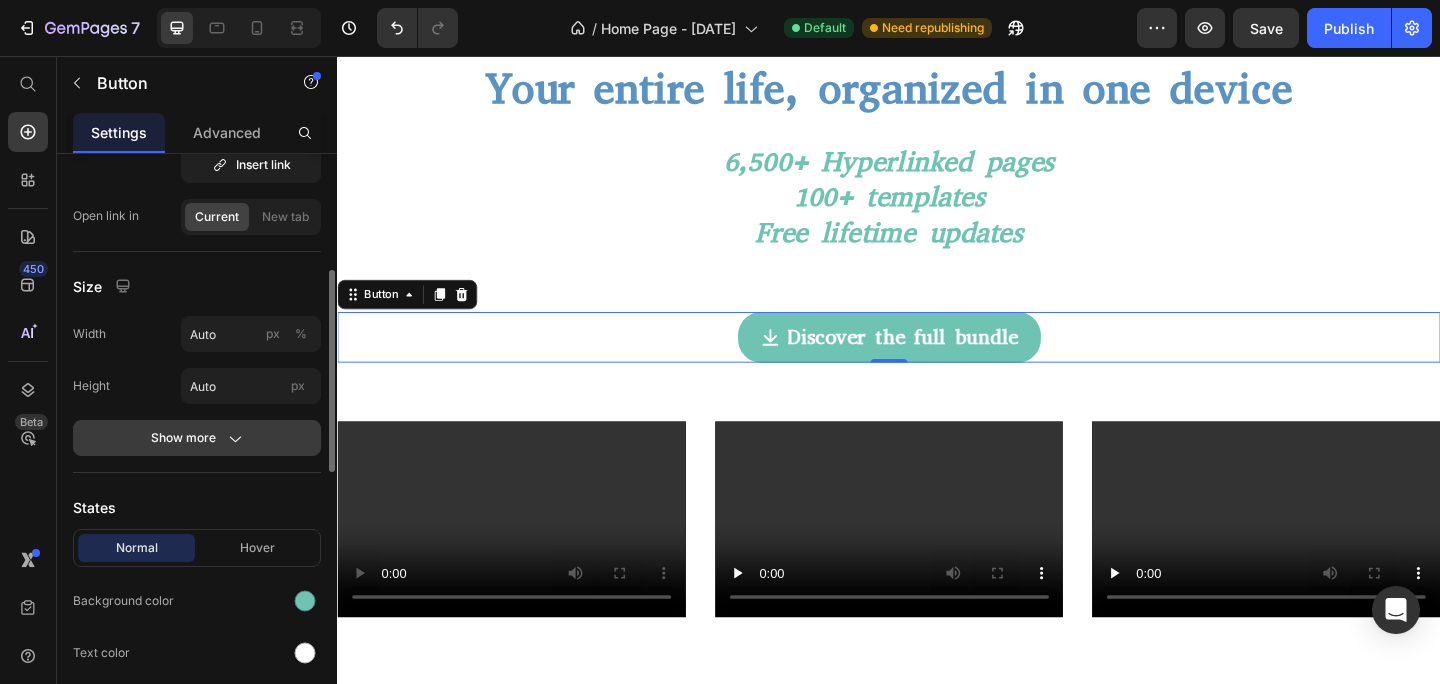 click 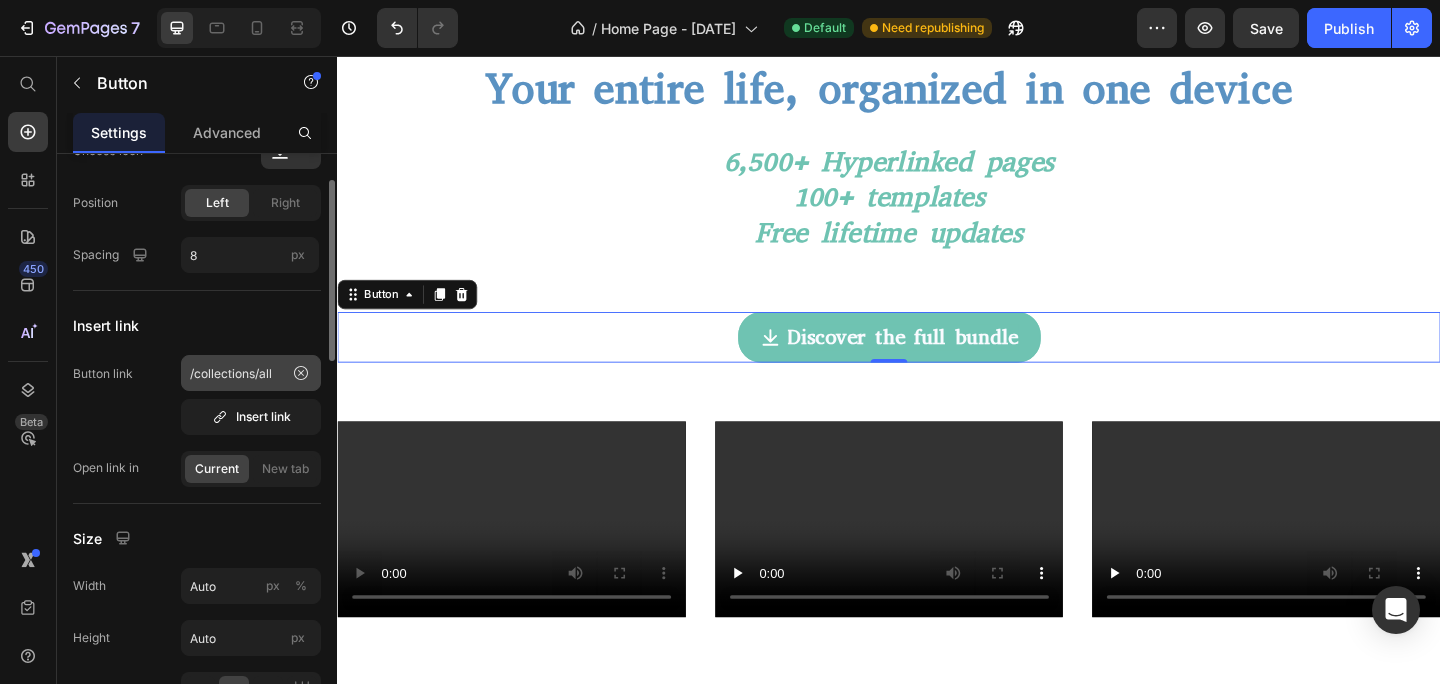 scroll, scrollTop: 0, scrollLeft: 0, axis: both 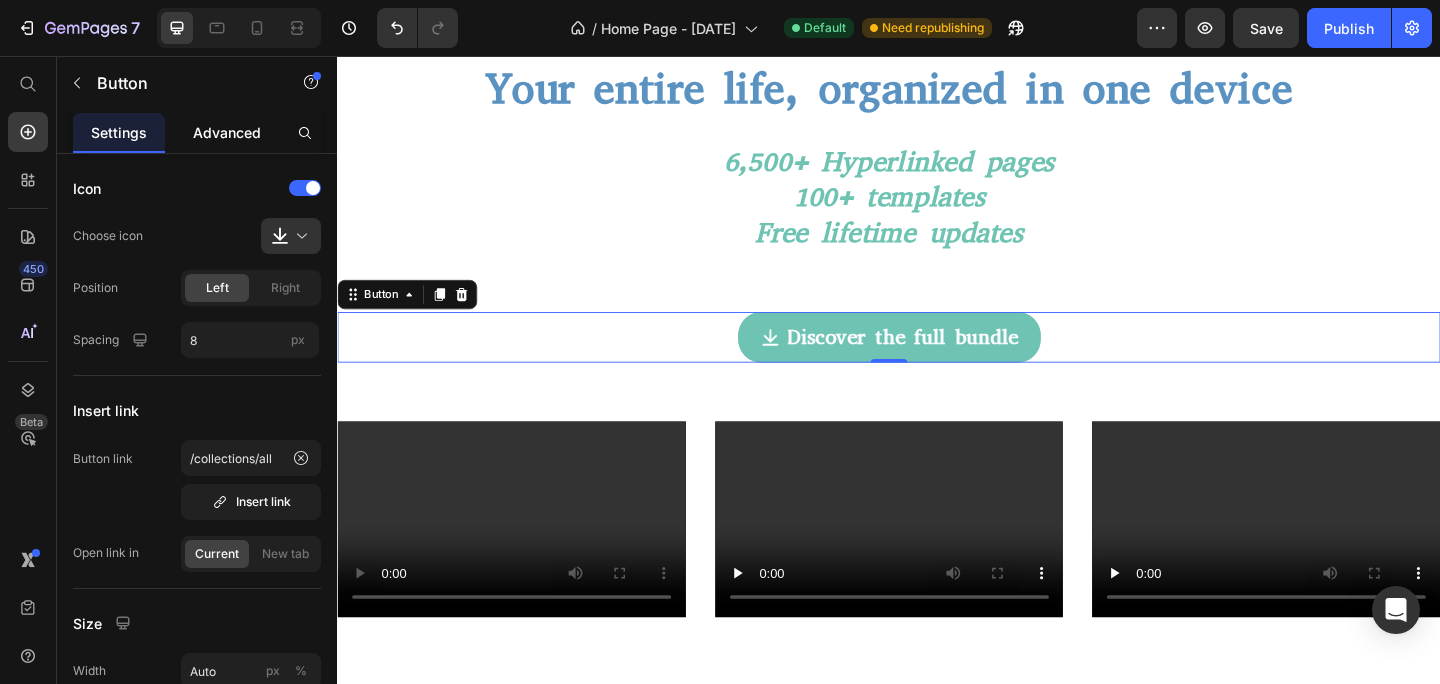click on "Advanced" at bounding box center (227, 132) 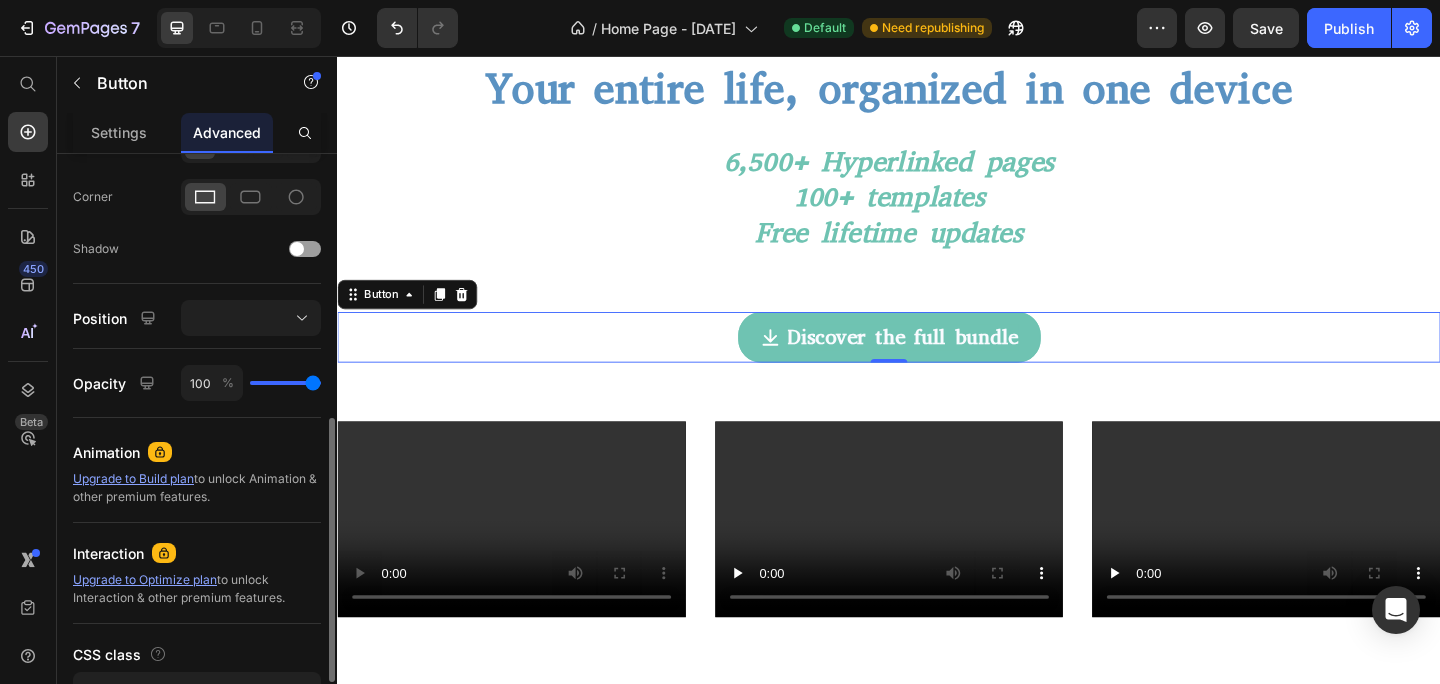 scroll, scrollTop: 0, scrollLeft: 0, axis: both 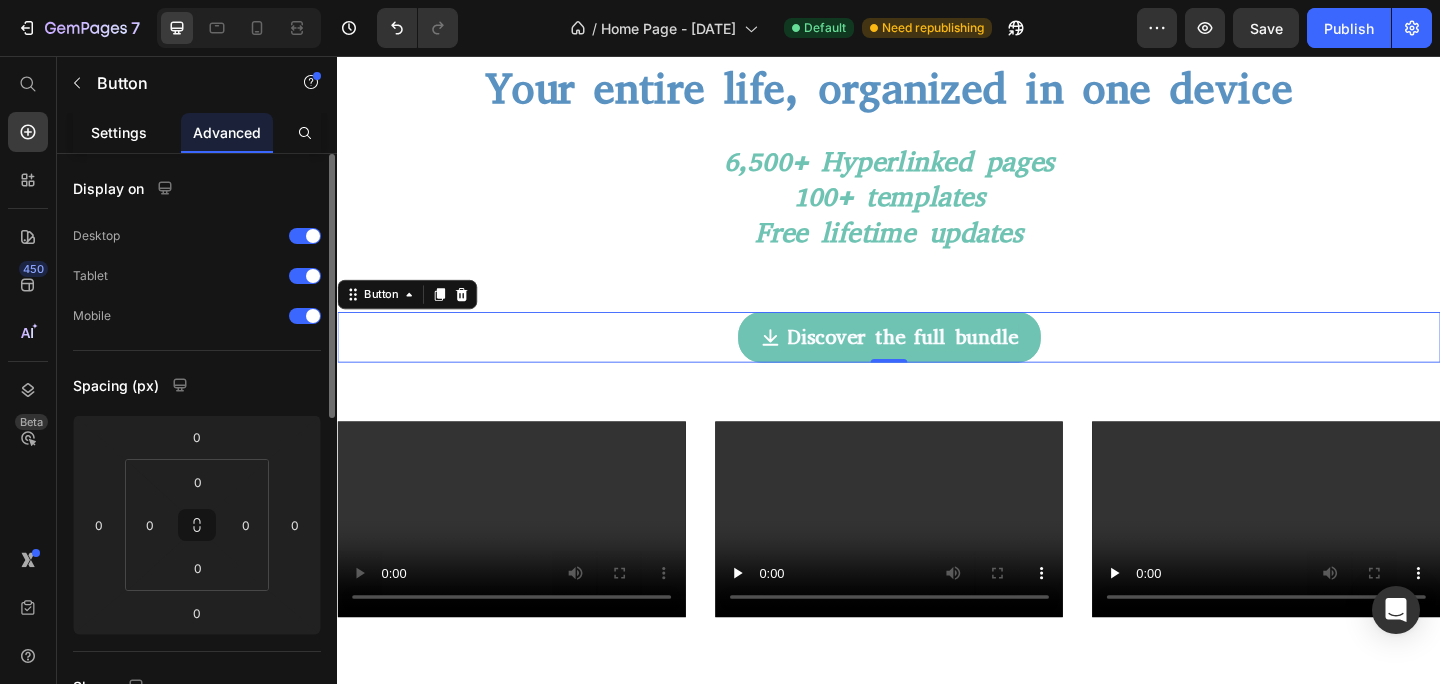 click on "Settings" at bounding box center (119, 132) 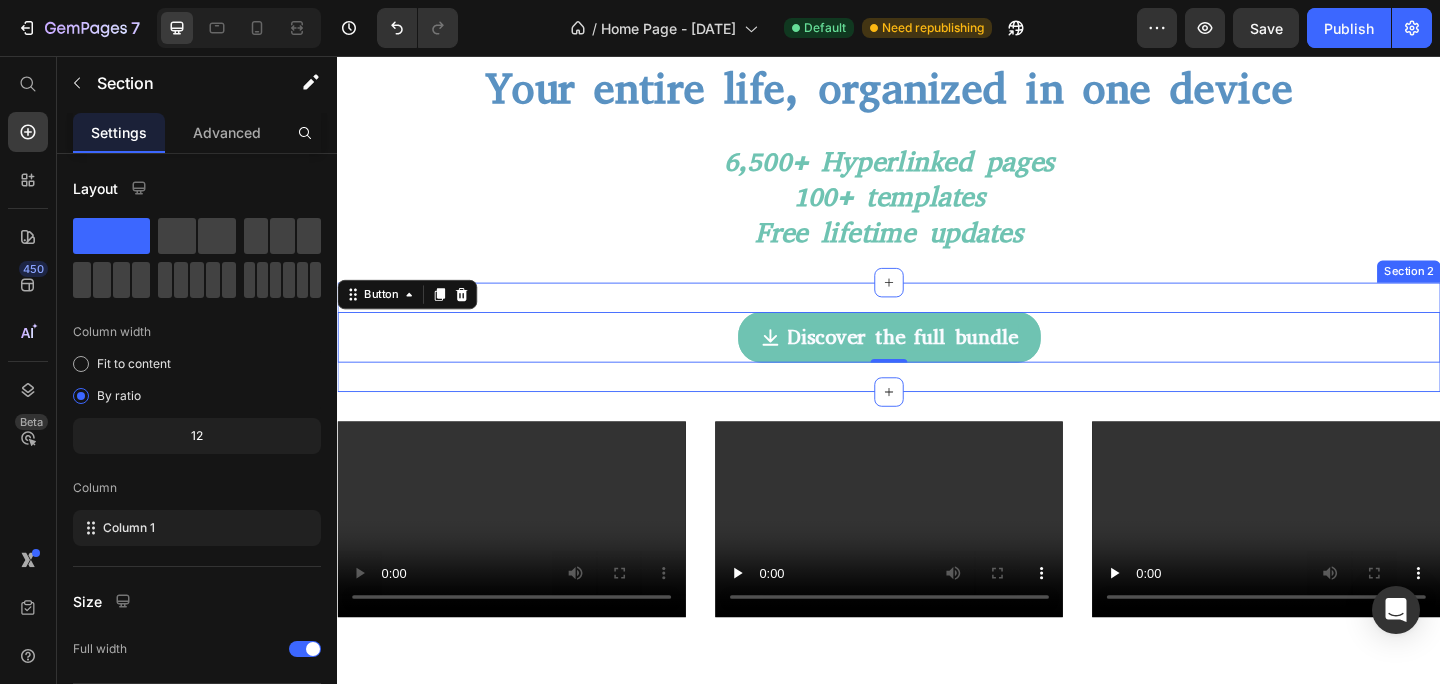 click on "Discover the full bundle Button   0 Section 2" at bounding box center (937, 363) 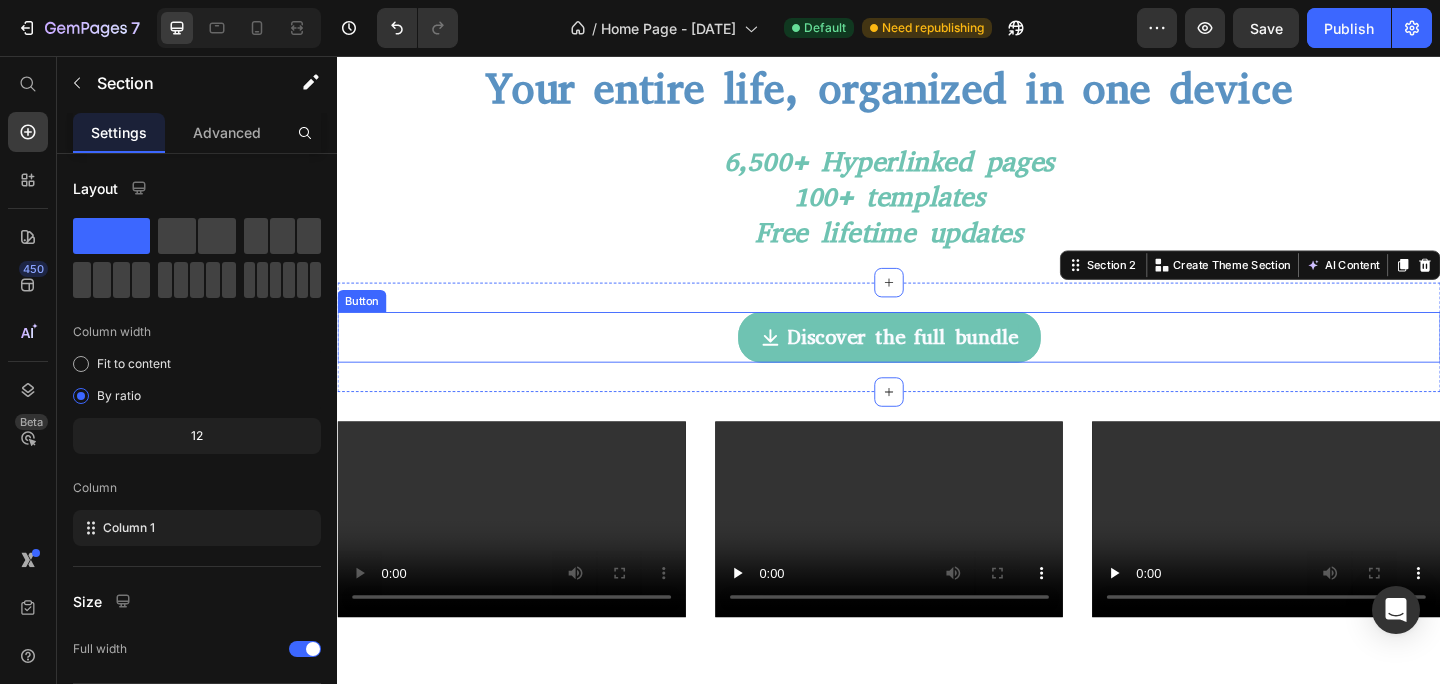 click on "Discover the full bundle Button" at bounding box center [937, 363] 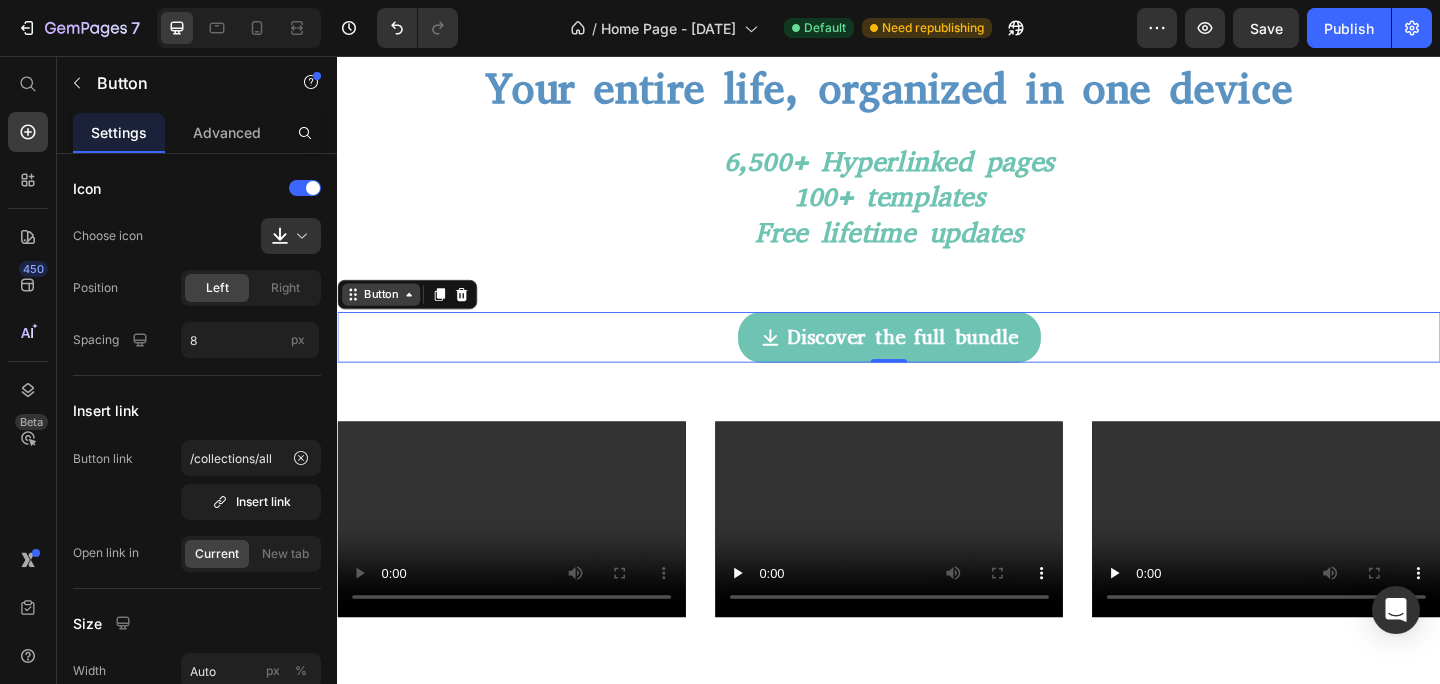 click 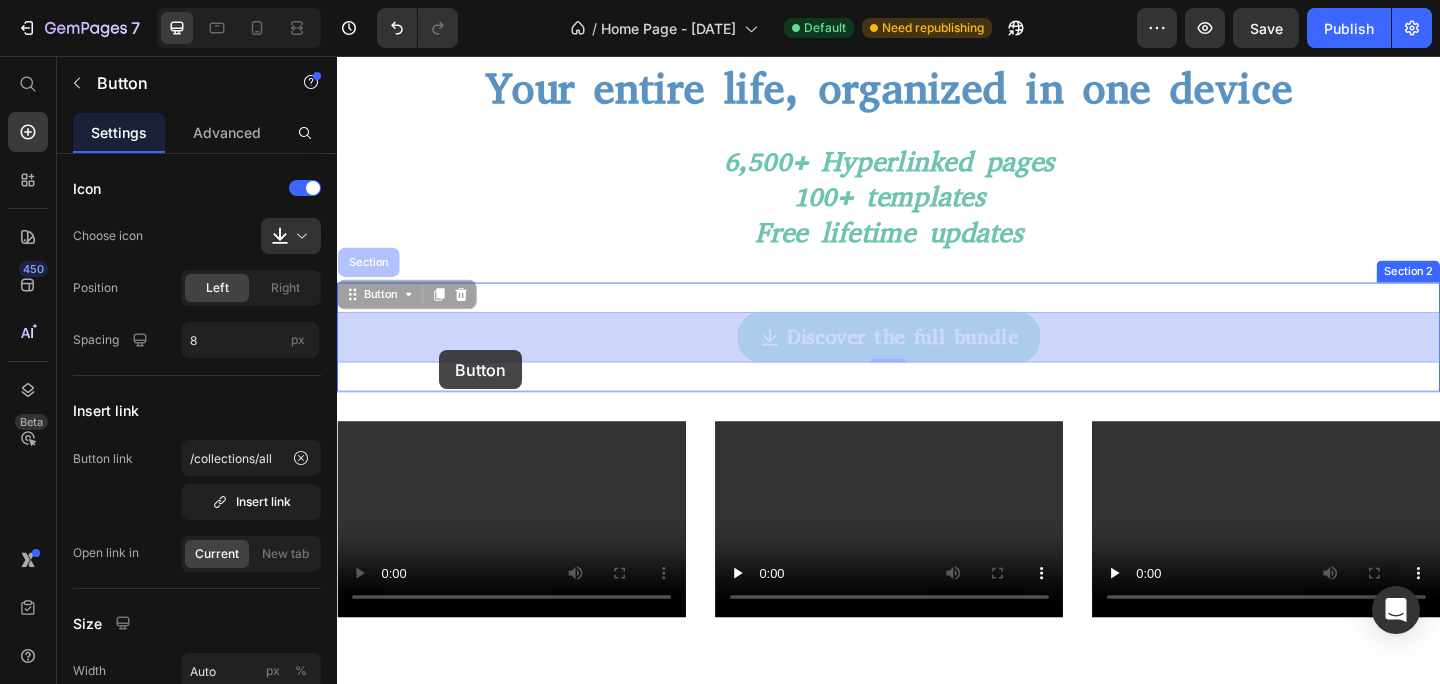 drag, startPoint x: 353, startPoint y: 320, endPoint x: 448, endPoint y: 376, distance: 110.276924 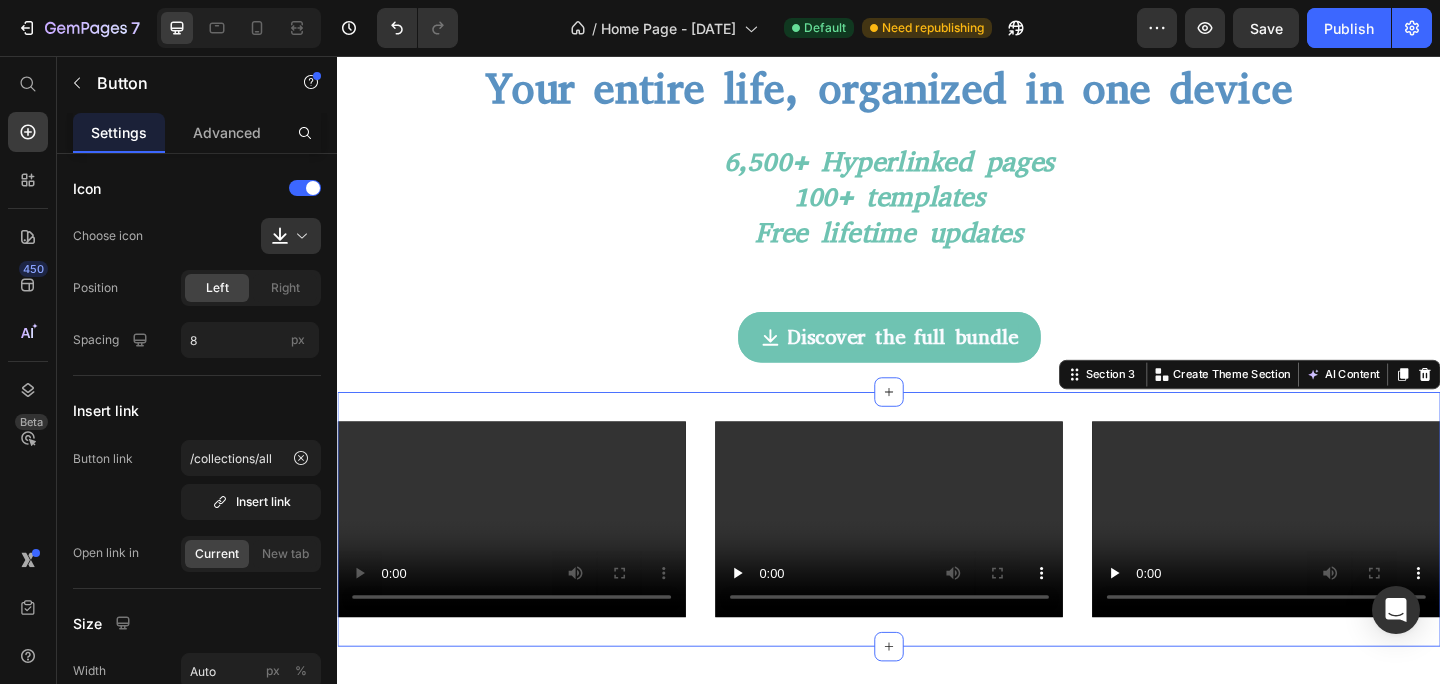 click on "Video Video Video Section 3   You can create reusable sections Create Theme Section AI Content Write with GemAI What would you like to describe here? Tone and Voice Persuasive Product TheGuide for Student areMarkable Workflow Show more Generate" at bounding box center (937, 560) 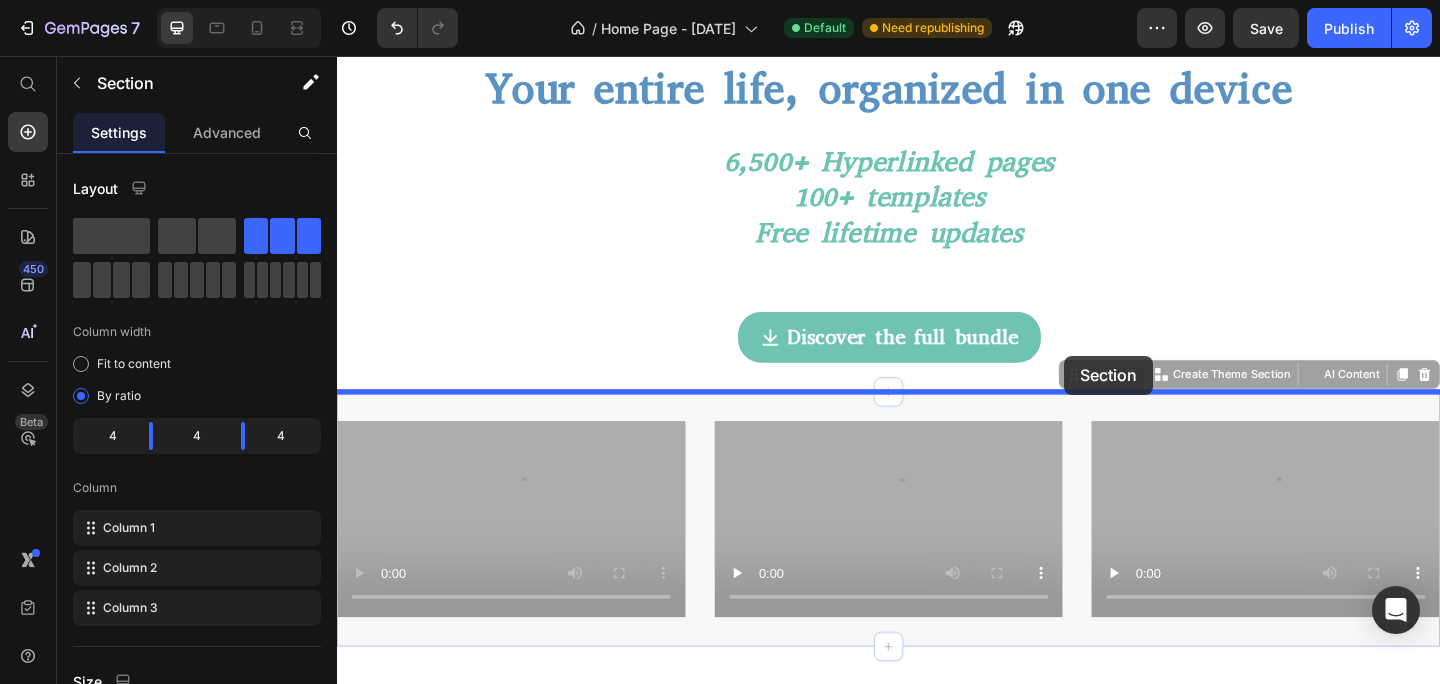 drag, startPoint x: 1138, startPoint y: 411, endPoint x: 1128, endPoint y: 382, distance: 30.675724 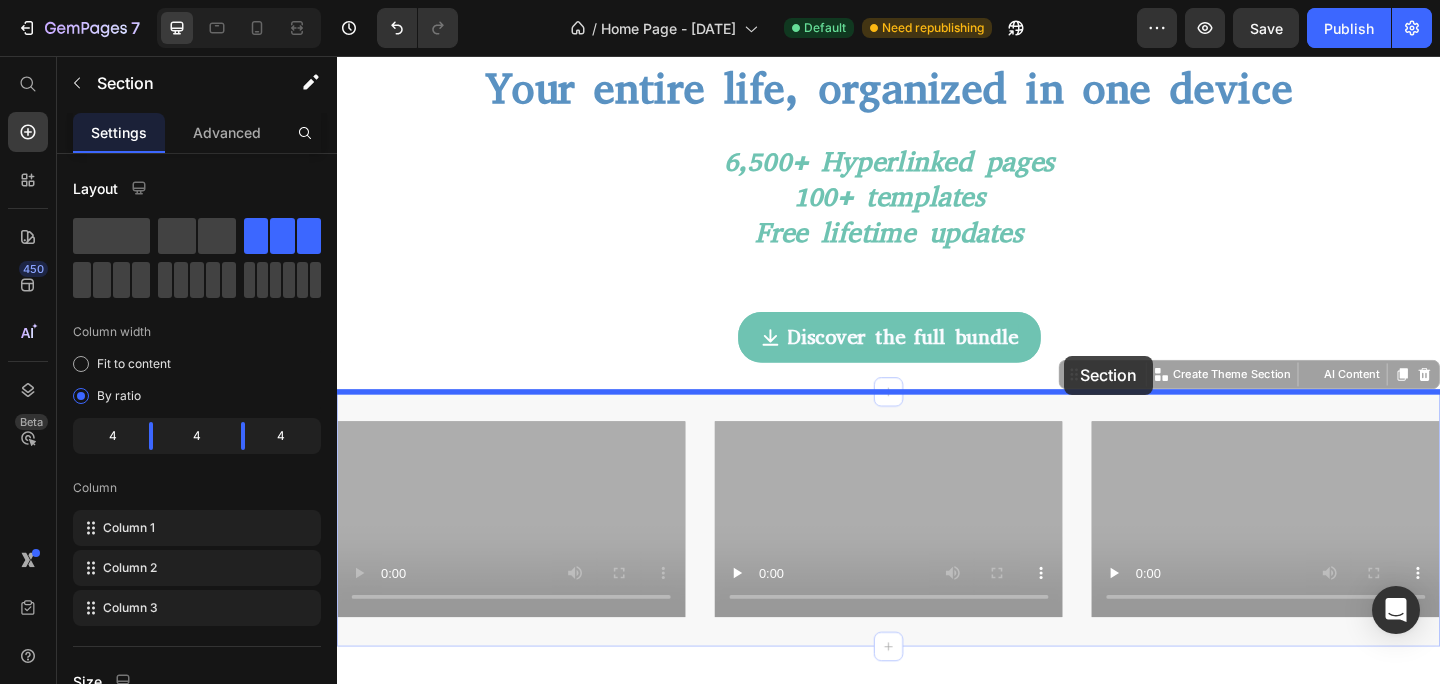 click on "Header Your entire life, organized in one device Heading 6,500+ Hyperlinked pages  100+ templates Free lifetime updates Heading Section 1
Discover the full bundle Button Section 2 Video Video Video Section 3   You can create reusable sections Create Theme Section AI Content Write with GemAI What would you like to describe here? Tone and Voice Persuasive Product TheGuide for Student areMarkable Workflow Show more Generate Video Video Video Section 3   You can create reusable sections Create Theme Section AI Content Write with GemAI What would you like to describe here? Tone and Voice Persuasive Product TheGuide for Student areMarkable Workflow Show more Generate Image
100+ Professionally Designed Templates  optimized for ReMarkable
Compatible with  ReMarkable 1, 2 and Paper Pro
Version for  Right-Handed and Left-Handed  users
Over 6,500 Hyperlinked Pages  for fast and intuitive navigation
Item List" at bounding box center (937, 4412) 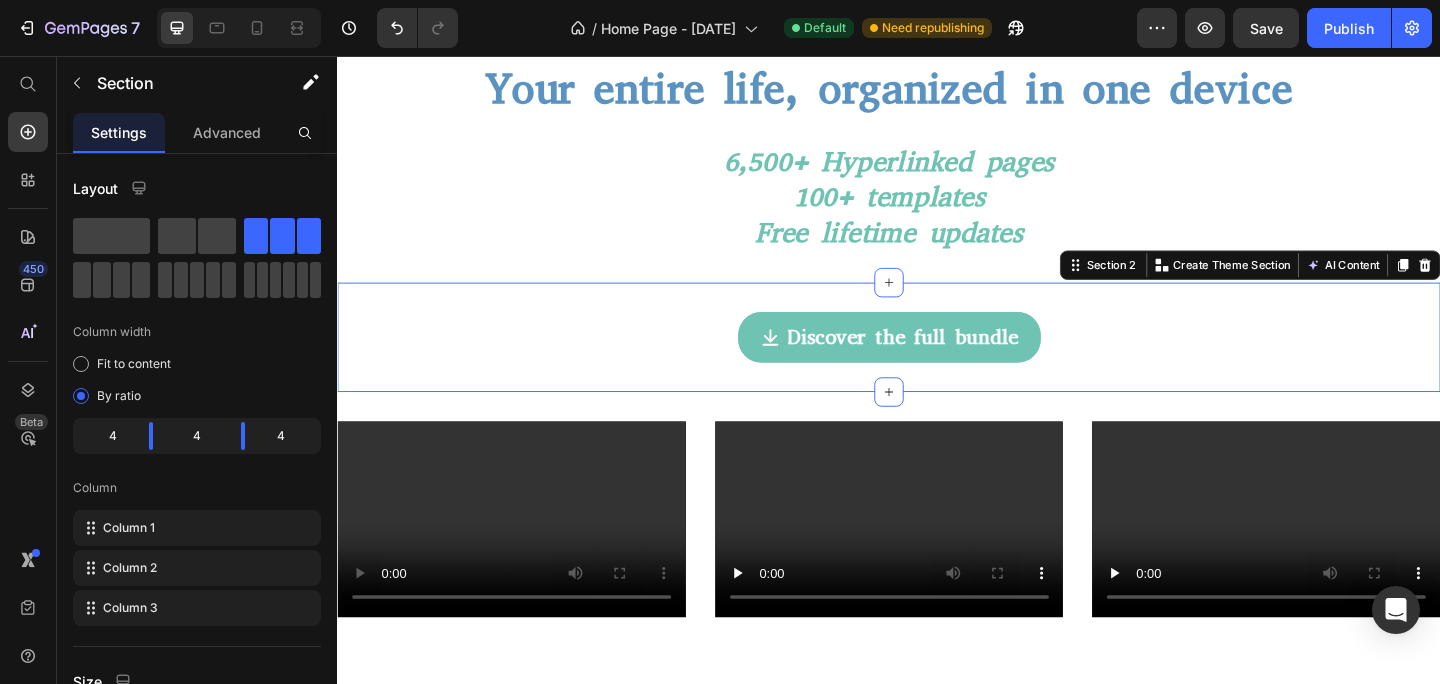click on "Discover the full bundle Button Section 2   You can create reusable sections Create Theme Section AI Content Write with GemAI What would you like to describe here? Tone and Voice Persuasive Product TheGuide for Student areMarkable Workflow Show more Generate" at bounding box center (937, 363) 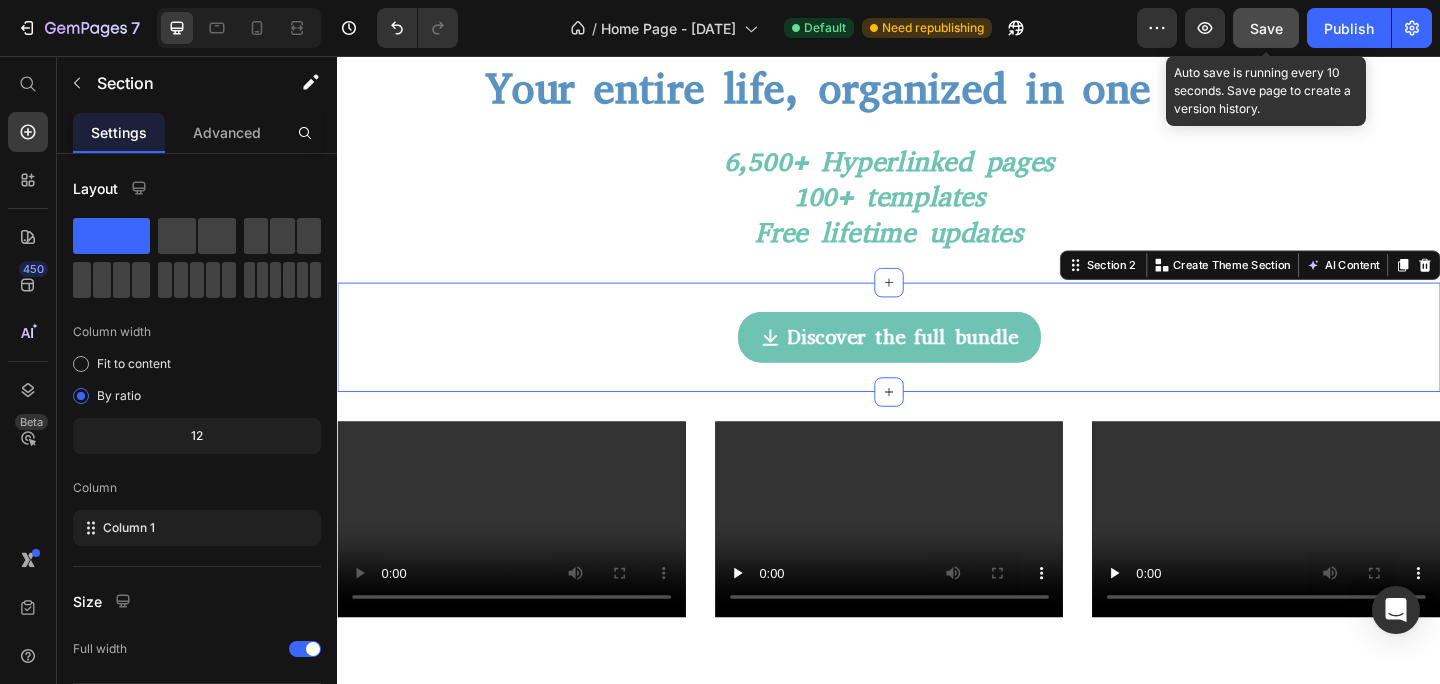click on "Save" 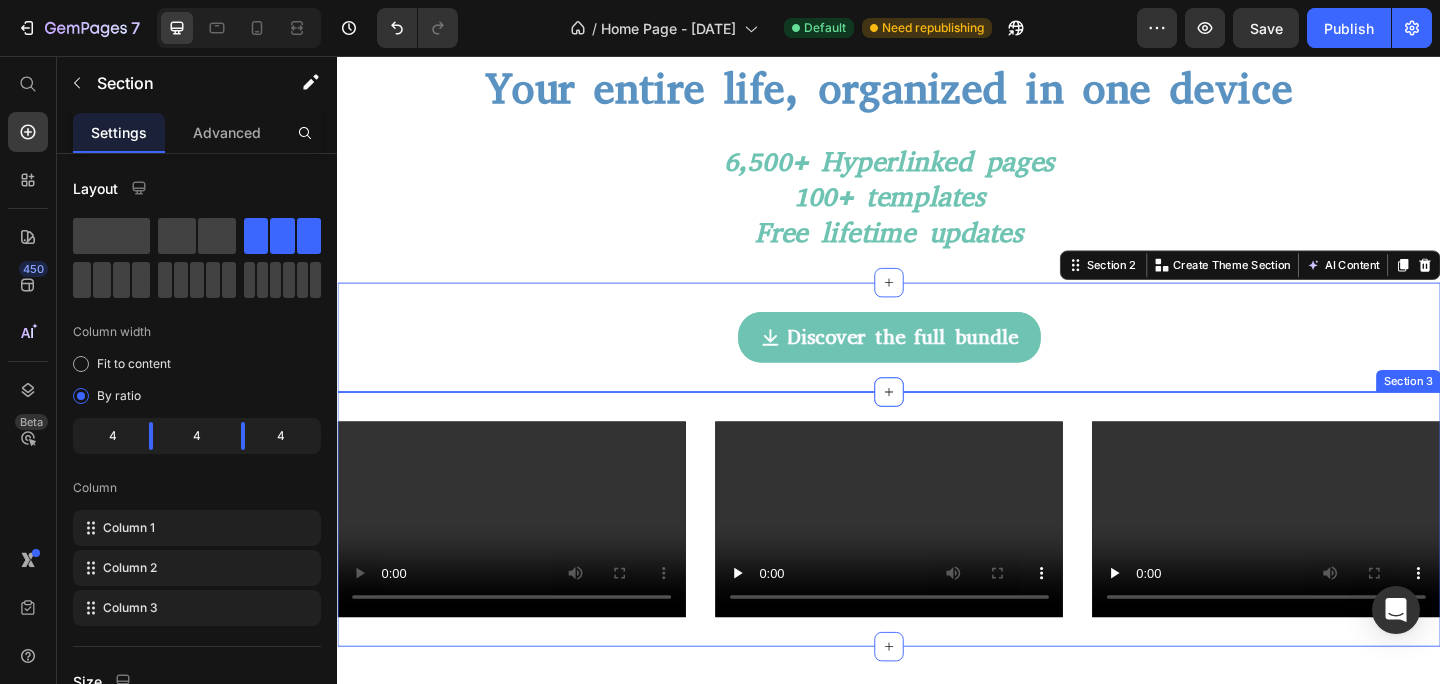 click on "Video Video Video Section 3" at bounding box center (937, 560) 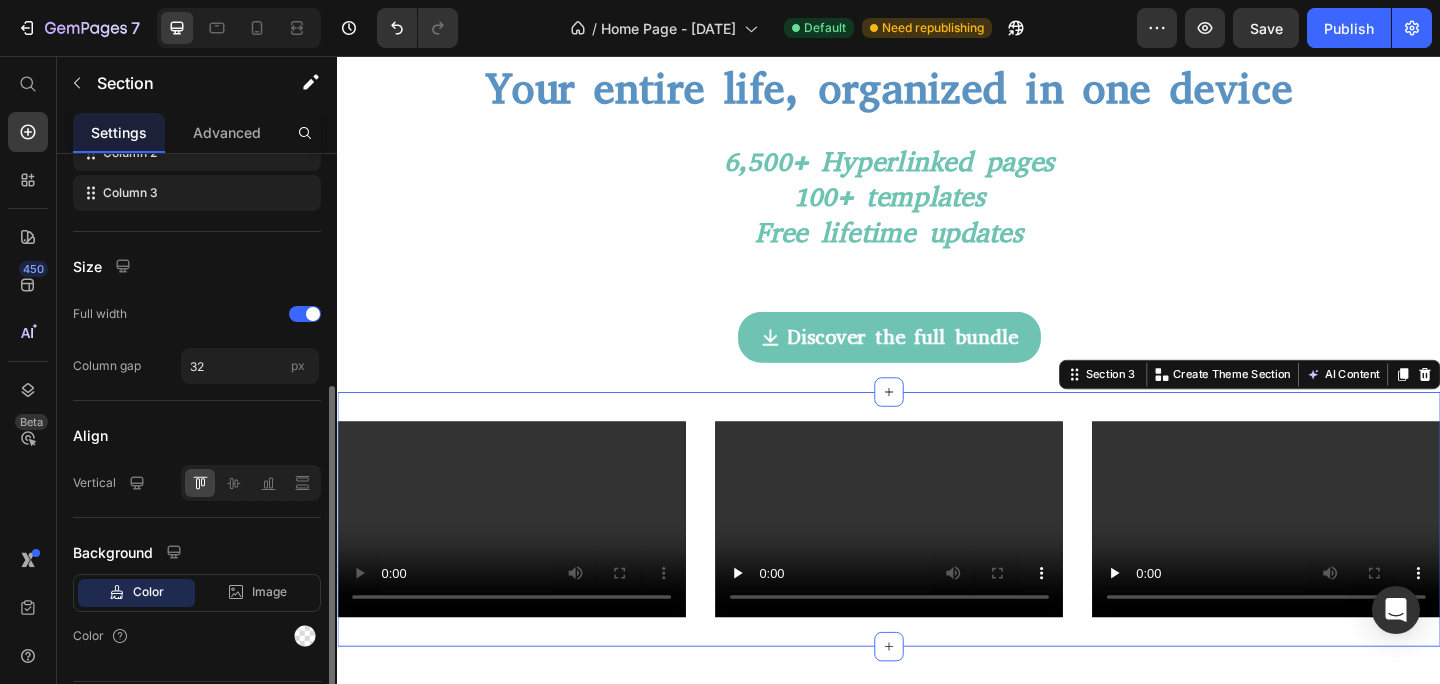 scroll, scrollTop: 419, scrollLeft: 0, axis: vertical 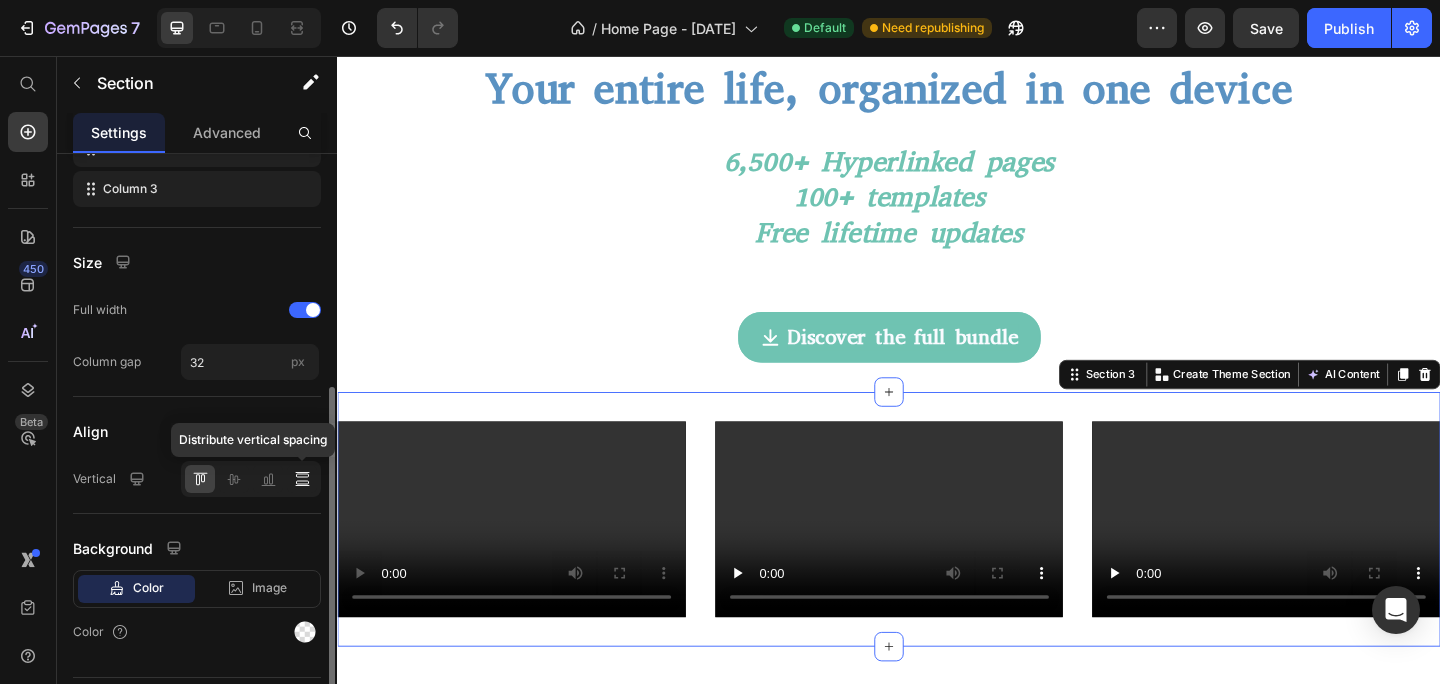 click 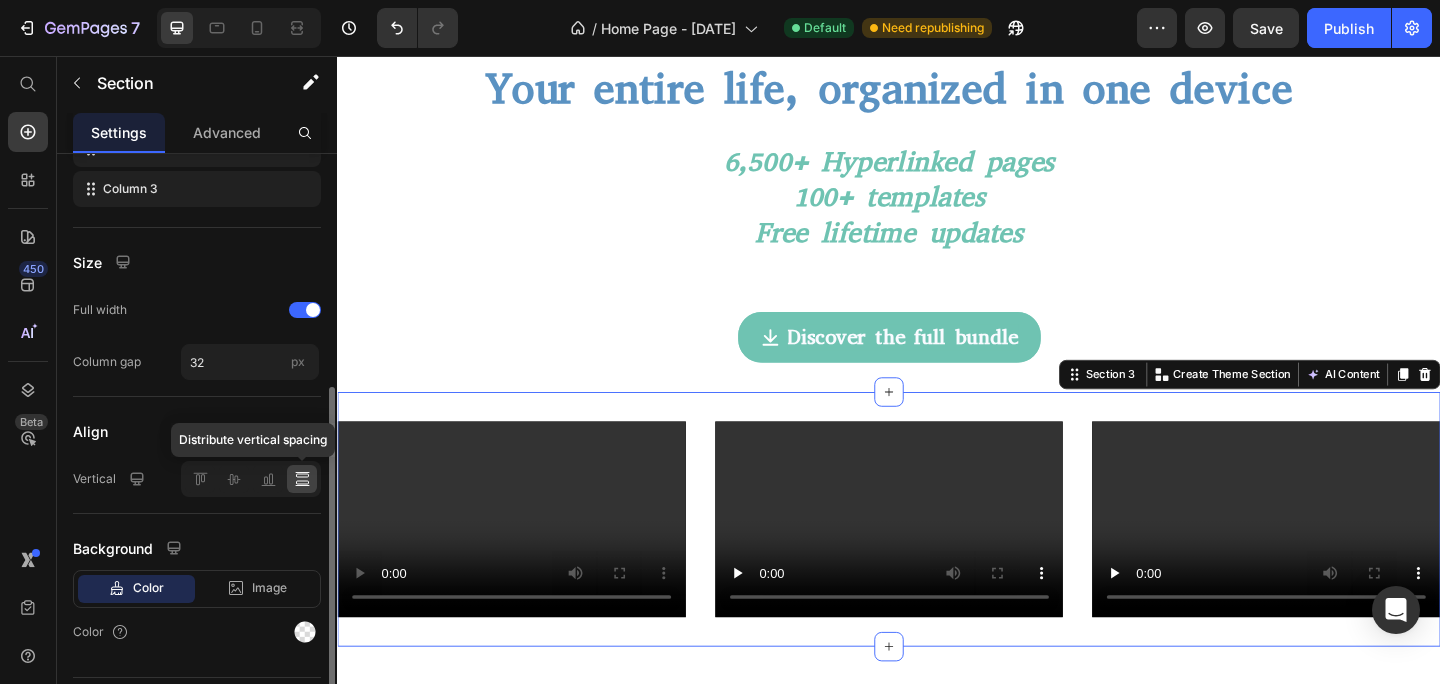 click 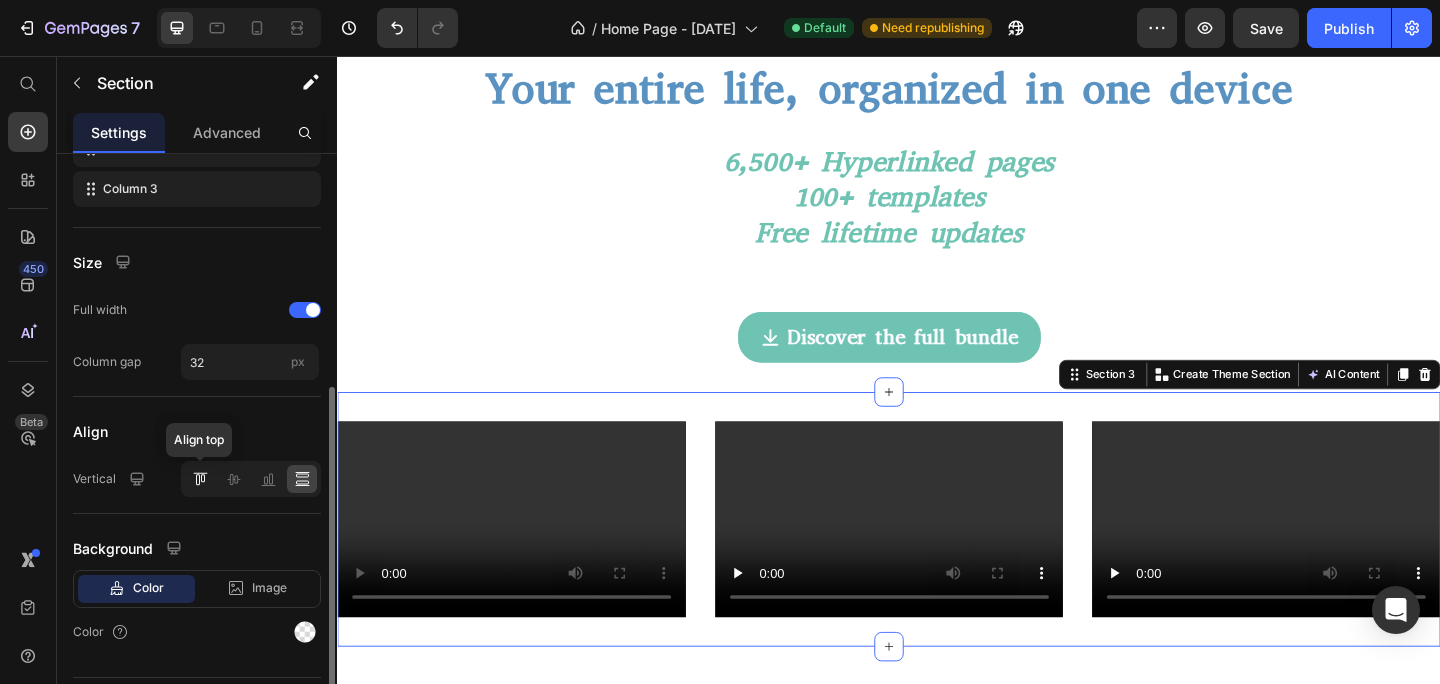 click 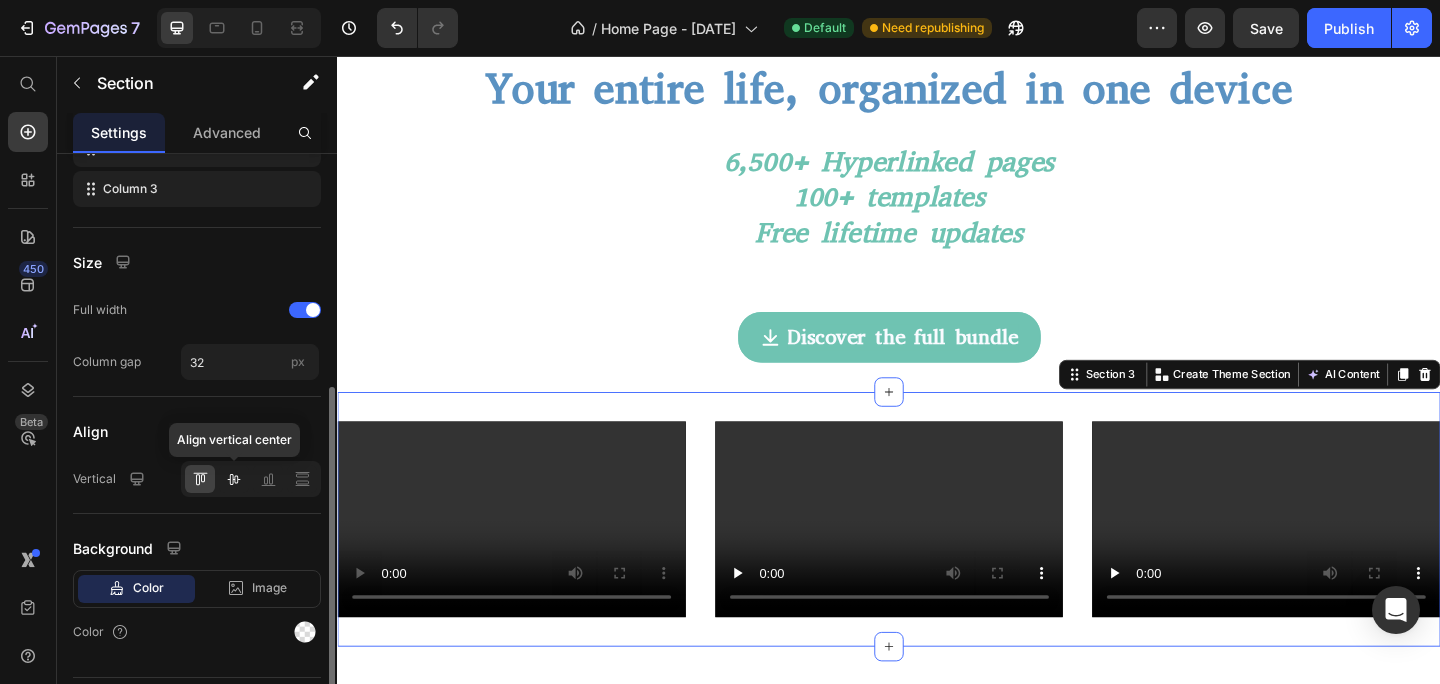 click 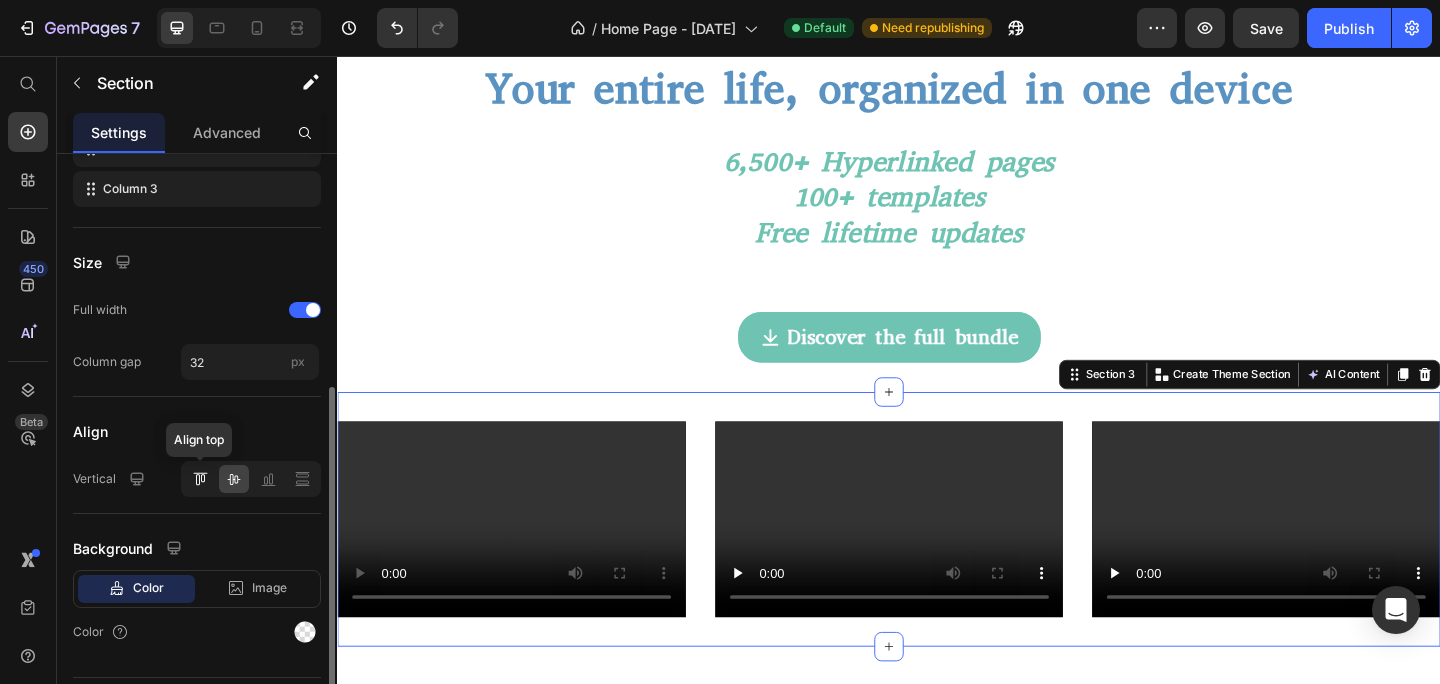 click 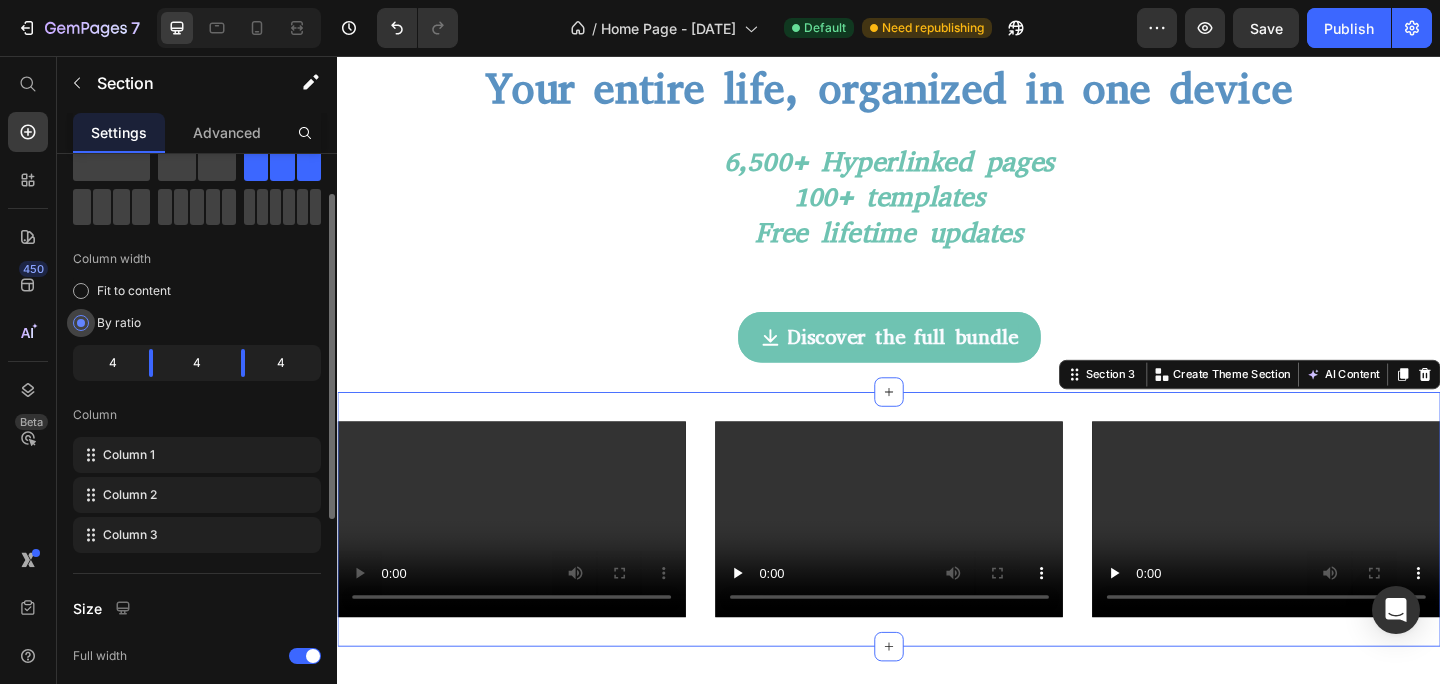 scroll, scrollTop: 76, scrollLeft: 0, axis: vertical 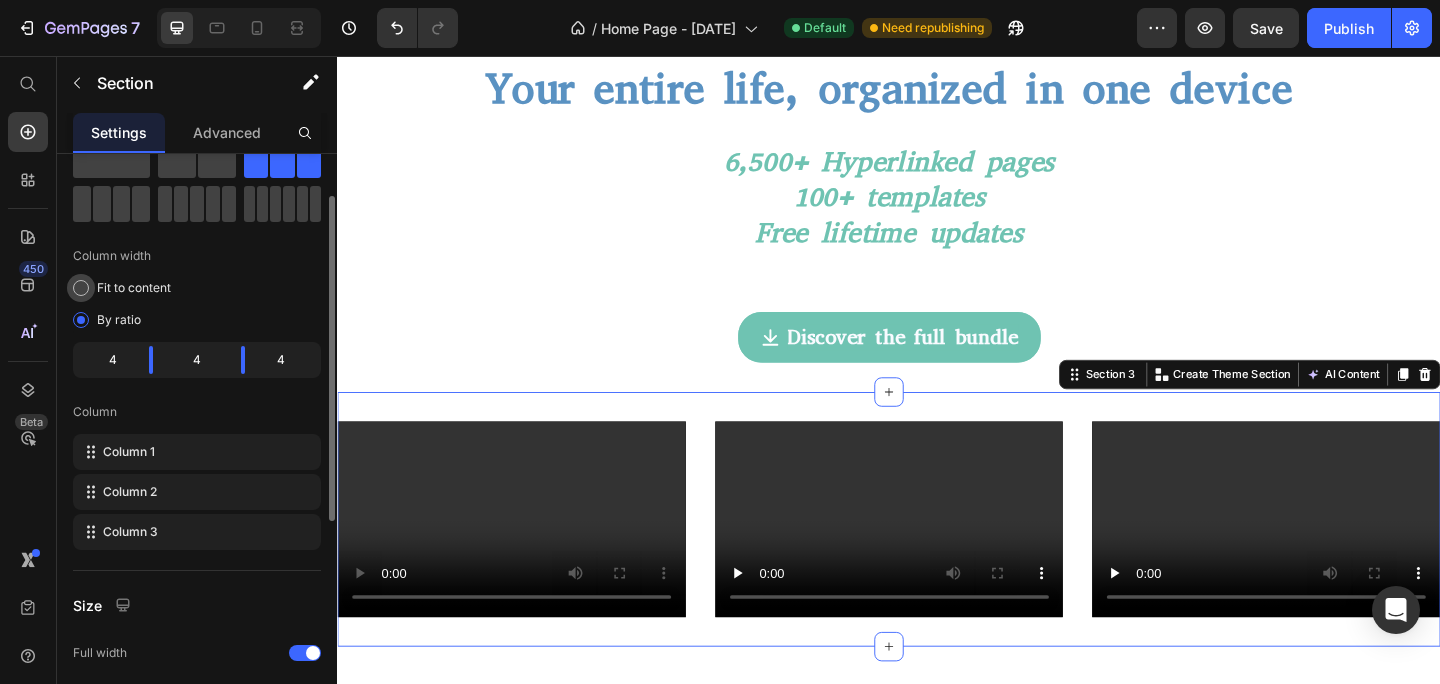 click on "Fit to content" 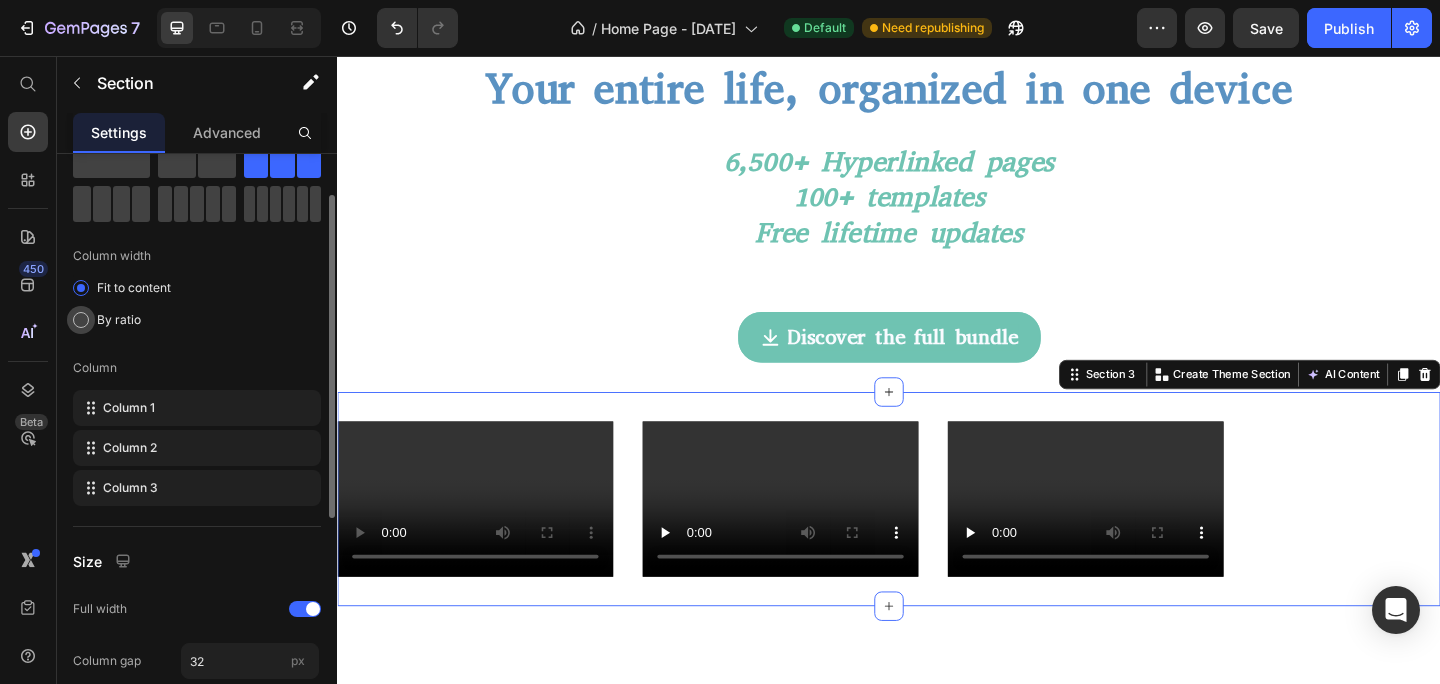 click on "By ratio" at bounding box center [119, 320] 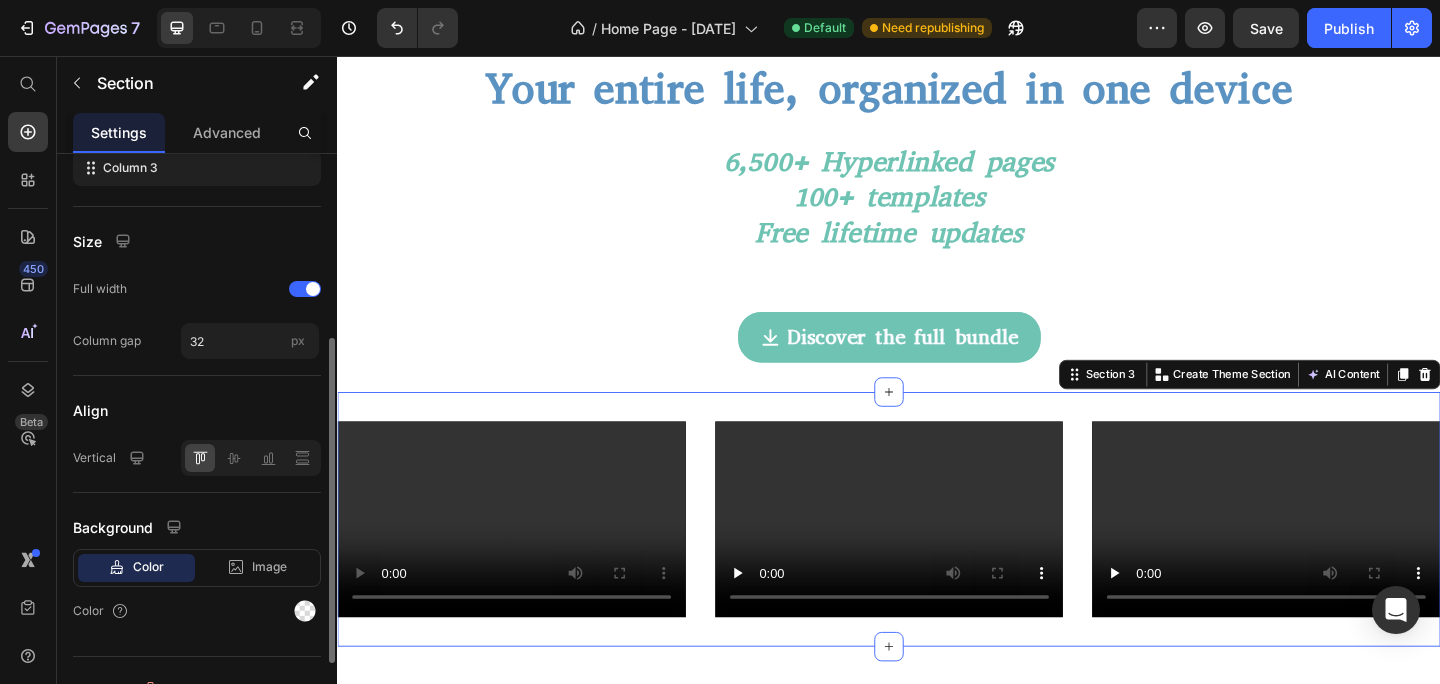 scroll, scrollTop: 470, scrollLeft: 0, axis: vertical 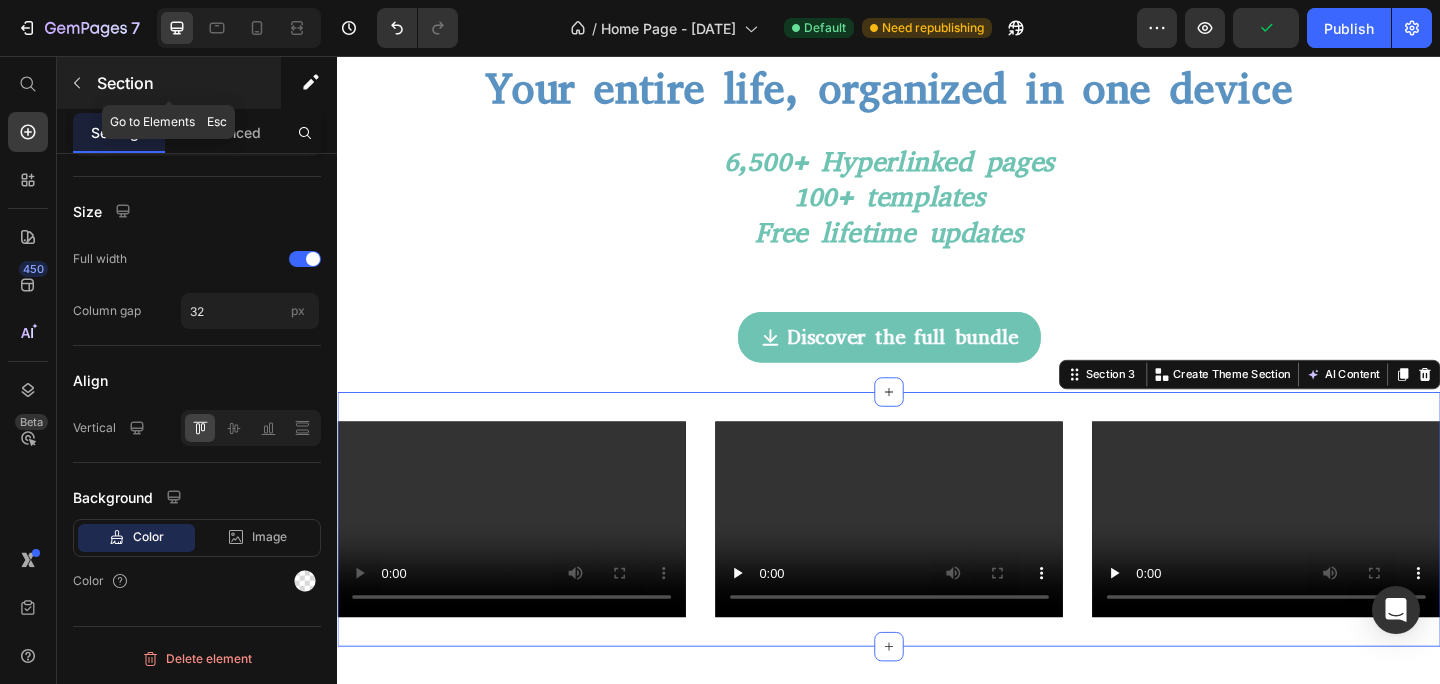 click 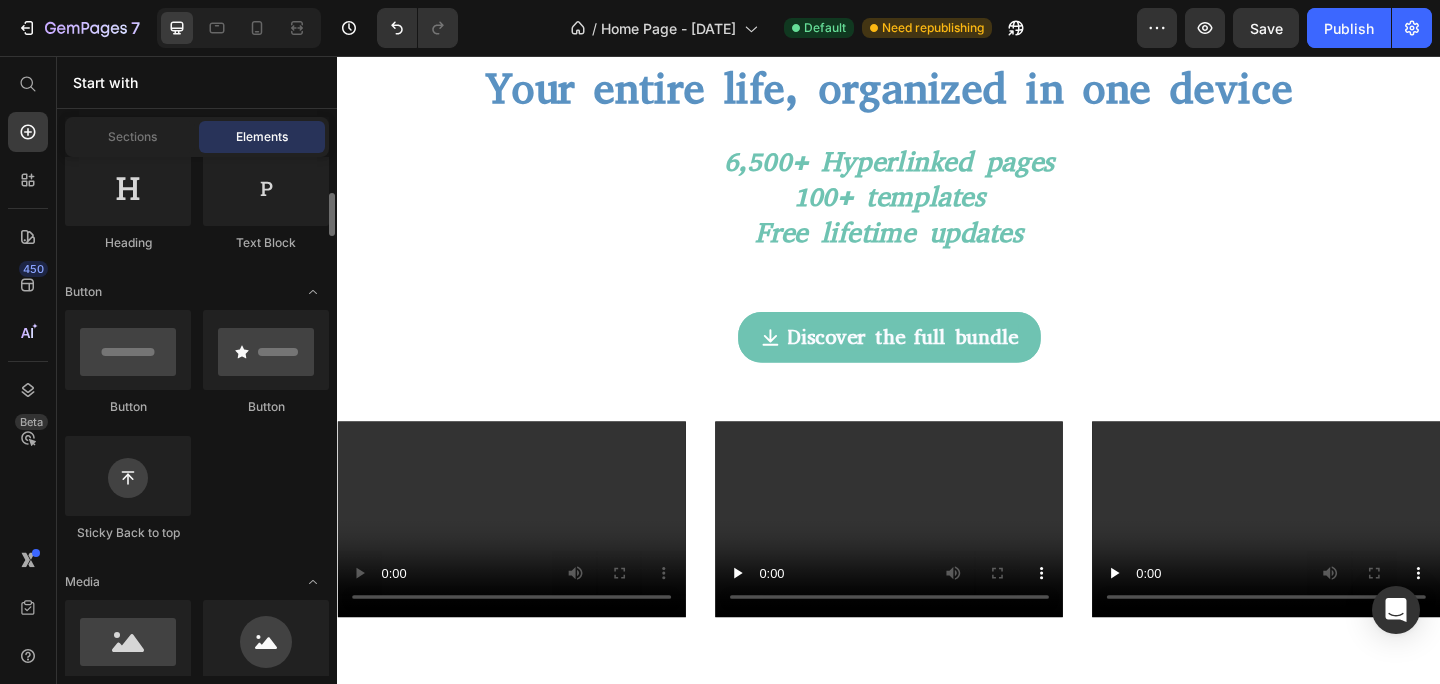scroll, scrollTop: 0, scrollLeft: 0, axis: both 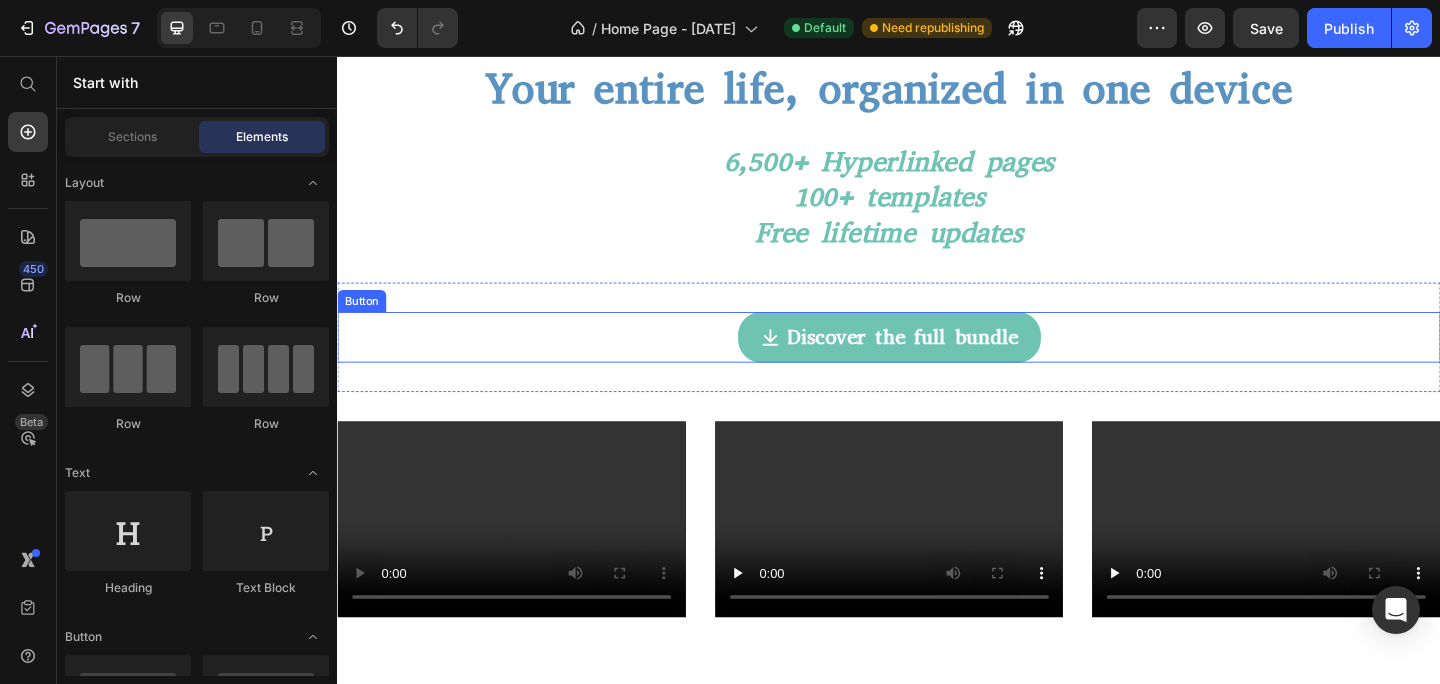 click on "Discover the full bundle Button" at bounding box center (937, 363) 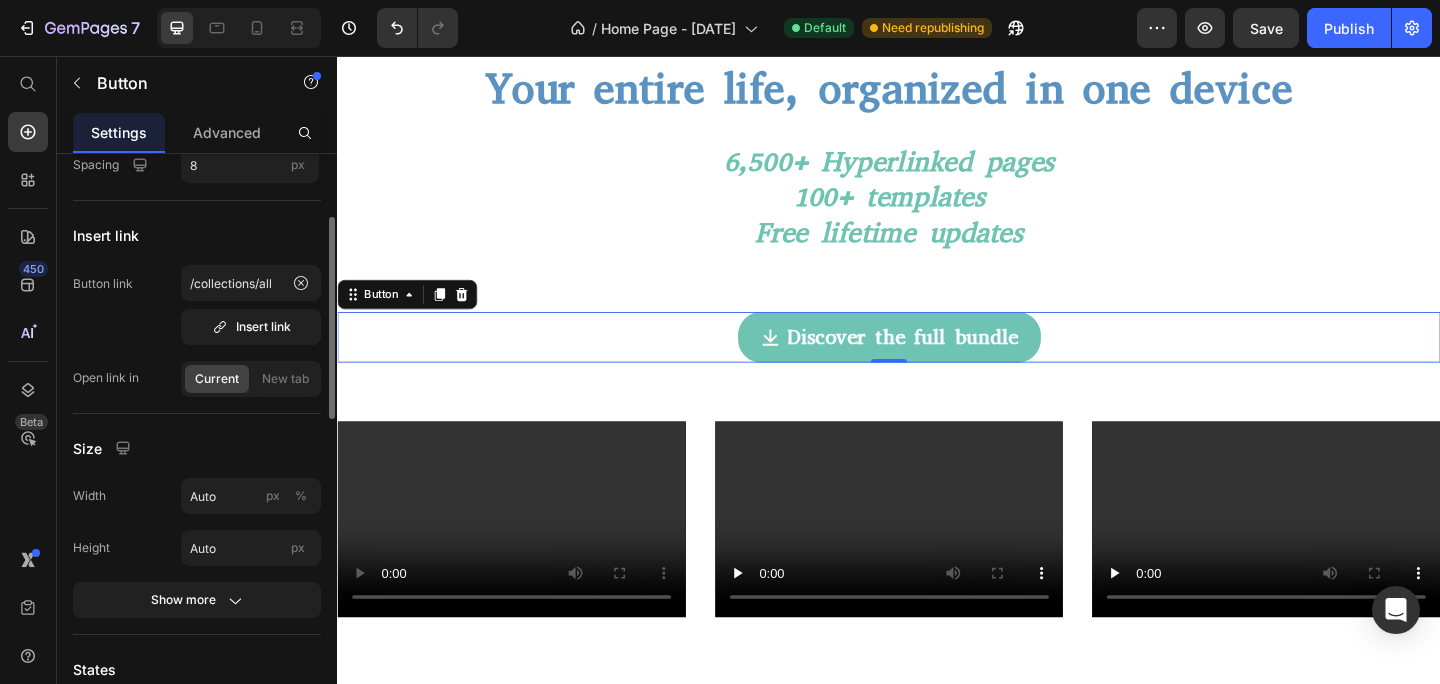 scroll, scrollTop: 177, scrollLeft: 0, axis: vertical 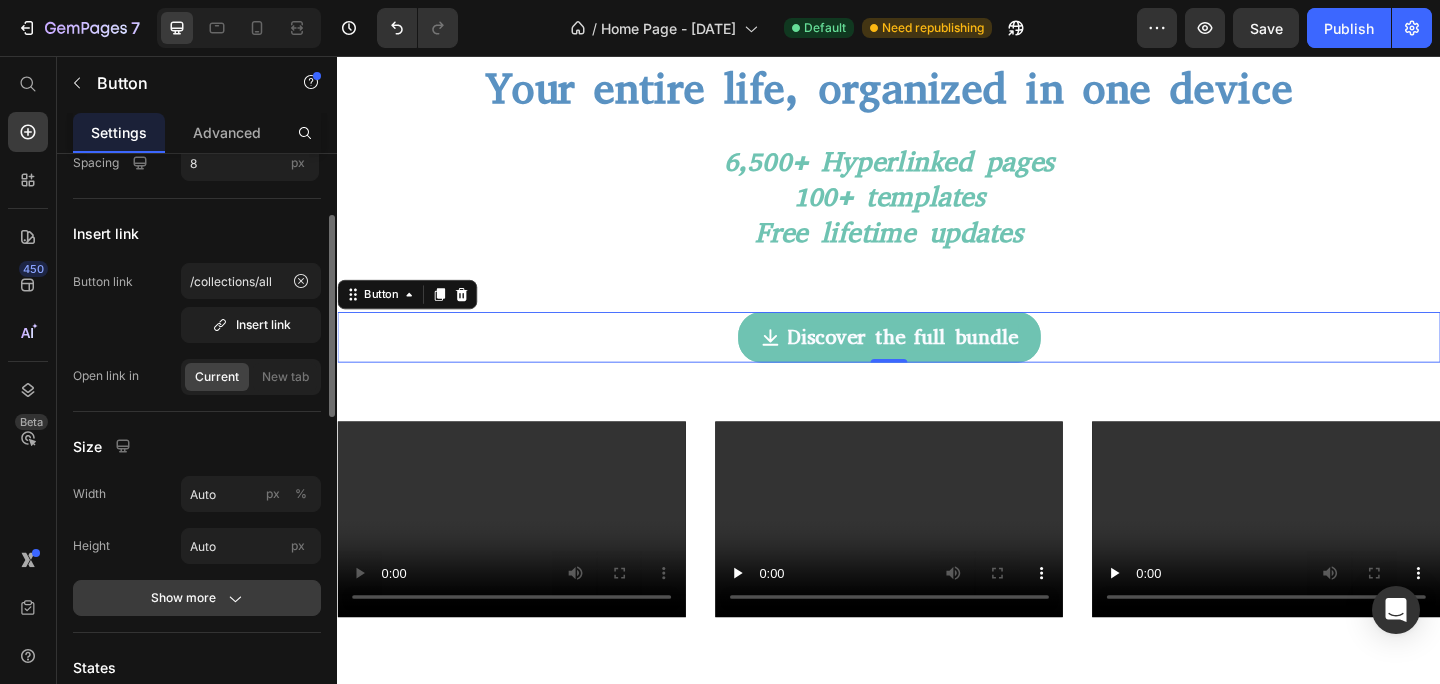 click on "Show more" at bounding box center (197, 598) 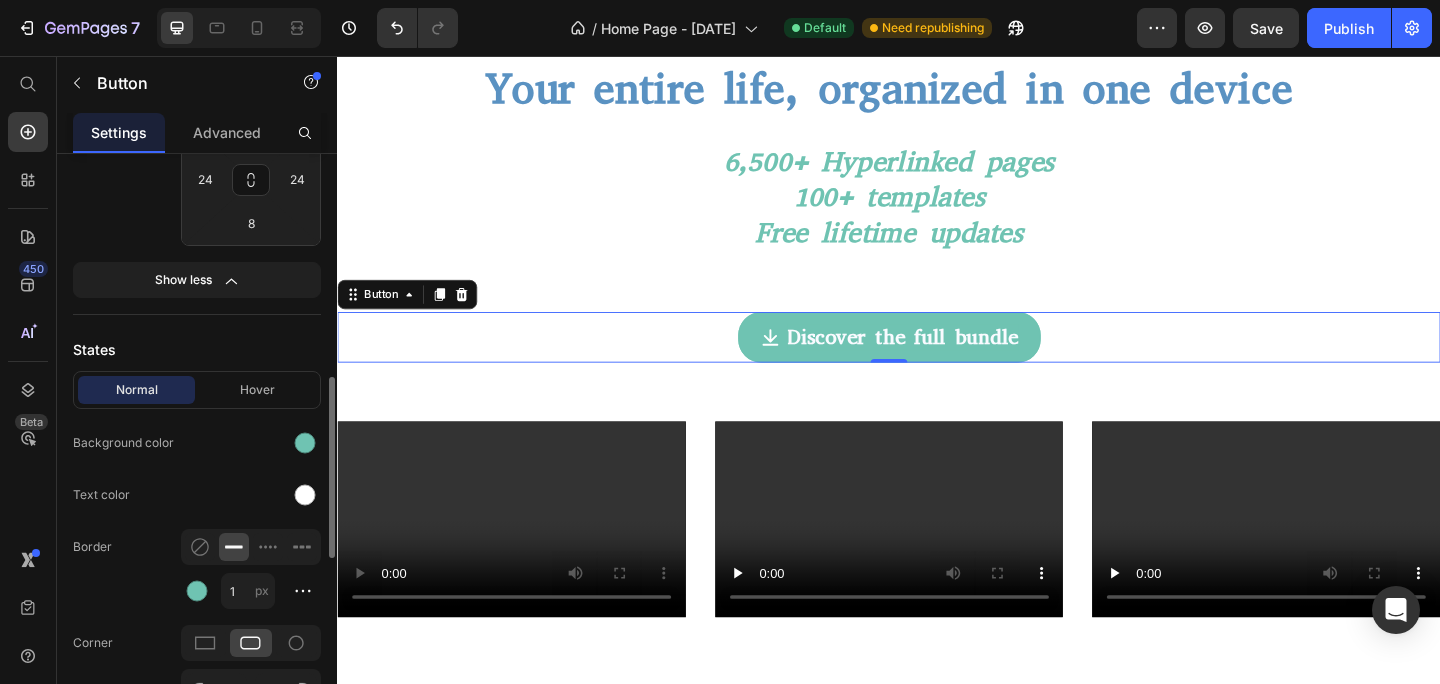 scroll, scrollTop: 701, scrollLeft: 0, axis: vertical 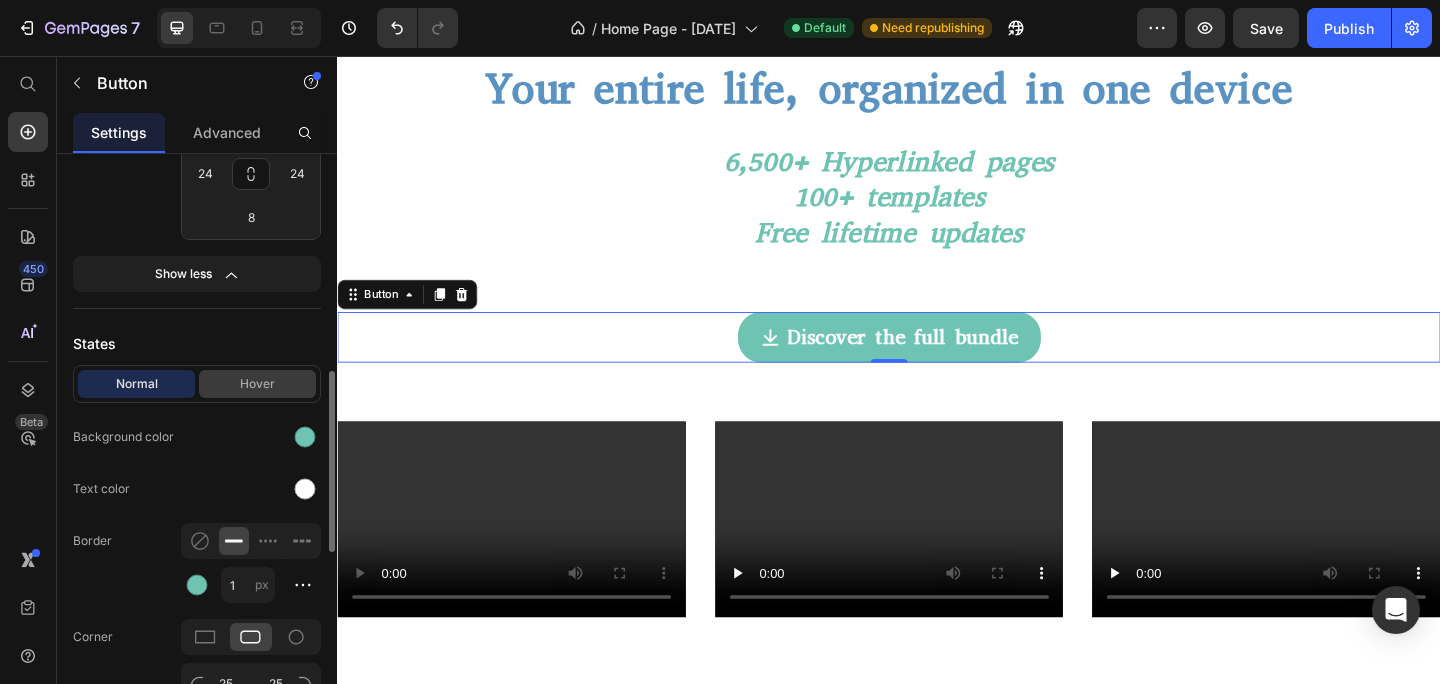 click on "Hover" at bounding box center (257, 384) 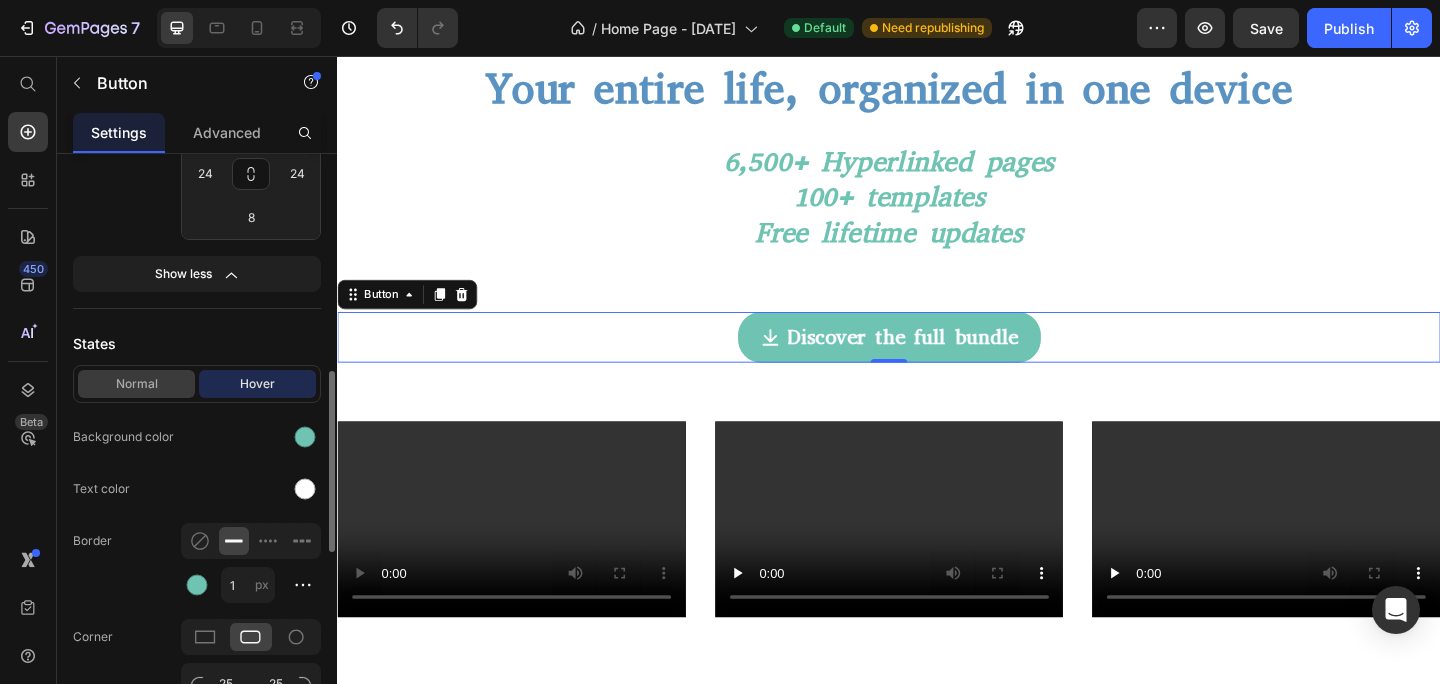 click on "Normal" at bounding box center [136, 384] 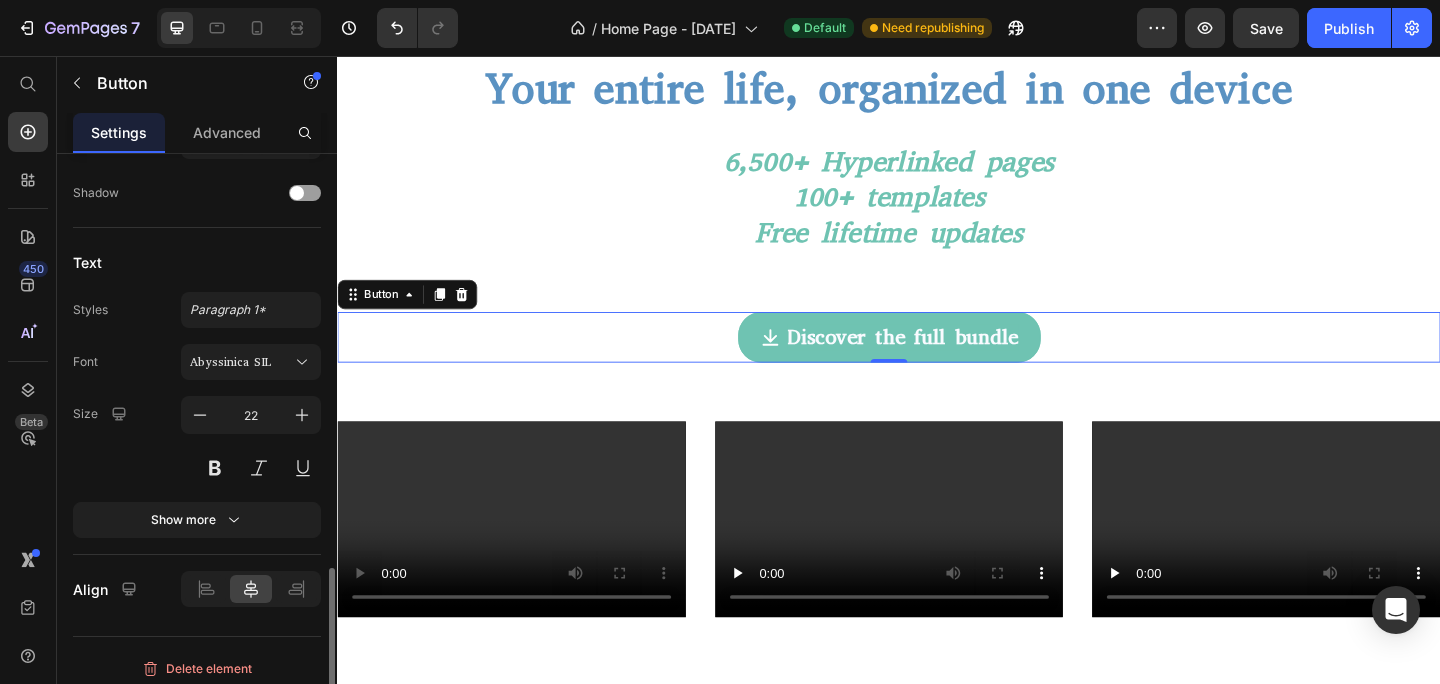 scroll, scrollTop: 1311, scrollLeft: 0, axis: vertical 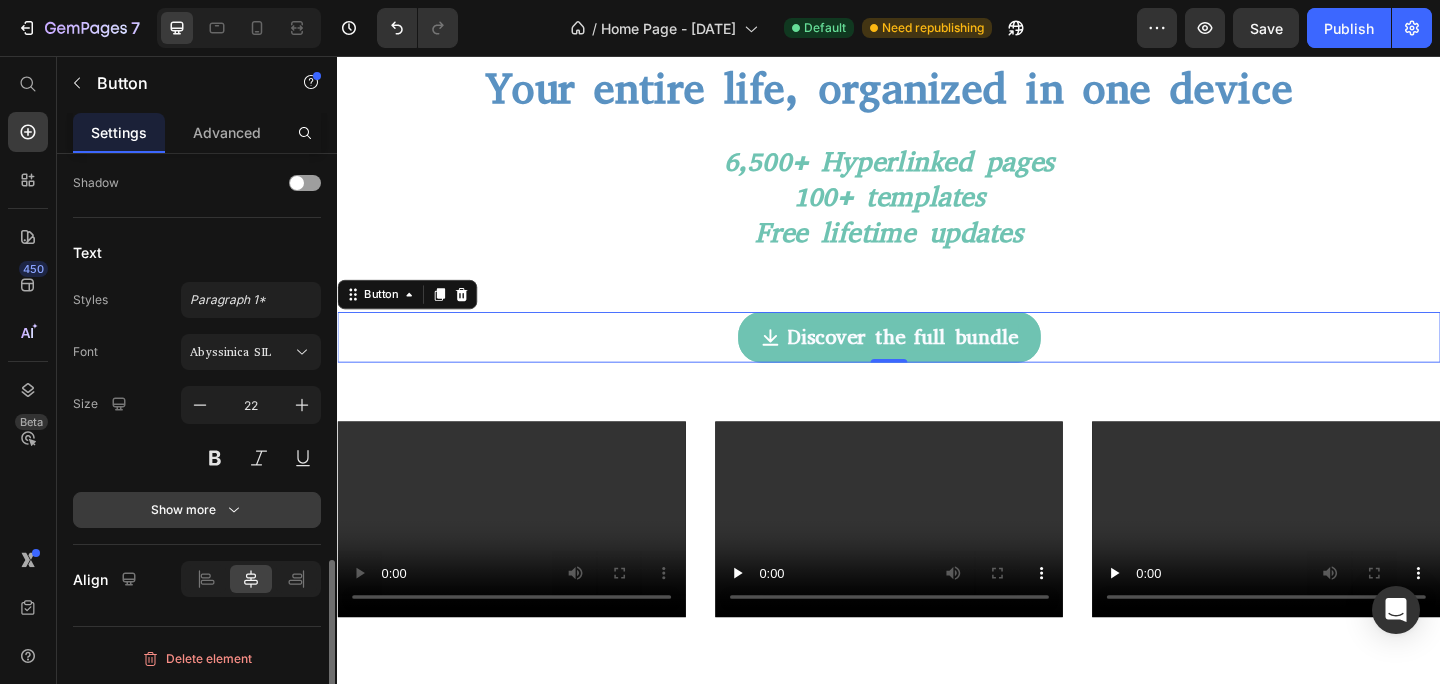 click on "Show more" at bounding box center (197, 510) 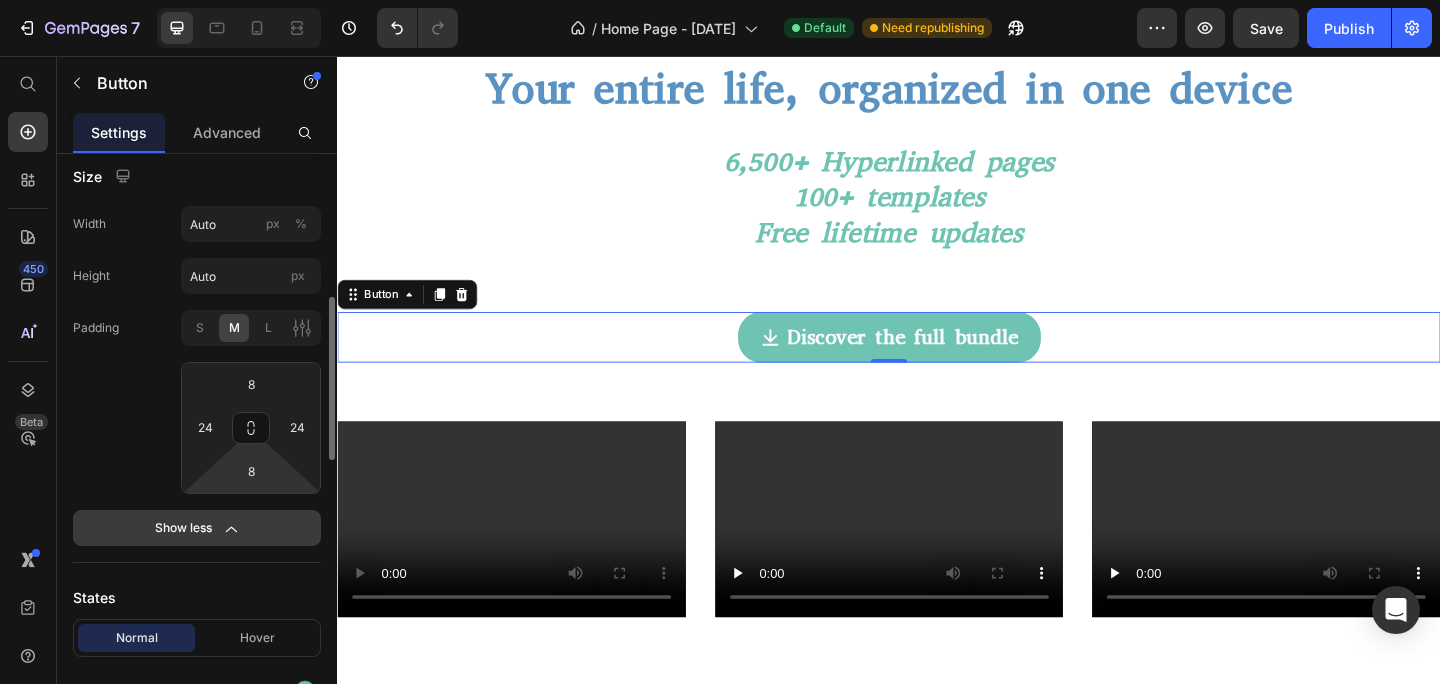 scroll, scrollTop: 441, scrollLeft: 0, axis: vertical 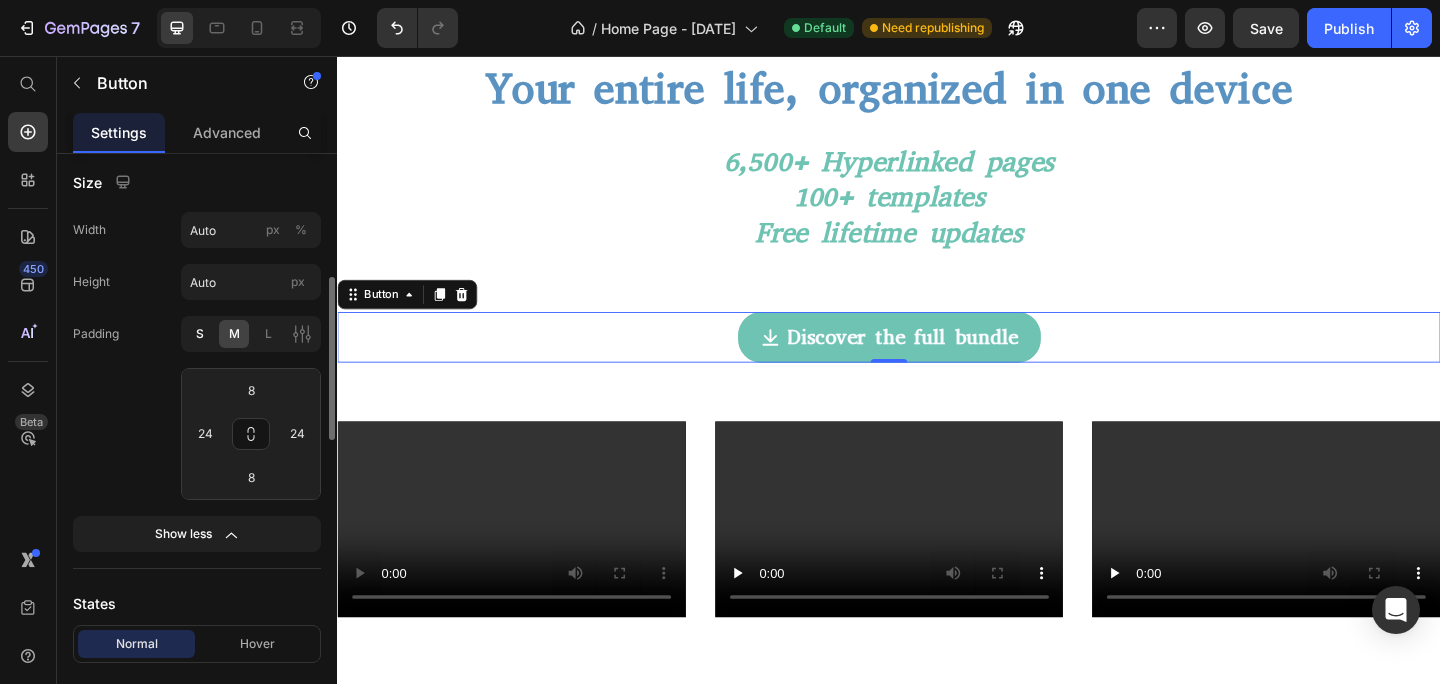 click on "S" 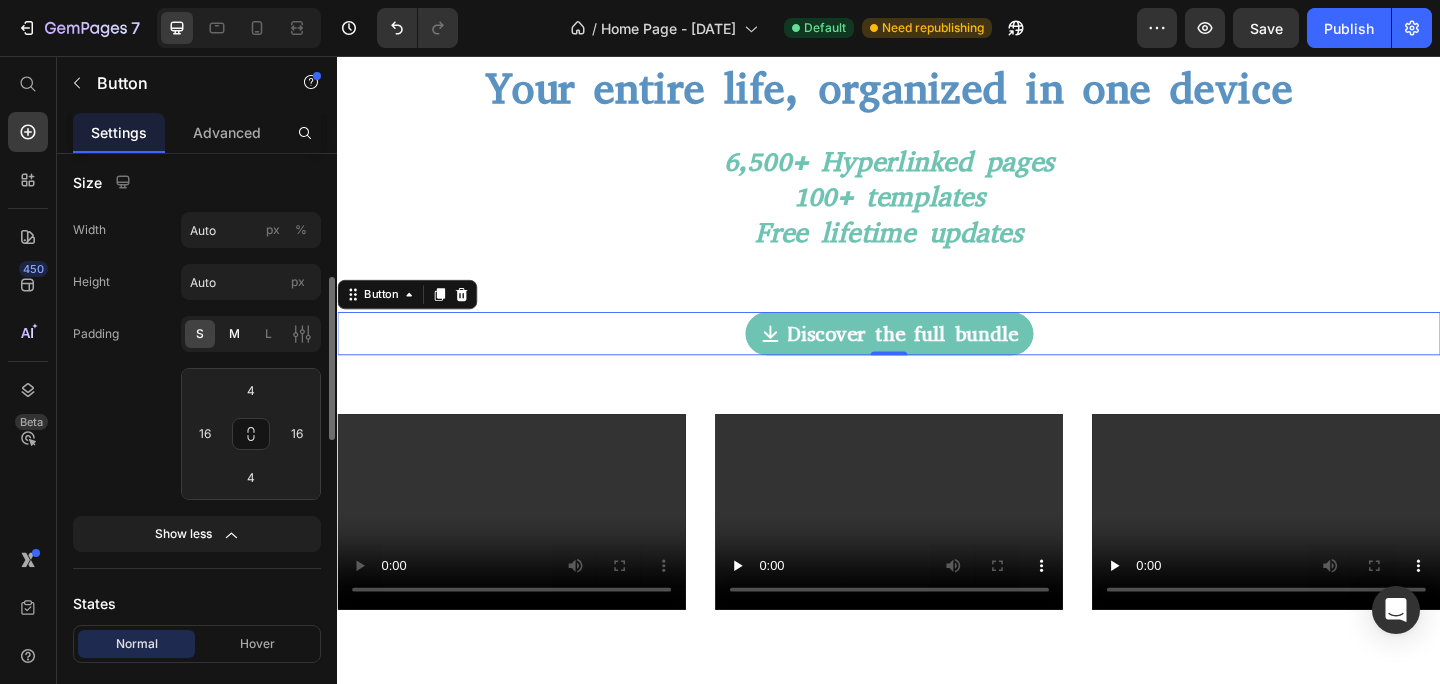click on "M" 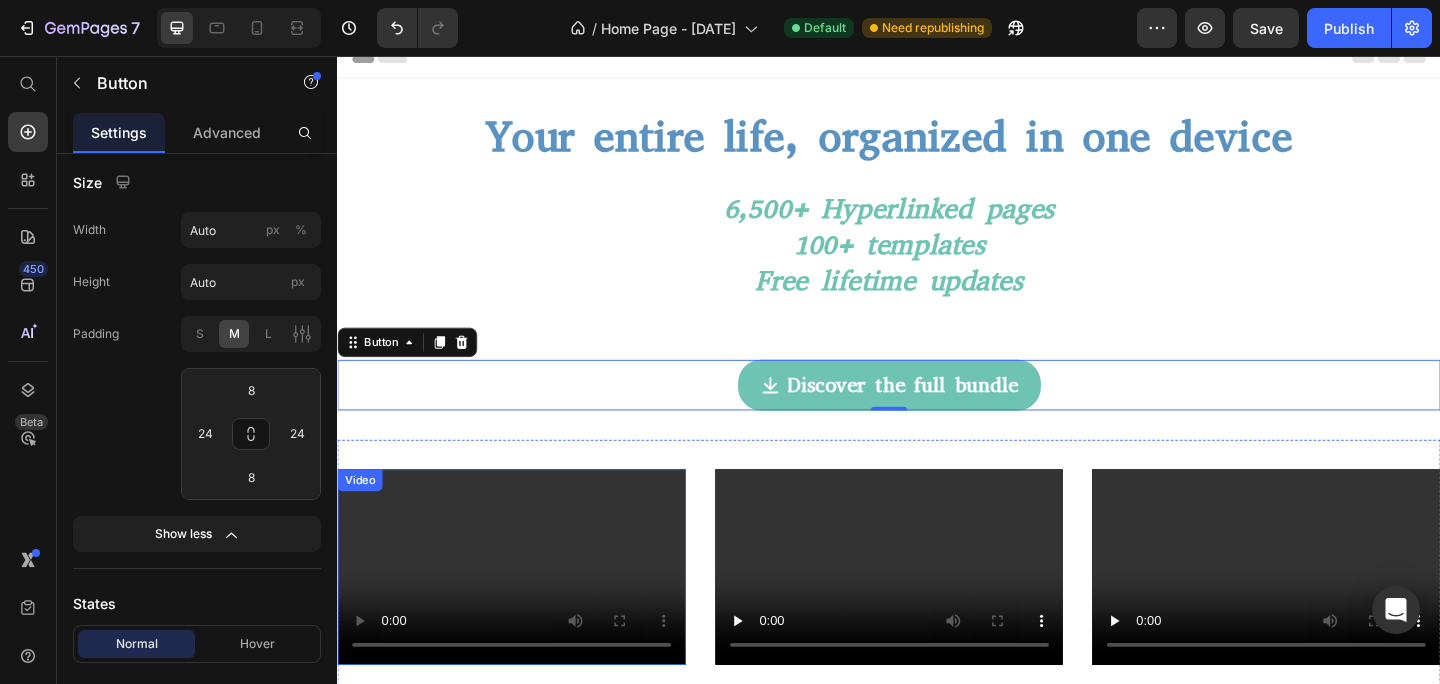 scroll, scrollTop: 0, scrollLeft: 0, axis: both 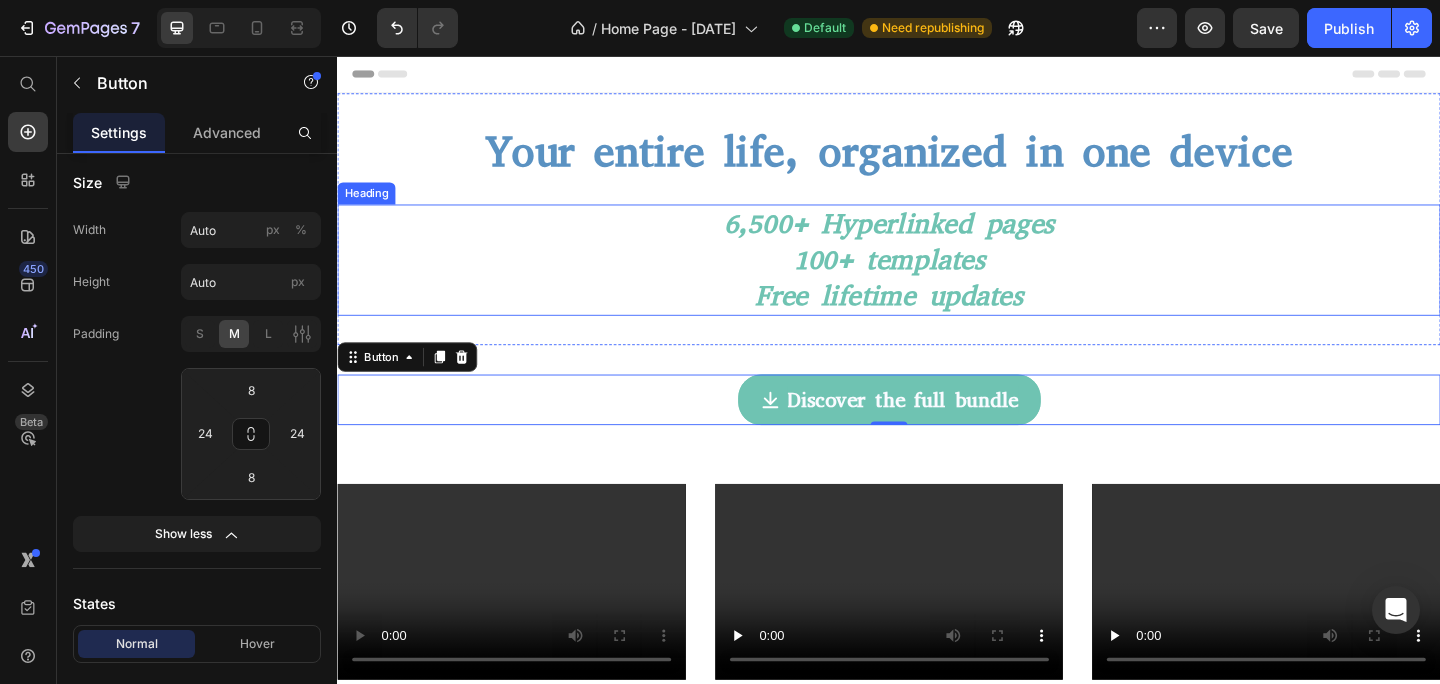 click on "6,500+ Hyperlinked pages  100+ templates Free lifetime updates" at bounding box center (937, 278) 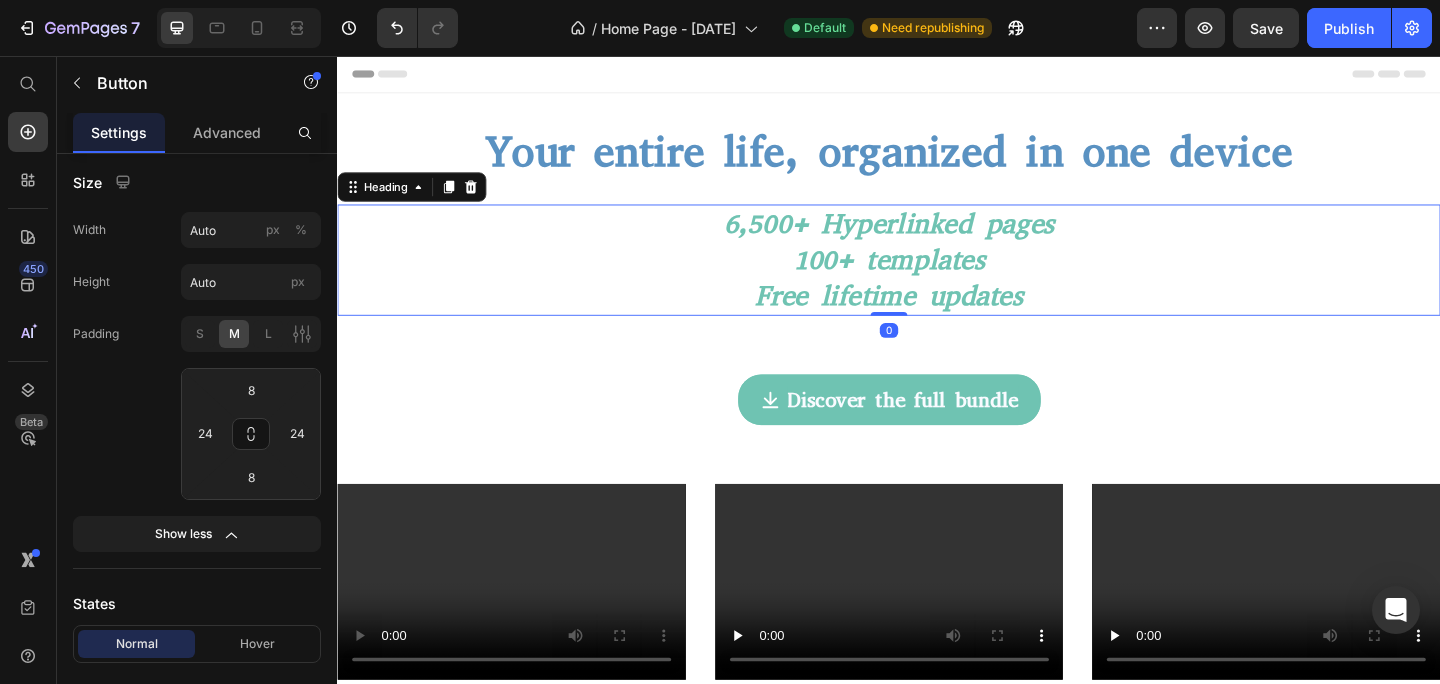 scroll, scrollTop: 0, scrollLeft: 0, axis: both 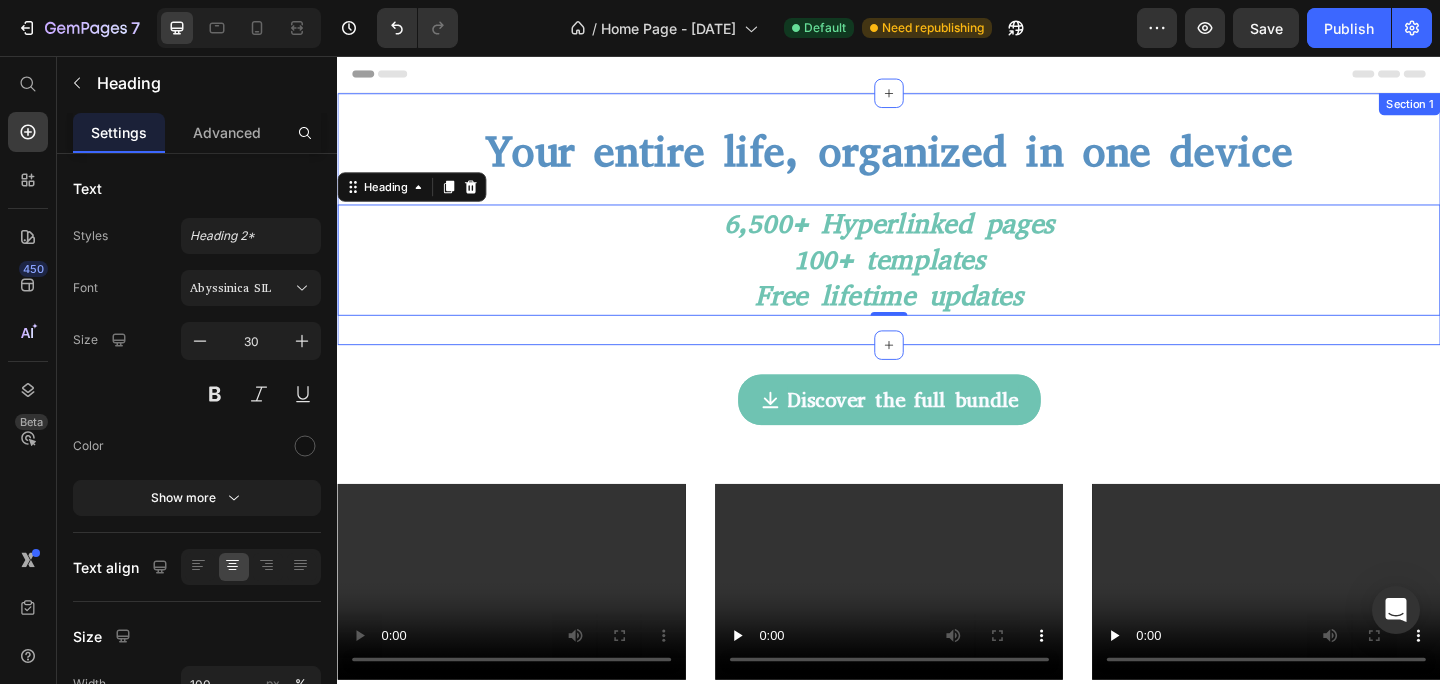 click on "Your entire life, organized in one device Heading 6,500+ Hyperlinked pages  100+ templates Free lifetime updates Heading   0 Section 1" at bounding box center (937, 234) 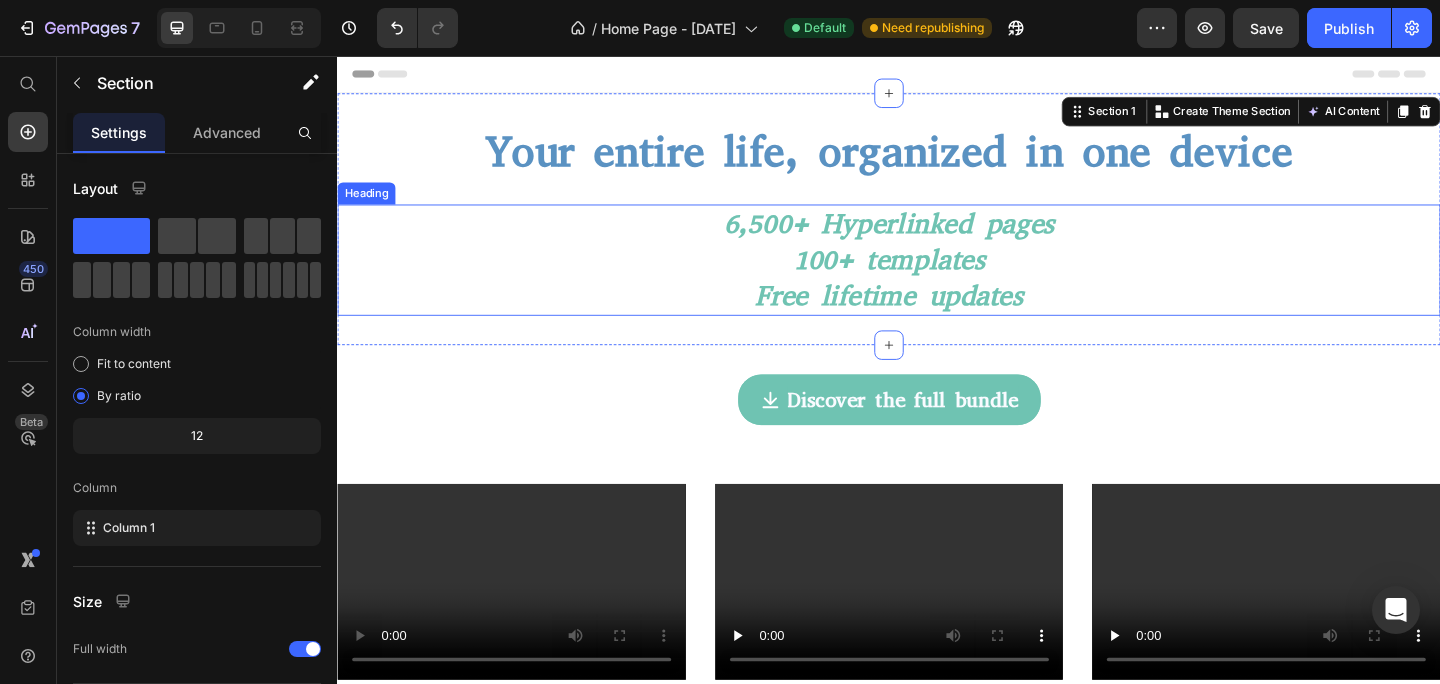 click on "6,500+ Hyperlinked pages  100+ templates Free lifetime updates" at bounding box center (937, 278) 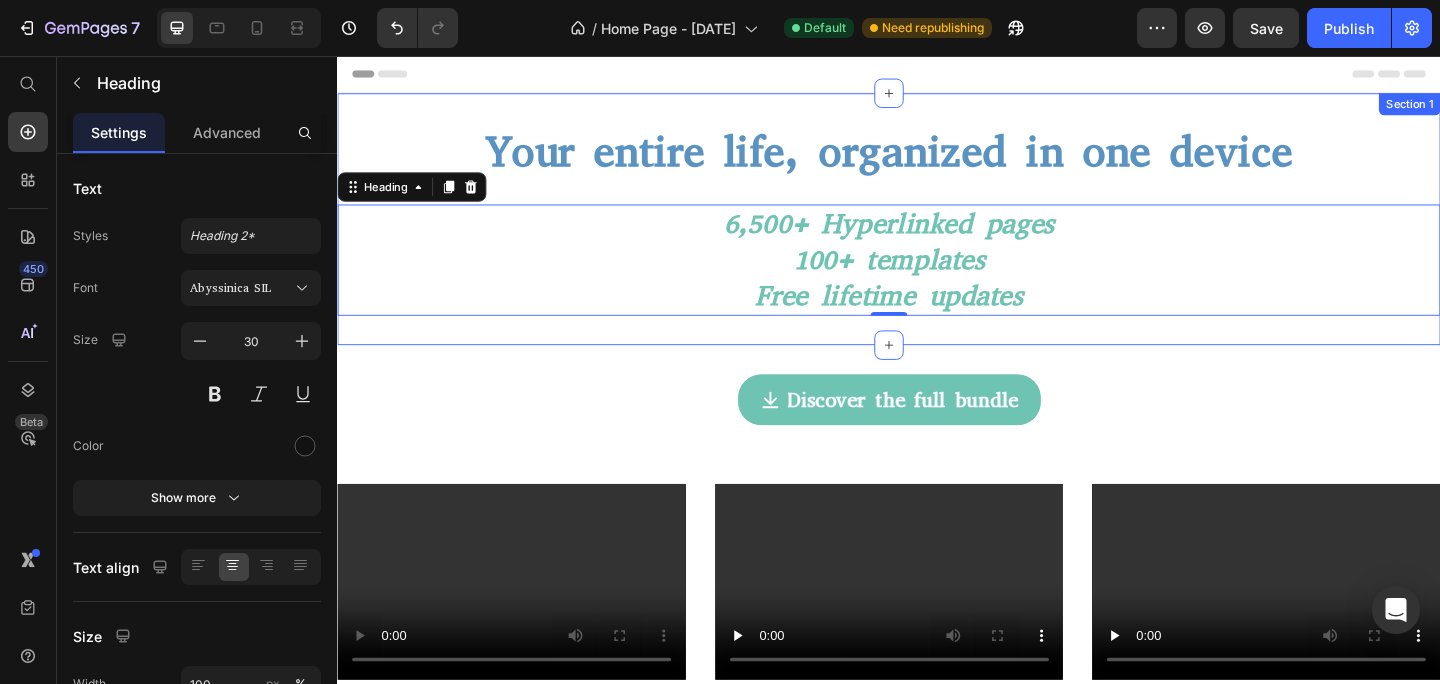 click on "Your entire life, organized in one device Heading 6,500+ Hyperlinked pages  100+ templates Free lifetime updates Heading   0 Section 1" at bounding box center [937, 234] 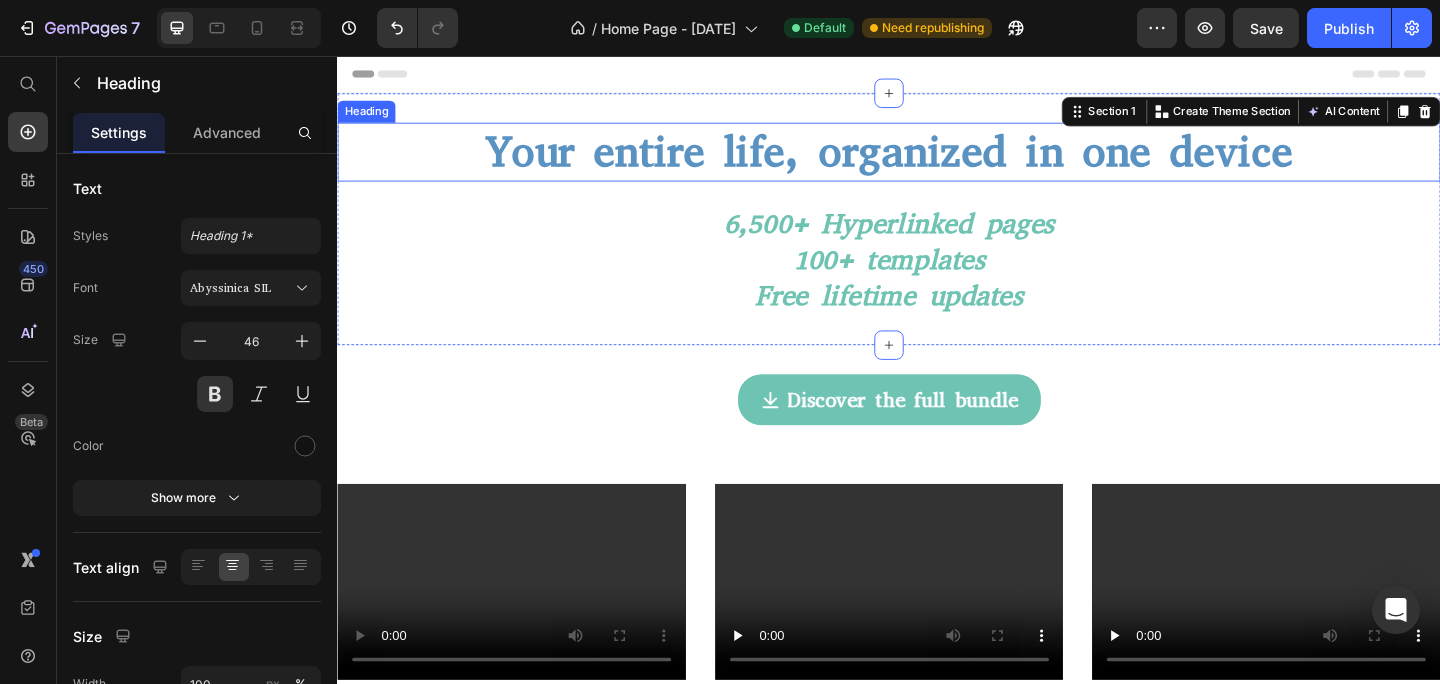 click on "Your entire life, organized in one device Heading 6,500+ Hyperlinked pages  100+ templates Free lifetime updates Heading Section 1   You can create reusable sections Create Theme Section AI Content Write with GemAI What would you like to describe here? Tone and Voice Persuasive Product TheGuide for Student areMarkable Workflow Show more Generate" at bounding box center (937, 234) 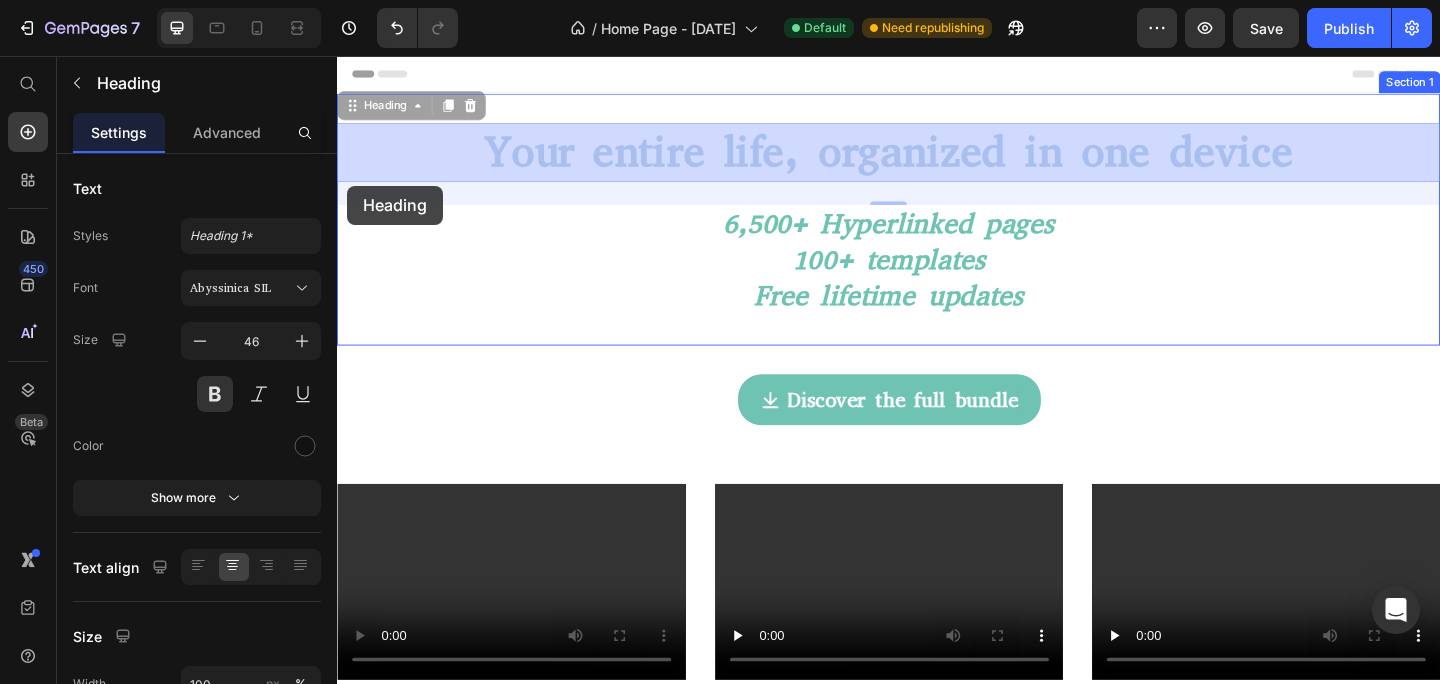 drag, startPoint x: 352, startPoint y: 114, endPoint x: 348, endPoint y: 197, distance: 83.09633 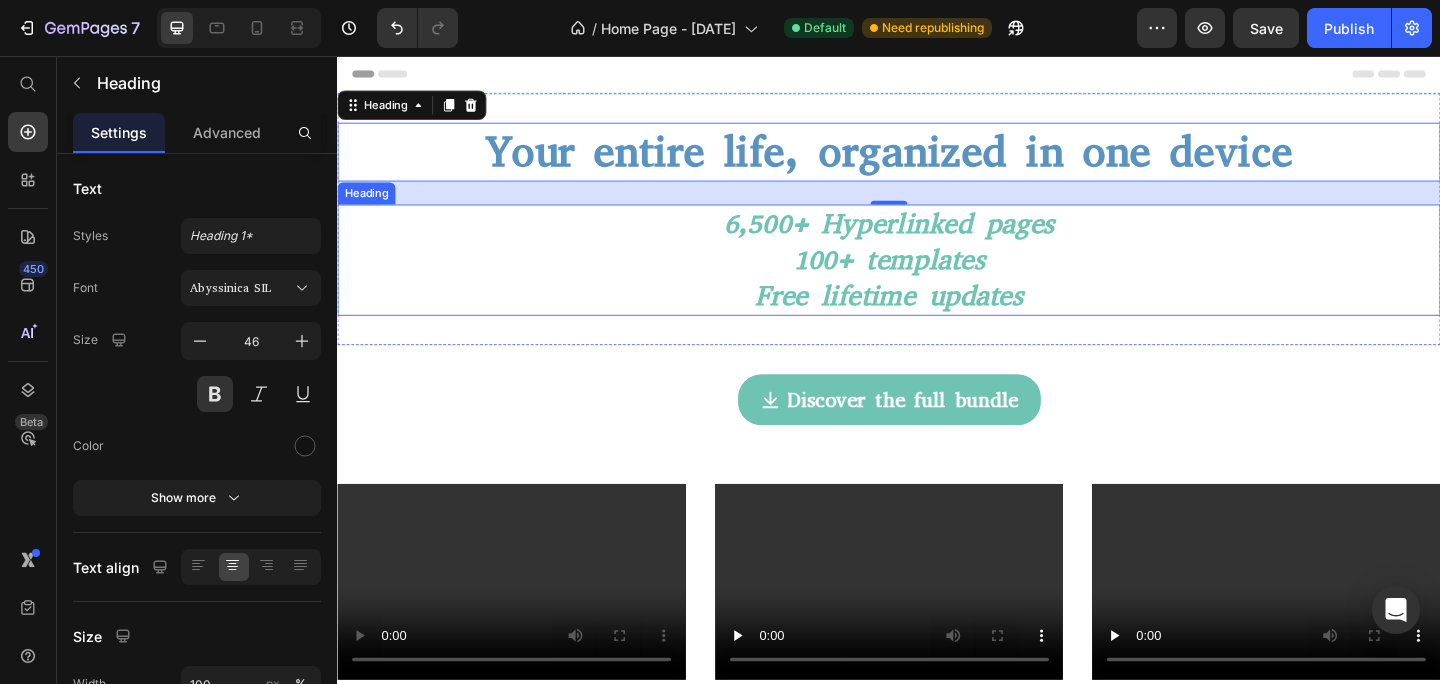 click on "6,500+ Hyperlinked pages  100+ templates Free lifetime updates" at bounding box center [937, 278] 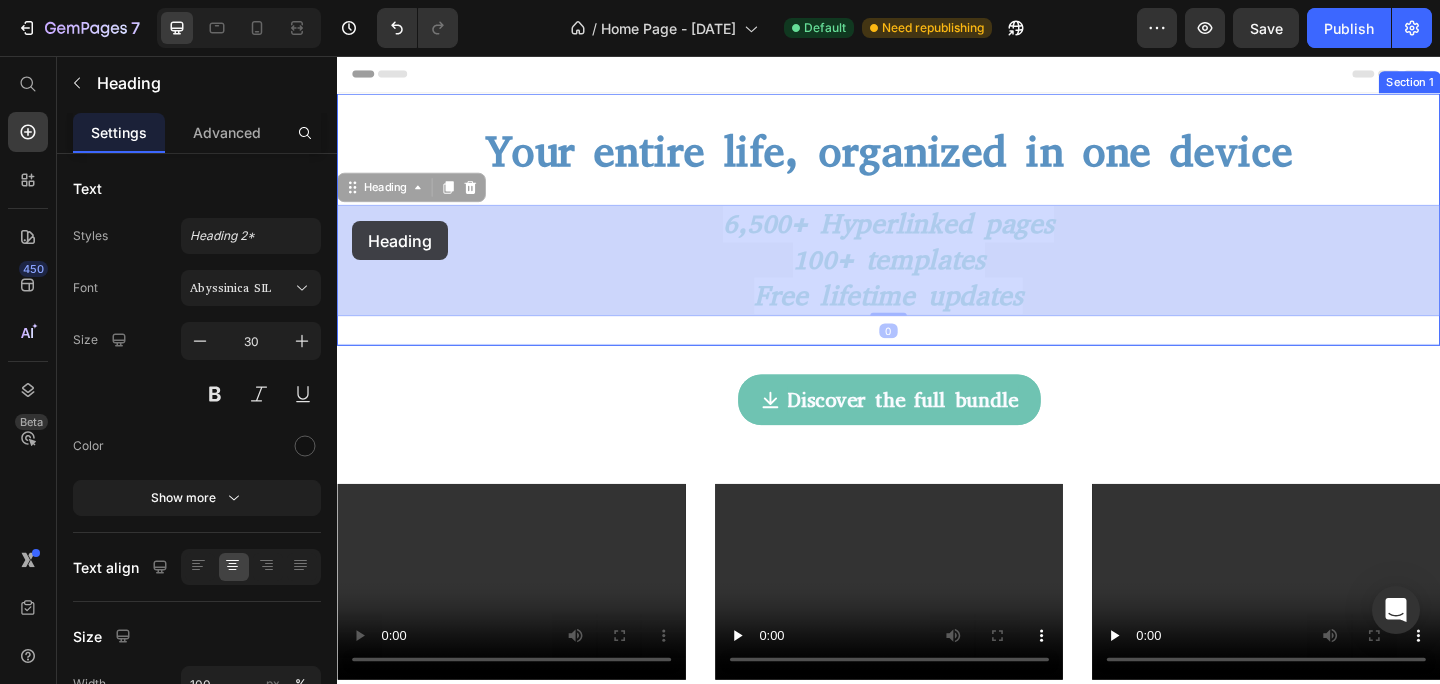 drag, startPoint x: 354, startPoint y: 204, endPoint x: 353, endPoint y: 236, distance: 32.01562 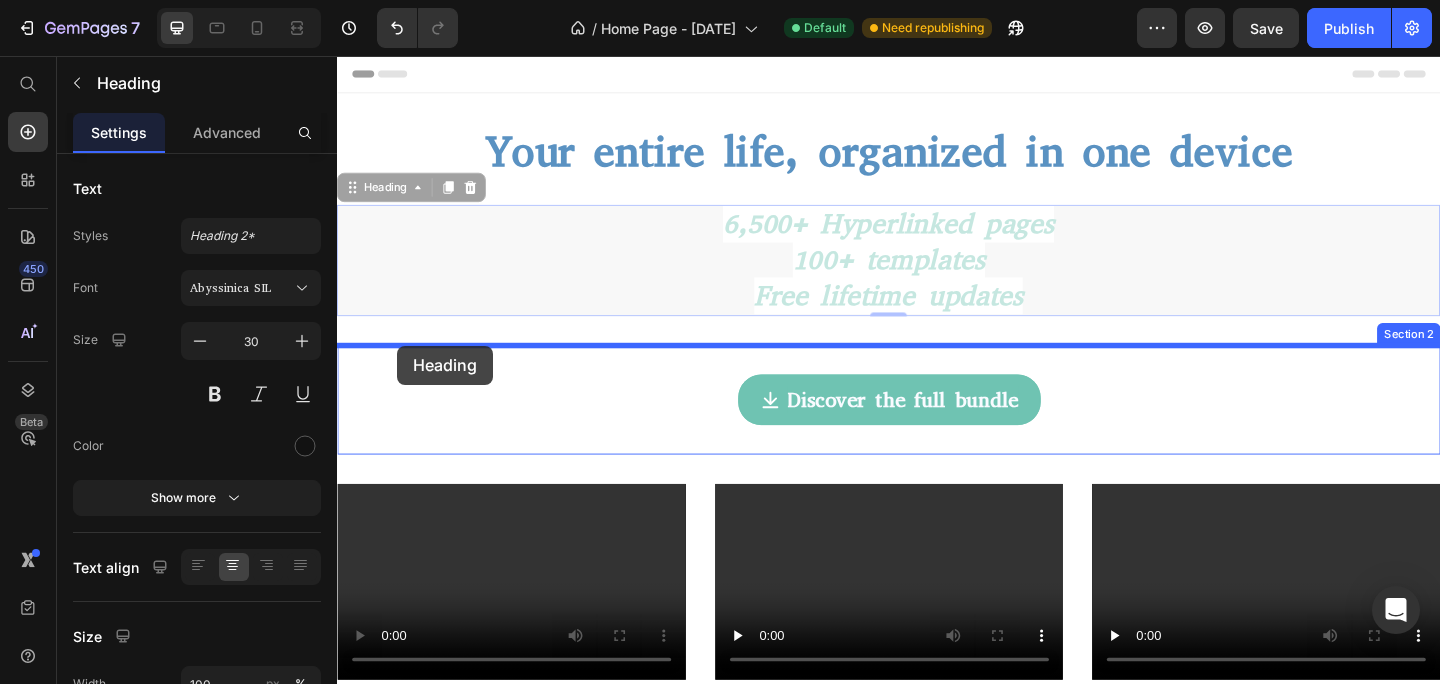 drag, startPoint x: 354, startPoint y: 204, endPoint x: 402, endPoint y: 371, distance: 173.76134 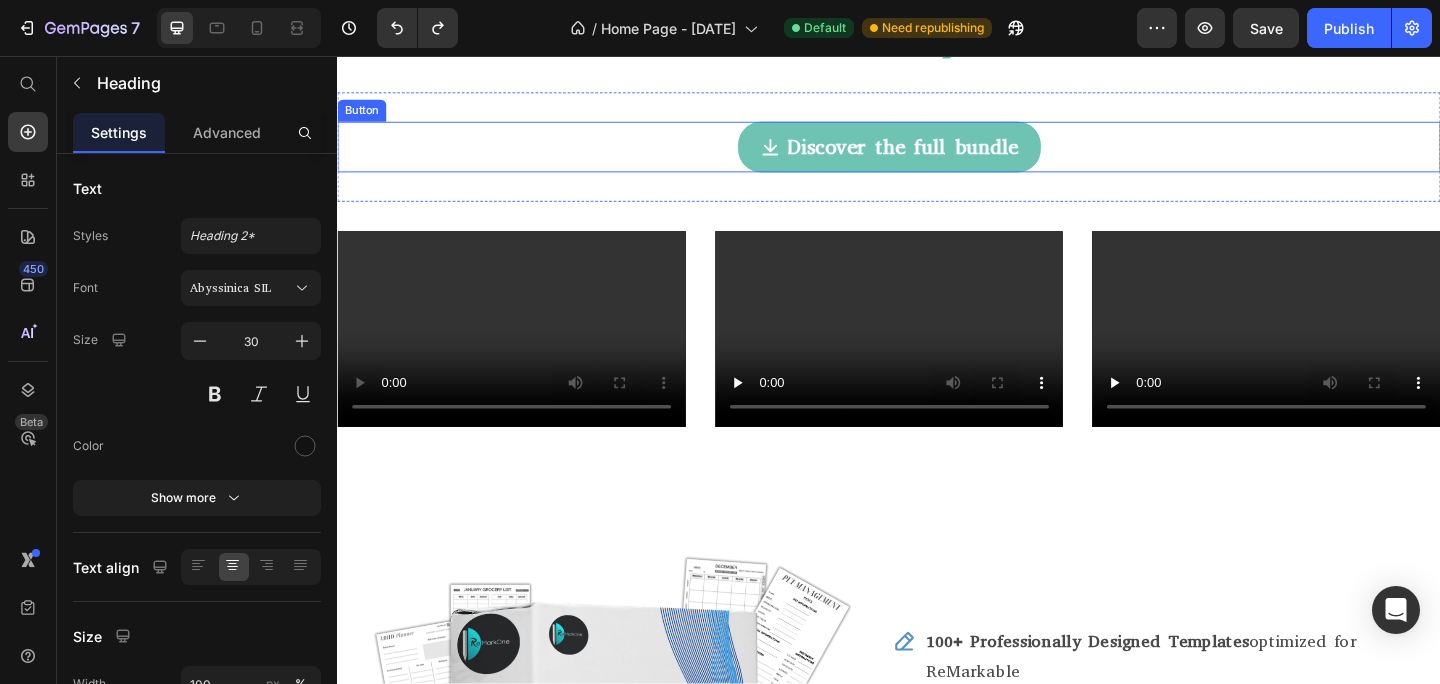 scroll, scrollTop: 284, scrollLeft: 0, axis: vertical 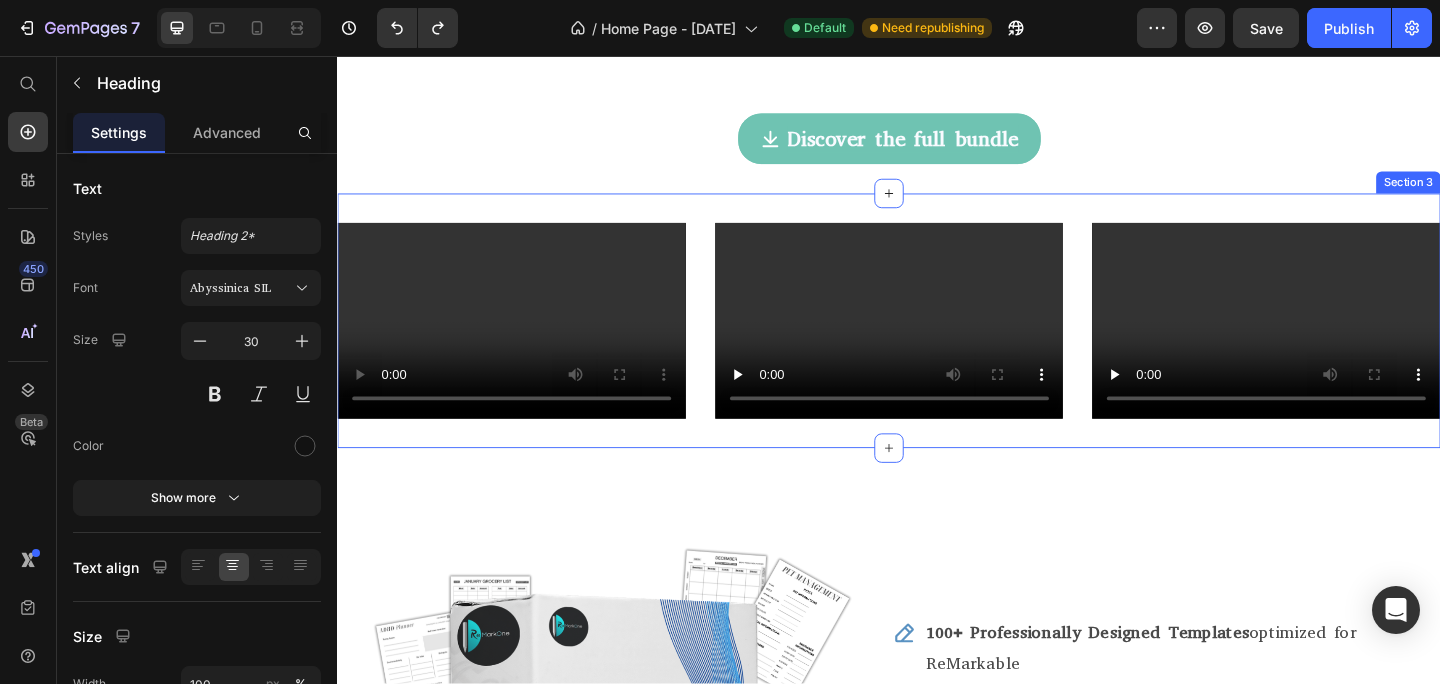 click on "Video Video Video Section 3" at bounding box center [937, 344] 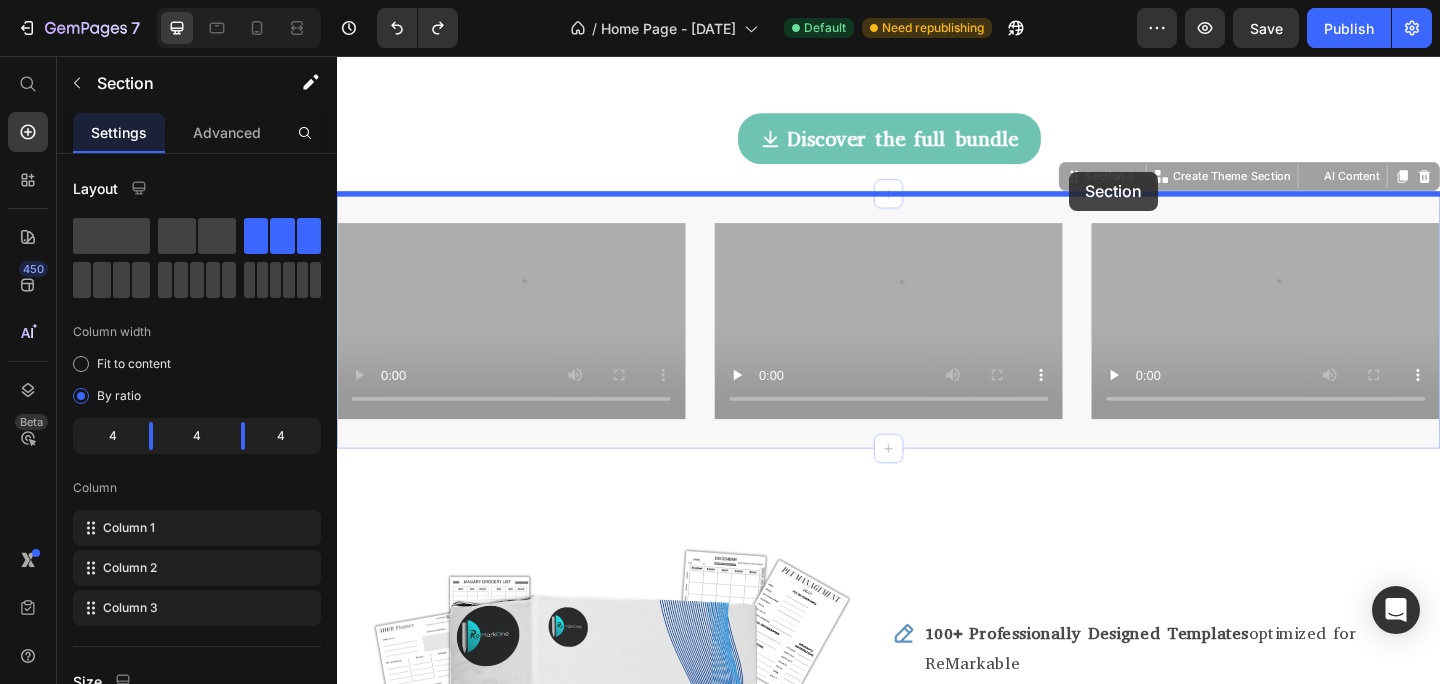drag, startPoint x: 1134, startPoint y: 196, endPoint x: 1133, endPoint y: 182, distance: 14.035668 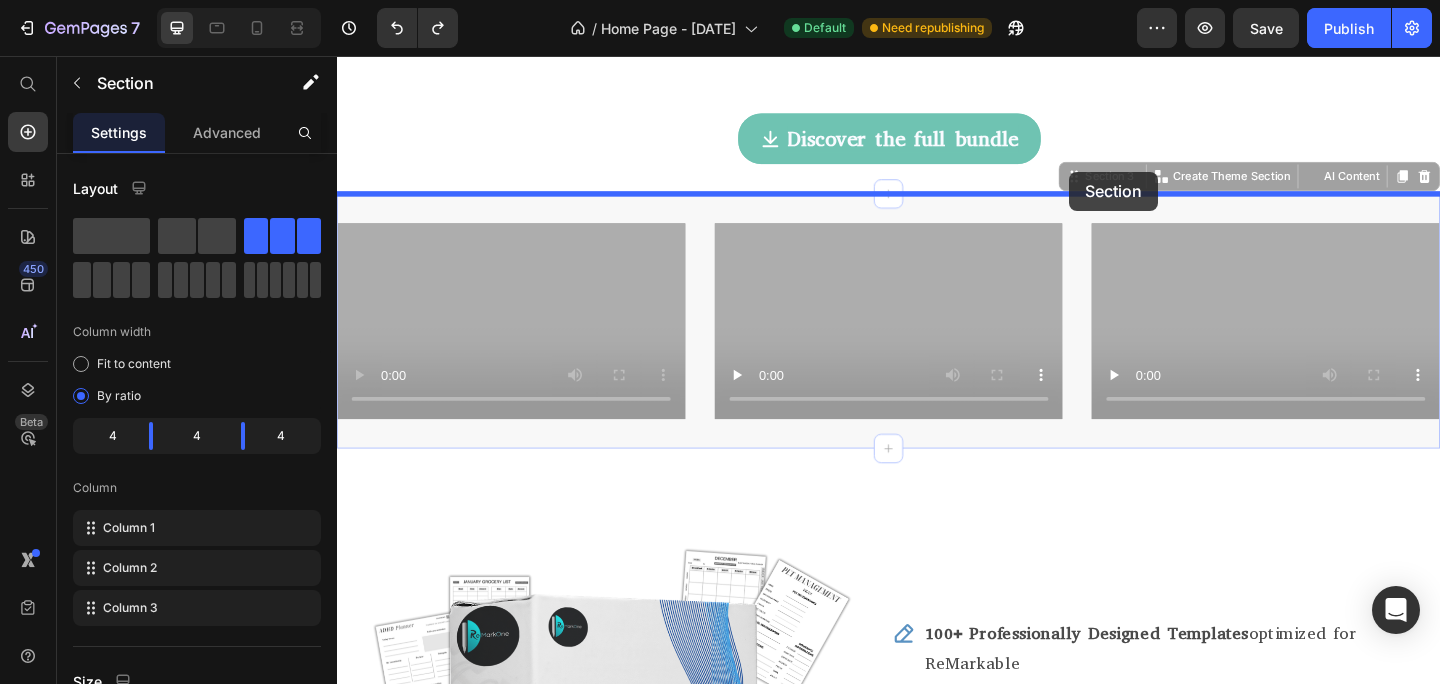 click on "Header Your entire life, organized in one device Heading 6,500+ Hyperlinked pages  100+ templates Free lifetime updates Heading Section 1
Discover the full bundle Button Section 2 Video Video Video Section 3   You can create reusable sections Create Theme Section AI Content Write with GemAI What would you like to describe here? Tone and Voice Persuasive Product TheGuide for Student areMarkable Workflow Show more Generate Video Video Video Section 3   You can create reusable sections Create Theme Section AI Content Write with GemAI What would you like to describe here? Tone and Voice Persuasive Product TheGuide for Student areMarkable Workflow Show more Generate Image
100+ Professionally Designed Templates  optimized for ReMarkable
Compatible with  ReMarkable 1, 2 and Paper Pro
Version for  Right-Handed and Left-Handed  users
Over 6,500 Hyperlinked Pages  for fast and intuitive navigation
Item List" at bounding box center [937, 4196] 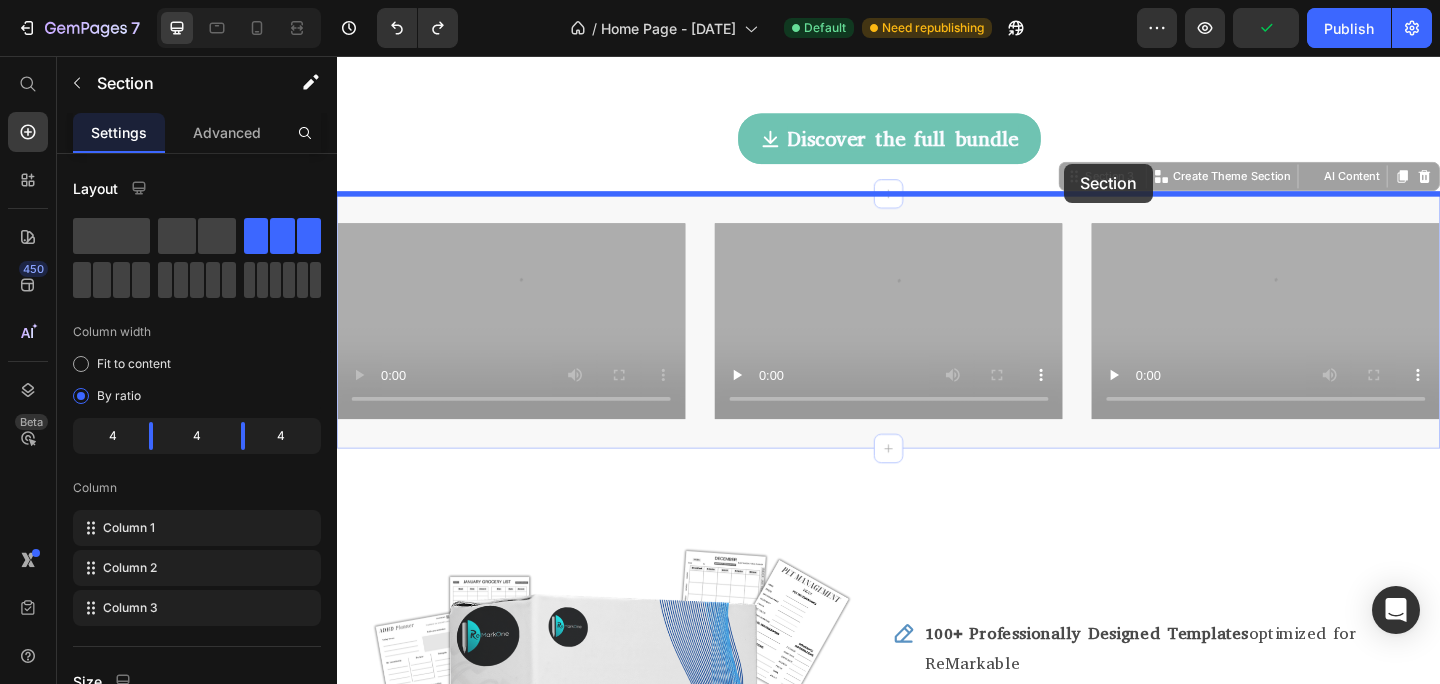 drag, startPoint x: 1133, startPoint y: 191, endPoint x: 1128, endPoint y: 173, distance: 18.681541 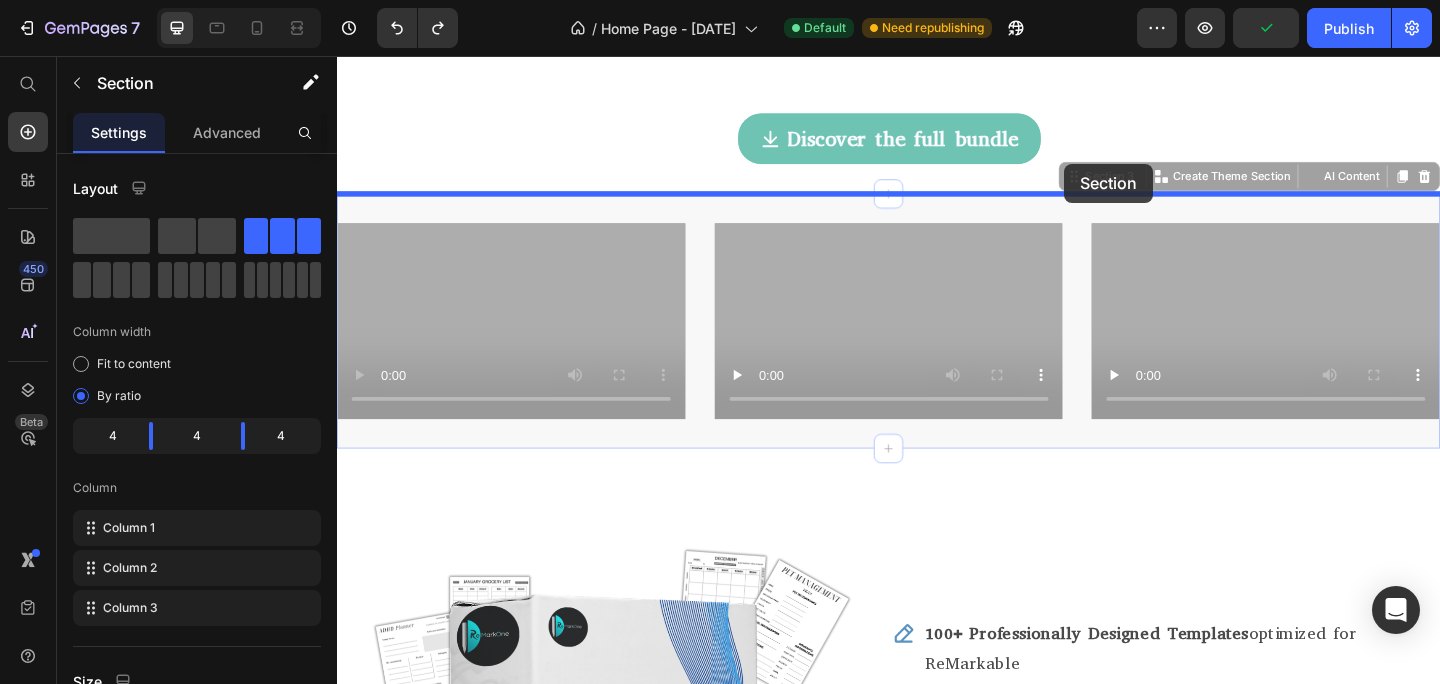 click on "Header Your entire life, organized in one device Heading 6,500+ Hyperlinked pages  100+ templates Free lifetime updates Heading Section 1
Discover the full bundle Button Section 2 Video Video Video Section 3   You can create reusable sections Create Theme Section AI Content Write with GemAI What would you like to describe here? Tone and Voice Persuasive Product TheGuide for Student areMarkable Workflow Show more Generate Video Video Video Section 3   You can create reusable sections Create Theme Section AI Content Write with GemAI What would you like to describe here? Tone and Voice Persuasive Product TheGuide for Student areMarkable Workflow Show more Generate Image
100+ Professionally Designed Templates  optimized for ReMarkable
Compatible with  ReMarkable 1, 2 and Paper Pro
Version for  Right-Handed and Left-Handed  users
Over 6,500 Hyperlinked Pages  for fast and intuitive navigation
Item List" at bounding box center (937, 4196) 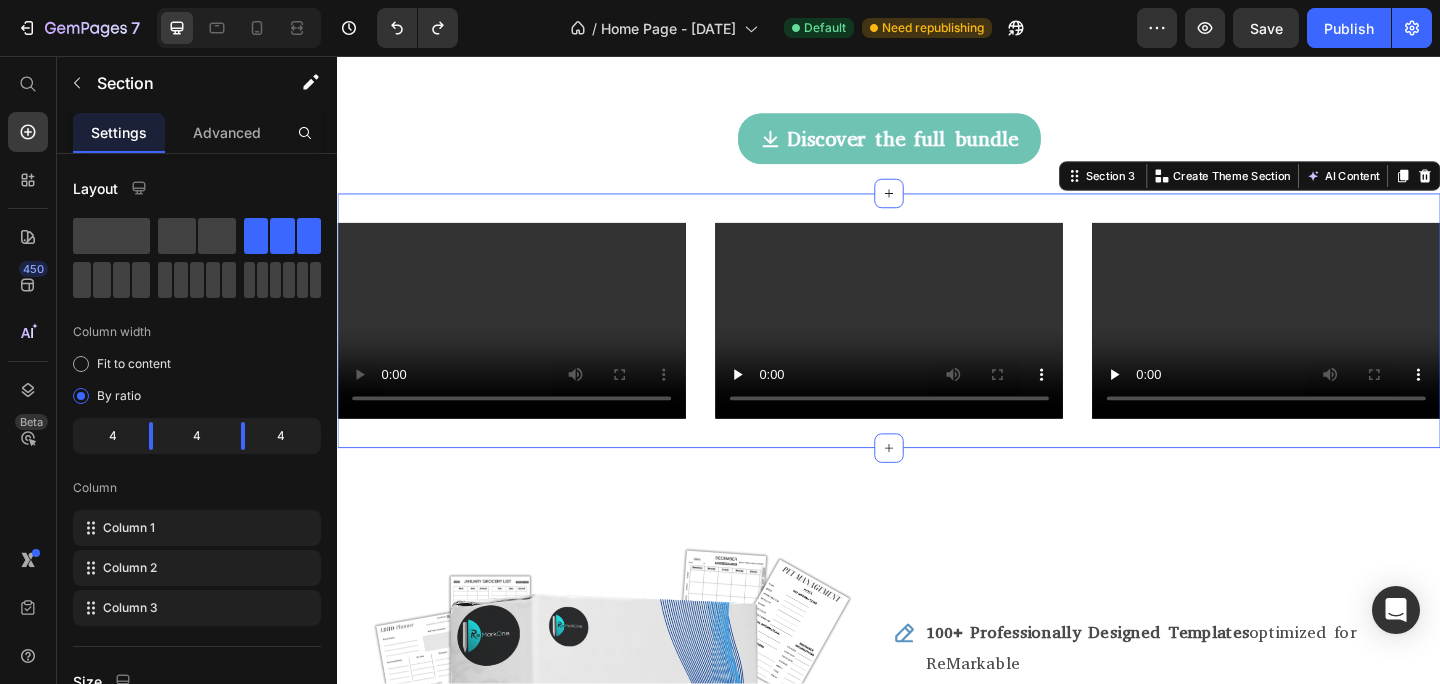click on "Video Video Video Section 3   You can create reusable sections Create Theme Section AI Content Write with GemAI What would you like to describe here? Tone and Voice Persuasive Product TheGuide for Student areMarkable Workflow Show more Generate" at bounding box center [937, 344] 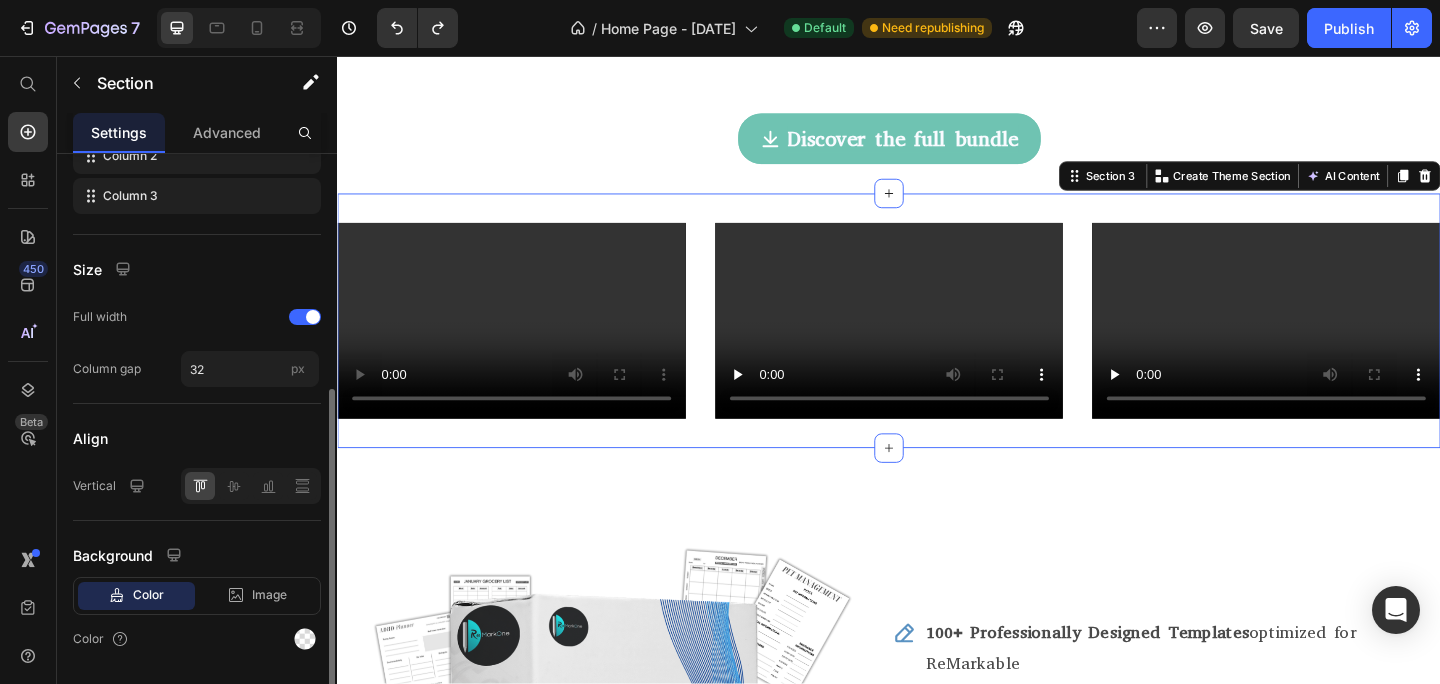 scroll, scrollTop: 416, scrollLeft: 0, axis: vertical 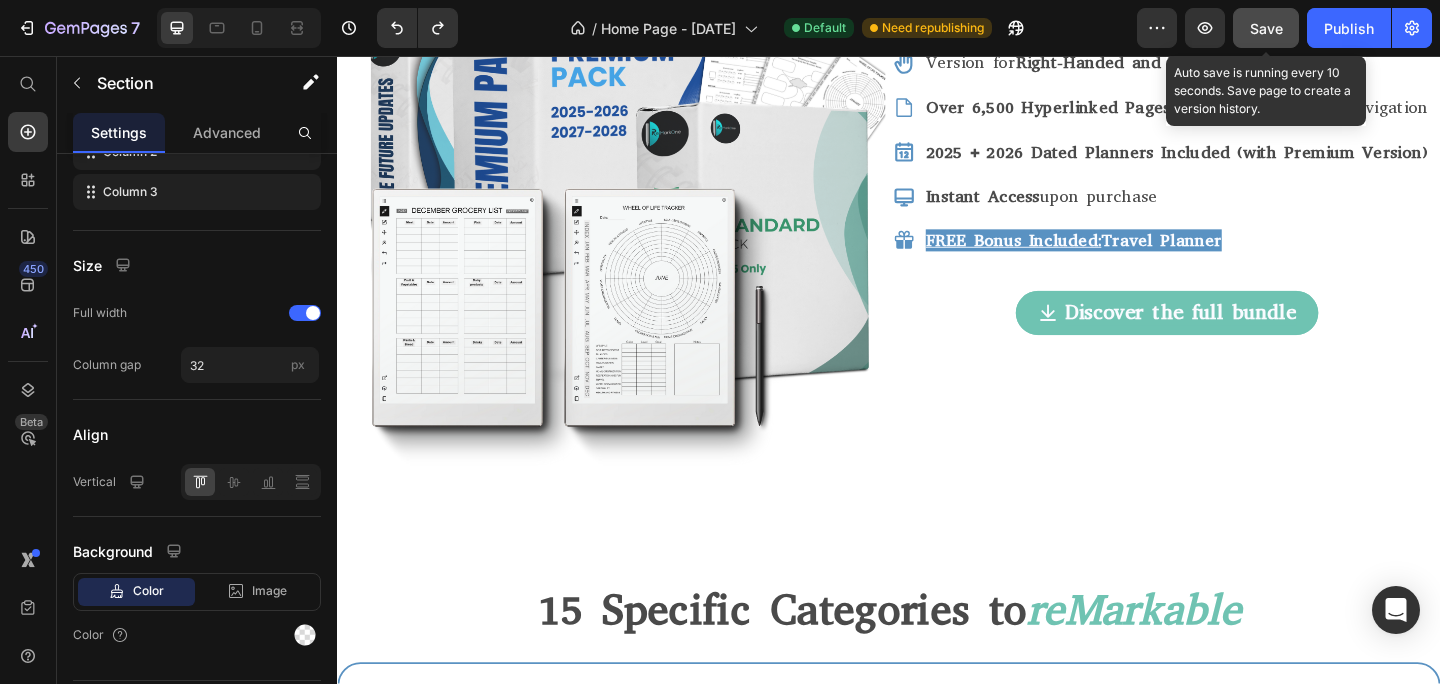 click on "Save" at bounding box center (1266, 28) 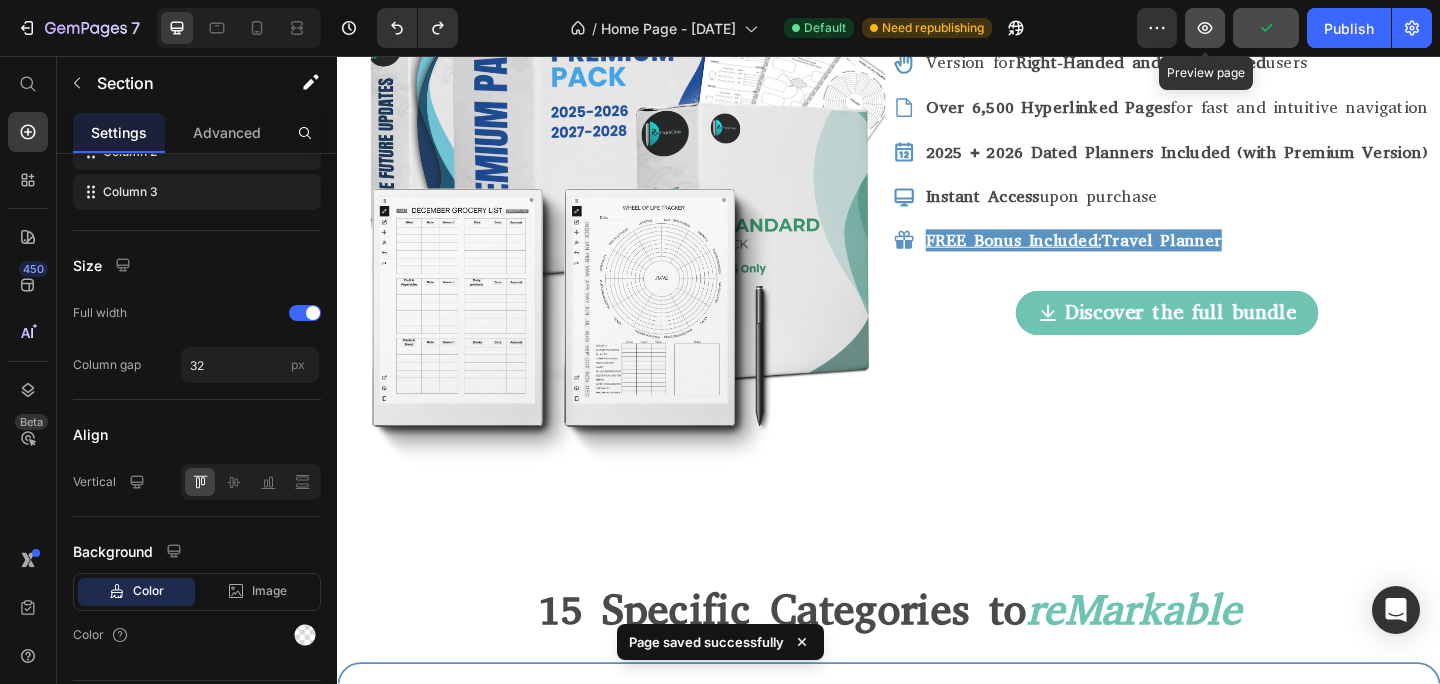 click 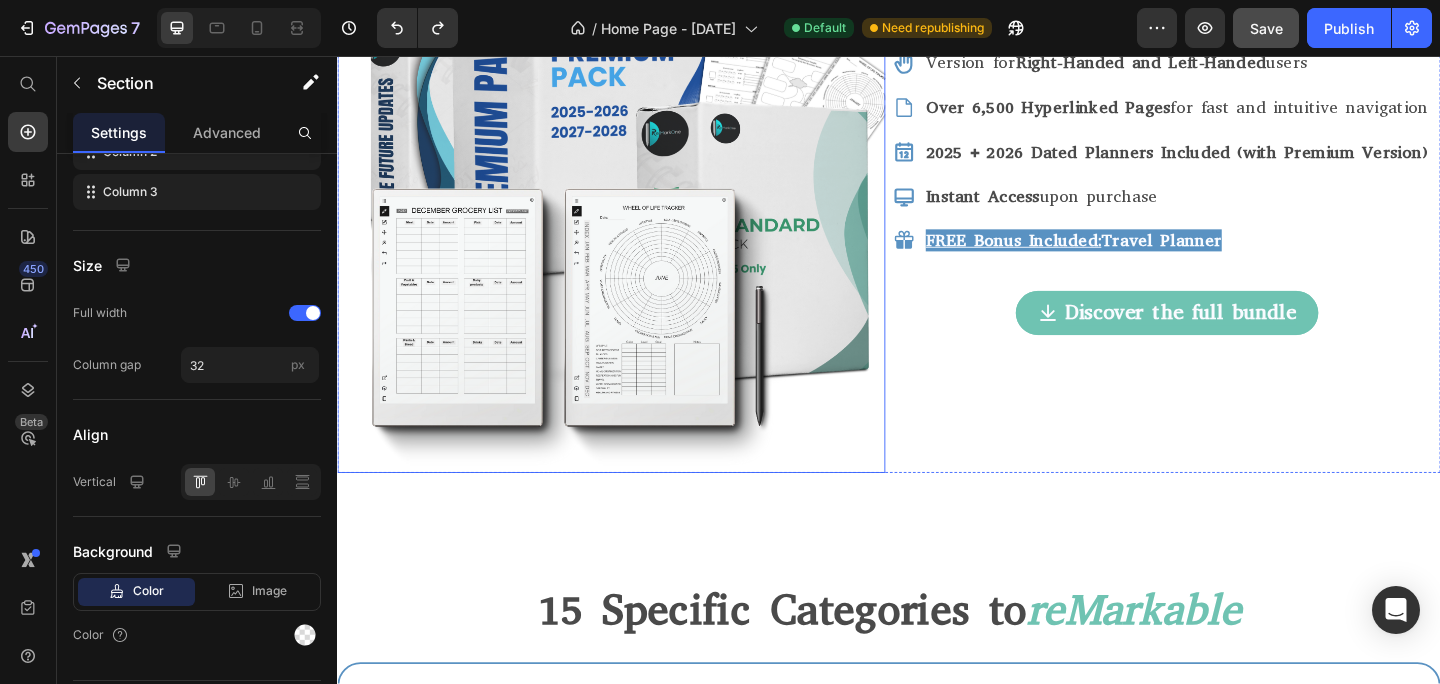scroll, scrollTop: 0, scrollLeft: 0, axis: both 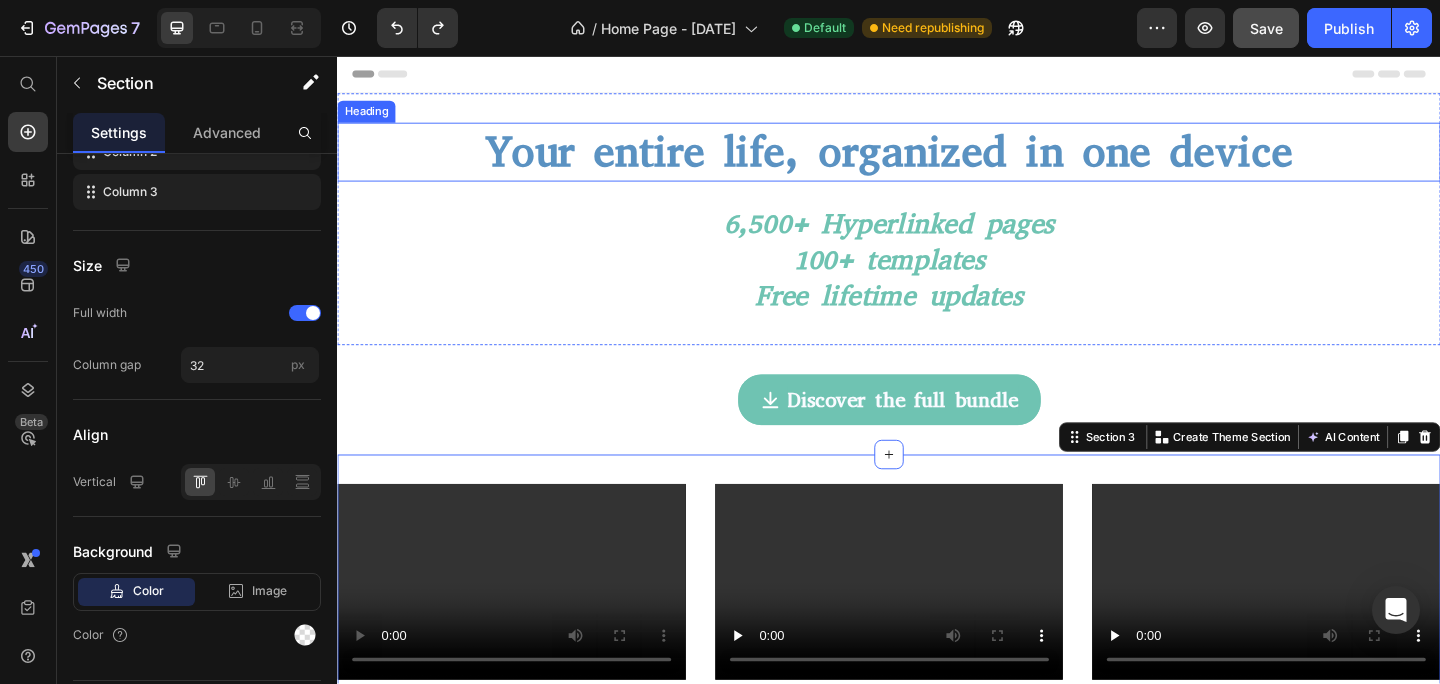 click on "Your entire life, organized in one device" at bounding box center (937, 160) 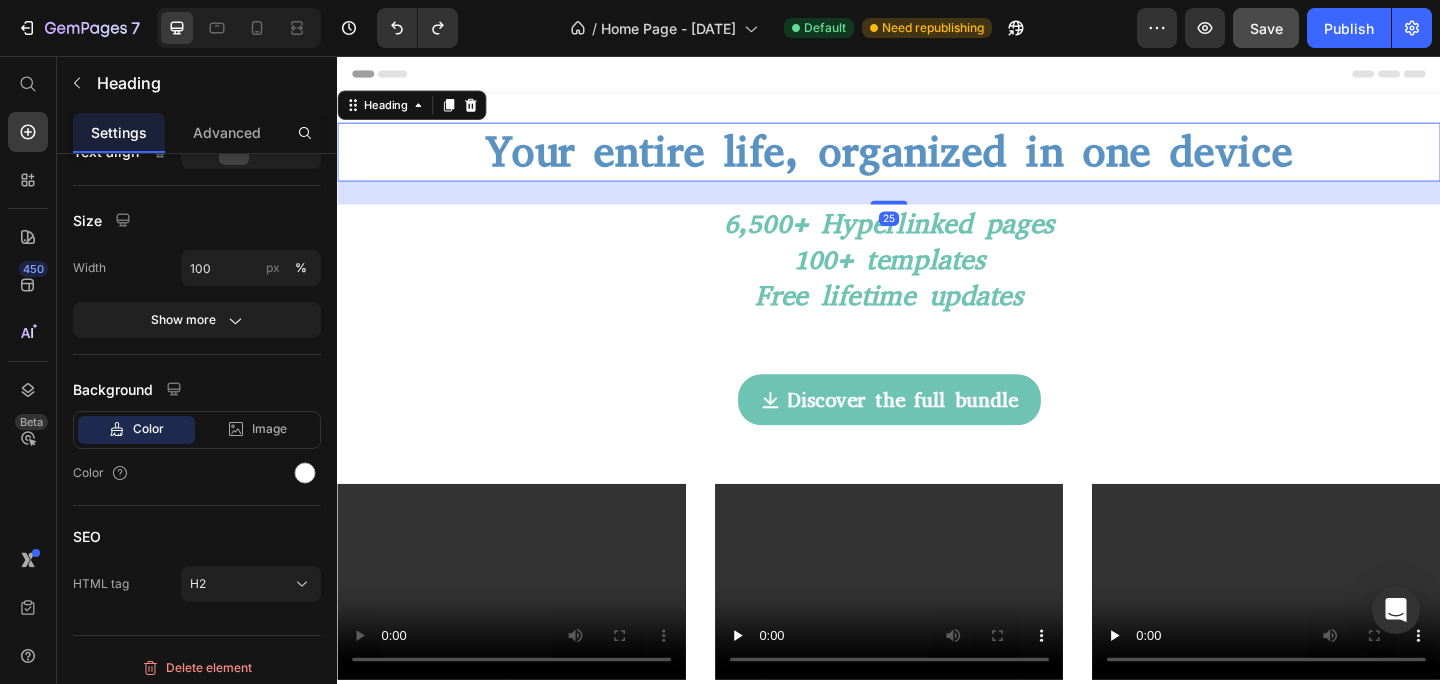 scroll, scrollTop: 0, scrollLeft: 0, axis: both 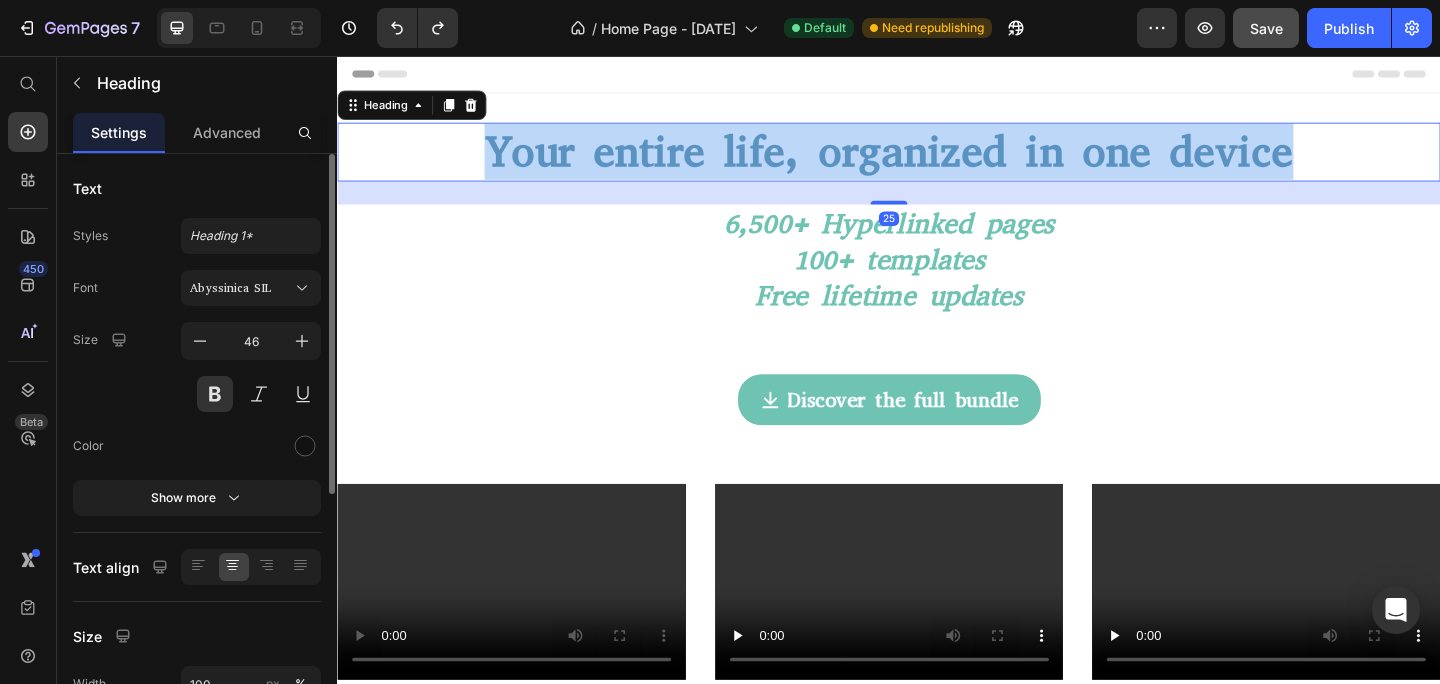 click on "Your entire life, organized in one device" at bounding box center [937, 160] 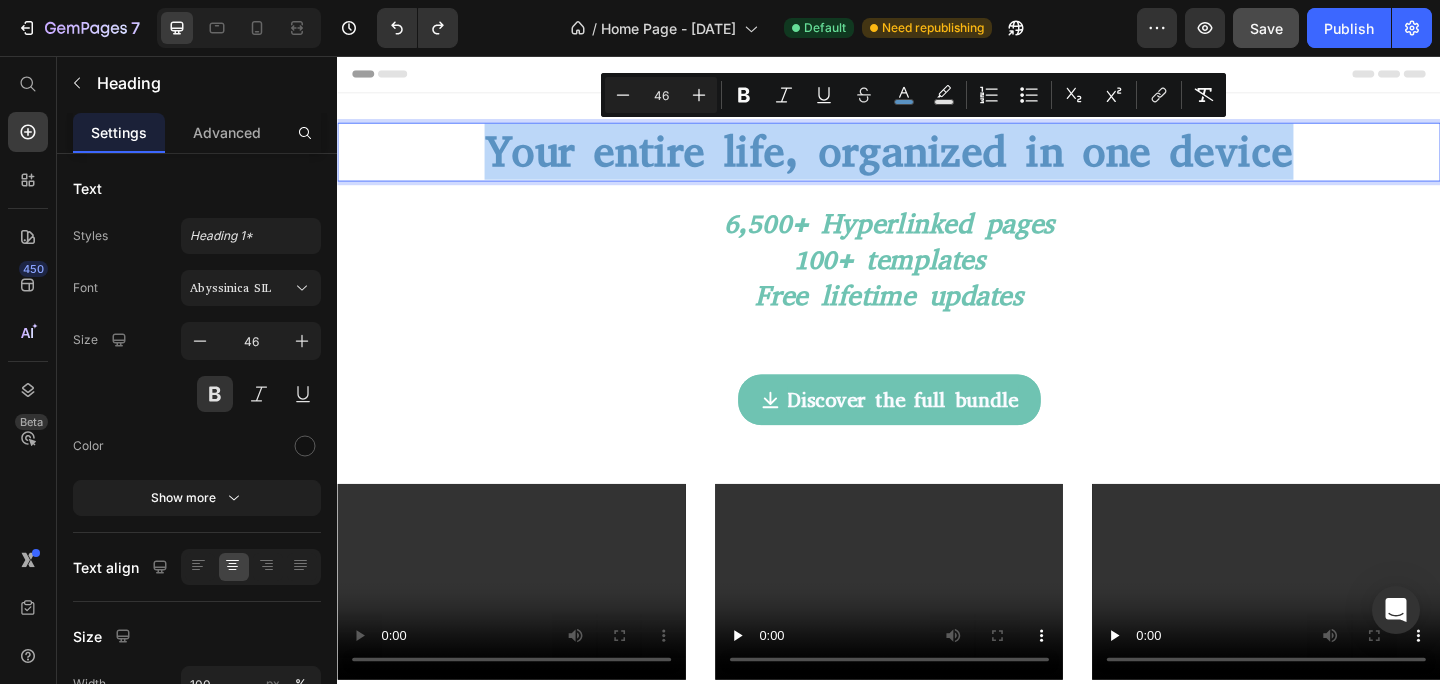 click on "Your entire life, organized in one device" at bounding box center (937, 161) 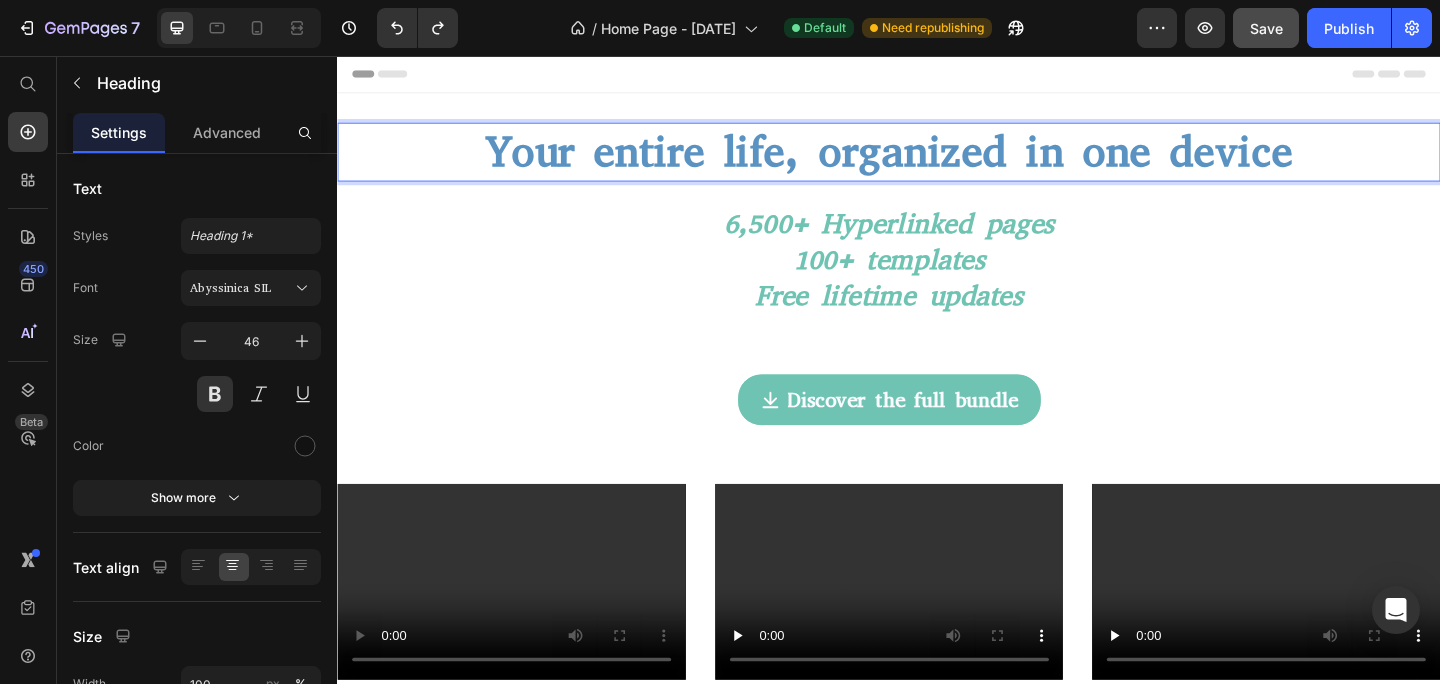 click on "Your entire life, organized in one device" at bounding box center (937, 161) 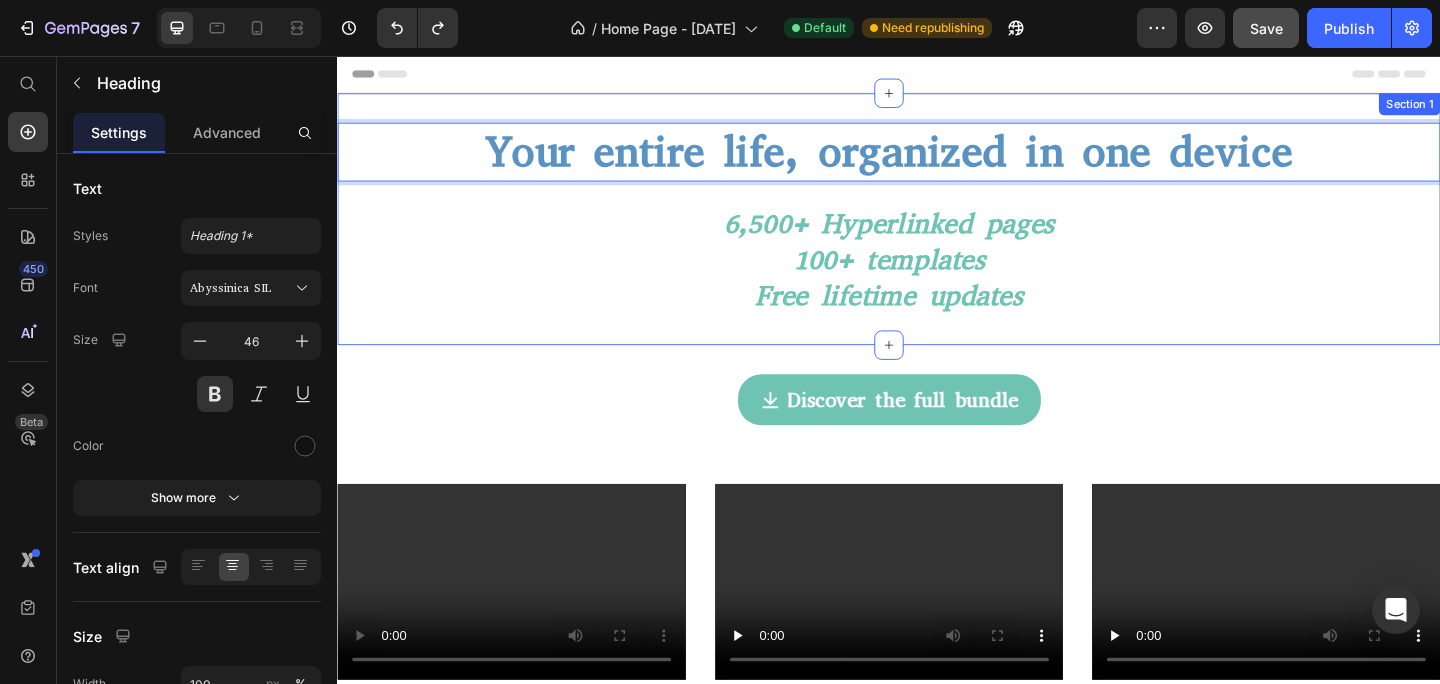 click on "6,500+ Hyperlinked pages  100+ templates Free lifetime updates" at bounding box center (937, 278) 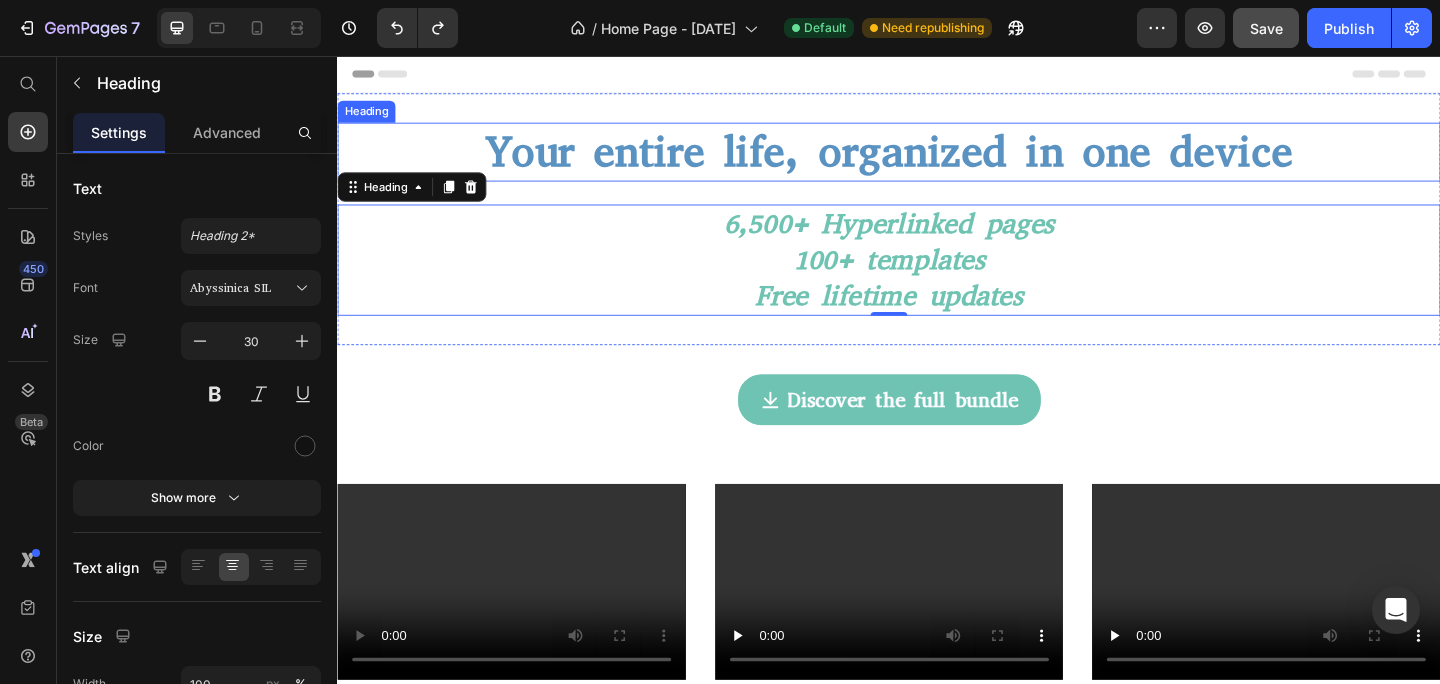 click on "Your entire life, organized in one device" at bounding box center (937, 160) 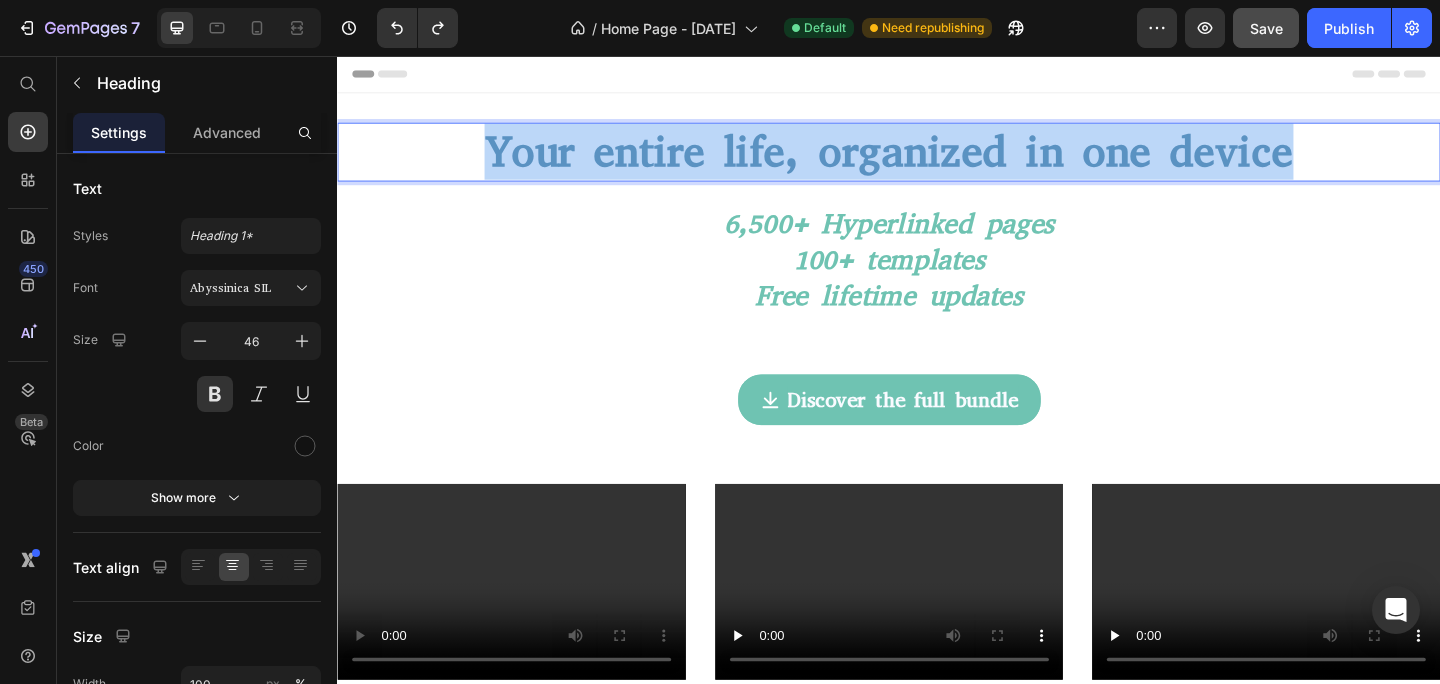 click on "Your entire life, organized in one device" at bounding box center (937, 160) 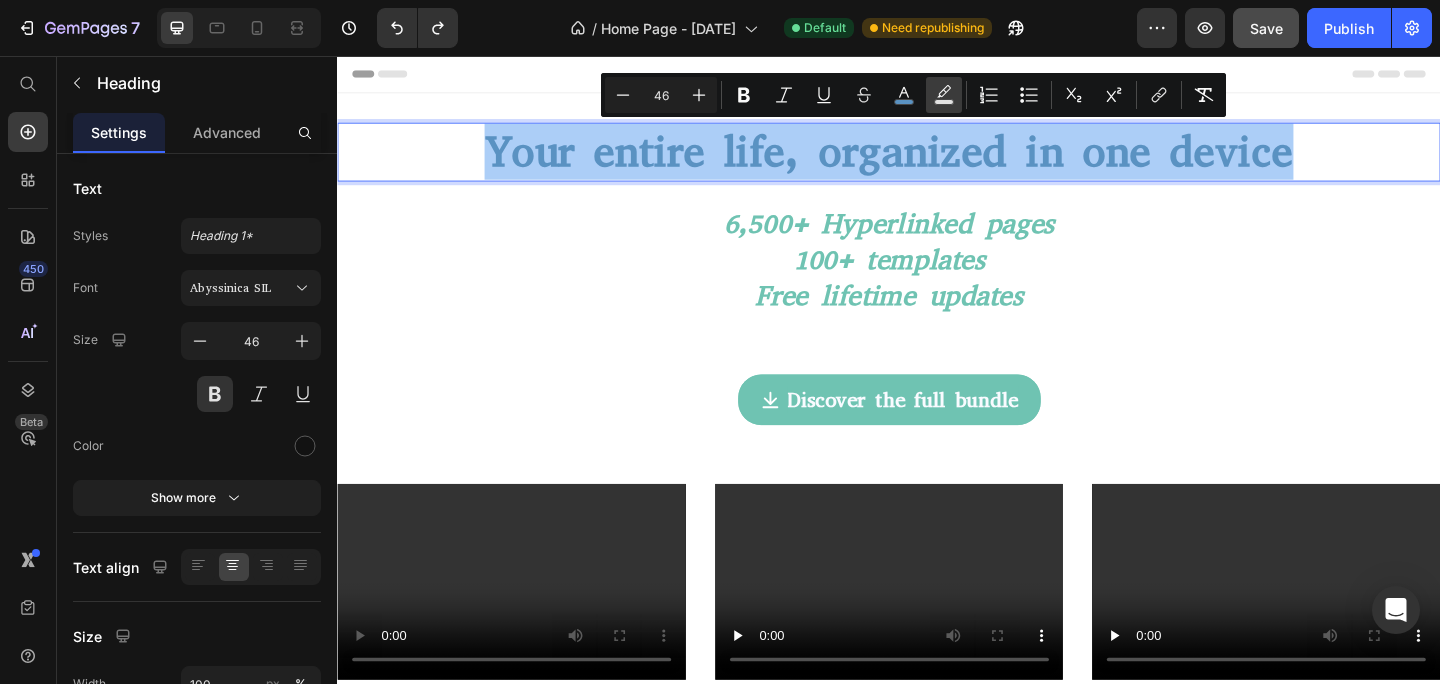 click on "Text Background Color" at bounding box center (944, 95) 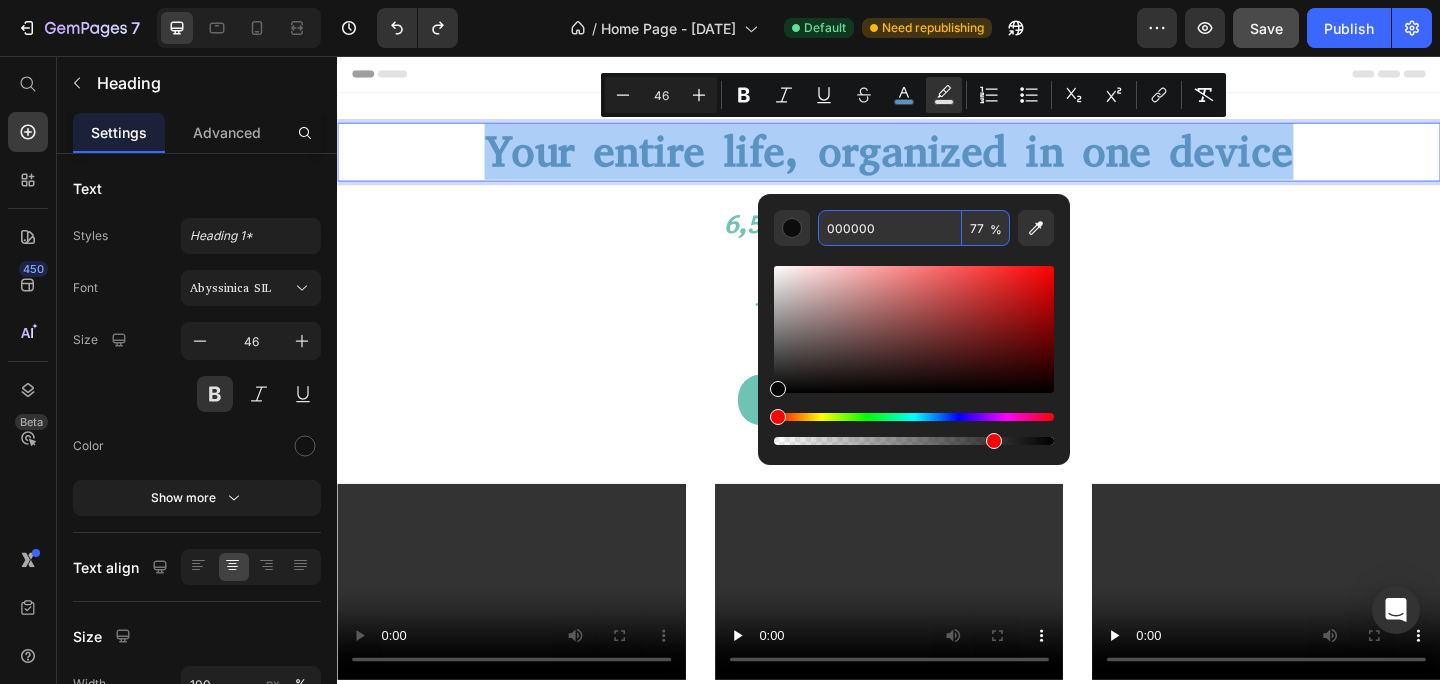 click on "000000" at bounding box center (890, 228) 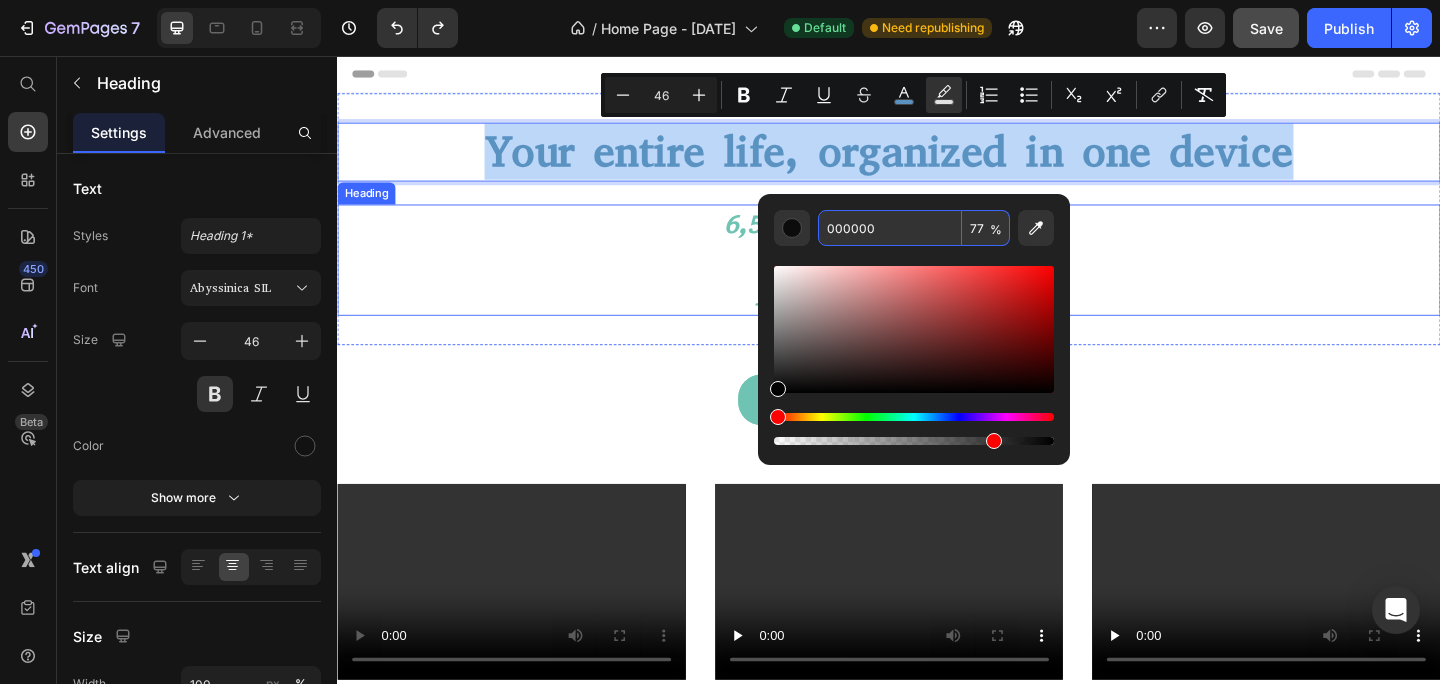 click on "6,500+ Hyperlinked pages  100+ templates Free lifetime updates" at bounding box center [937, 278] 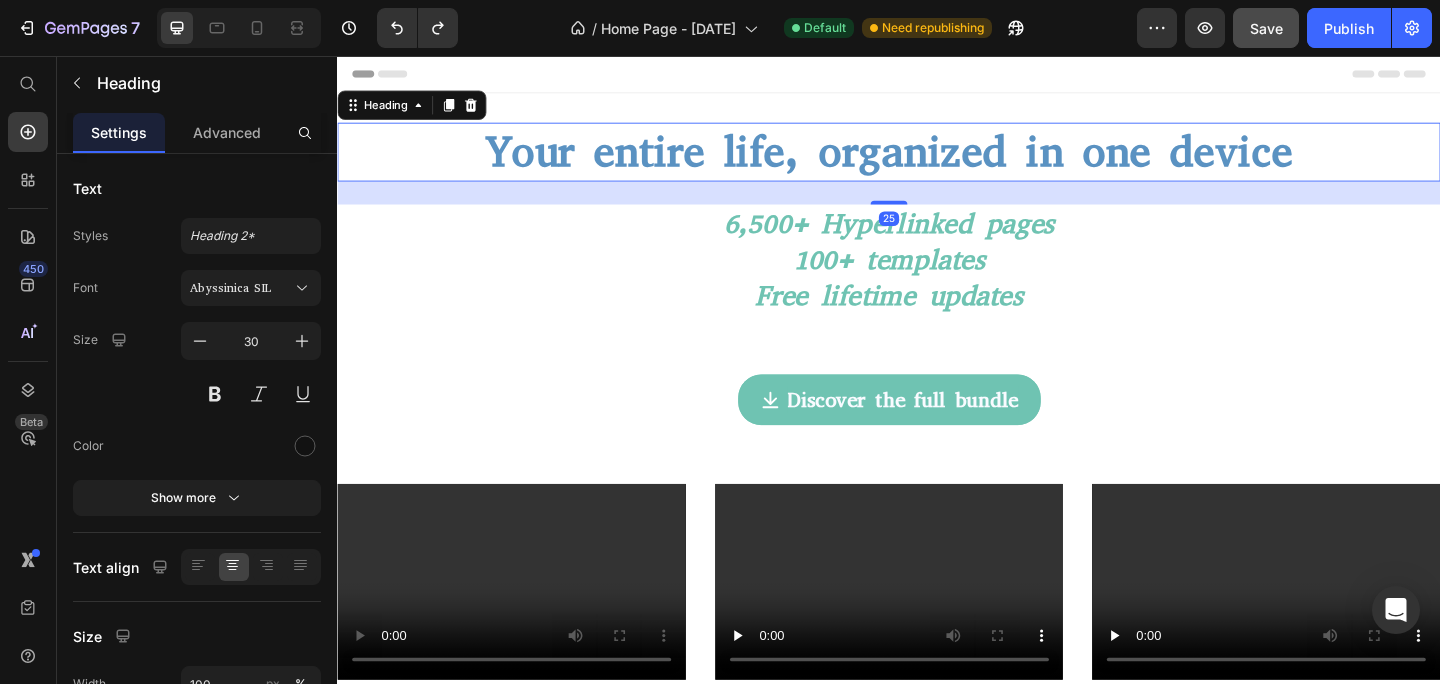 click on "⁠⁠⁠⁠⁠⁠⁠ Your entire life, organized in one device" at bounding box center (937, 161) 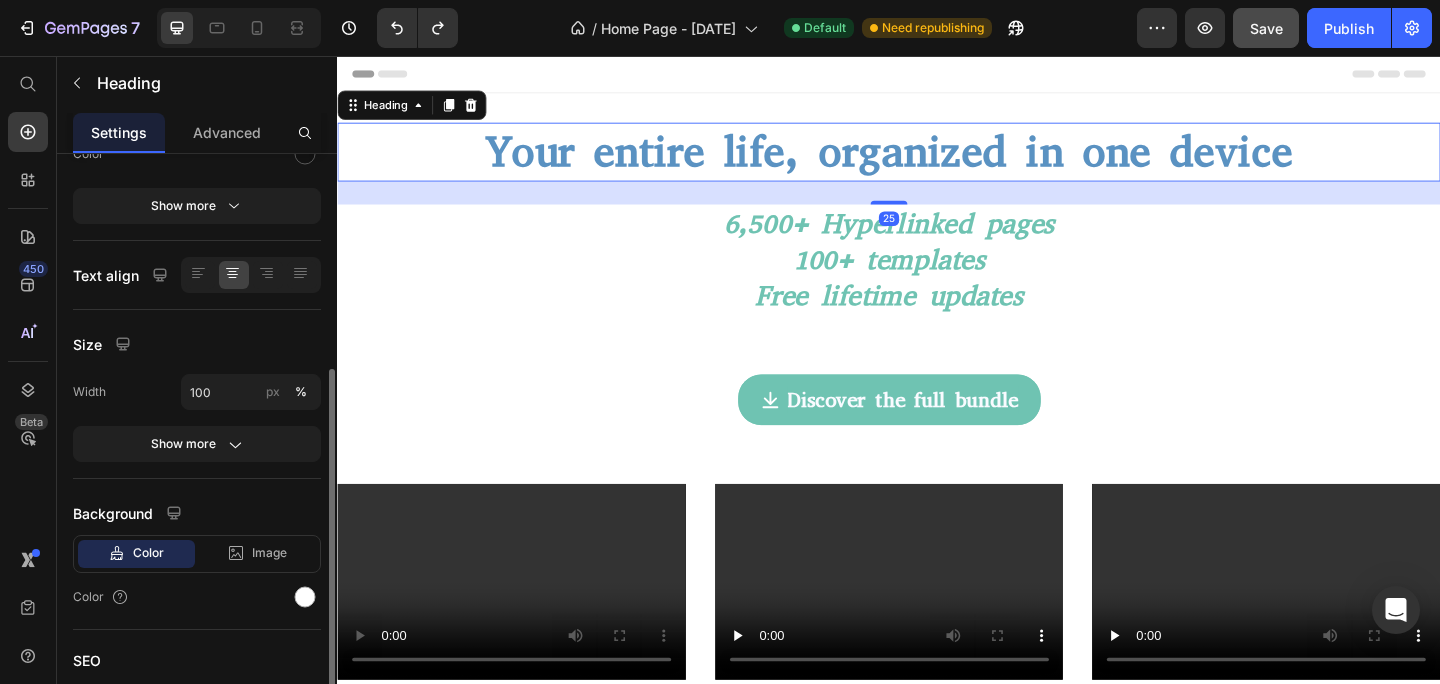 scroll, scrollTop: 347, scrollLeft: 0, axis: vertical 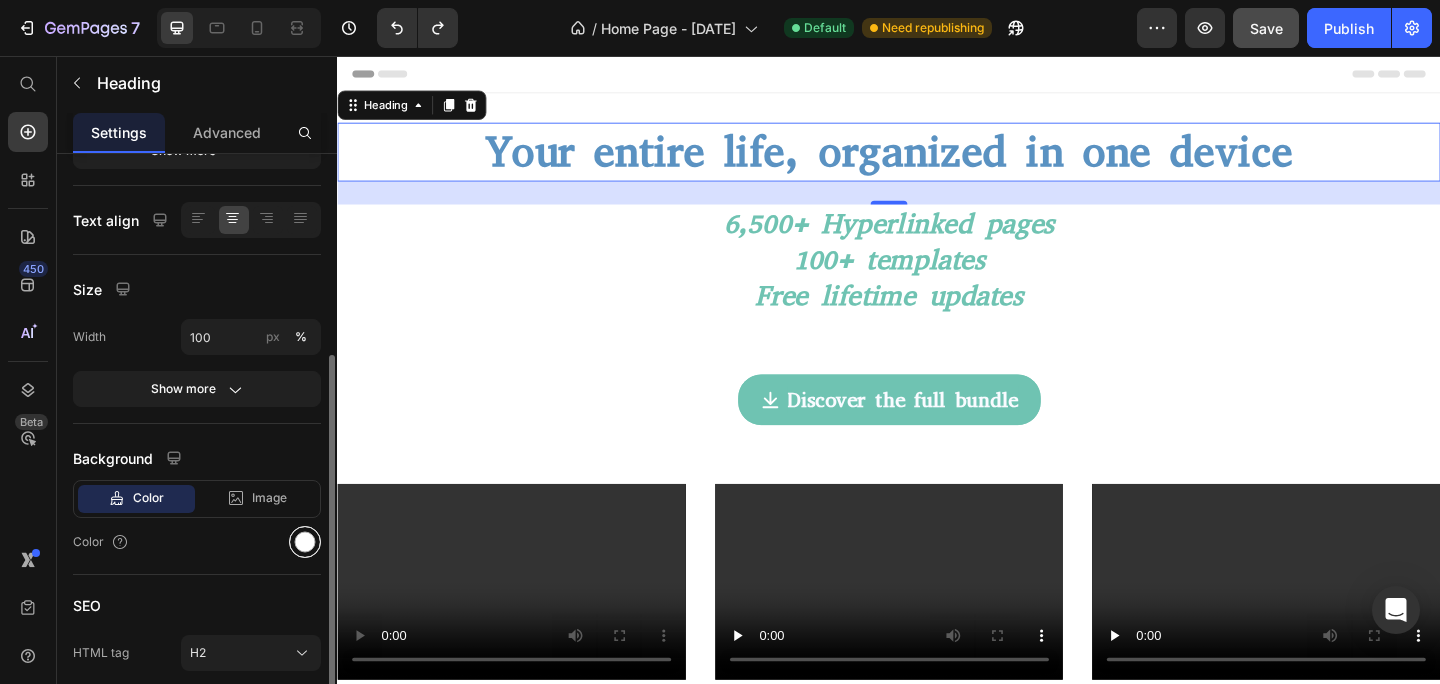 click at bounding box center [305, 542] 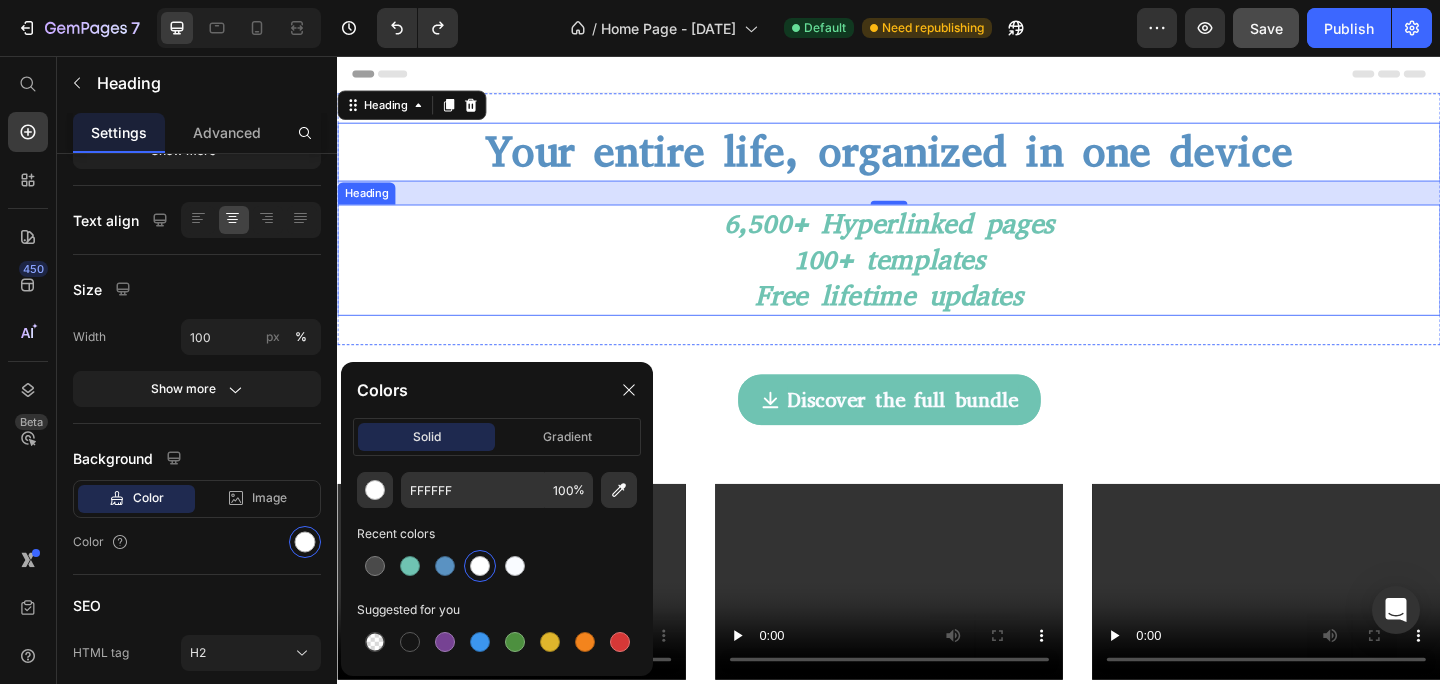 click on "6,500+ Hyperlinked pages  100+ templates Free lifetime updates" at bounding box center [937, 278] 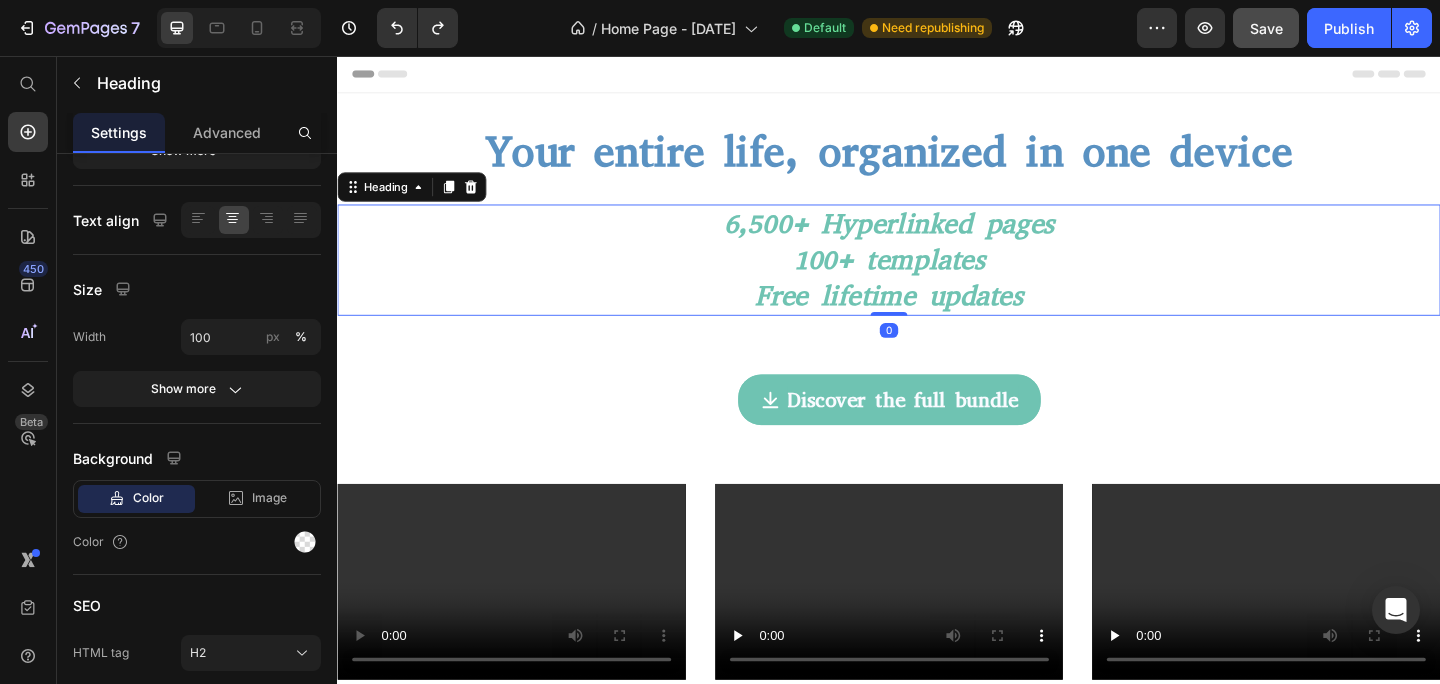 click on "6,500+ Hyperlinked pages  100+ templates Free lifetime updates" at bounding box center (937, 278) 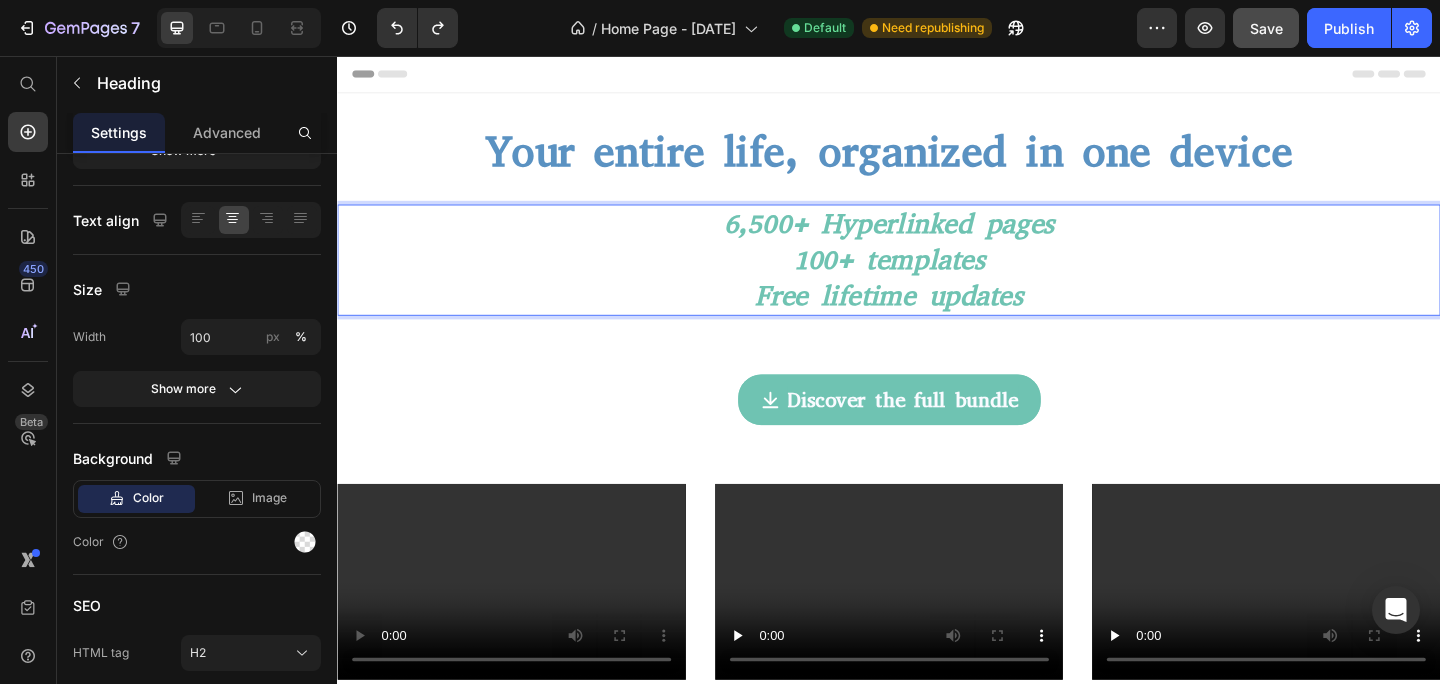 click on "6,500+ Hyperlinked pages  100+ templates Free lifetime updates" at bounding box center (937, 278) 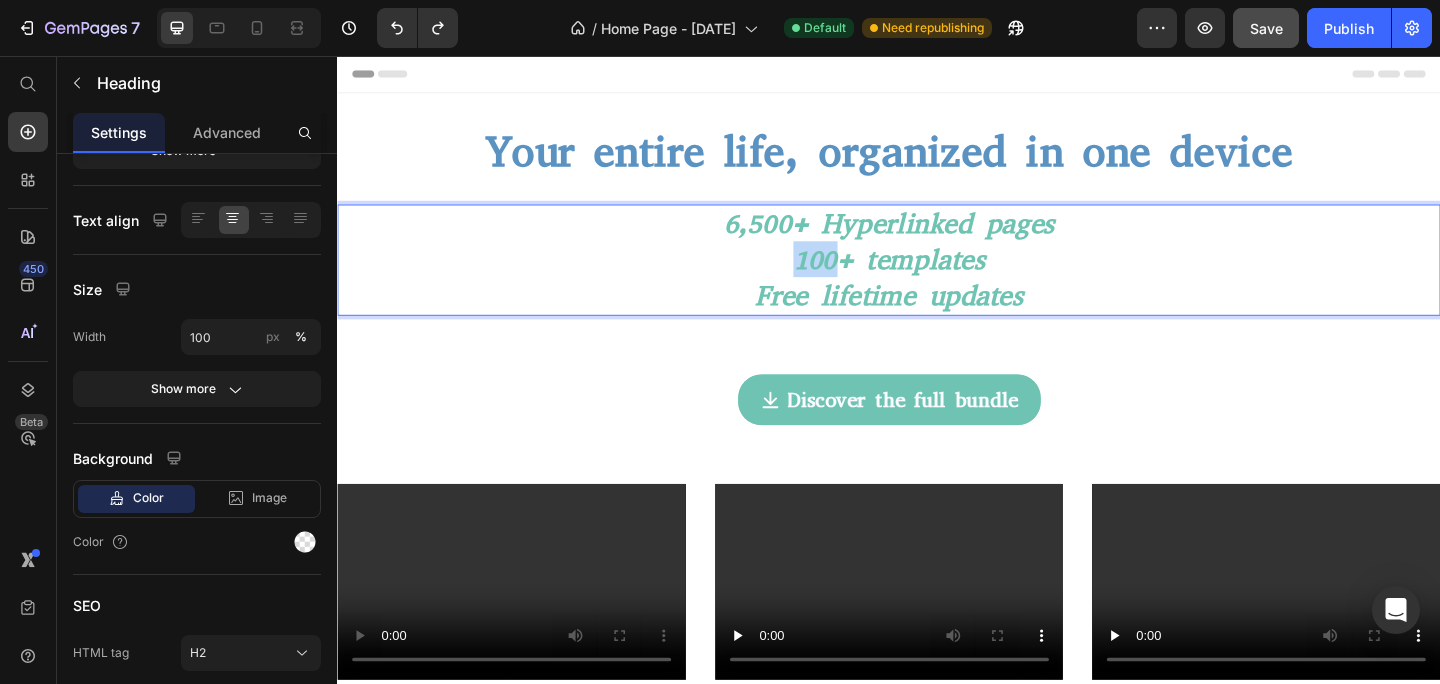 click on "6,500+ Hyperlinked pages  100+ templates Free lifetime updates" at bounding box center (937, 278) 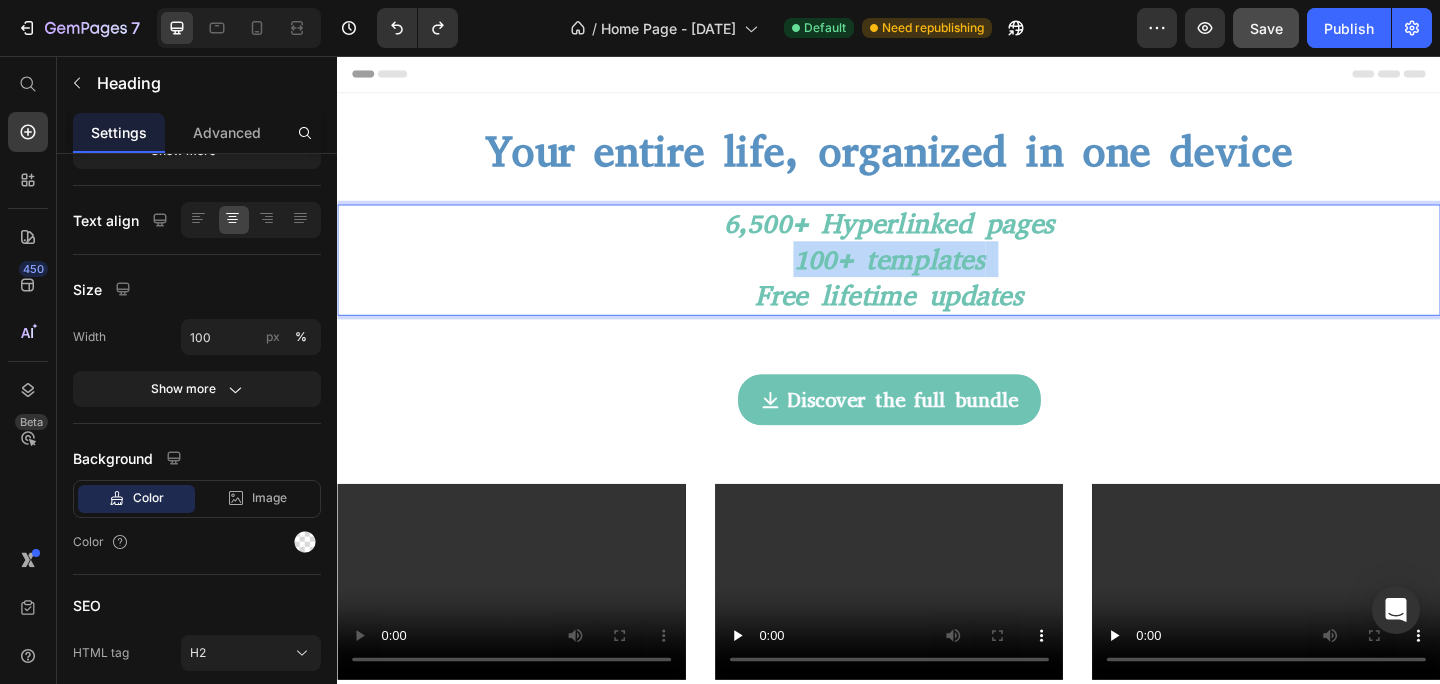 click on "6,500+ Hyperlinked pages  100+ templates Free lifetime updates" at bounding box center (937, 278) 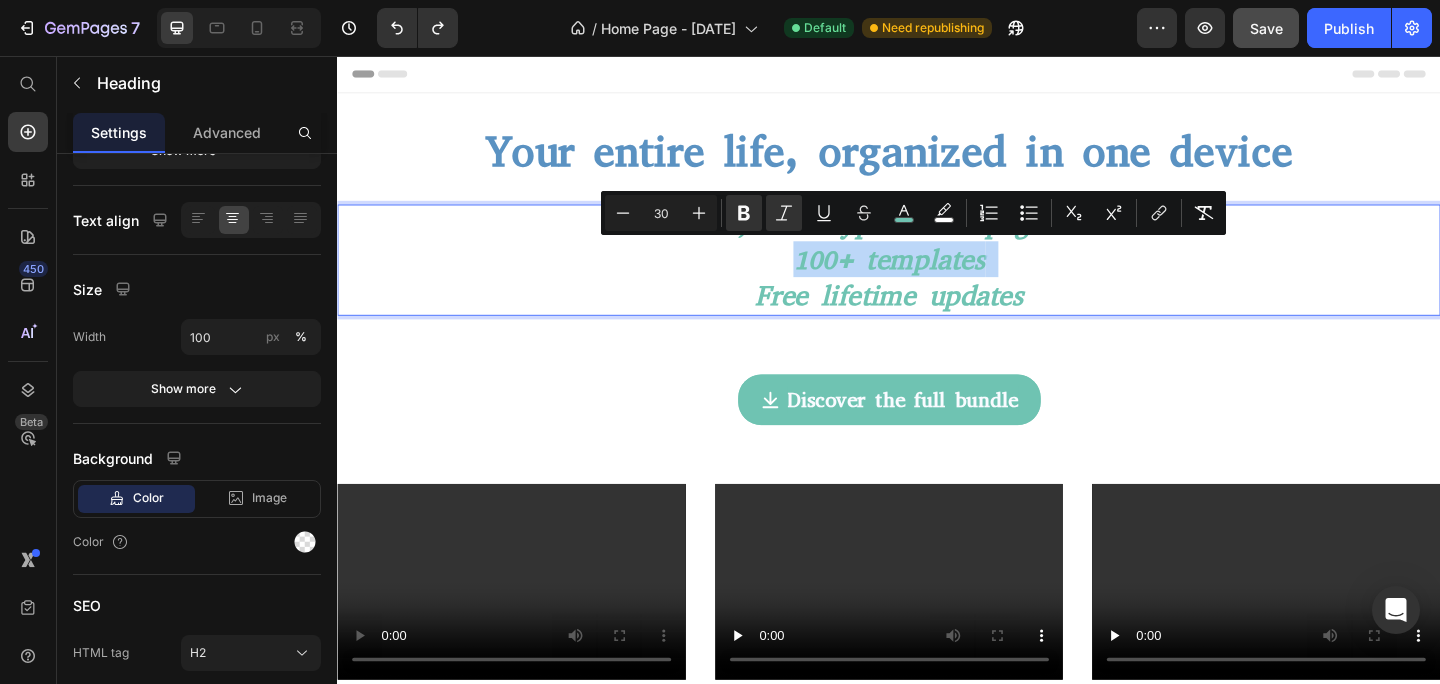 click on "6,500+ Hyperlinked pages  100+ templates Free lifetime updates" at bounding box center (937, 278) 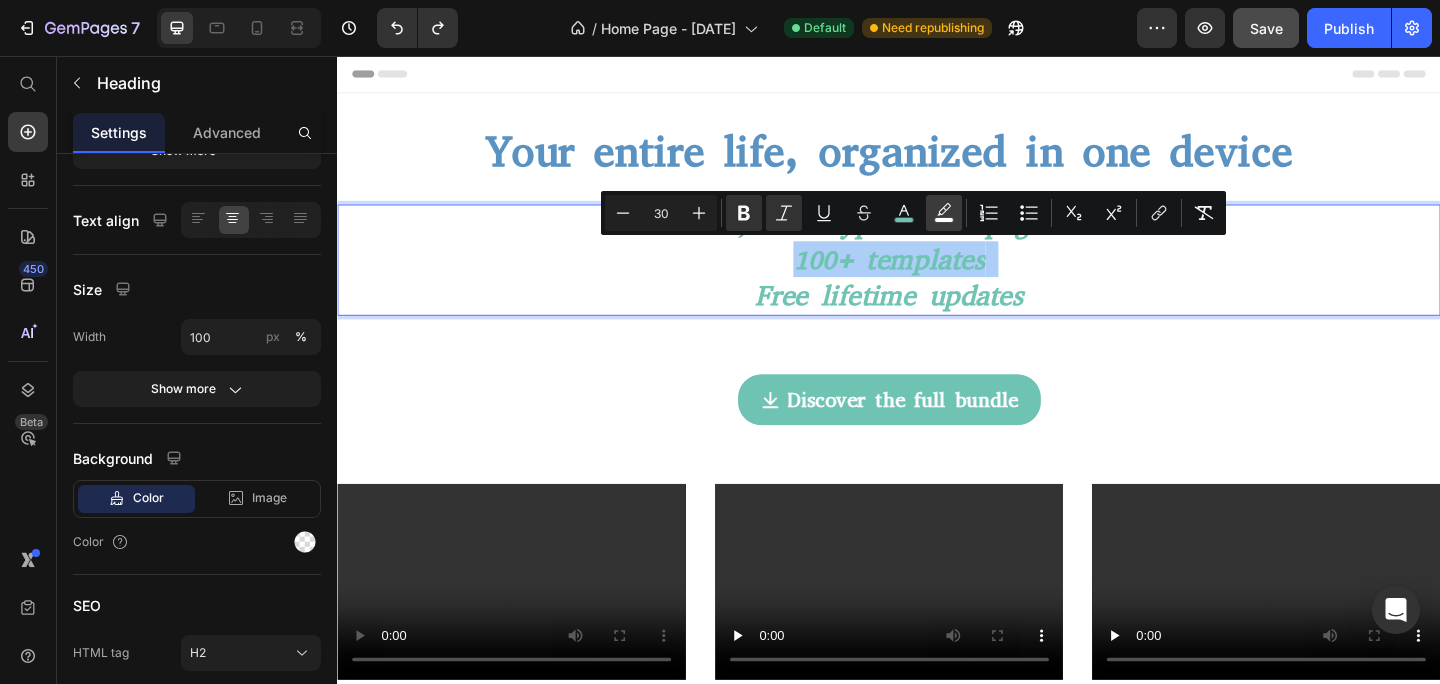 click 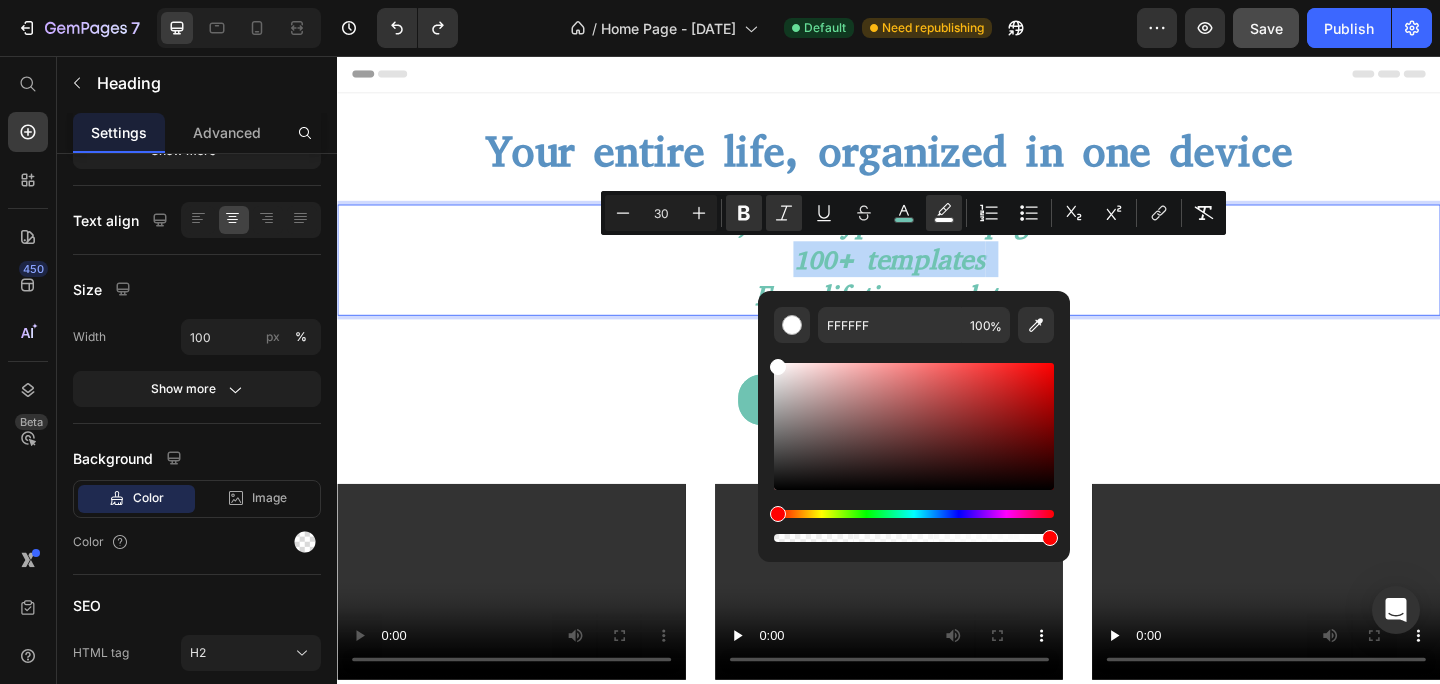 click on "6,500+ Hyperlinked pages  100+ templates Free lifetime updates" at bounding box center (937, 278) 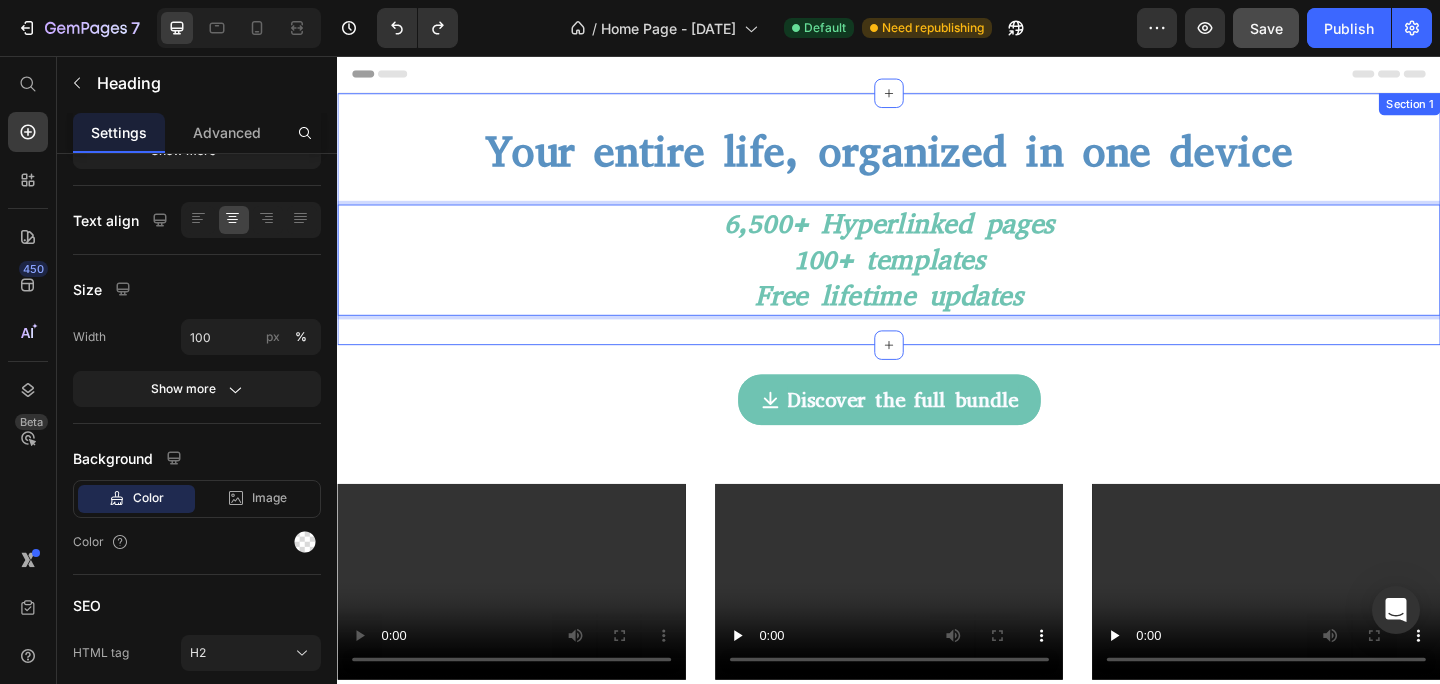 click on "Discover the full bundle Button Section 2" at bounding box center [937, 431] 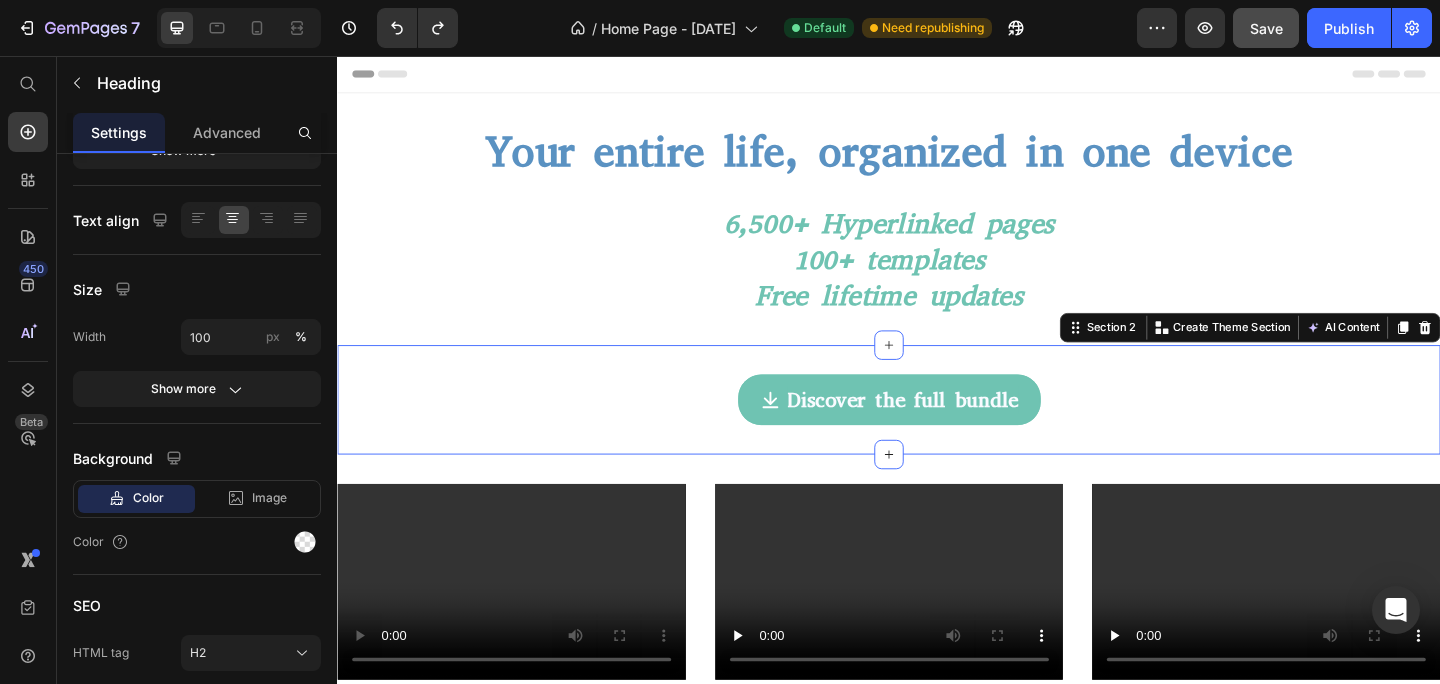 scroll, scrollTop: 0, scrollLeft: 0, axis: both 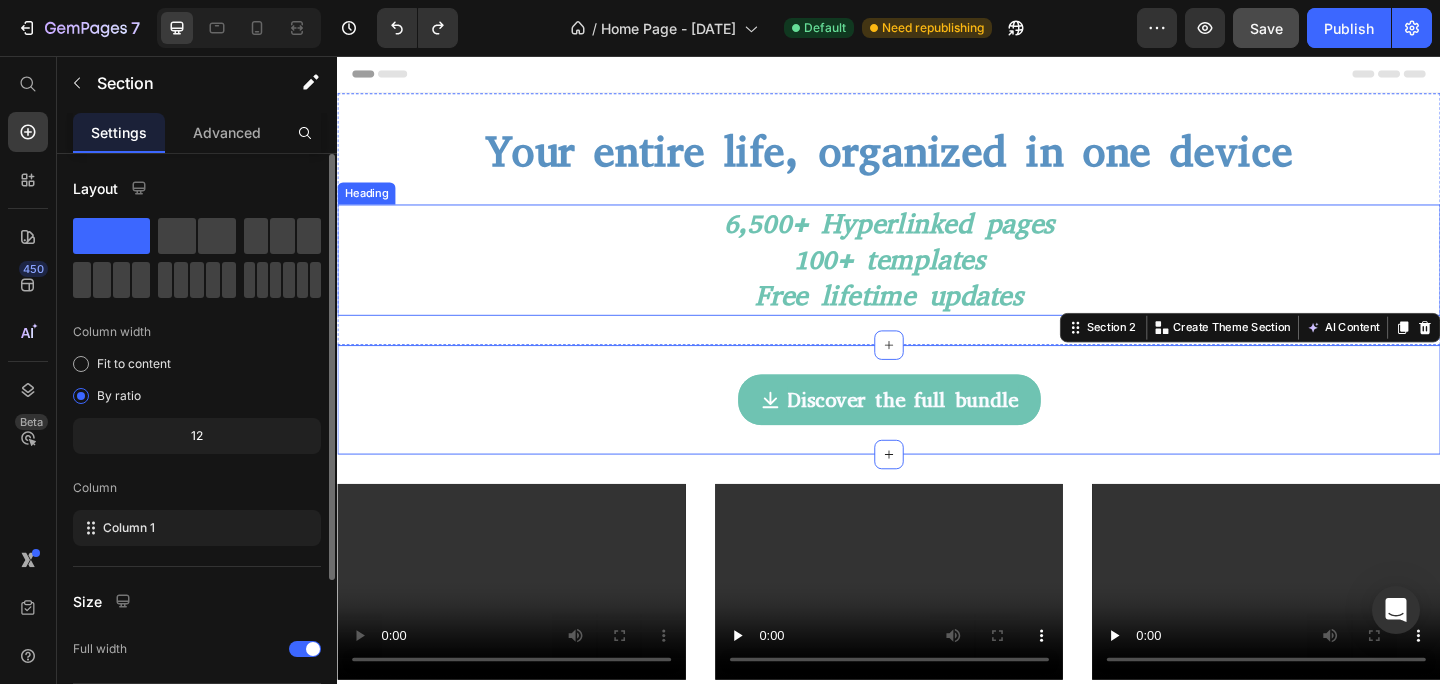 click on "⁠⁠⁠⁠⁠⁠⁠ 6,500+ Hyperlinked pages  100+ templates Free lifetime updates" at bounding box center [937, 278] 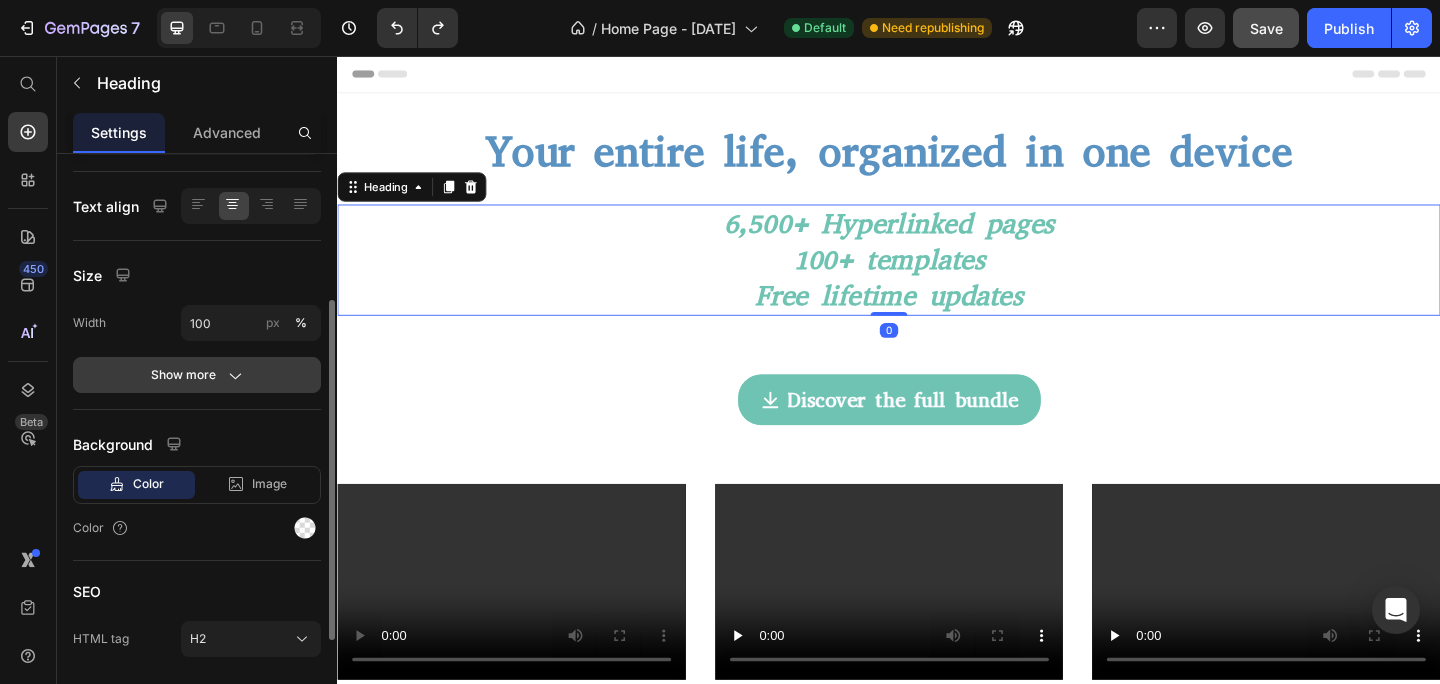 scroll, scrollTop: 425, scrollLeft: 0, axis: vertical 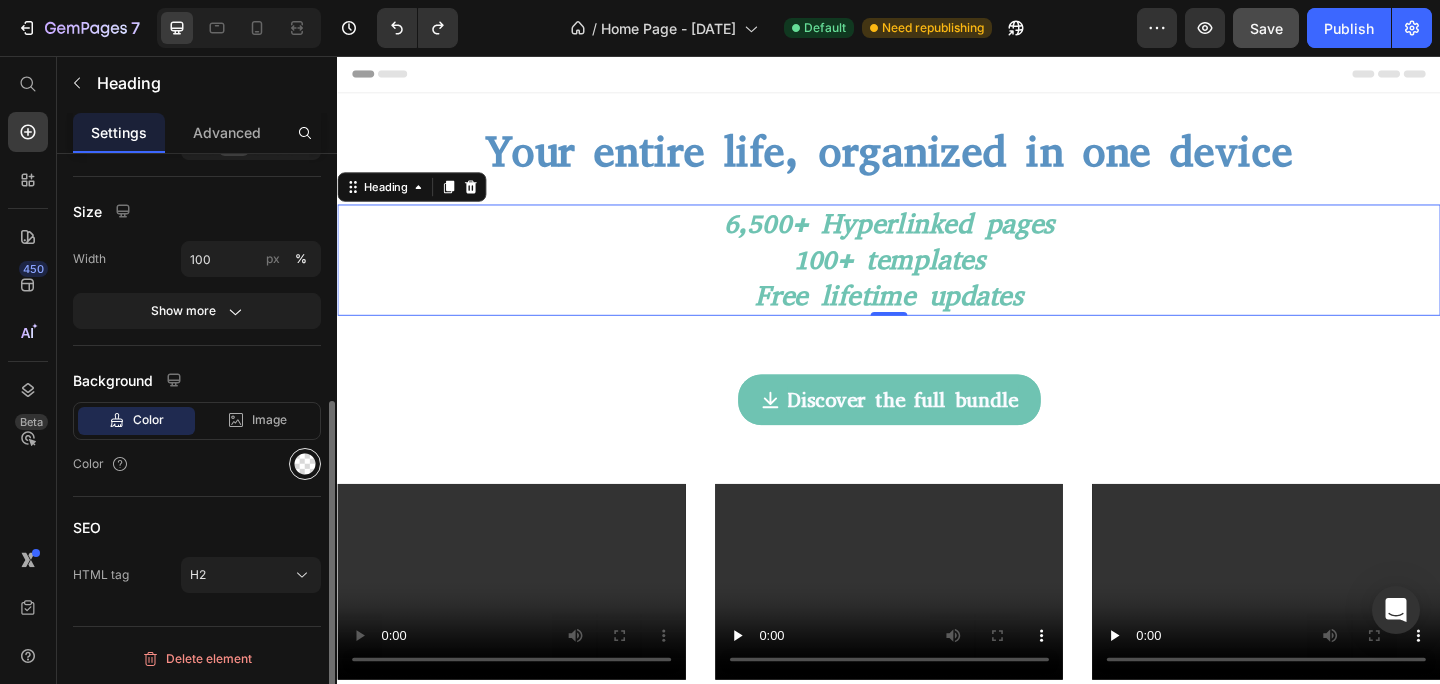 click at bounding box center [305, 464] 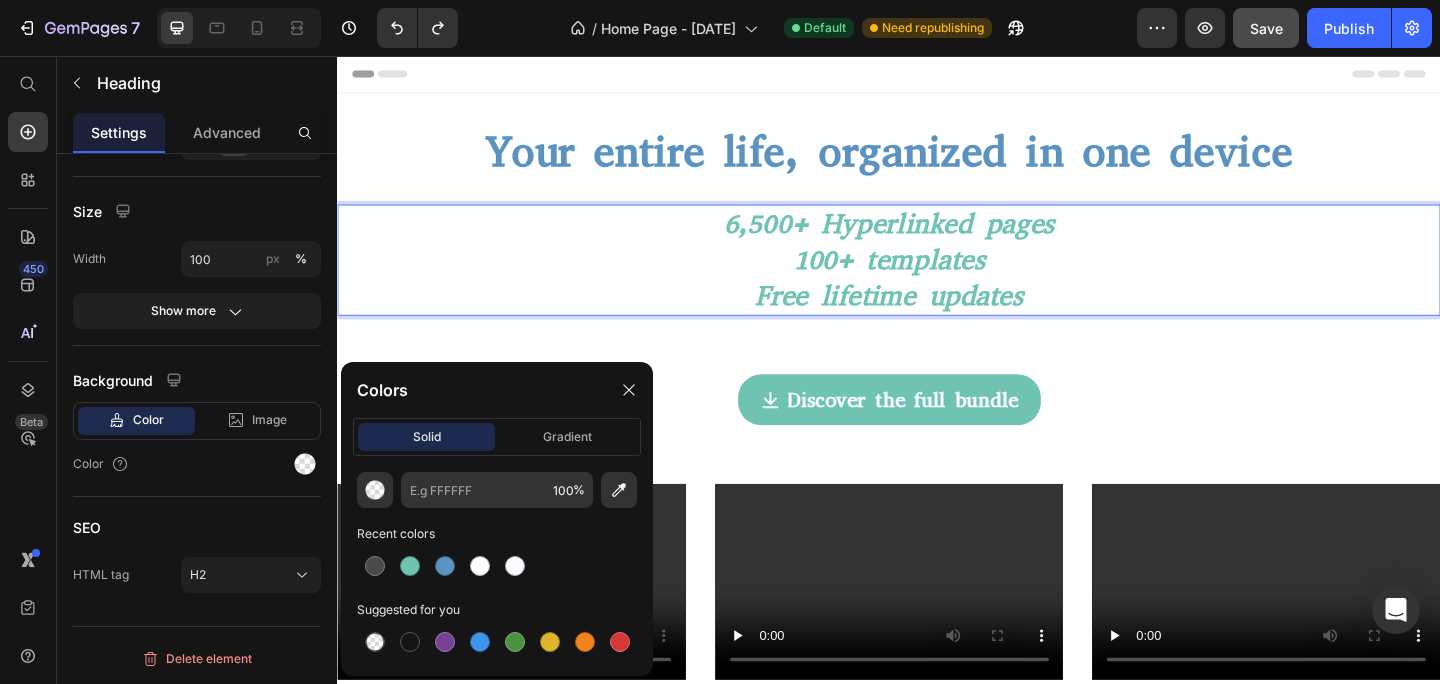 scroll, scrollTop: 2, scrollLeft: 0, axis: vertical 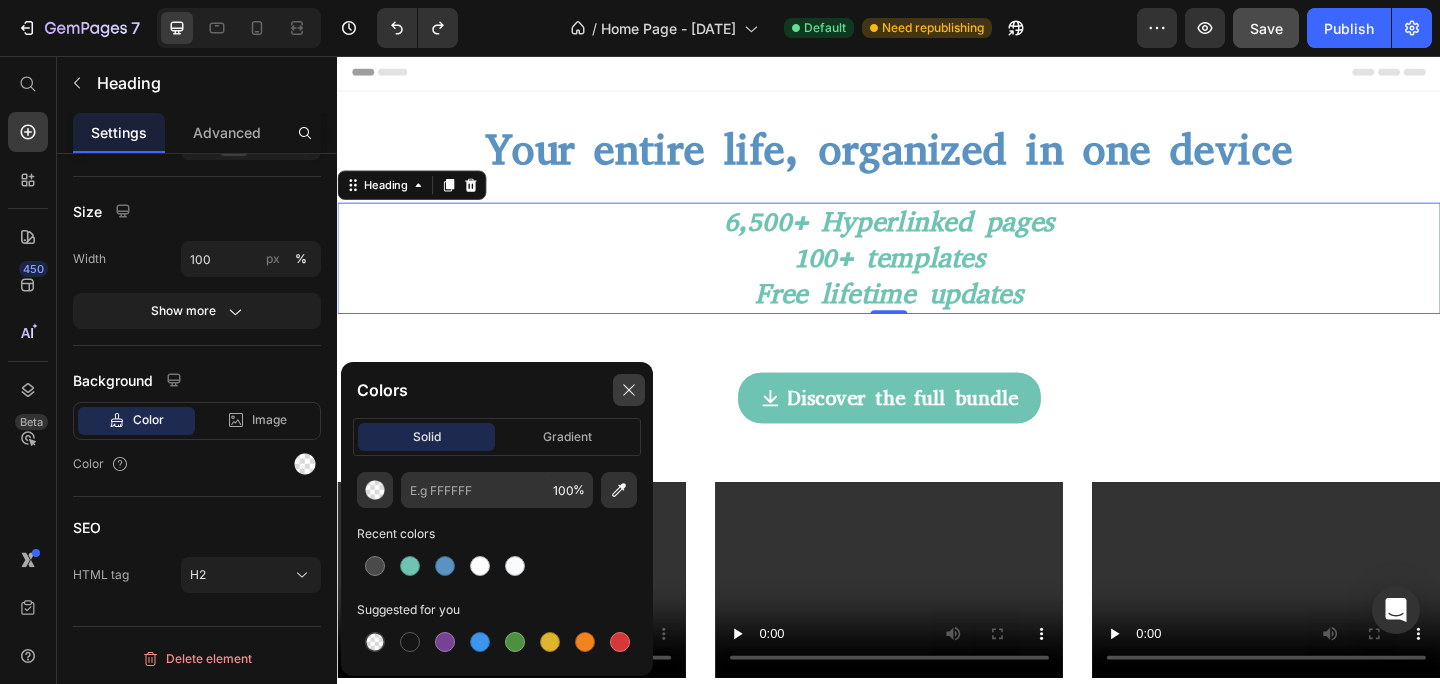 click 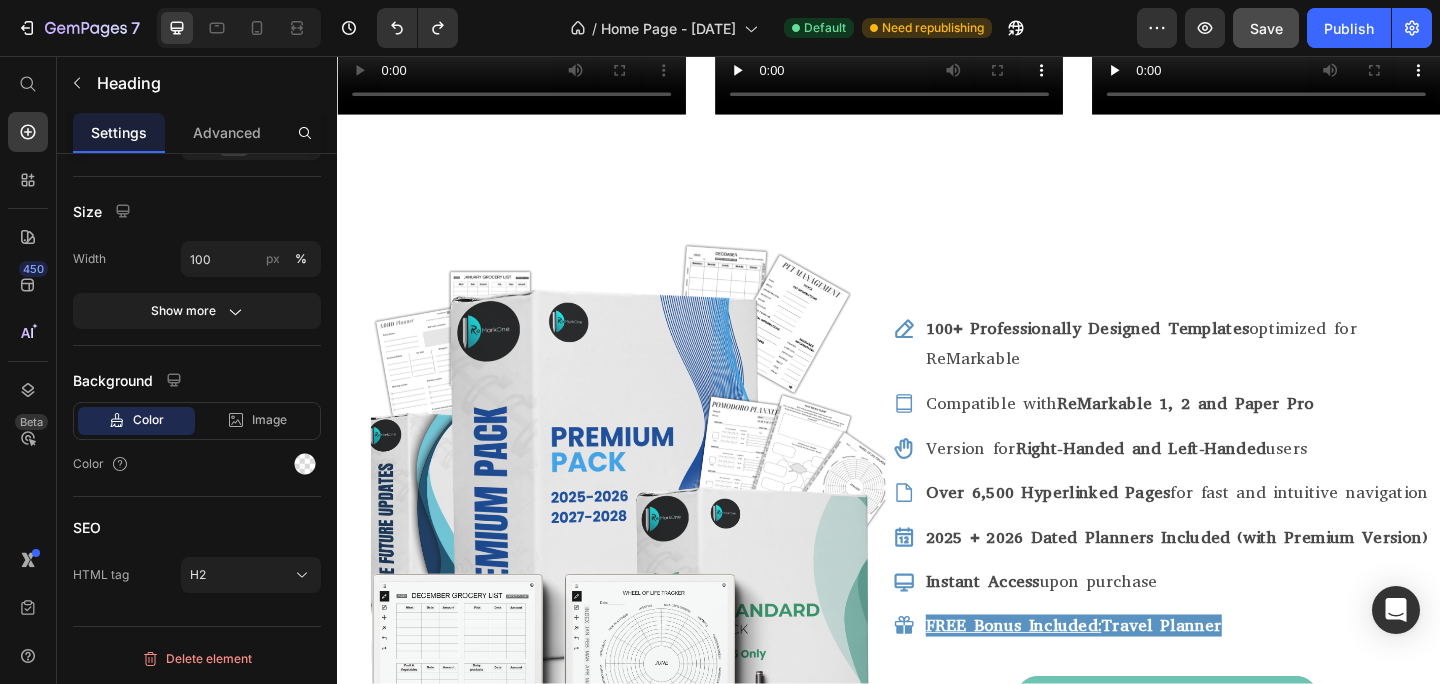 scroll, scrollTop: 618, scrollLeft: 0, axis: vertical 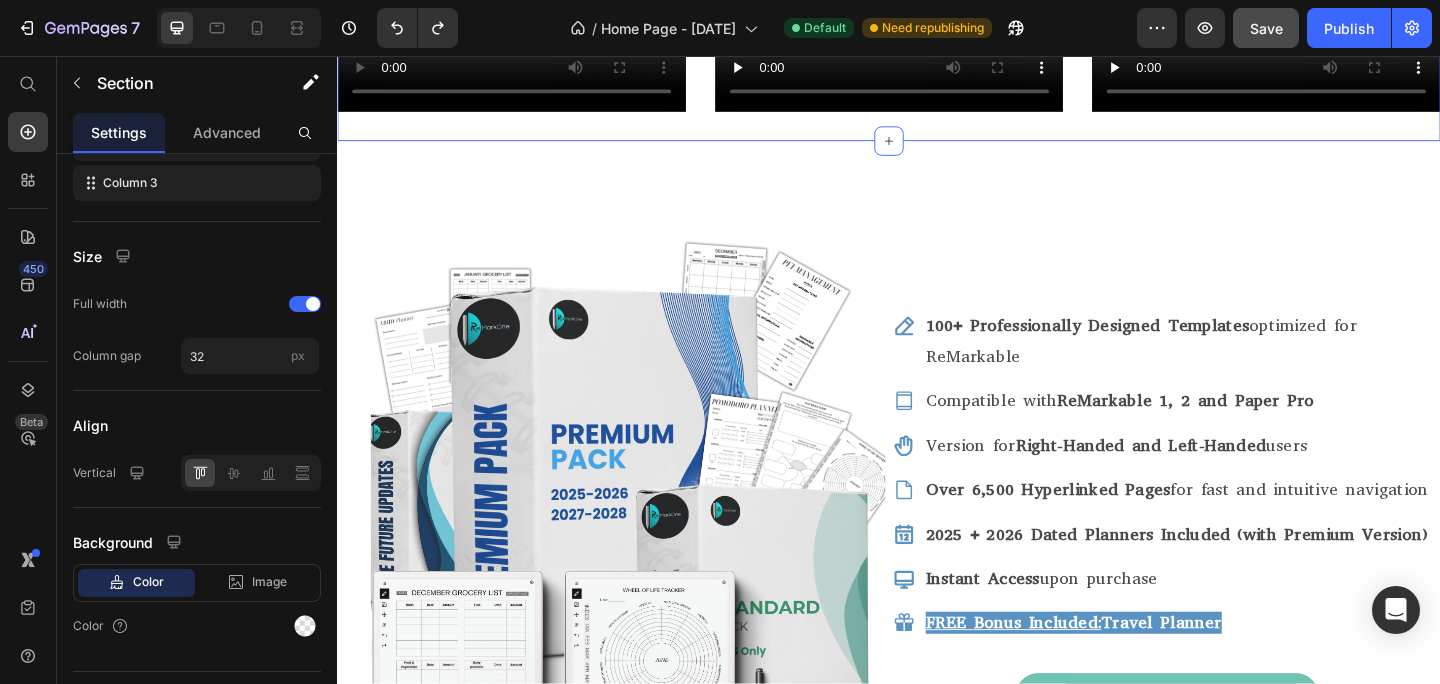 click on "Video Video Video Section 3" at bounding box center [937, 10] 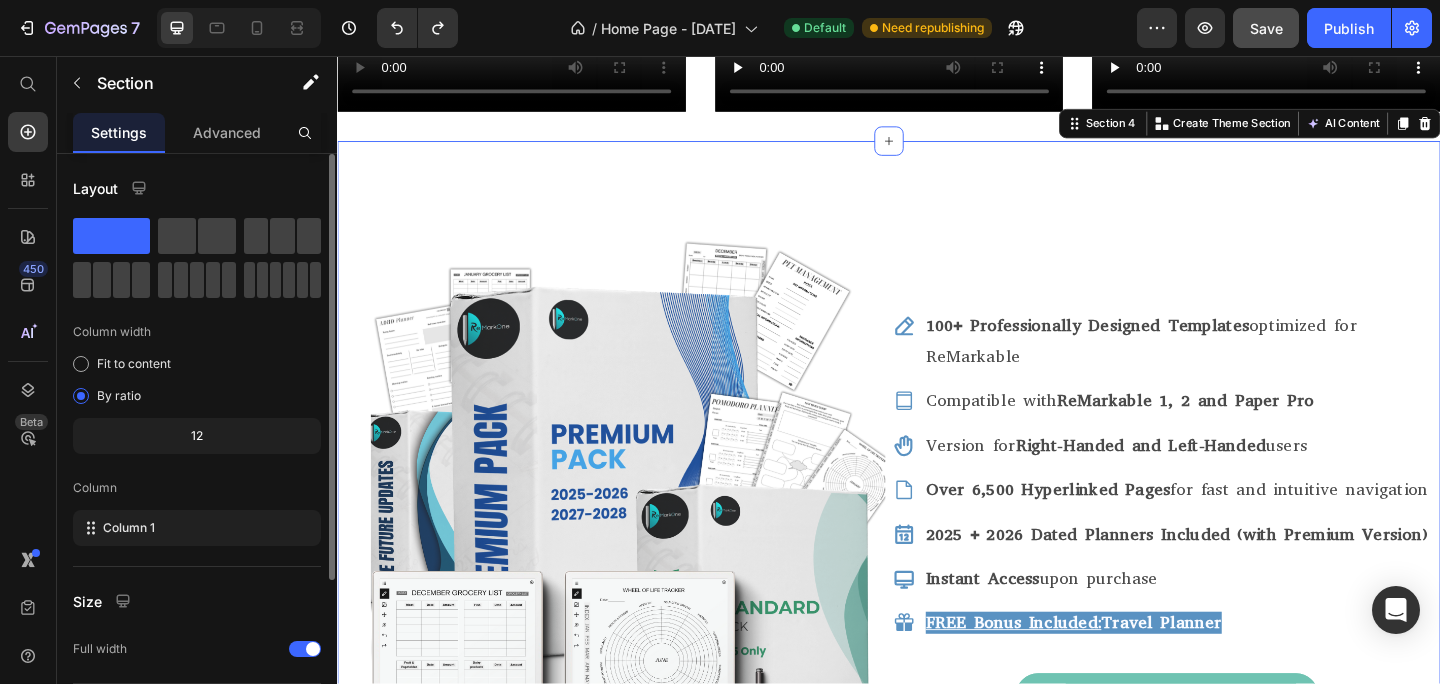 click on "Image
100+ Professionally Designed Templates  optimized for ReMarkable
Compatible with  ReMarkable 1, 2 and Paper Pro
Version for  Right-Handed and Left-Handed  users
Over 6,500 Hyperlinked Pages  for fast and intuitive navigation
2025 + 2026 Dated Planners Included (with Premium Version)
Instant Access  upon purchase
FREE Bonus Included:  Travel Planner  Item List
Discover the full bundle Button Row Section 4   You can create reusable sections Create Theme Section AI Content Write with GemAI What would you like to describe here? Tone and Voice Persuasive Product TheGuide for Student areMarkable Workflow Show more Generate" at bounding box center (937, 566) 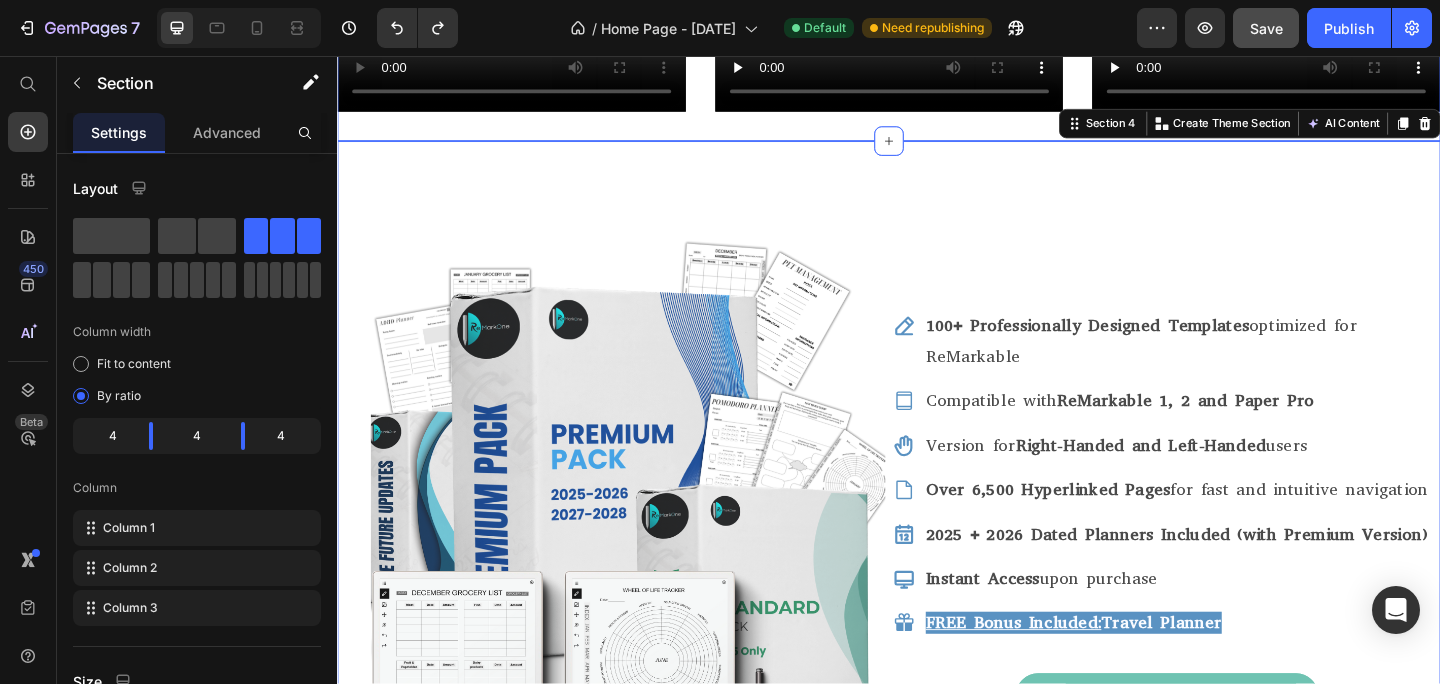 click on "Video Video Video Section 3" at bounding box center [937, 10] 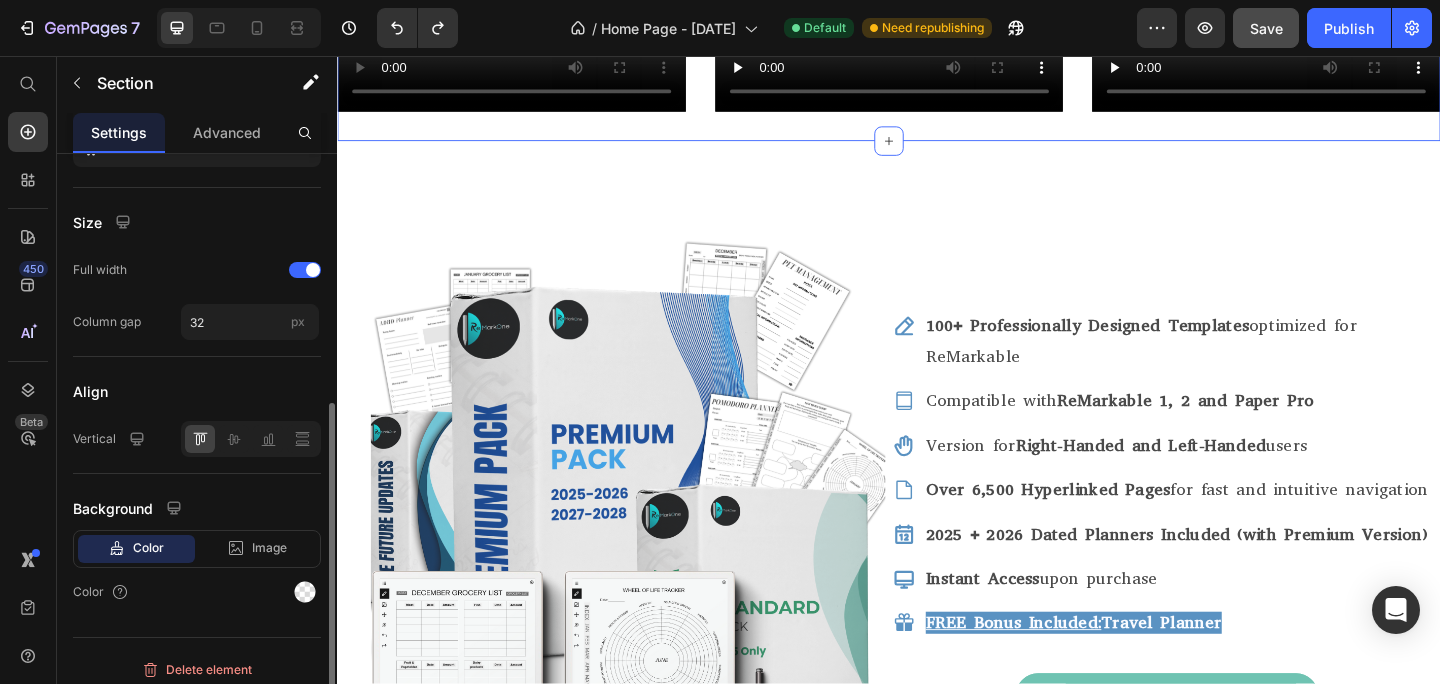 scroll, scrollTop: 470, scrollLeft: 0, axis: vertical 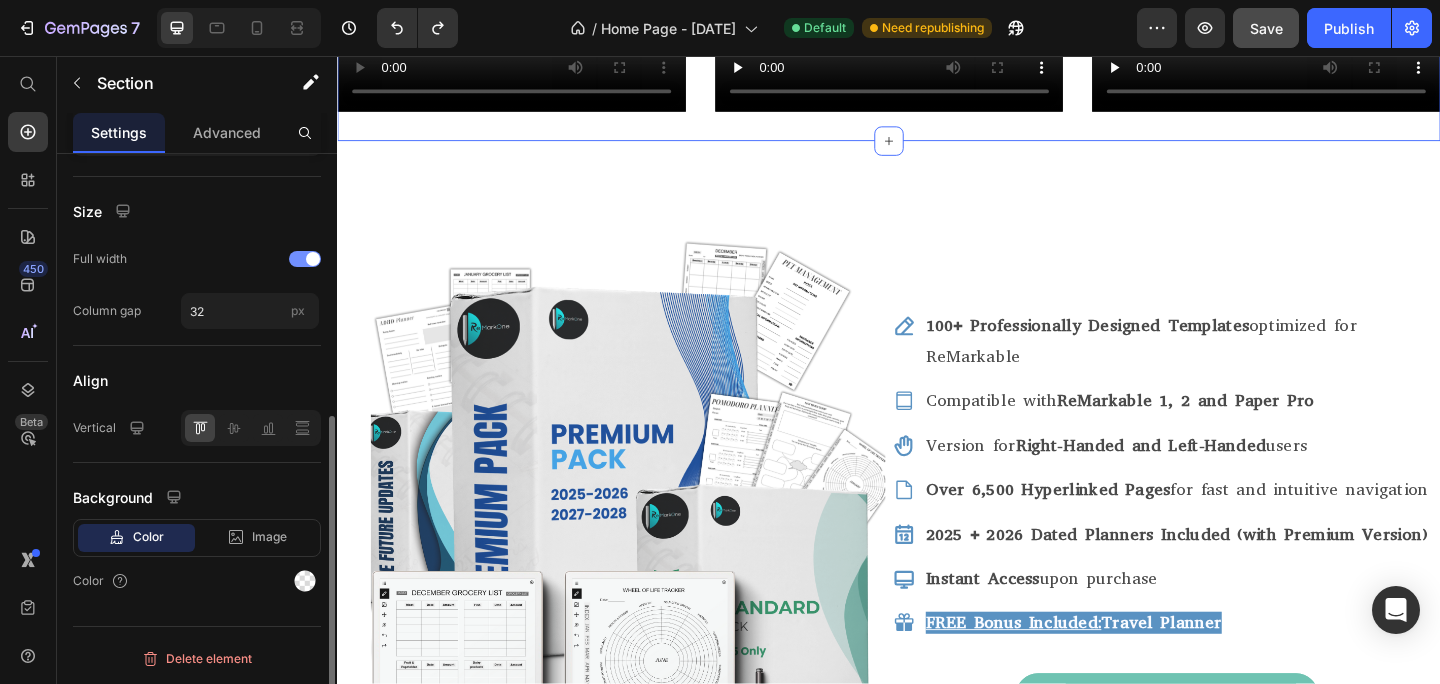 click at bounding box center [305, 259] 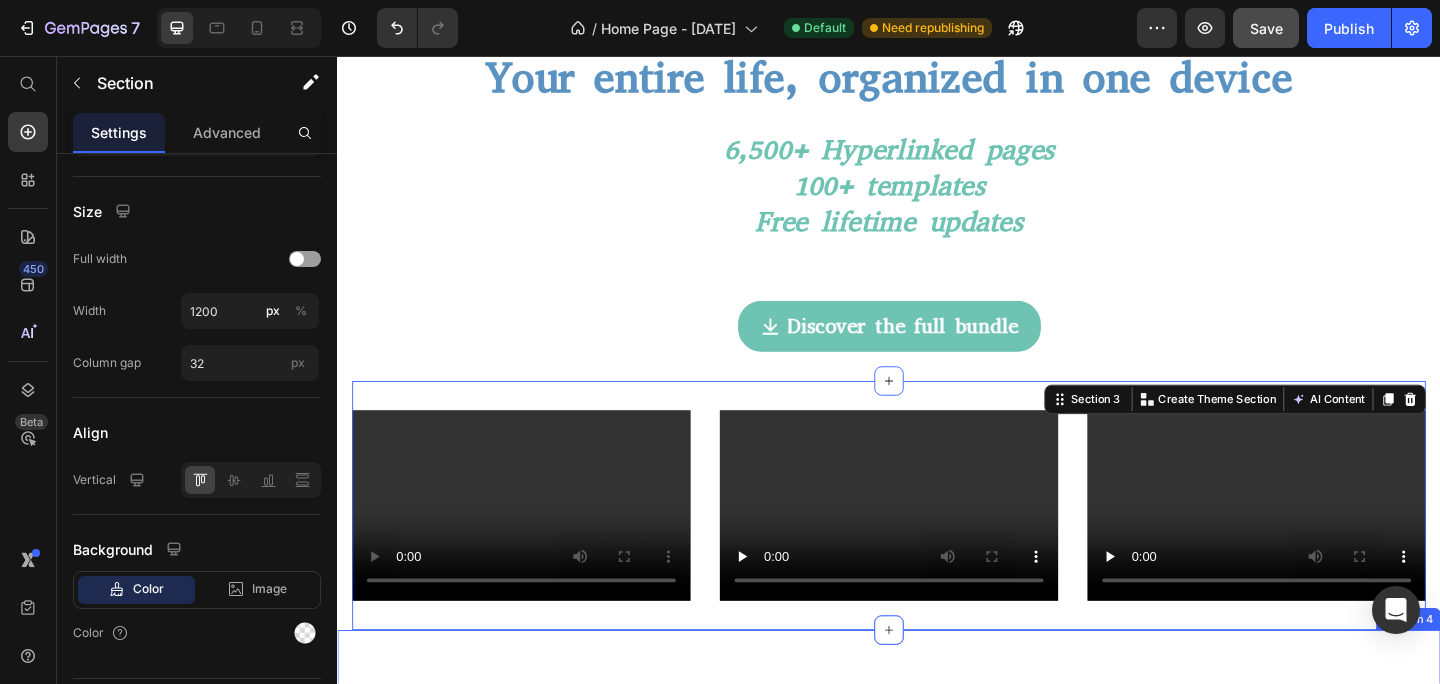 scroll, scrollTop: 0, scrollLeft: 0, axis: both 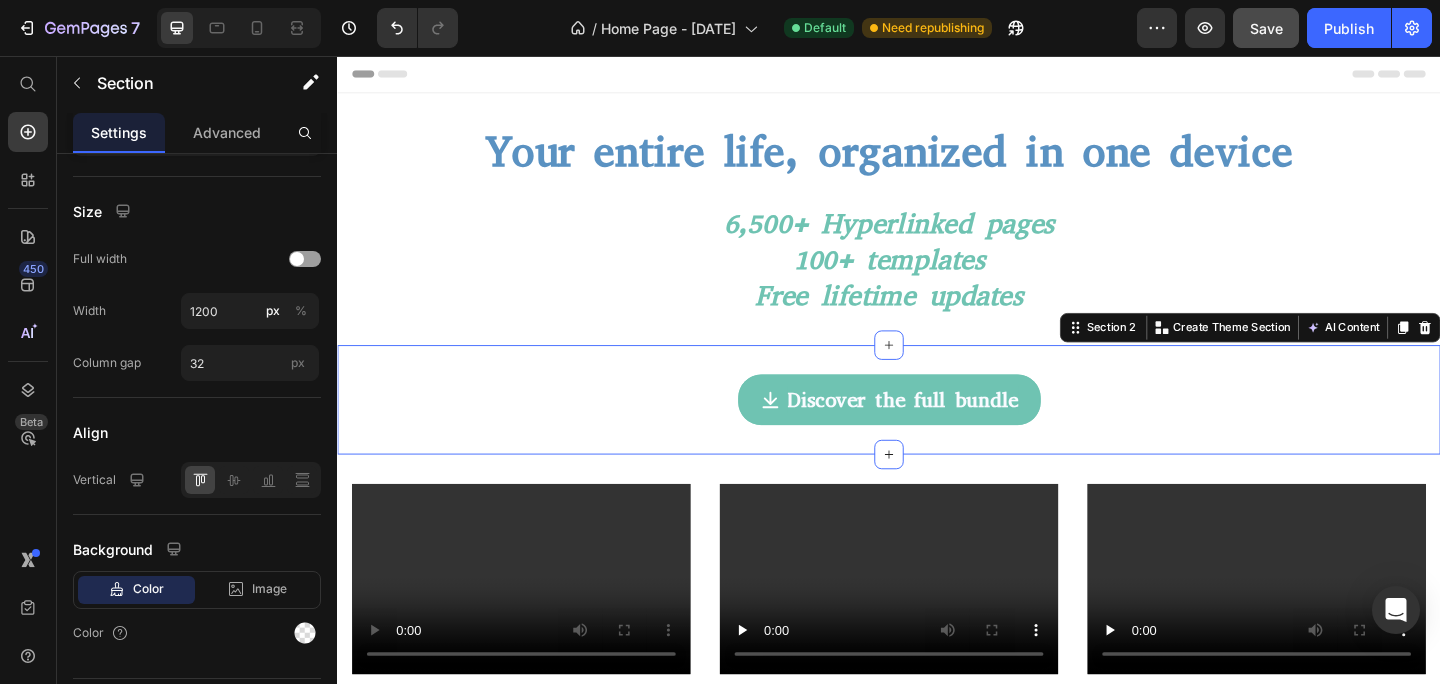 click on "Discover the full bundle Button Section 2   You can create reusable sections Create Theme Section AI Content Write with GemAI What would you like to describe here? Tone and Voice Persuasive Product TheGuide for Student areMarkable Workflow Show more Generate" at bounding box center (937, 431) 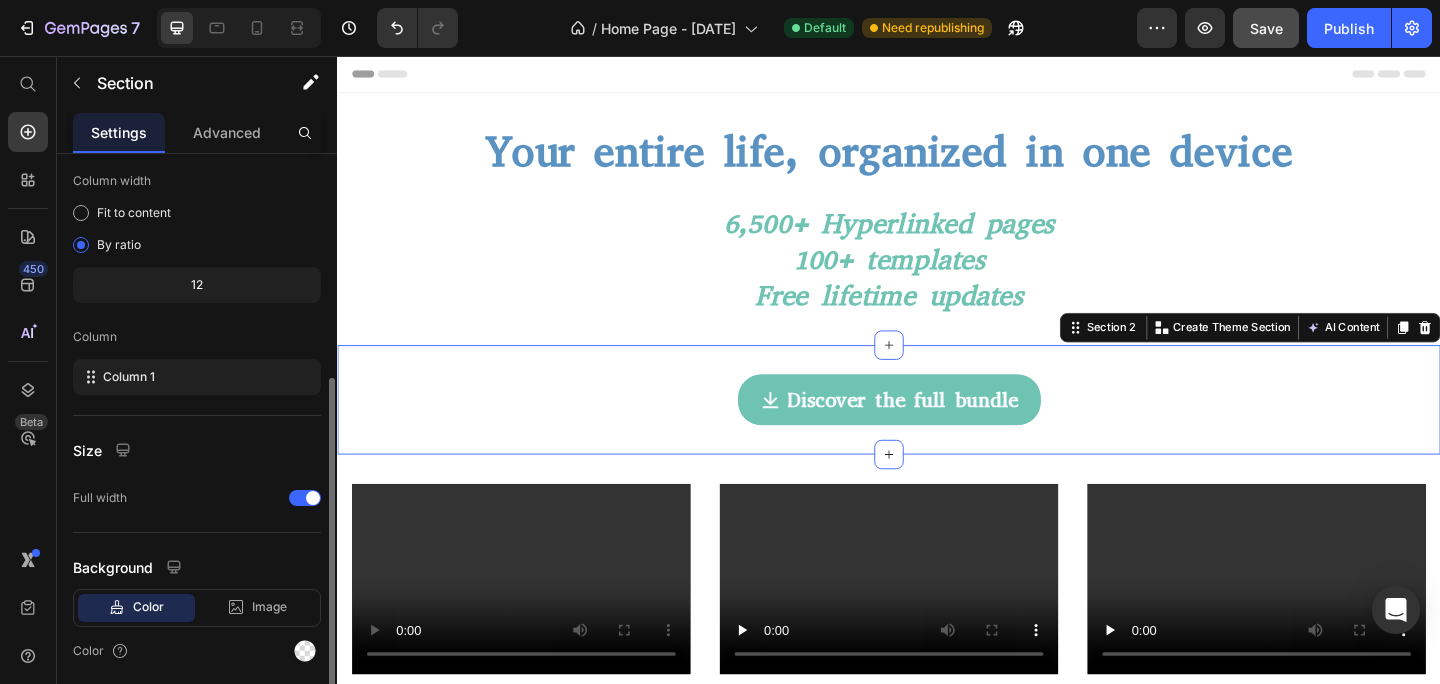 scroll, scrollTop: 221, scrollLeft: 0, axis: vertical 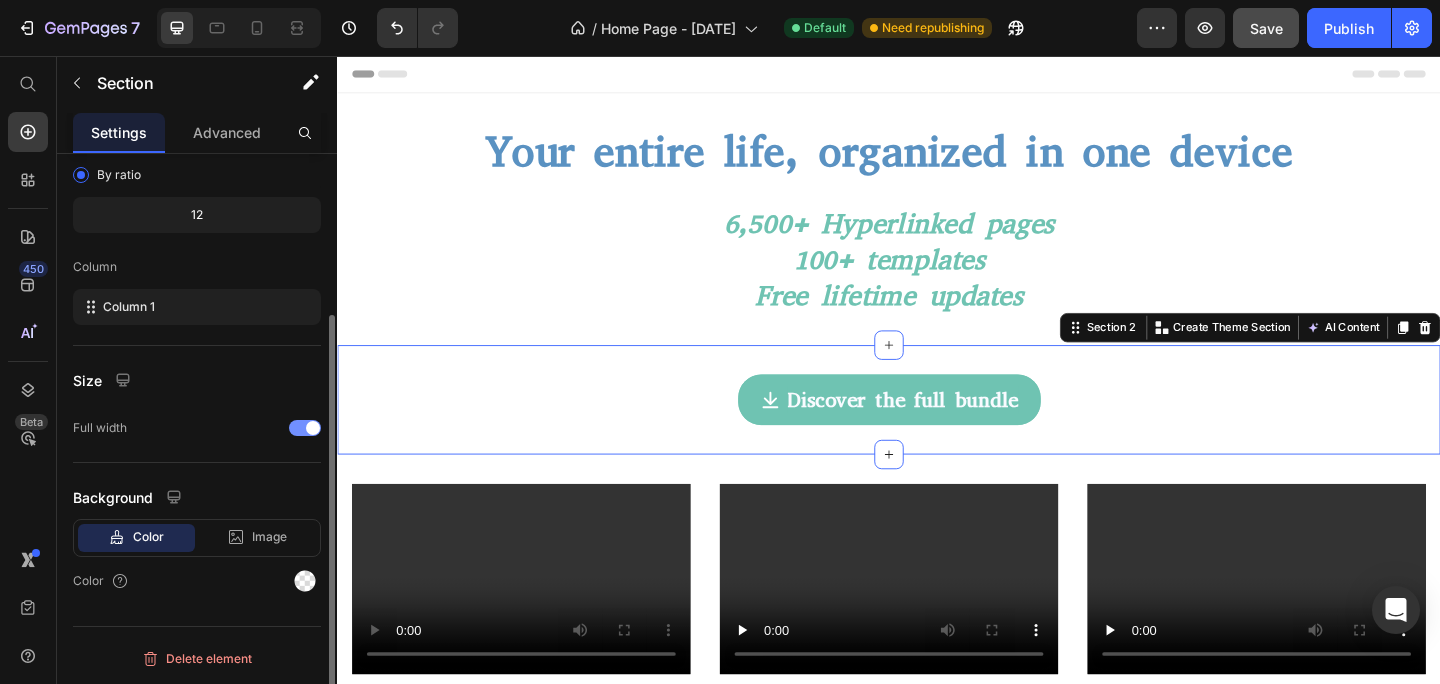 click at bounding box center [305, 428] 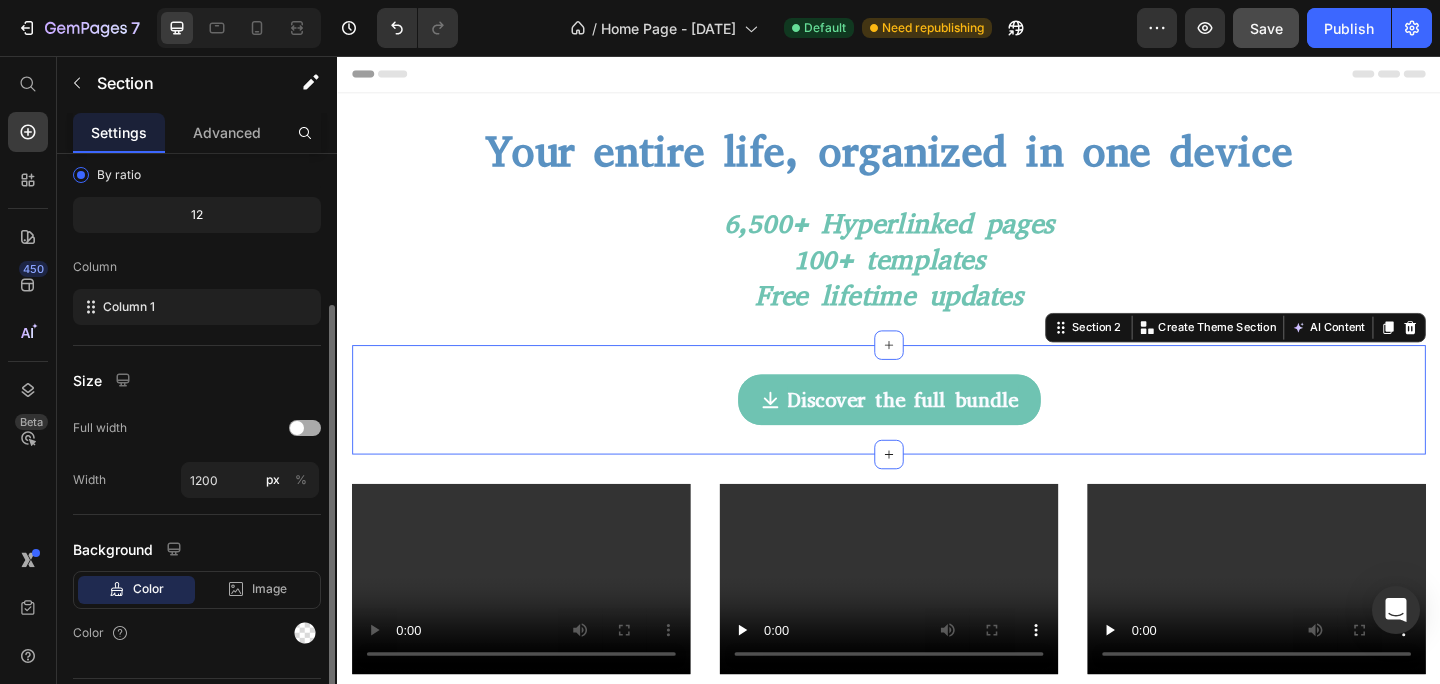 click at bounding box center (297, 428) 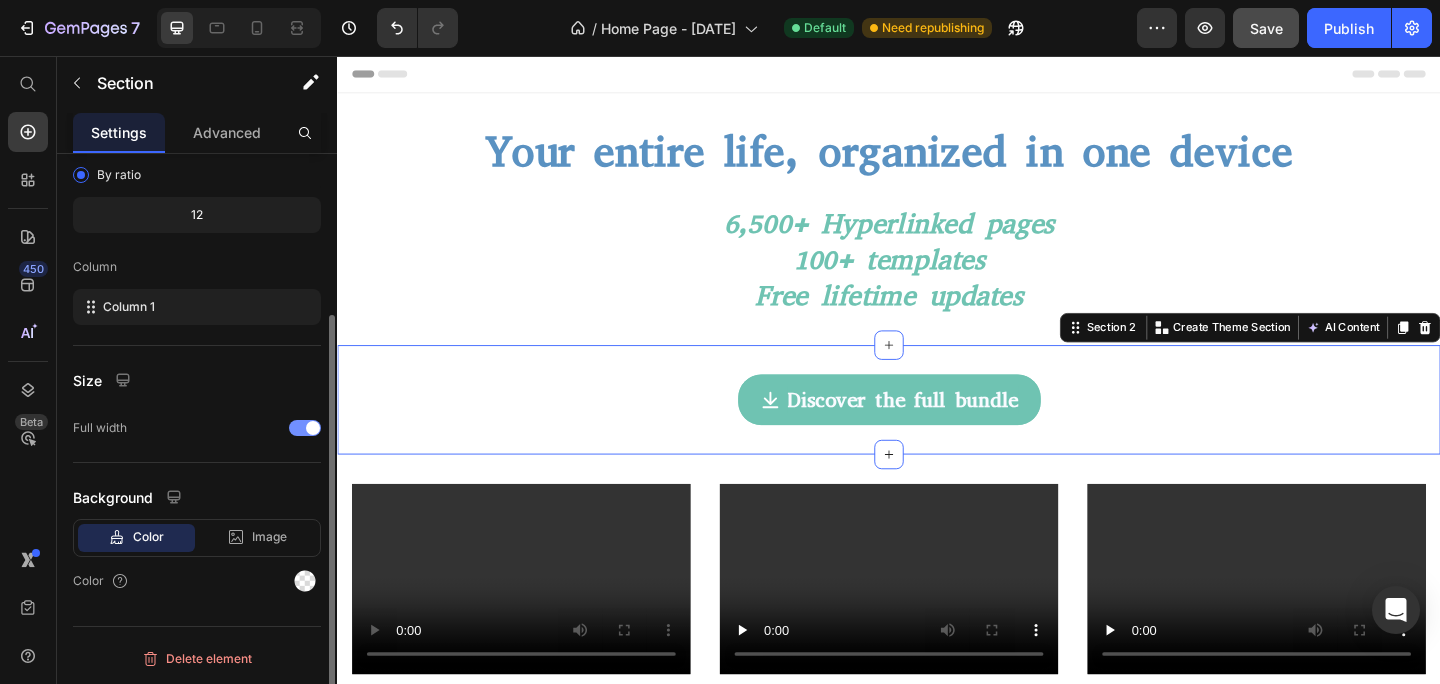 click at bounding box center [305, 428] 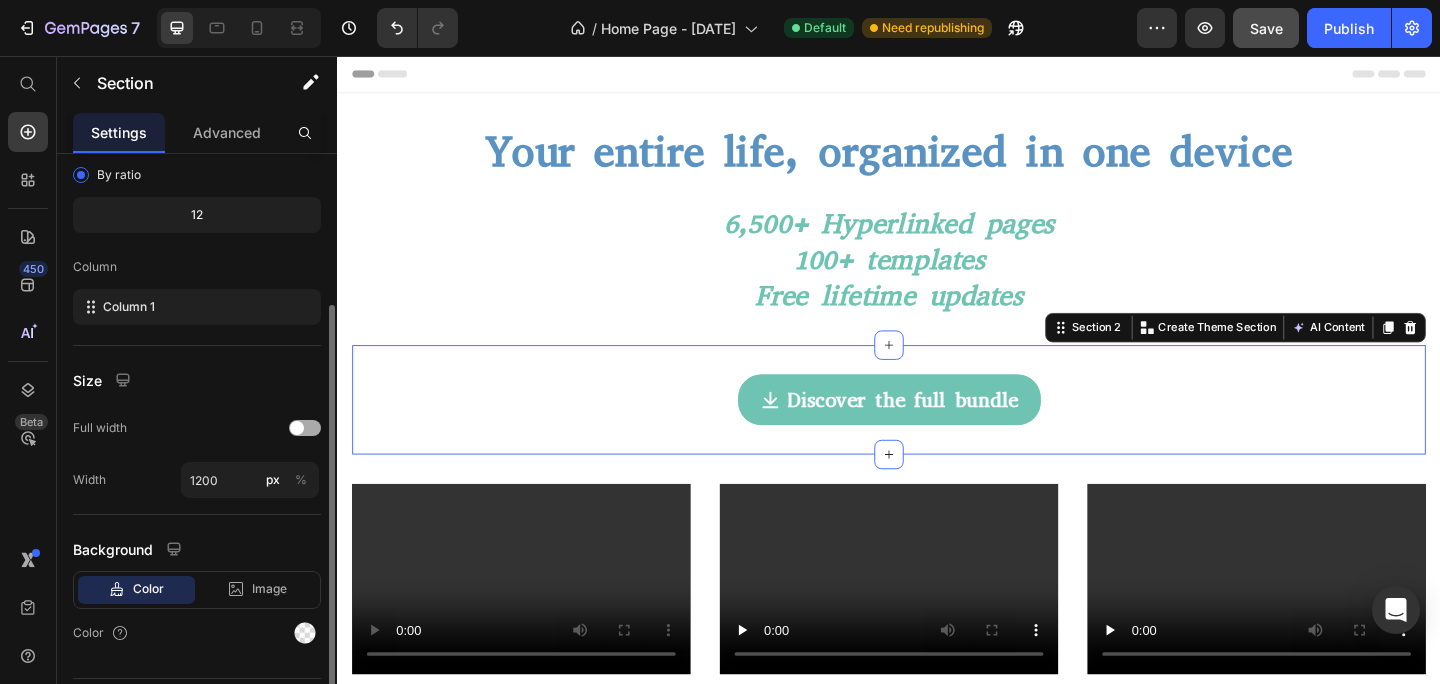 click at bounding box center [297, 428] 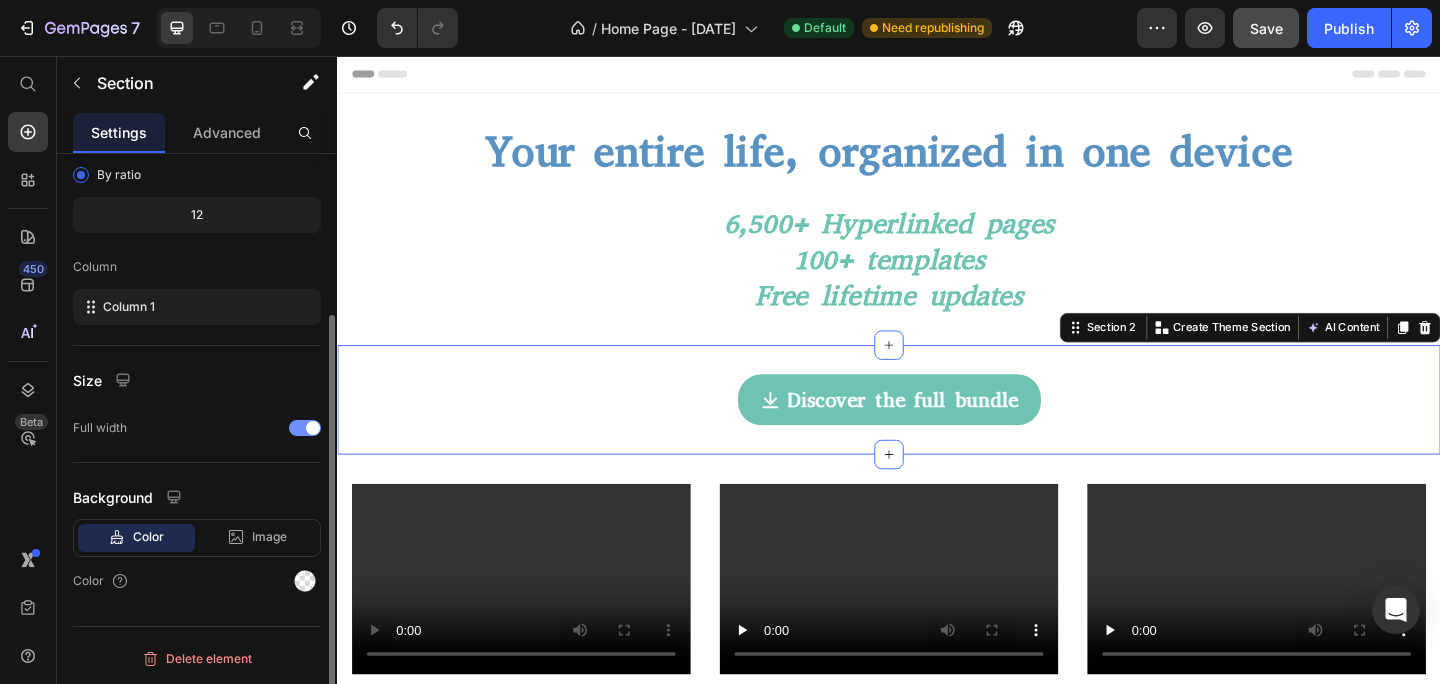 click at bounding box center (305, 428) 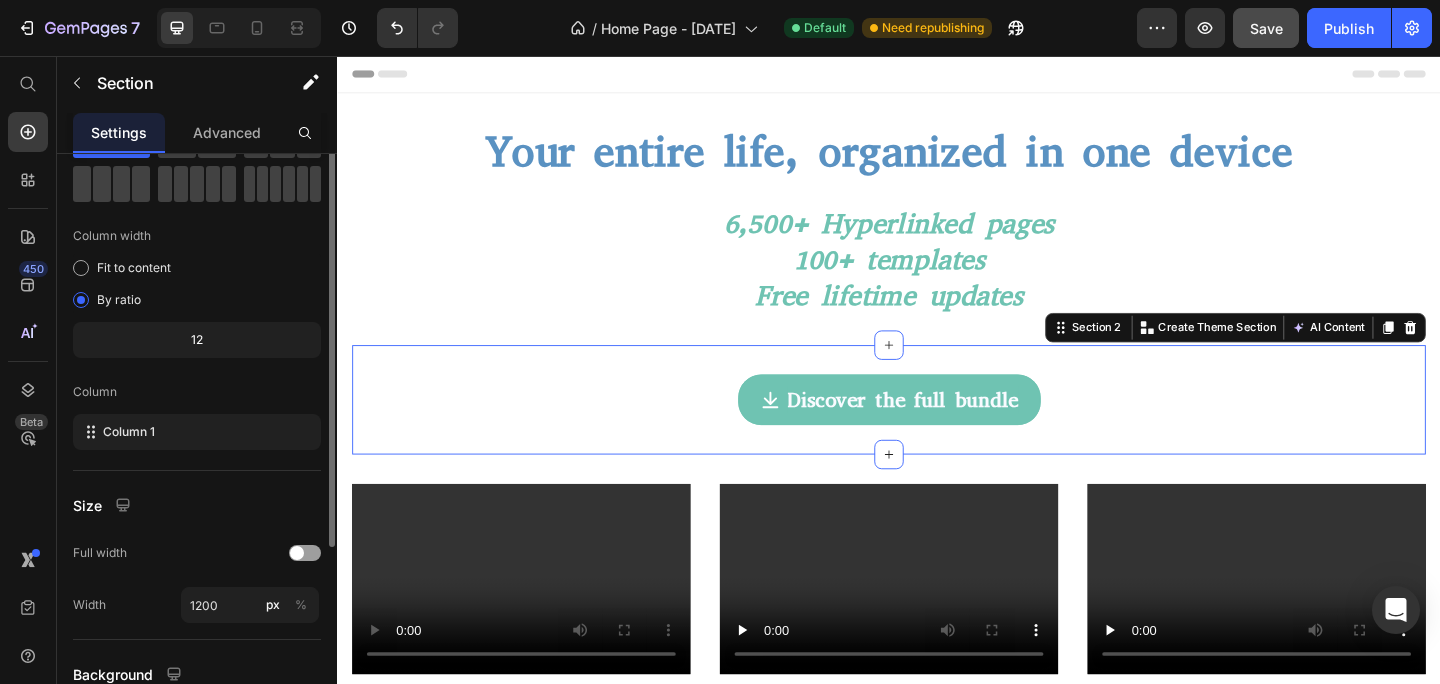 scroll, scrollTop: 10, scrollLeft: 0, axis: vertical 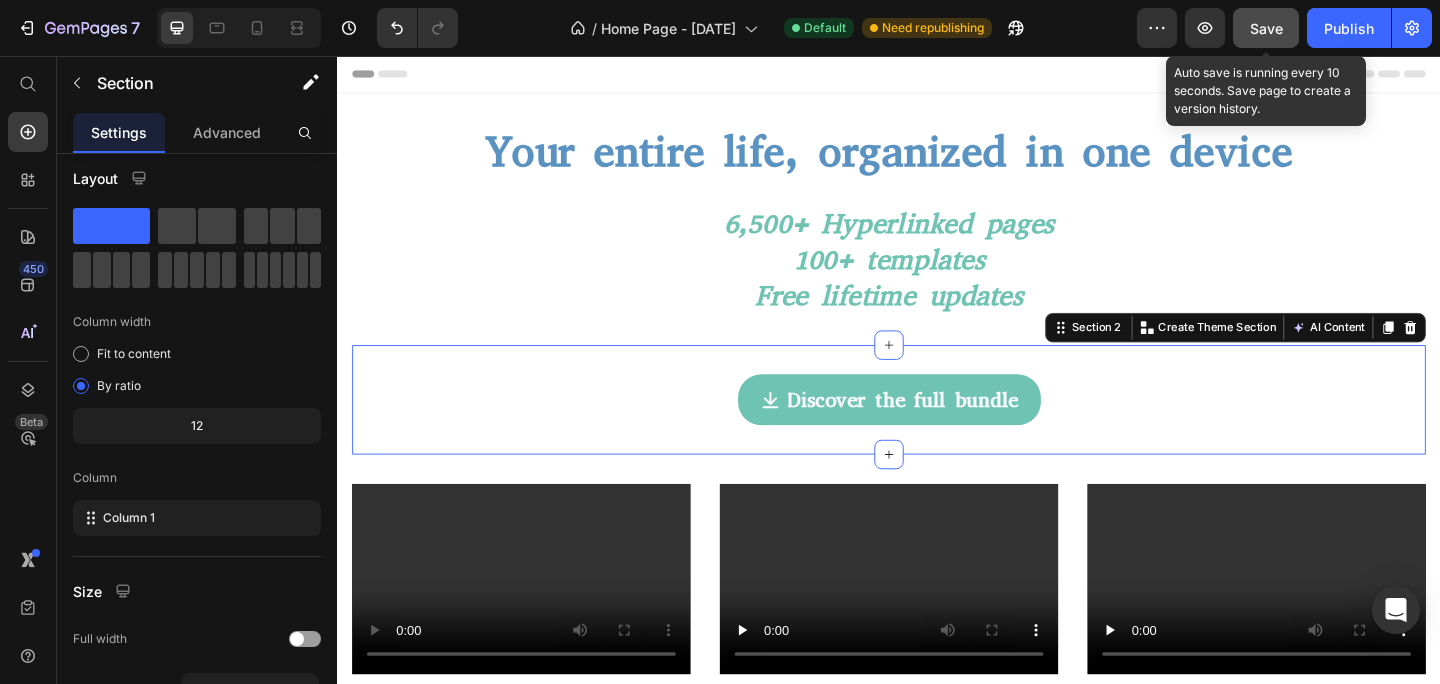 click on "Save" 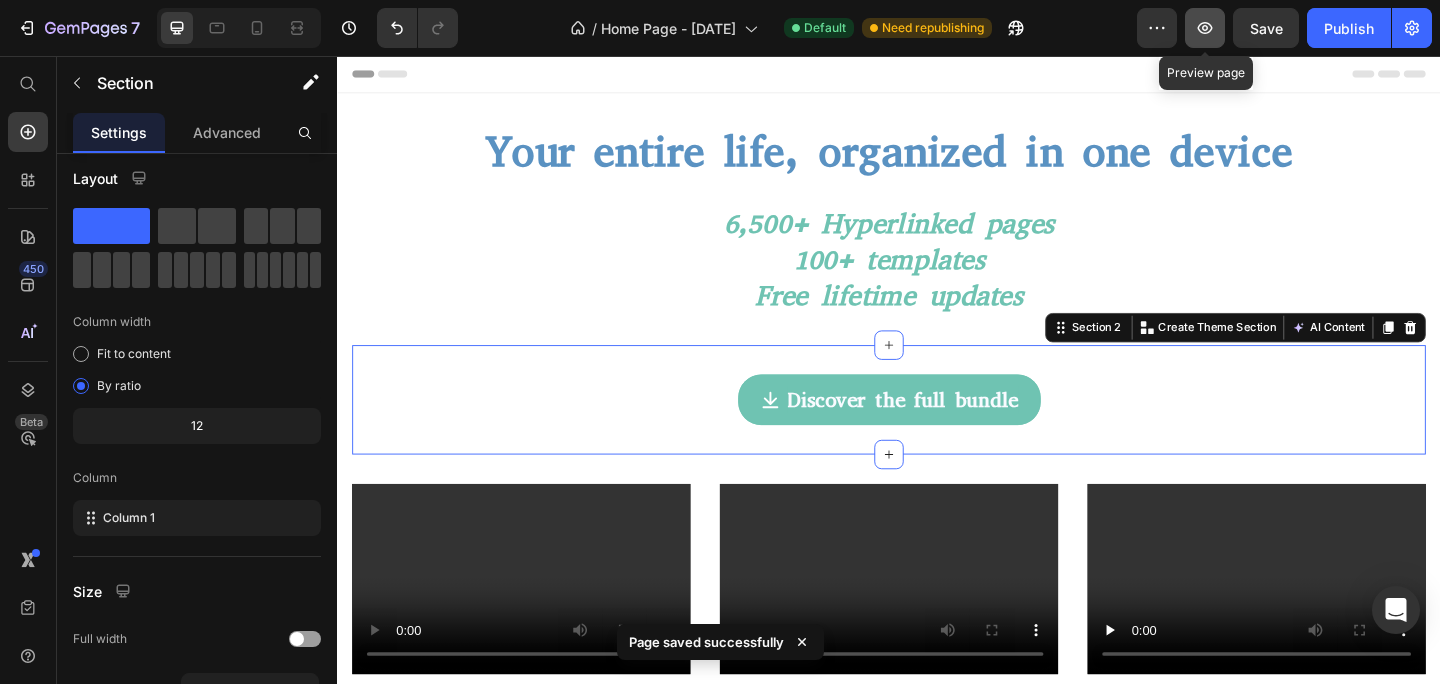 click 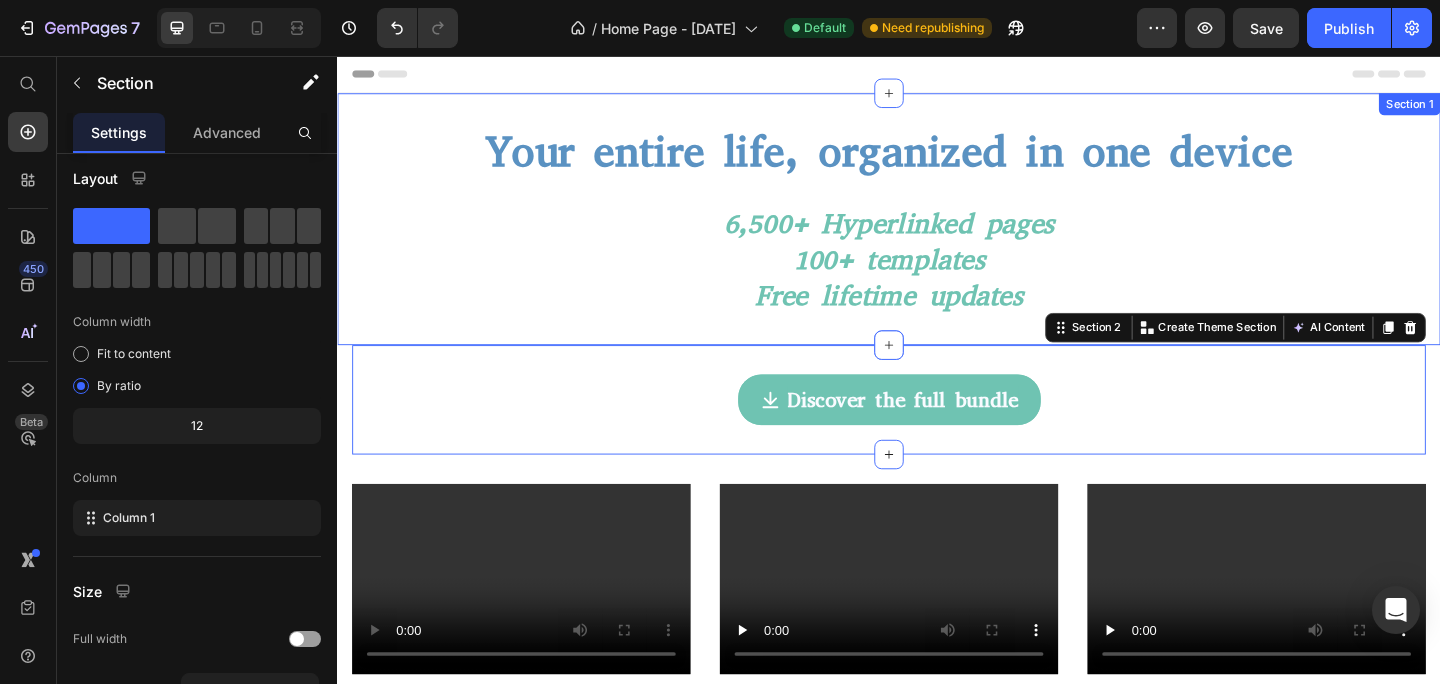 click on "⁠⁠⁠⁠⁠⁠⁠ Your entire life, organized in one device Heading ⁠⁠⁠⁠⁠⁠⁠ 6,500+ Hyperlinked pages  100+ templates Free lifetime updates Heading Section 1" at bounding box center (937, 234) 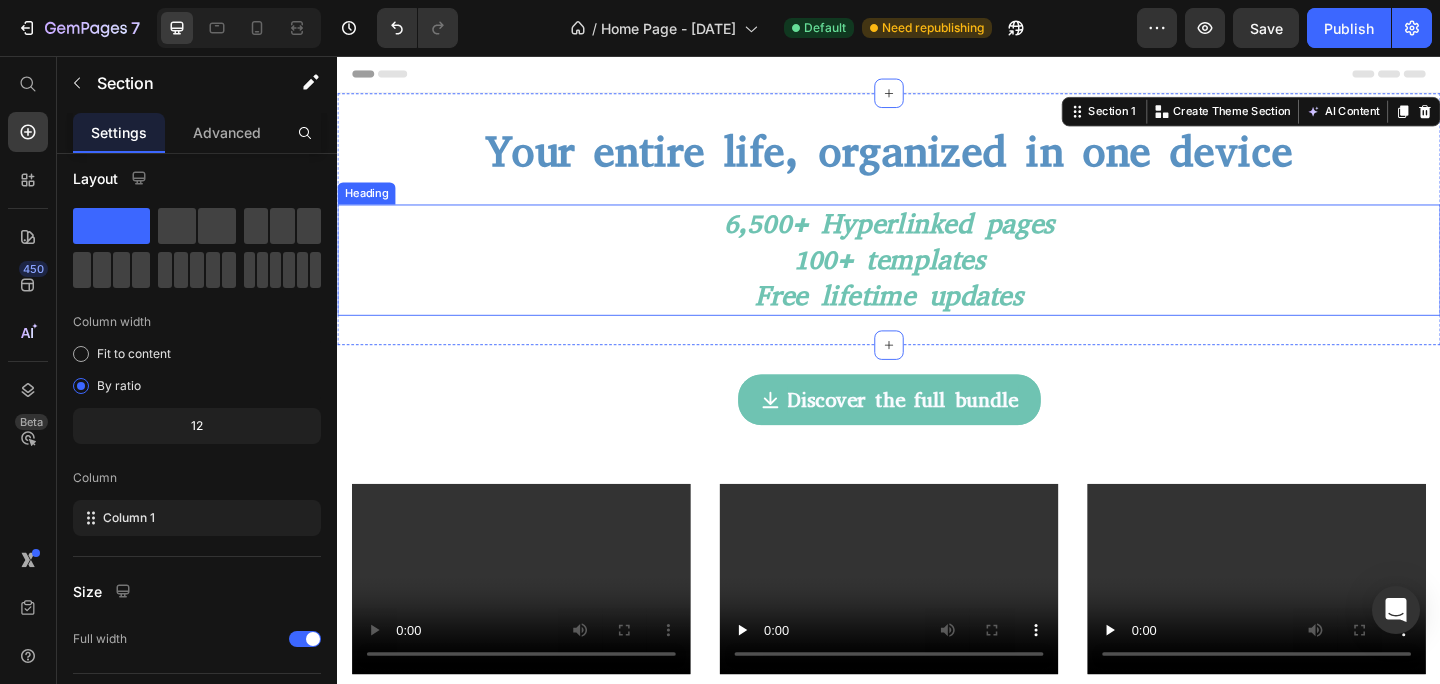 click on "⁠⁠⁠⁠⁠⁠⁠ 6,500+ Hyperlinked pages  100+ templates Free lifetime updates" at bounding box center [937, 278] 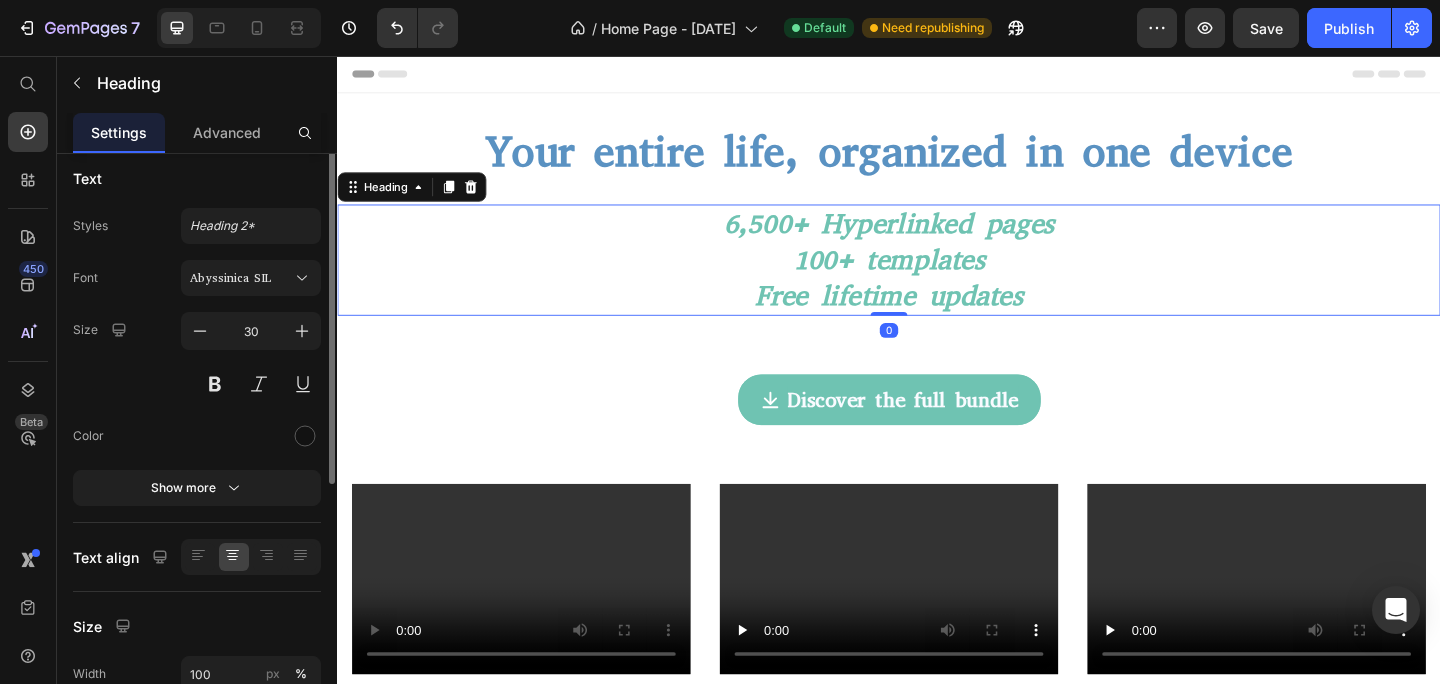 scroll, scrollTop: 0, scrollLeft: 0, axis: both 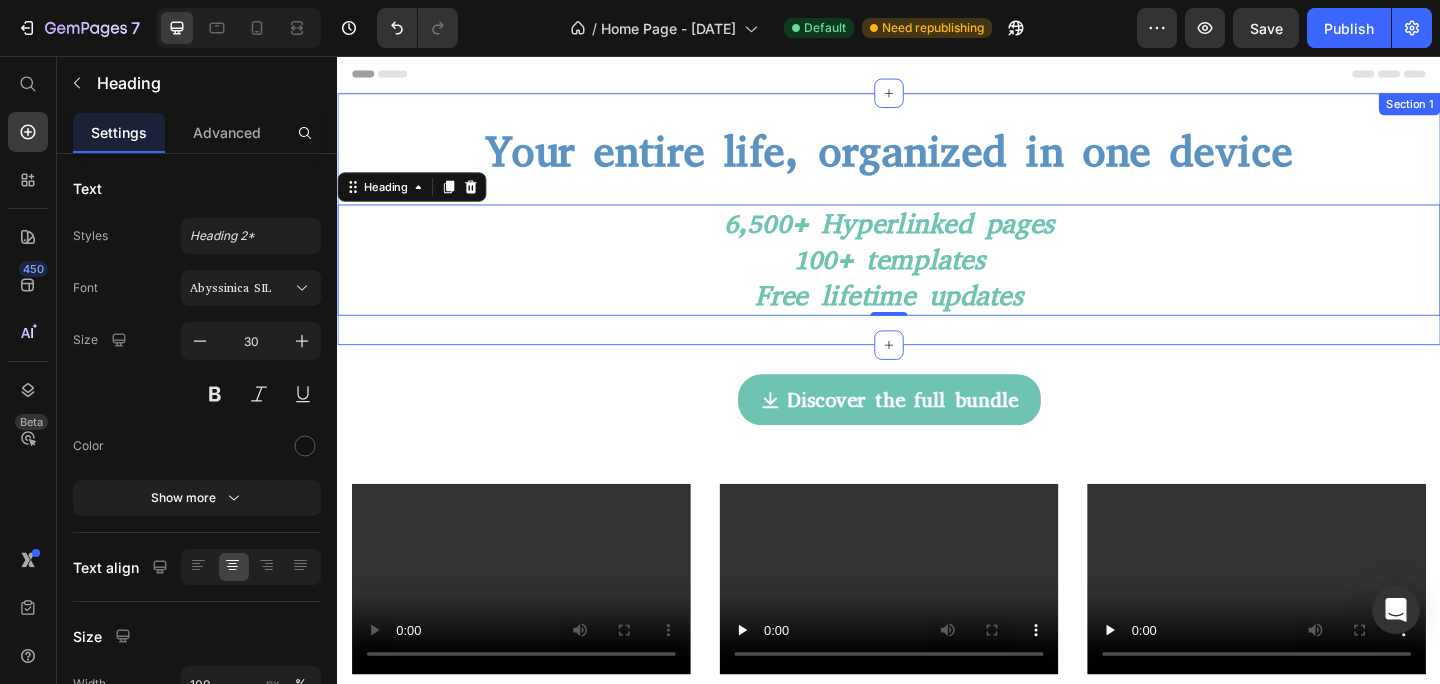 click on "⁠⁠⁠⁠⁠⁠⁠ Your entire life, organized in one device Heading ⁠⁠⁠⁠⁠⁠⁠ 6,500+ Hyperlinked pages  100+ templates Free lifetime updates Heading   0 Section 1" at bounding box center [937, 234] 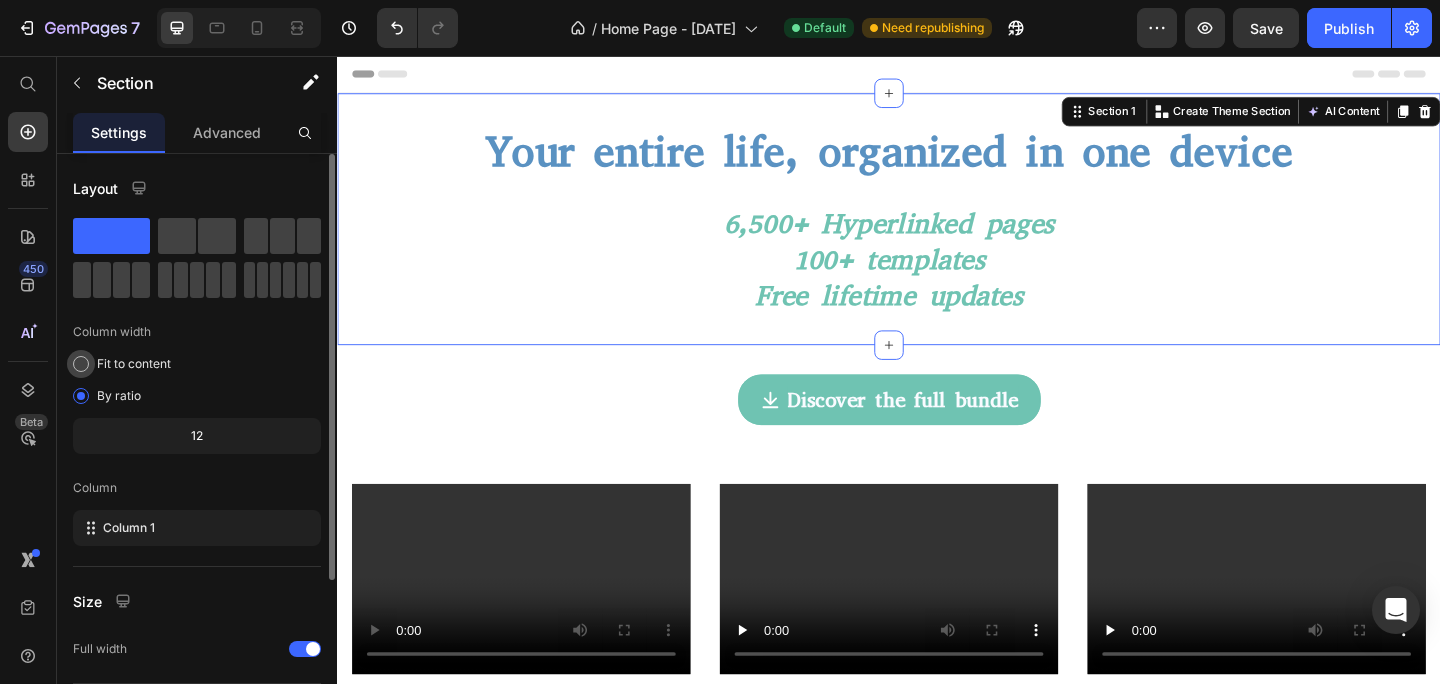 click on "Fit to content" at bounding box center (134, 364) 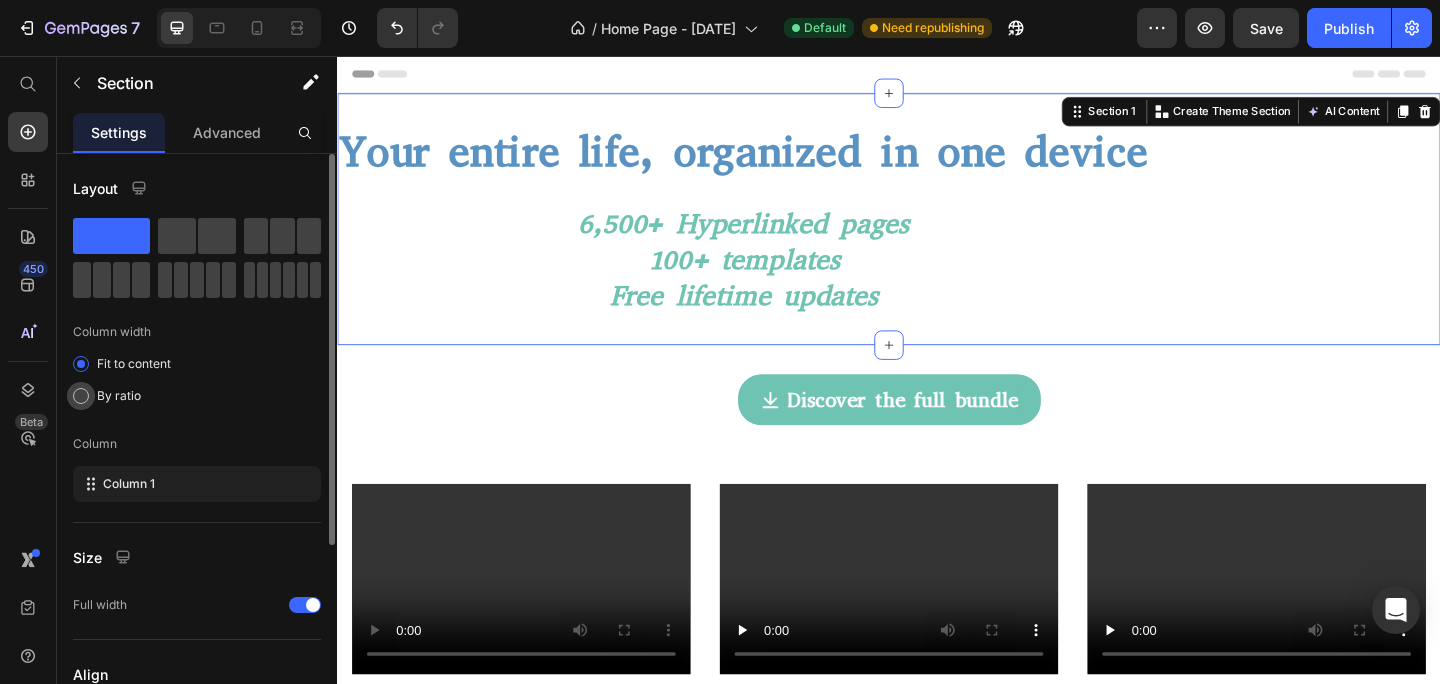 click on "By ratio" at bounding box center [119, 396] 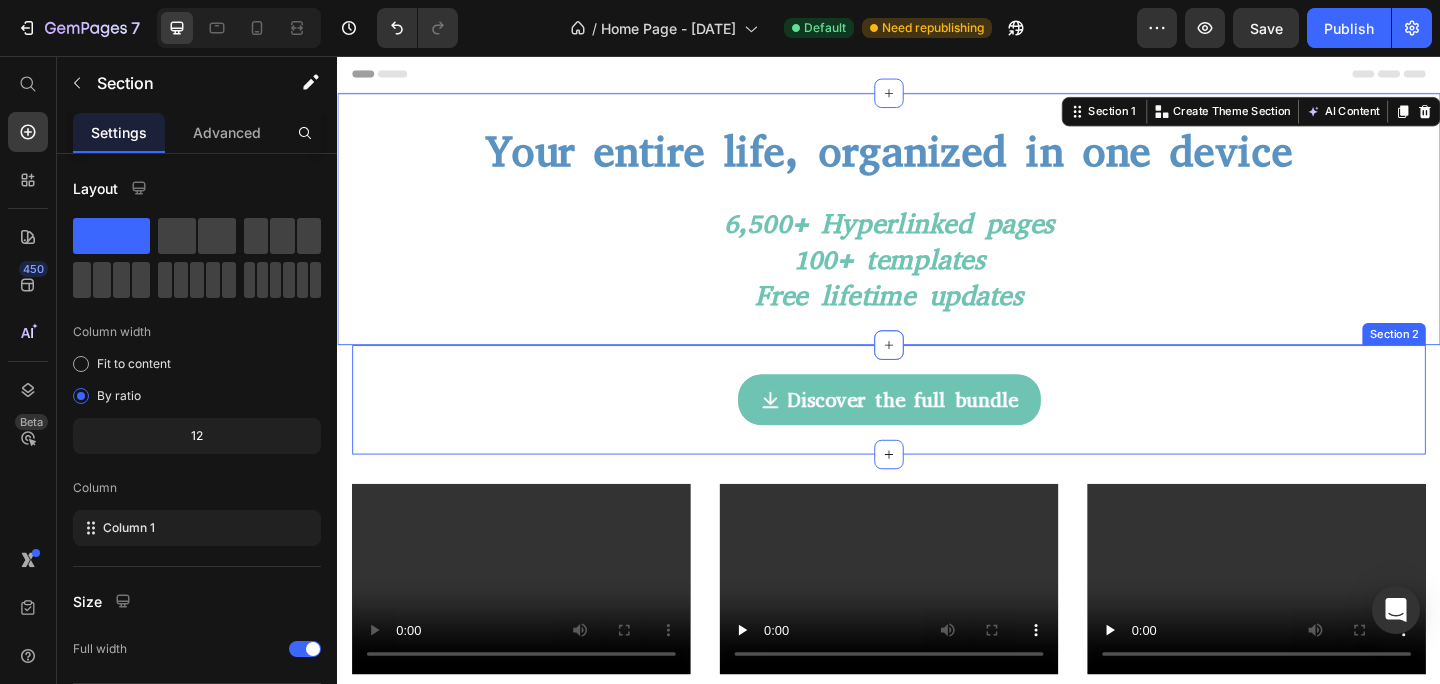 click on "Discover the full bundle Button Section 2" at bounding box center [937, 431] 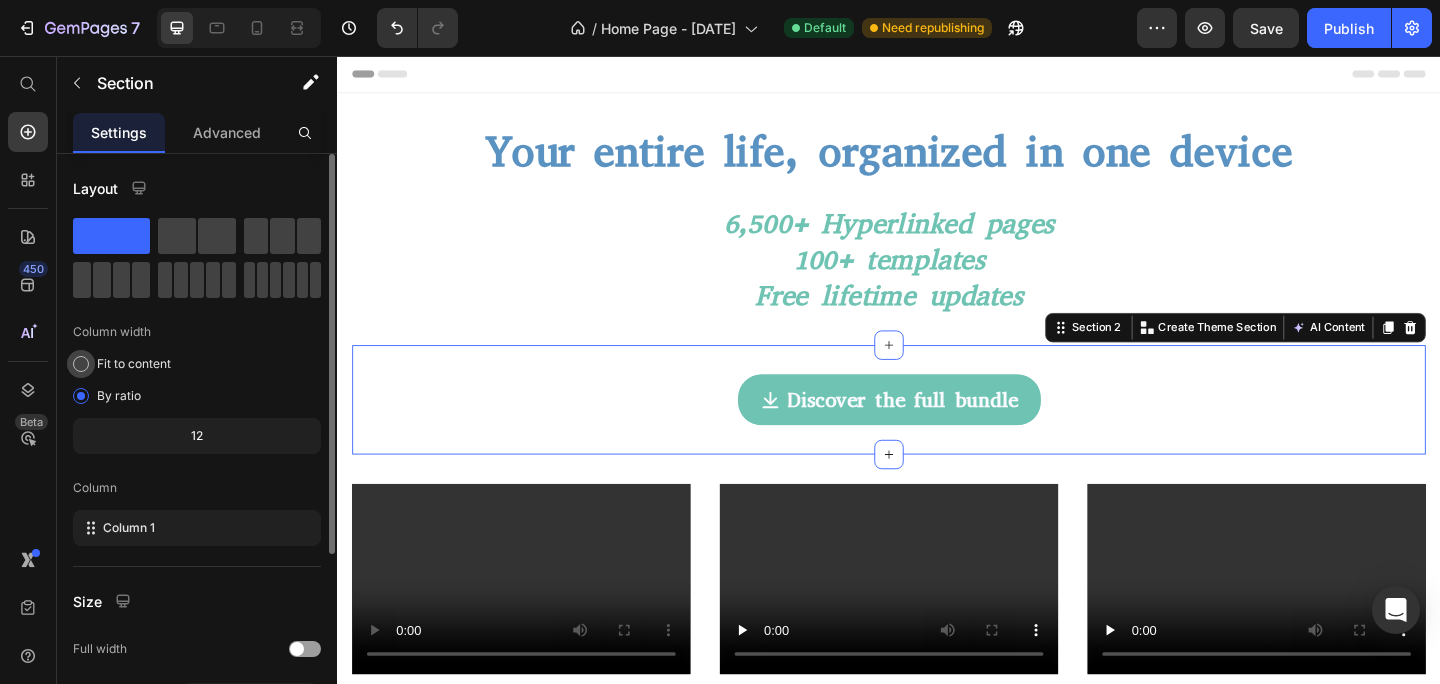click on "Fit to content" 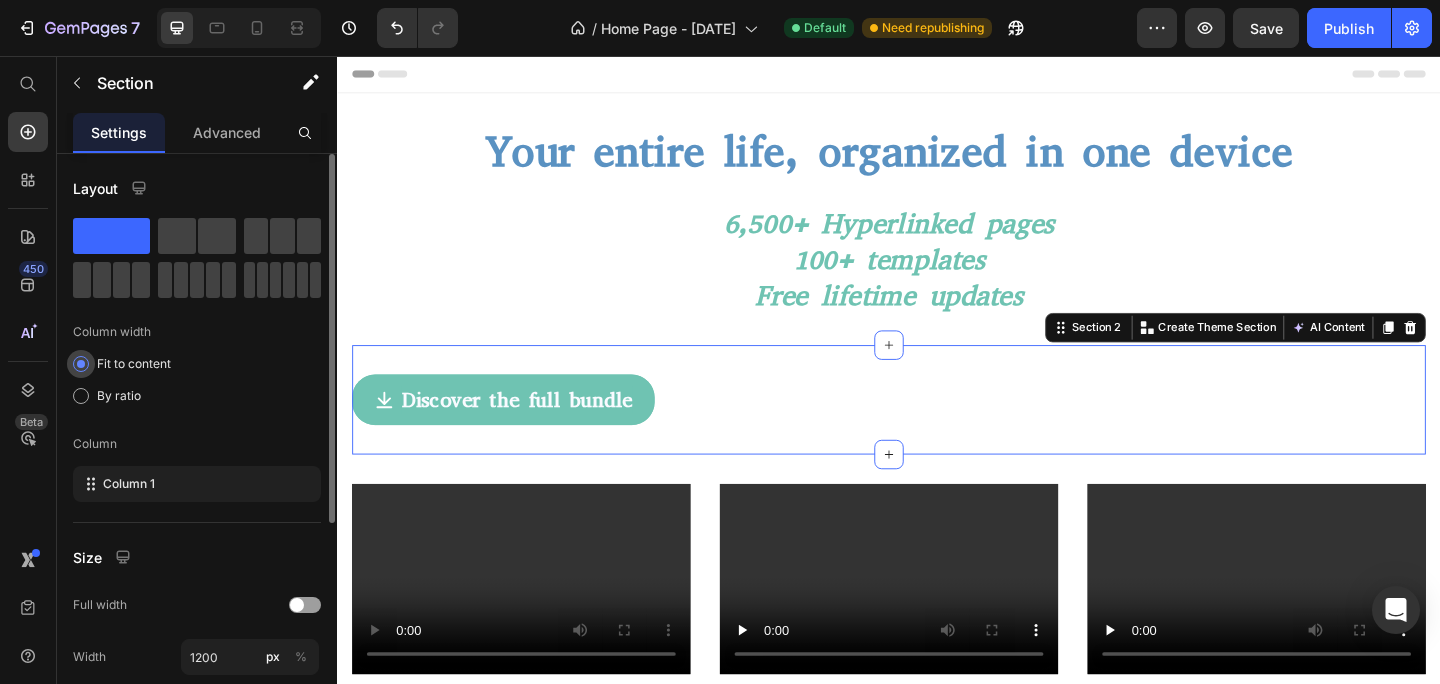 click on "Fit to content" 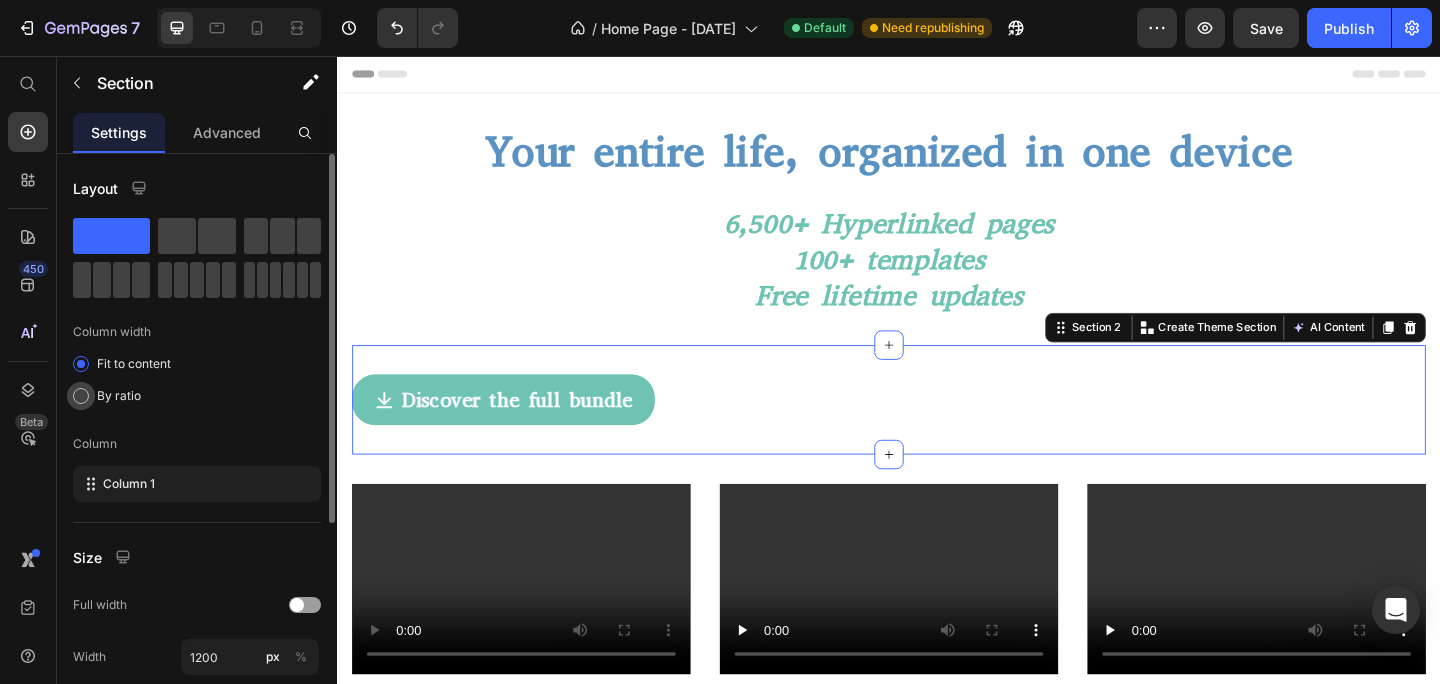 click on "By ratio" 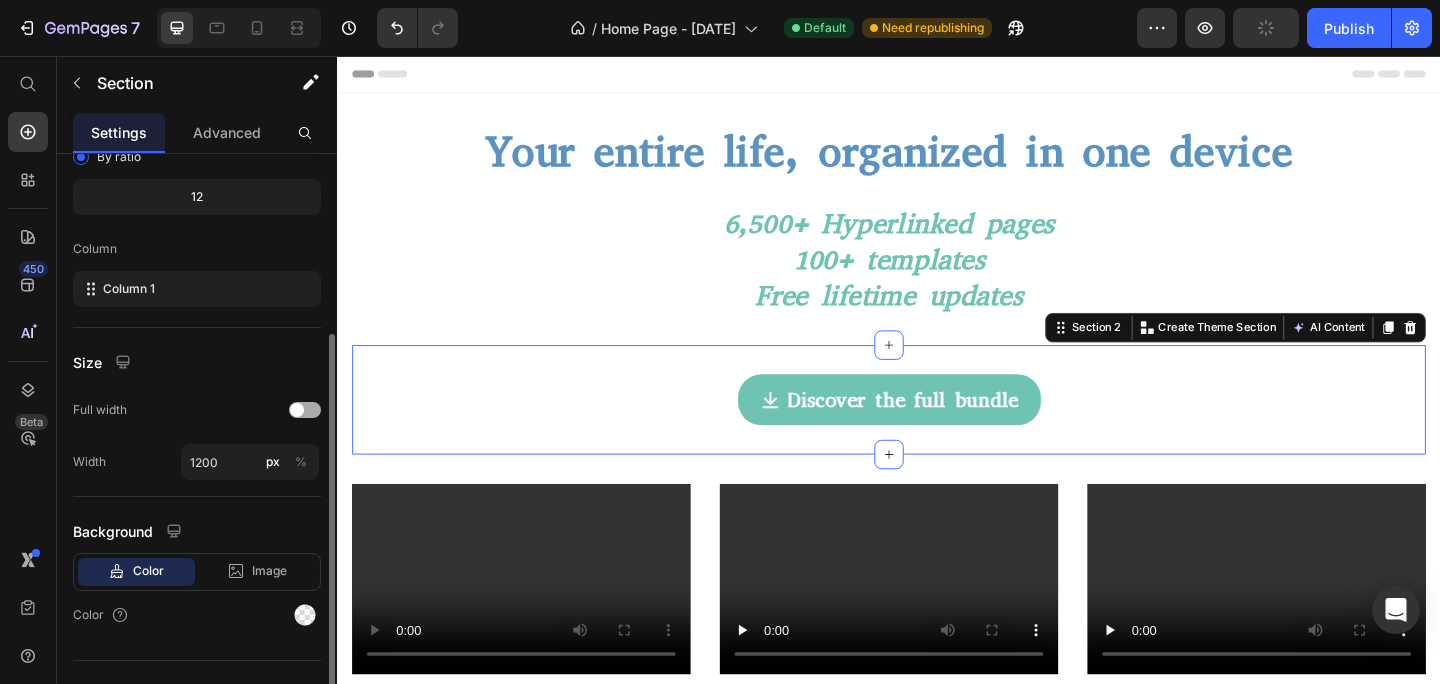 scroll, scrollTop: 273, scrollLeft: 0, axis: vertical 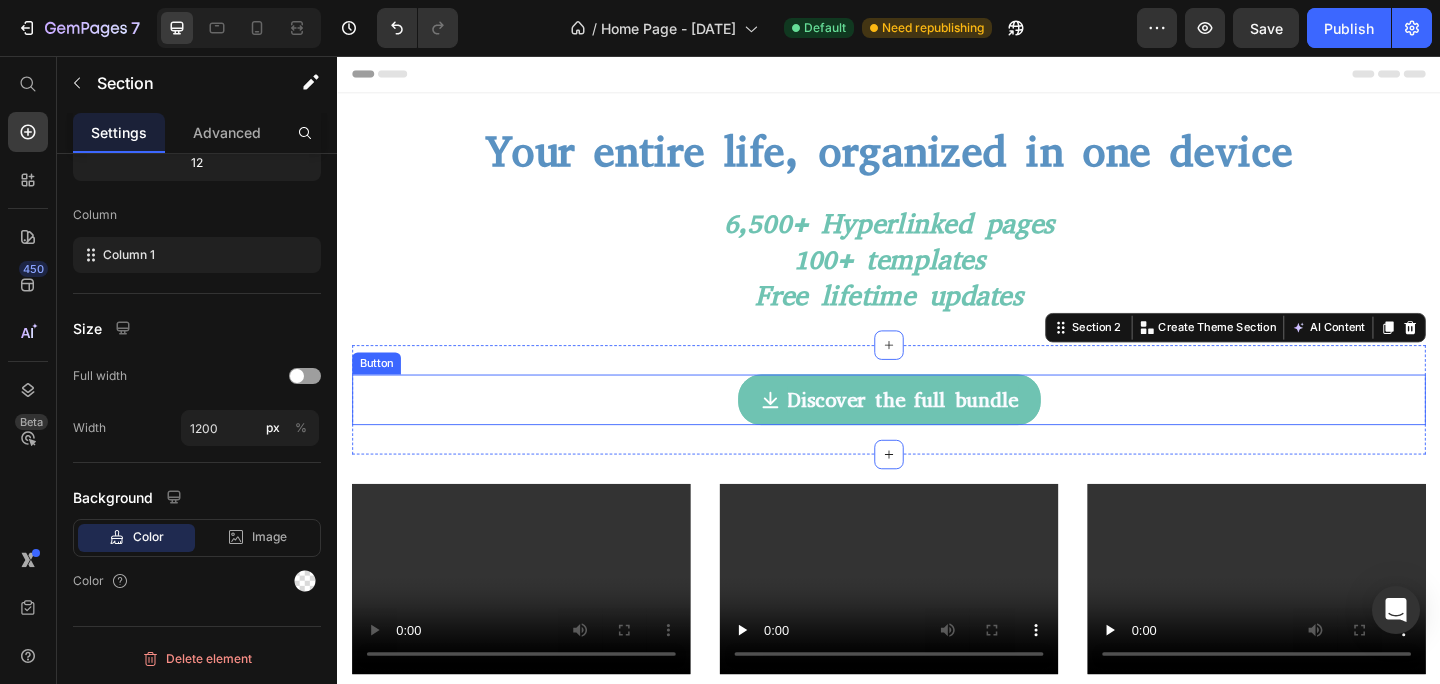 click on "Discover the full bundle Button" at bounding box center [937, 431] 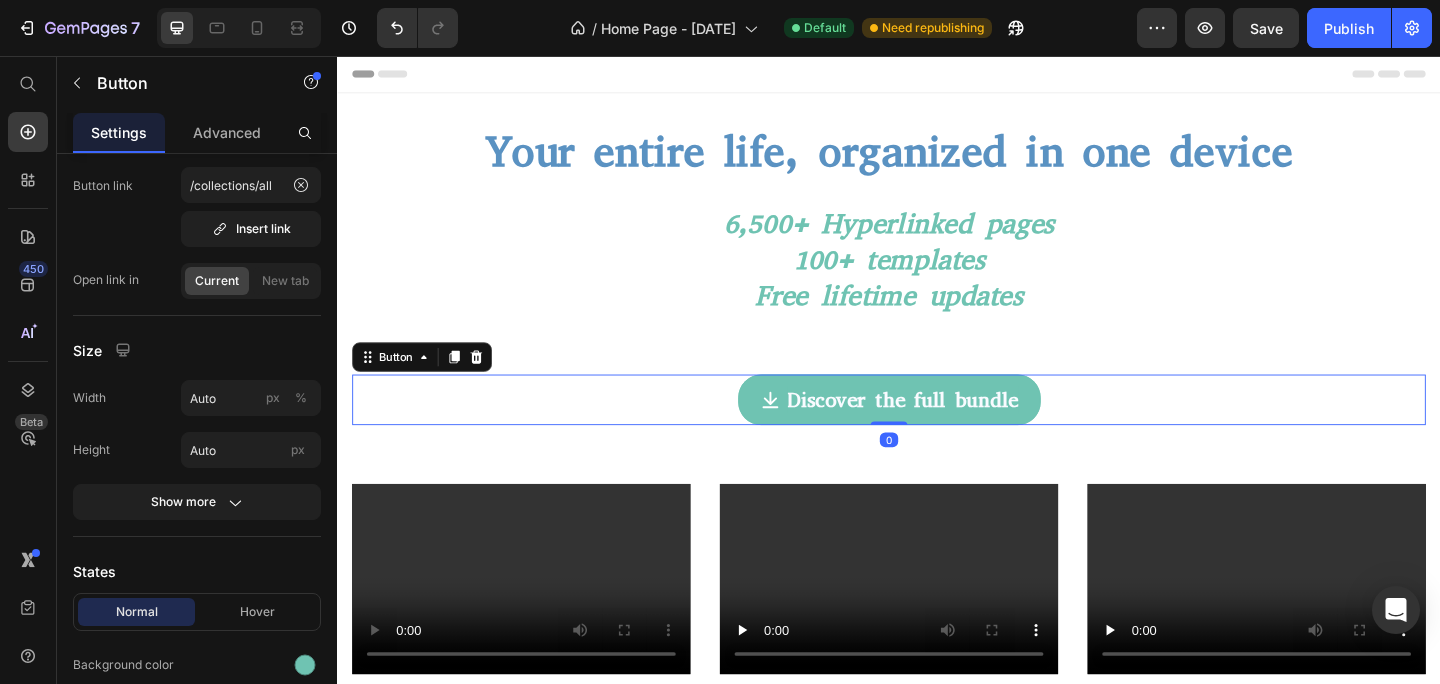 scroll, scrollTop: 0, scrollLeft: 0, axis: both 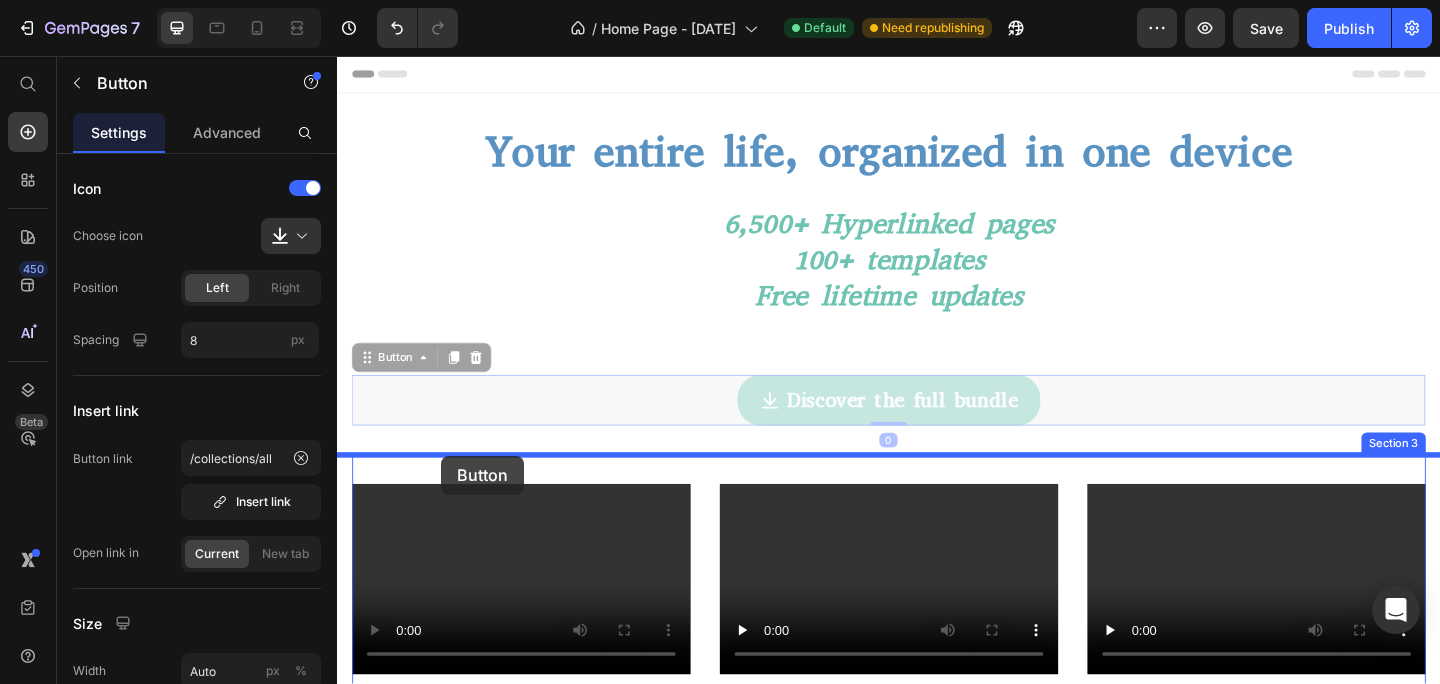 drag, startPoint x: 372, startPoint y: 387, endPoint x: 450, endPoint y: 491, distance: 130 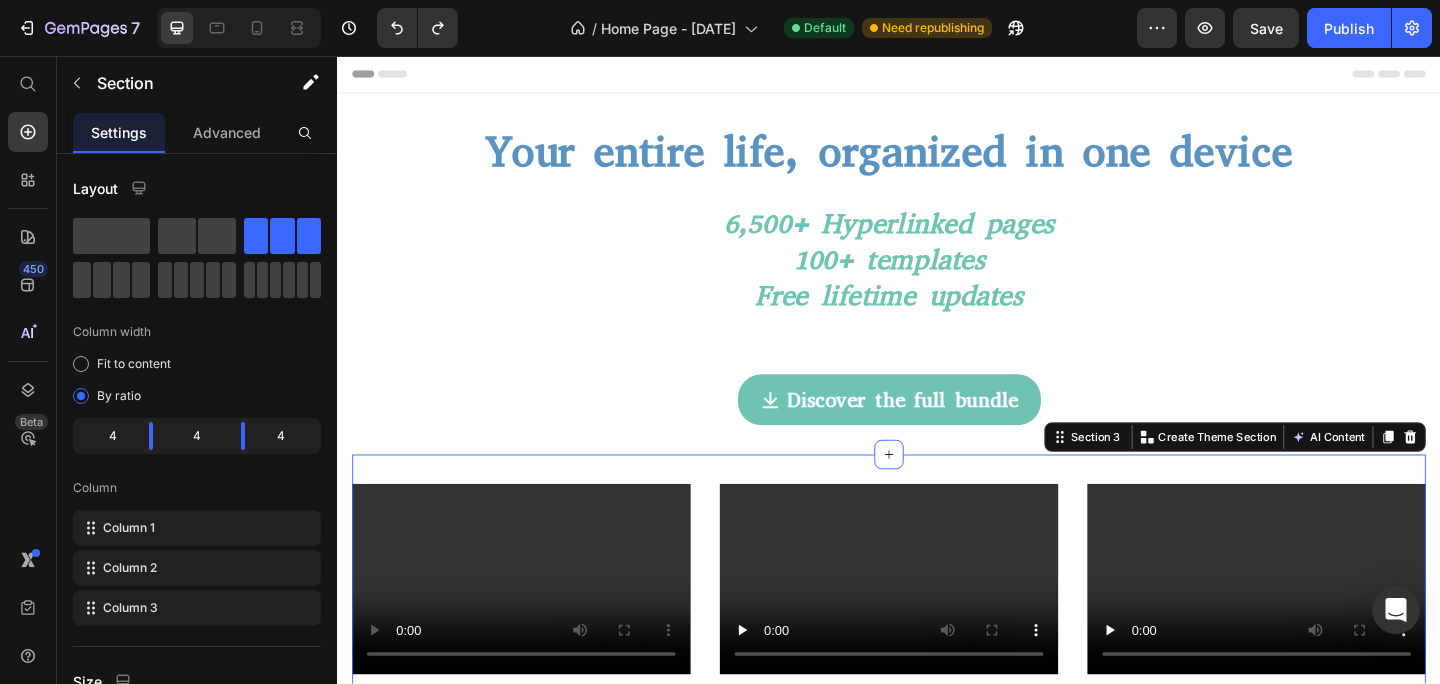 click on "Video Video Video Section 3   You can create reusable sections Create Theme Section AI Content Write with GemAI What would you like to describe here? Tone and Voice Persuasive Product TheGuide for Student areMarkable Workflow Show more Generate" at bounding box center [937, 625] 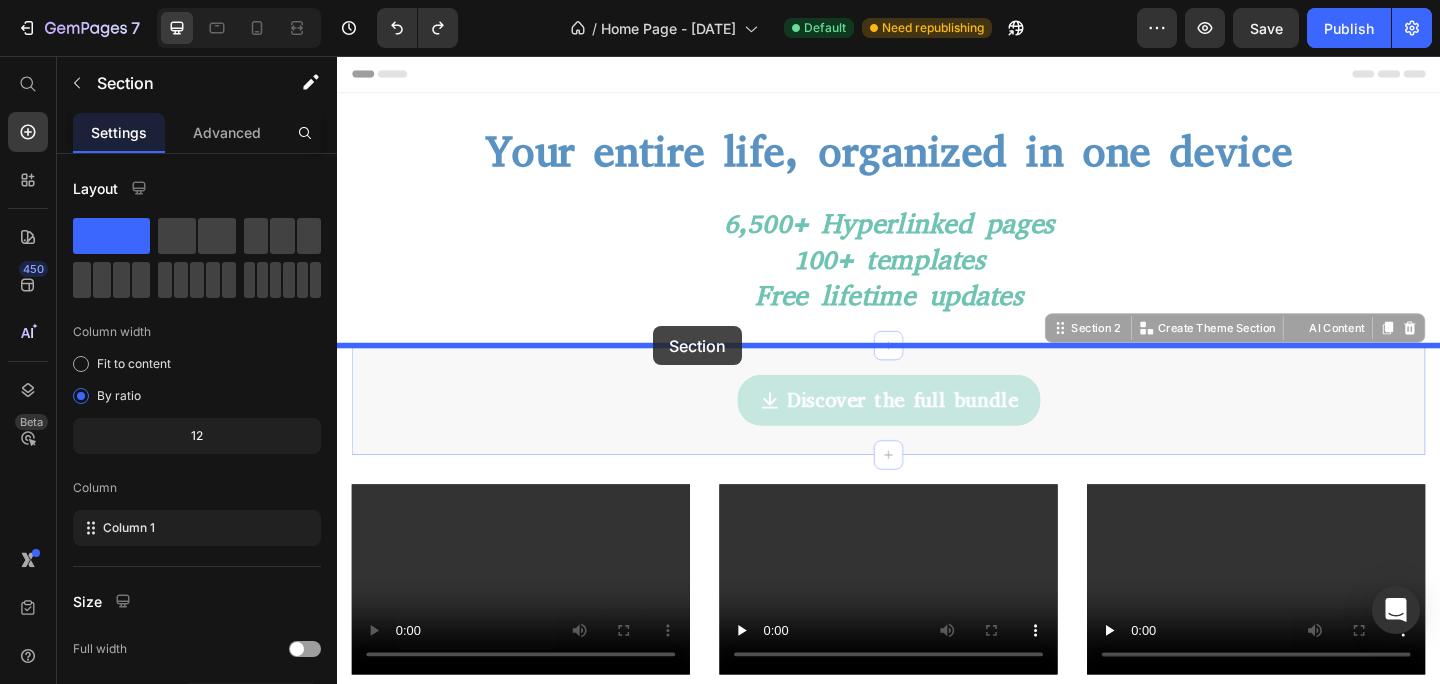drag, startPoint x: 684, startPoint y: 384, endPoint x: 681, endPoint y: 350, distance: 34.132095 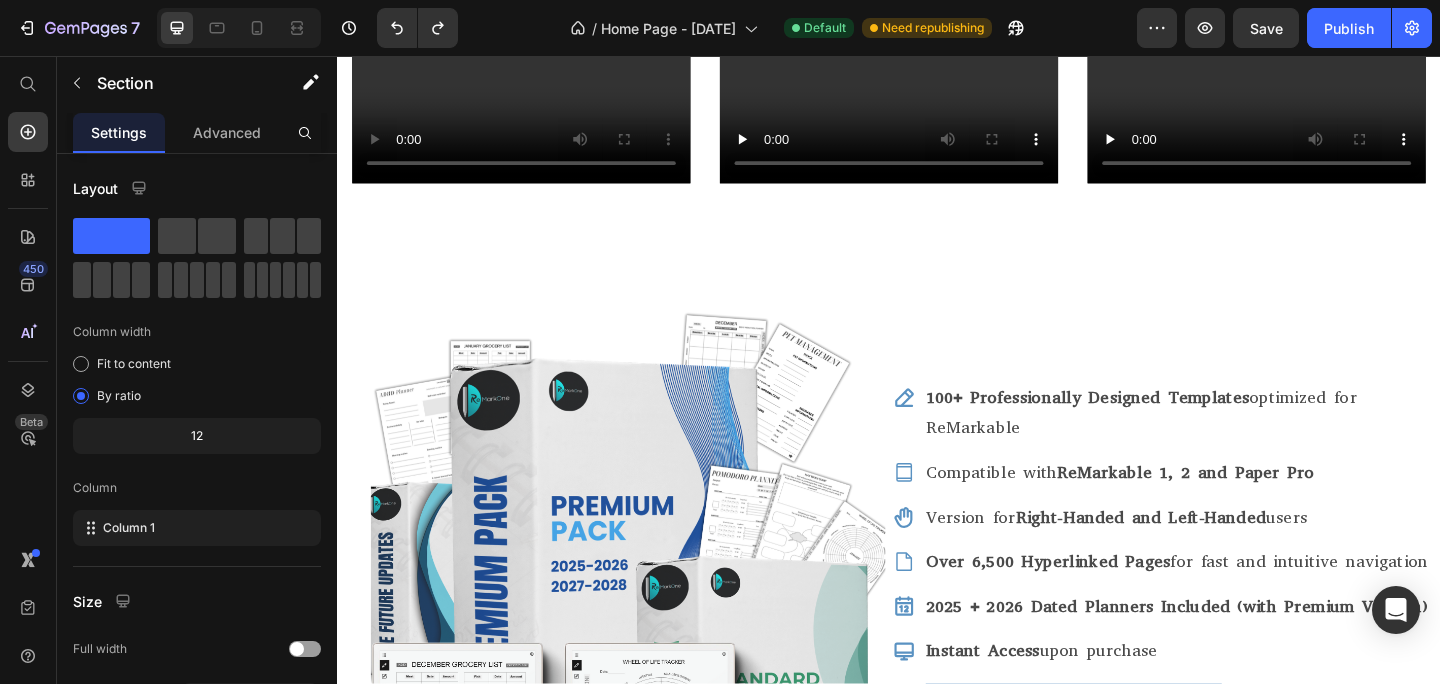 scroll, scrollTop: 0, scrollLeft: 0, axis: both 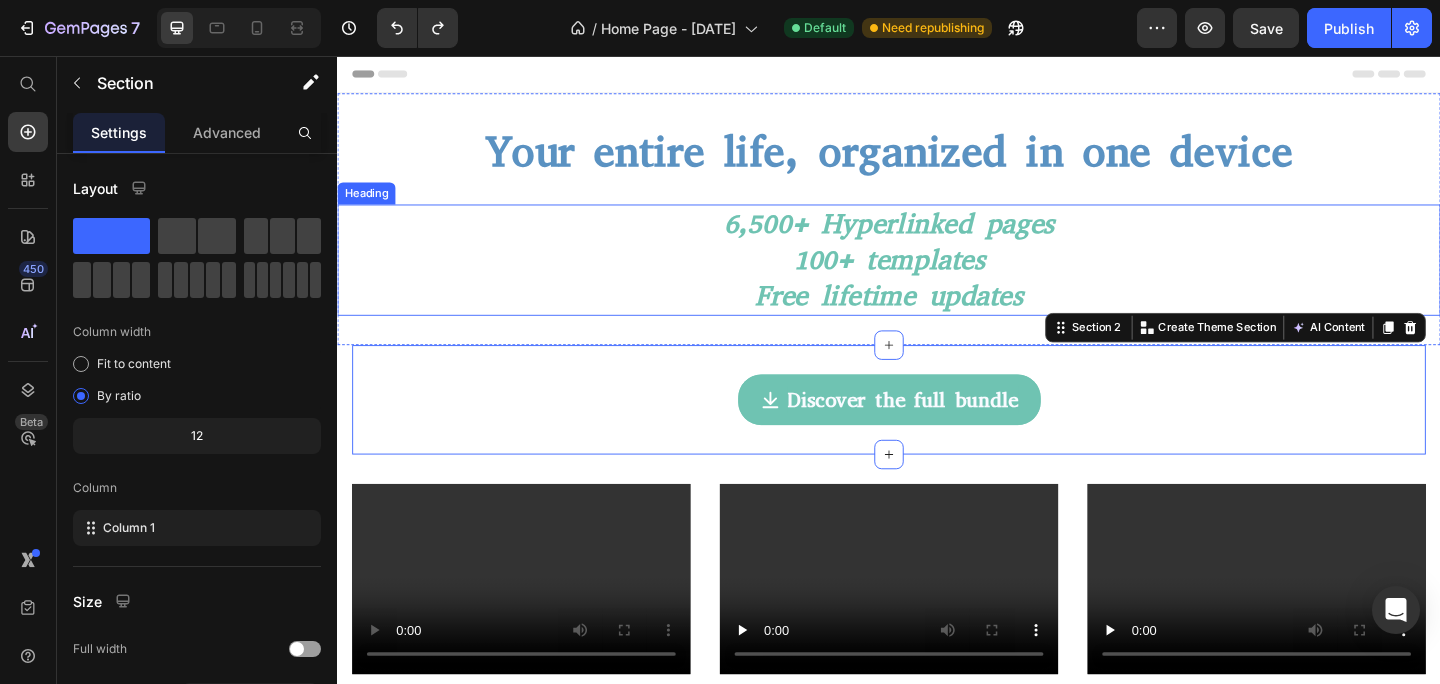 click on "⁠⁠⁠⁠⁠⁠⁠ 6,500+ Hyperlinked pages  100+ templates Free lifetime updates" at bounding box center (937, 278) 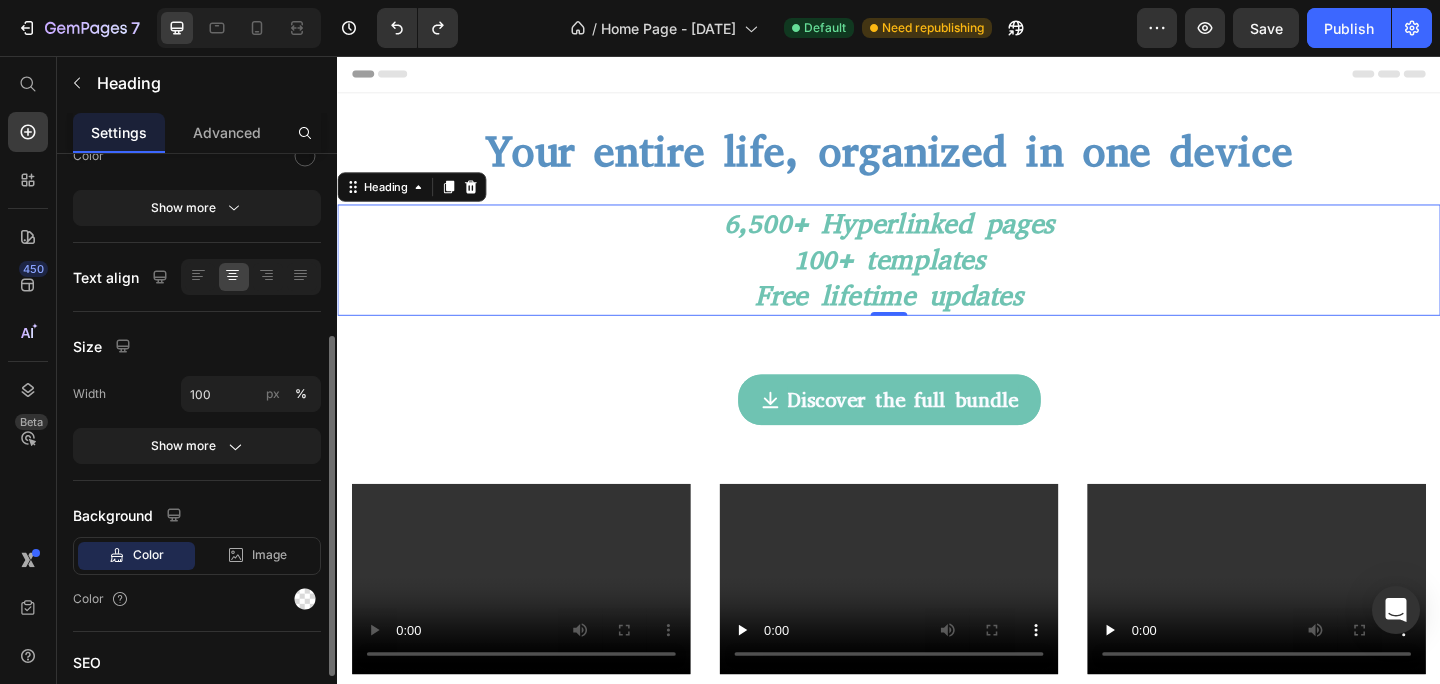 scroll, scrollTop: 299, scrollLeft: 0, axis: vertical 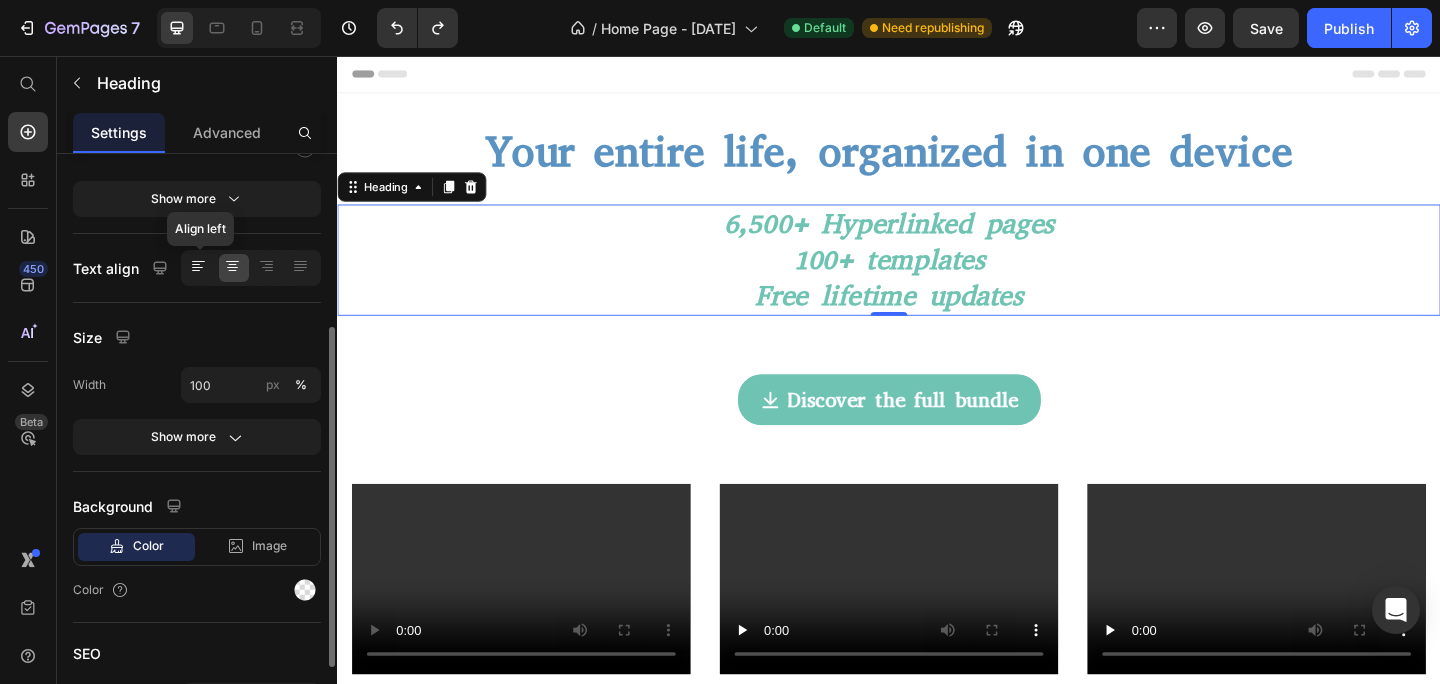 click 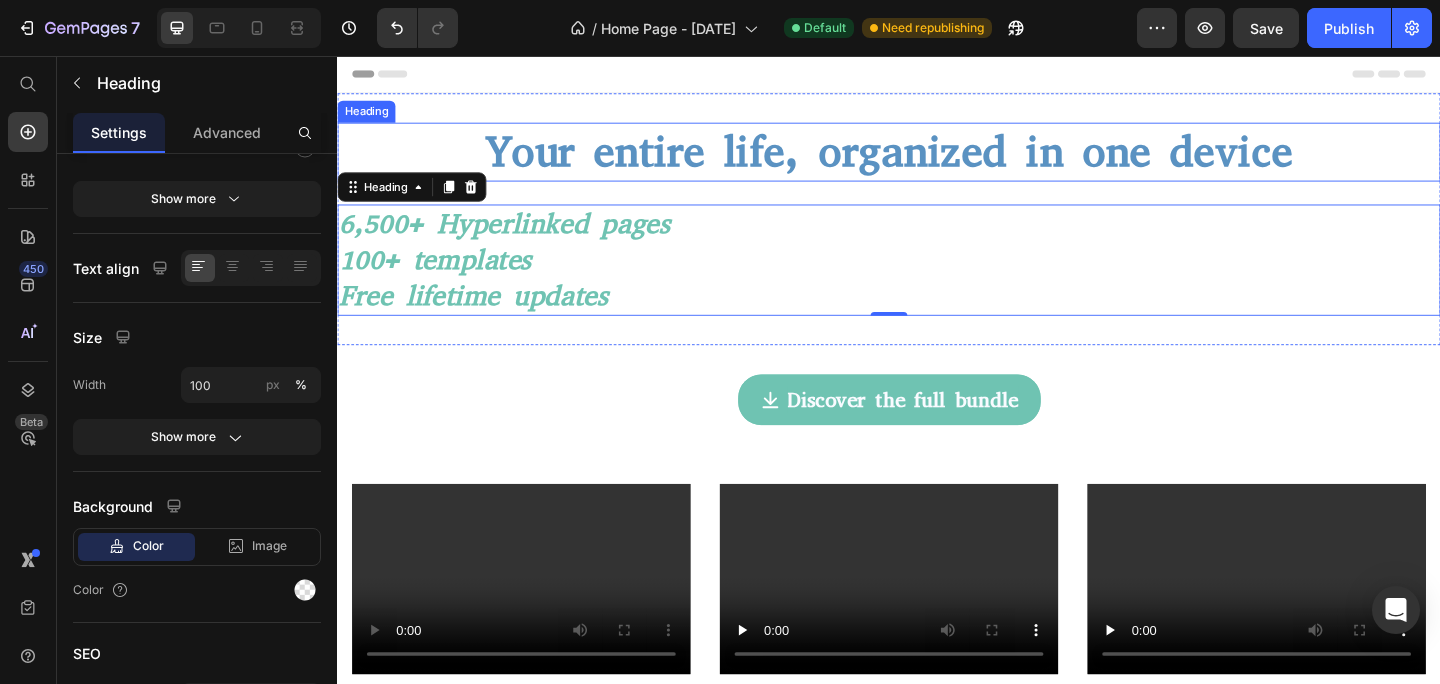 click on "⁠⁠⁠⁠⁠⁠⁠ Your entire life, organized in one device" at bounding box center [937, 161] 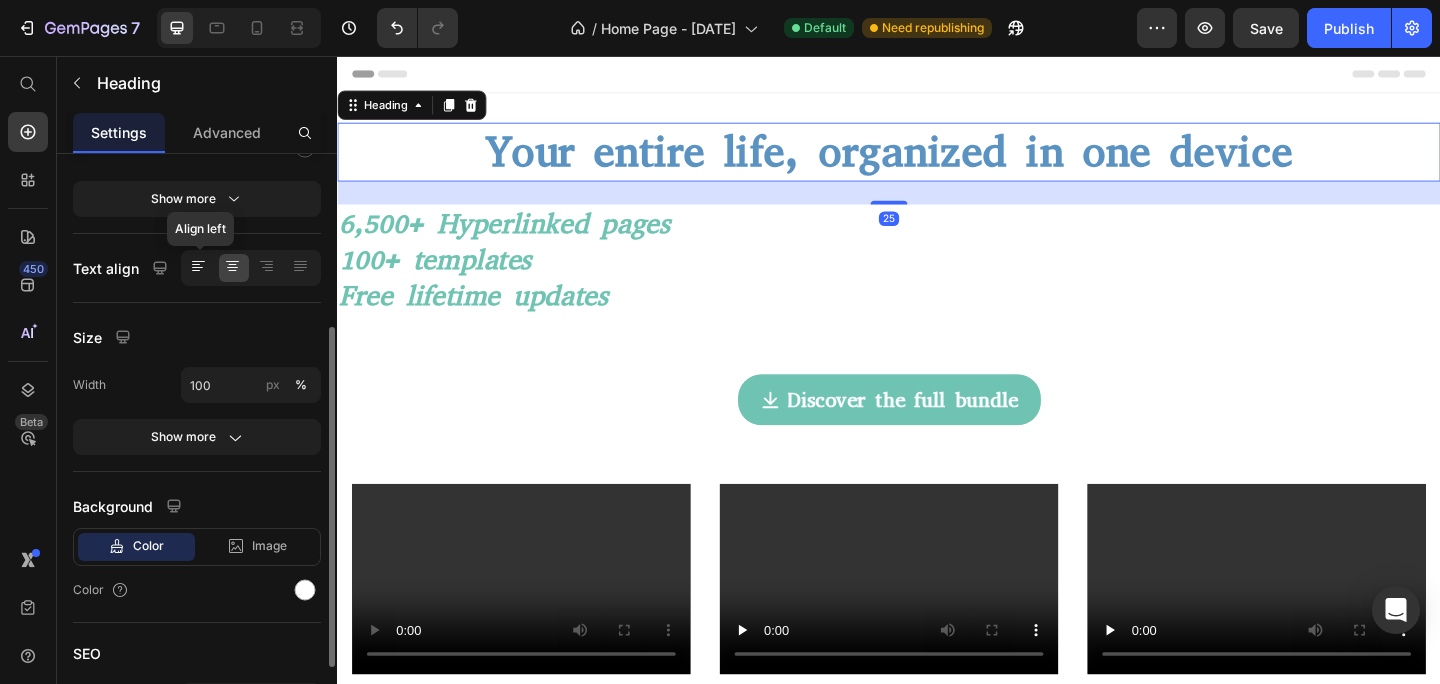 click 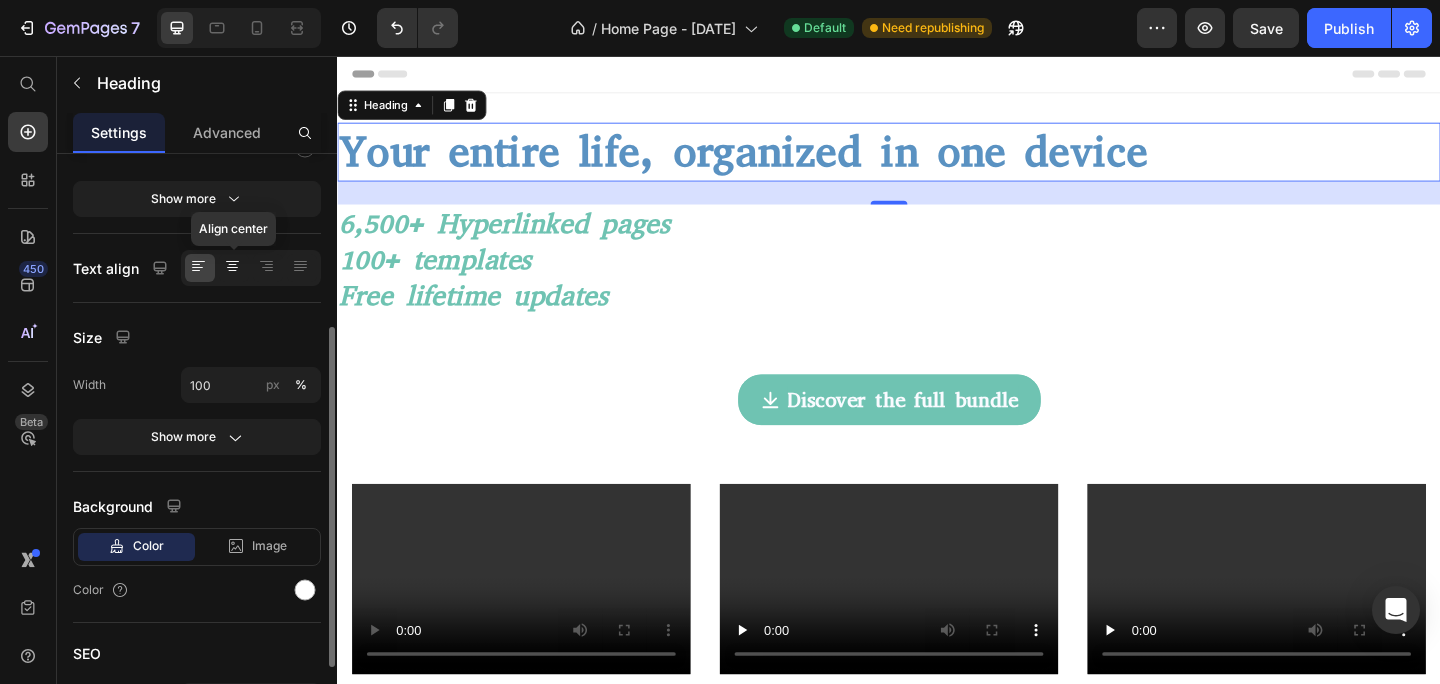 click 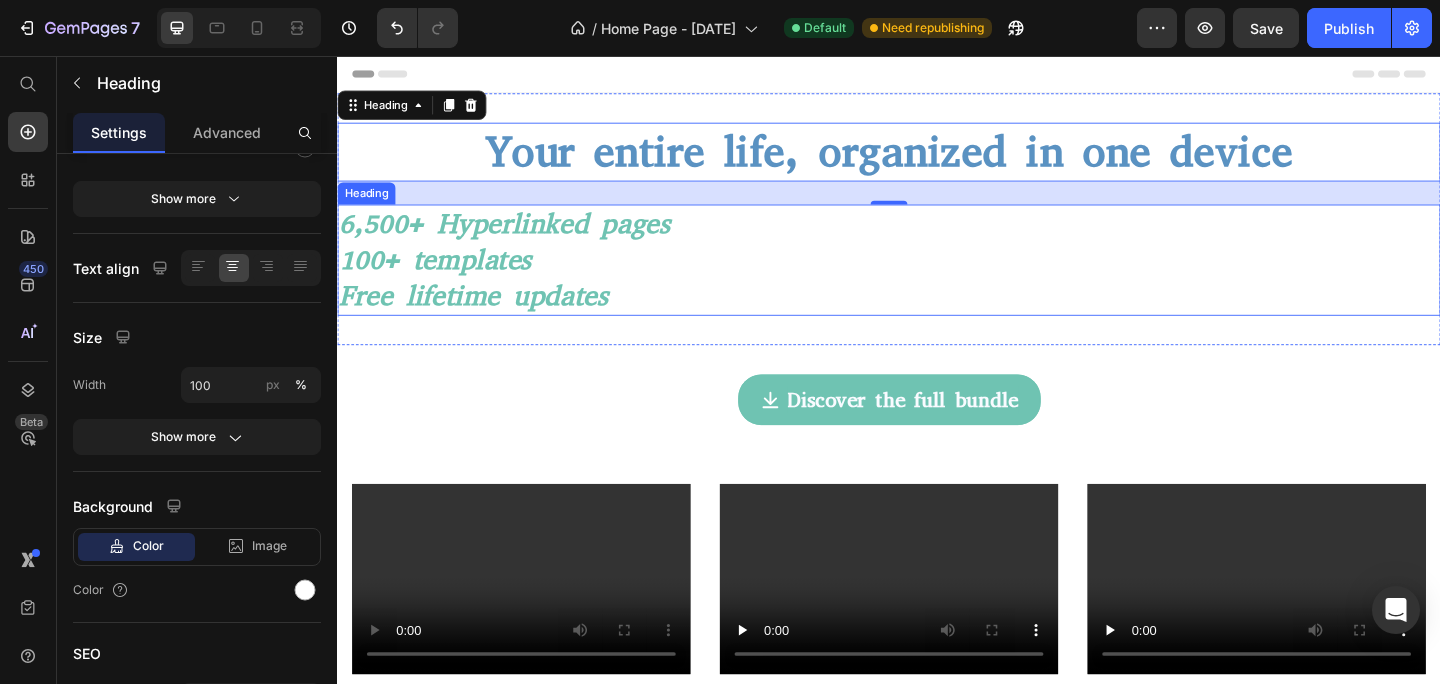 click on "6,500+ Hyperlinked pages" at bounding box center (519, 239) 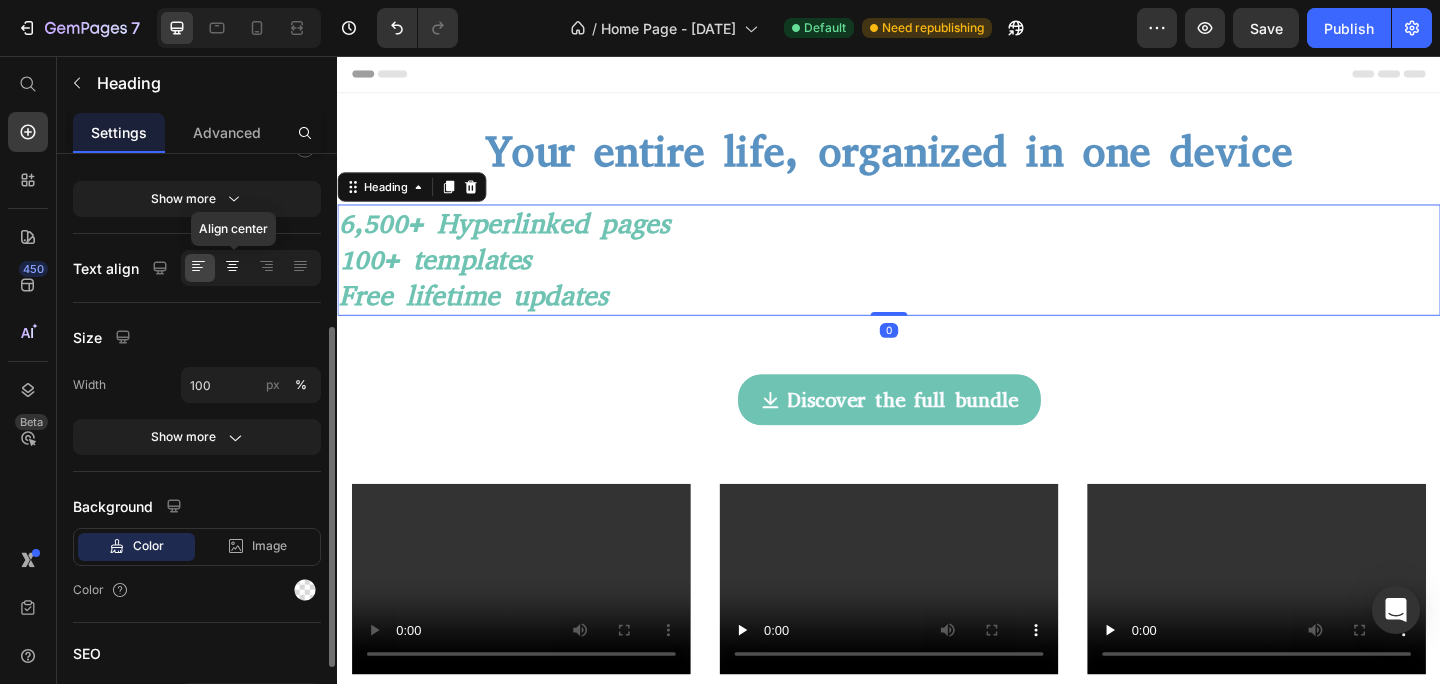 click 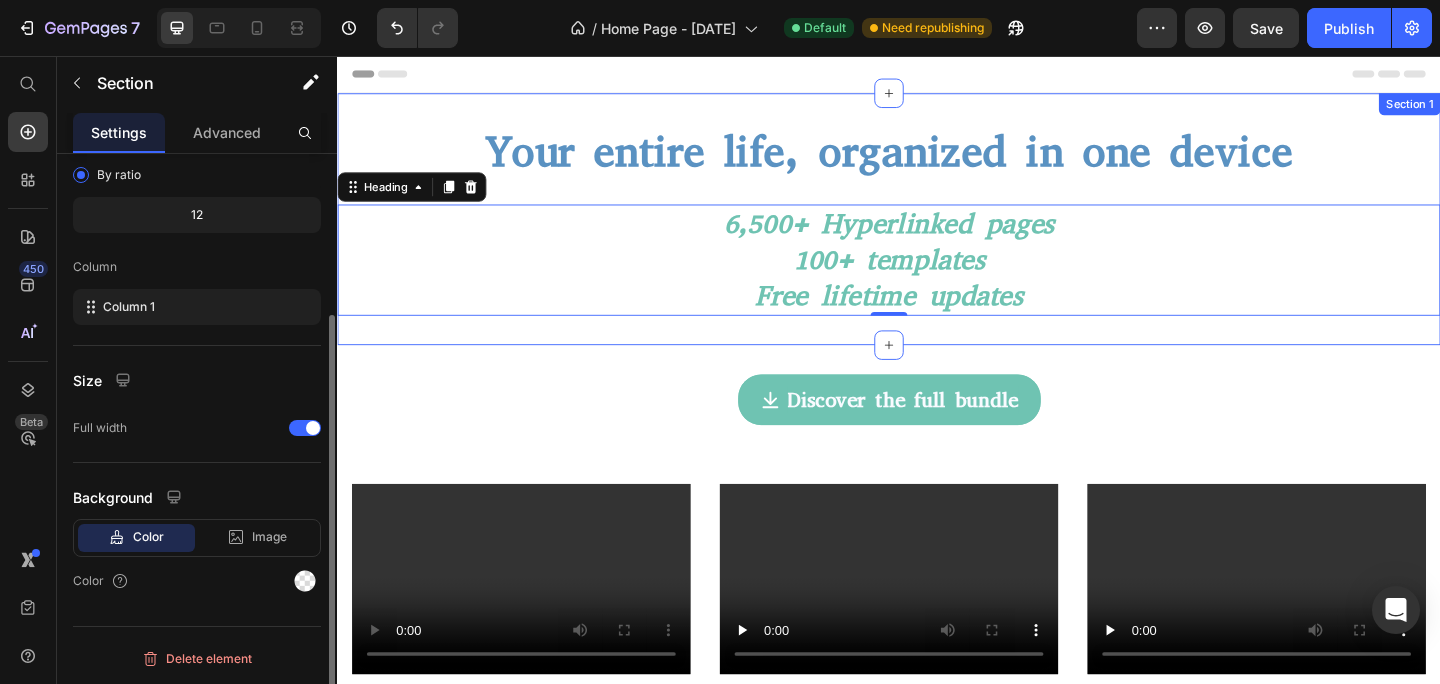 scroll, scrollTop: 0, scrollLeft: 0, axis: both 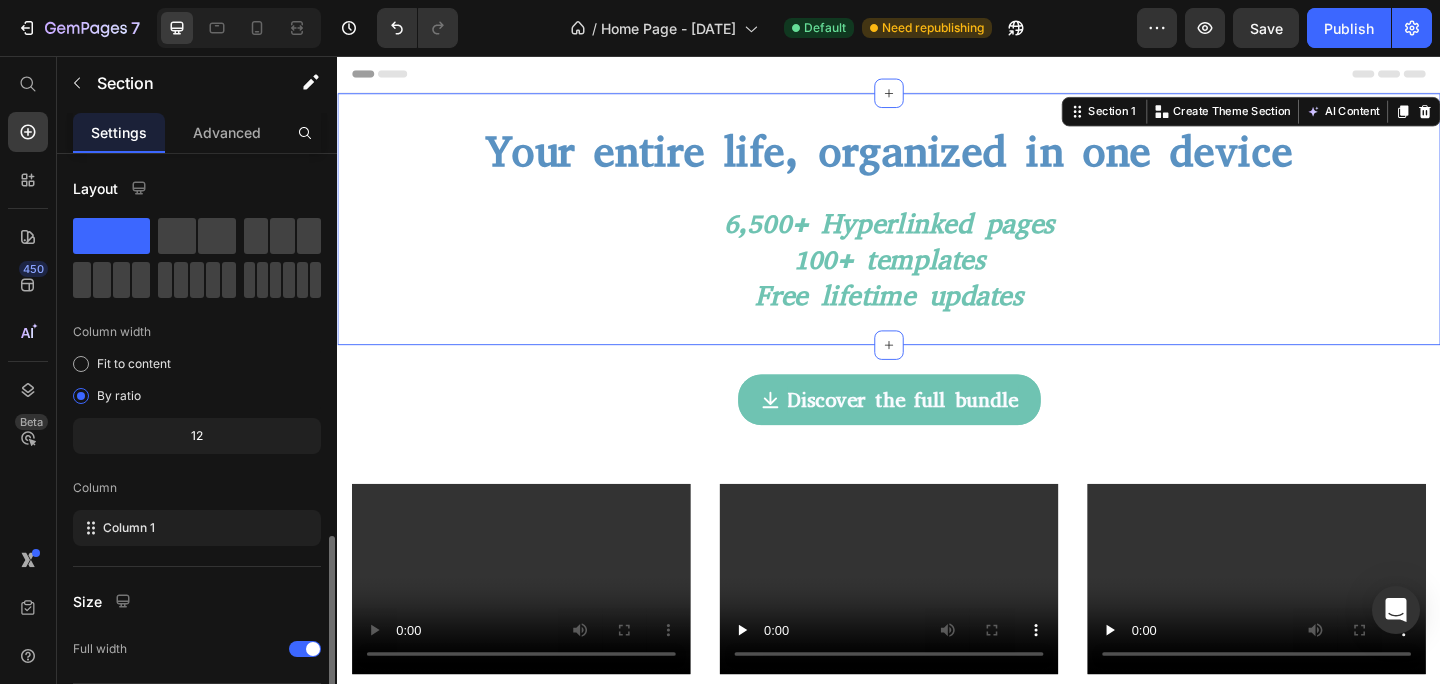 click on "⁠⁠⁠⁠⁠⁠⁠ Your entire life, organized in one device Heading ⁠⁠⁠⁠⁠⁠⁠ 6,500+ Hyperlinked pages  100+ templates Free lifetime updates Heading Section 1   You can create reusable sections Create Theme Section AI Content Write with GemAI What would you like to describe here? Tone and Voice Persuasive Product TheGuide for Student areMarkable Workflow Show more Generate" at bounding box center [937, 234] 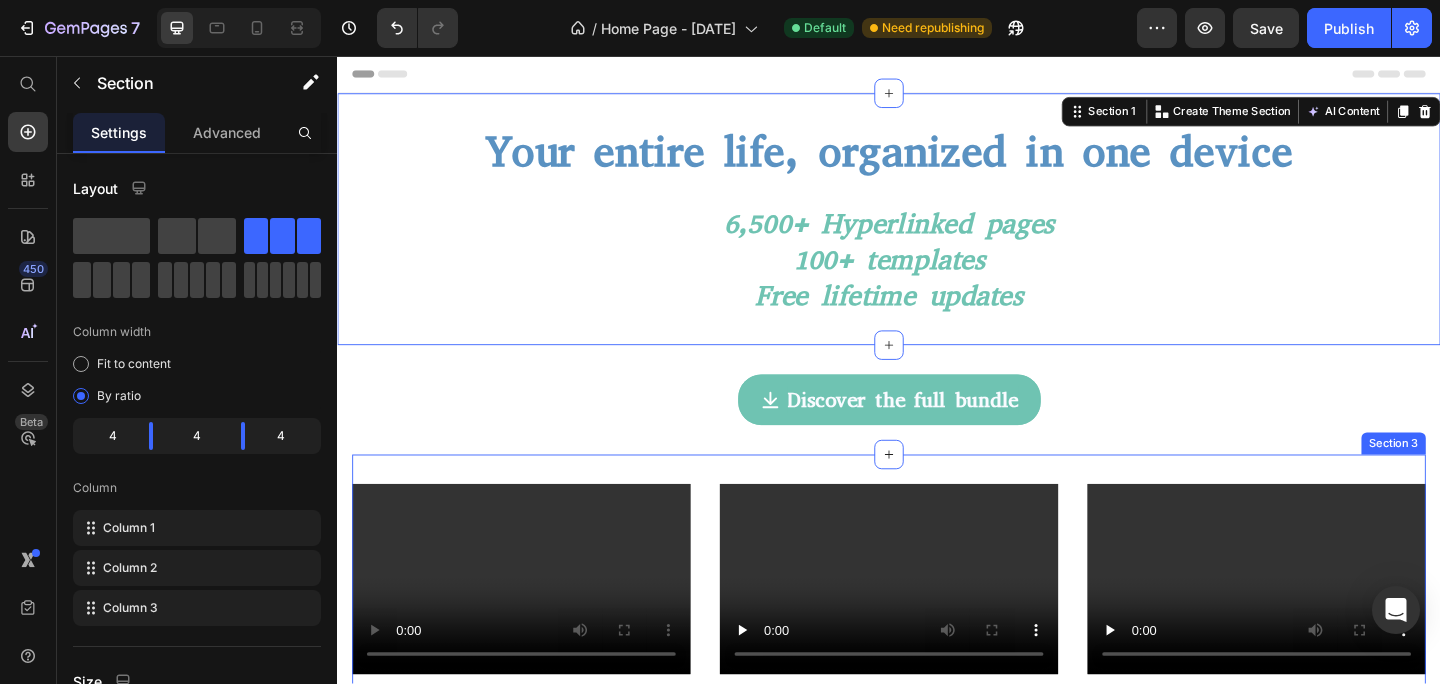 click on "Video Video Video Section 3" at bounding box center (937, 625) 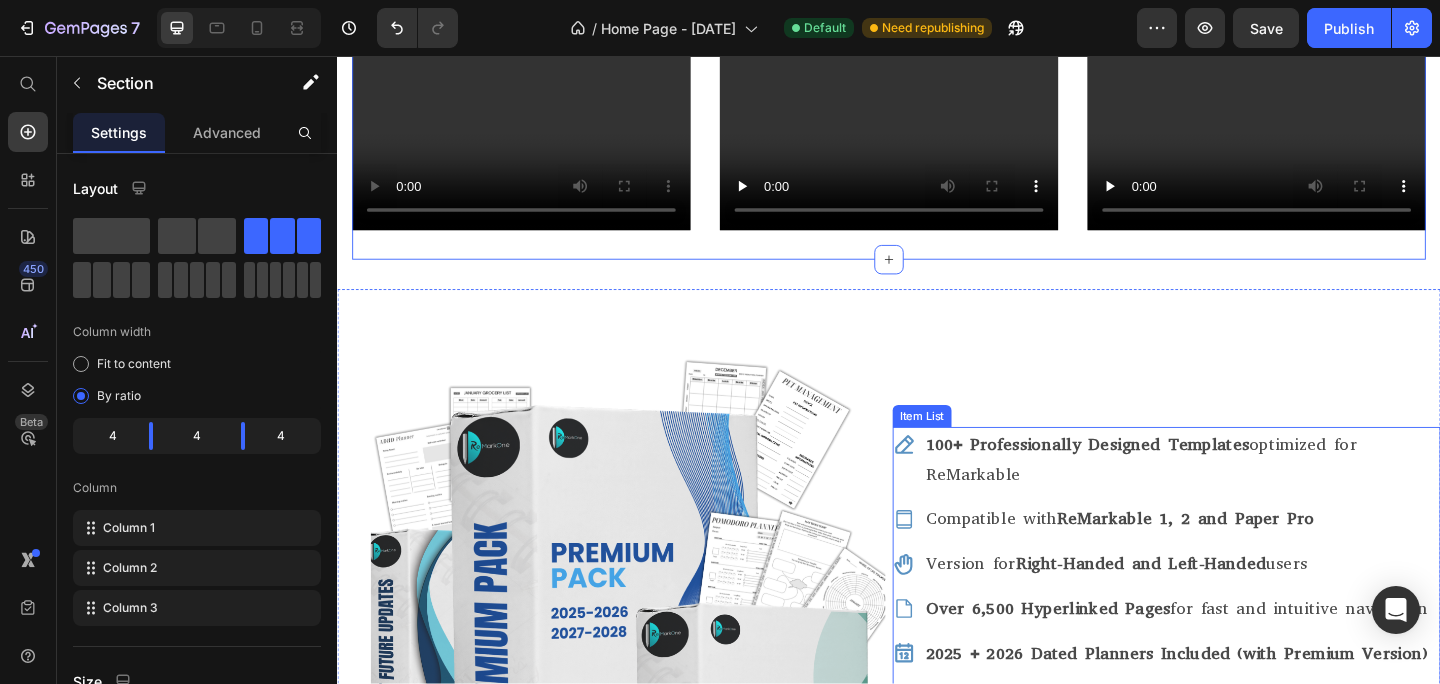 scroll, scrollTop: 480, scrollLeft: 0, axis: vertical 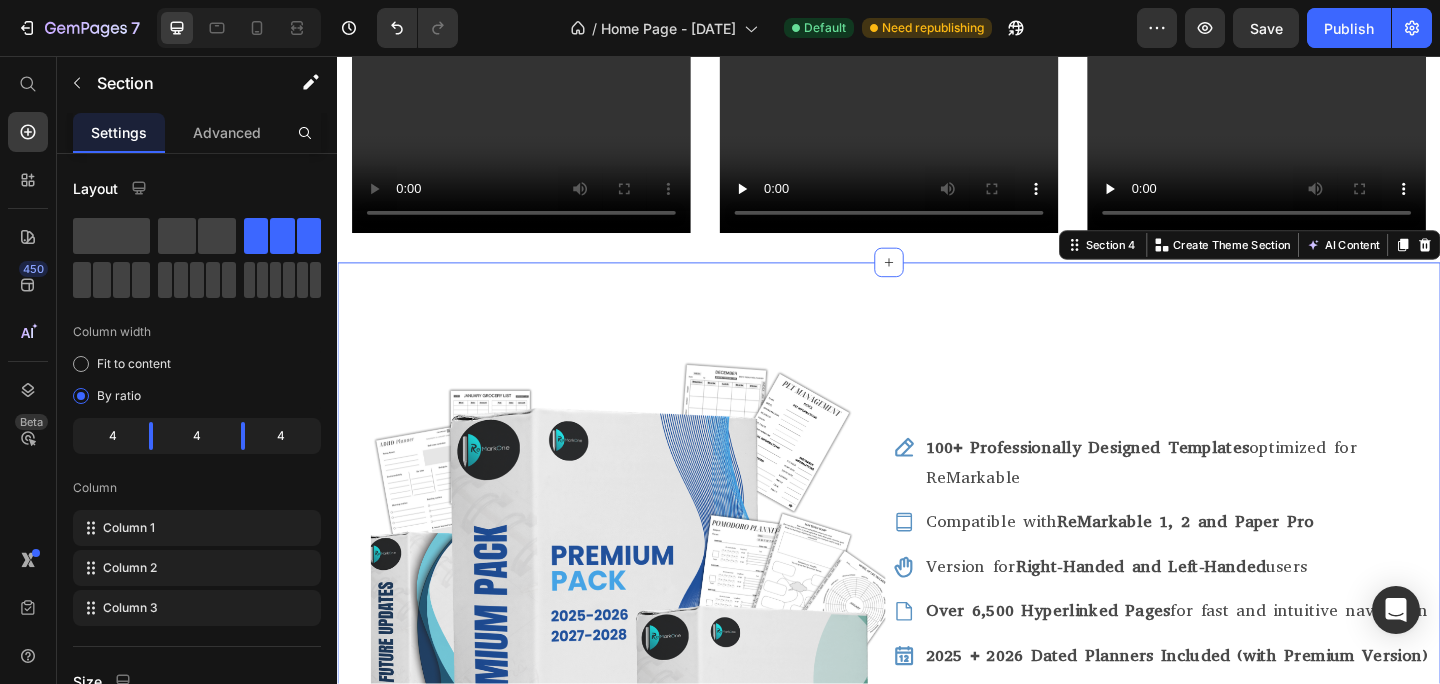 click on "Image
100+ Professionally Designed Templates  optimized for ReMarkable
Compatible with  ReMarkable 1, 2 and Paper Pro
Version for  Right-Handed and Left-Handed  users
Over 6,500 Hyperlinked Pages  for fast and intuitive navigation
2025 + 2026 Dated Planners Included (with Premium Version)
Instant Access  upon purchase
FREE Bonus Included:  Travel Planner  Item List
Discover the full bundle Button Row Section 4   You can create reusable sections Create Theme Section AI Content Write with GemAI What would you like to describe here? Tone and Voice Persuasive Product Show more Generate" at bounding box center [937, 698] 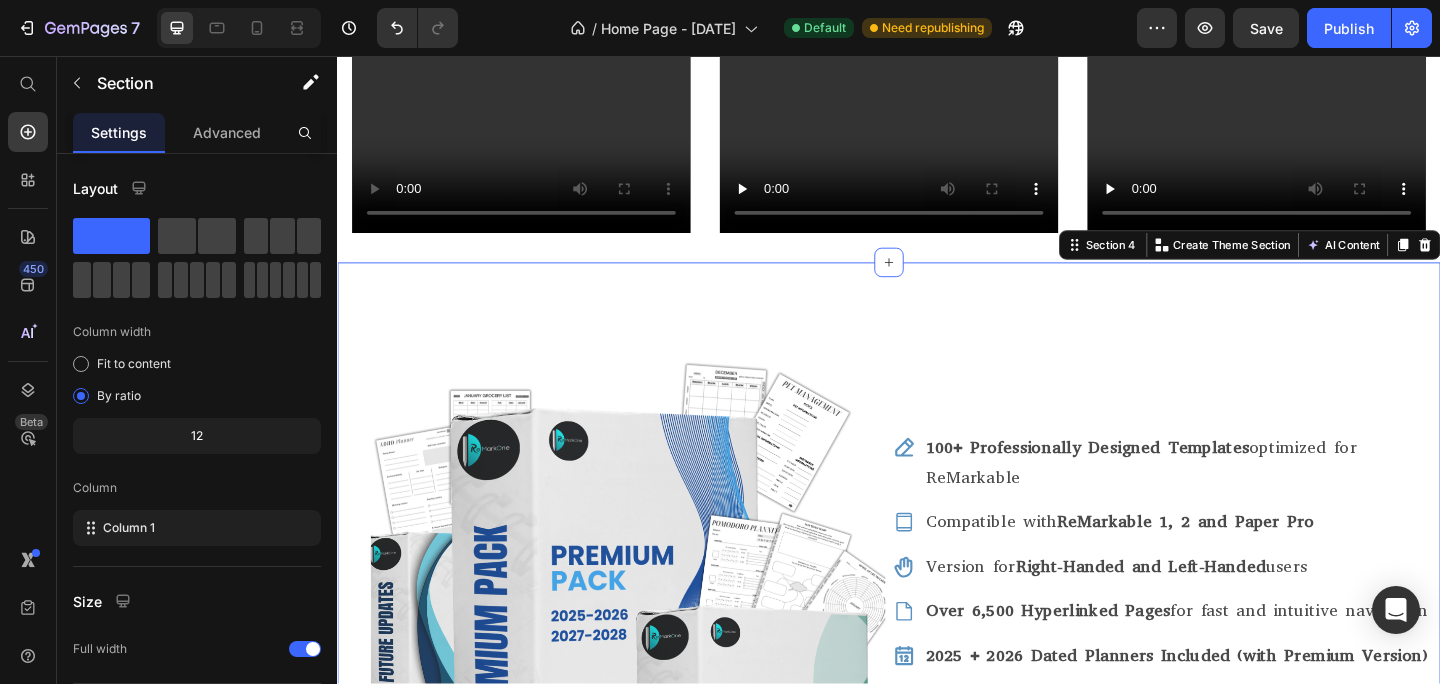 click on "Image
100+ Professionally Designed Templates  optimized for ReMarkable
Compatible with  ReMarkable 1, 2 and Paper Pro
Version for  Right-Handed and Left-Handed  users
Over 6,500 Hyperlinked Pages  for fast and intuitive navigation
2025 + 2026 Dated Planners Included (with Premium Version)
Instant Access  upon purchase
FREE Bonus Included:  Travel Planner  Item List
Discover the full bundle Button Row Section 4   You can create reusable sections Create Theme Section AI Content Write with GemAI What would you like to describe here? Tone and Voice Persuasive Product TheGuide for Student areMarkable Workflow Show more Generate" at bounding box center [937, 698] 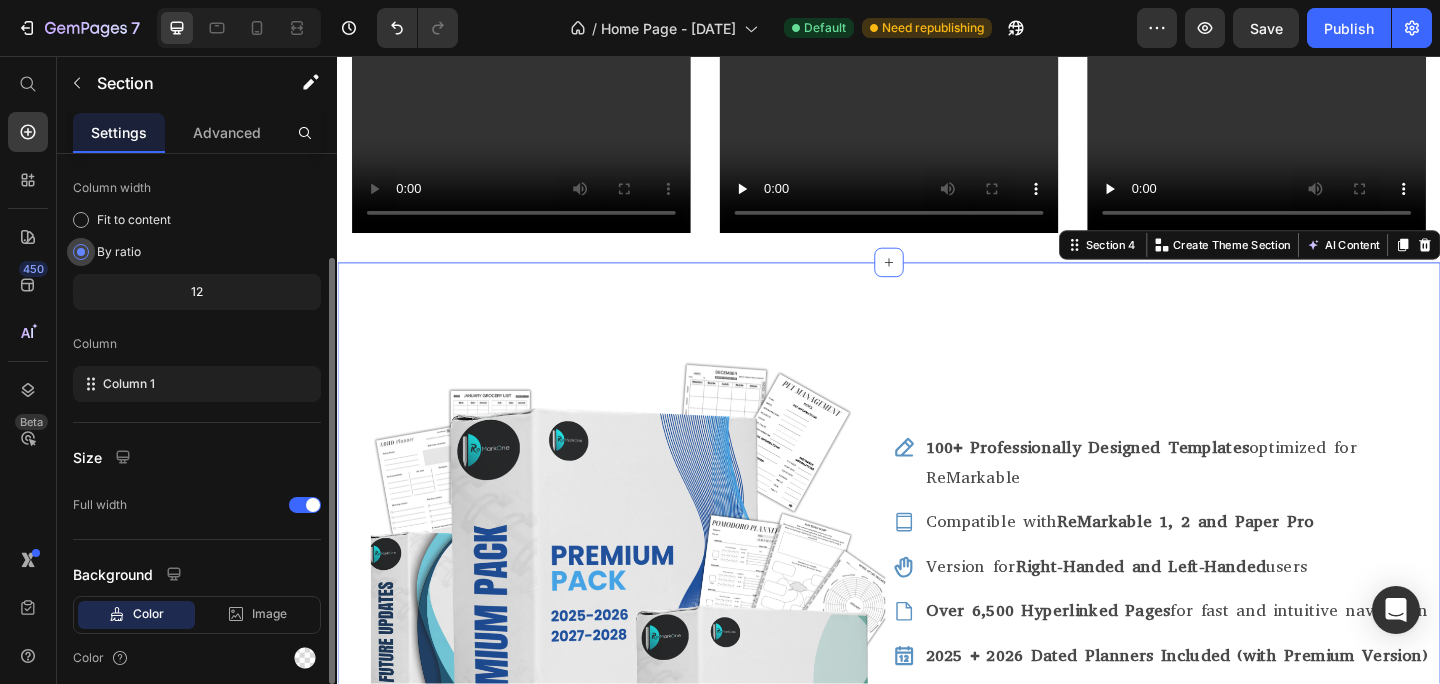 scroll, scrollTop: 221, scrollLeft: 0, axis: vertical 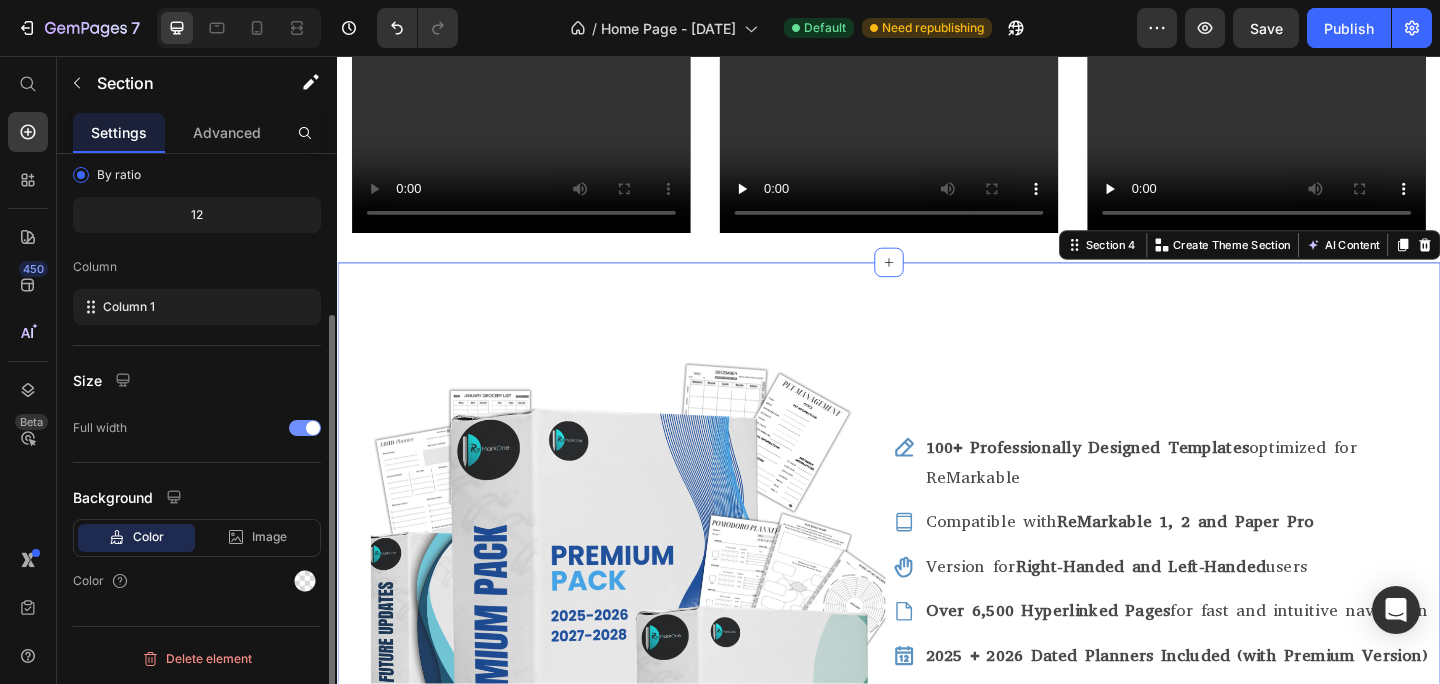 click at bounding box center [305, 428] 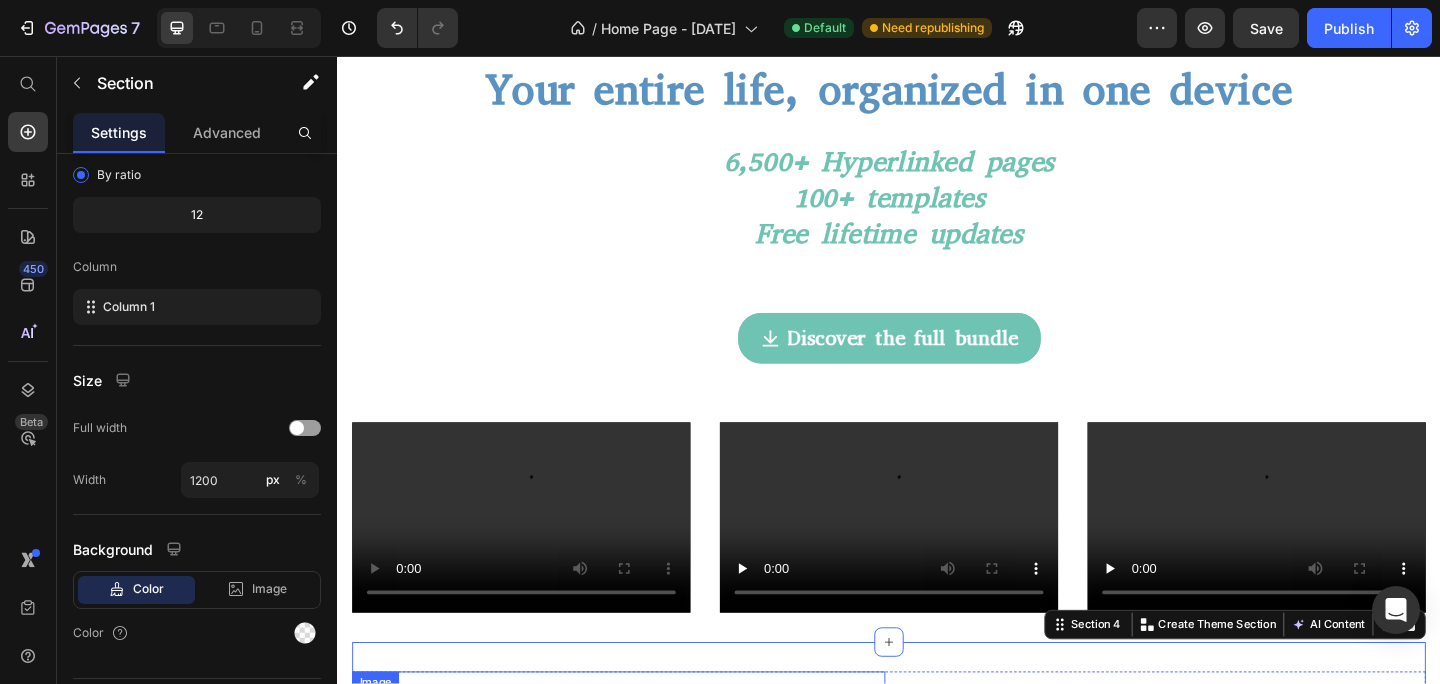 scroll, scrollTop: 0, scrollLeft: 0, axis: both 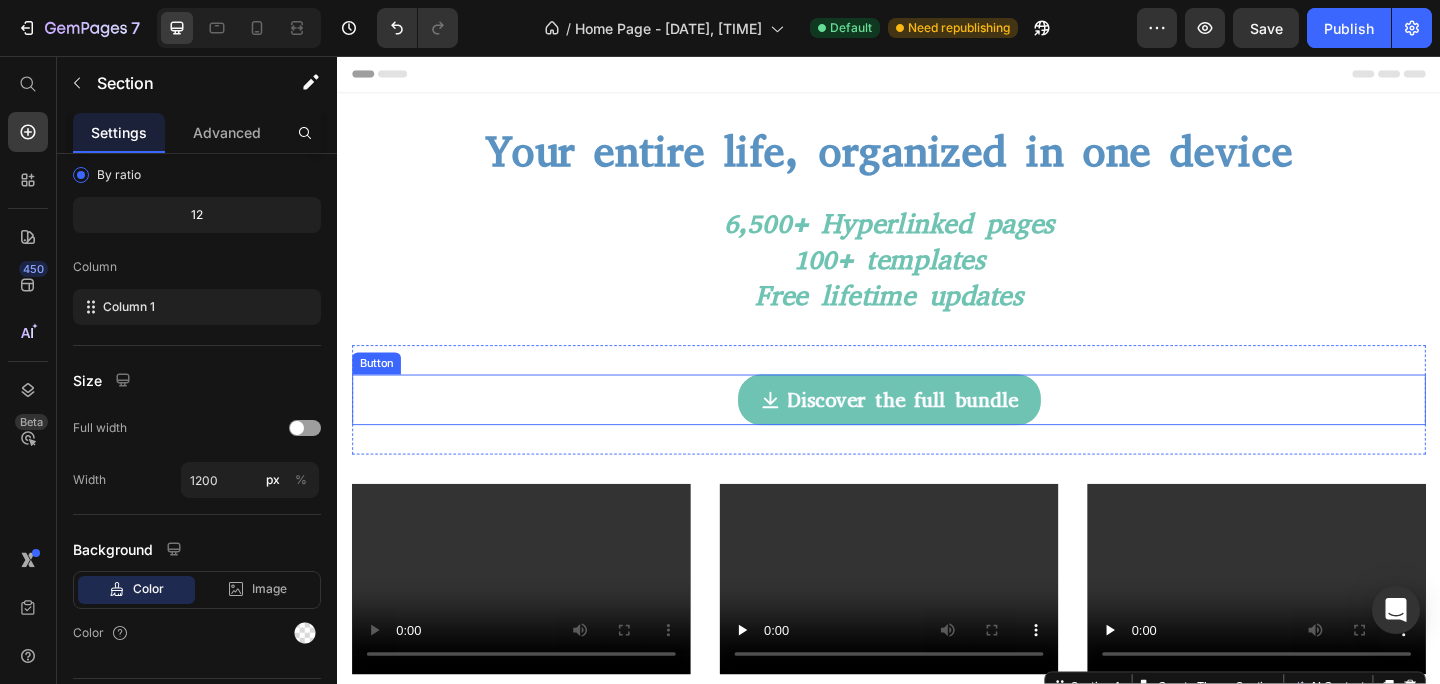 click on "Button" at bounding box center [379, 391] 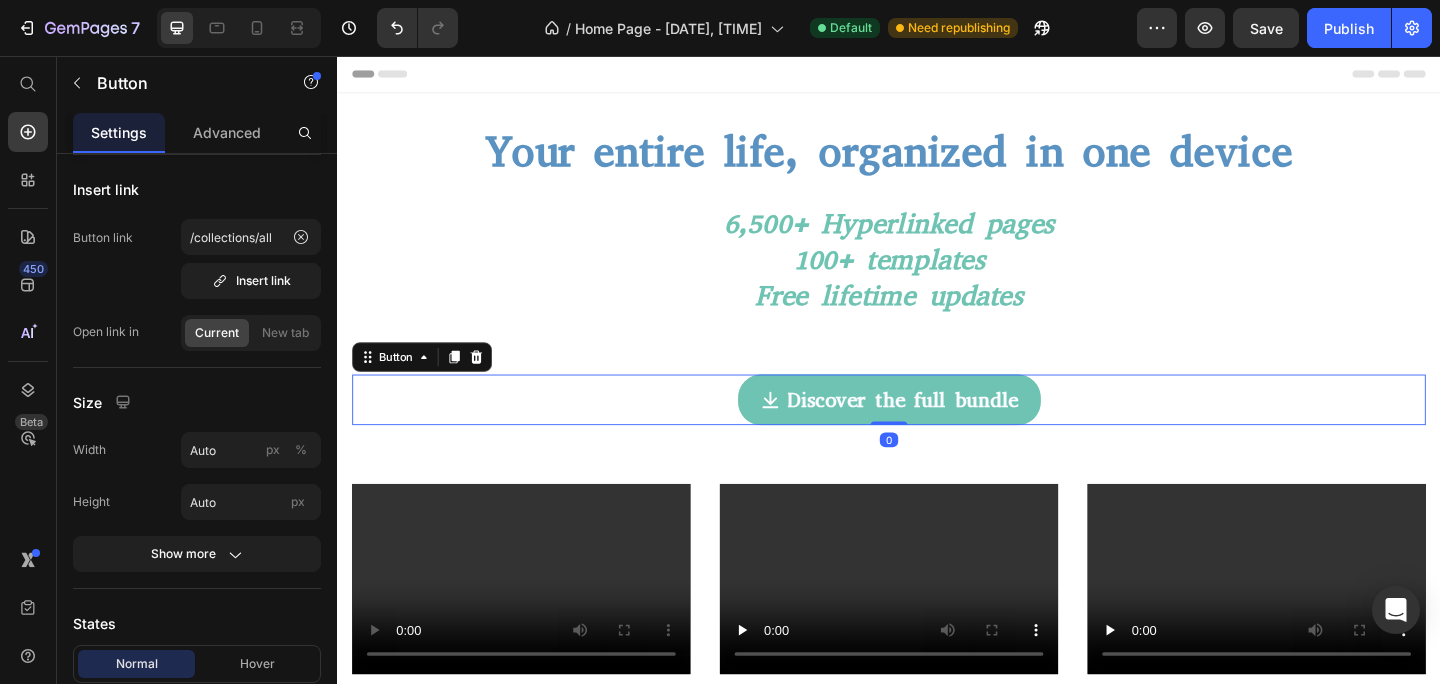 scroll, scrollTop: 0, scrollLeft: 0, axis: both 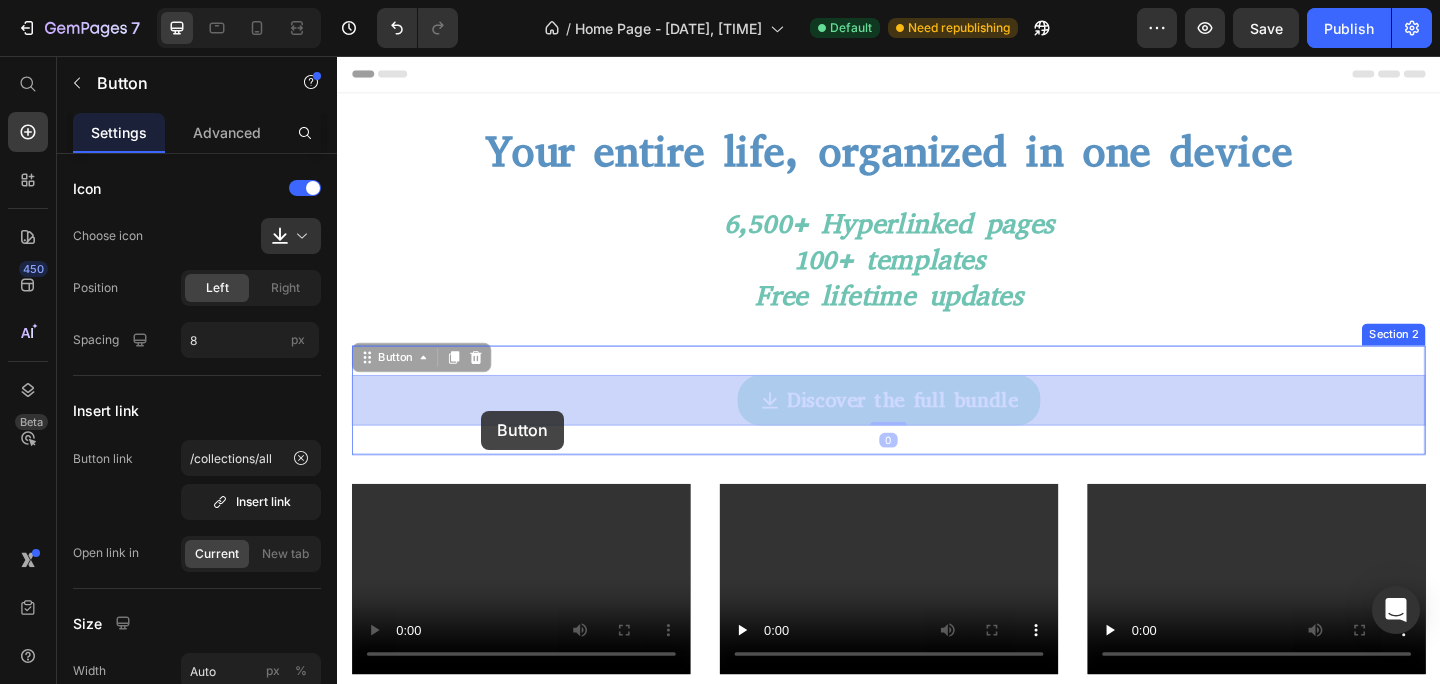 drag, startPoint x: 337, startPoint y: 56, endPoint x: 493, endPoint y: 441, distance: 415.40463 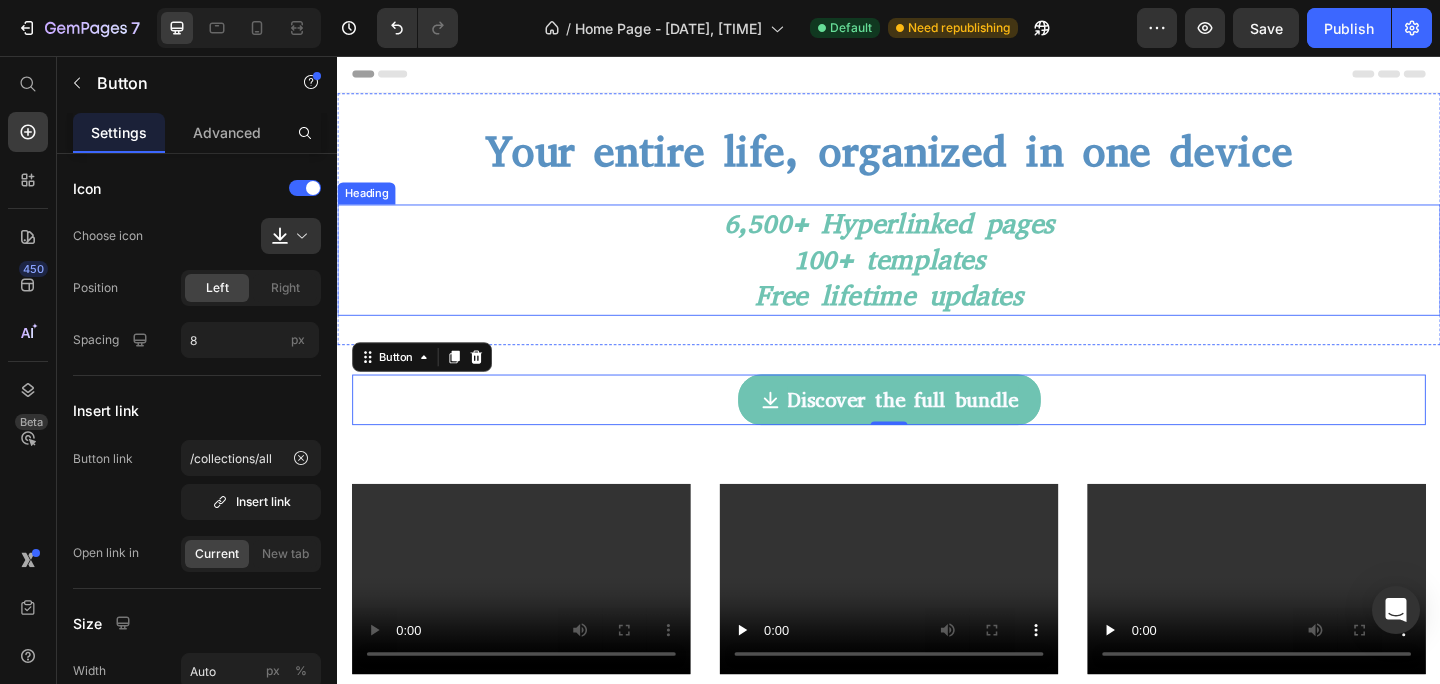 click on "100+ templates" at bounding box center (937, 278) 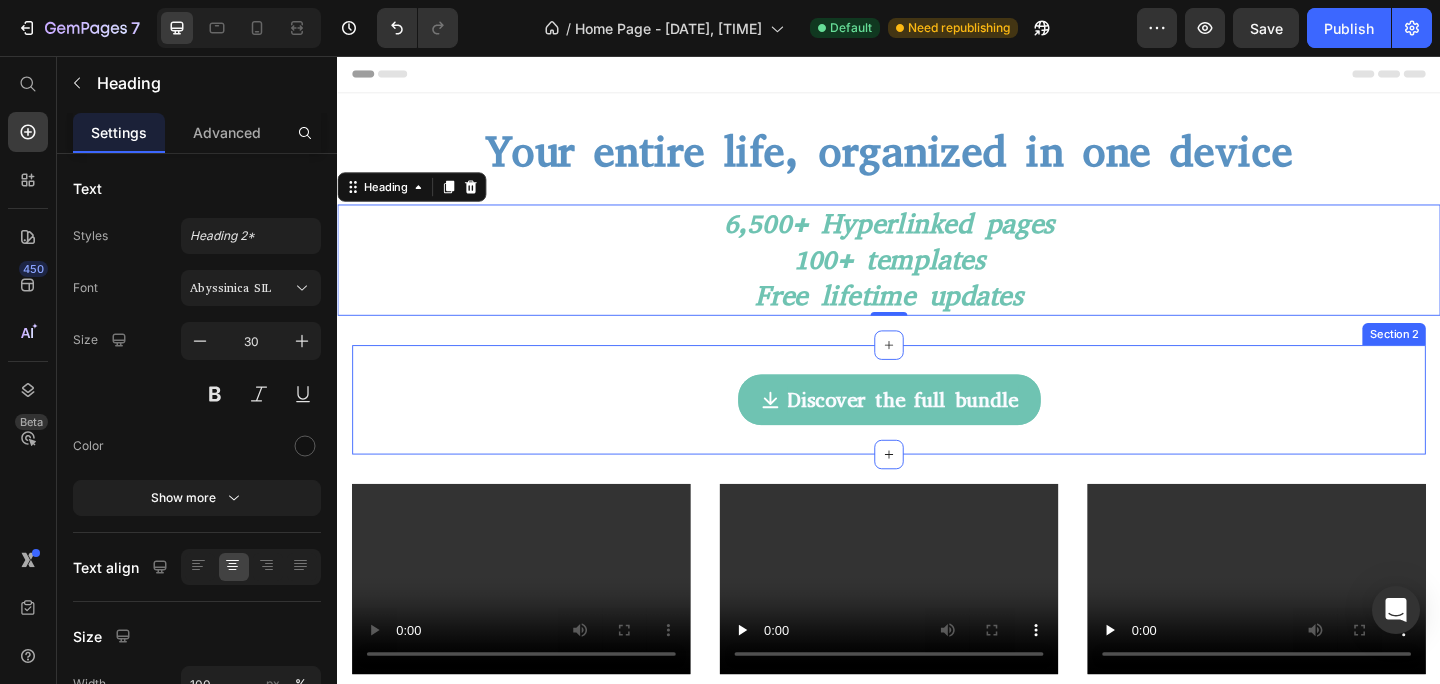 click on "Discover the full bundle Button Section 2" at bounding box center (937, 431) 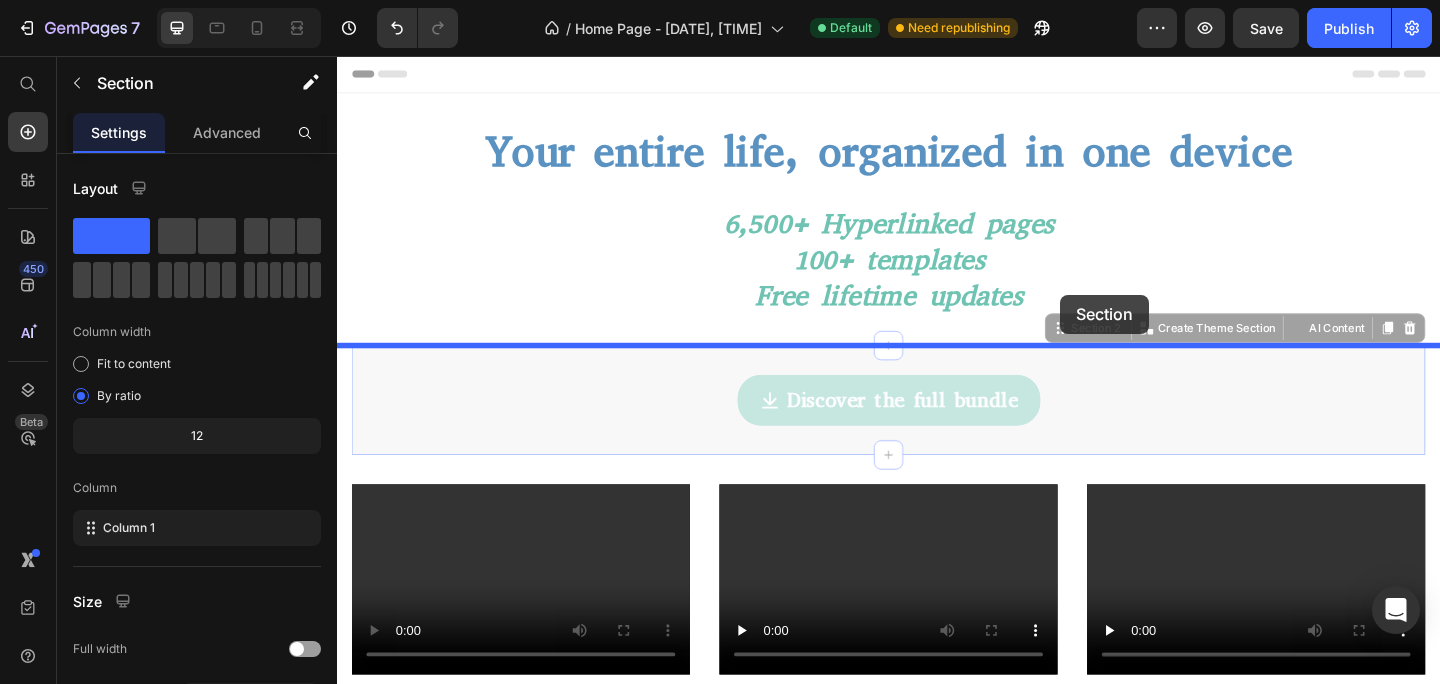 drag, startPoint x: 1123, startPoint y: 353, endPoint x: 1124, endPoint y: 316, distance: 37.01351 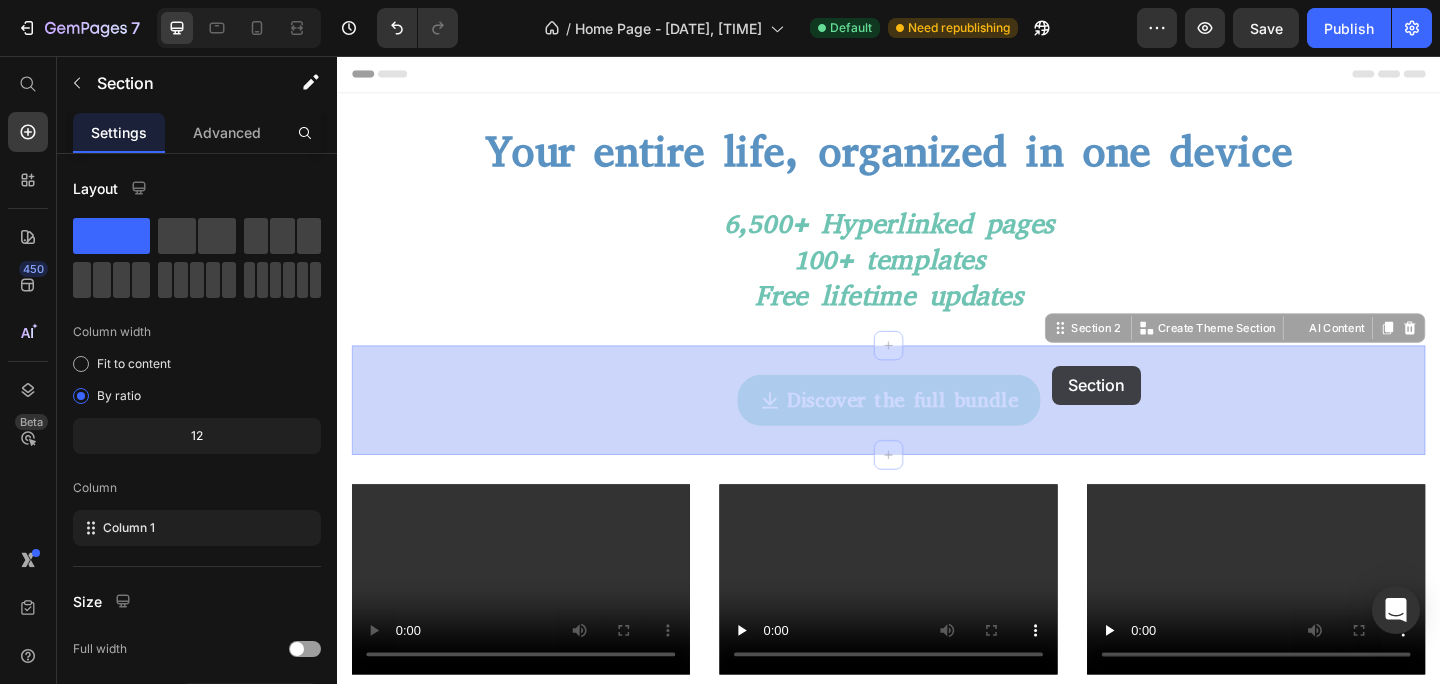 drag, startPoint x: 1122, startPoint y: 357, endPoint x: 1115, endPoint y: 393, distance: 36.67424 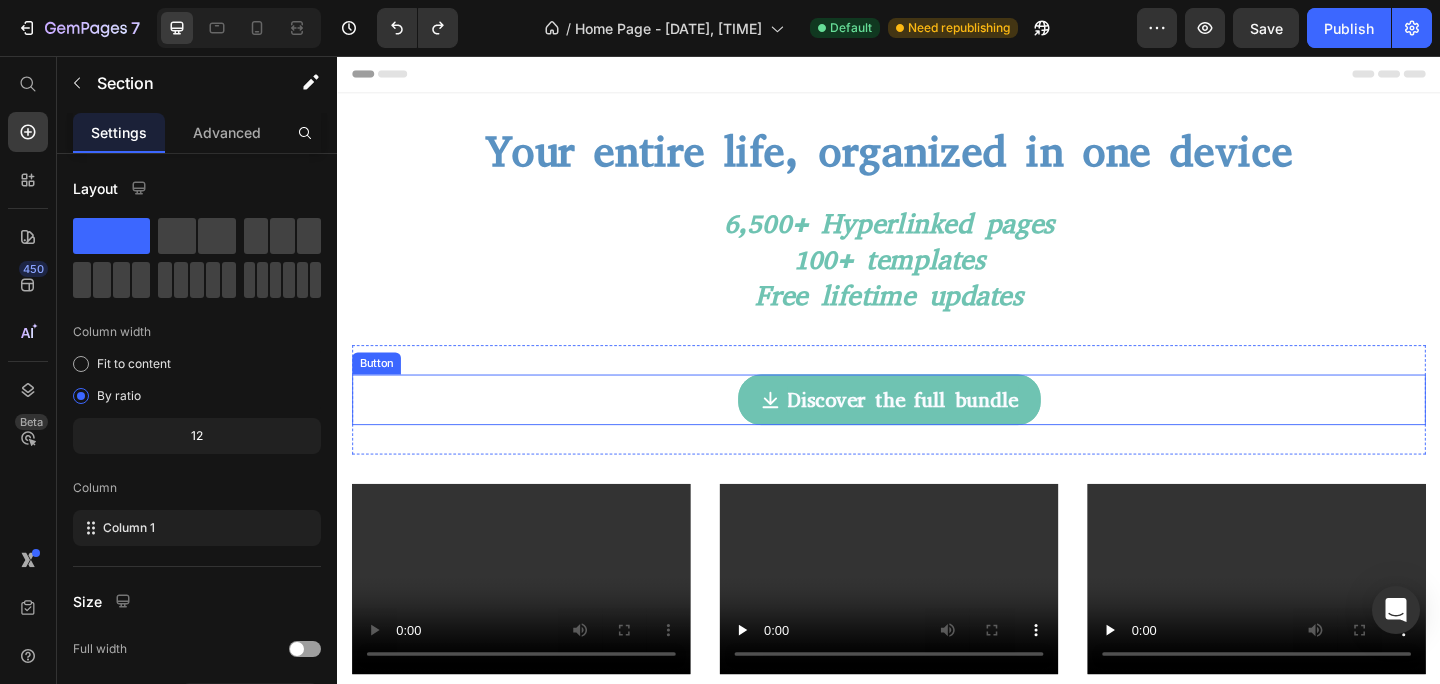 click on "Discover the full bundle Button" at bounding box center [937, 431] 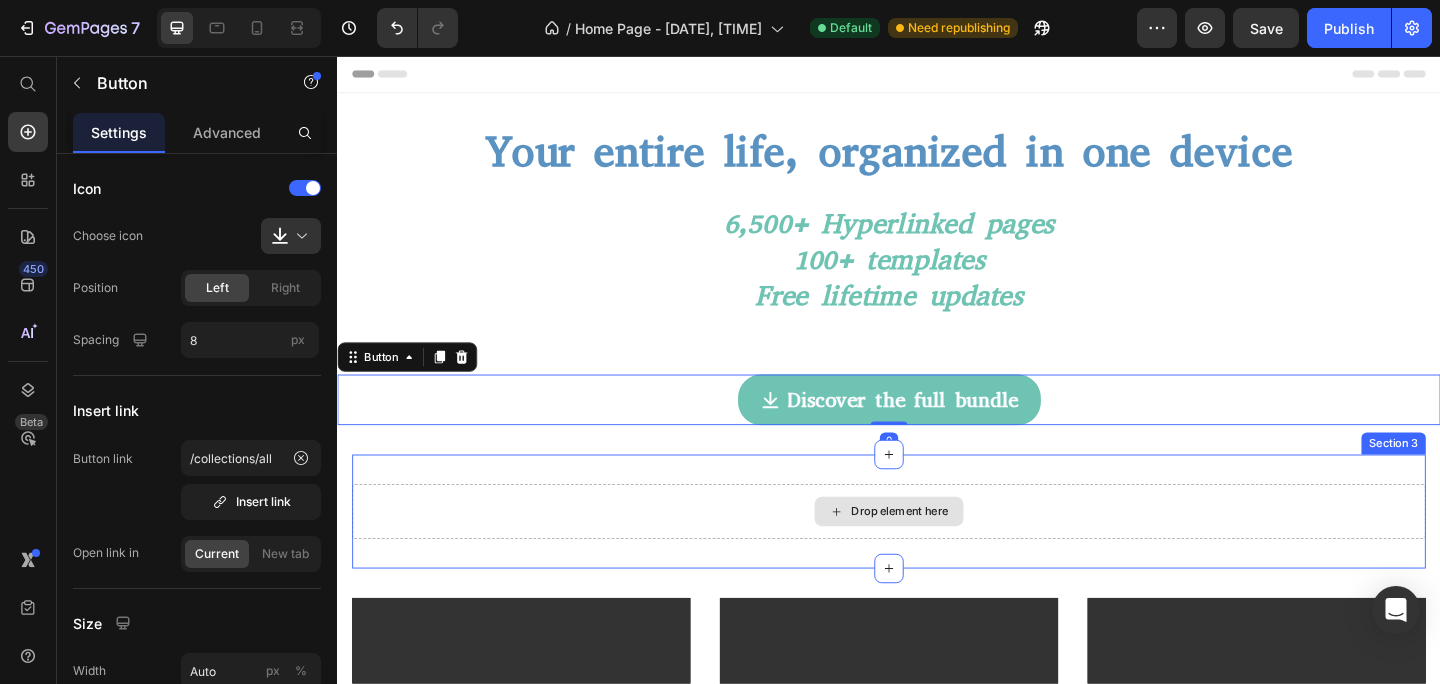 click on "Drop element here" at bounding box center [937, 552] 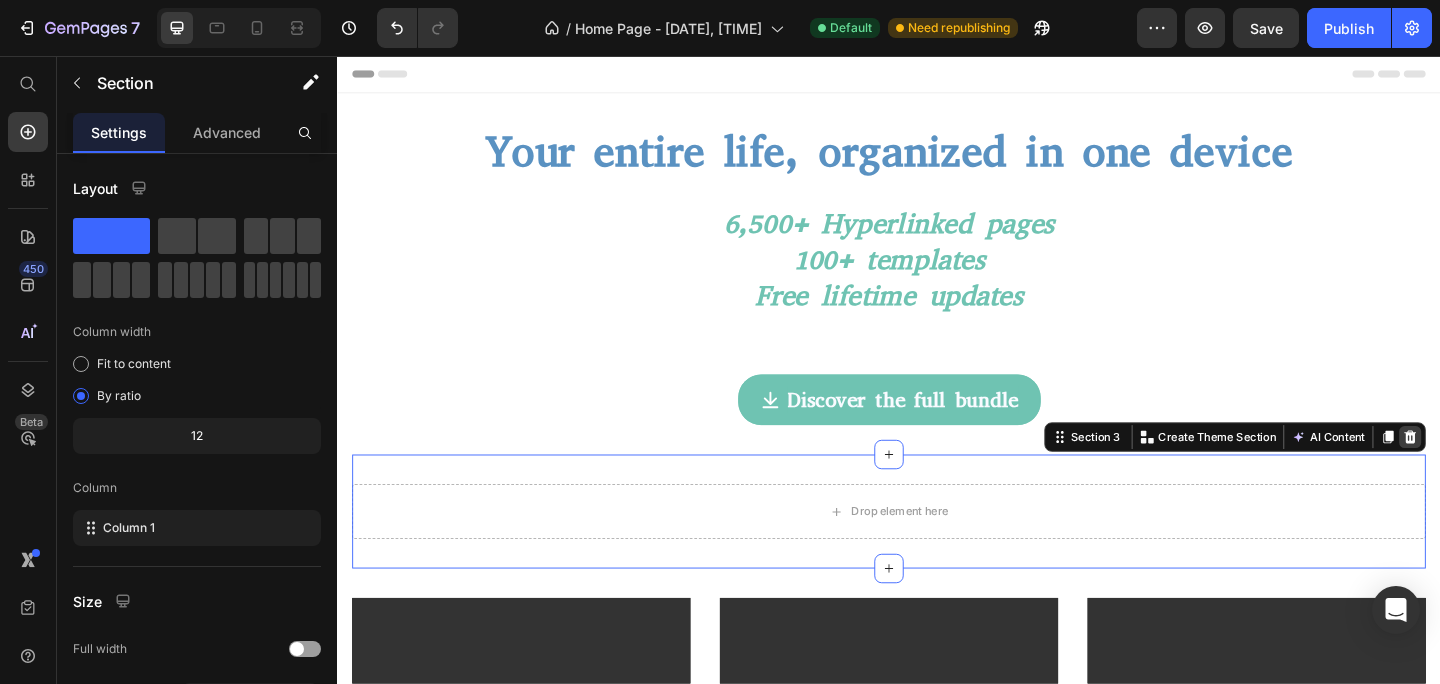 click 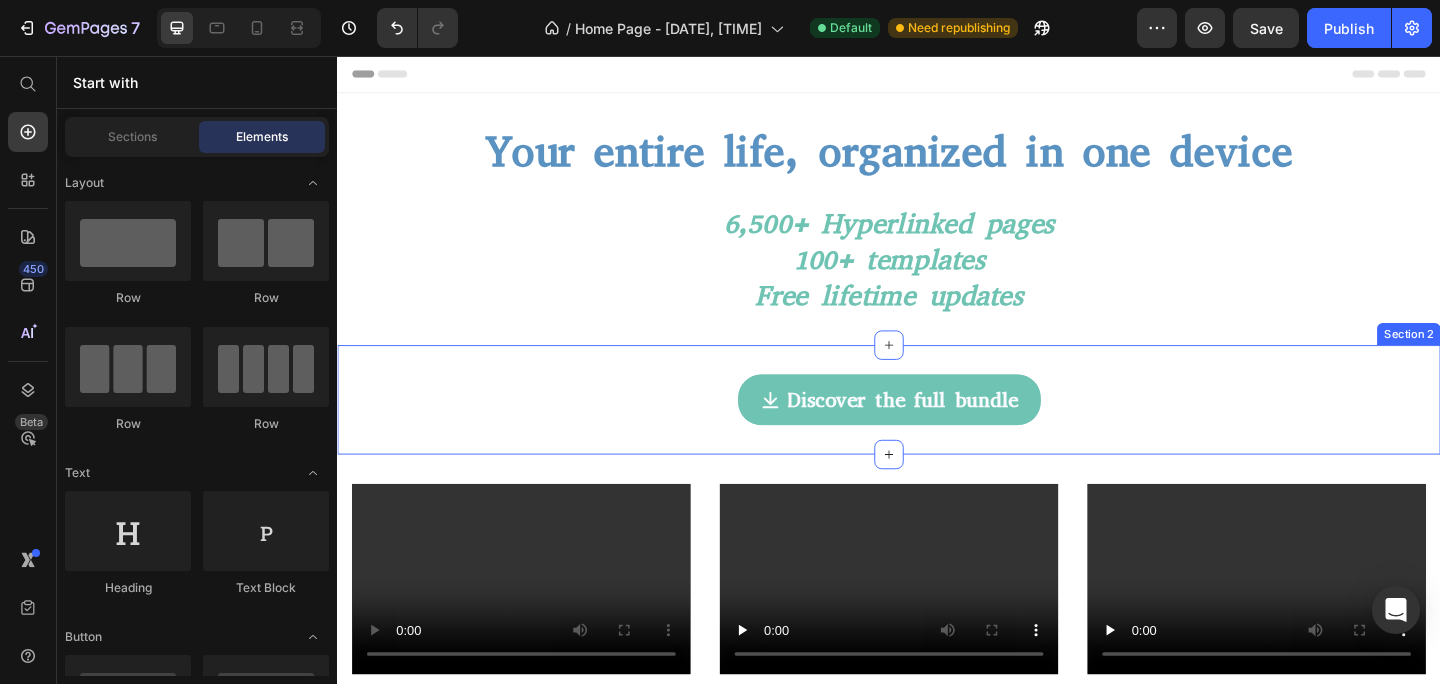 click on "Discover the full bundle Button Section 2" at bounding box center (937, 431) 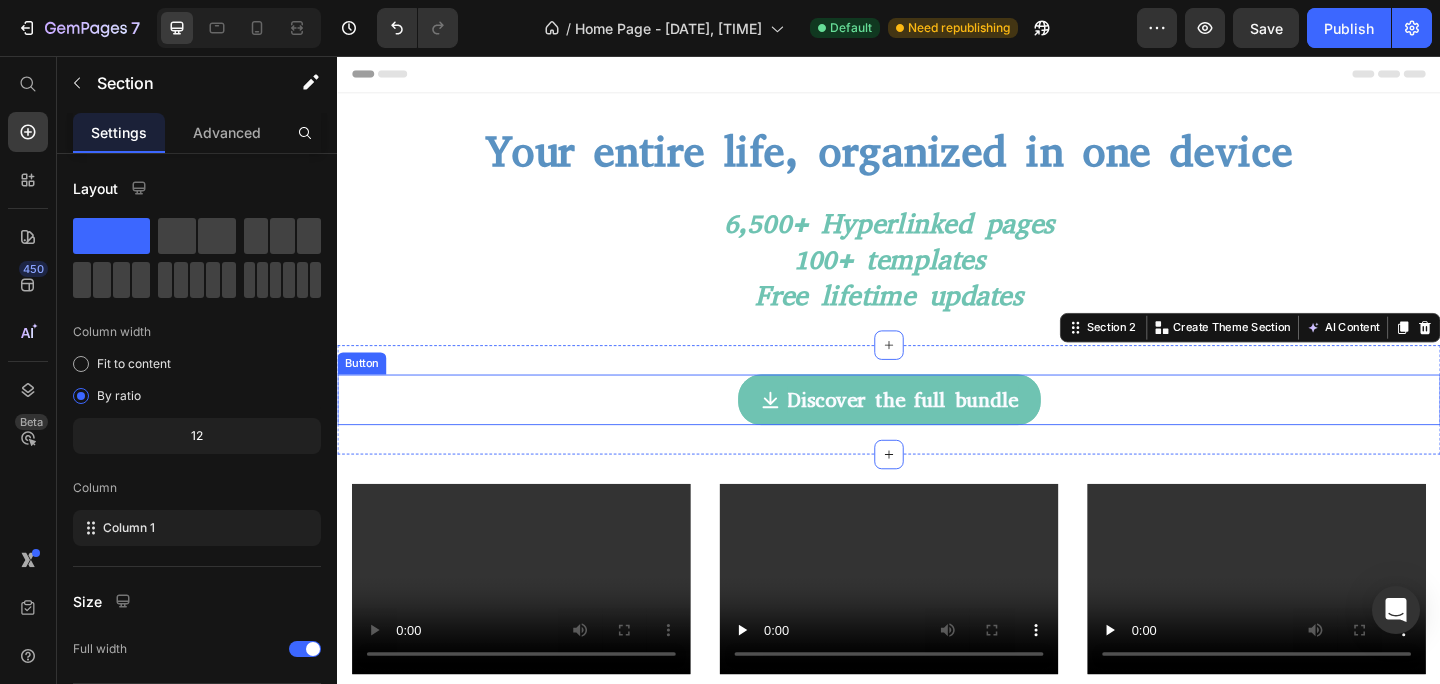click on "Discover the full bundle Button" at bounding box center [937, 431] 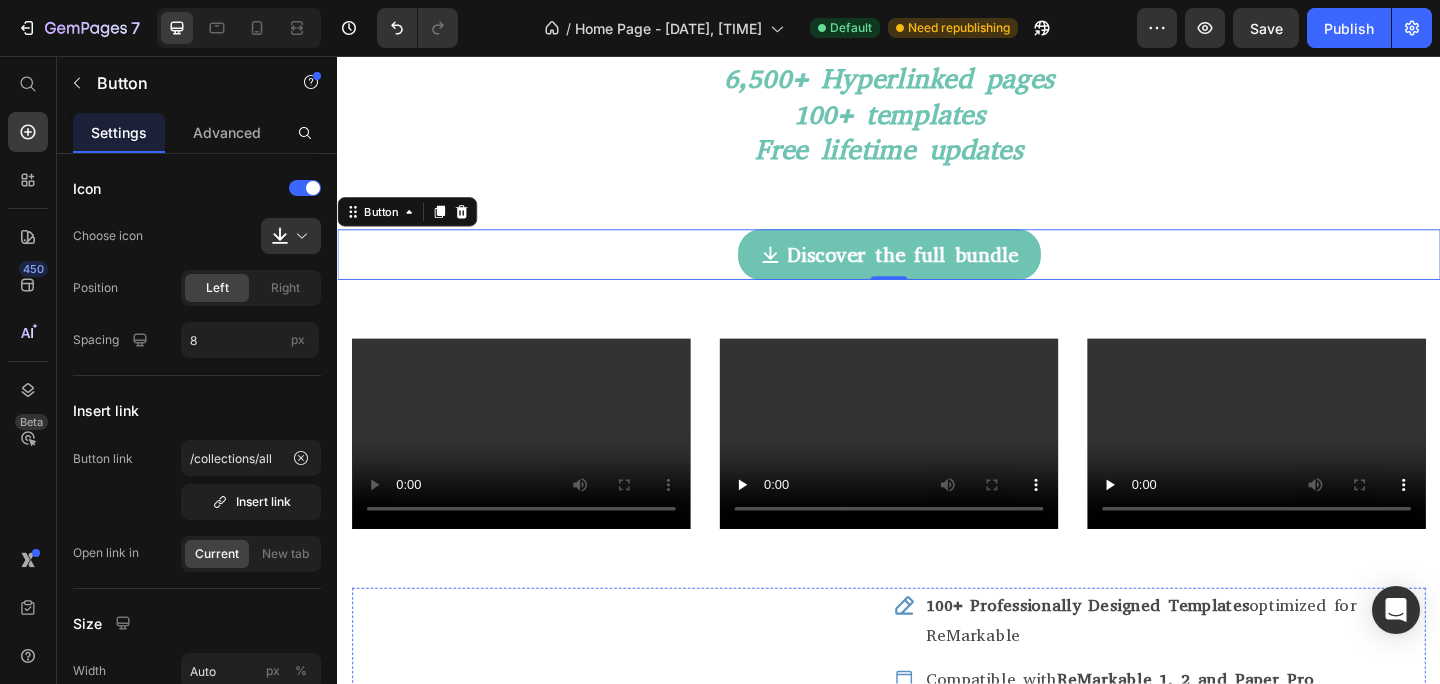 scroll, scrollTop: 166, scrollLeft: 0, axis: vertical 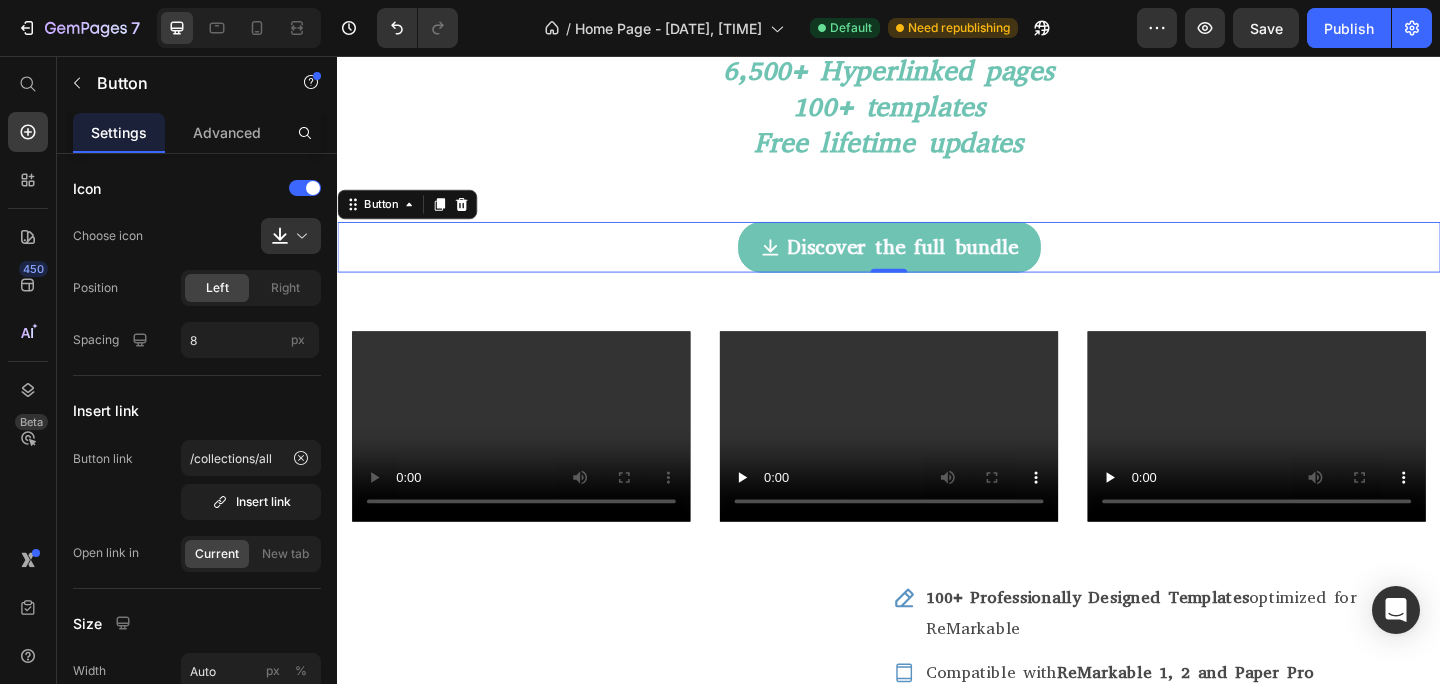 click on "Discover the full bundle Button   0" at bounding box center (937, 265) 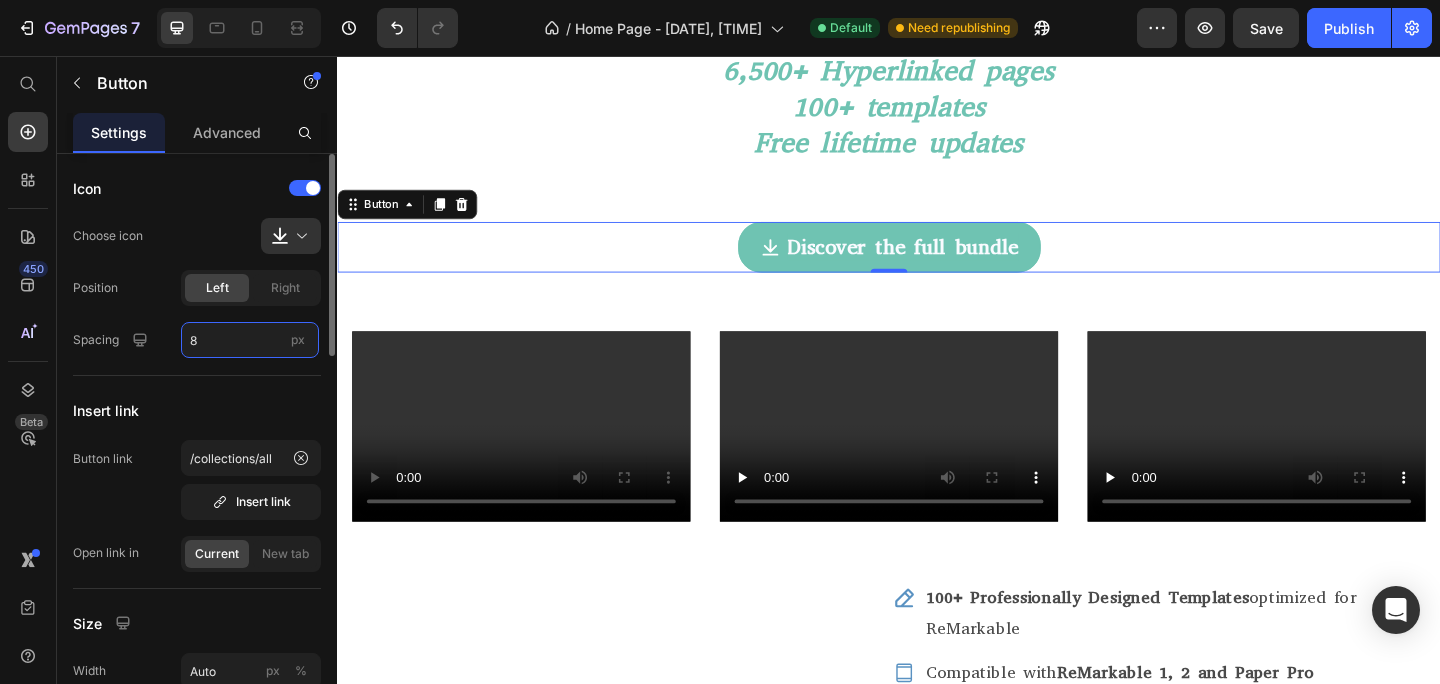 click on "8" at bounding box center (250, 340) 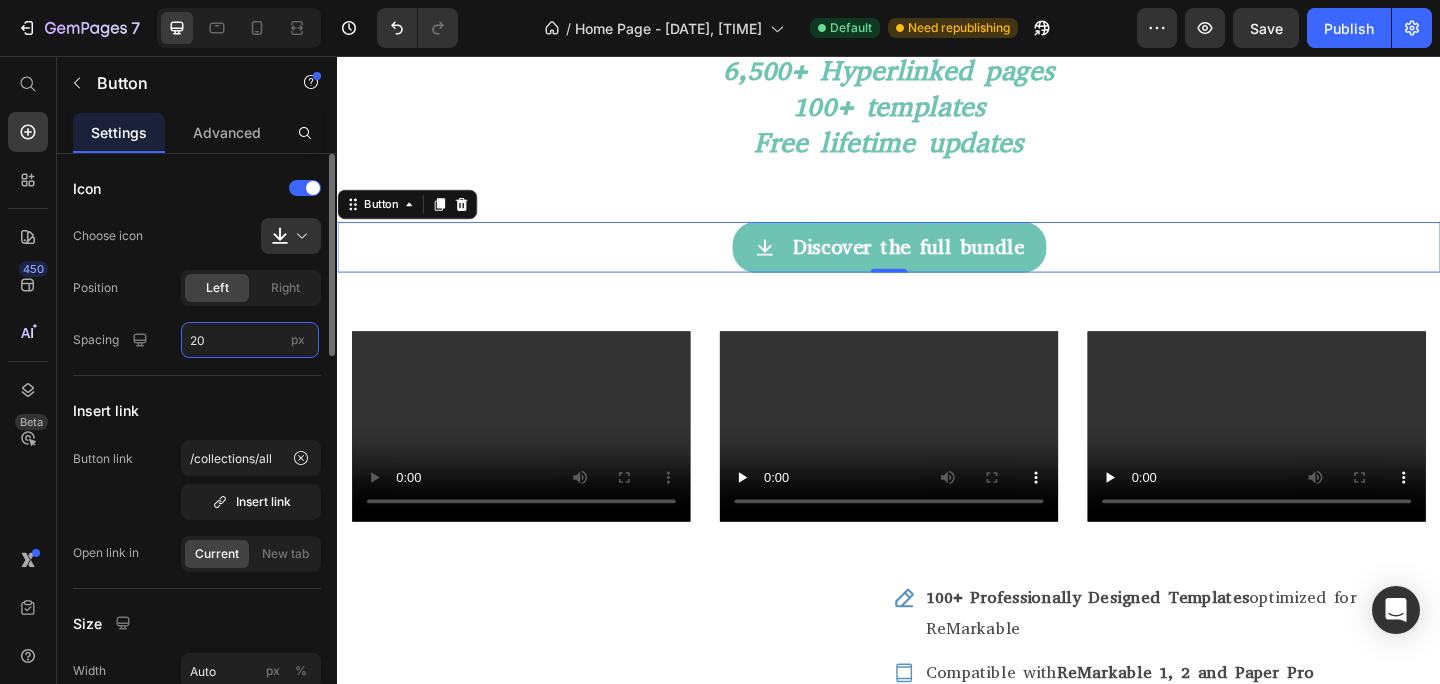 type on "20" 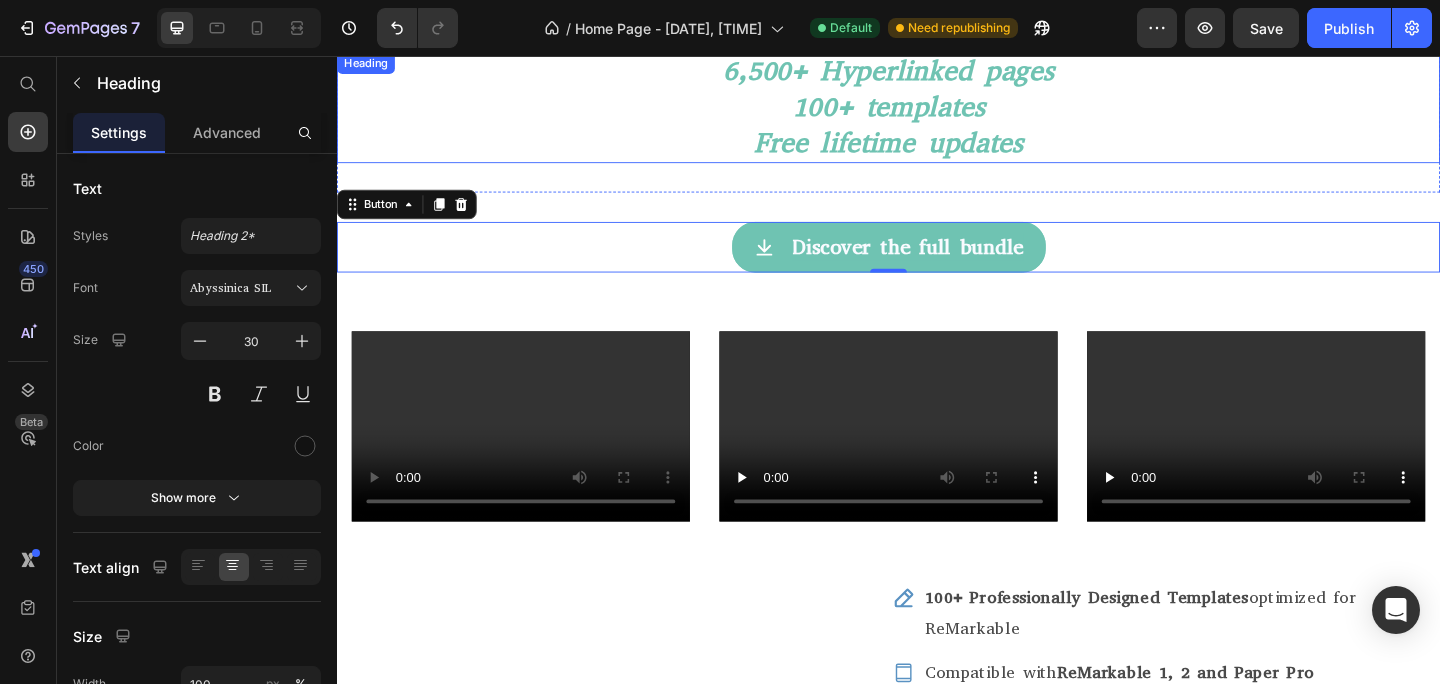 click on "6,500+ Hyperlinked pages  100+ templates Free lifetime updates" at bounding box center (937, 112) 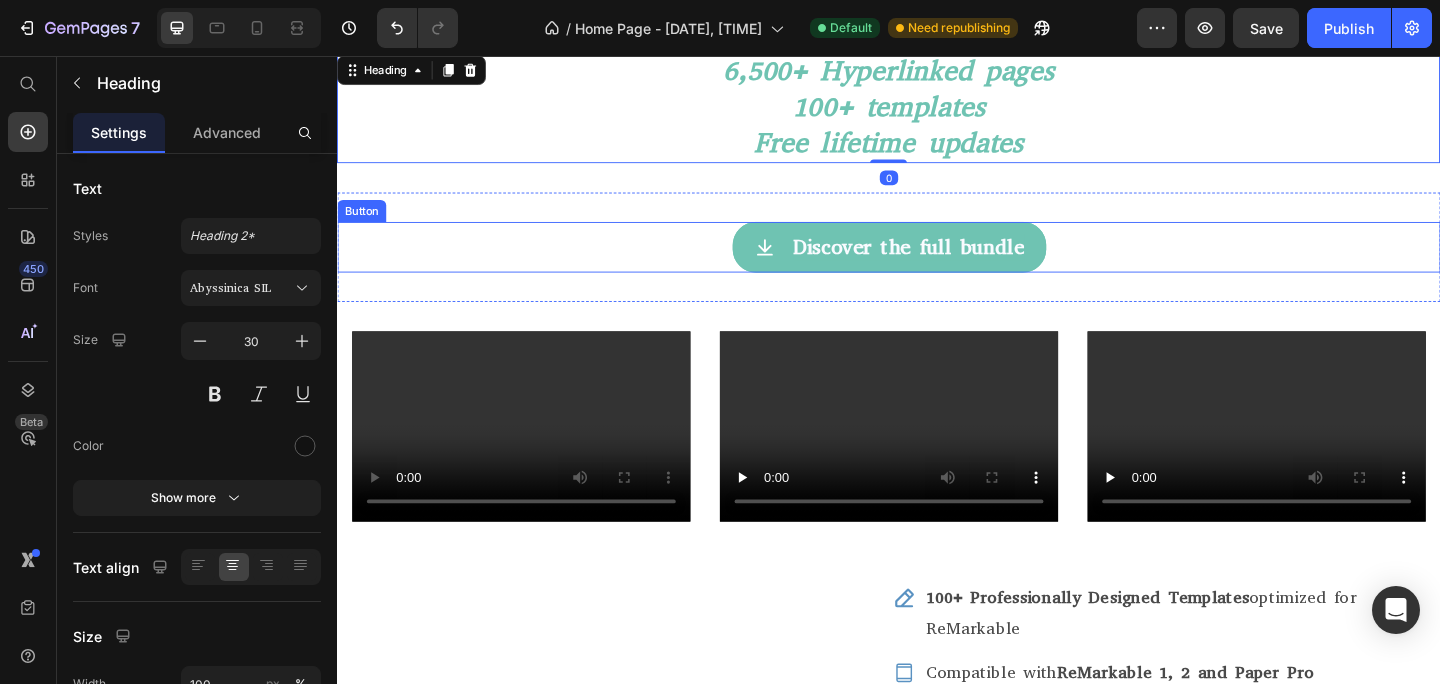 click on "Discover the full bundle Button" at bounding box center (937, 265) 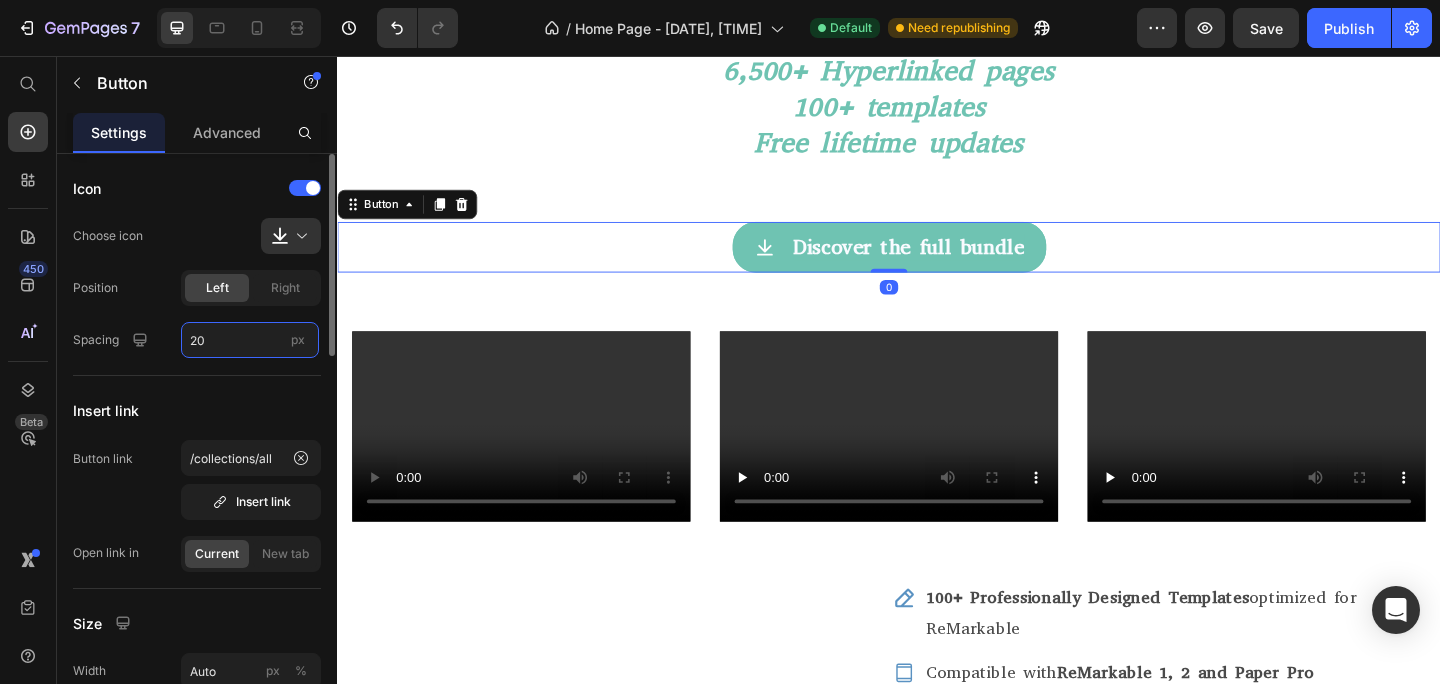 click on "20" at bounding box center (250, 340) 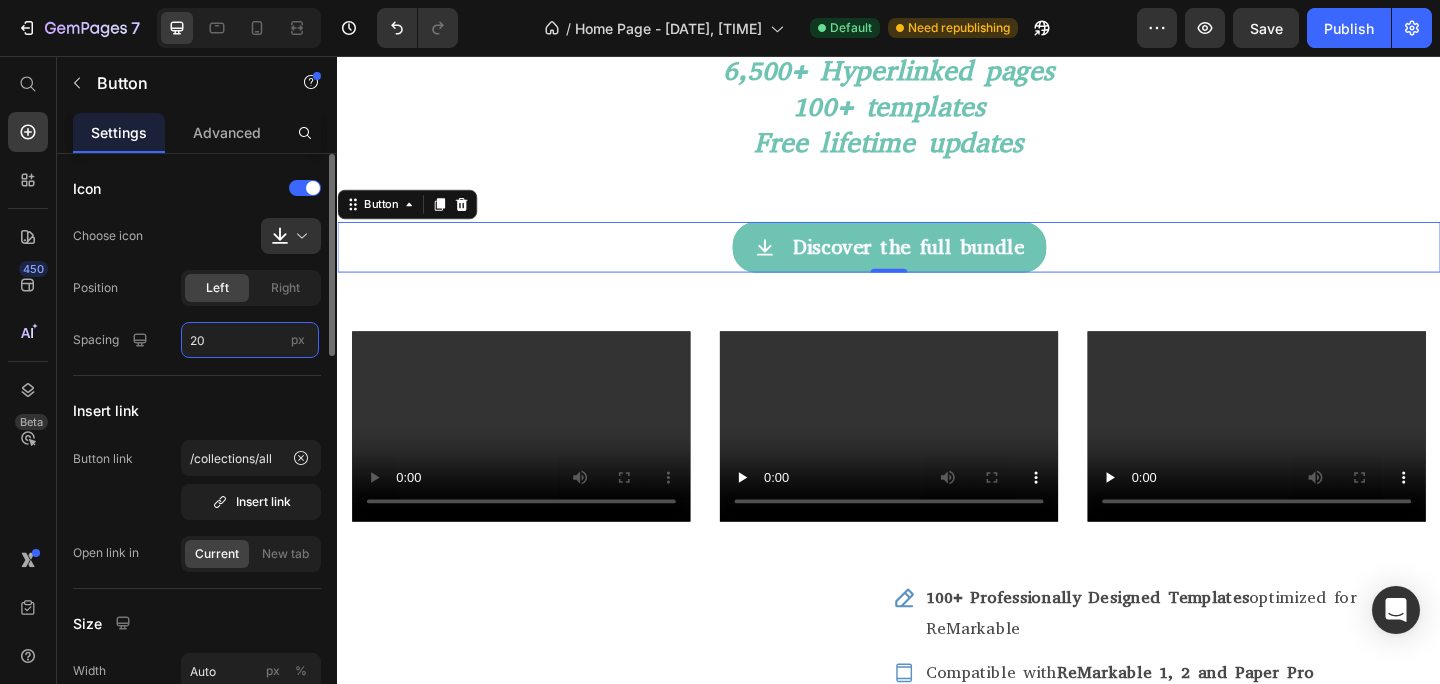type on "2" 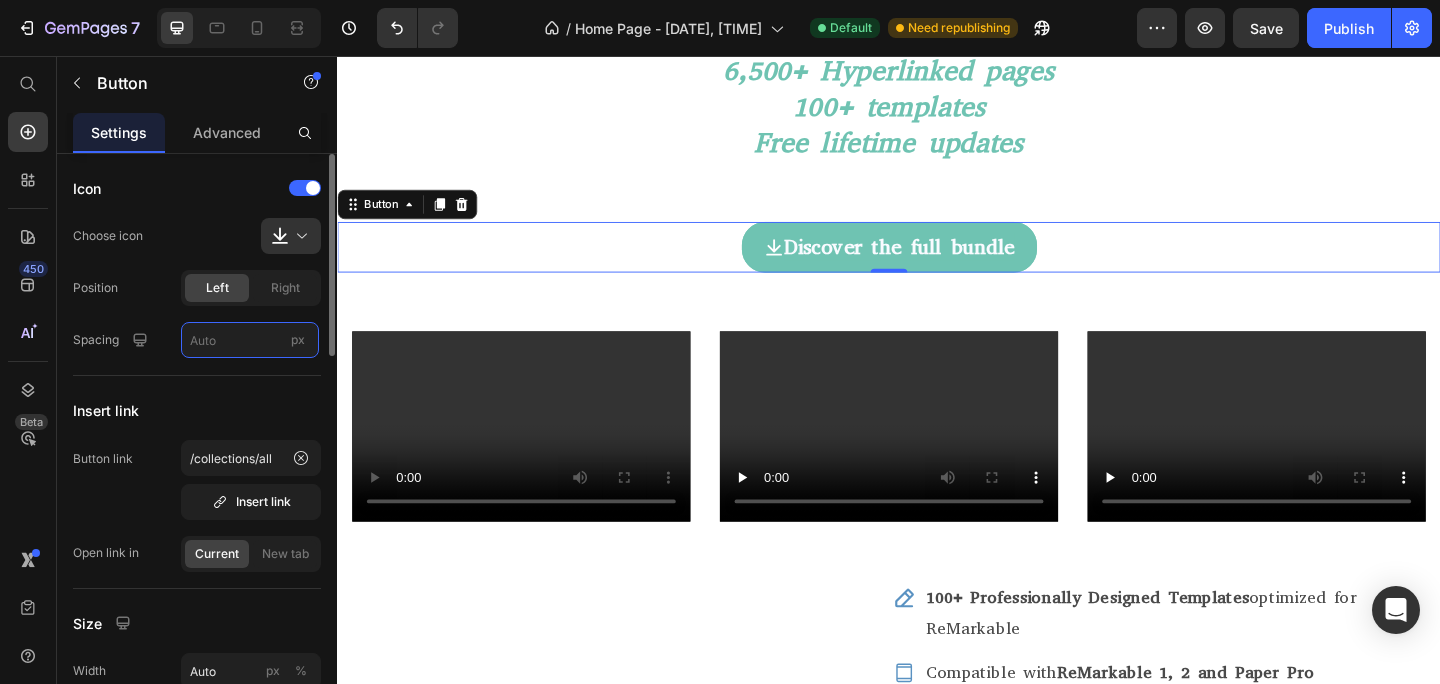 type on "8" 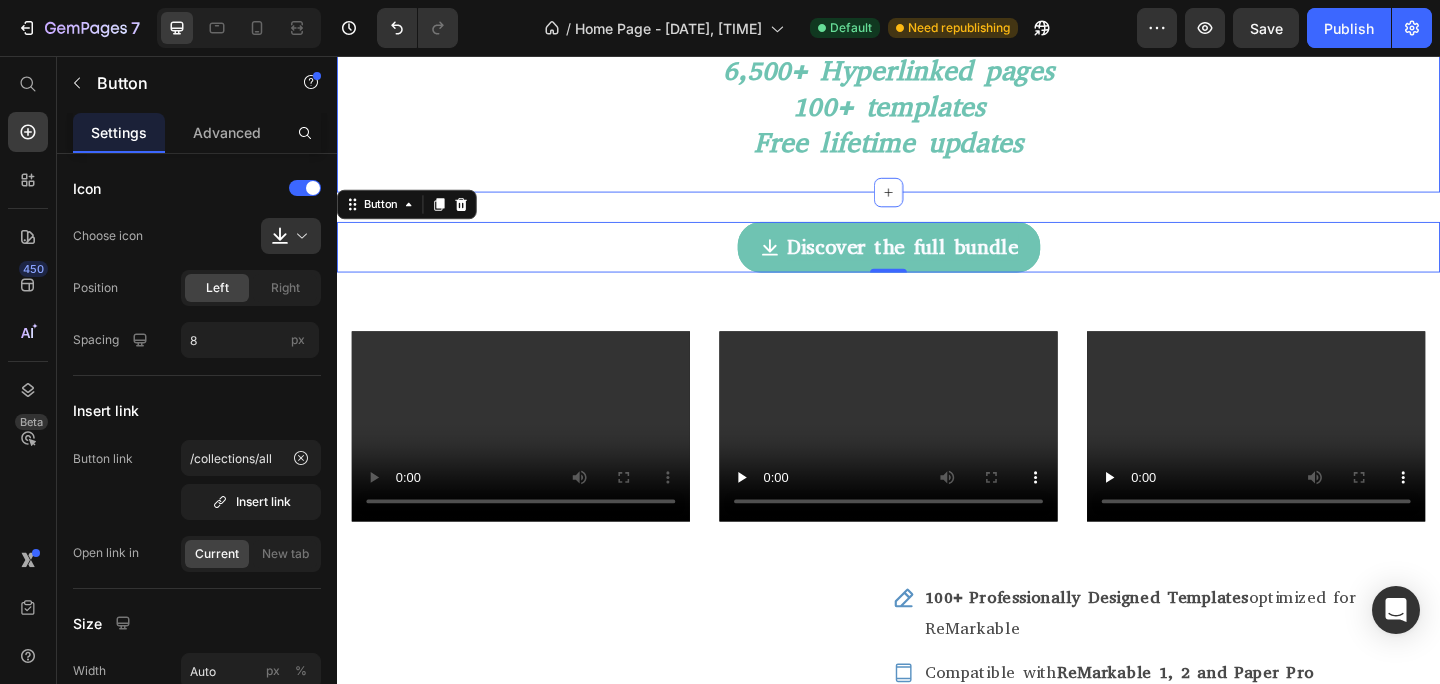 click on "Your entire life, organized in one device Heading 6,500+ Hyperlinked pages  100+ templates Free lifetime updates Heading Section 1" at bounding box center (937, 68) 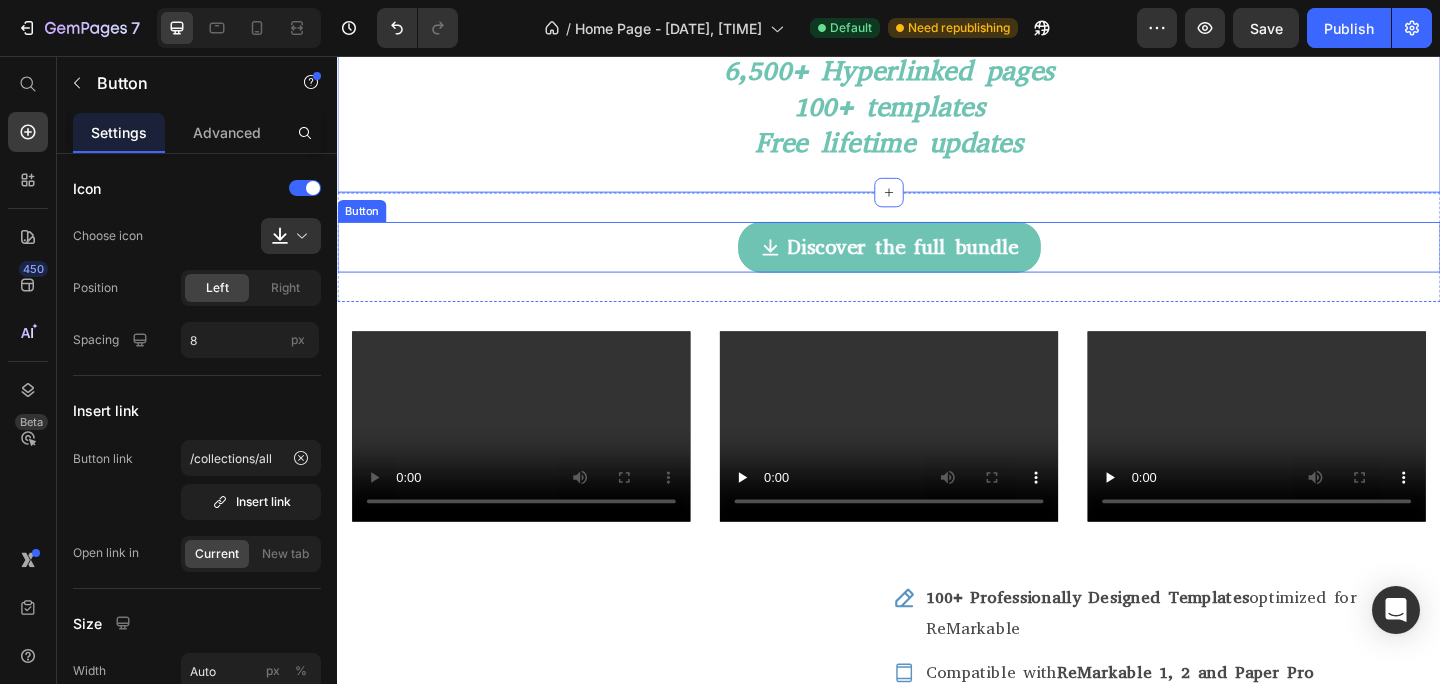 click on "Discover the full bundle Button" at bounding box center [937, 265] 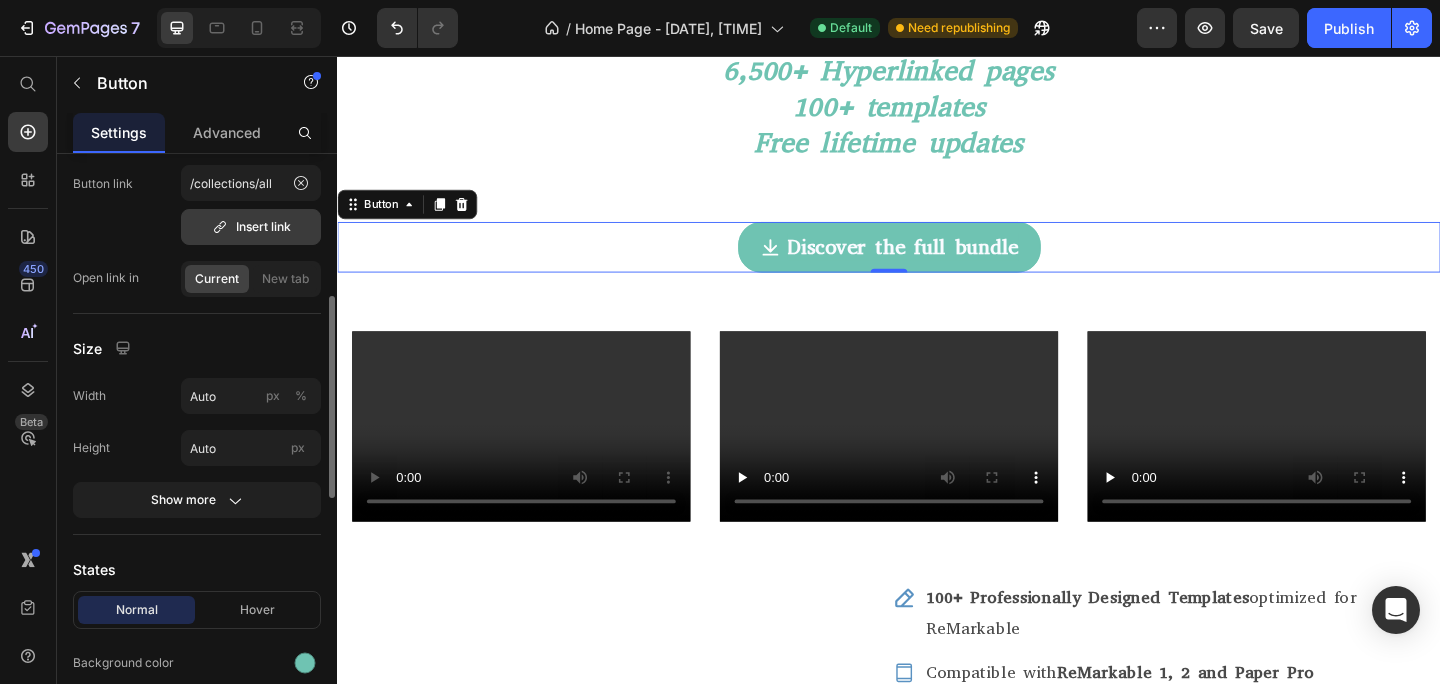 scroll, scrollTop: 310, scrollLeft: 0, axis: vertical 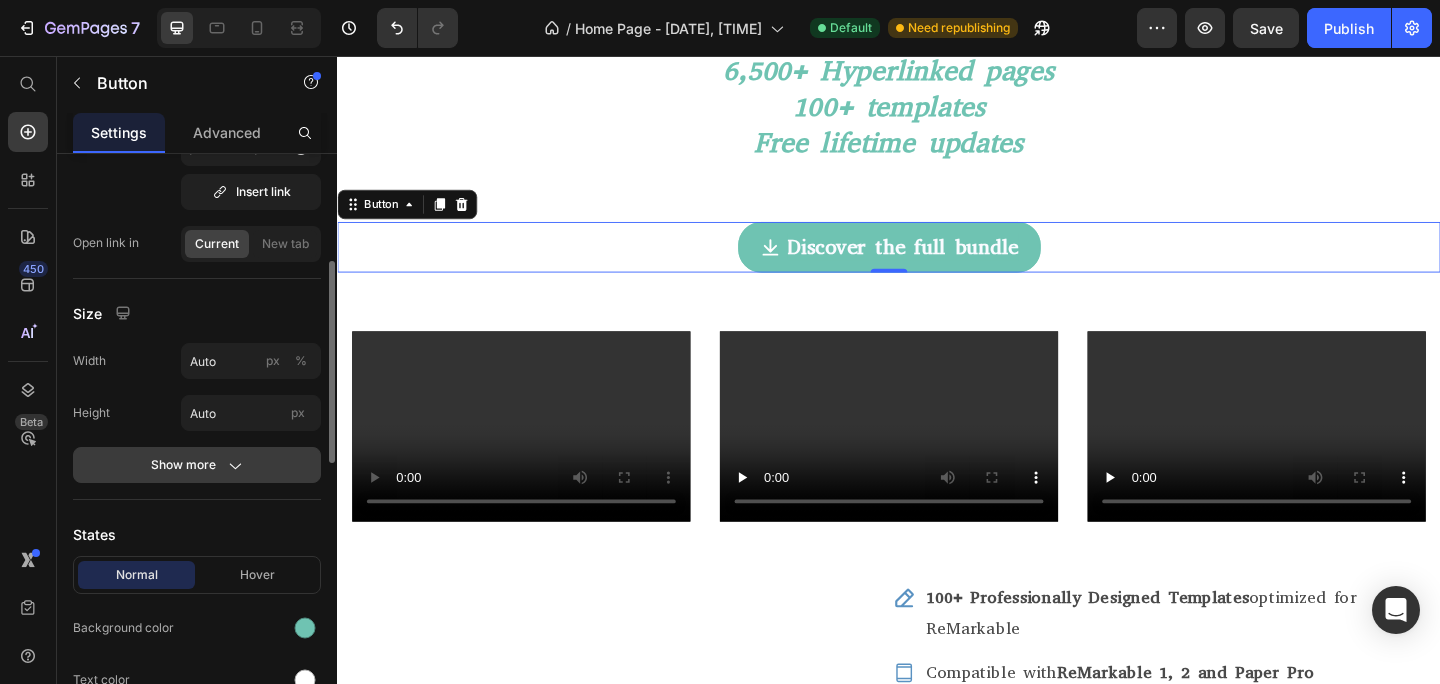 click on "Show more" at bounding box center [197, 465] 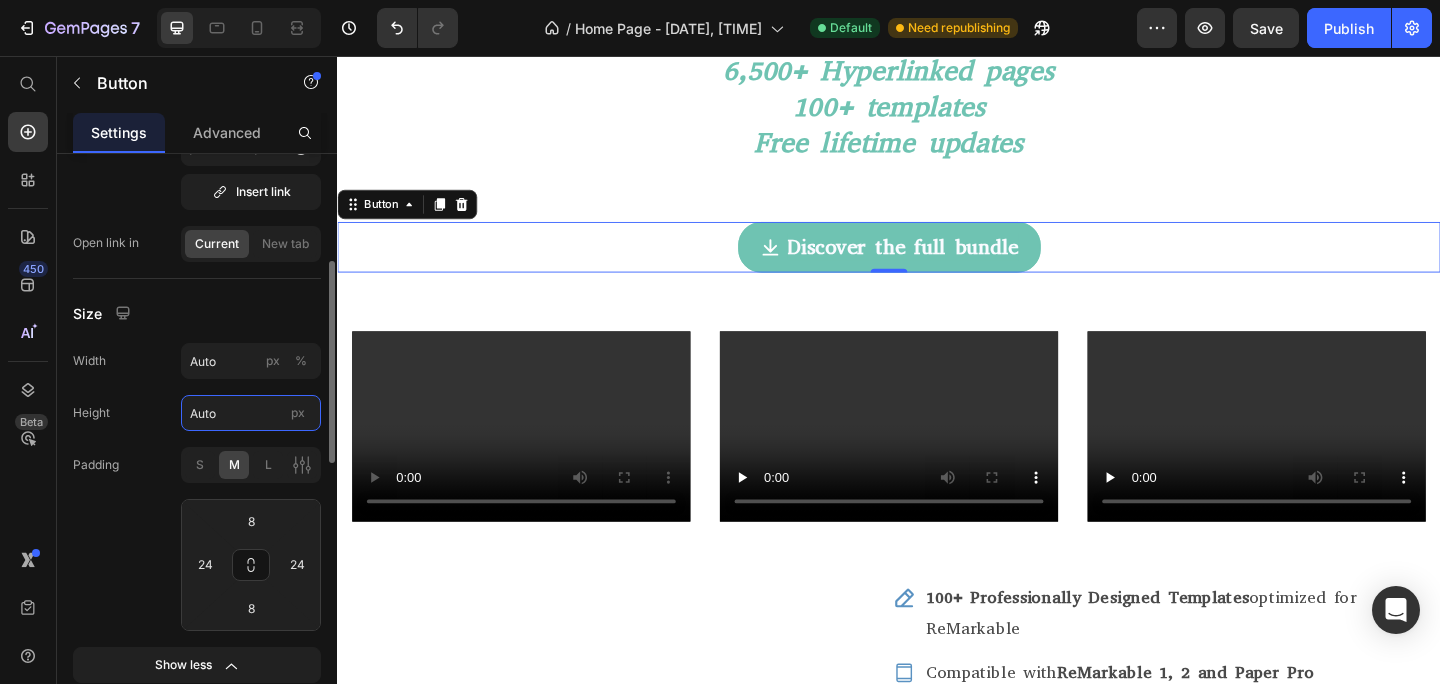 click on "Auto" at bounding box center (251, 413) 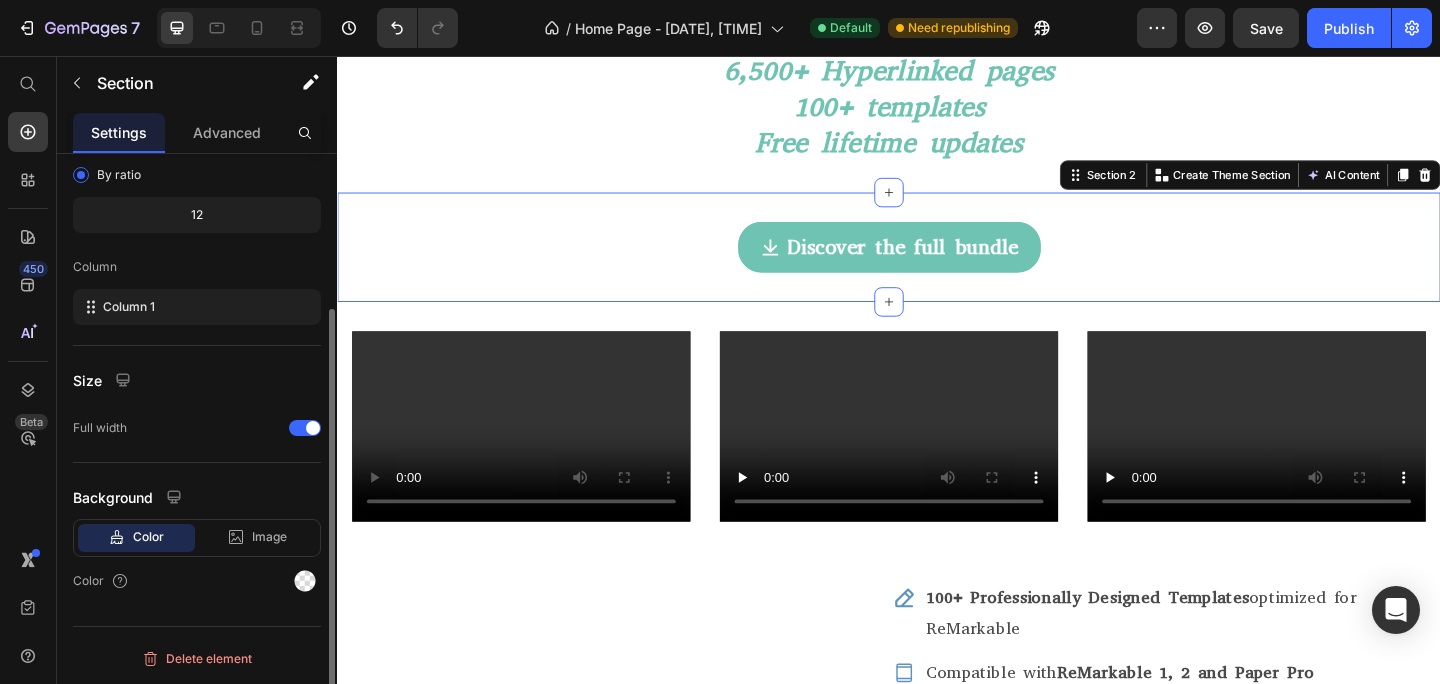 scroll, scrollTop: 0, scrollLeft: 0, axis: both 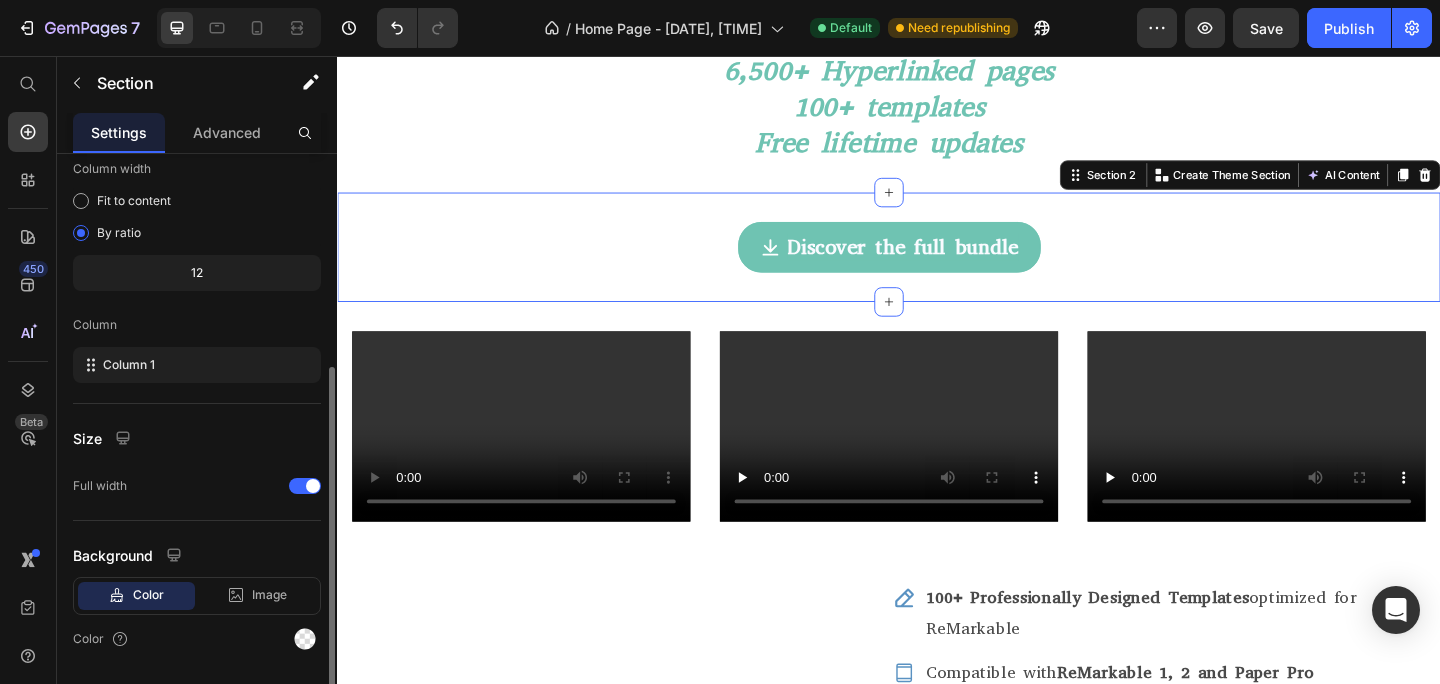 click on "Discover the full bundle Button Section 2   You can create reusable sections Create Theme Section AI Content Write with GemAI What would you like to describe here? Tone and Voice Persuasive Product TheGuide for Student areMarkable Workflow Show more Generate" at bounding box center [937, 265] 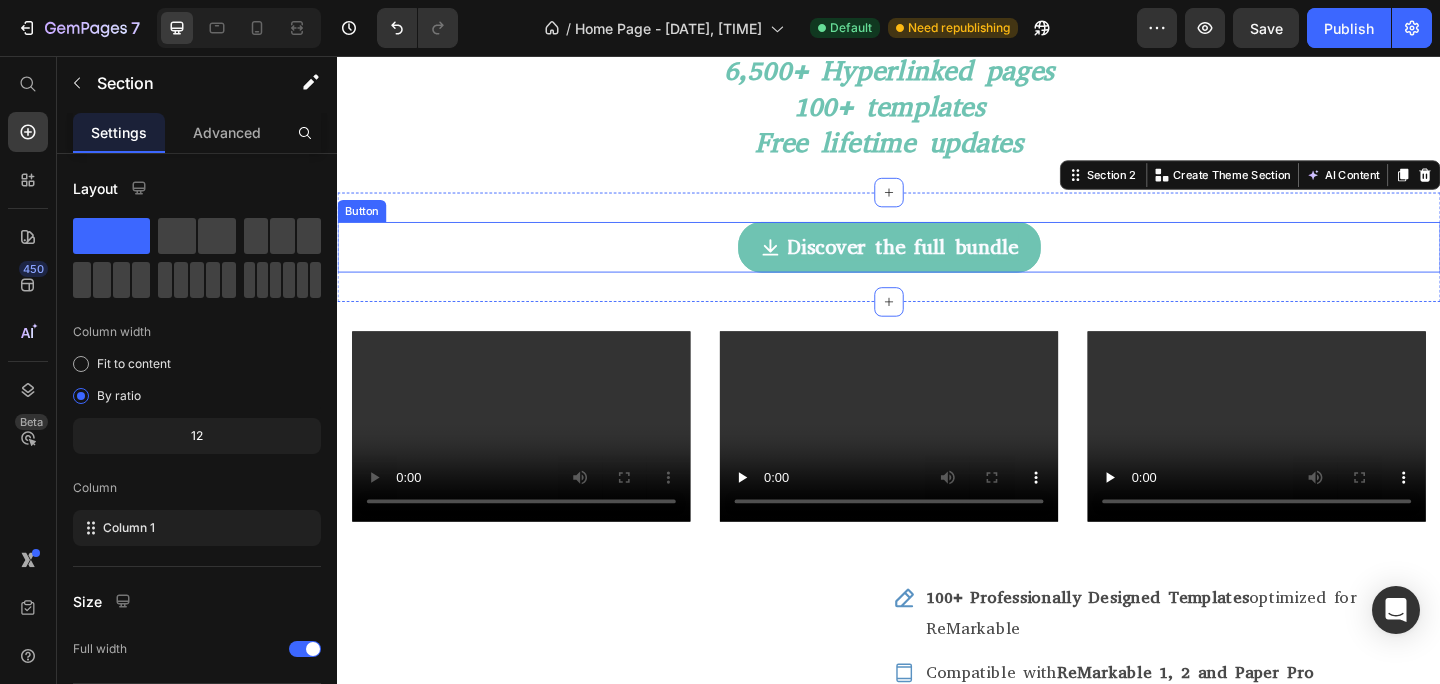 click on "Discover the full bundle Button" at bounding box center (937, 265) 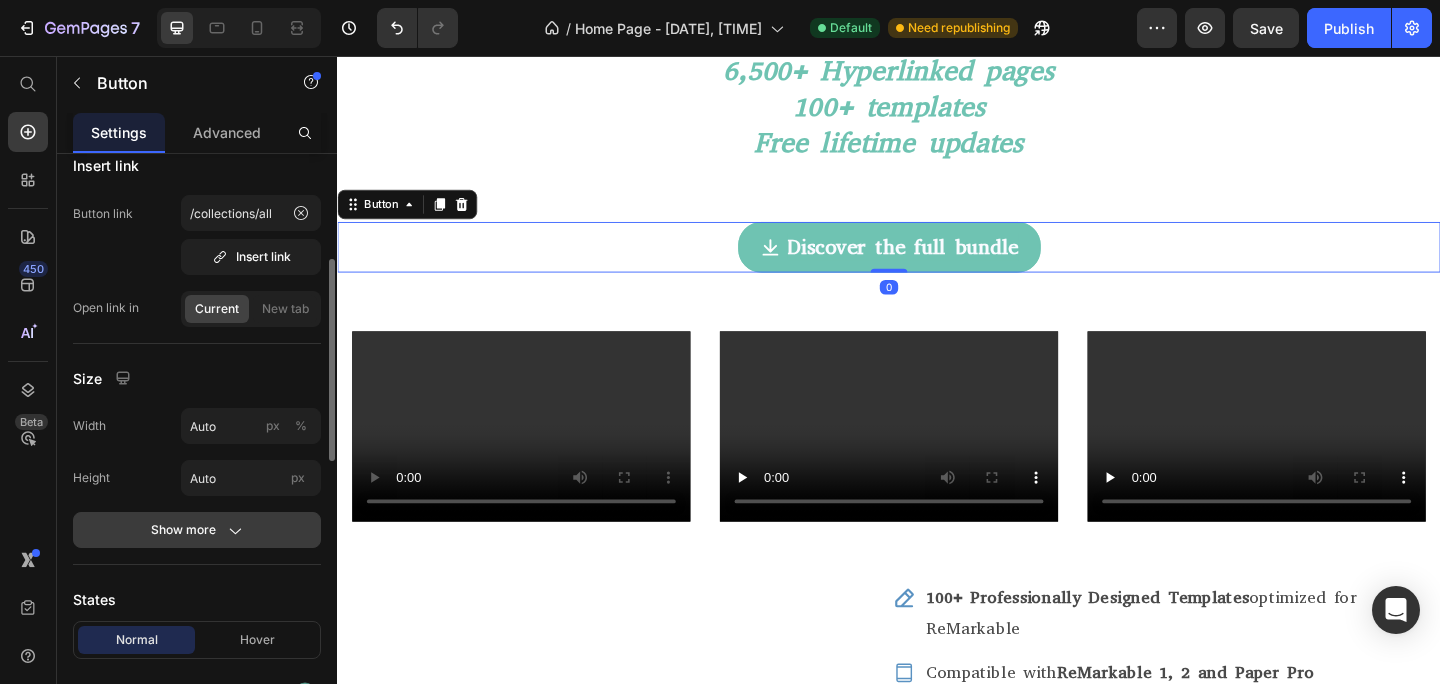 scroll, scrollTop: 260, scrollLeft: 0, axis: vertical 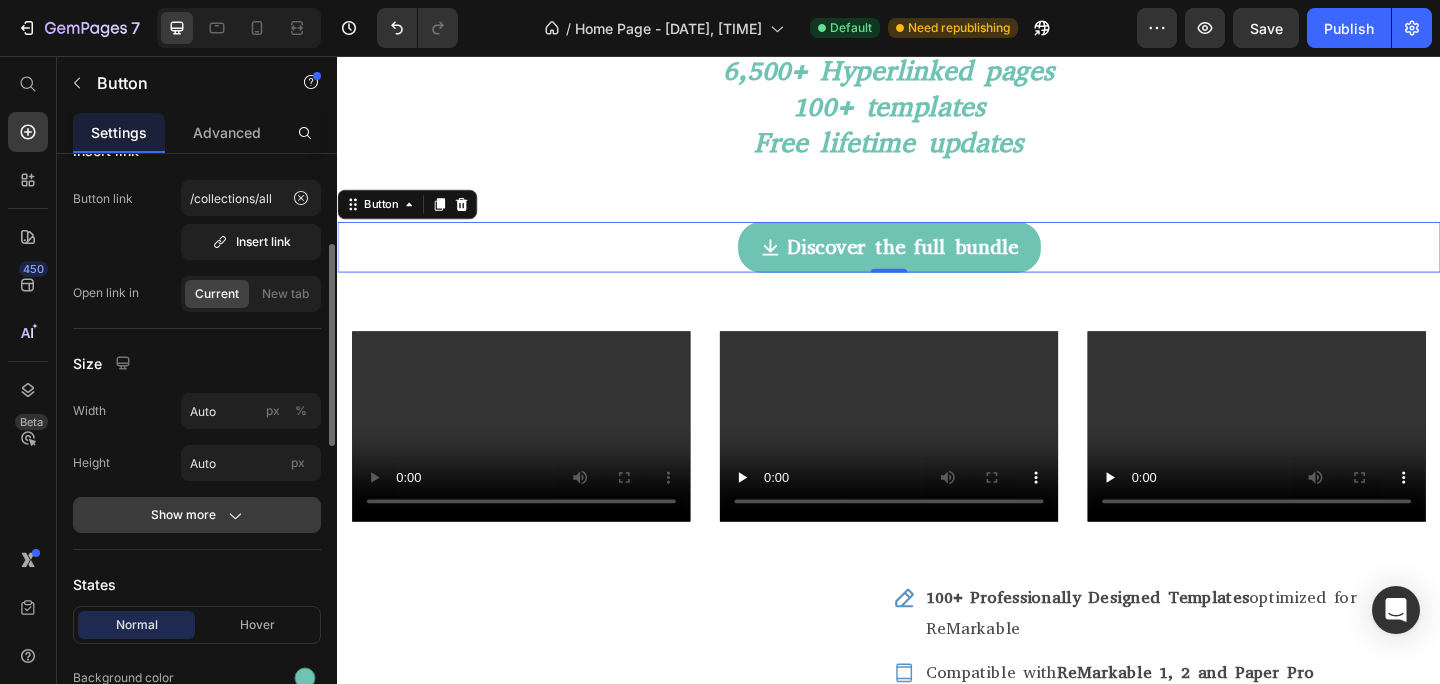 click on "Show more" at bounding box center (197, 515) 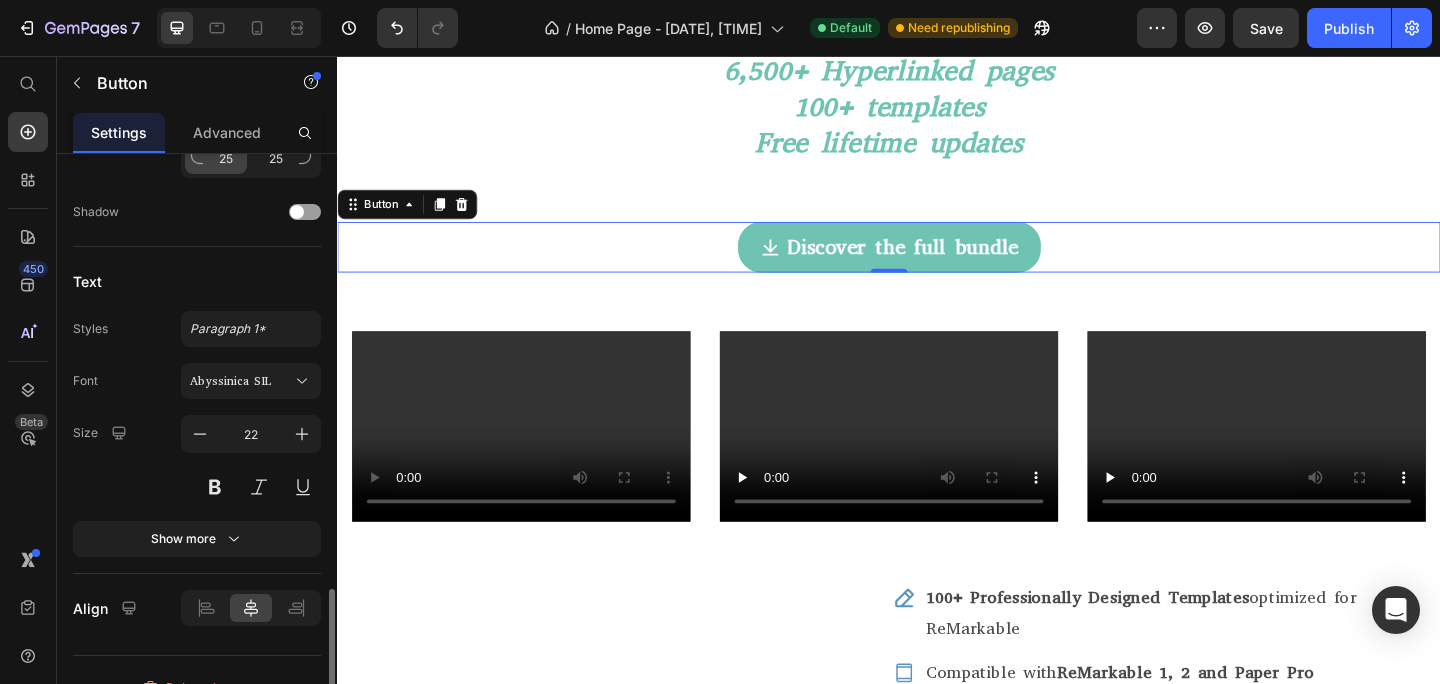 scroll, scrollTop: 1311, scrollLeft: 0, axis: vertical 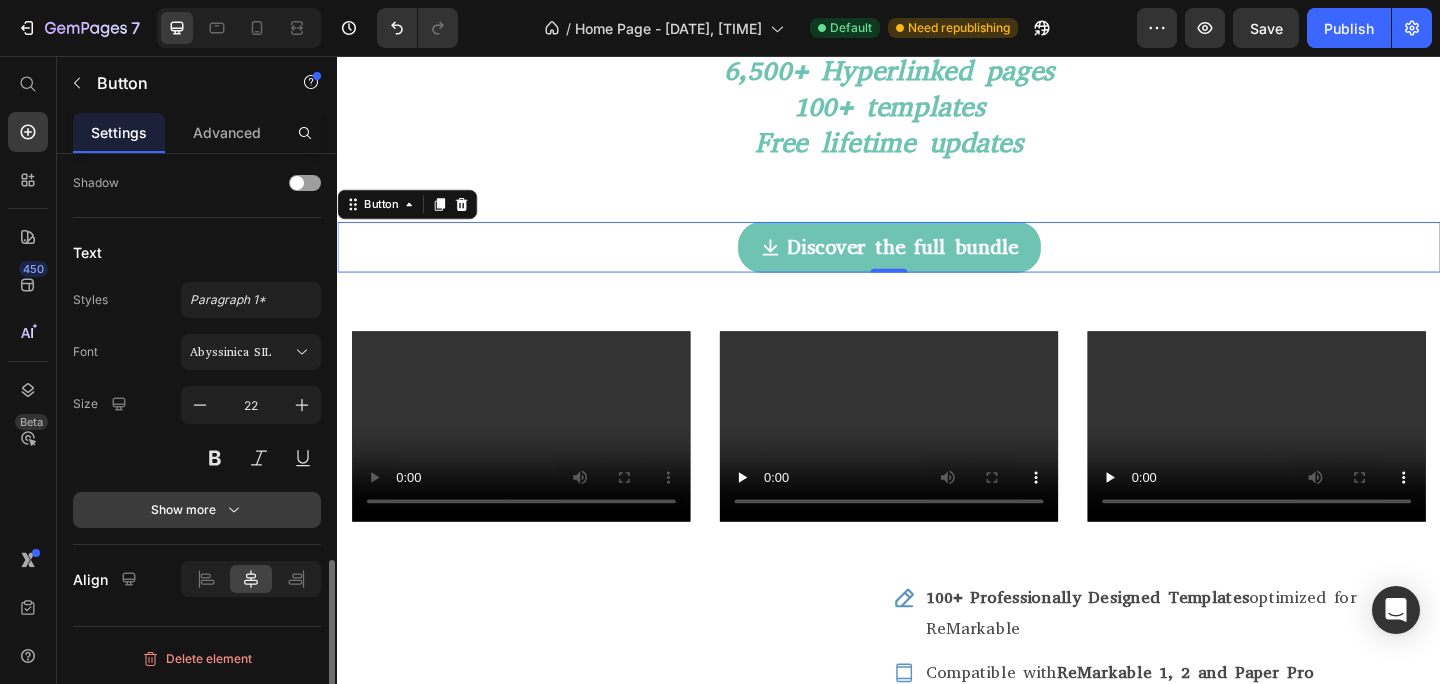 click on "Show more" at bounding box center (197, 510) 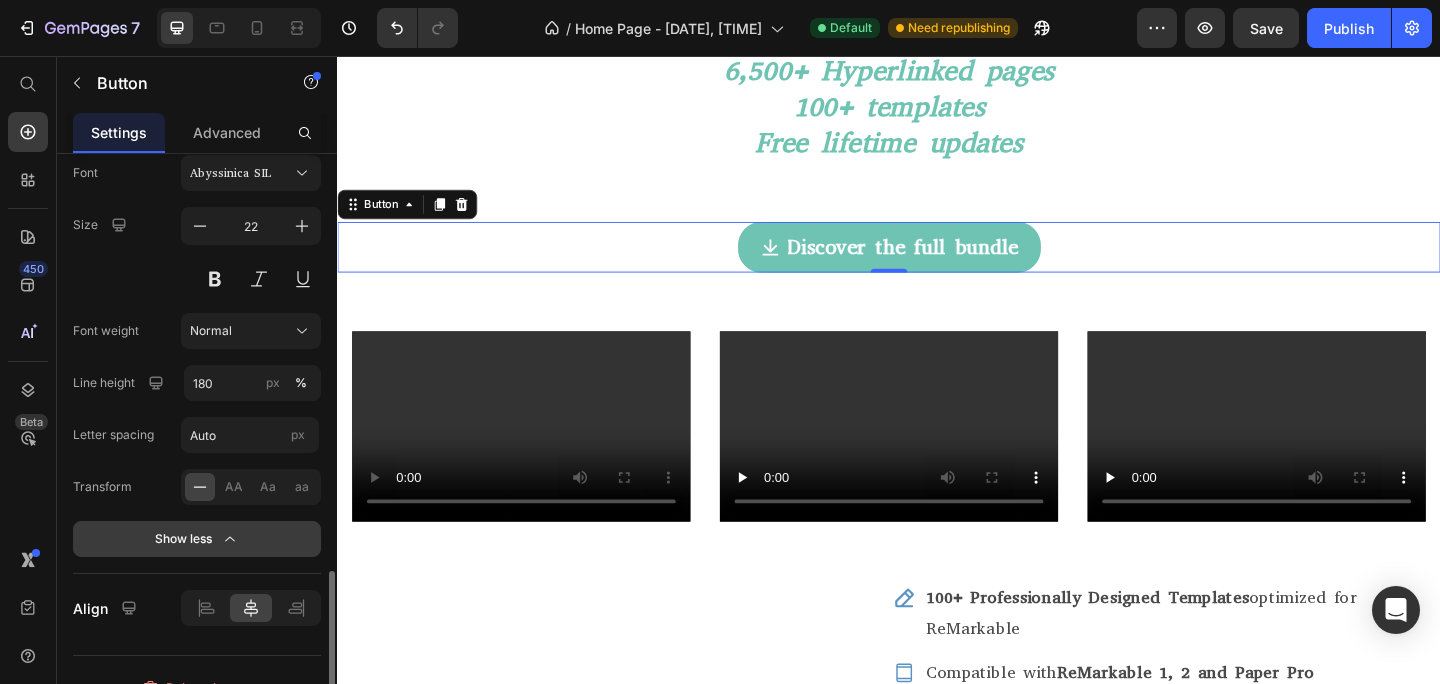 scroll, scrollTop: 1492, scrollLeft: 0, axis: vertical 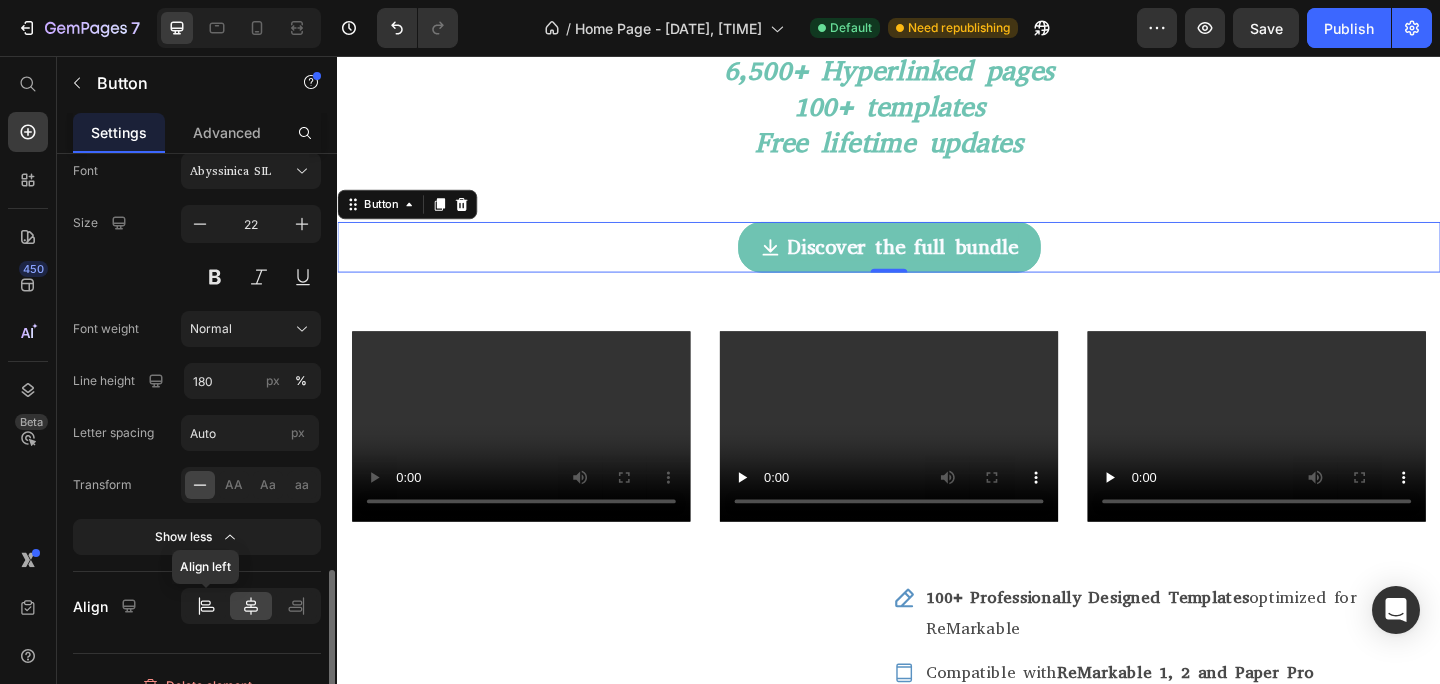 click 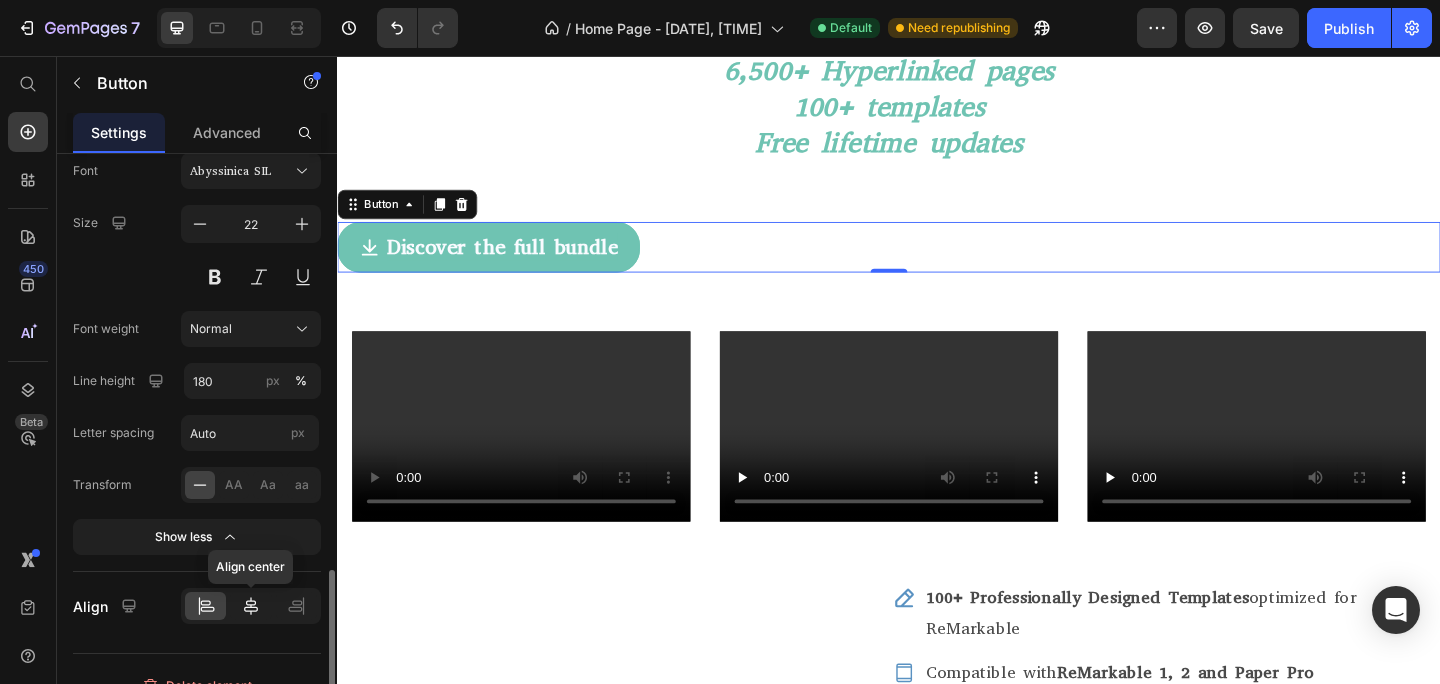 click 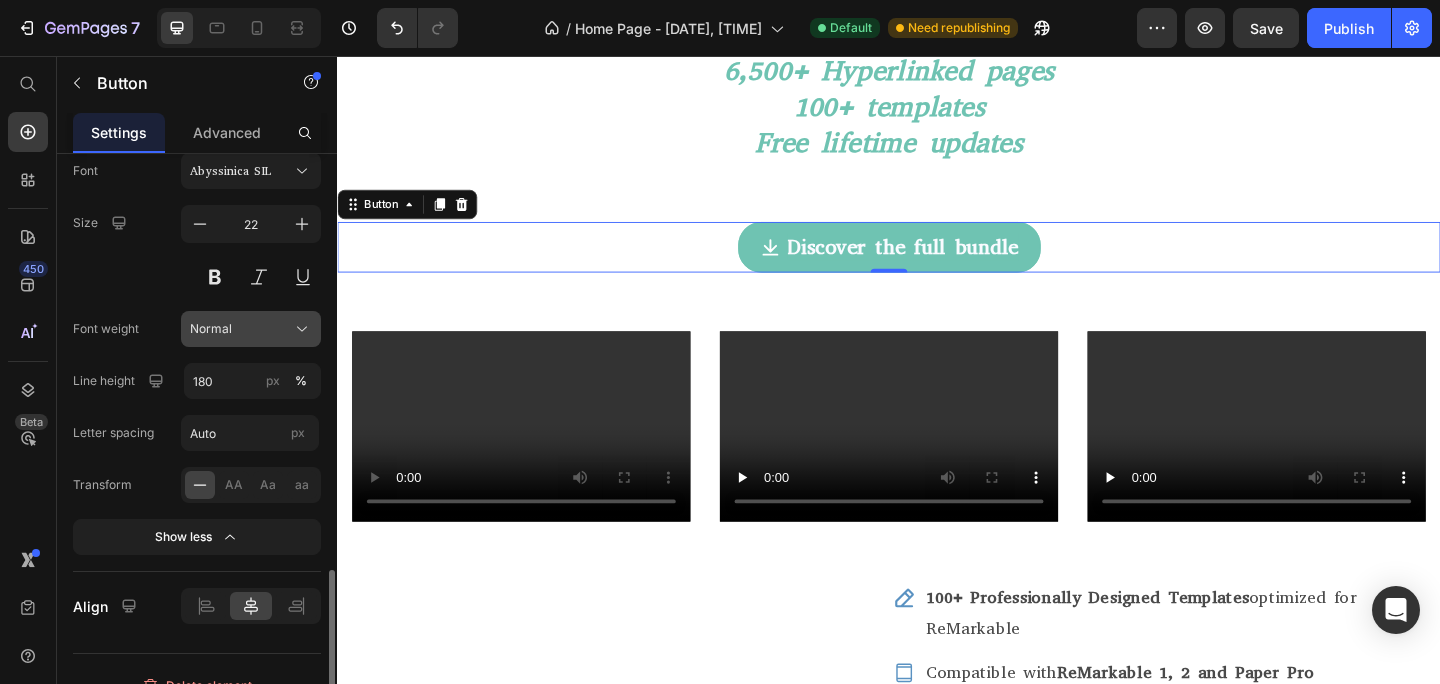click on "Normal" 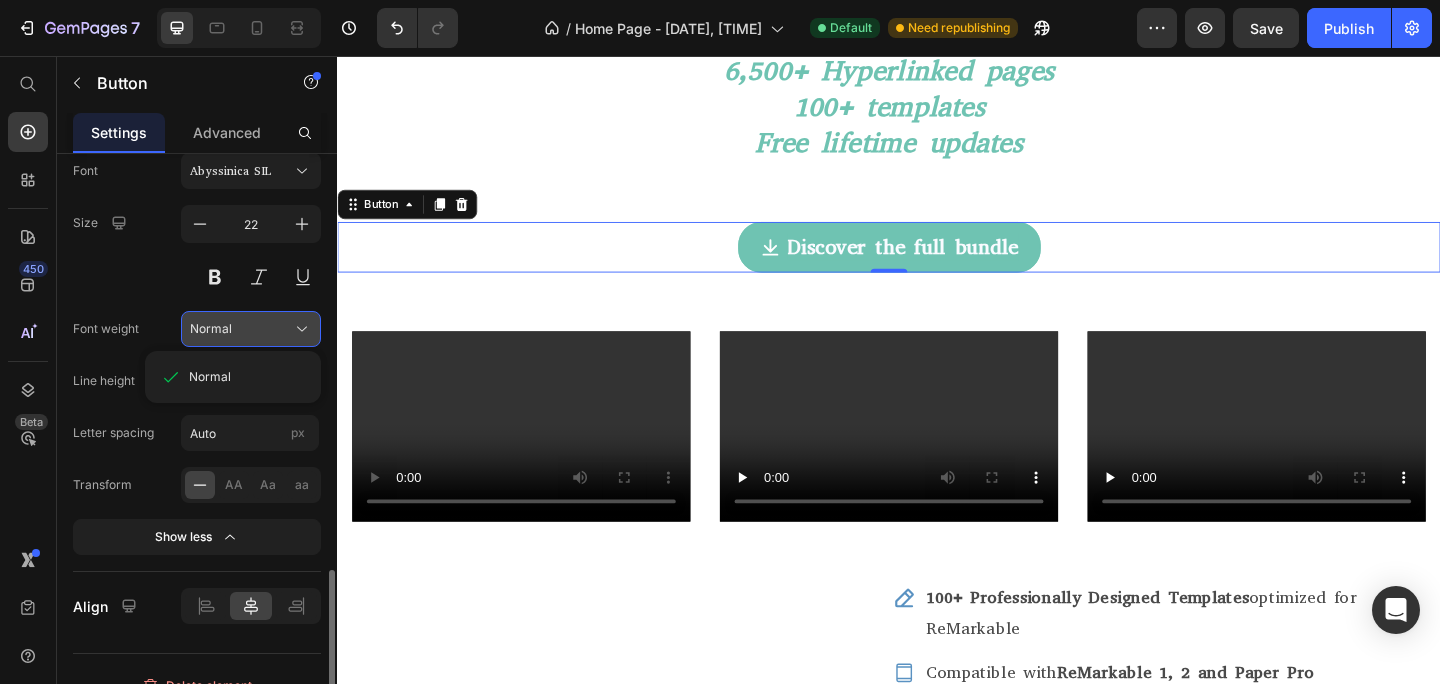 click on "Normal" 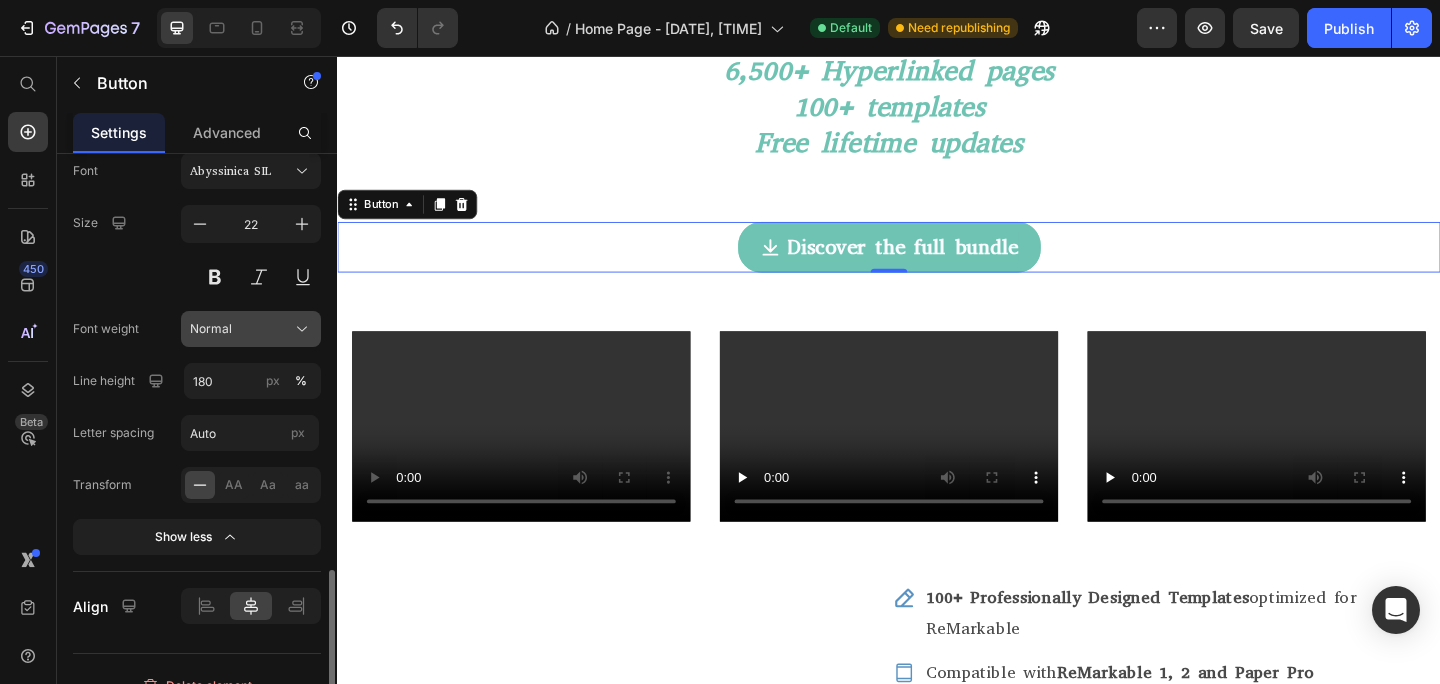scroll, scrollTop: 1519, scrollLeft: 0, axis: vertical 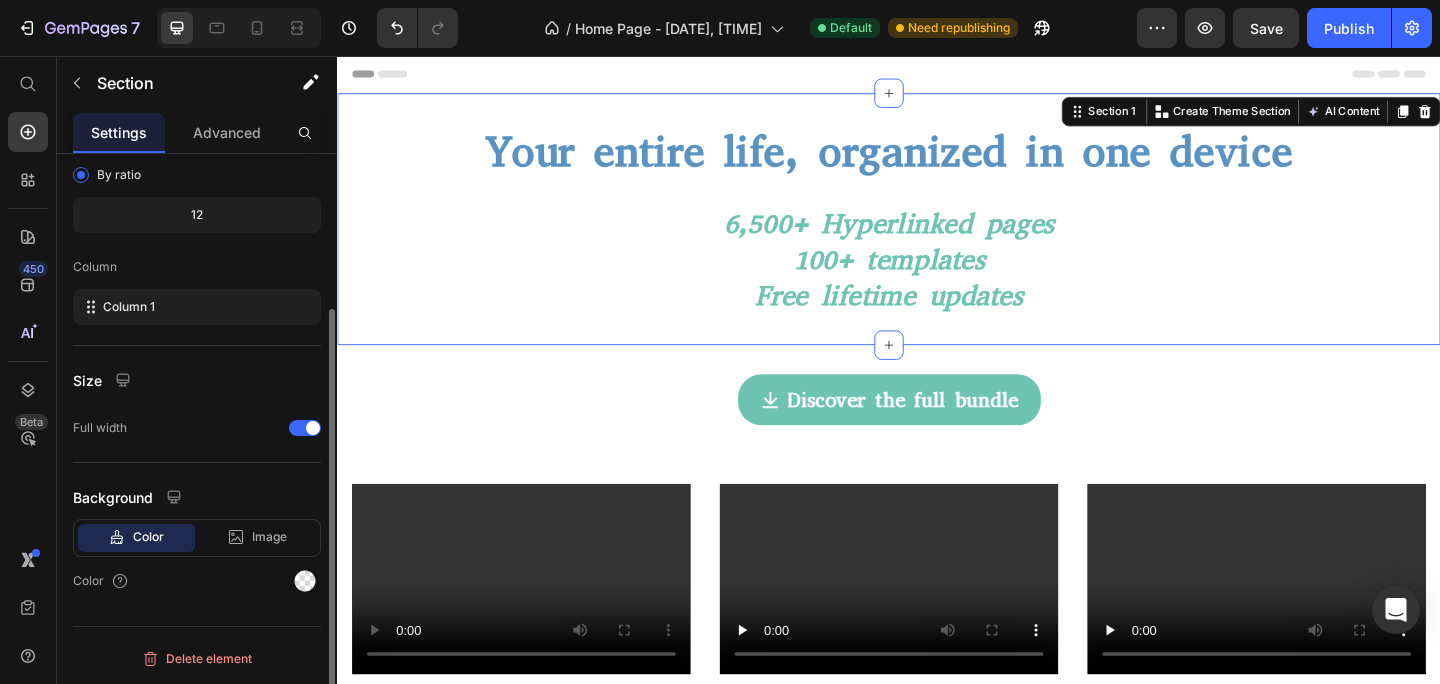 click on "Your entire life, organized in one device Heading 6,500+ Hyperlinked pages  100+ templates Free lifetime updates Heading Section 1   You can create reusable sections Create Theme Section AI Content Write with GemAI What would you like to describe here? Tone and Voice Persuasive Product TheGuide for Student areMarkable Workflow Show more Generate" at bounding box center (937, 234) 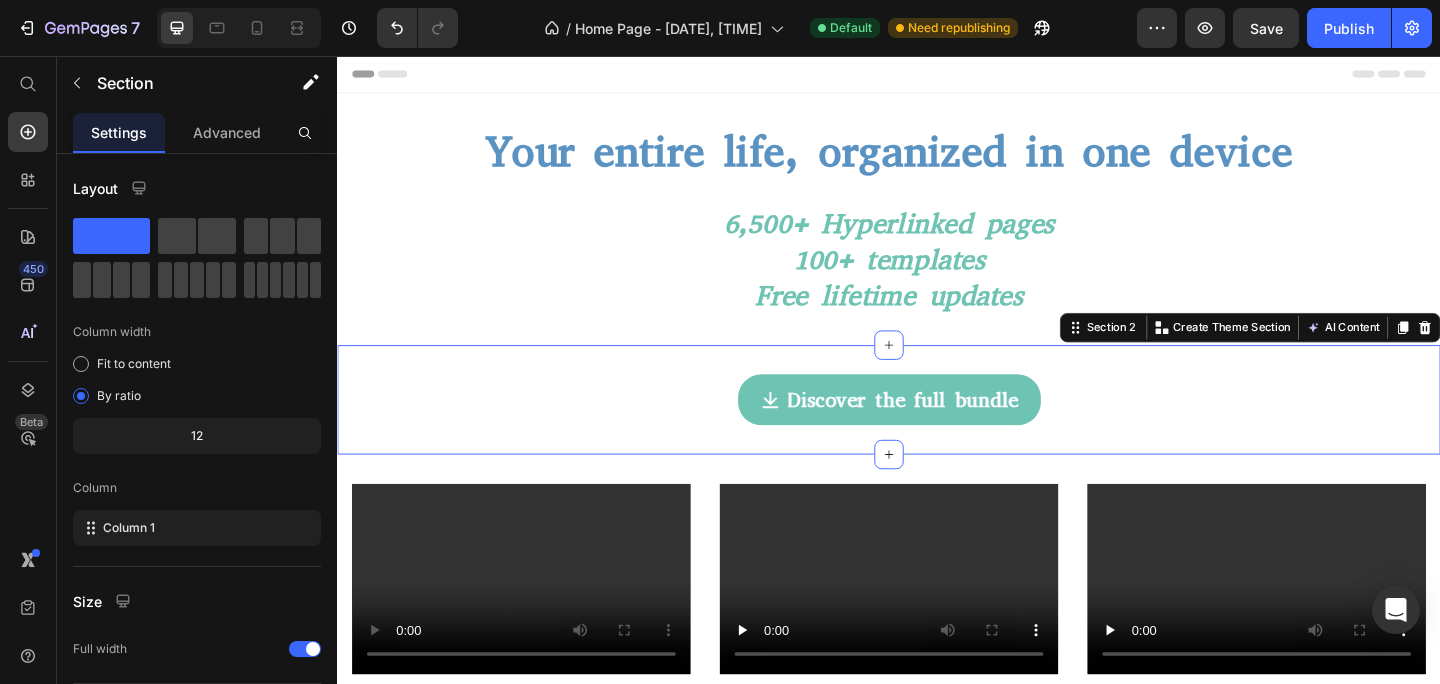 click on "Discover the full bundle Button Section 2   You can create reusable sections Create Theme Section AI Content Write with GemAI What would you like to describe here? Tone and Voice Persuasive Product TheGuide for Student areMarkable Workflow Show more Generate" at bounding box center [937, 431] 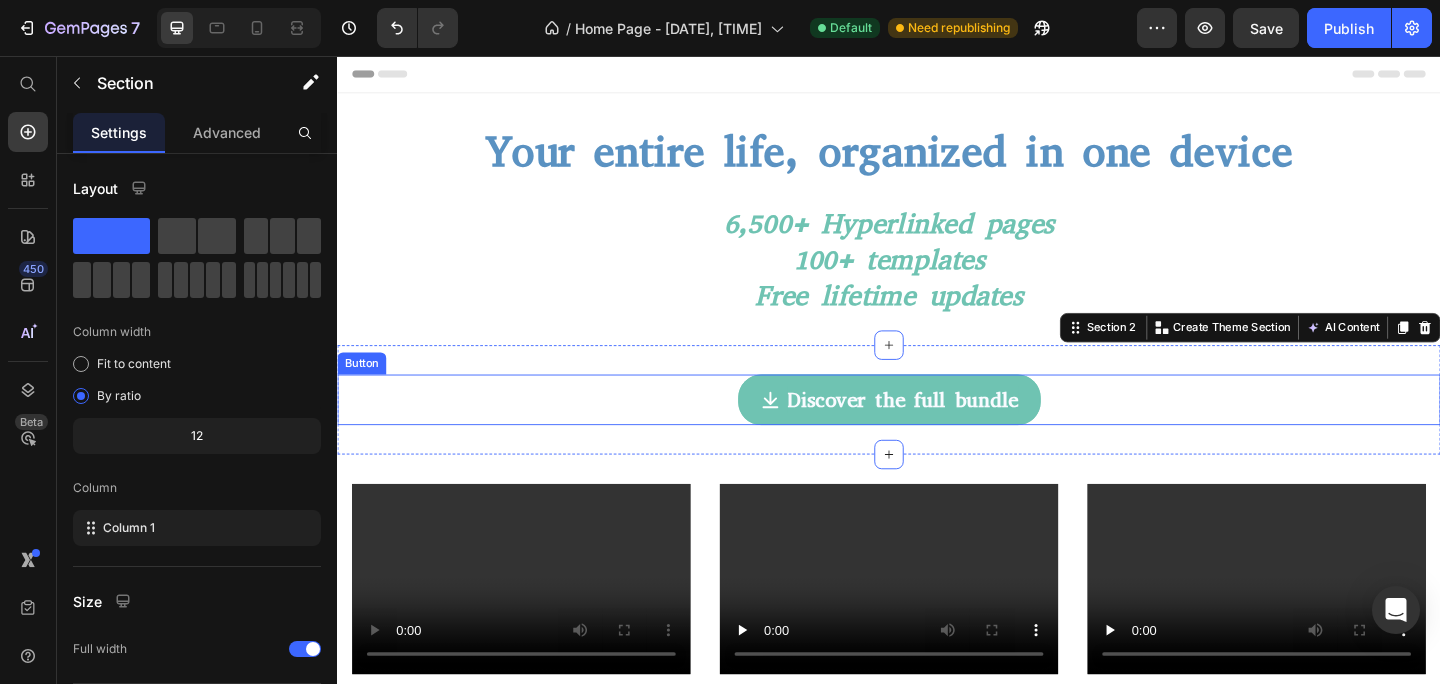 click on "Button" at bounding box center (363, 391) 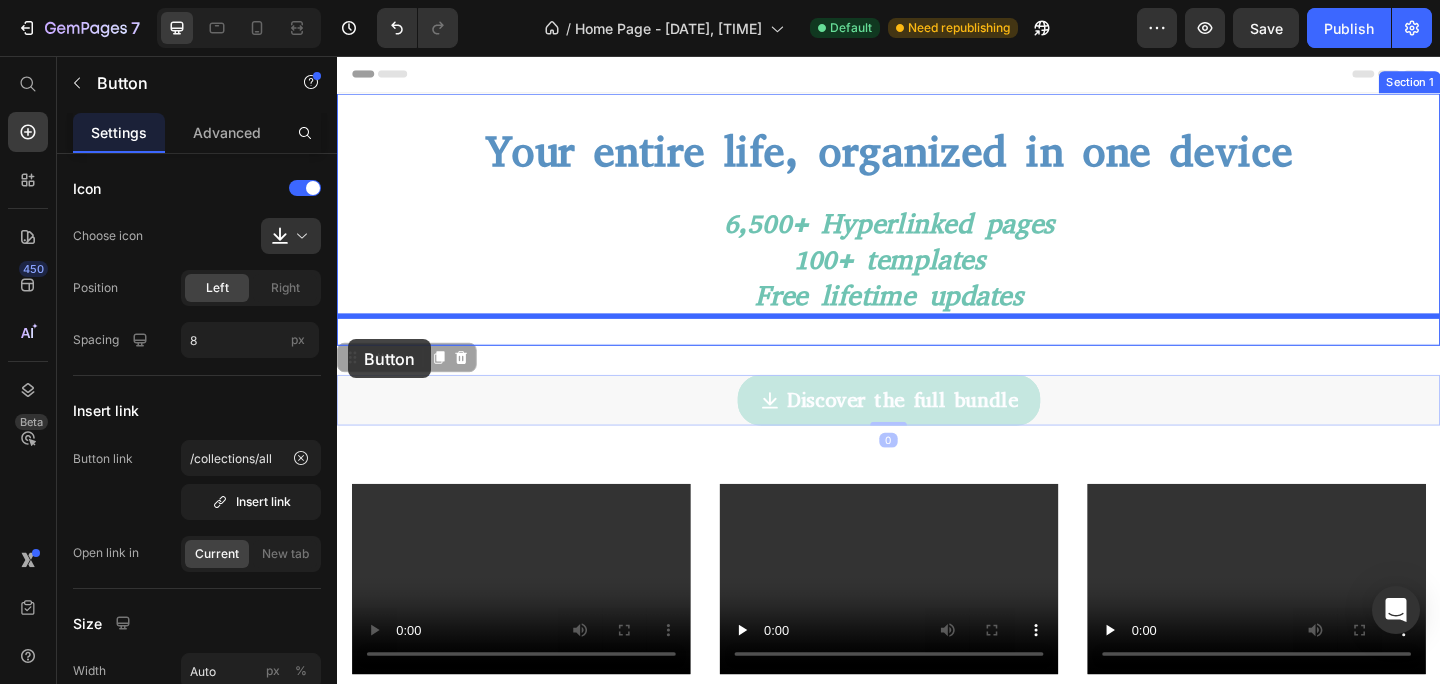 drag, startPoint x: 353, startPoint y: 386, endPoint x: 349, endPoint y: 364, distance: 22.36068 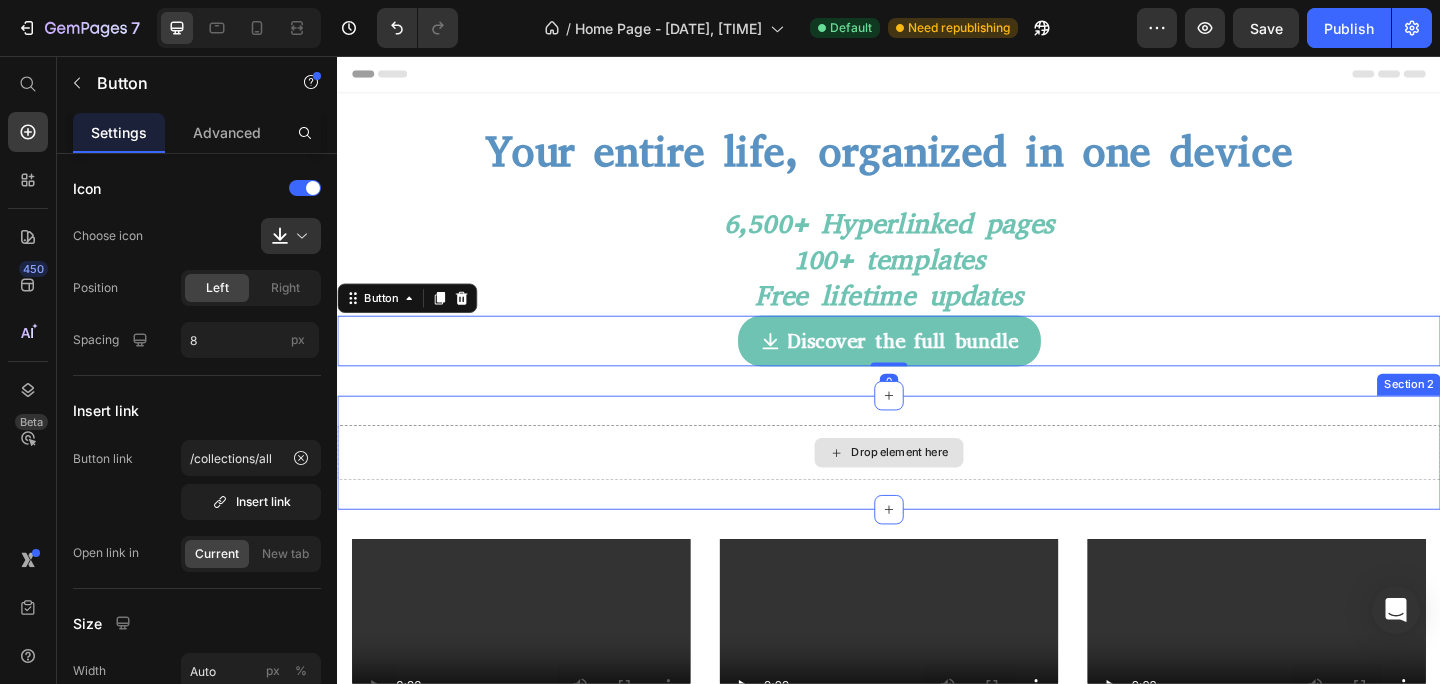 click on "Drop element here" at bounding box center [937, 488] 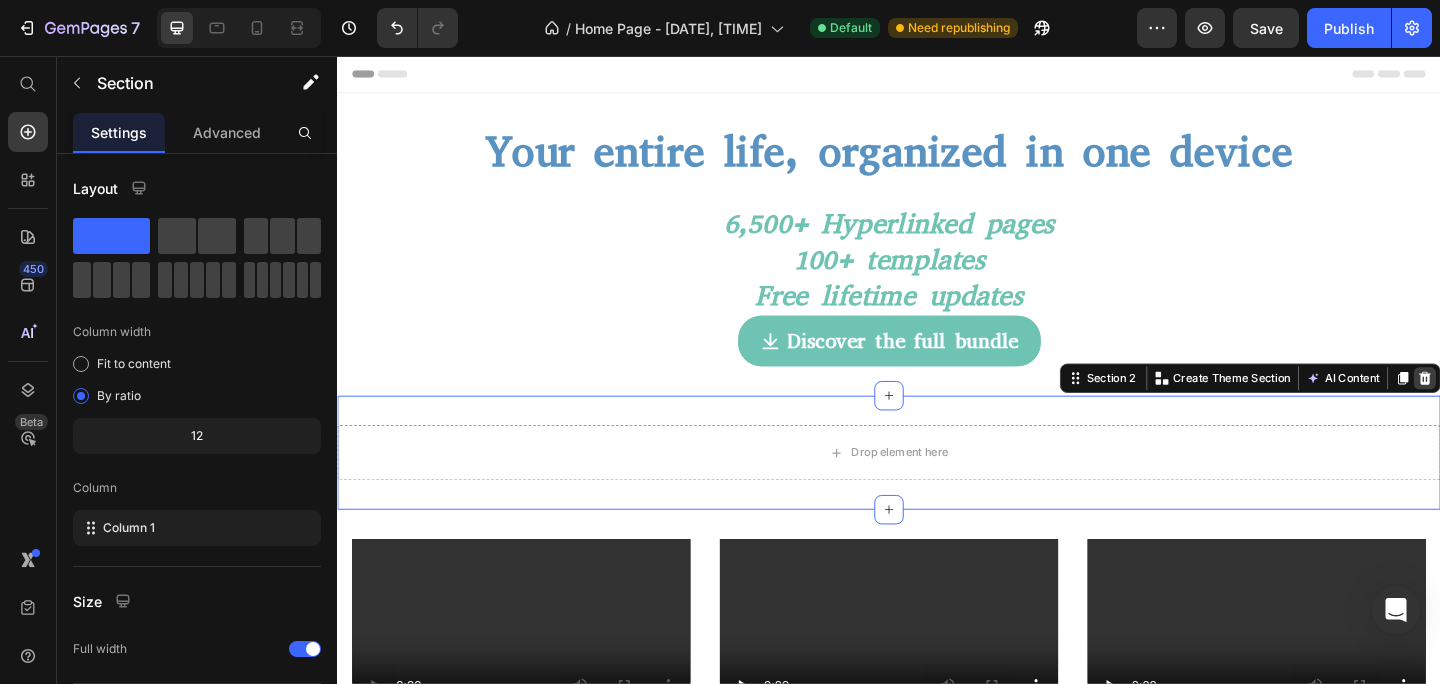 click 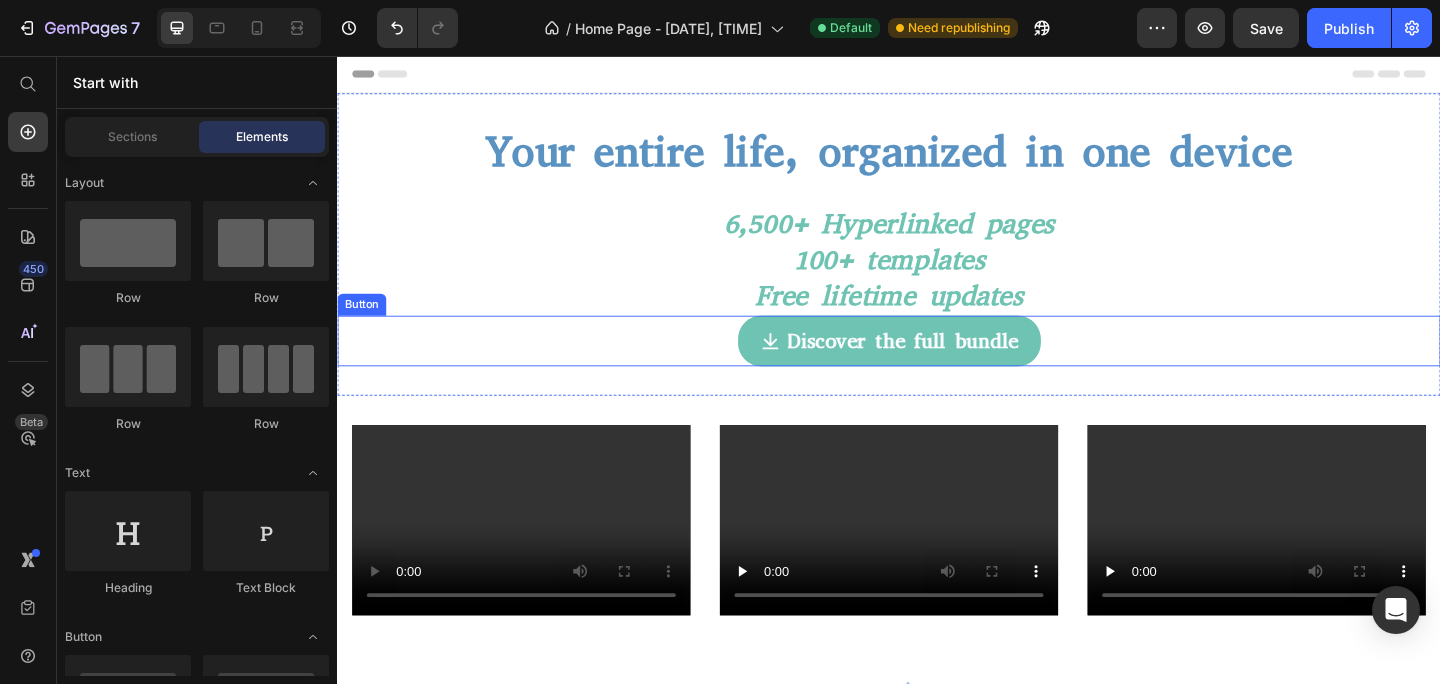 click on "Discover the full bundle Button" at bounding box center [937, 367] 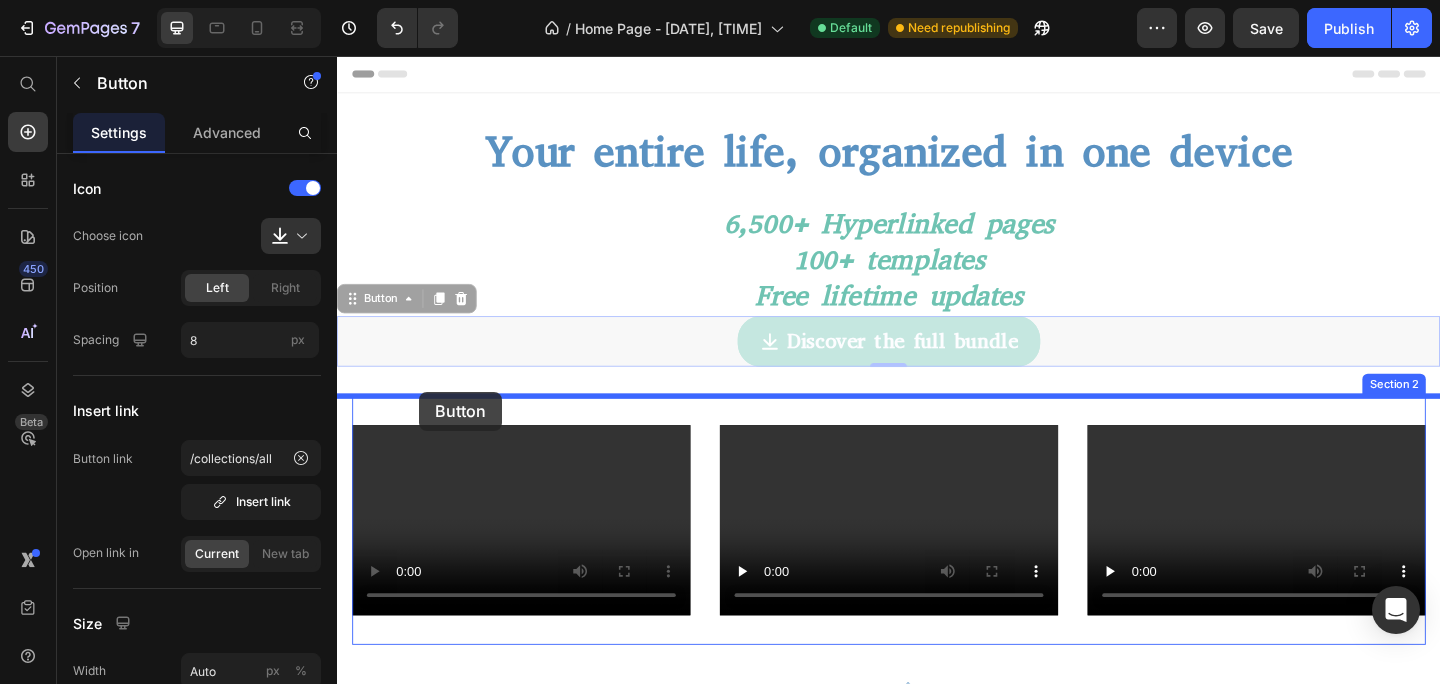 drag, startPoint x: 353, startPoint y: 325, endPoint x: 426, endPoint y: 421, distance: 120.60265 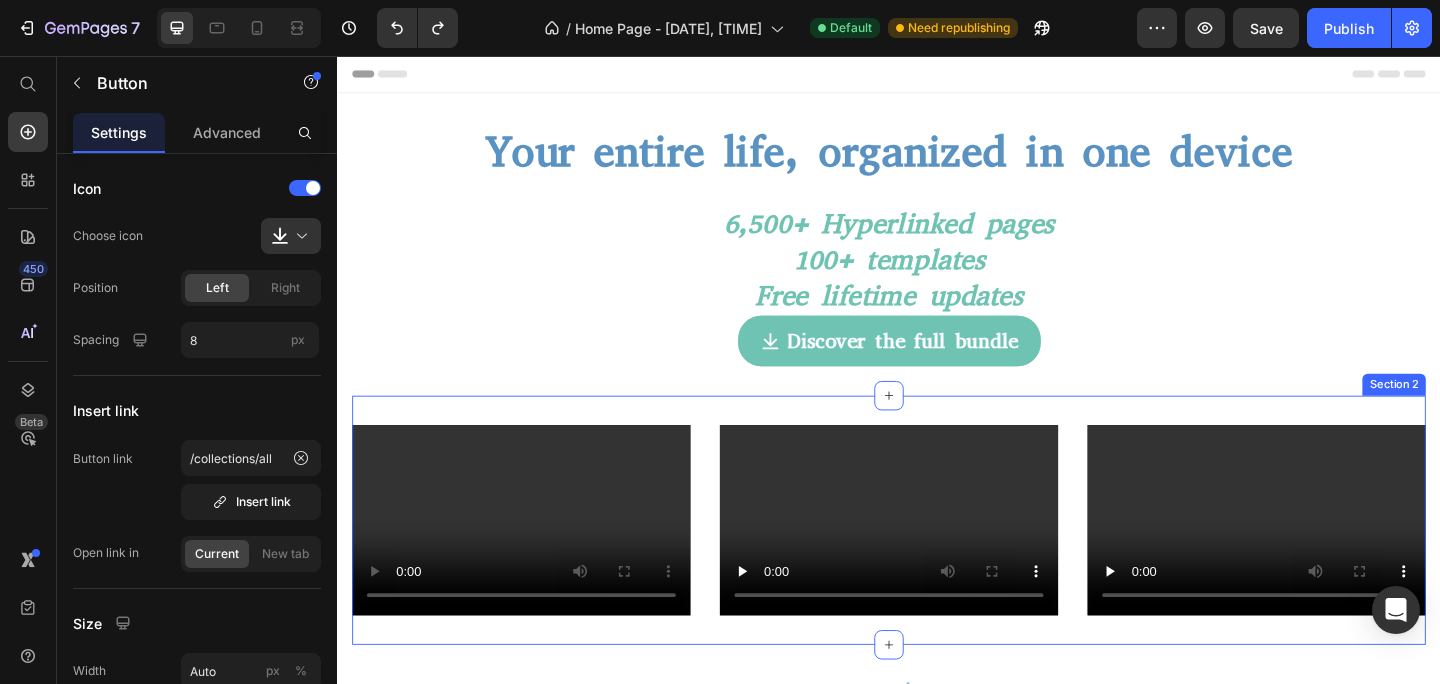 click on "Video Video Video Section 2" at bounding box center (937, 561) 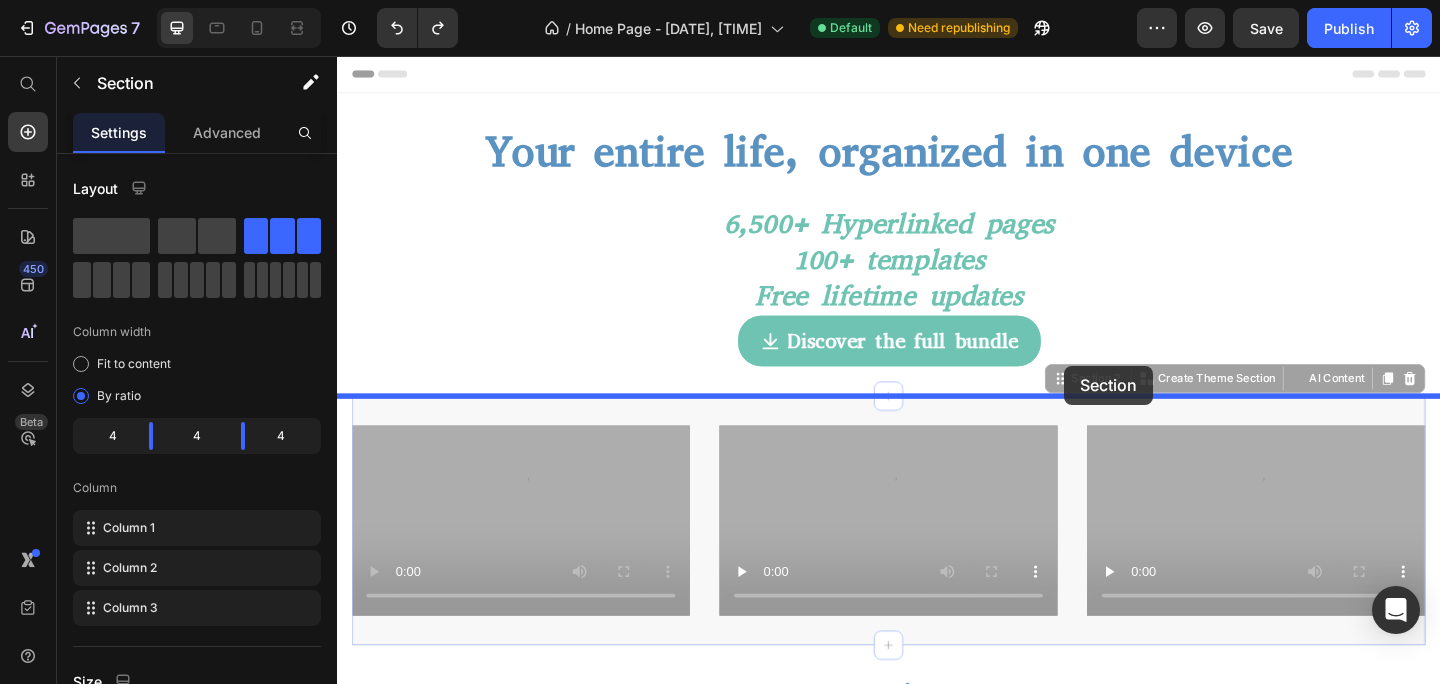 drag, startPoint x: 1128, startPoint y: 414, endPoint x: 1128, endPoint y: 393, distance: 21 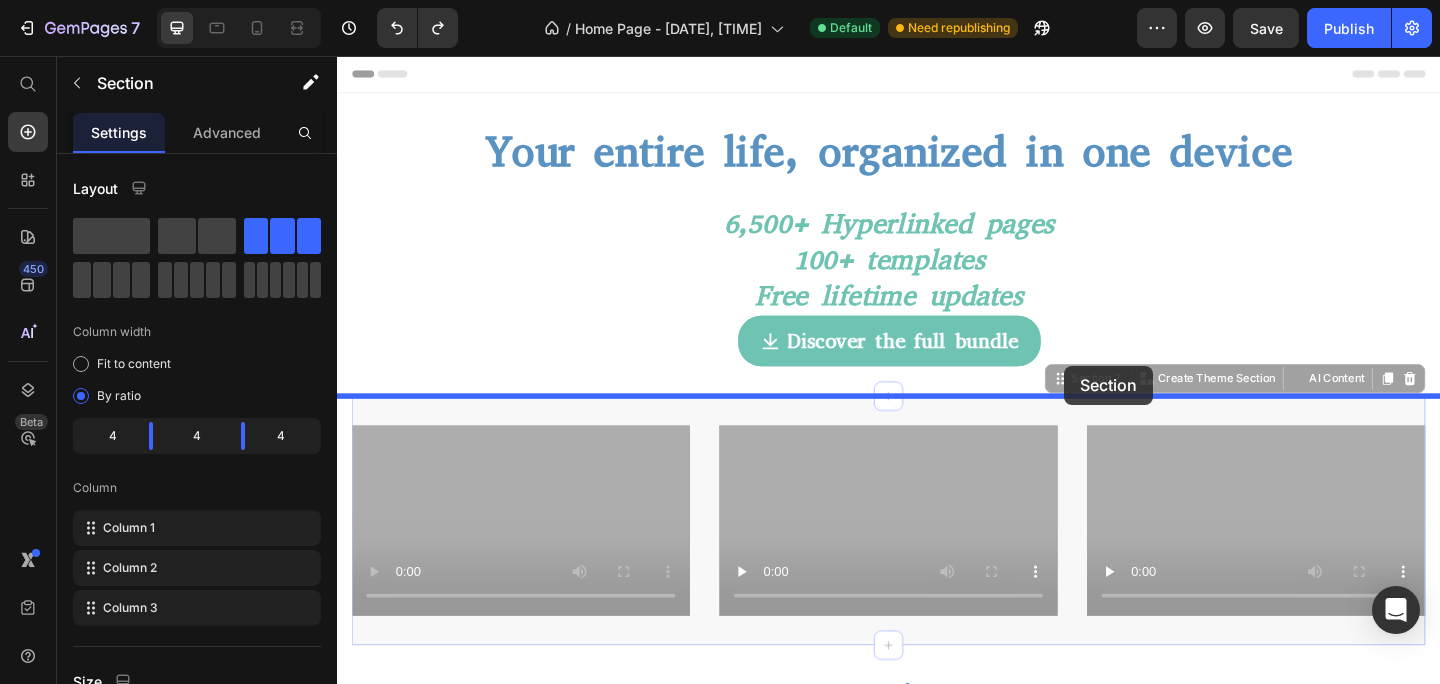 click on "Header Your entire life, organized in one device Heading 6,500+ Hyperlinked pages  100+ templates Free lifetime updates Heading
Discover the full bundle Button Section 1 Video Video Video Section 2   You can create reusable sections Create Theme Section AI Content Write with GemAI What would you like to describe here? Tone and Voice Persuasive Product TheGuide for Student areMarkable Workflow Show more Generate Video Video Video Section 2   You can create reusable sections Create Theme Section AI Content Write with GemAI What would you like to describe here? Tone and Voice Persuasive Product TheGuide for Student areMarkable Workflow Show more Generate Image
100+ Professionally Designed Templates  optimized for ReMarkable
Compatible with  ReMarkable 1, 2 and Paper Pro
Version for  Right-Handed and Left-Handed  users
Over 6,500 Hyperlinked Pages  for fast and intuitive navigation
Instant Access  Row" at bounding box center (937, 4327) 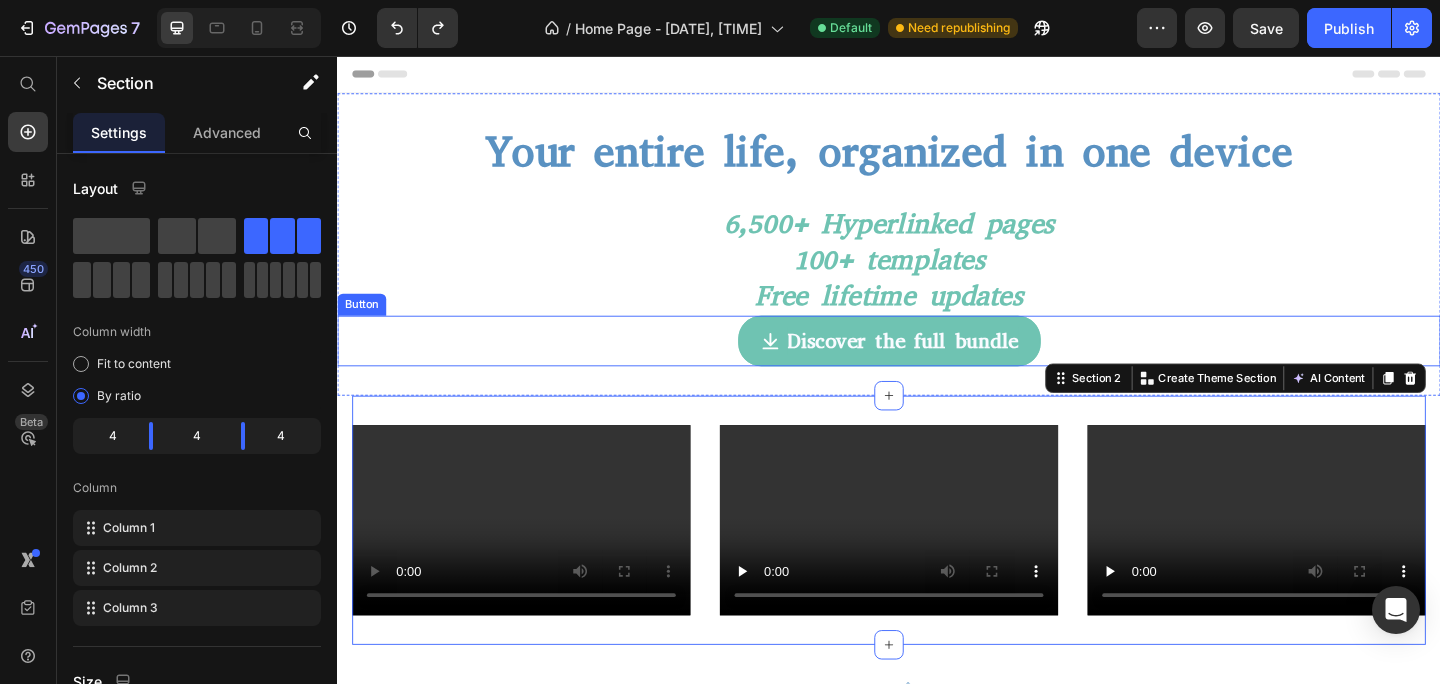 click on "Discover the full bundle Button" at bounding box center (937, 367) 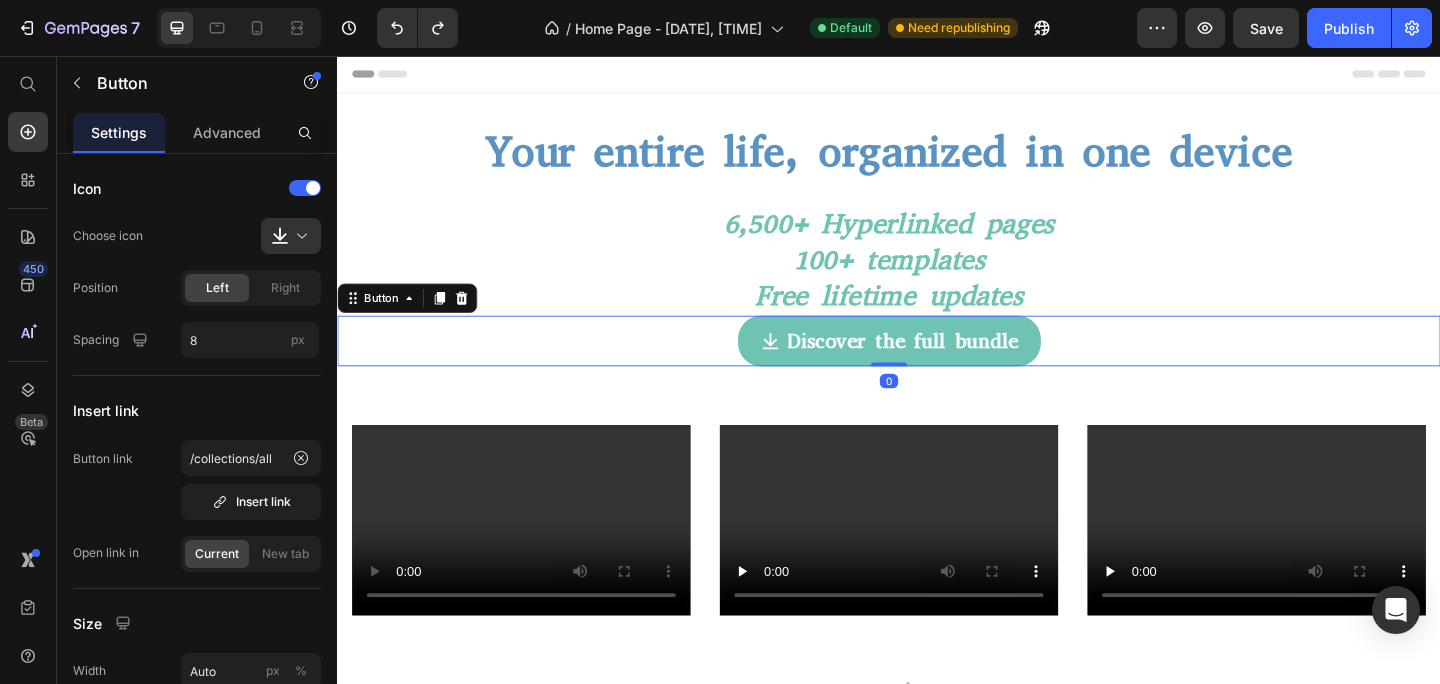 click on "Discover the full bundle Button   0" at bounding box center (937, 367) 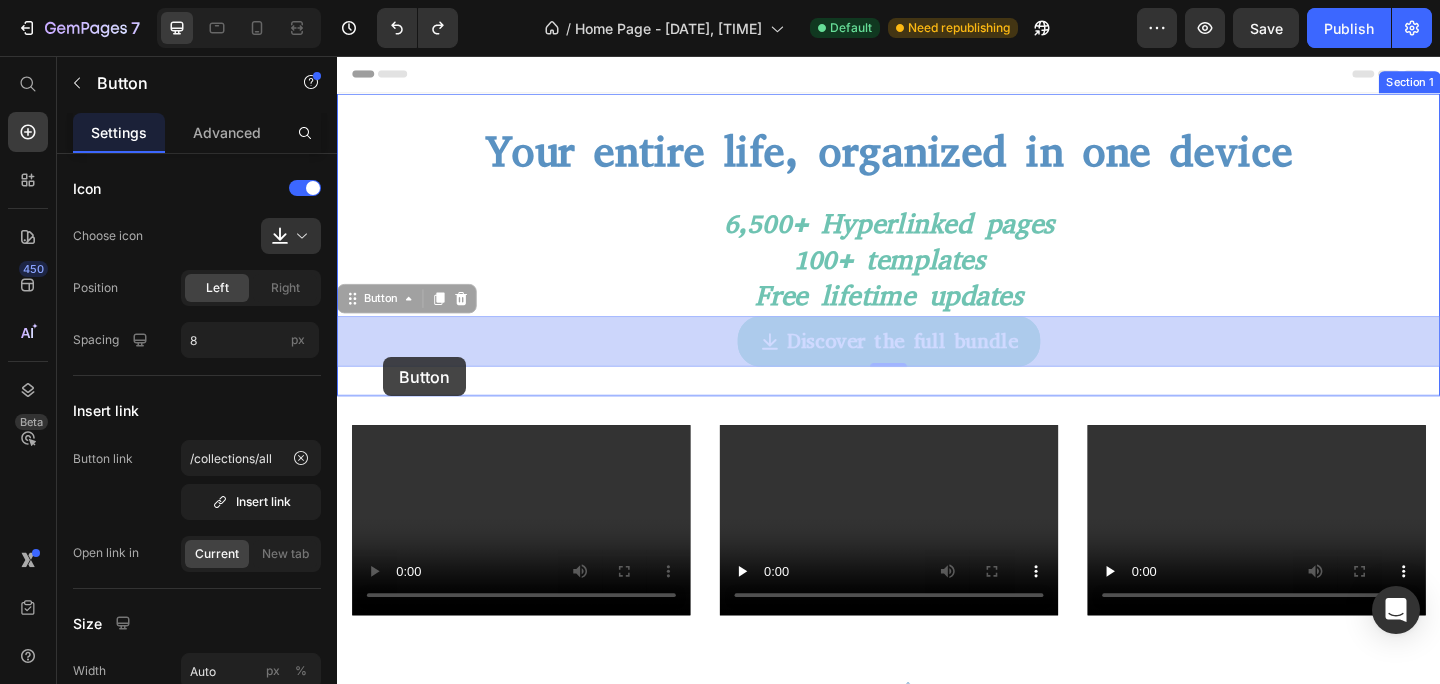 drag, startPoint x: 353, startPoint y: 326, endPoint x: 387, endPoint y: 384, distance: 67.23094 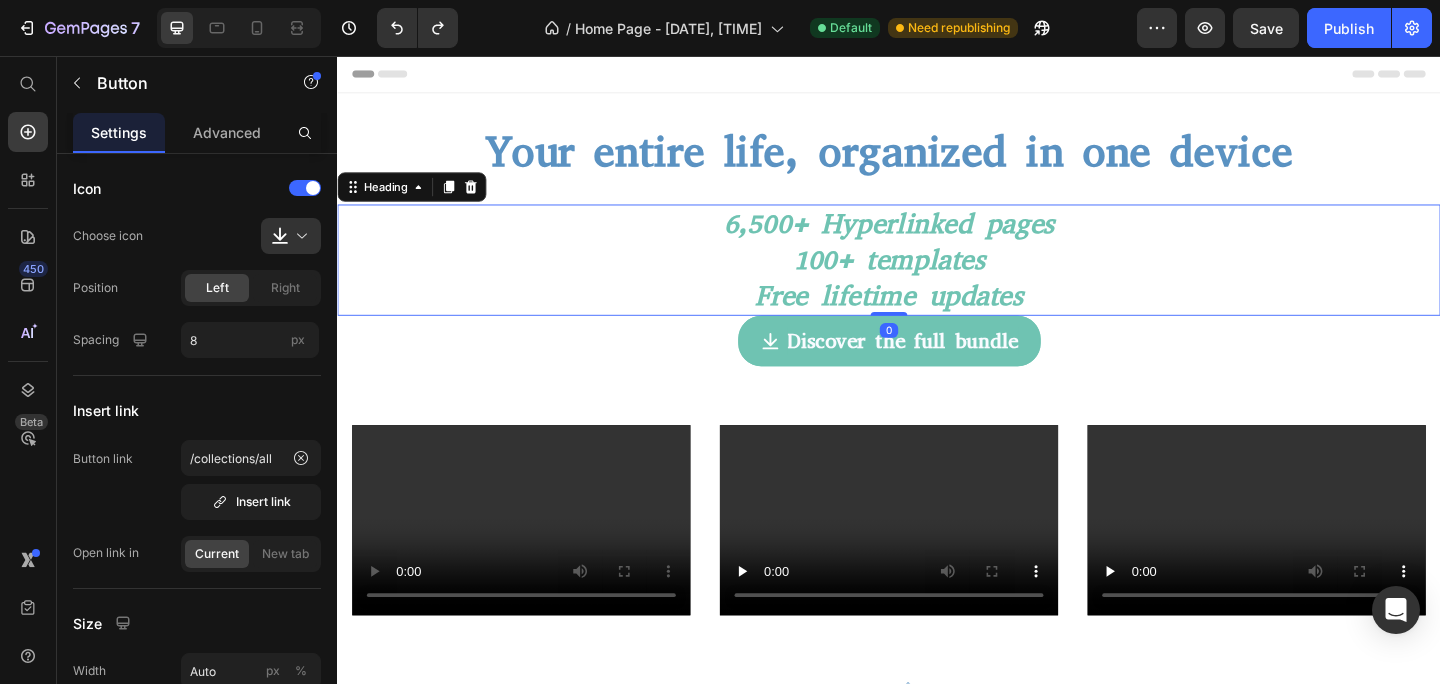 click on "6,500+ Hyperlinked pages  100+ templates Free lifetime updates" at bounding box center [937, 278] 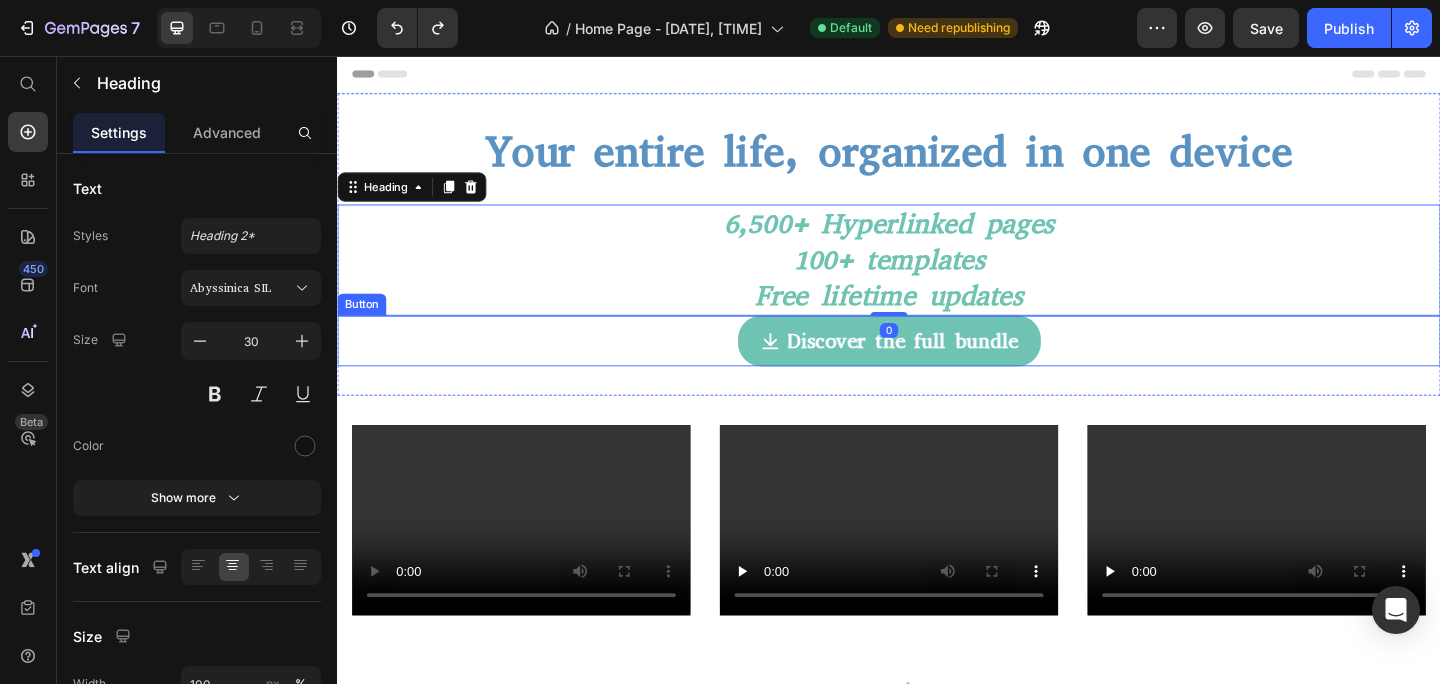 click on "Discover the full bundle Button" at bounding box center [937, 367] 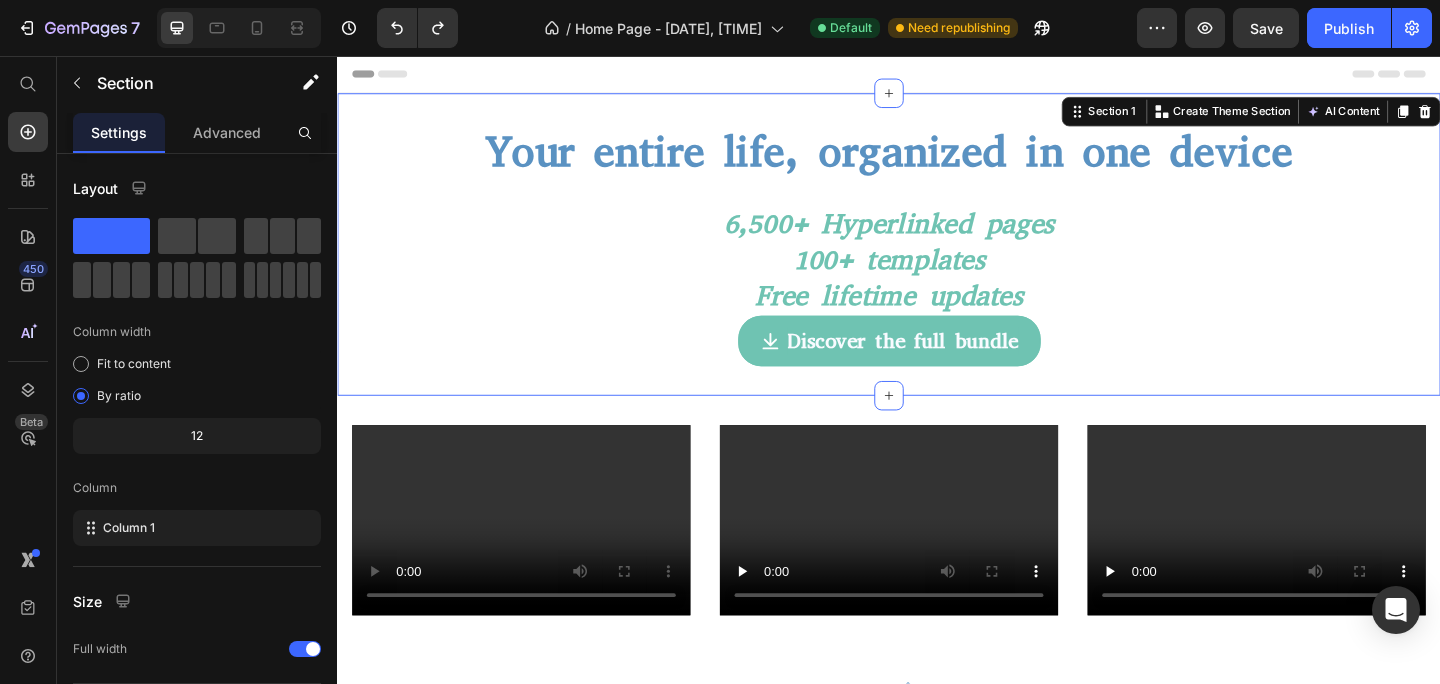 click on "Your entire life, organized in one device Heading 6,500+ Hyperlinked pages  100+ templates Free lifetime updates Heading
Discover the full bundle Button Section 1   You can create reusable sections Create Theme Section AI Content Write with GemAI What would you like to describe here? Tone and Voice Persuasive Product TheGuide for Student areMarkable Workflow Show more Generate" at bounding box center (937, 261) 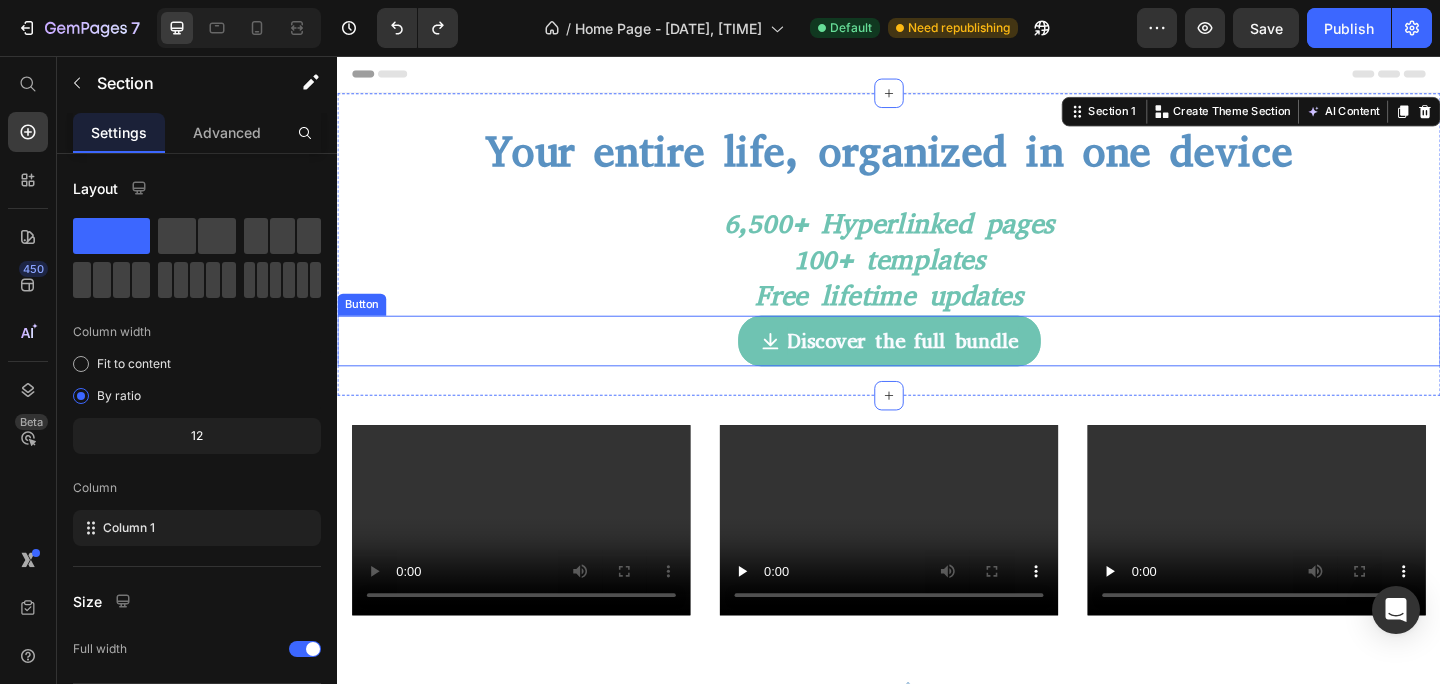 click on "Discover the full bundle Button" at bounding box center [937, 367] 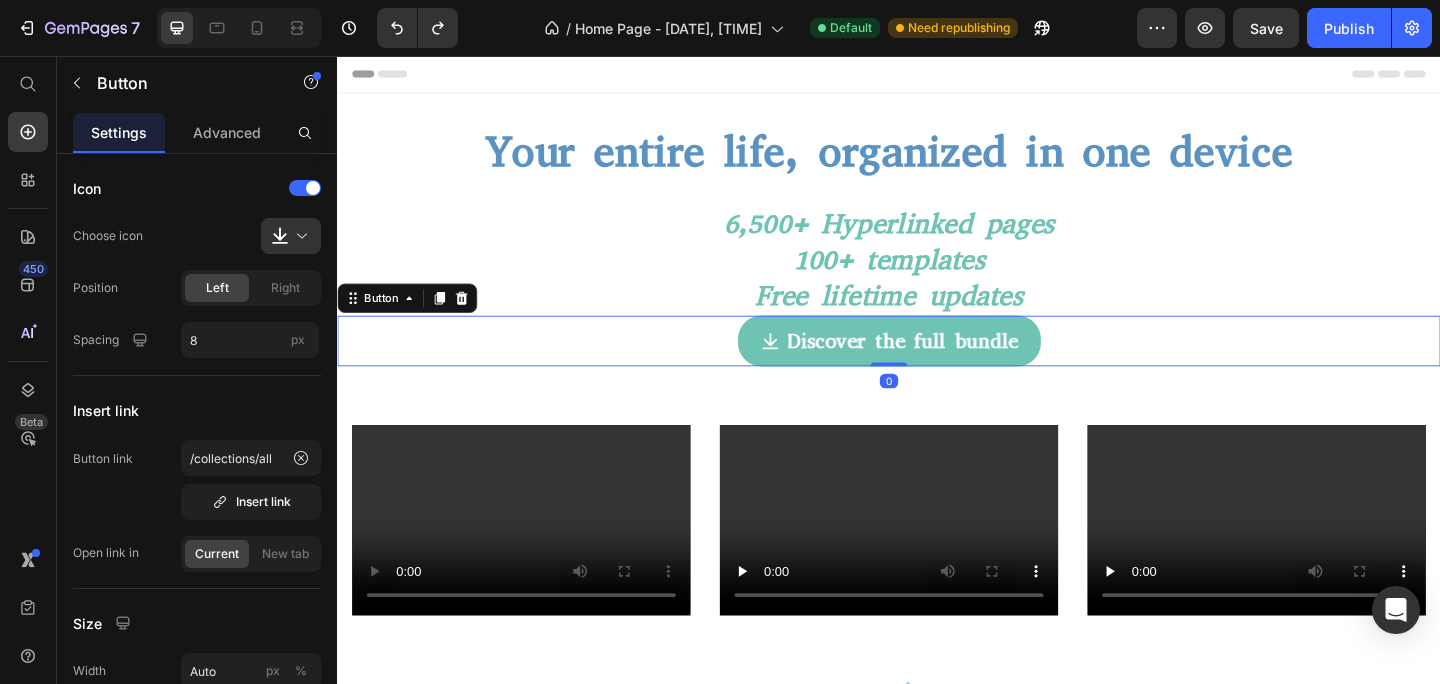 drag, startPoint x: 934, startPoint y: 390, endPoint x: 926, endPoint y: 336, distance: 54.589375 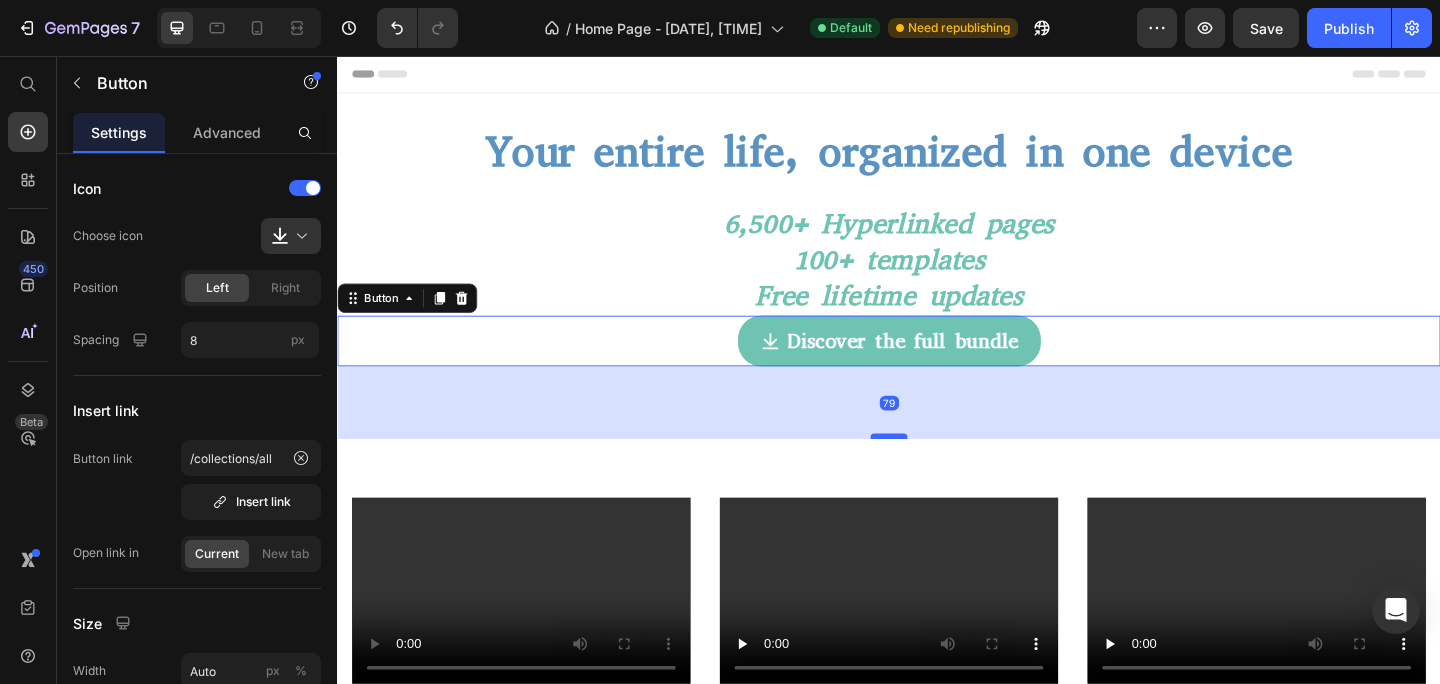 drag, startPoint x: 936, startPoint y: 388, endPoint x: 924, endPoint y: 467, distance: 79.9062 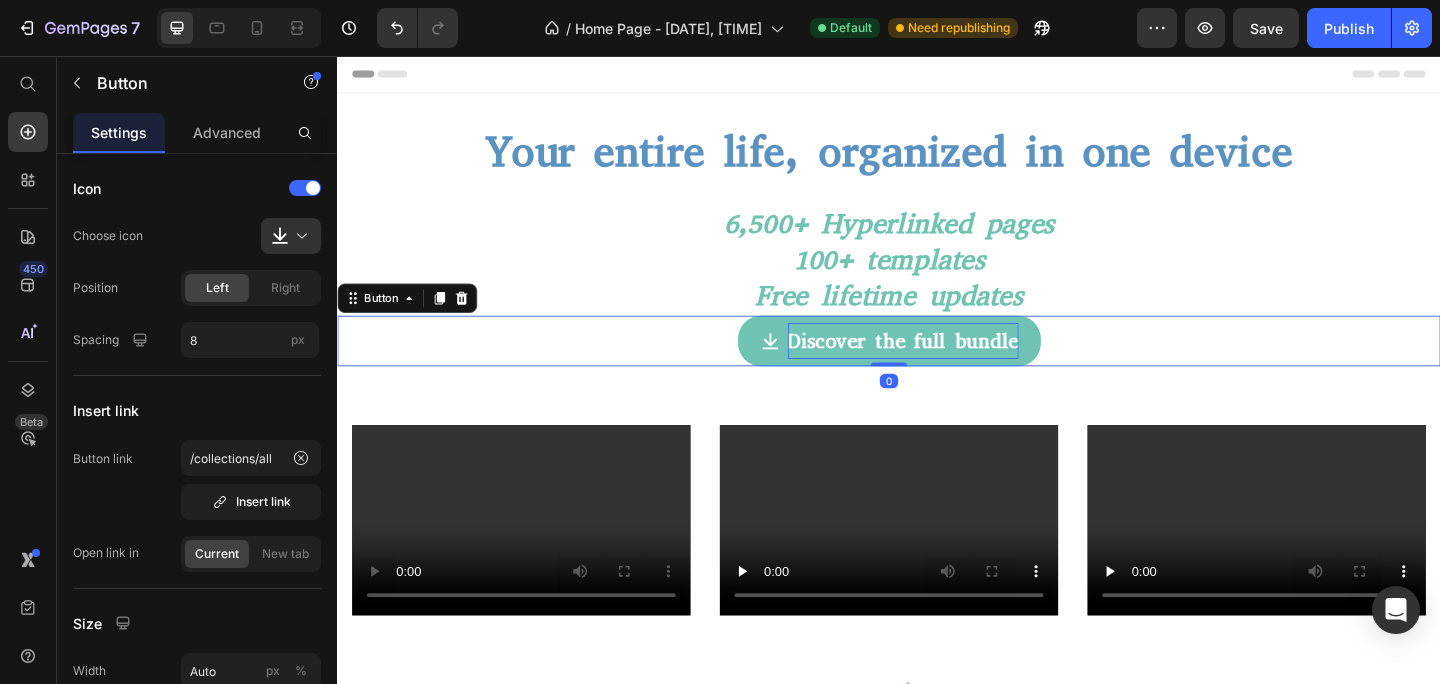 drag, startPoint x: 930, startPoint y: 470, endPoint x: 926, endPoint y: 365, distance: 105.076164 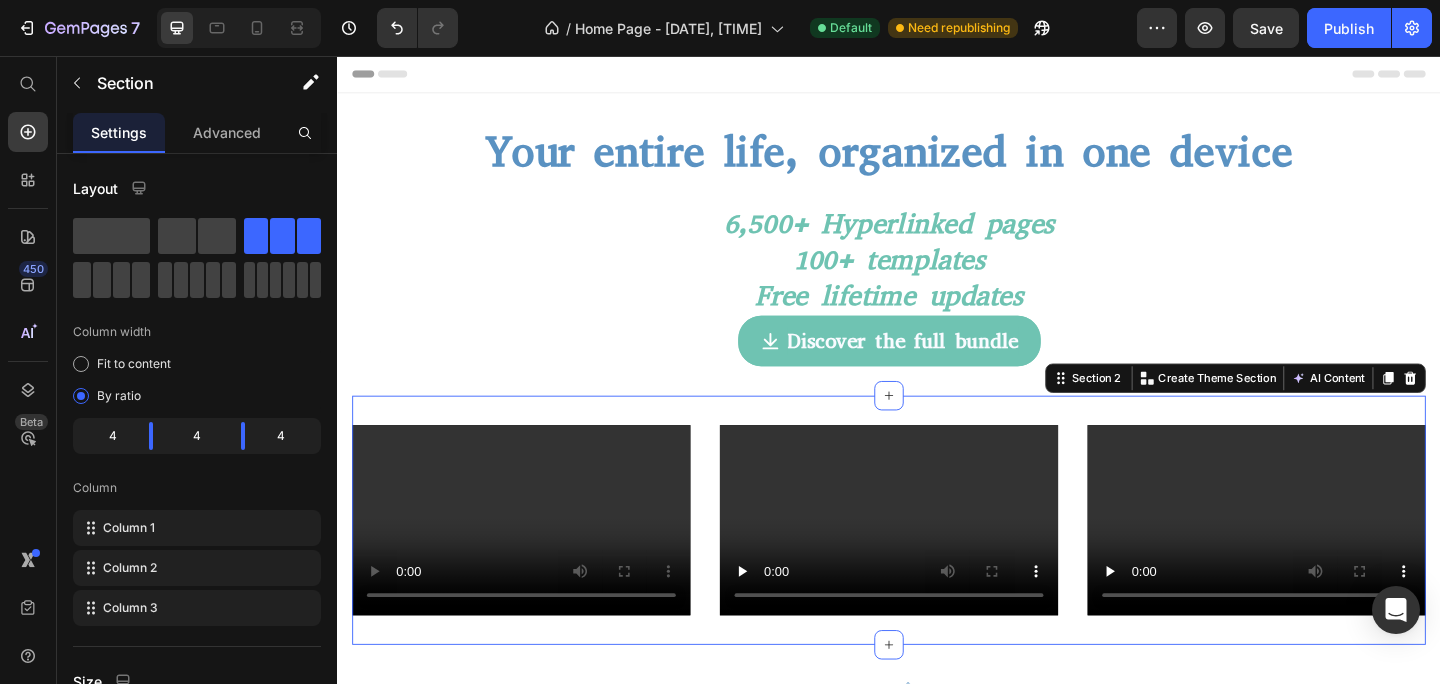 click on "Video Video Video Section 2   You can create reusable sections Create Theme Section AI Content Write with GemAI What would you like to describe here? Tone and Voice Persuasive Product TheGuide for Student areMarkable Workflow Show more Generate" at bounding box center [937, 561] 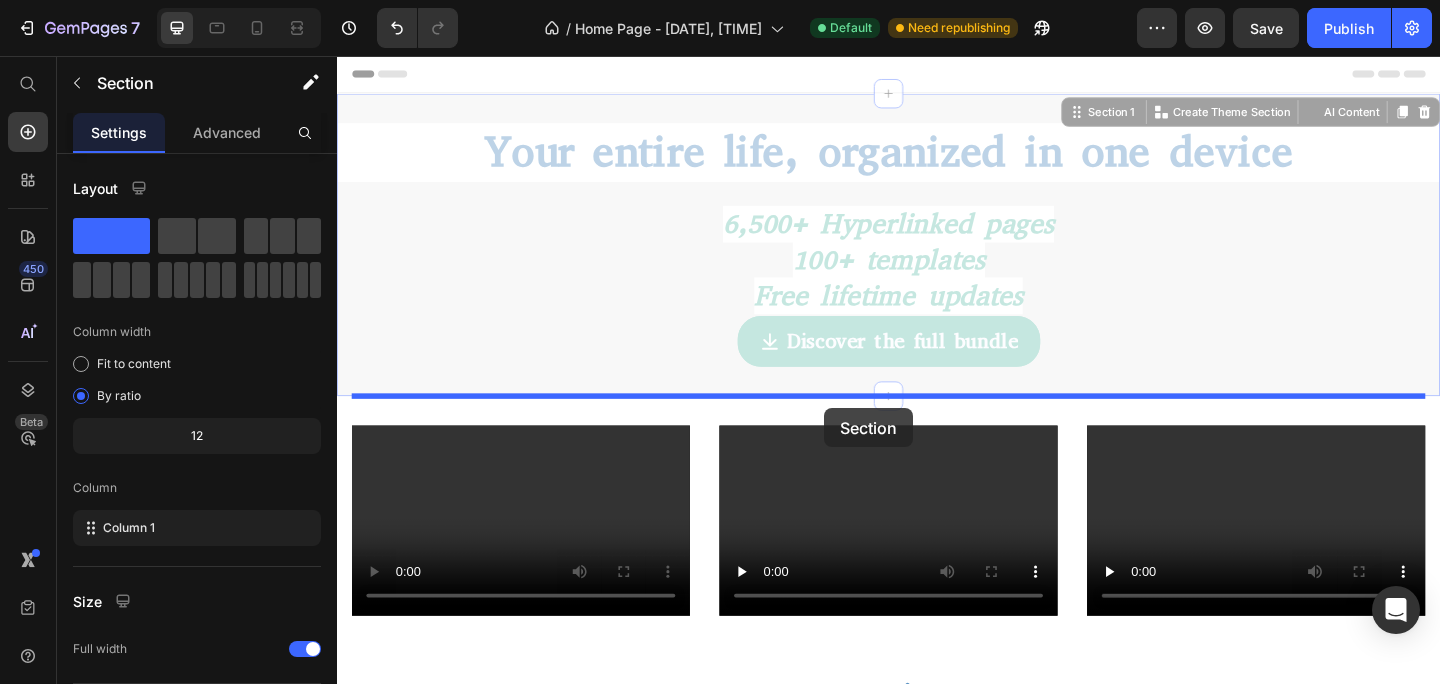 drag, startPoint x: 870, startPoint y: 423, endPoint x: 867, endPoint y: 439, distance: 16.27882 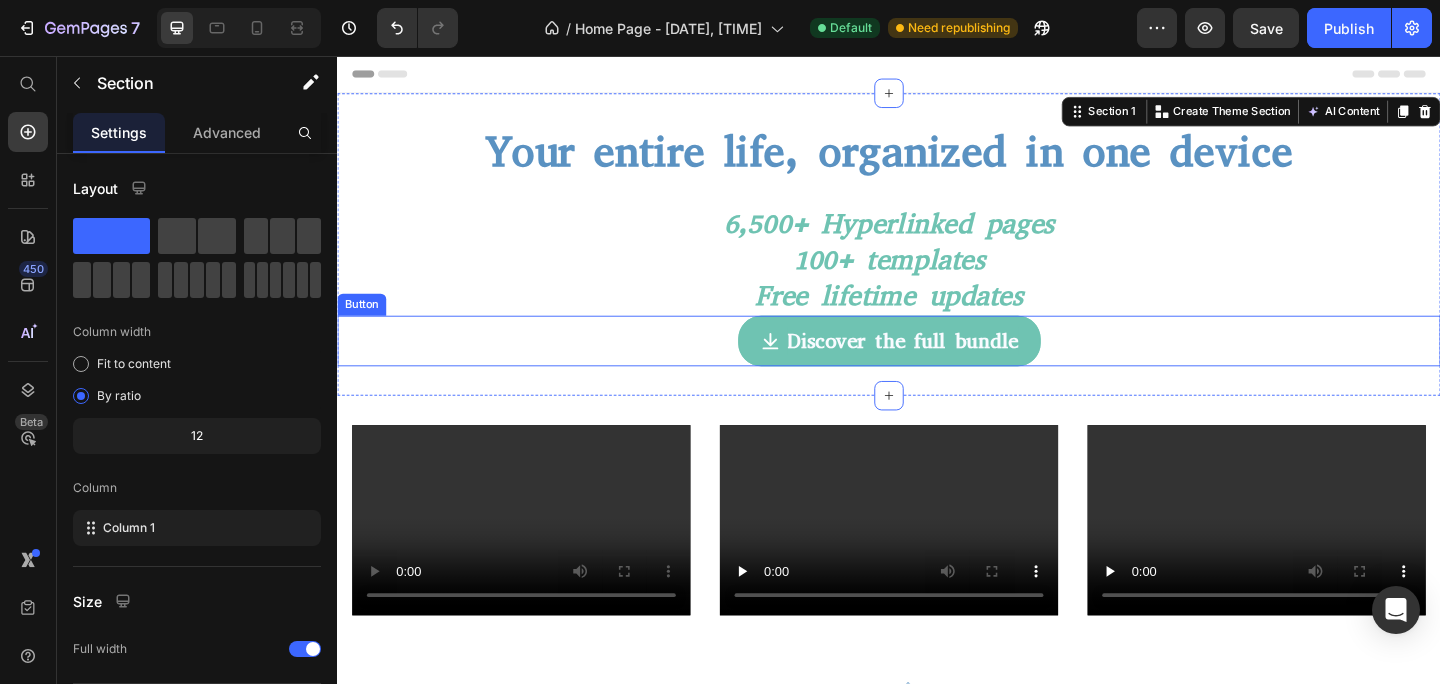 click on "Discover the full bundle Button" at bounding box center (937, 367) 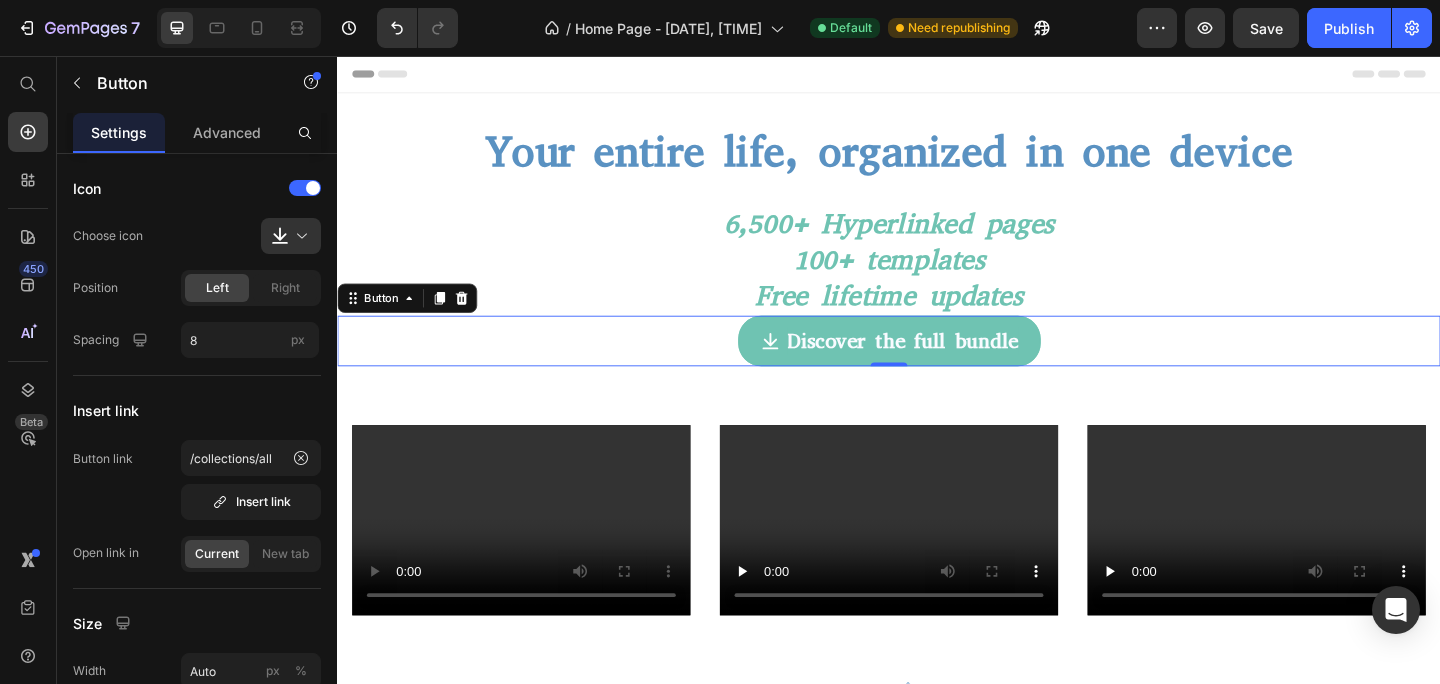 click on "Discover the full bundle" at bounding box center [937, 367] 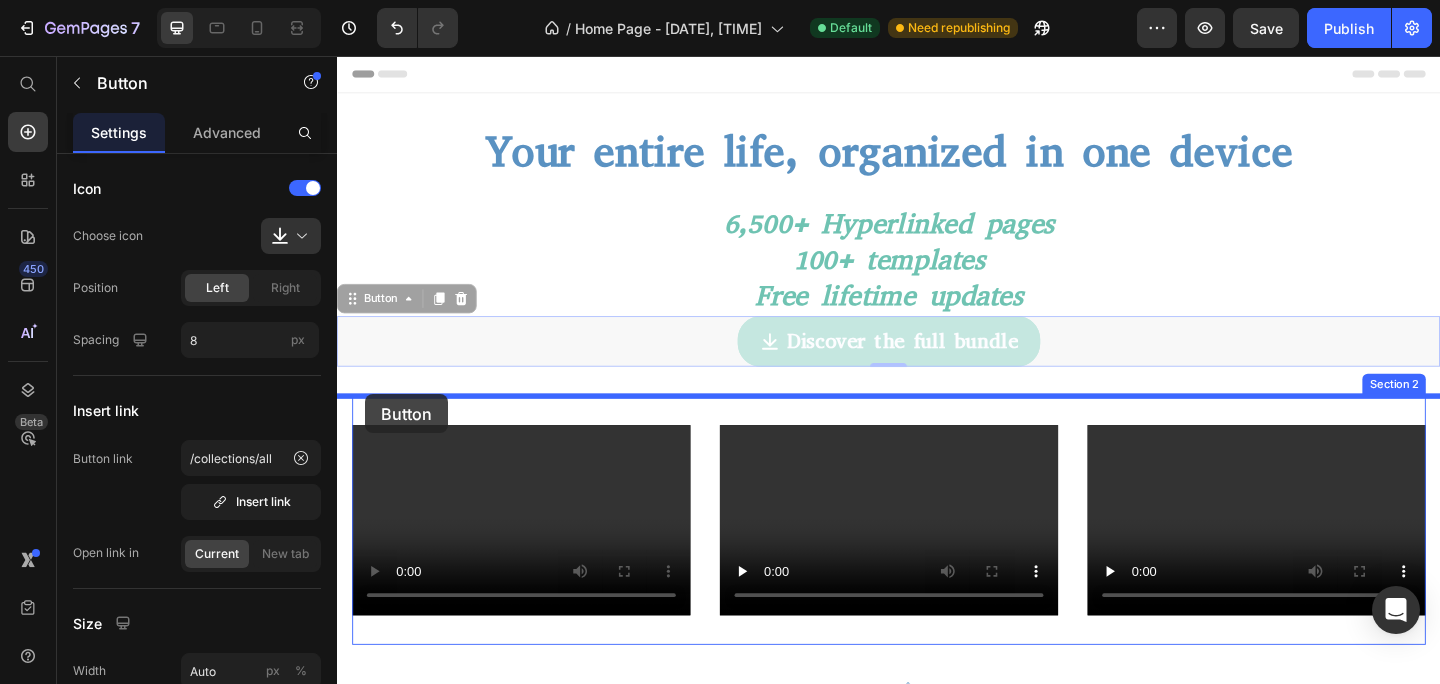 drag, startPoint x: 354, startPoint y: 325, endPoint x: 368, endPoint y: 424, distance: 99.985 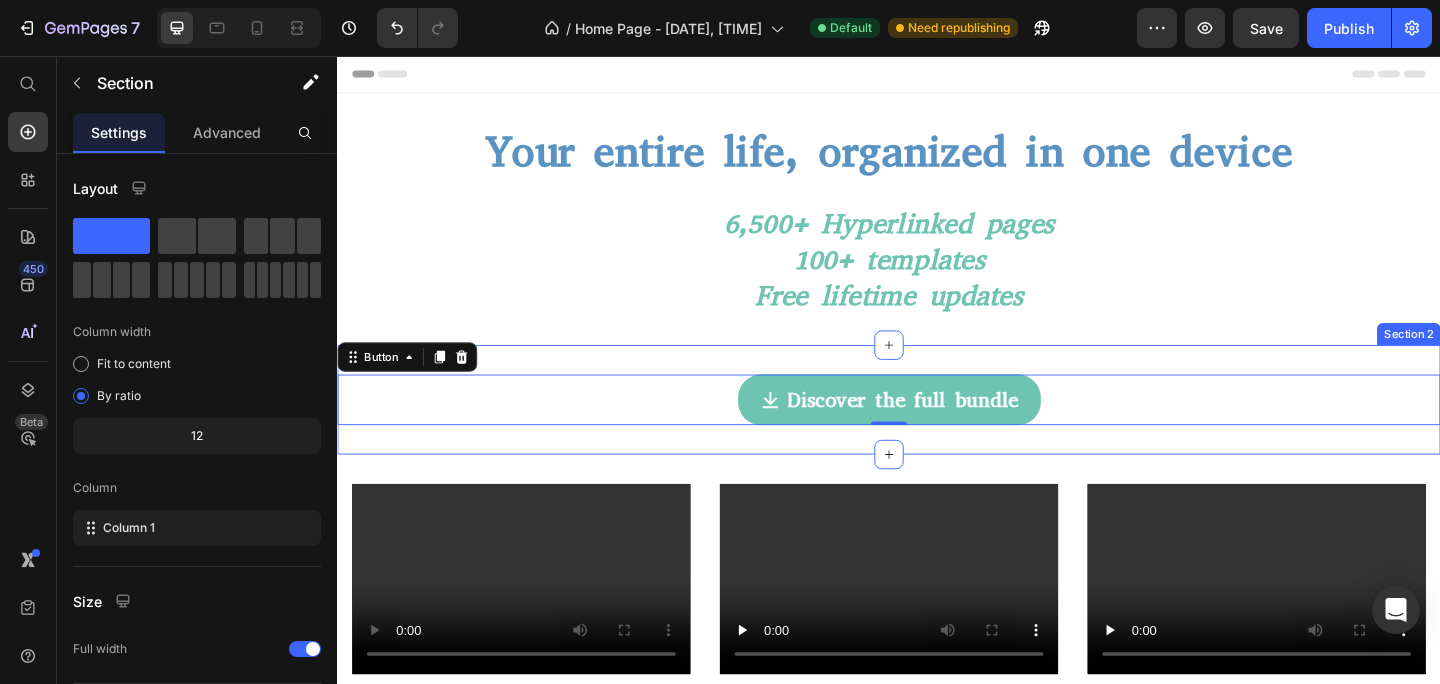 click on "Discover the full bundle Button   0 Section 2" at bounding box center [937, 431] 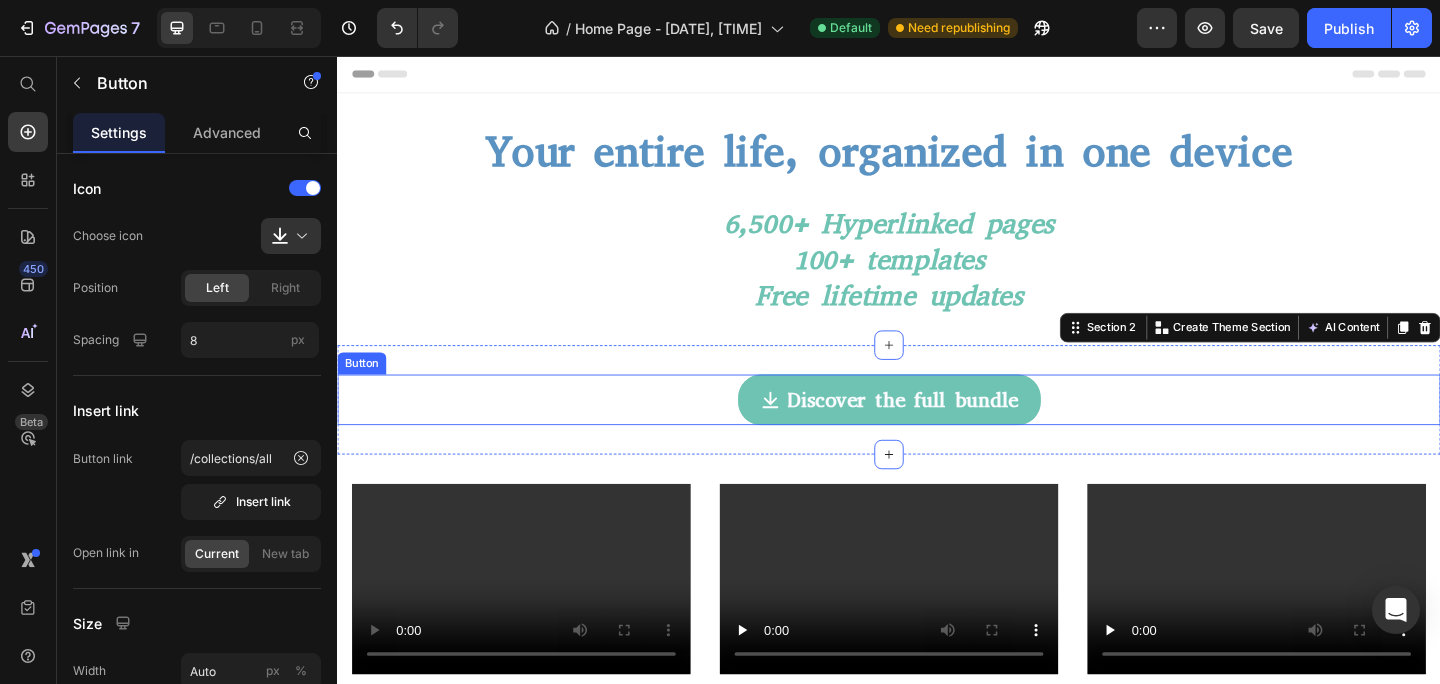 click on "Discover the full bundle Button" at bounding box center (937, 431) 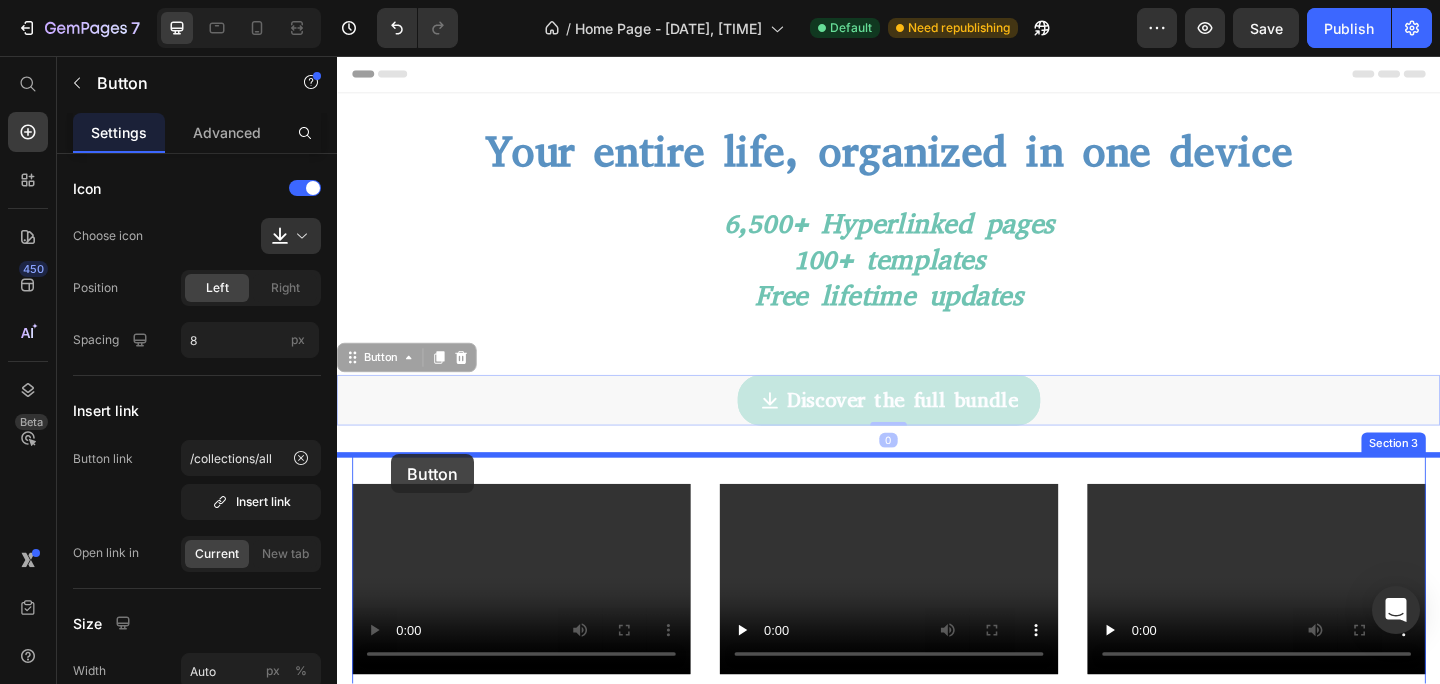 drag, startPoint x: 350, startPoint y: 390, endPoint x: 398, endPoint y: 493, distance: 113.63538 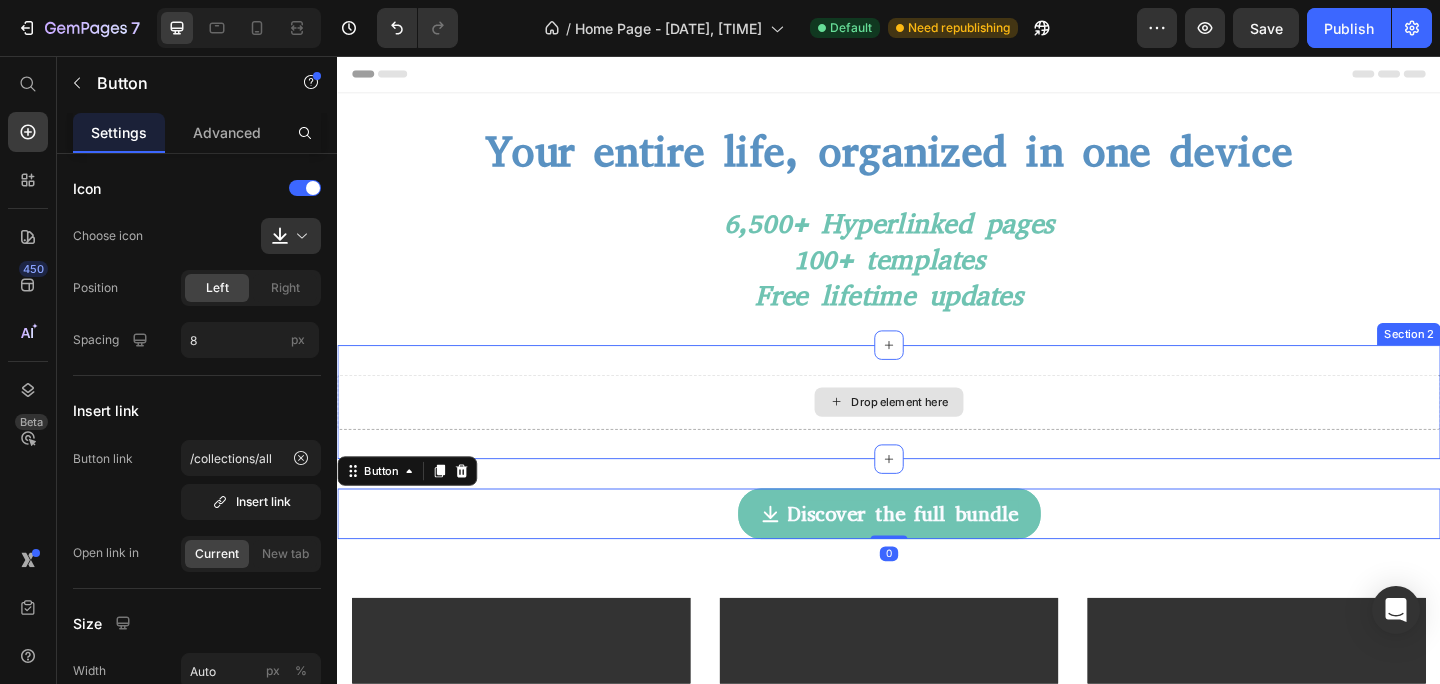 click on "Drop element here" at bounding box center (937, 433) 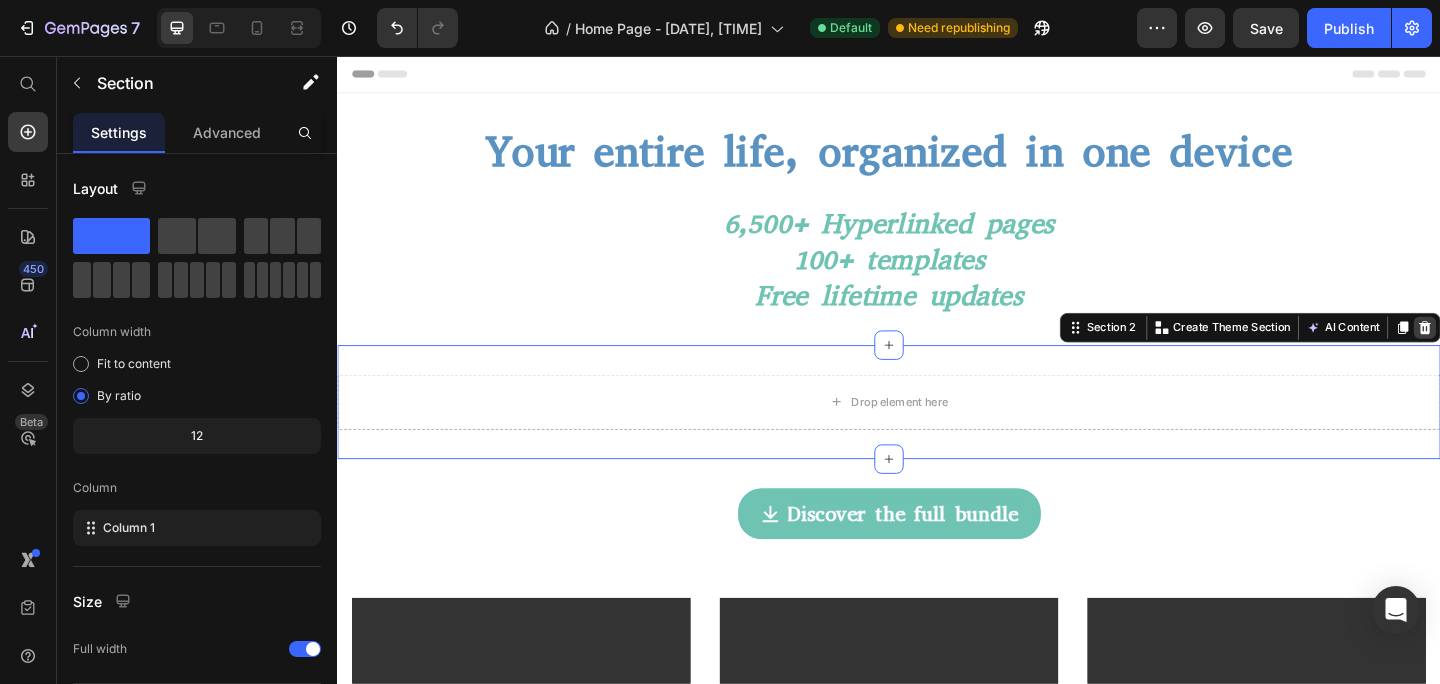 click 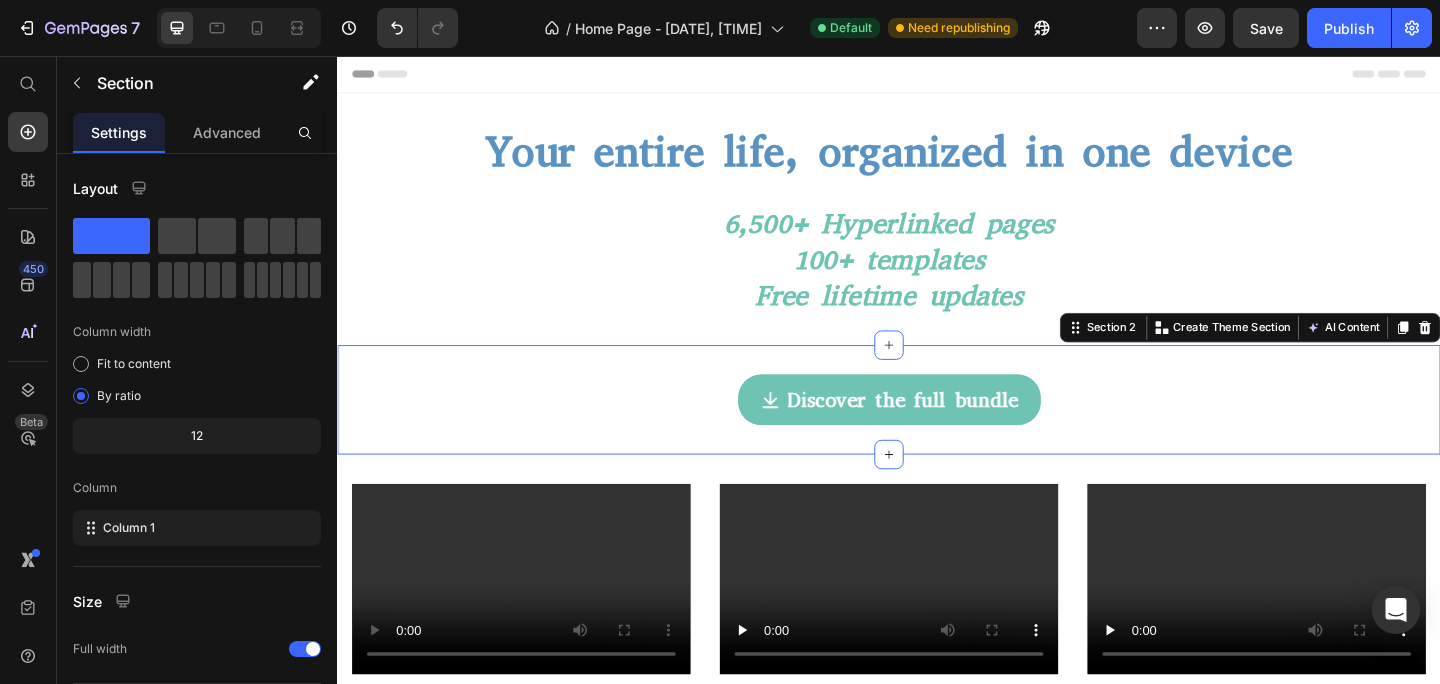 click on "Discover the full bundle Button Section 2   You can create reusable sections Create Theme Section AI Content Write with GemAI What would you like to describe here? Tone and Voice Persuasive Product TheGuide for Student areMarkable Workflow Show more Generate" at bounding box center (937, 431) 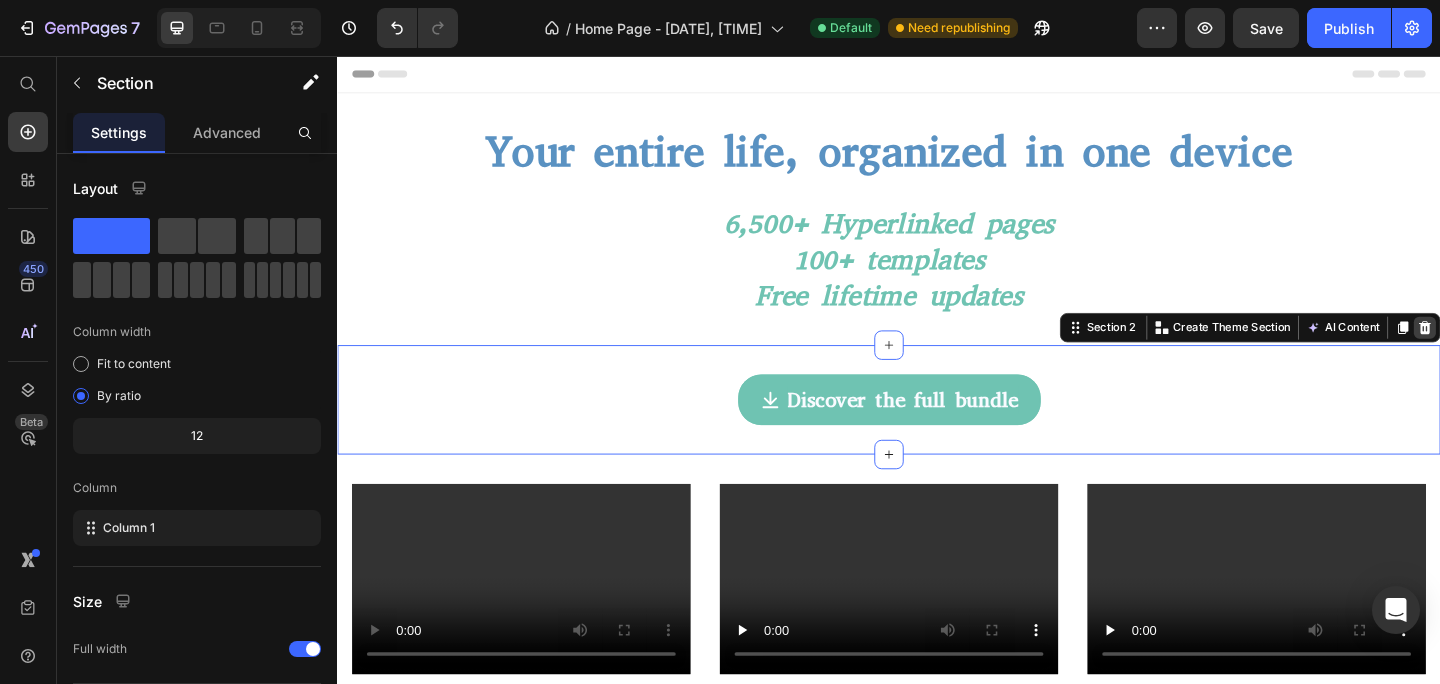 click 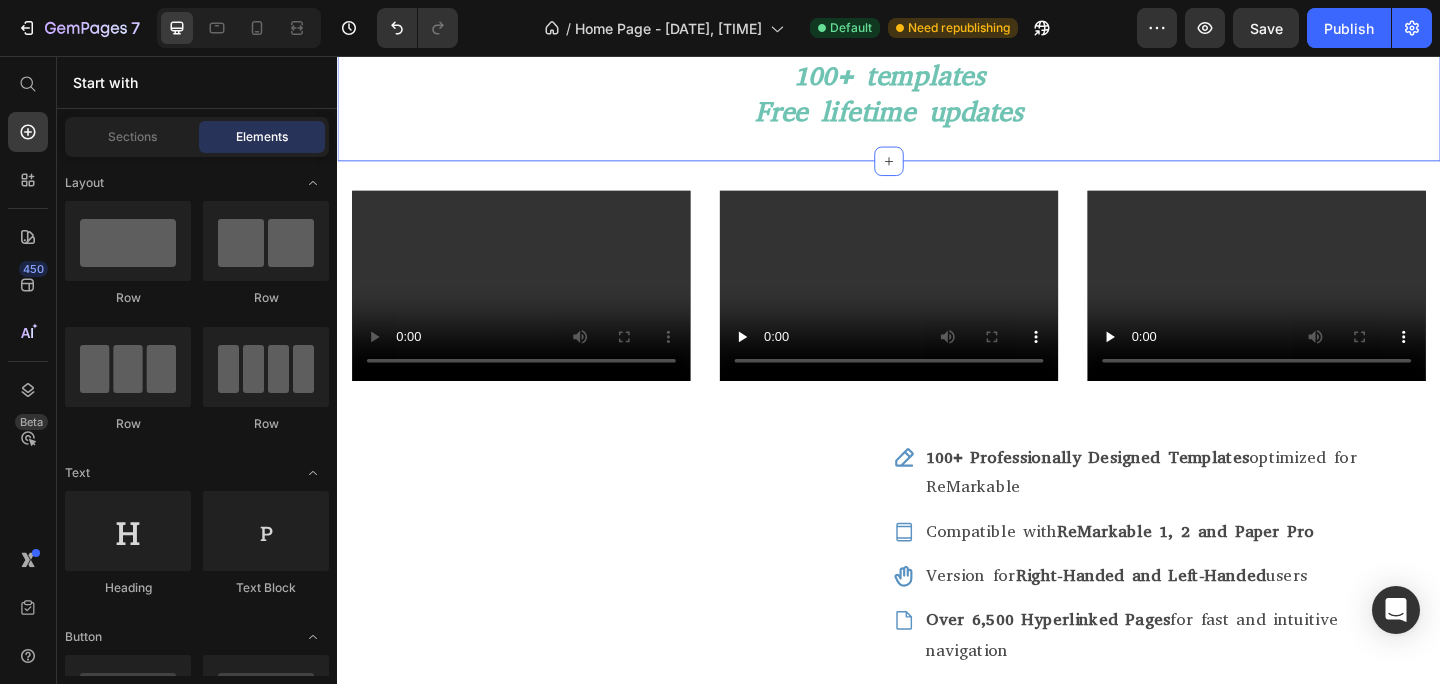 scroll, scrollTop: 342, scrollLeft: 0, axis: vertical 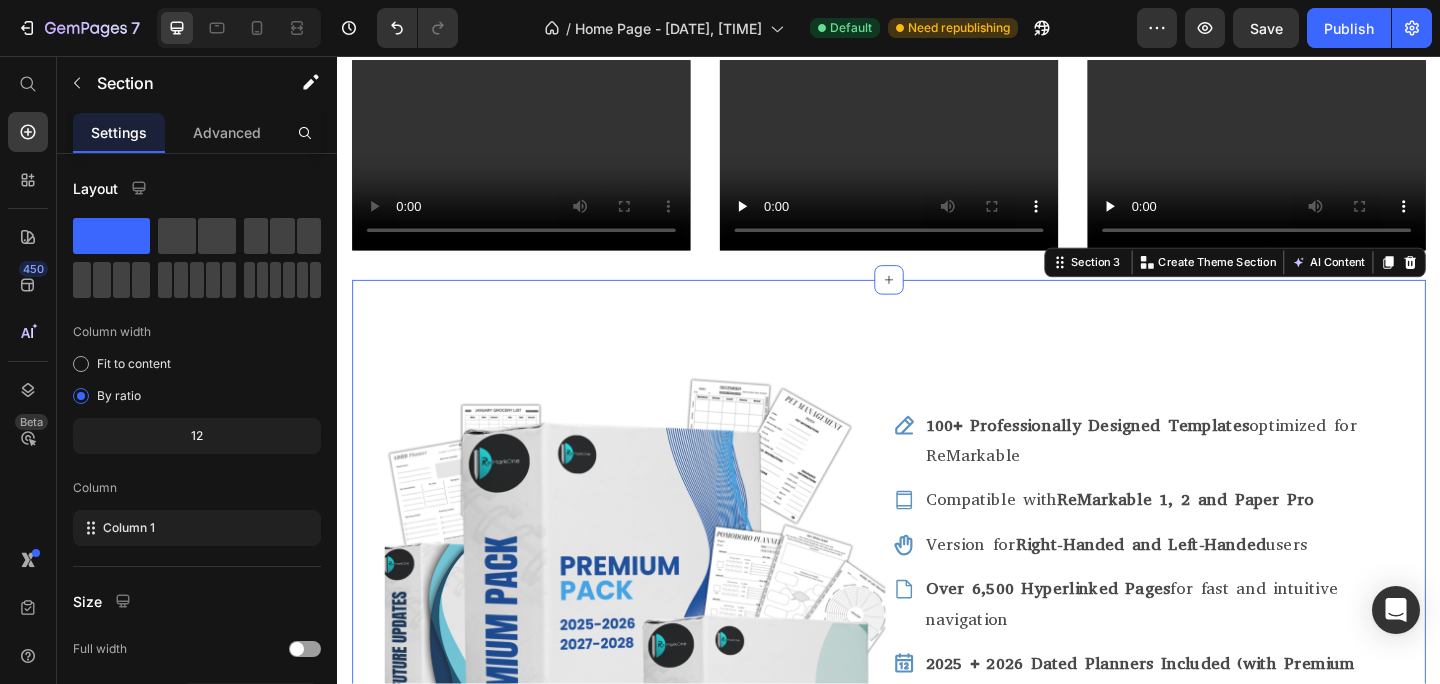 click on "Image
100+ Professionally Designed Templates  optimized for ReMarkable
Compatible with  ReMarkable 1, 2 and Paper Pro
Version for  Right-Handed and Left-Handed  users
Over 6,500 Hyperlinked Pages  for fast and intuitive navigation
2025 + 2026 Dated Planners Included (with Premium Version)
Instant Access  upon purchase
FREE Bonus Included:  Travel Planner  Item List
Discover the full bundle Button Row Section 3   You can create reusable sections Create Theme Section AI Content Write with GemAI What would you like to describe here? Tone and Voice Persuasive Product TheGuide for Student areMarkable Workflow Show more Generate" at bounding box center (937, 707) 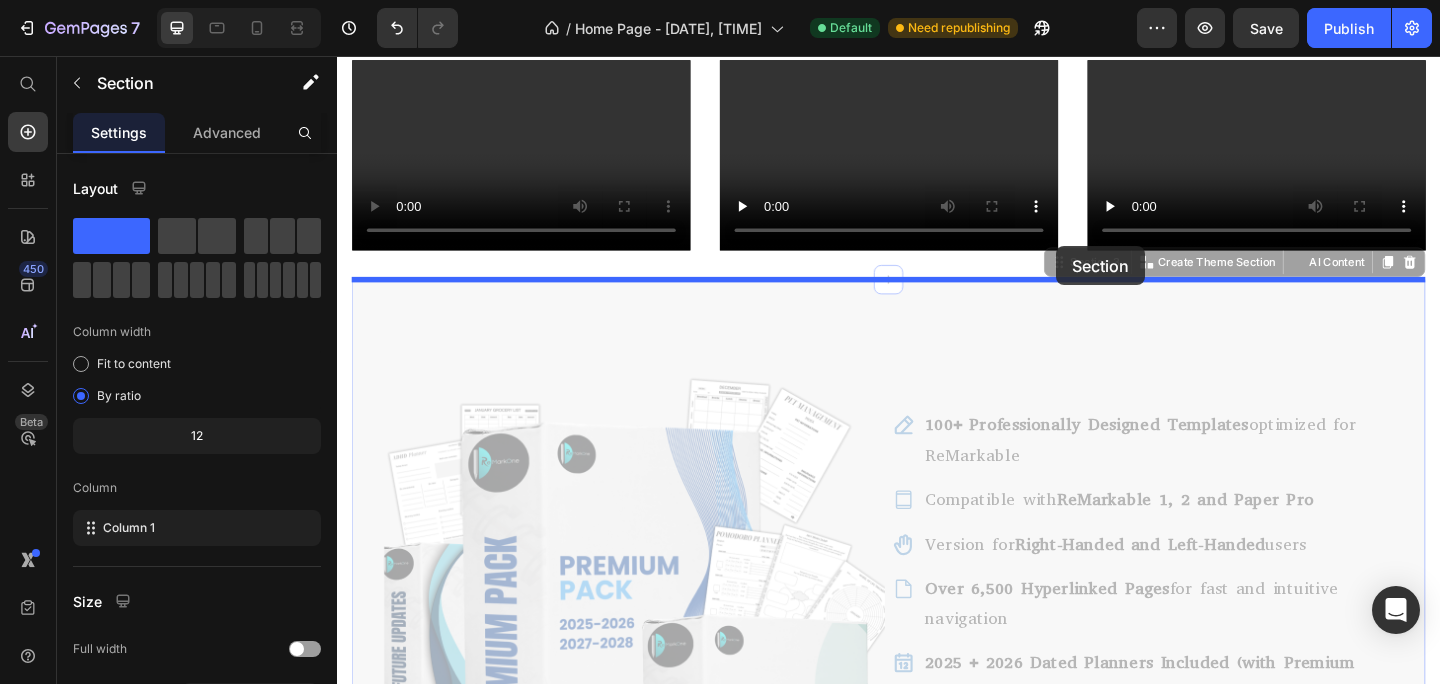 drag, startPoint x: 1119, startPoint y: 288, endPoint x: 1119, endPoint y: 269, distance: 19 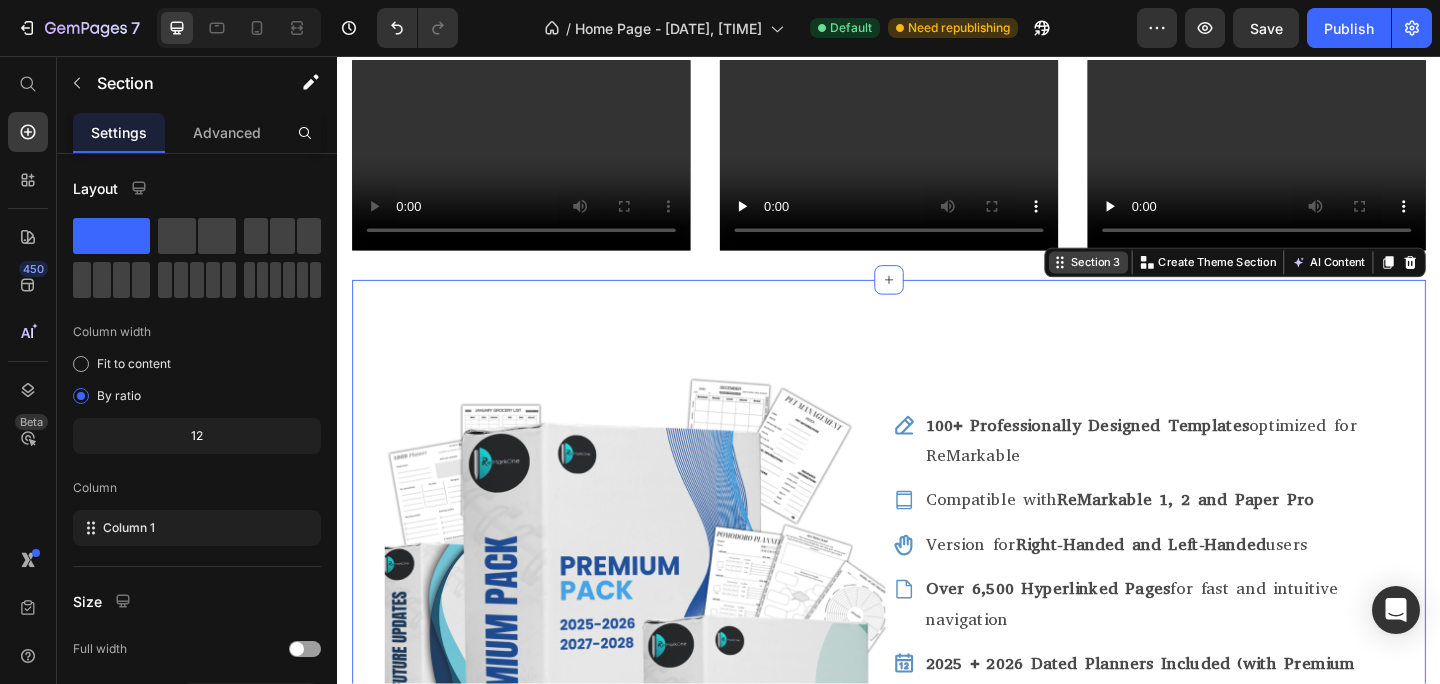 click on "Section 3" at bounding box center [1154, 281] 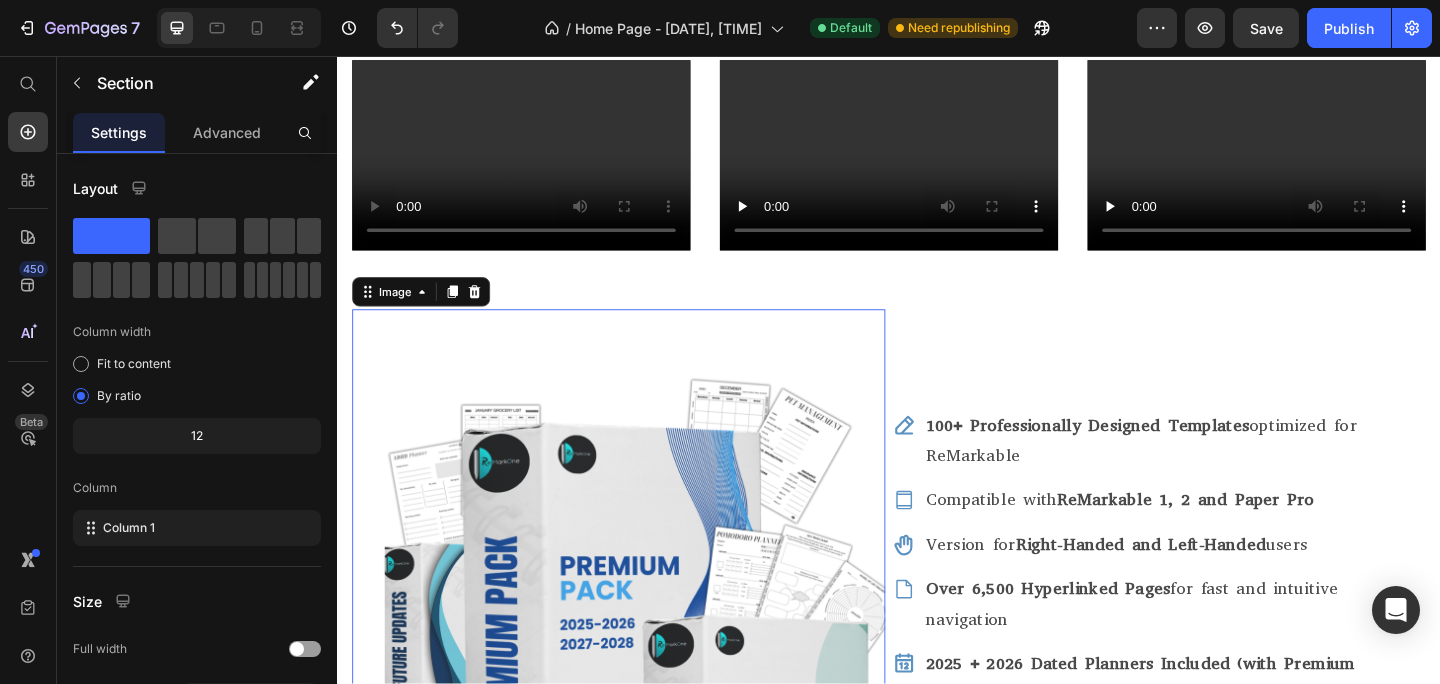 click at bounding box center (643, 694) 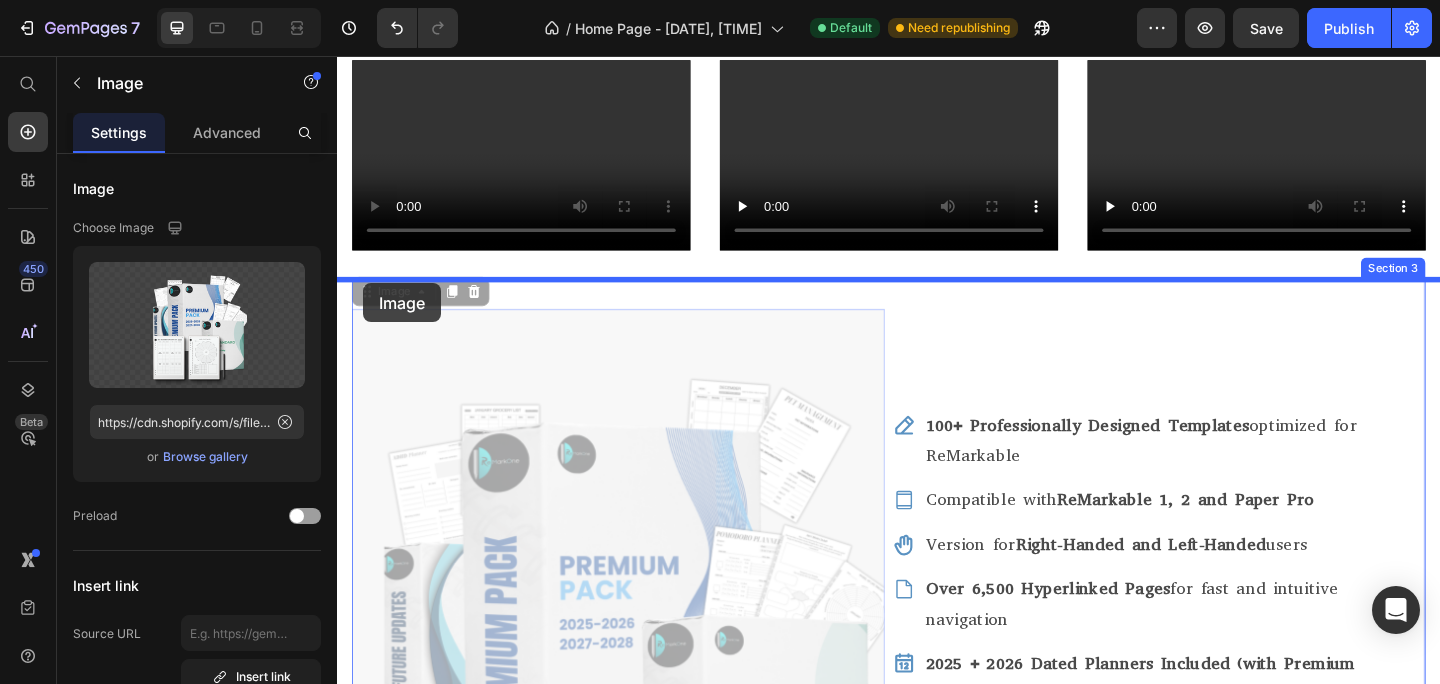 drag, startPoint x: 371, startPoint y: 315, endPoint x: 365, endPoint y: 303, distance: 13.416408 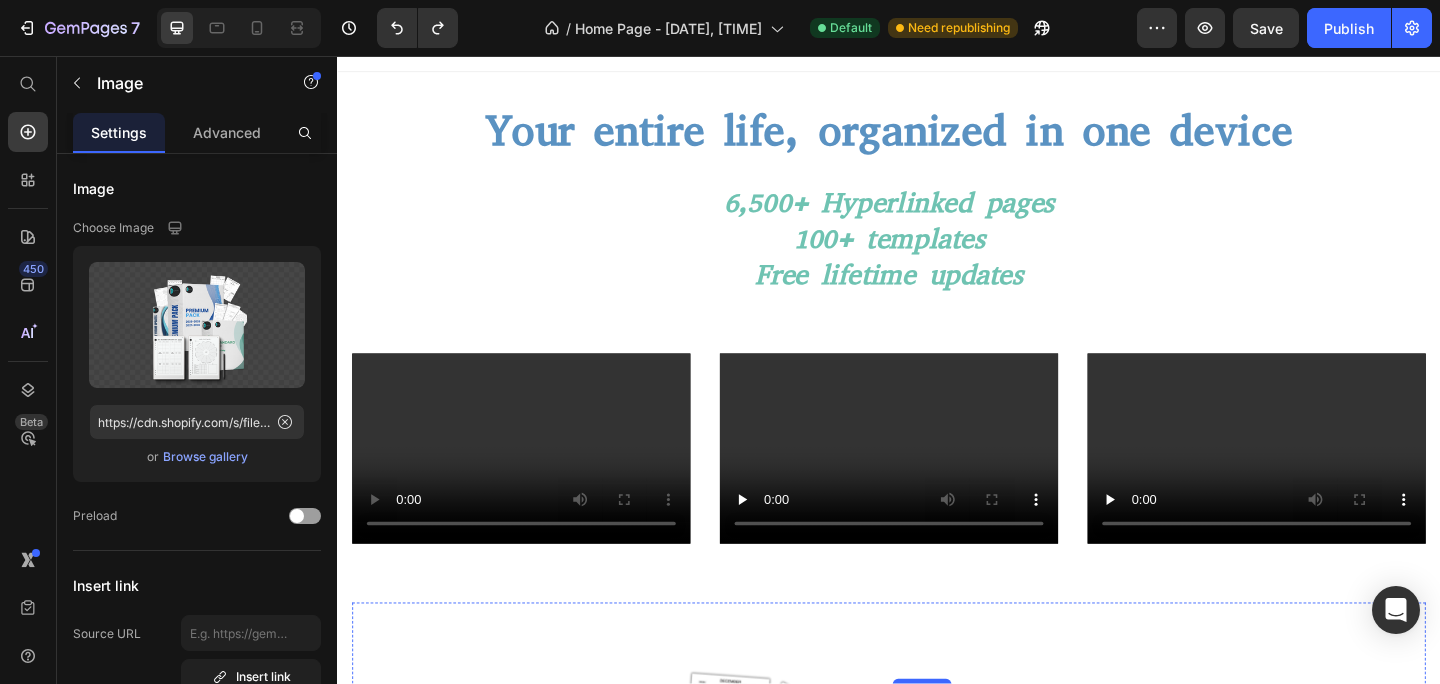 scroll, scrollTop: 0, scrollLeft: 0, axis: both 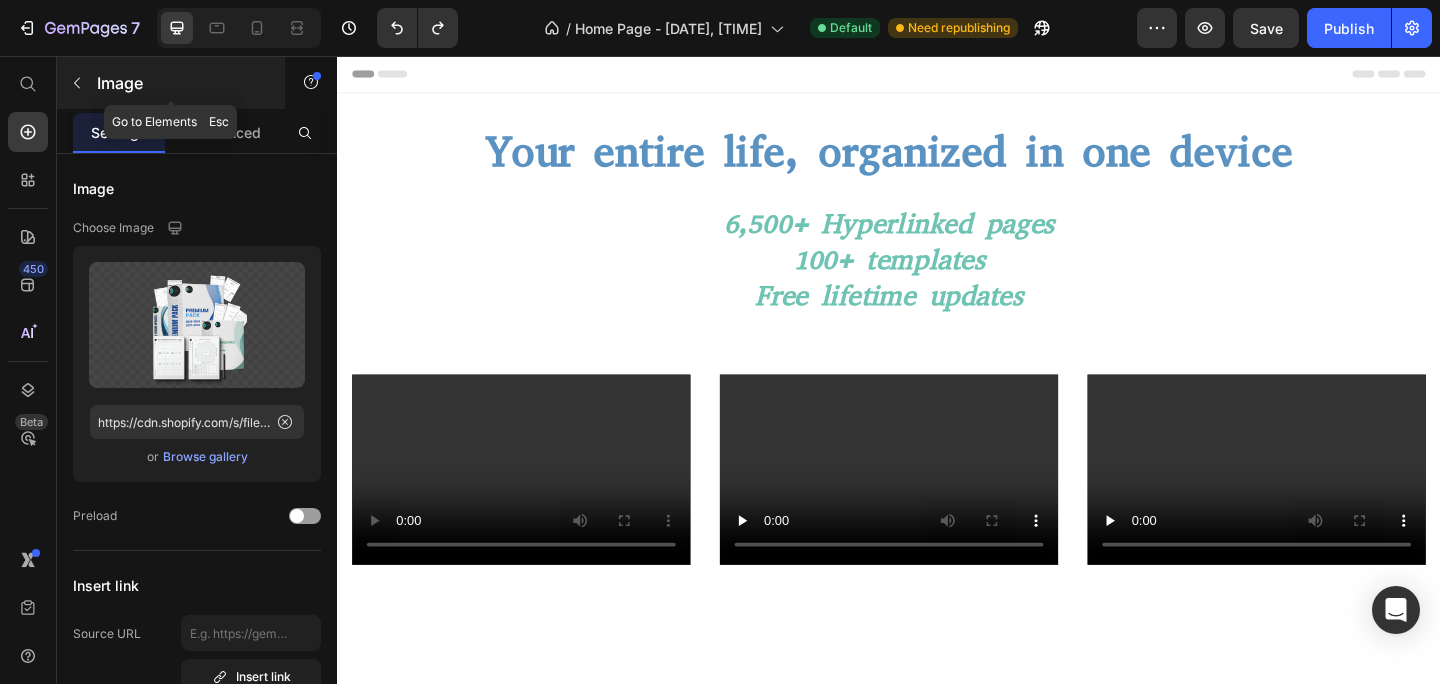 click at bounding box center [77, 83] 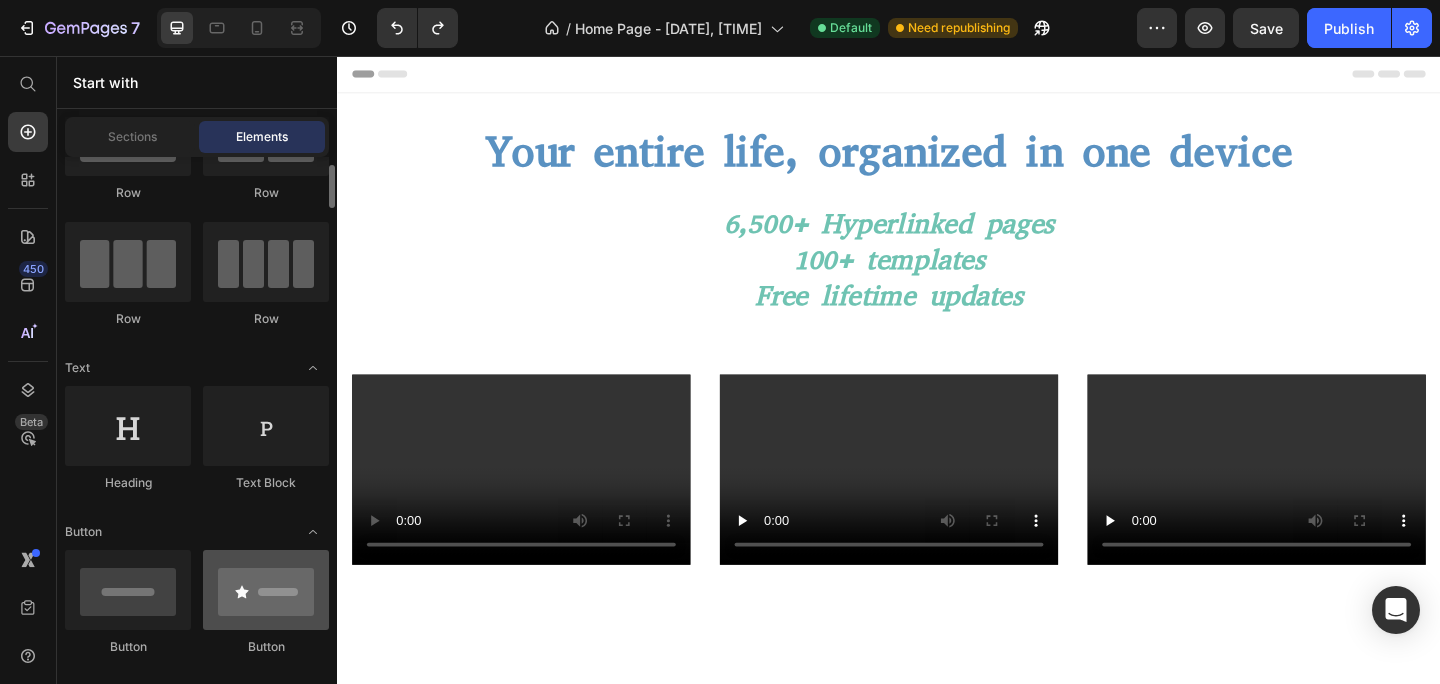 scroll, scrollTop: 102, scrollLeft: 0, axis: vertical 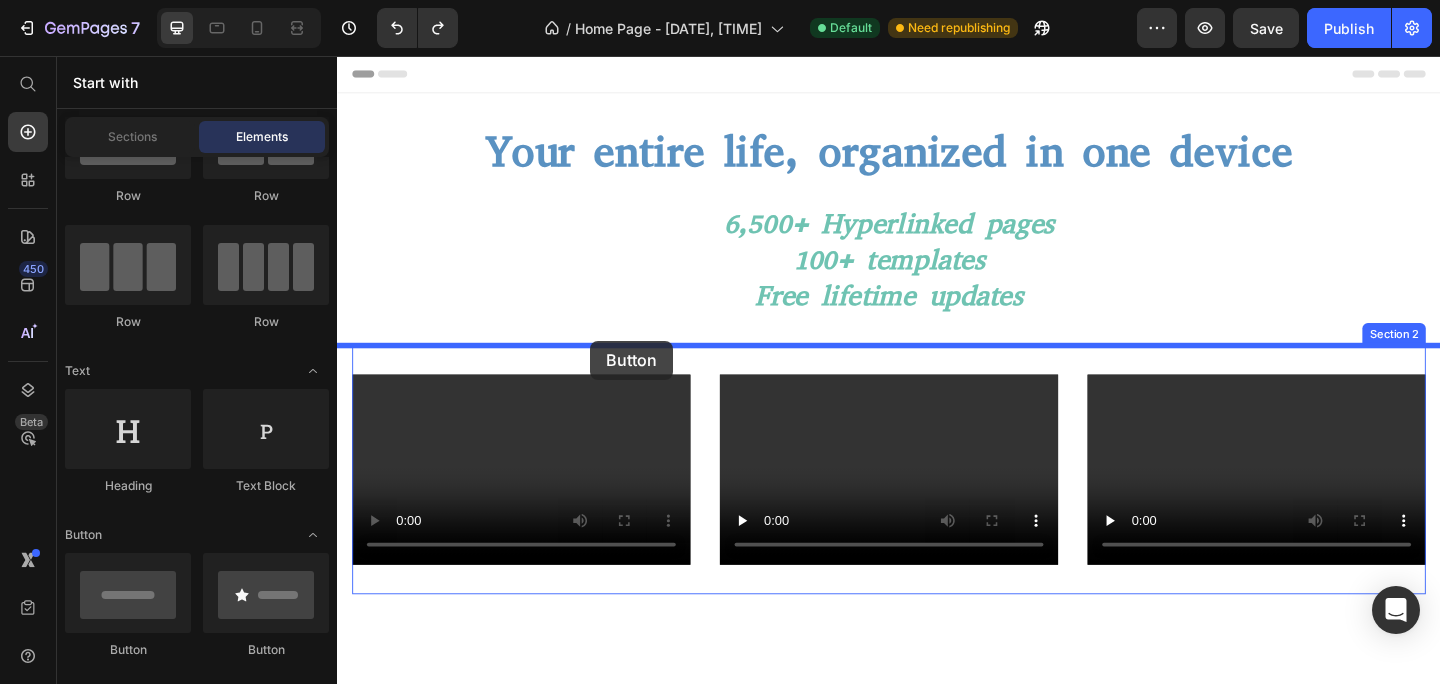 drag, startPoint x: 483, startPoint y: 644, endPoint x: 612, endPoint y: 366, distance: 306.47186 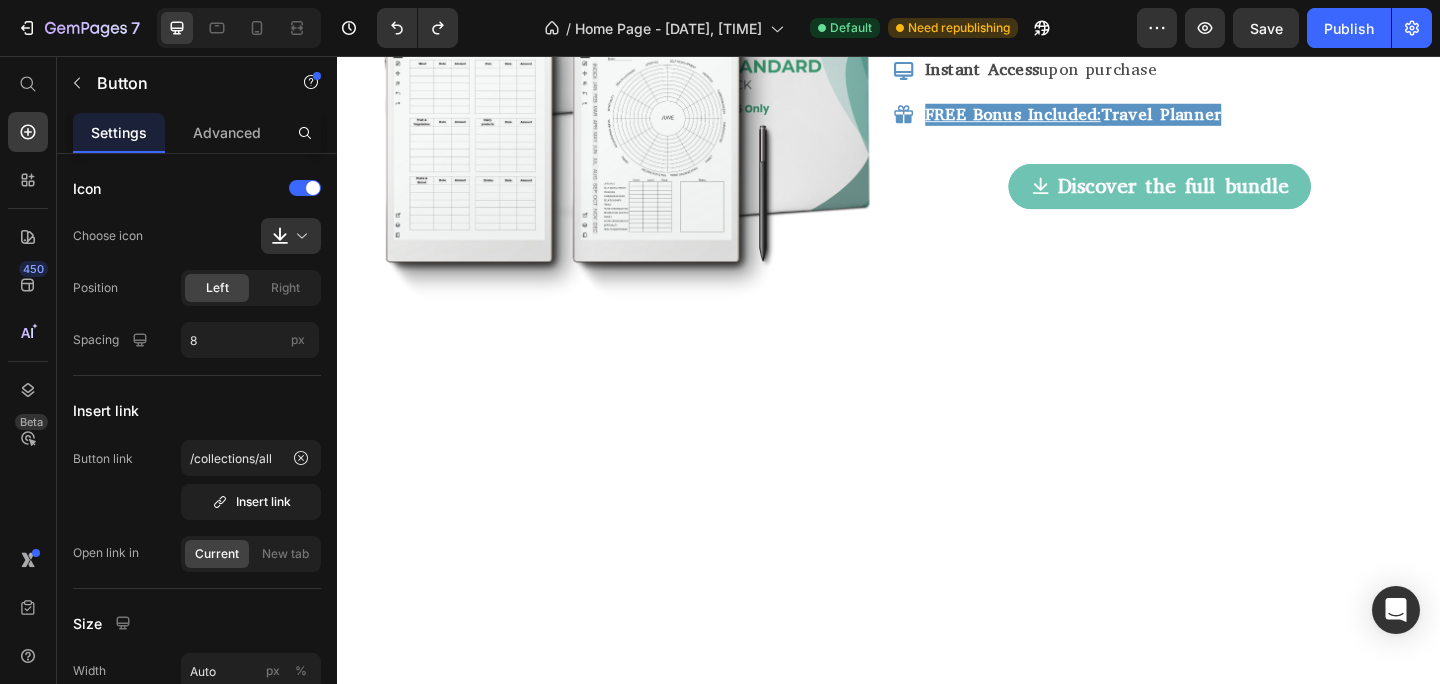 scroll, scrollTop: 0, scrollLeft: 0, axis: both 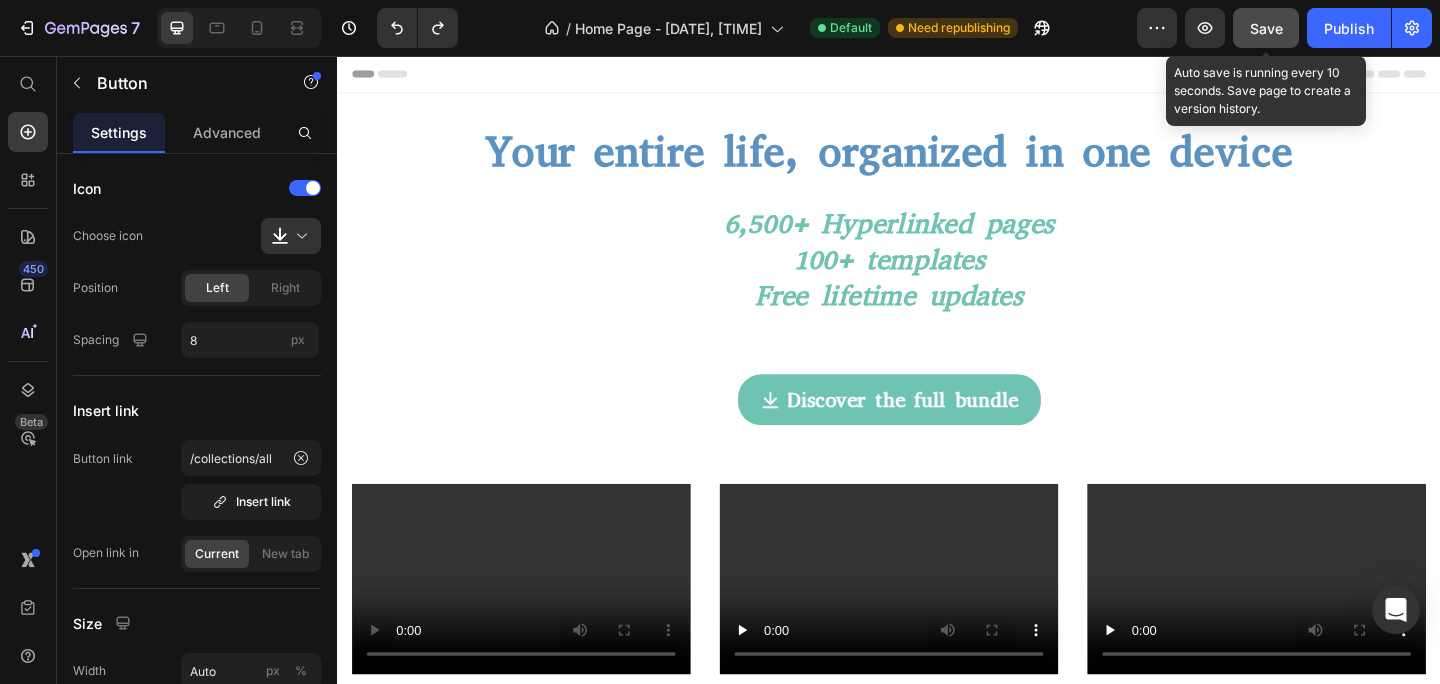 click on "Save" at bounding box center (1266, 28) 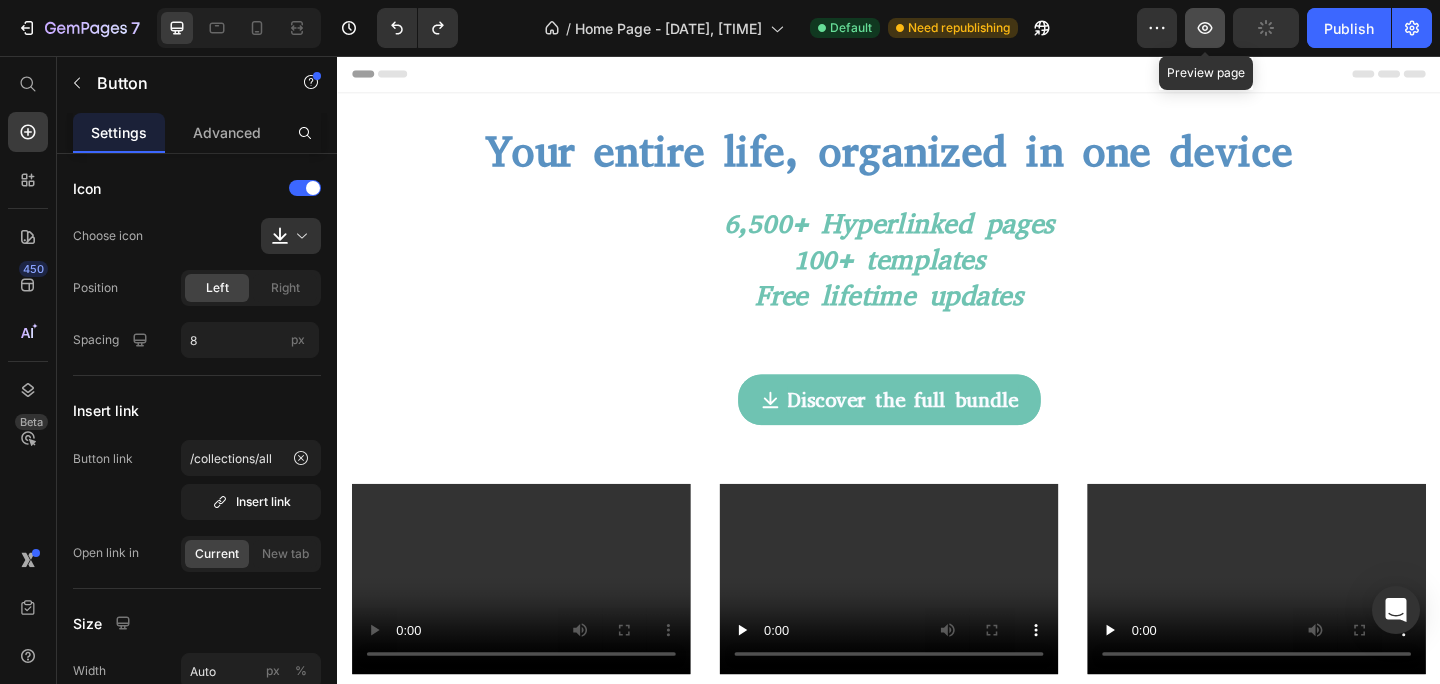 click 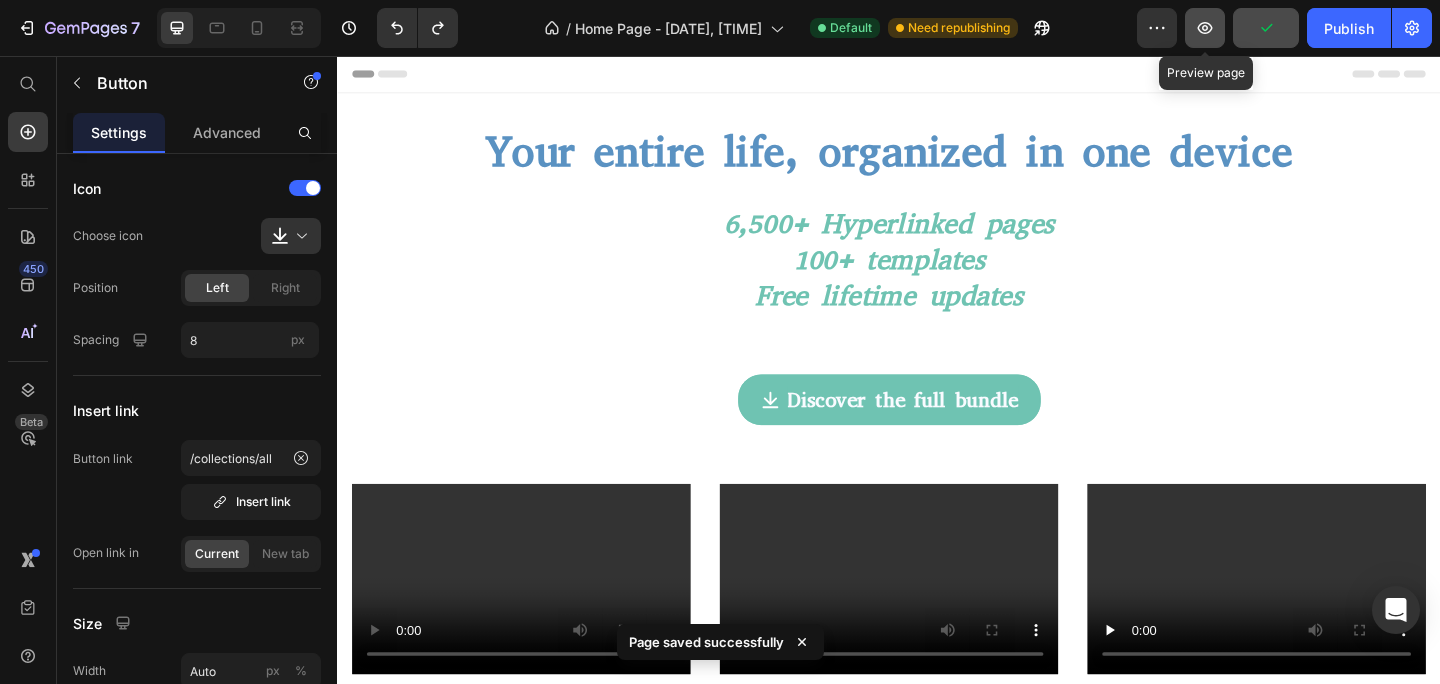 click 